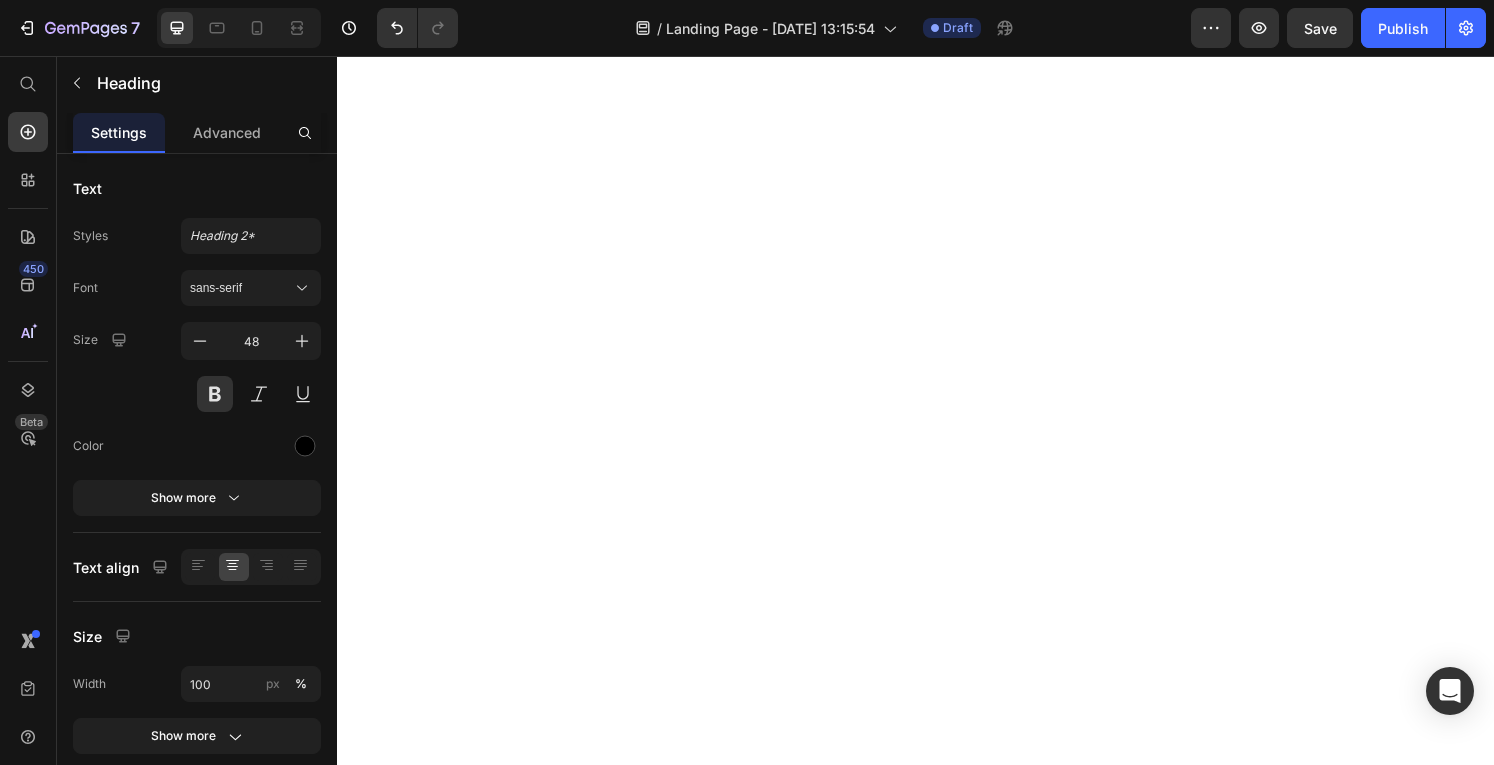 scroll, scrollTop: 0, scrollLeft: 0, axis: both 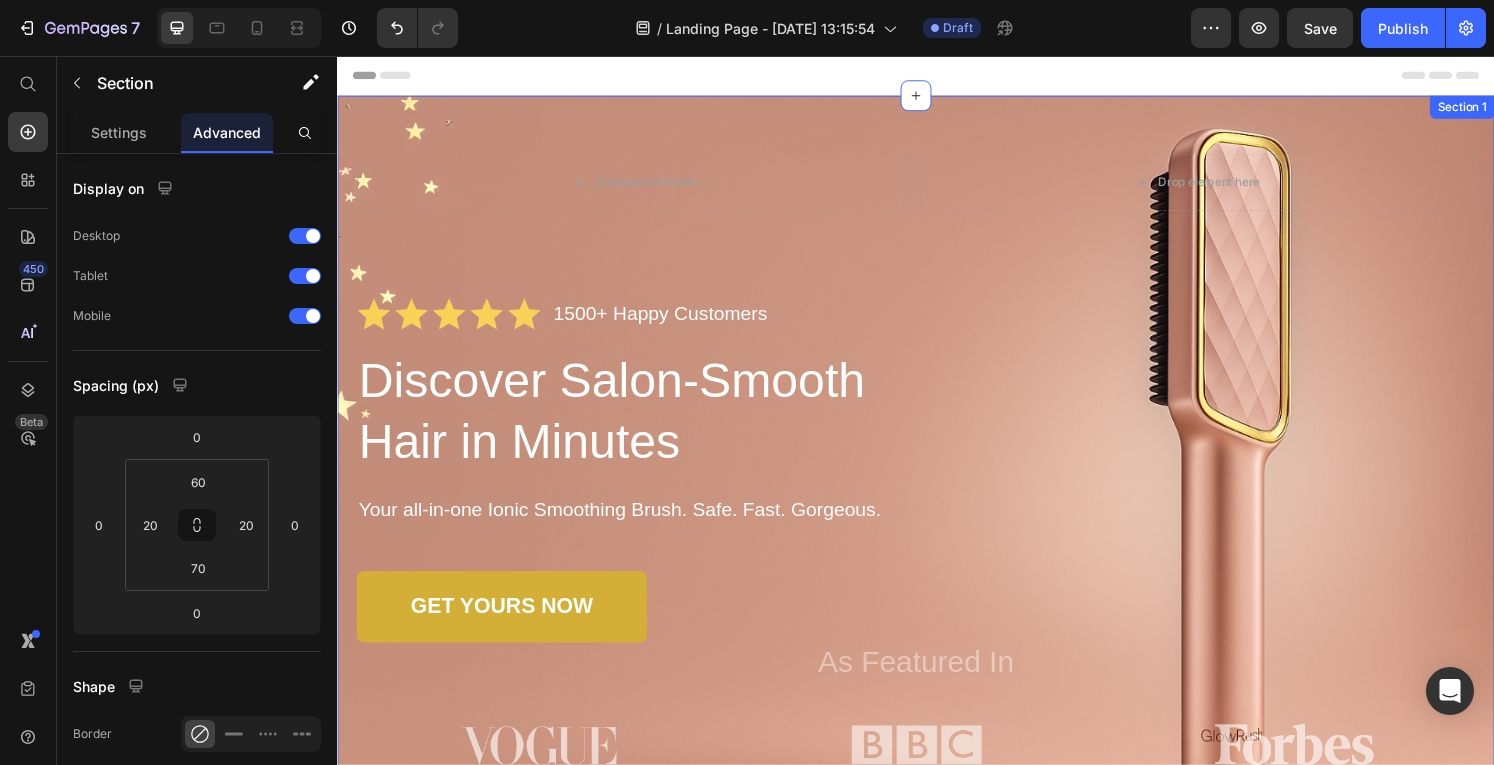 click on "Drop element here
Drop element here Row
Icon
Icon
Icon
Icon
Icon Icon List 1500+ Happy Customers Text Block Row Discover Salon-Smooth Hair in Minutes Heading Your all-in-one Ionic Smoothing Brush. Safe. Fast. Gorgeous. Text Block GET YOURS NOW Button As Featured In Text Block Image Image Image Row Row Section 1" at bounding box center (937, 484) 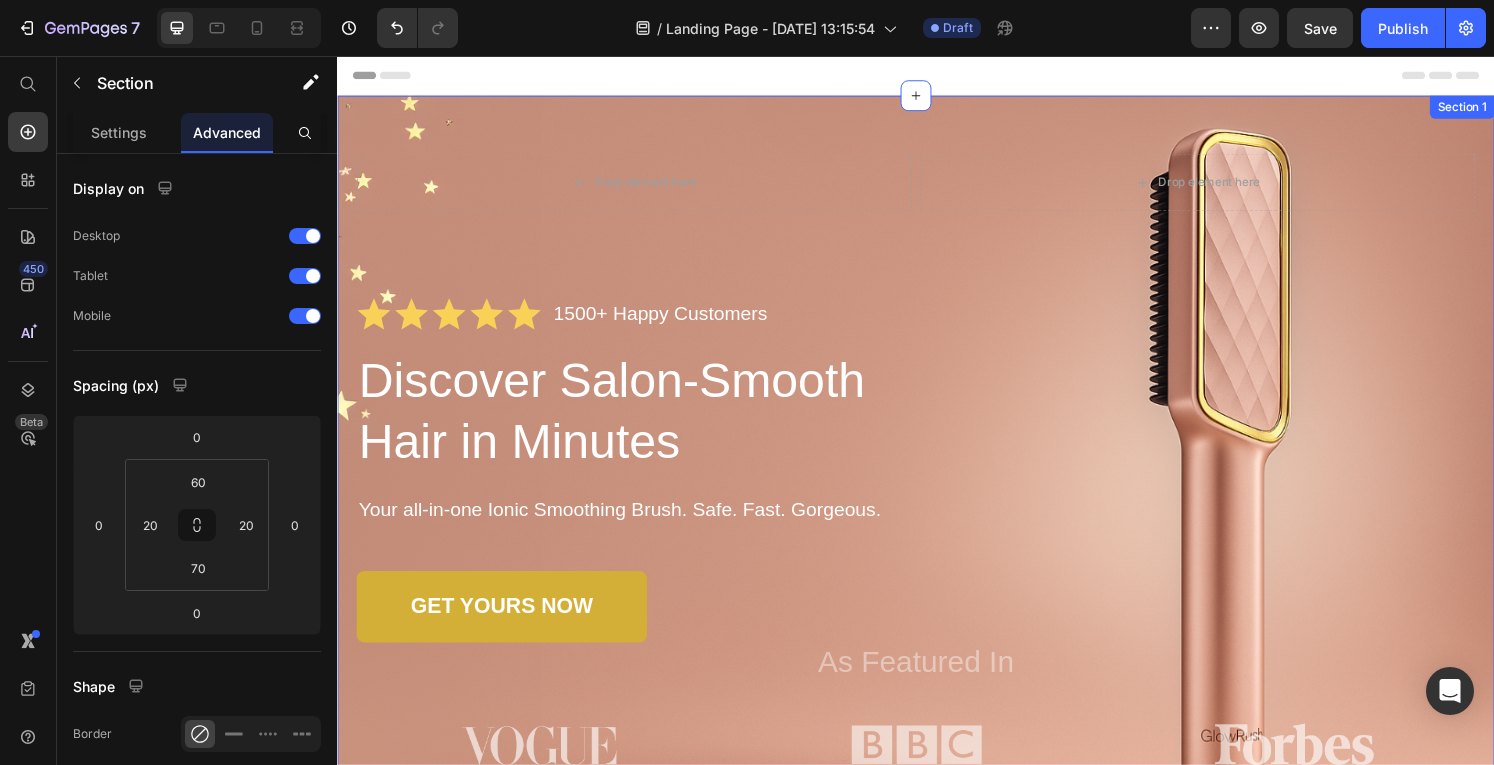 scroll, scrollTop: 0, scrollLeft: 0, axis: both 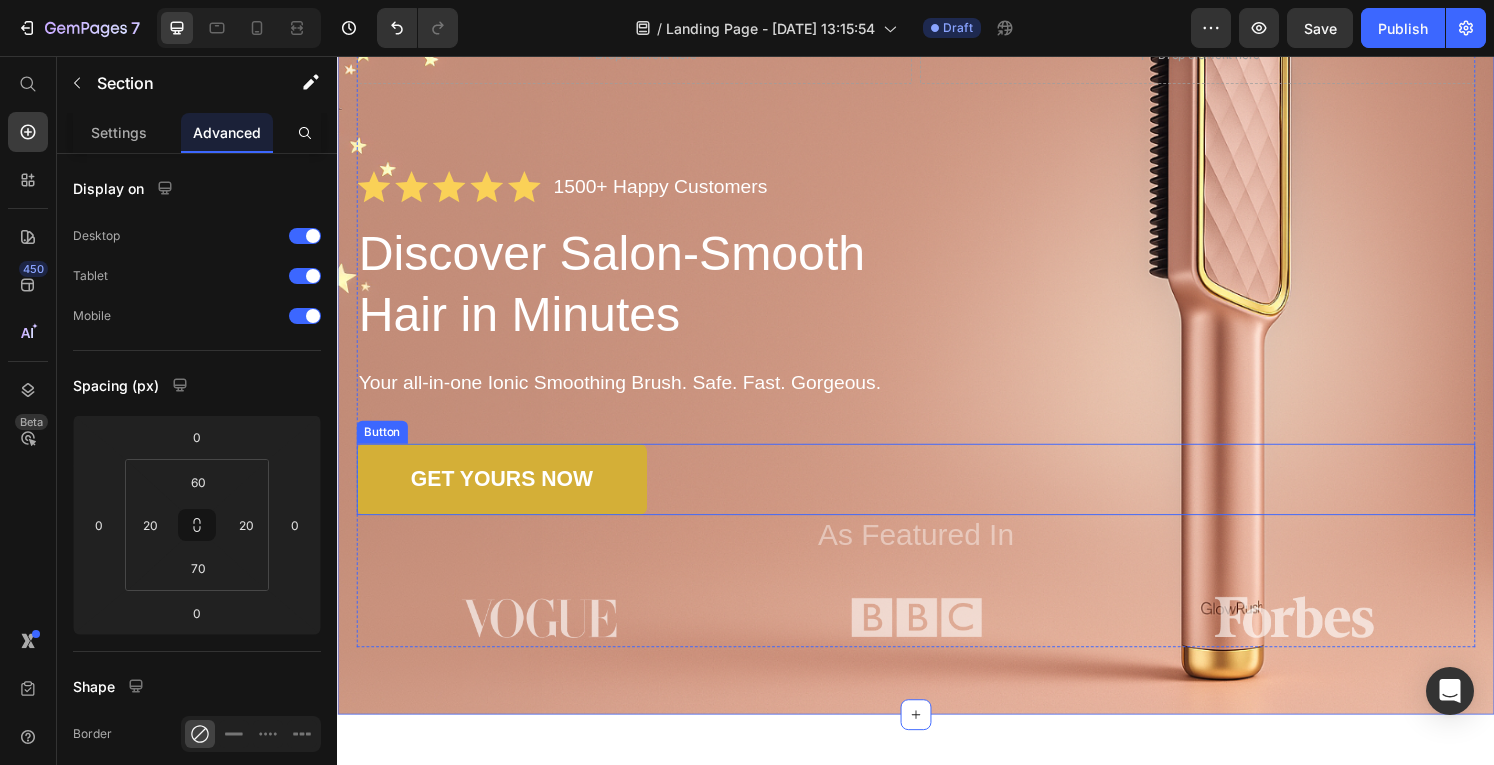 click on "GET YOURS NOW Button" at bounding box center [937, 495] 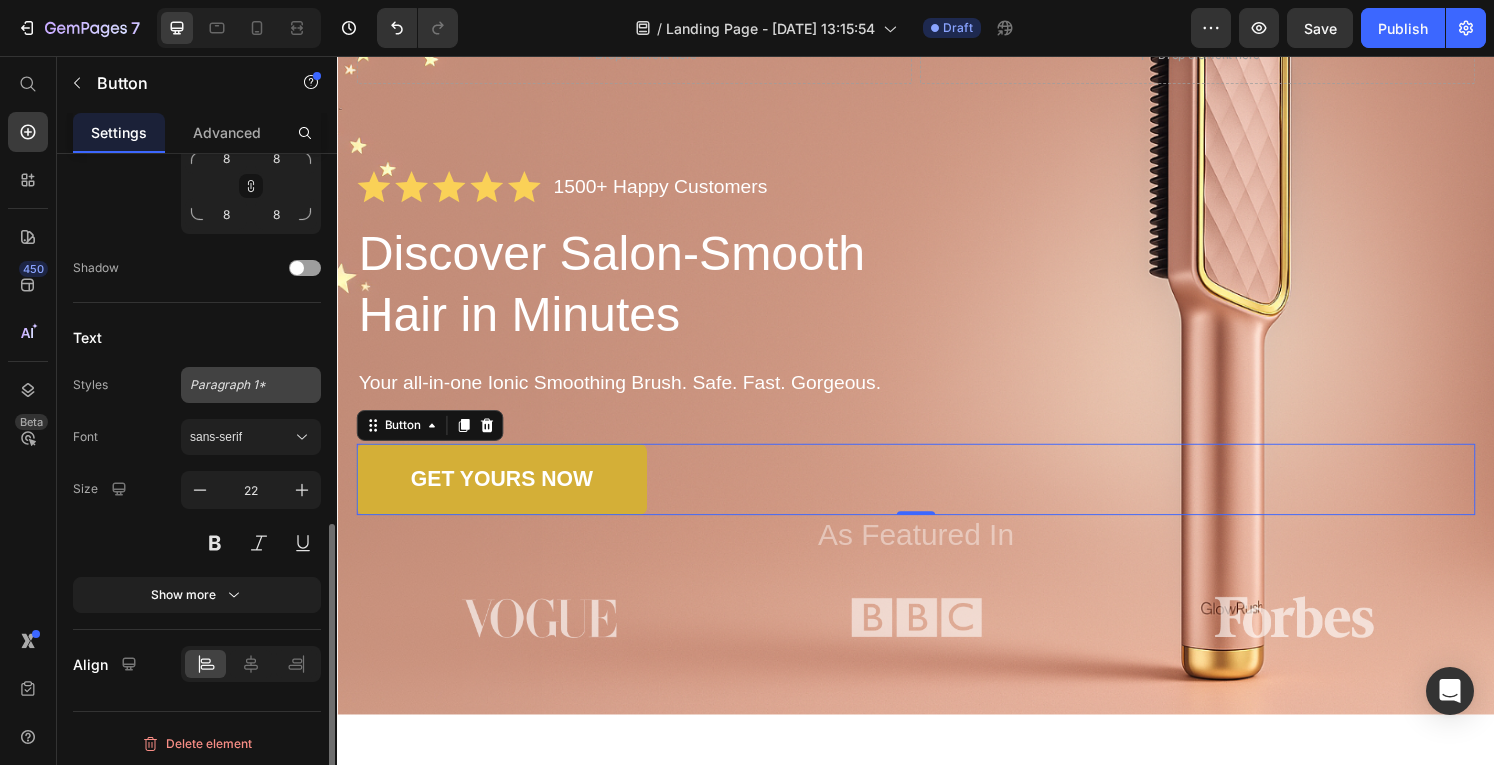scroll, scrollTop: 747, scrollLeft: 0, axis: vertical 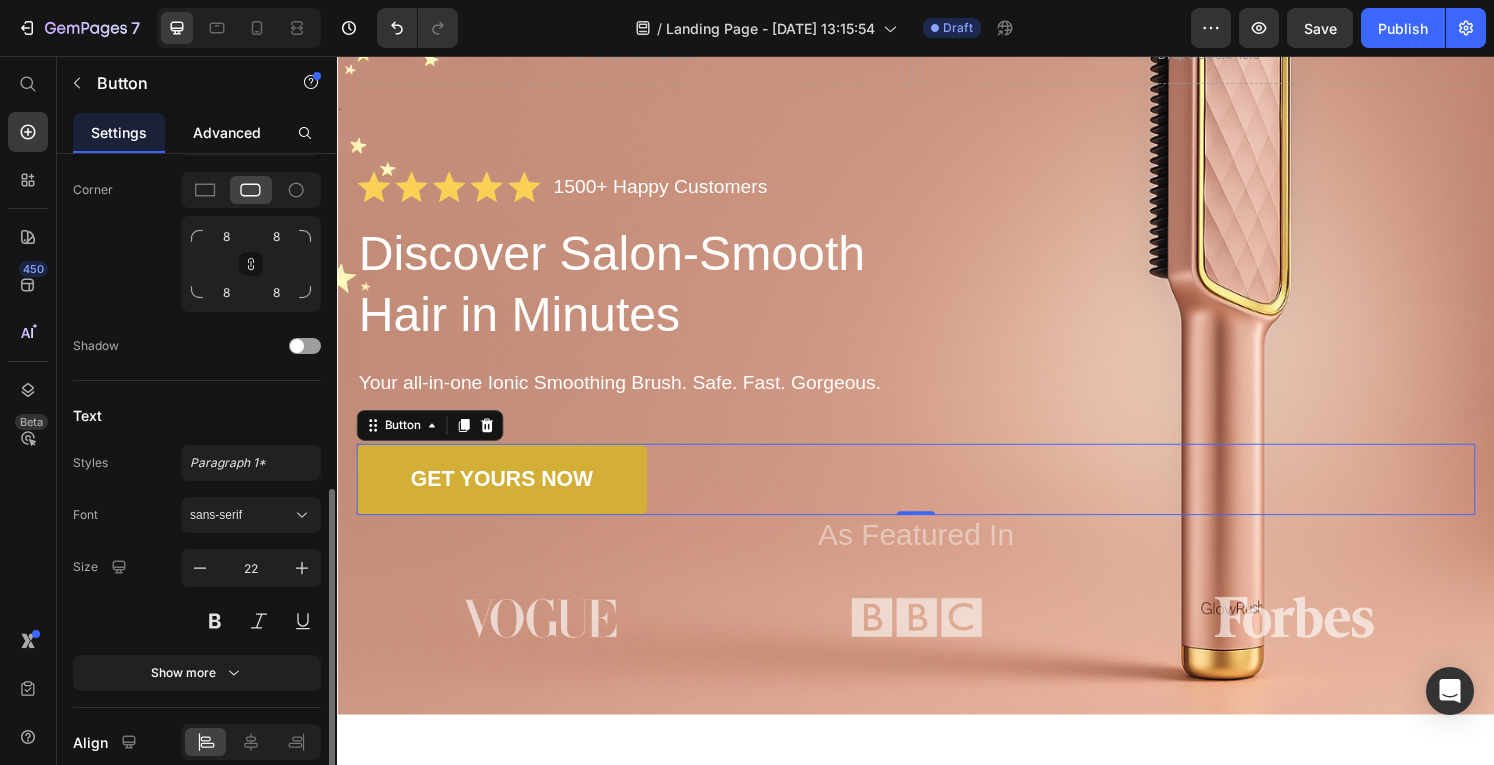 click on "Advanced" at bounding box center (227, 132) 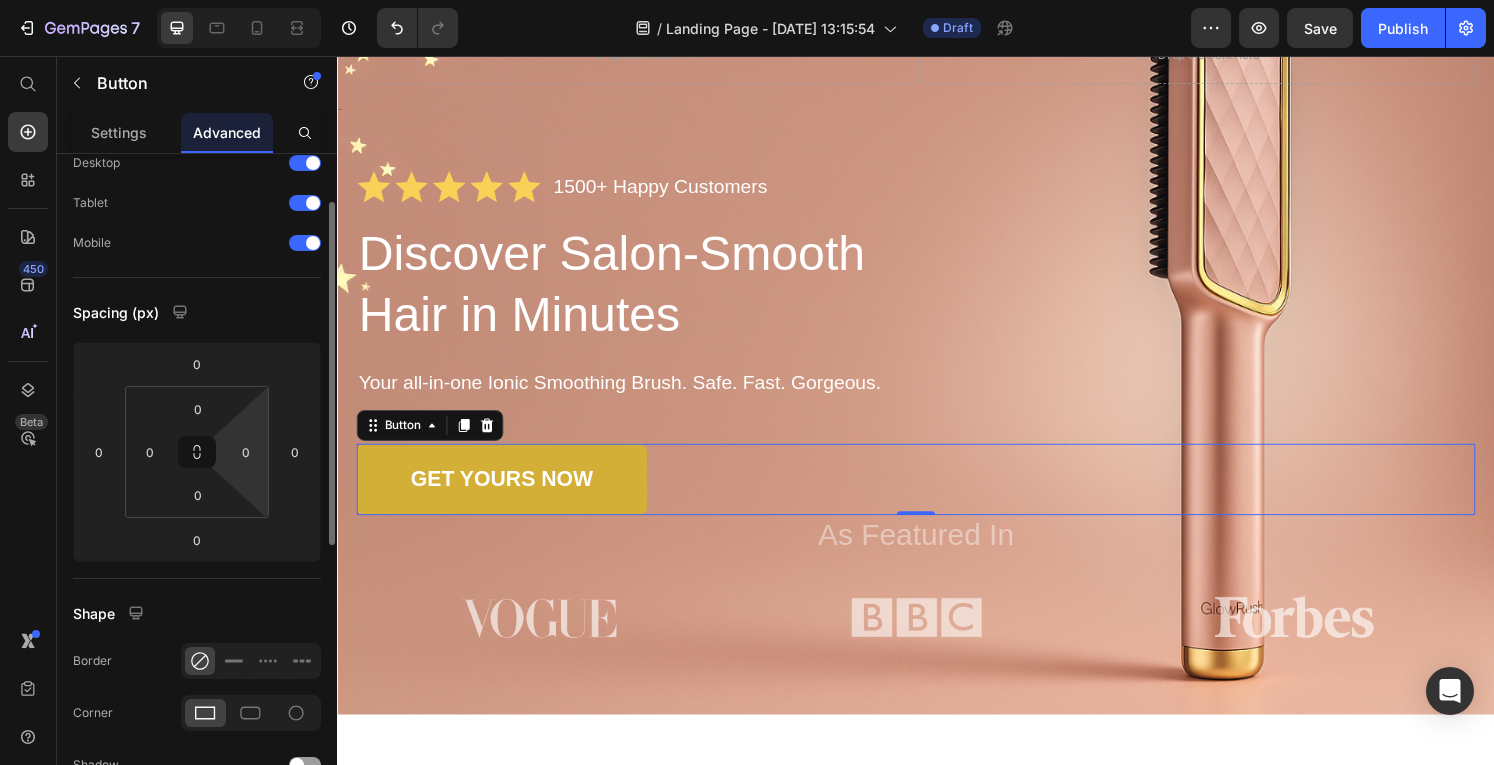 scroll, scrollTop: 80, scrollLeft: 0, axis: vertical 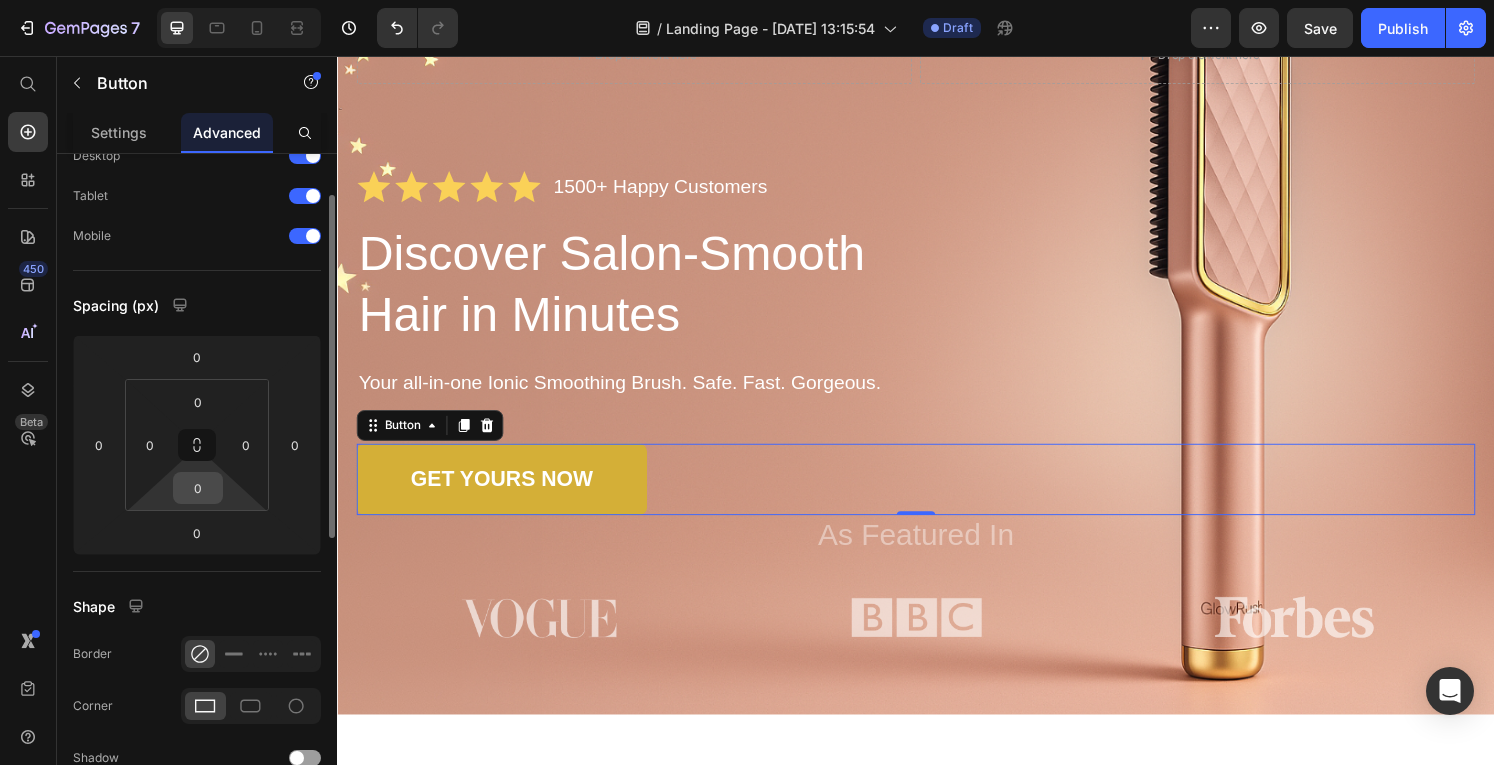 click on "0" at bounding box center [198, 488] 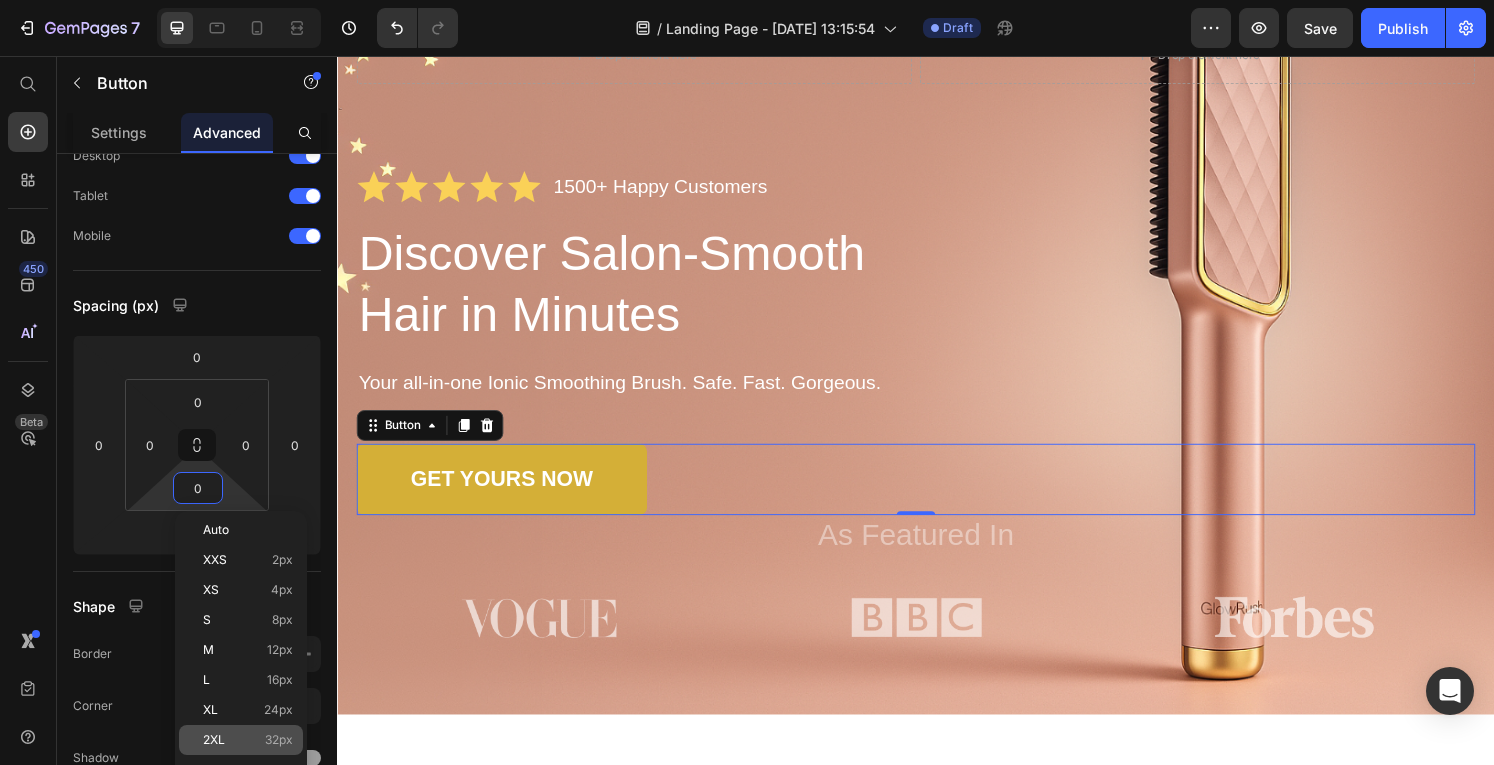 click on "2XL 32px" 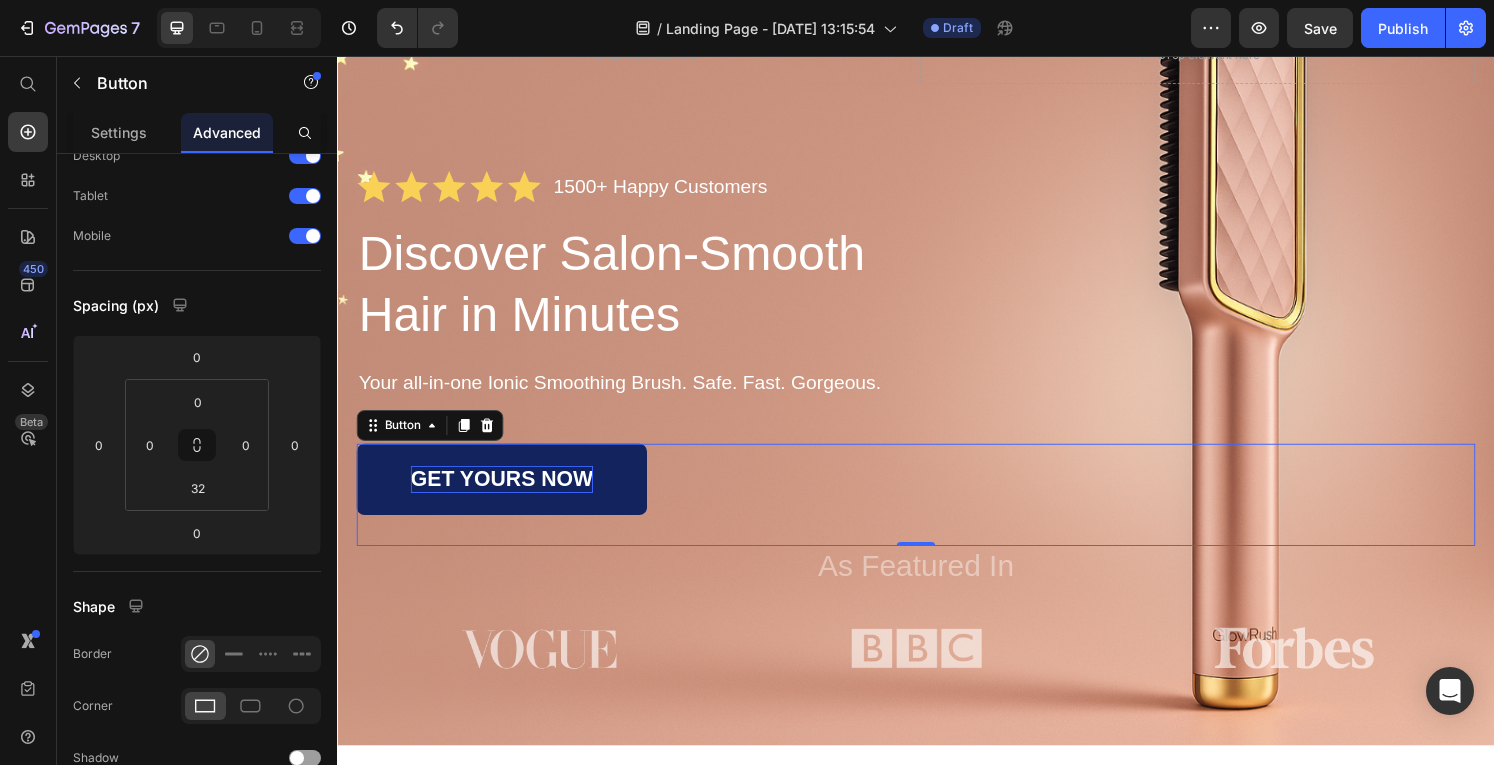 scroll, scrollTop: 254, scrollLeft: 0, axis: vertical 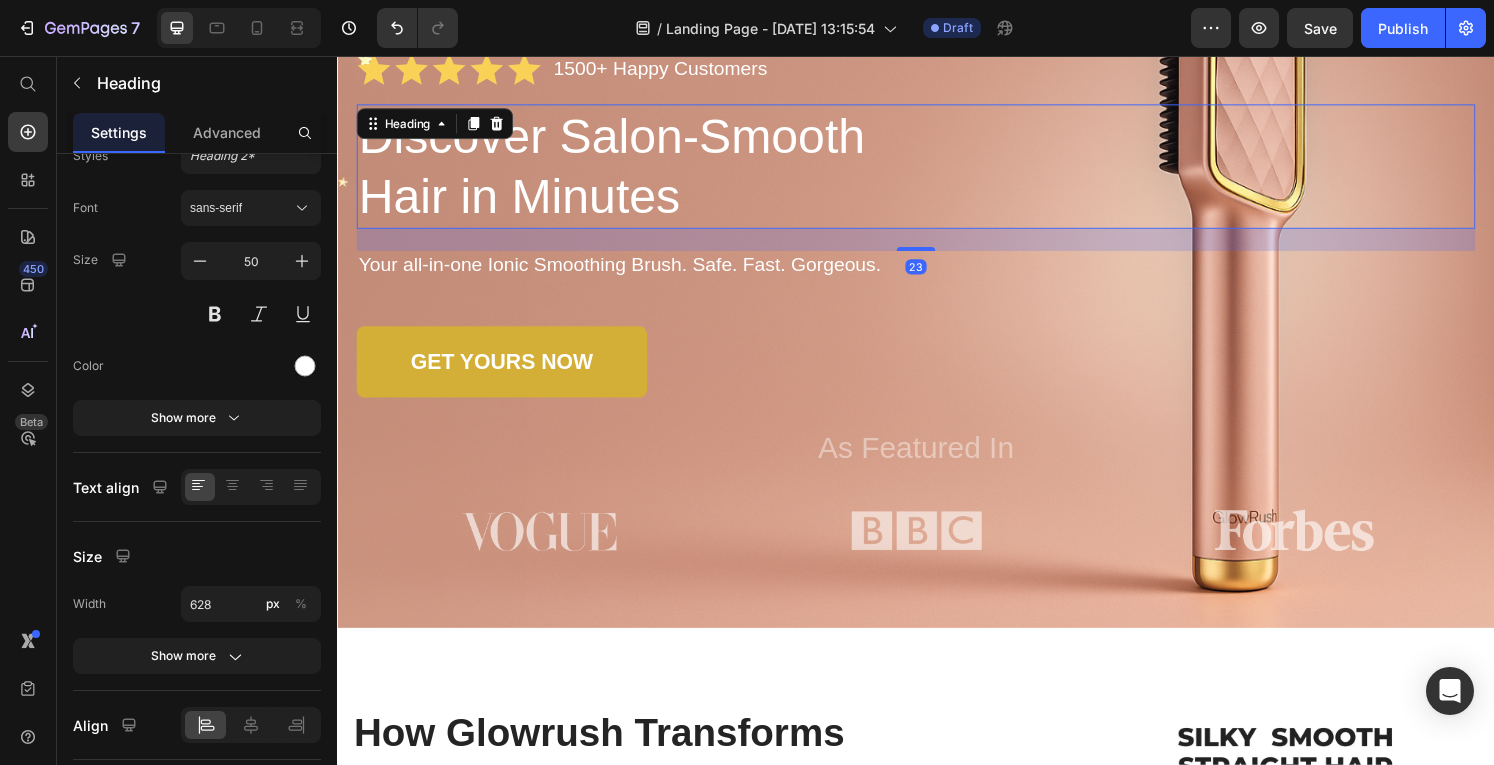 click on "Discover Salon-Smooth Hair in Minutes" at bounding box center [671, 170] 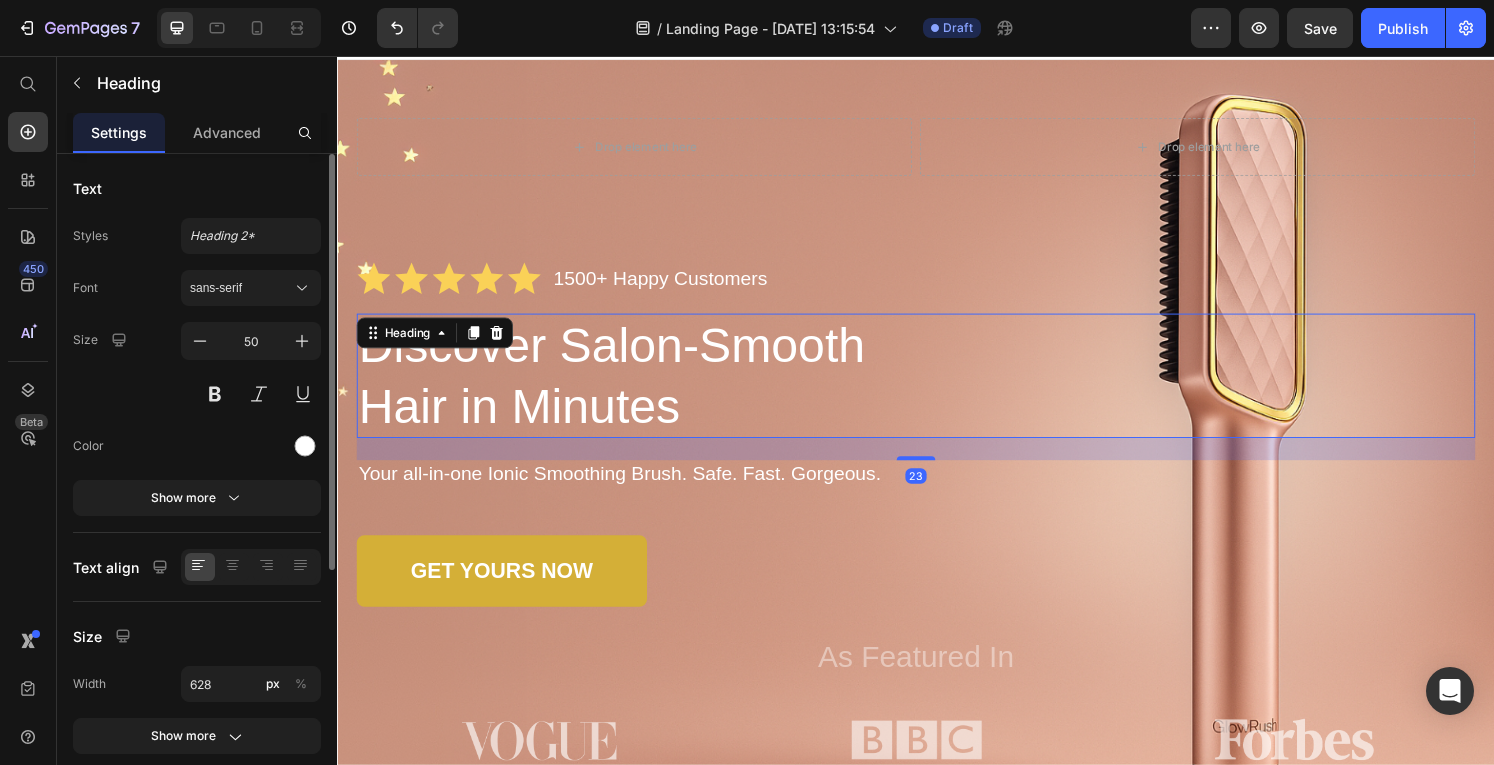 scroll, scrollTop: 31, scrollLeft: 0, axis: vertical 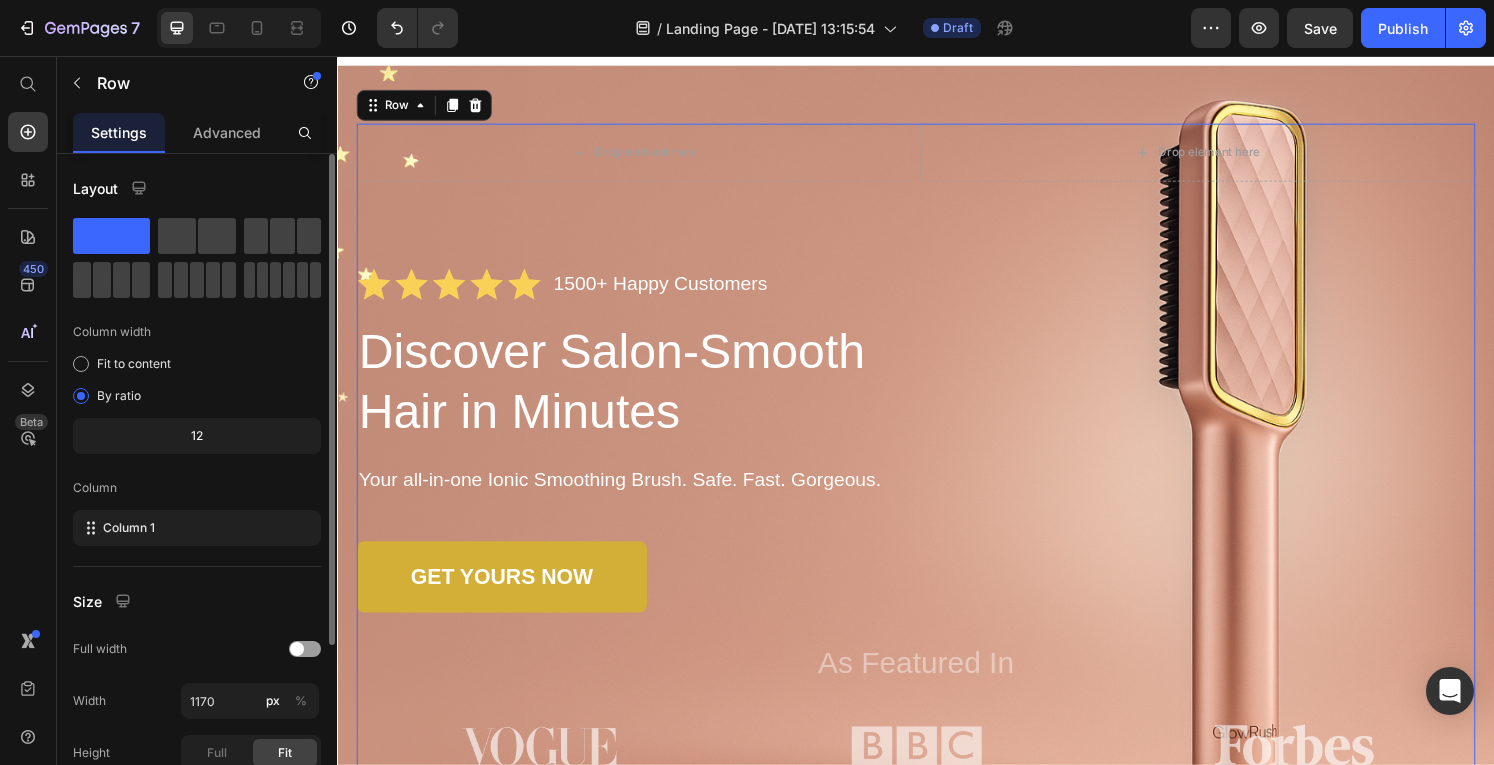 click on "Drop element here
Drop element here Row
Icon
Icon
Icon
Icon
Icon Icon List 1500+ Happy Customers Text Block Row Discover Salon-Smooth Hair in Minutes Heading Your all-in-one Ionic Smoothing Brush. Safe. Fast. Gorgeous. Text Block GET YOURS NOW Button As Featured In Text Block Image Image Image Row" at bounding box center (937, 464) 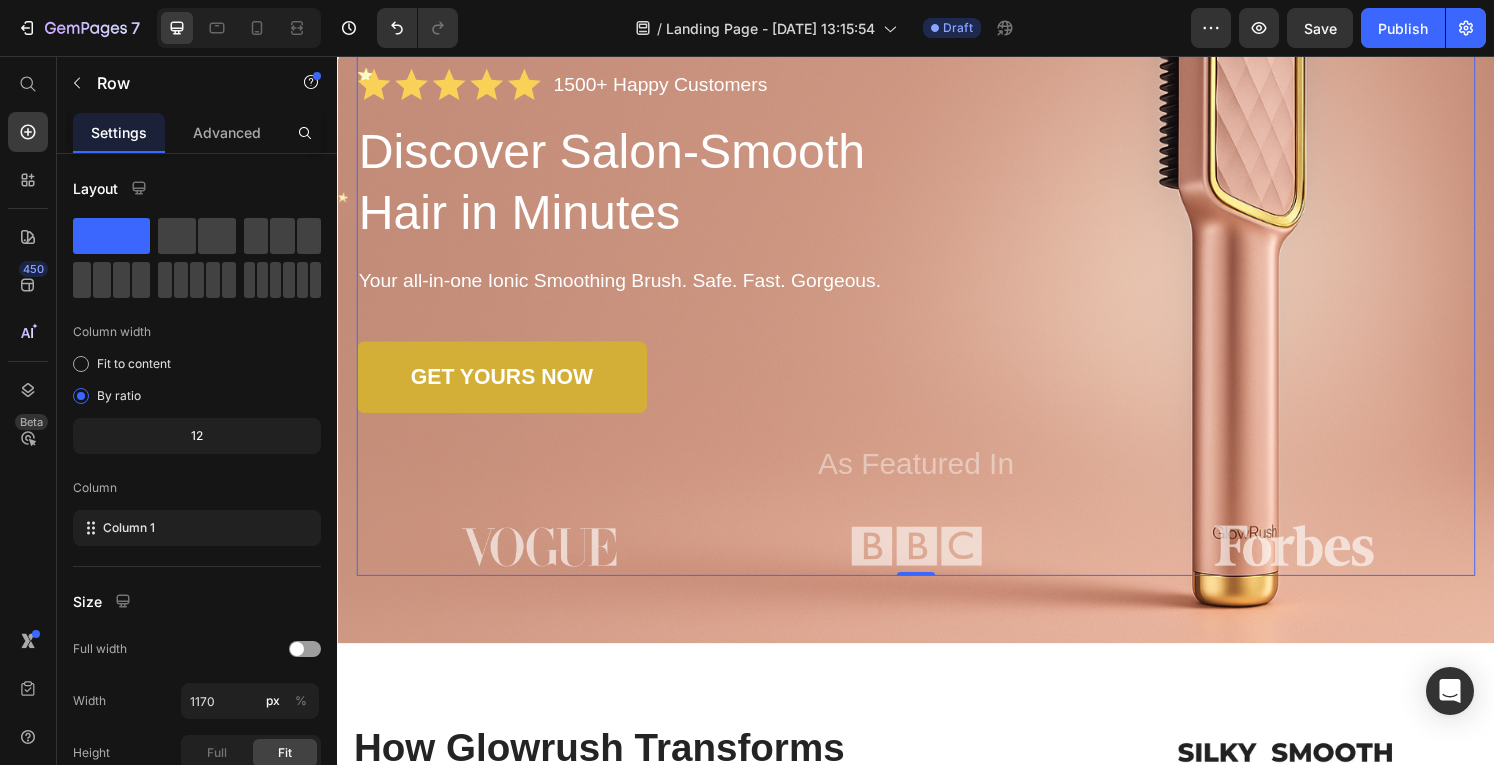 scroll, scrollTop: 250, scrollLeft: 0, axis: vertical 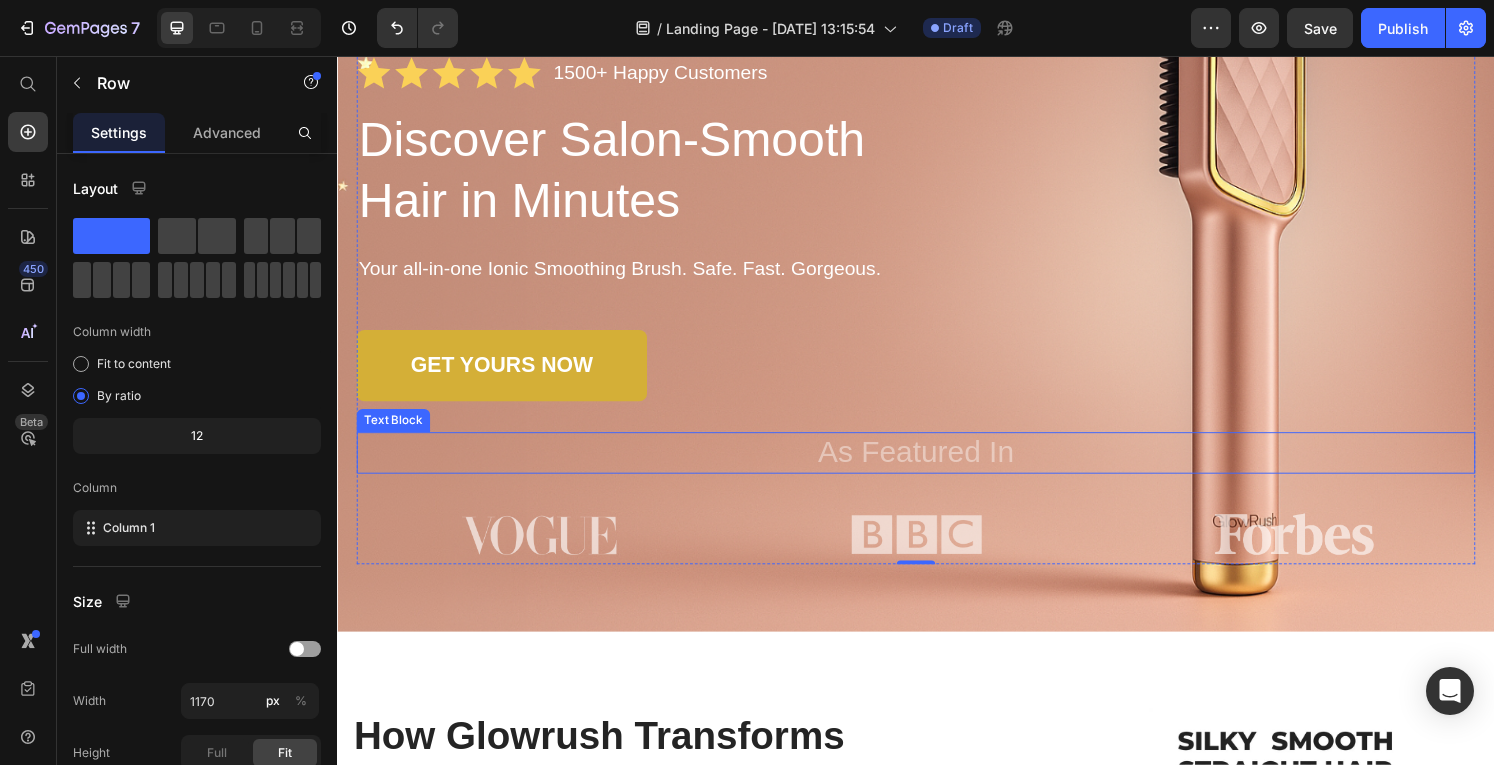click on "As Featured In" at bounding box center [937, 467] 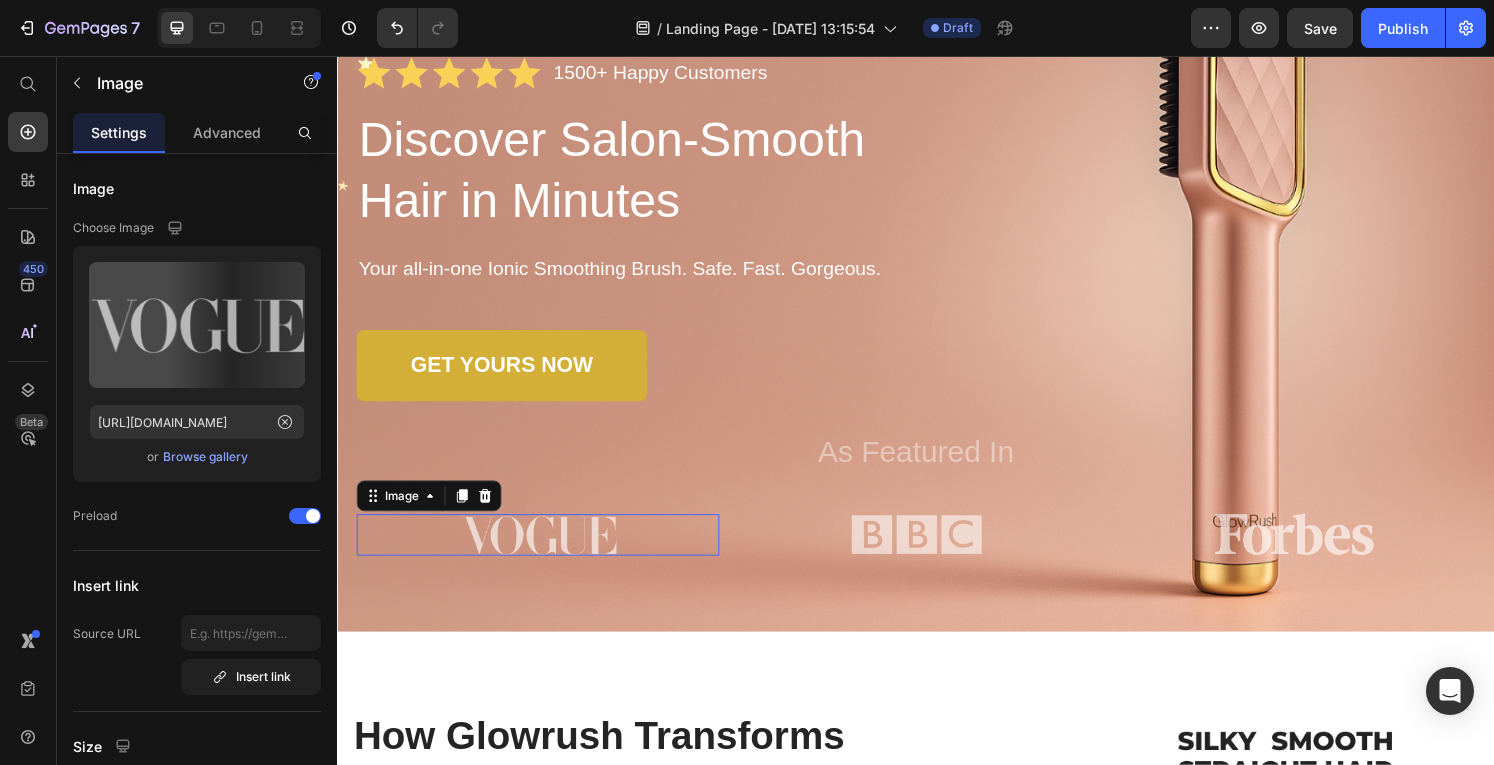 click at bounding box center [545, 552] 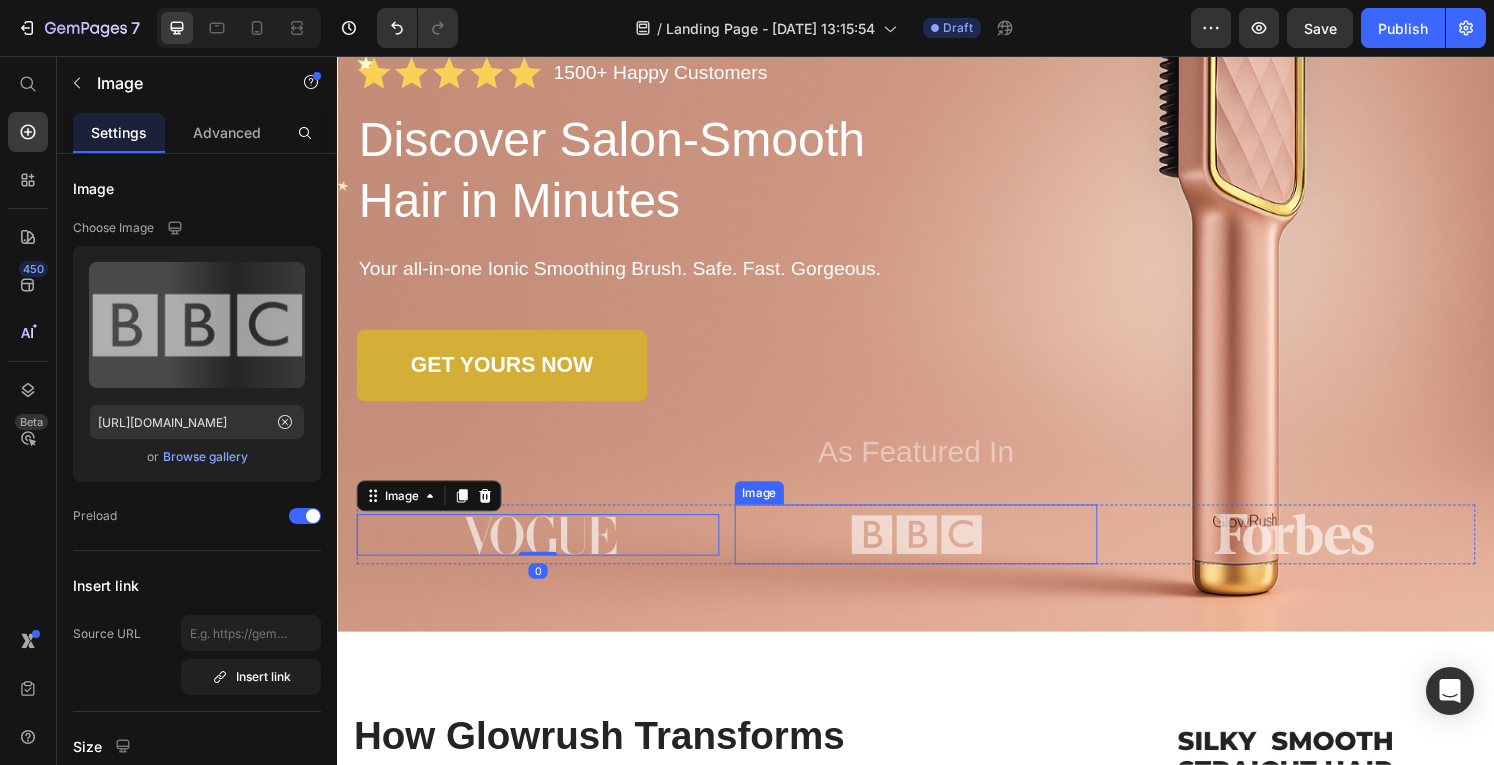 click at bounding box center (937, 552) 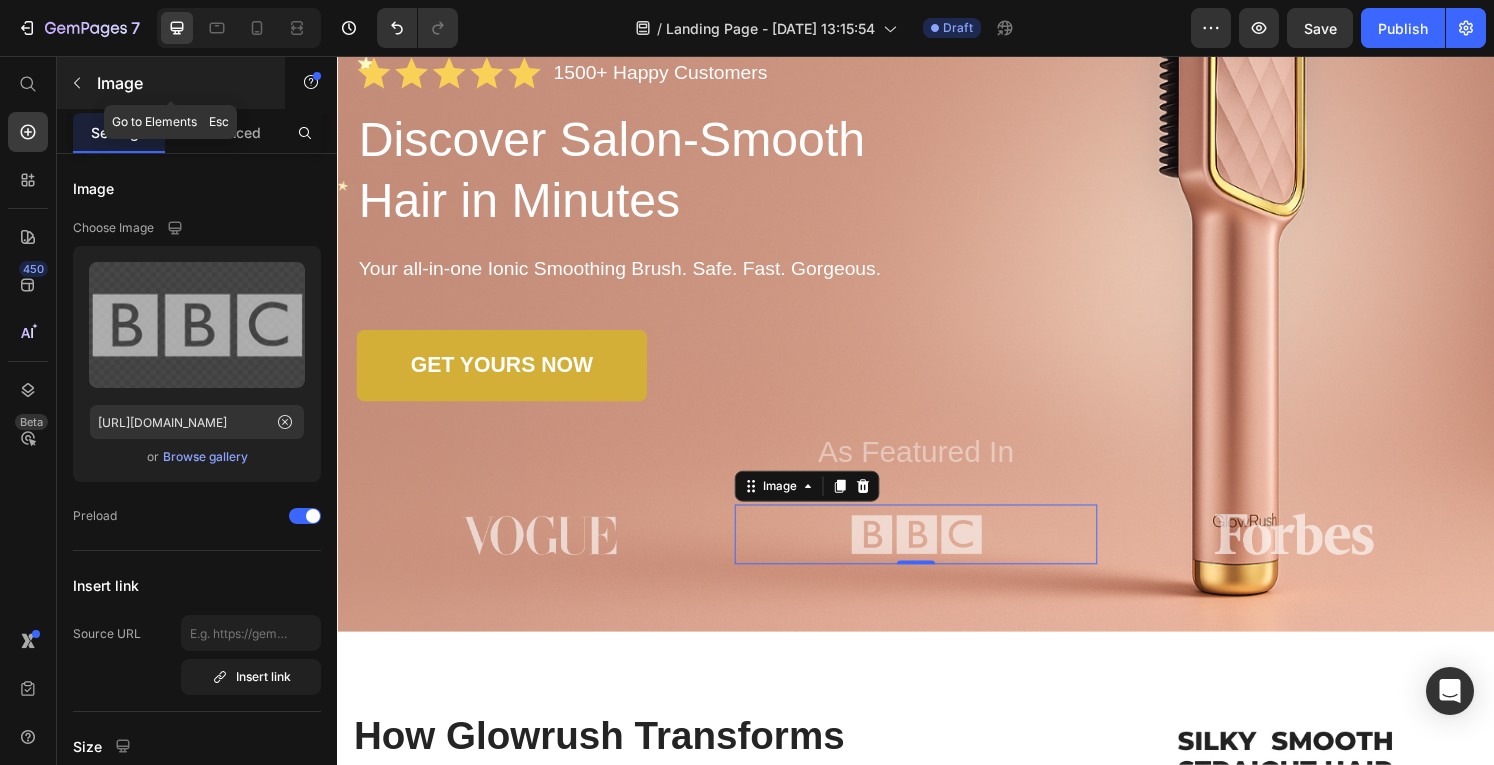 click on "Image" at bounding box center [171, 83] 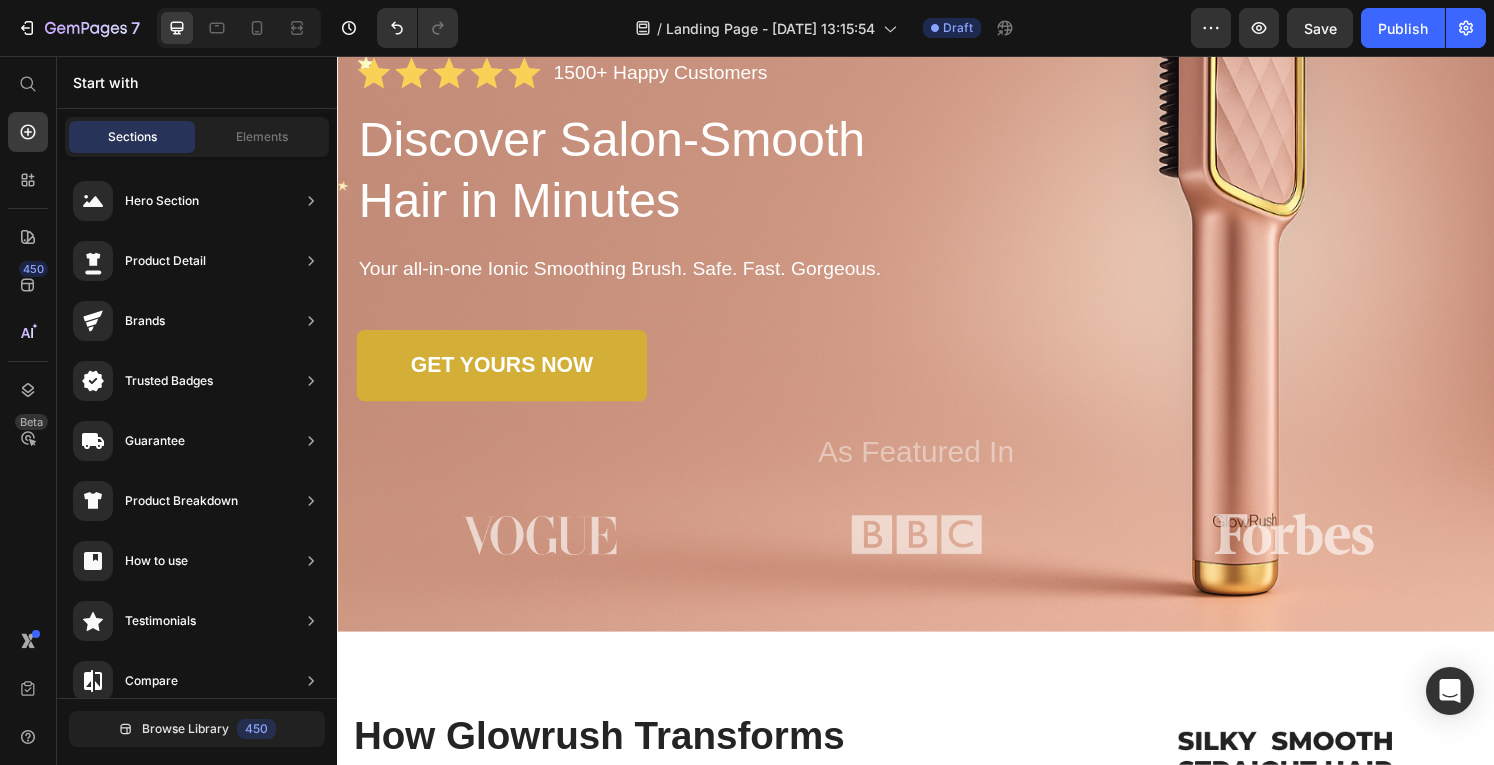 scroll, scrollTop: 942, scrollLeft: 0, axis: vertical 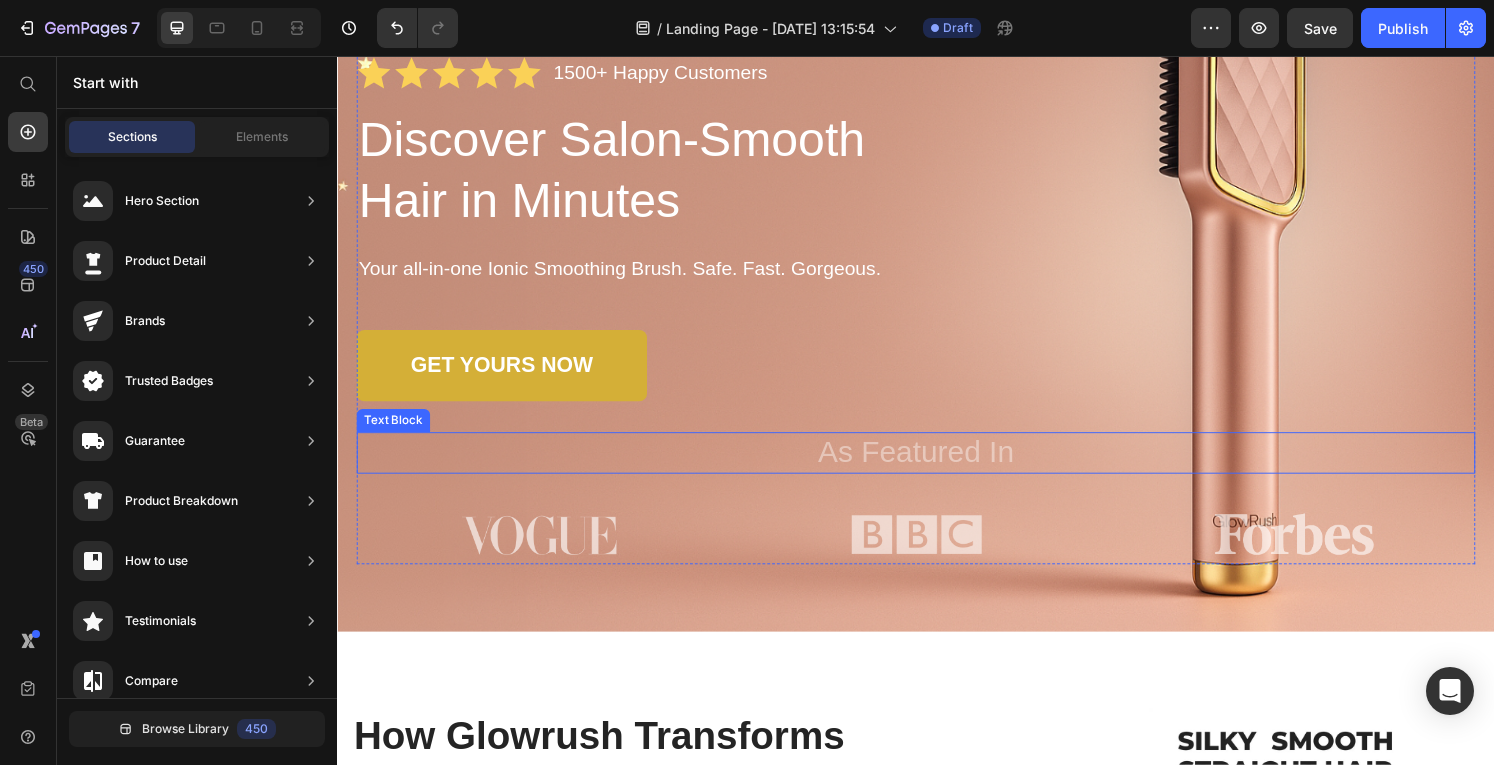 click on "As Featured In" at bounding box center [937, 467] 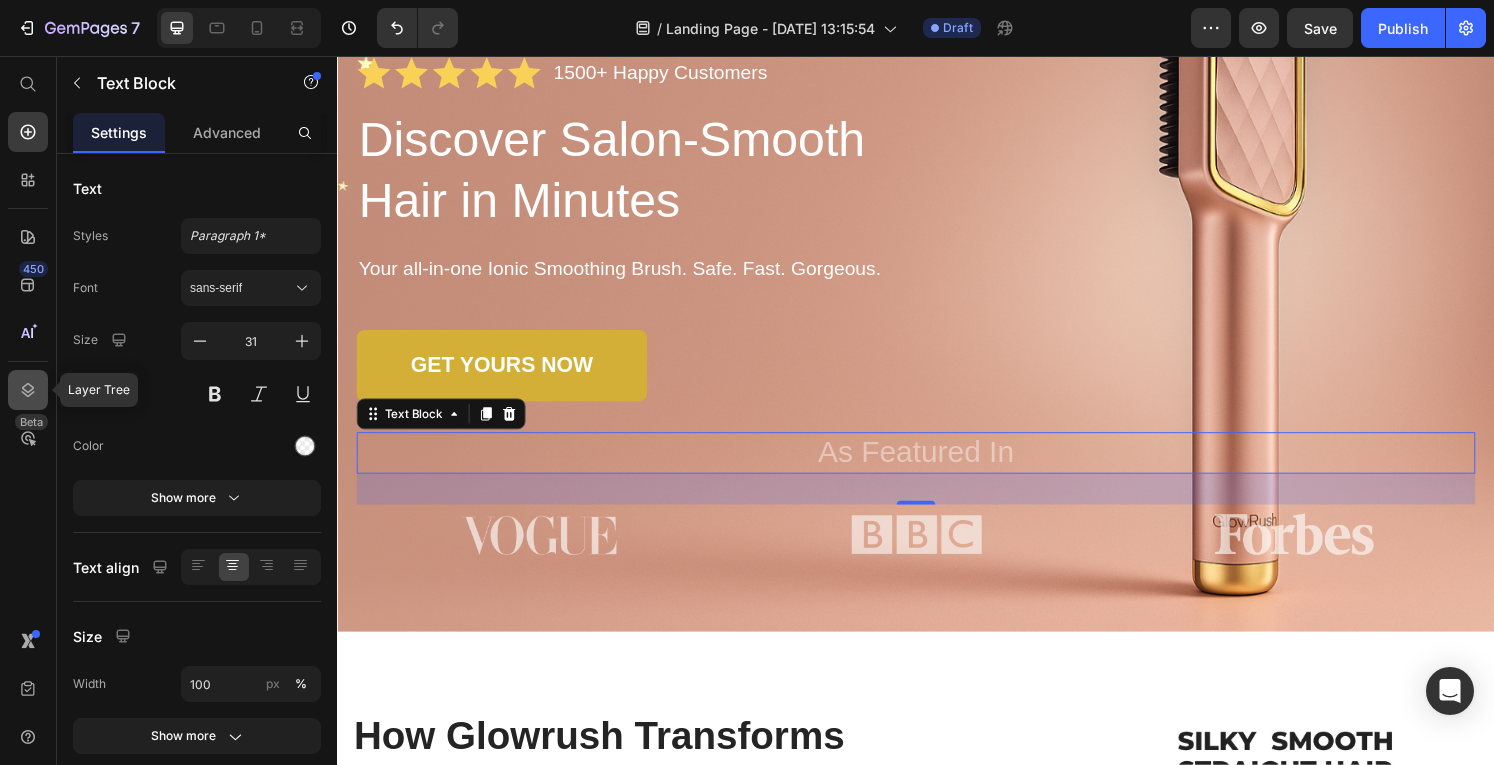 click 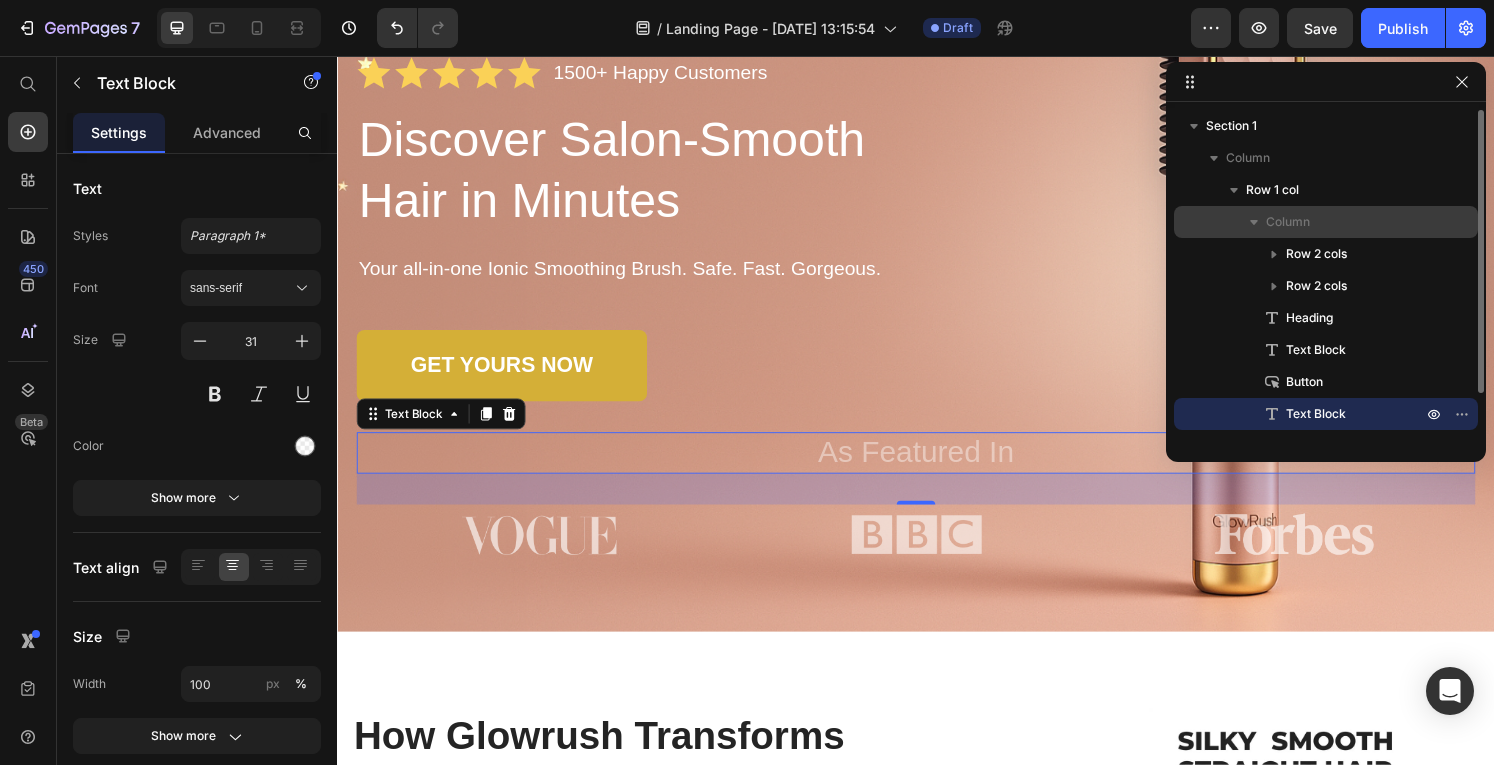 click on "Column" at bounding box center (1288, 222) 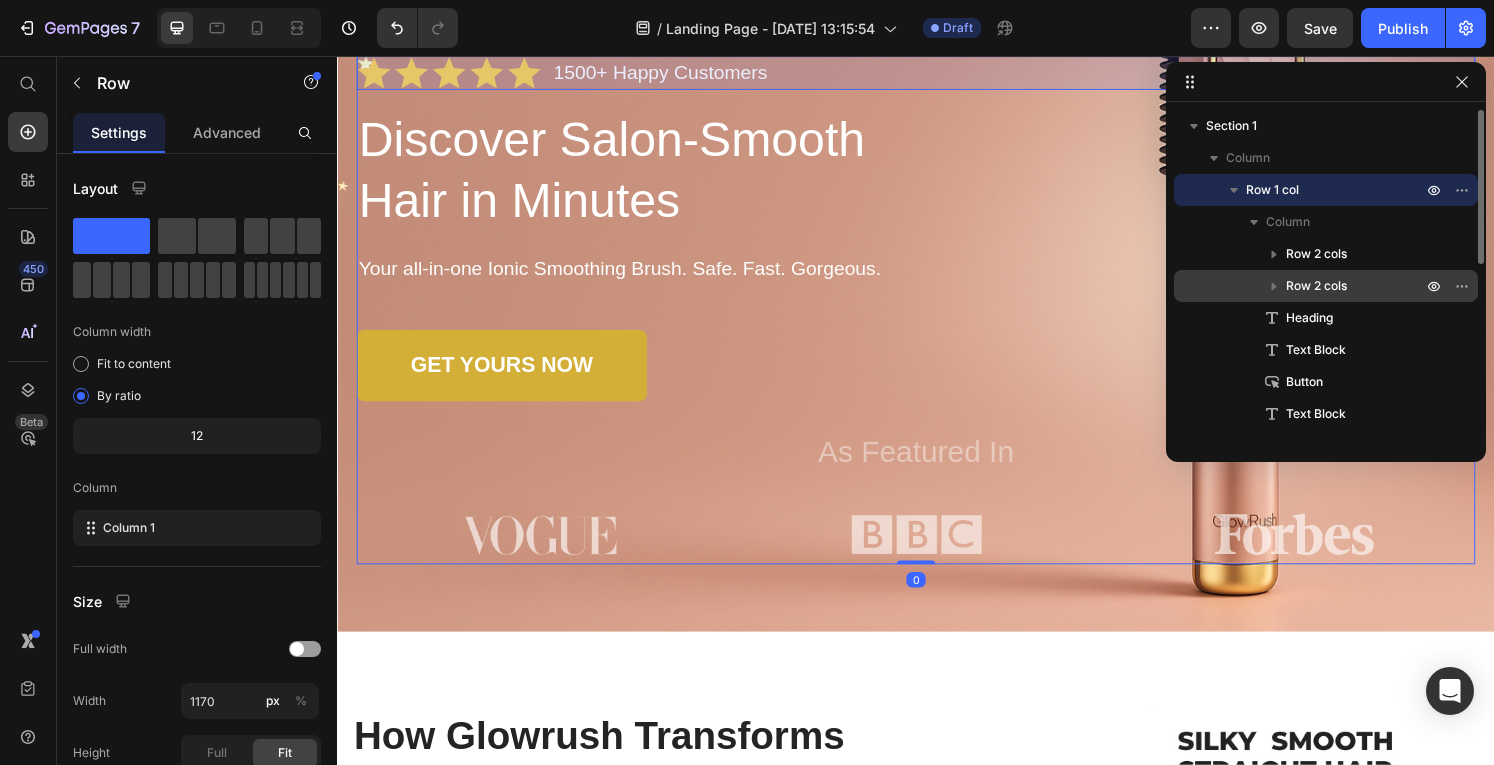click on "Row 2 cols" at bounding box center (1316, 286) 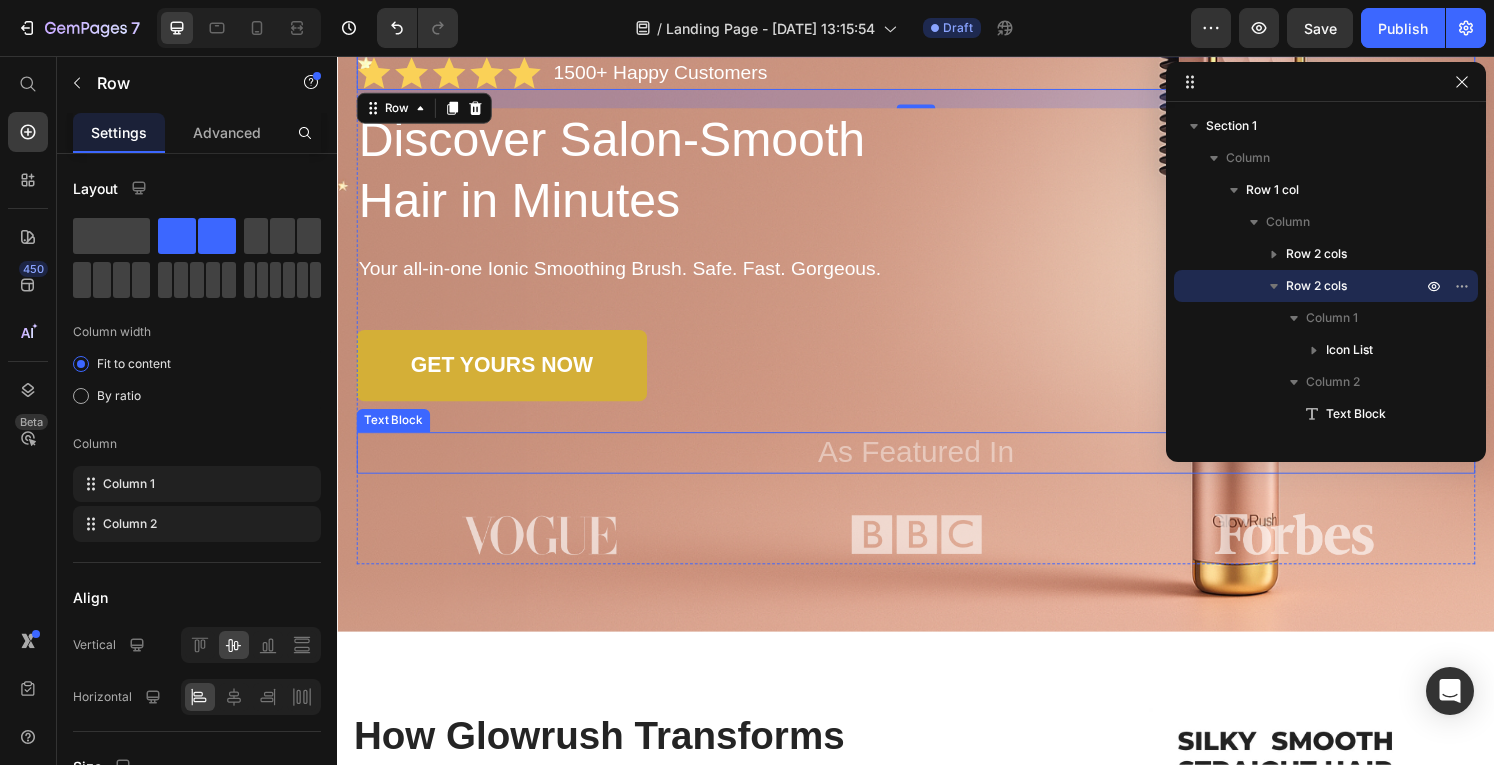 click on "As Featured In" at bounding box center [937, 467] 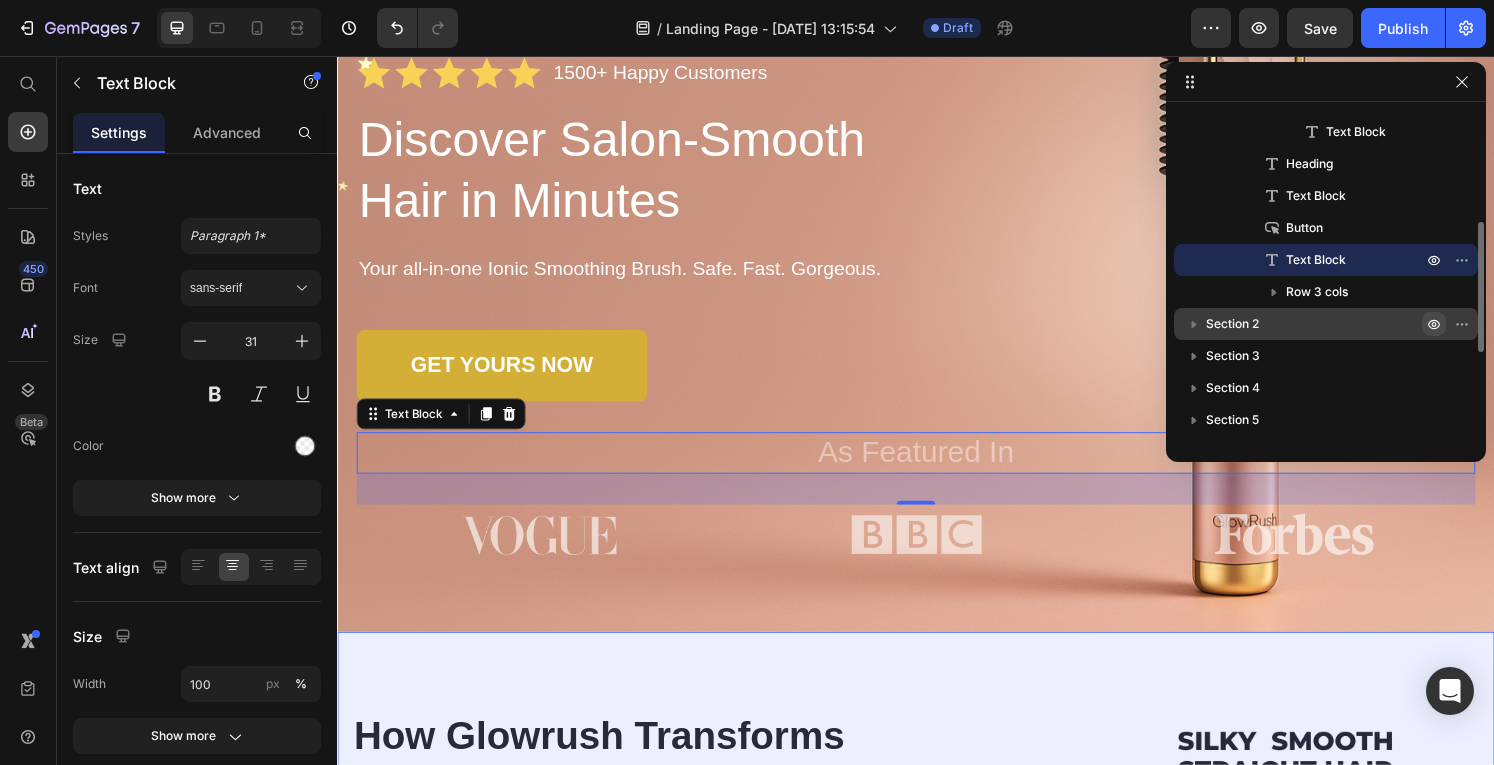click 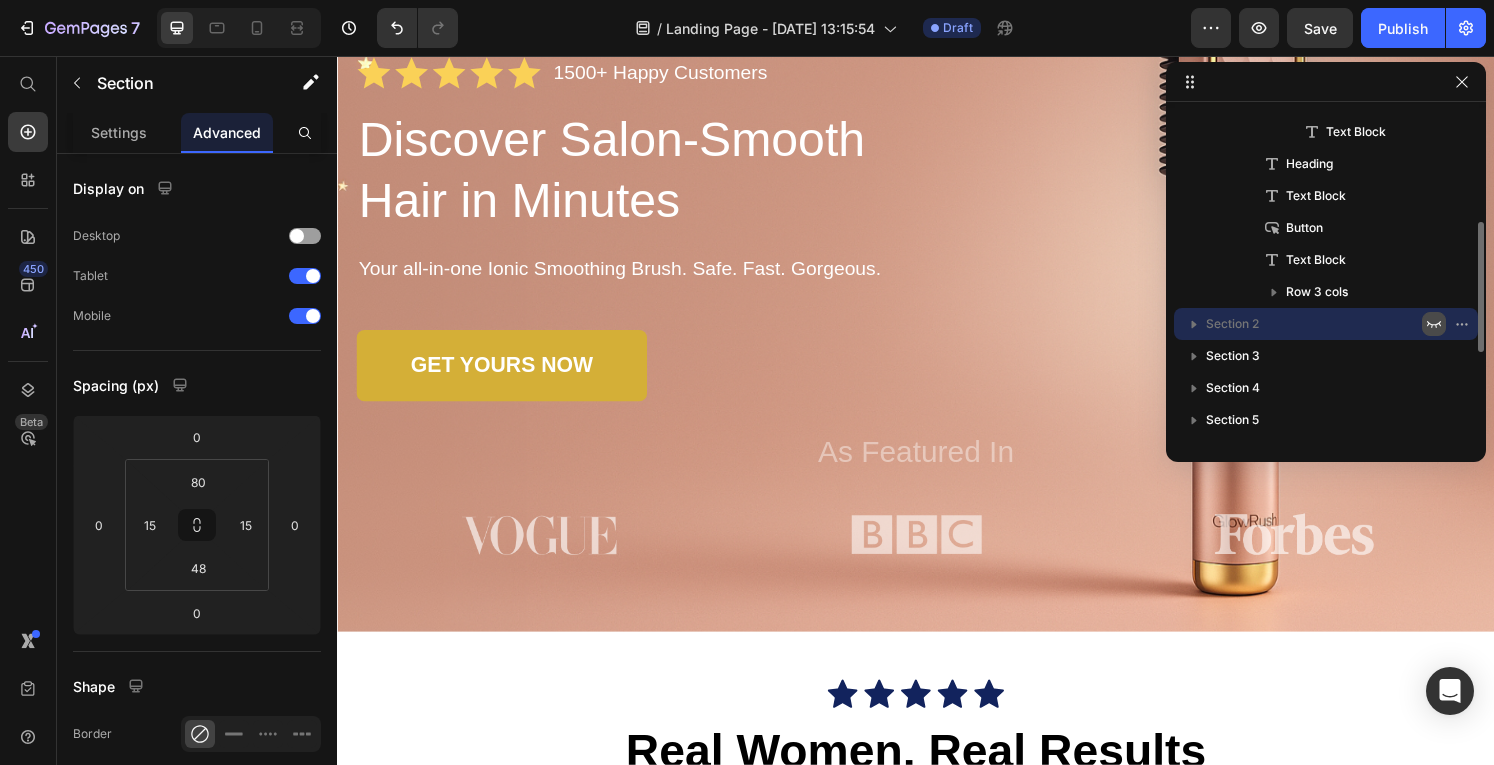 click 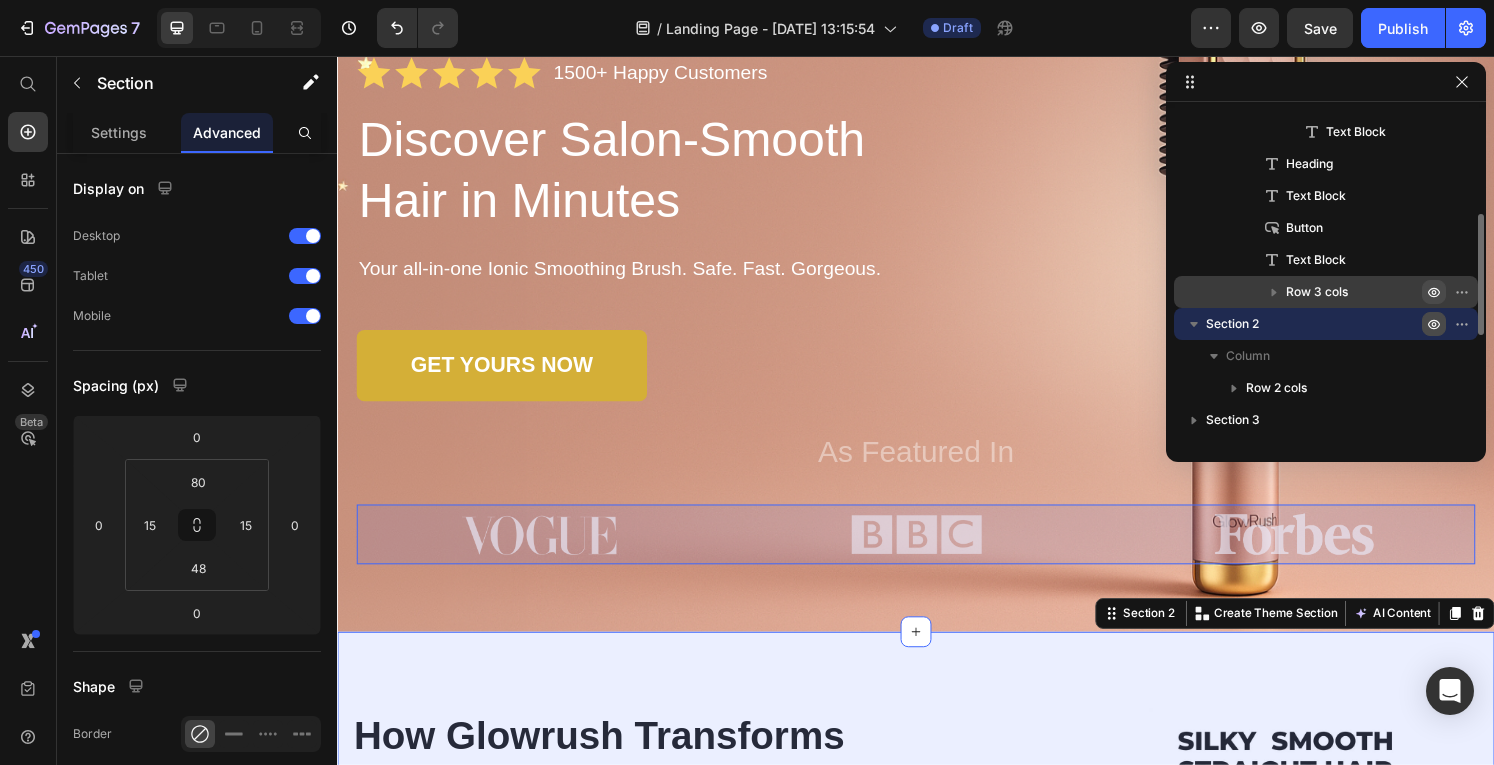 click at bounding box center [1448, 292] 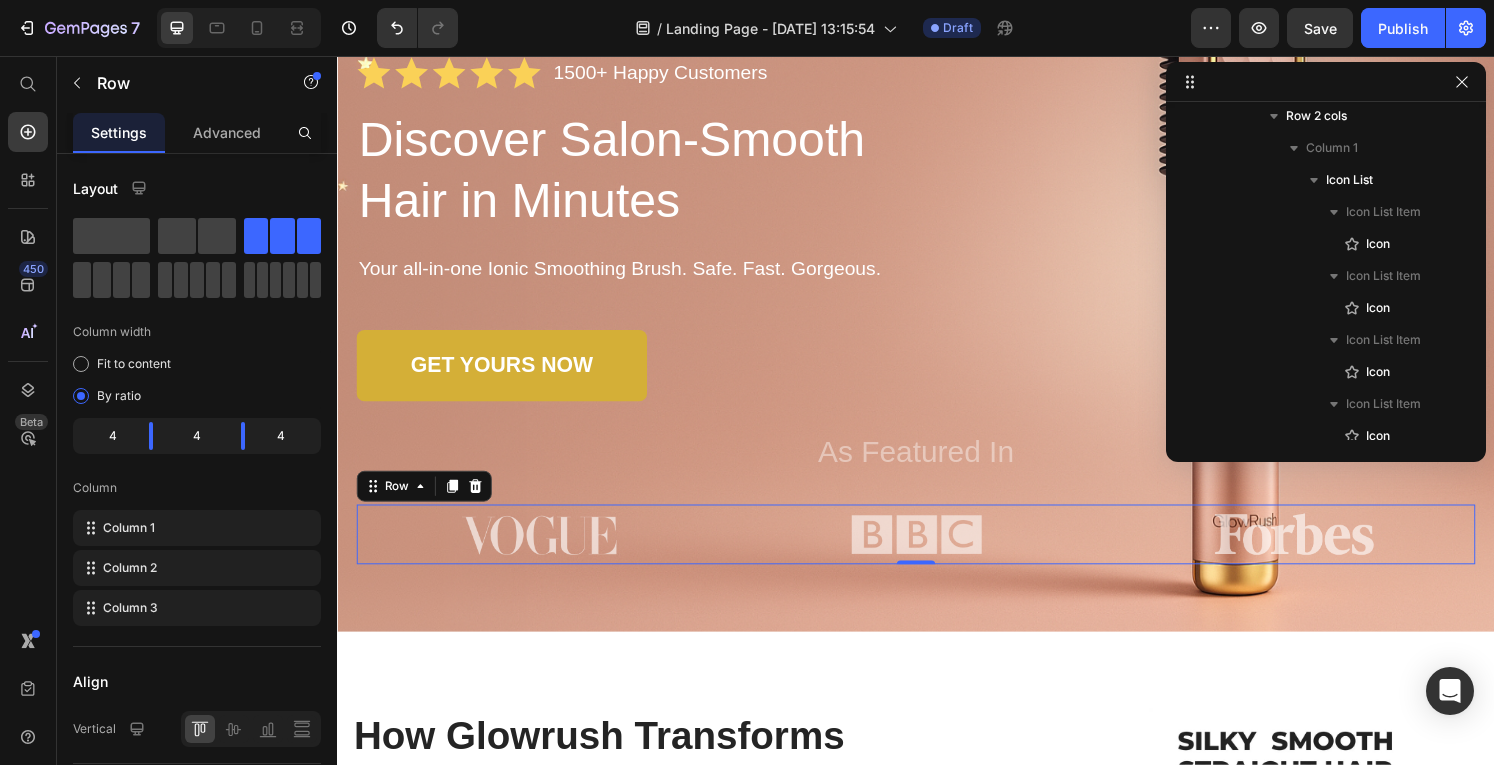 scroll, scrollTop: 746, scrollLeft: 0, axis: vertical 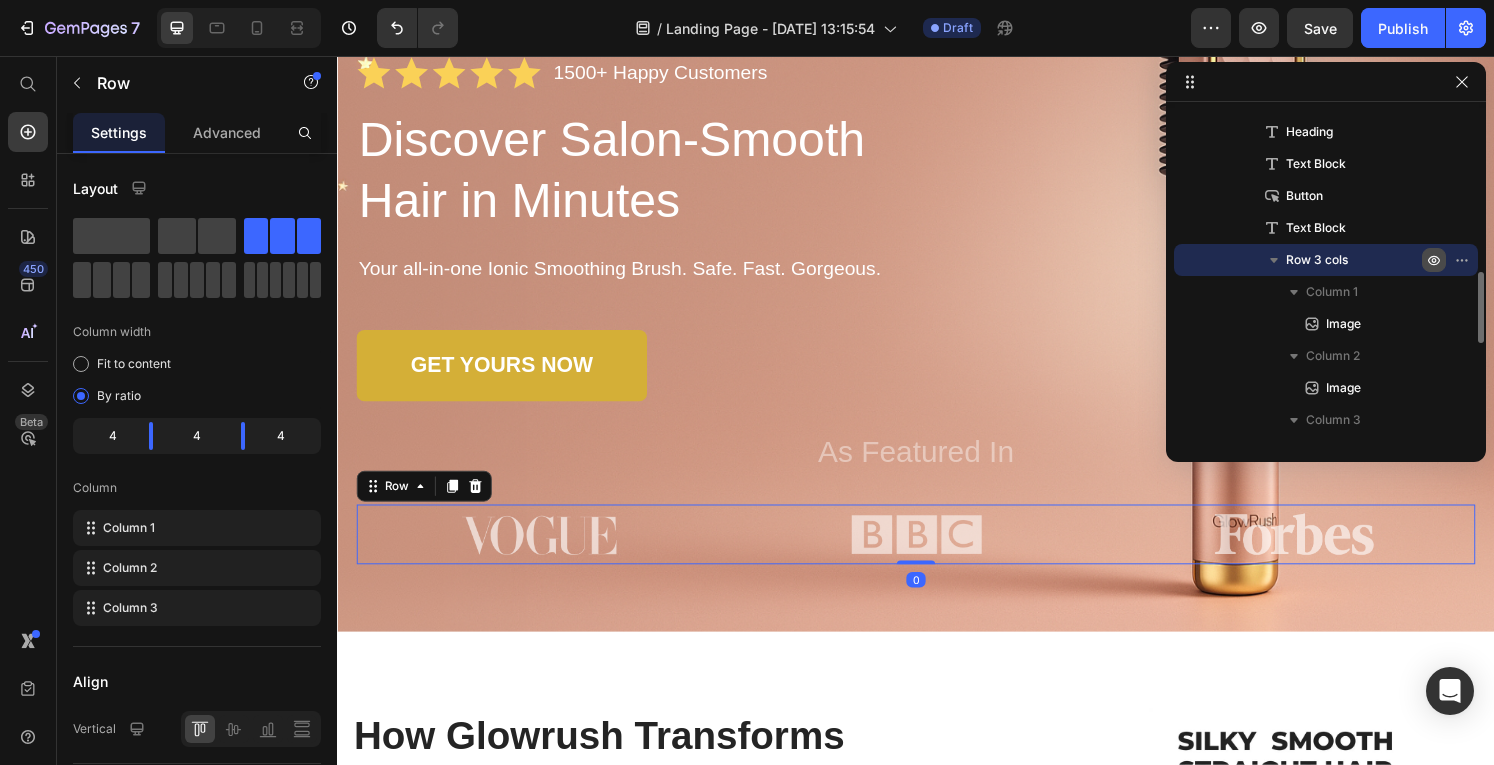 click 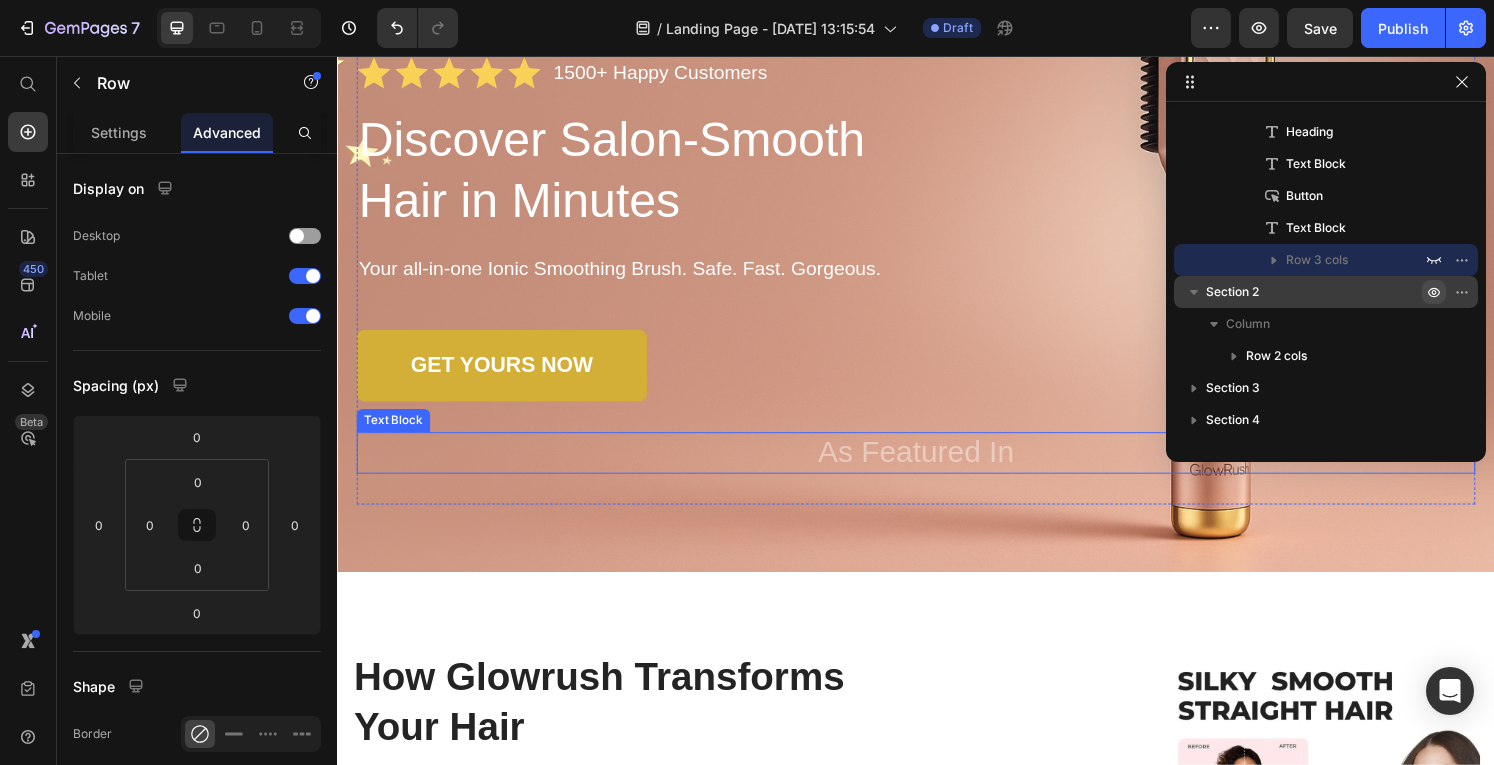 click on "As Featured In" at bounding box center (937, 467) 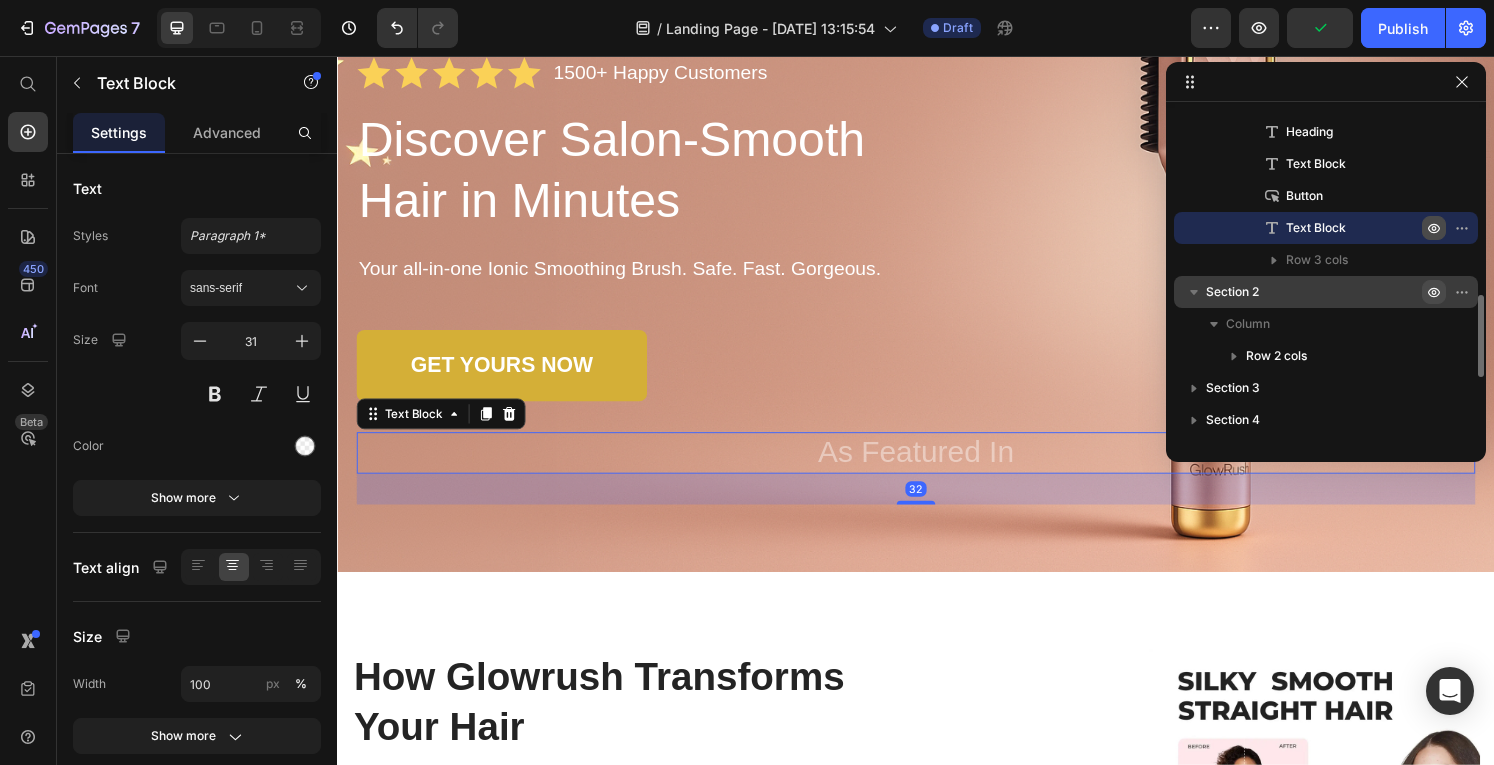 click 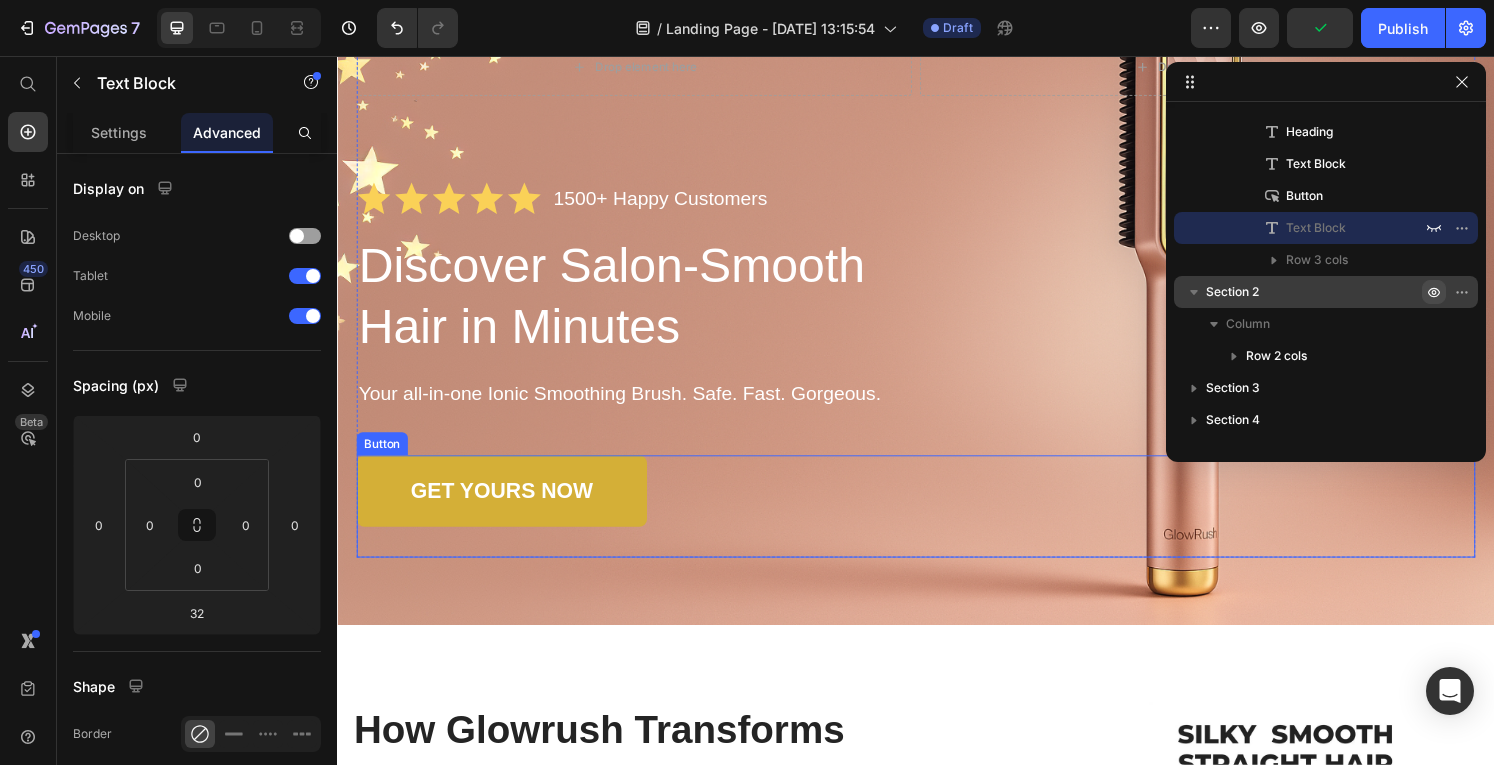 scroll, scrollTop: 0, scrollLeft: 0, axis: both 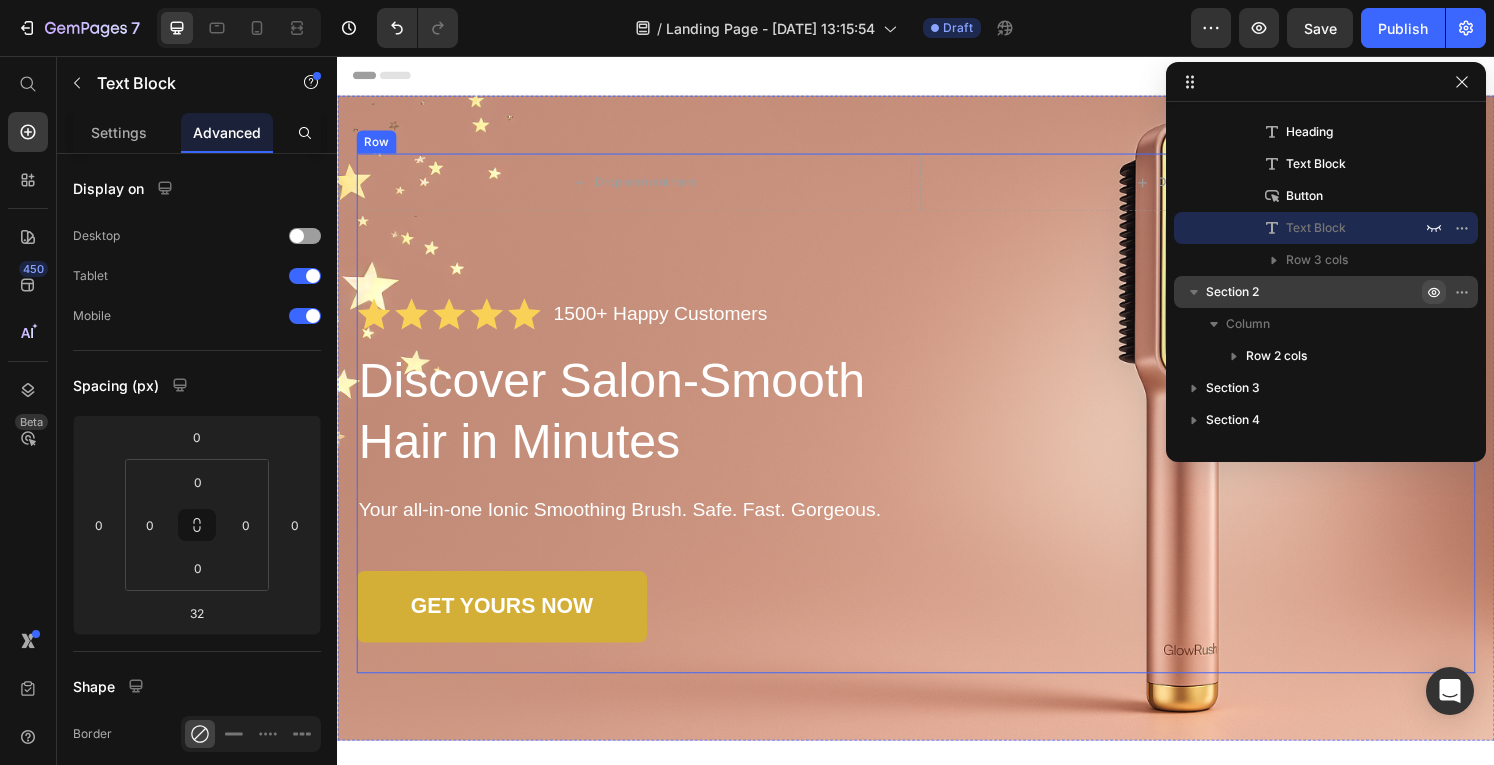 click on "Drop element here
Drop element here Row
Icon
Icon
Icon
Icon
Icon Icon List 1500+ Happy Customers Text Block Row Discover Salon-Smooth Hair in Minutes Heading Your all-in-one Ionic Smoothing Brush. Safe. Fast. Gorgeous. Text Block GET YOURS NOW Button As Featured In Text Block   32 Image Image Image Row" at bounding box center (937, 426) 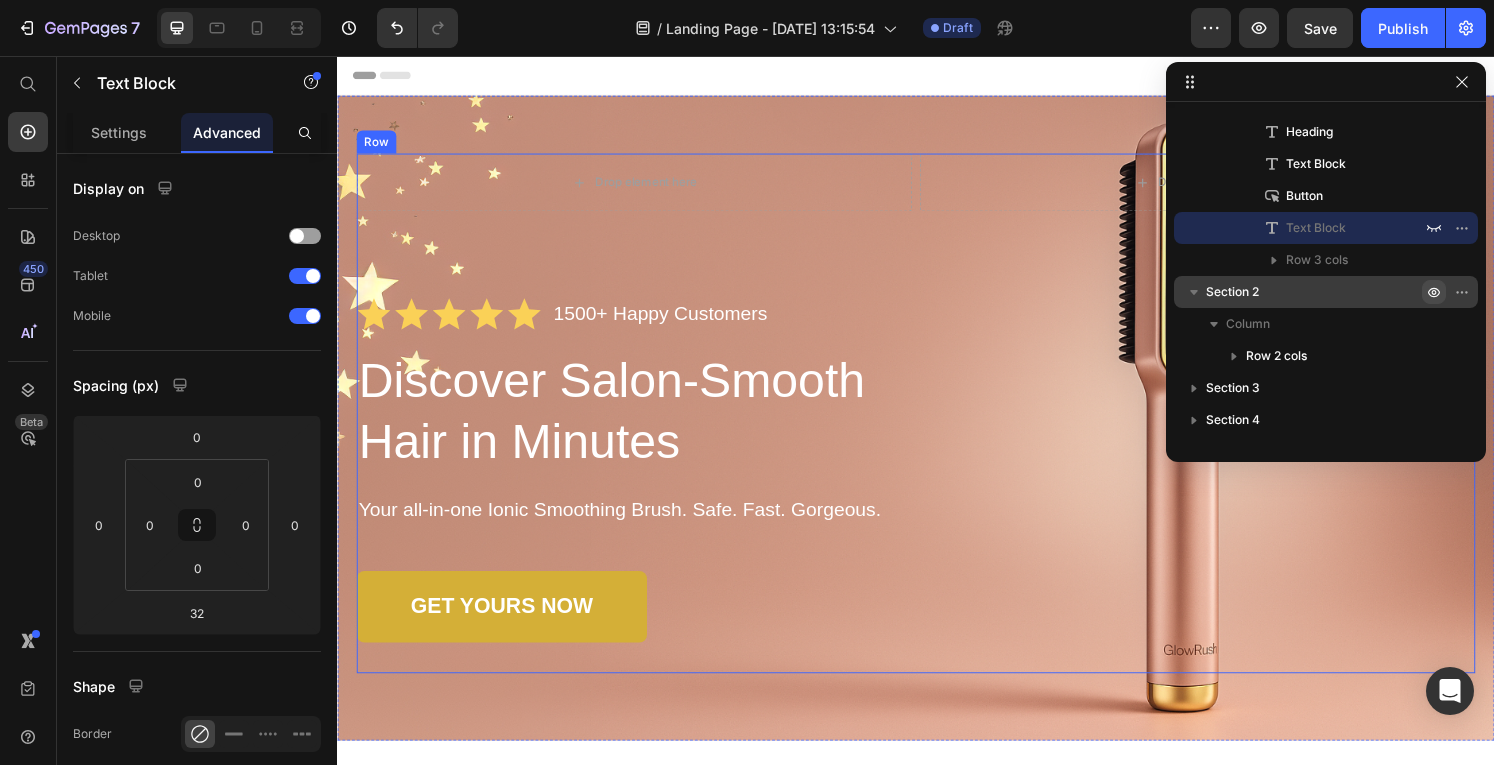 scroll, scrollTop: 0, scrollLeft: 0, axis: both 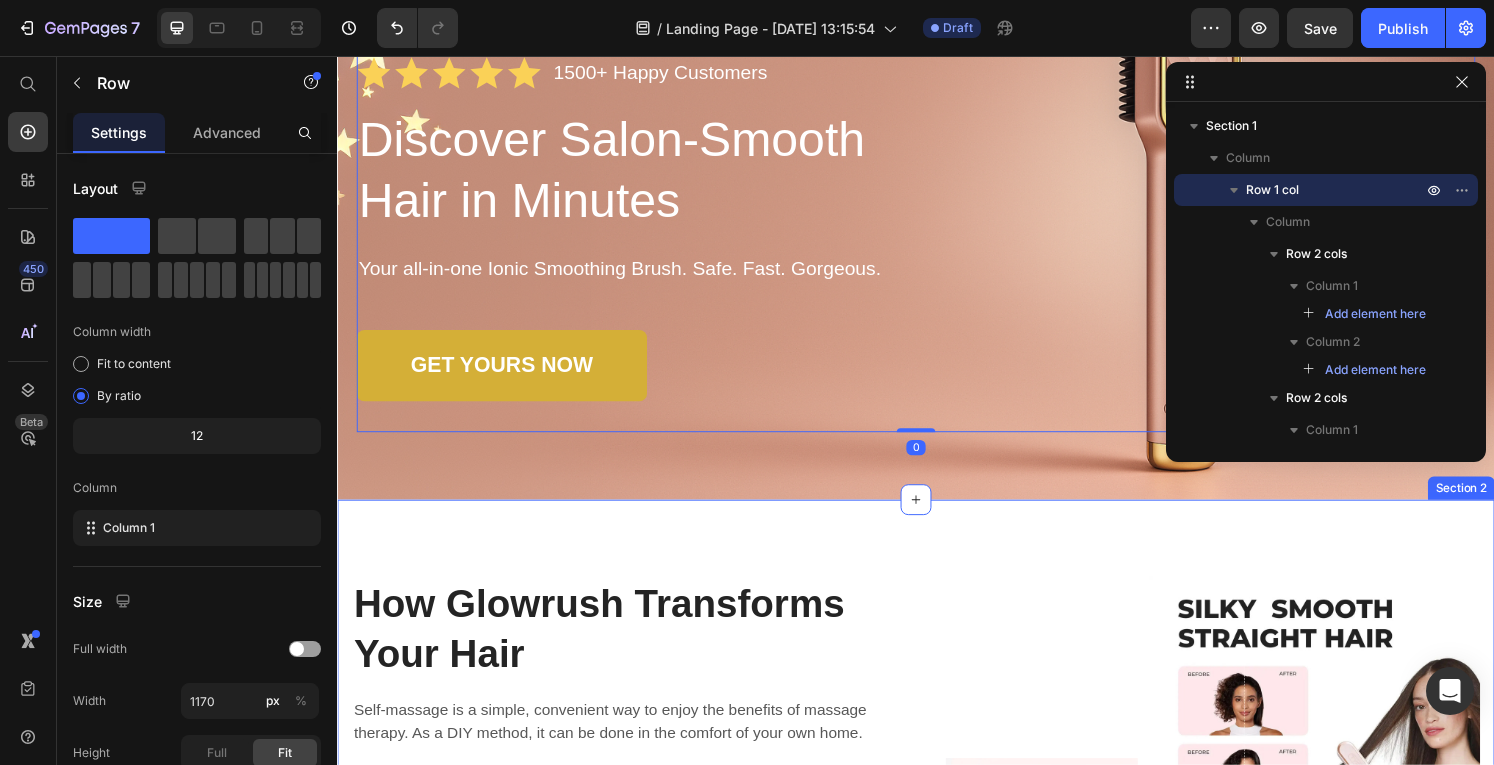 click on "Image" at bounding box center (1067, 806) 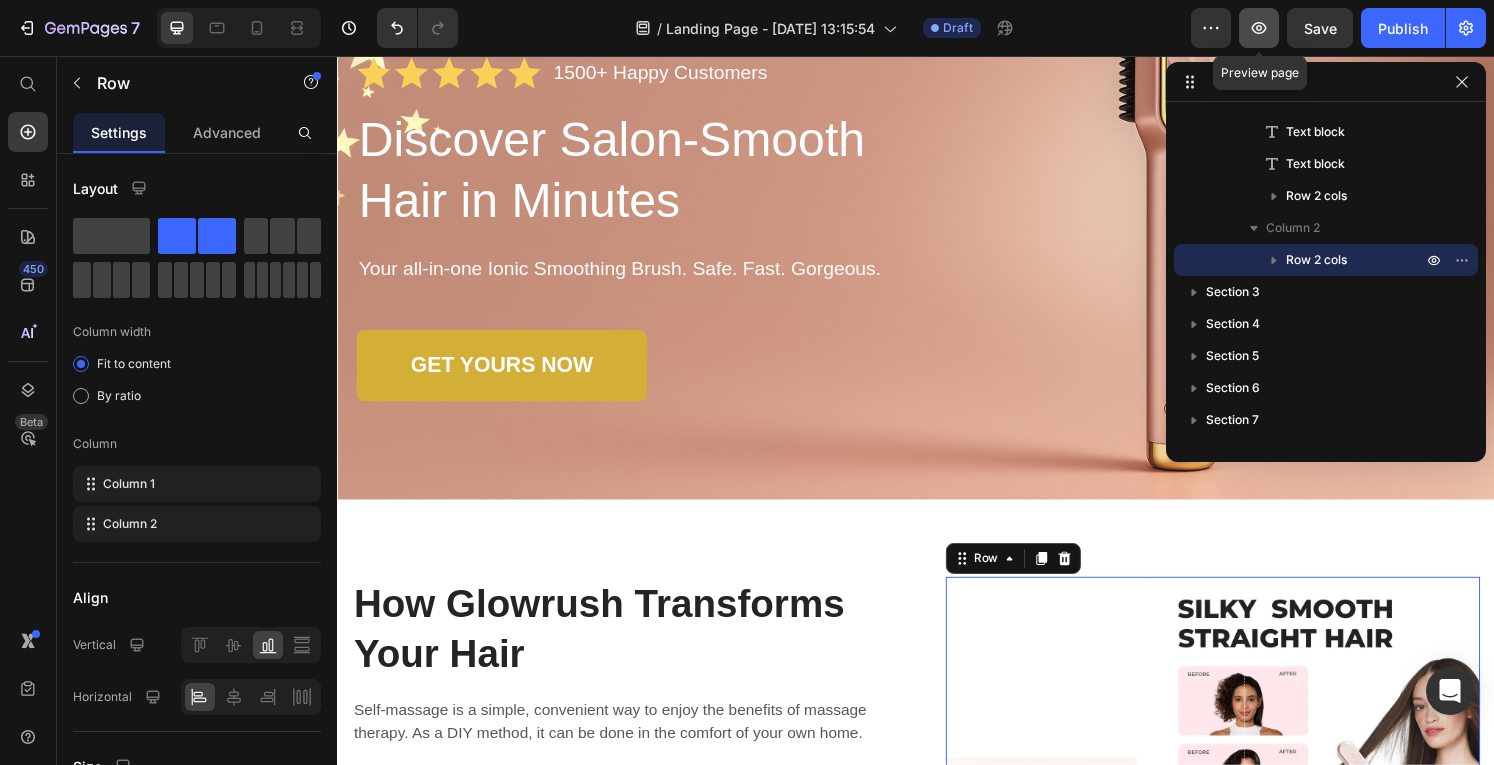 click 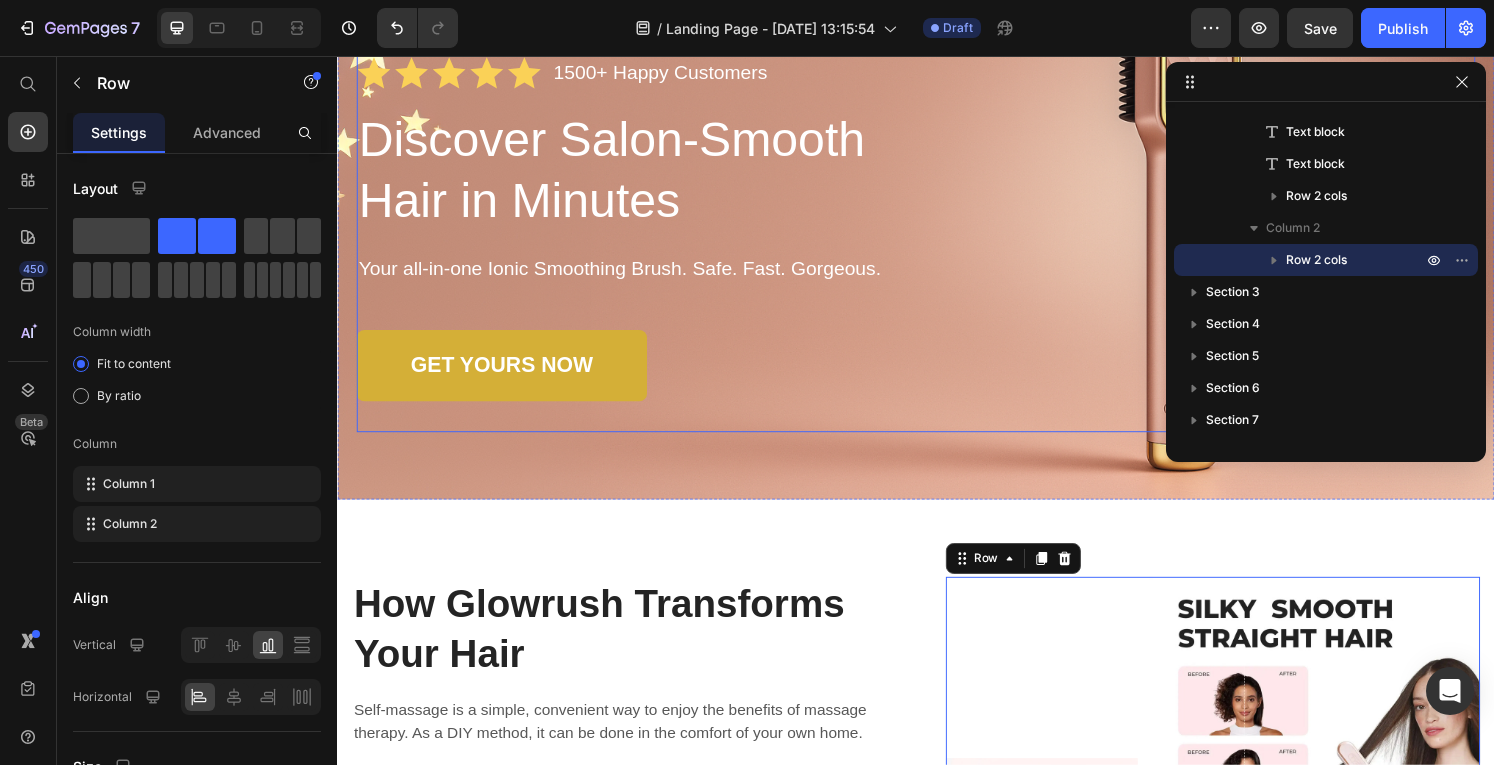 scroll, scrollTop: 155, scrollLeft: 0, axis: vertical 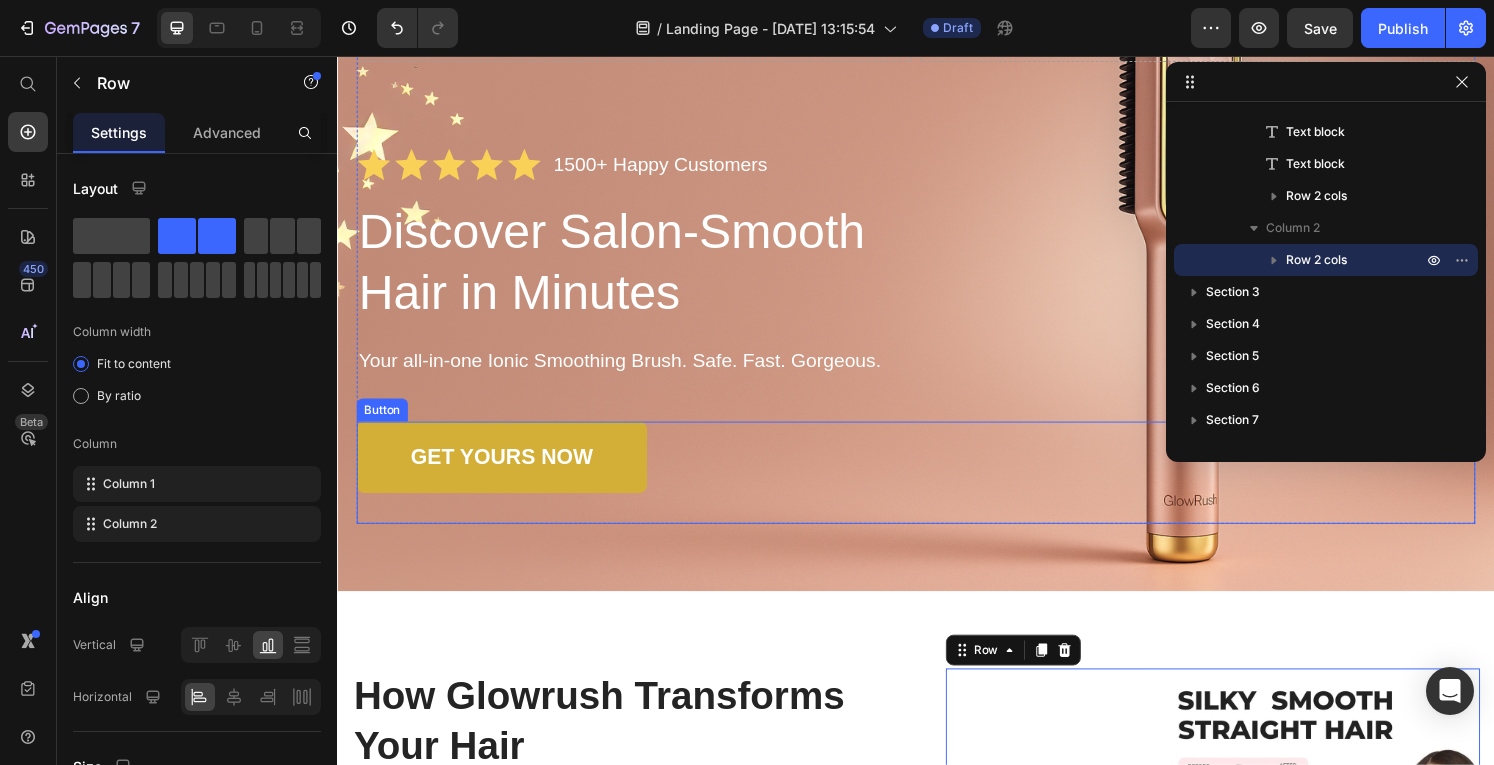 click on "GET YOURS NOW Button" at bounding box center [937, 488] 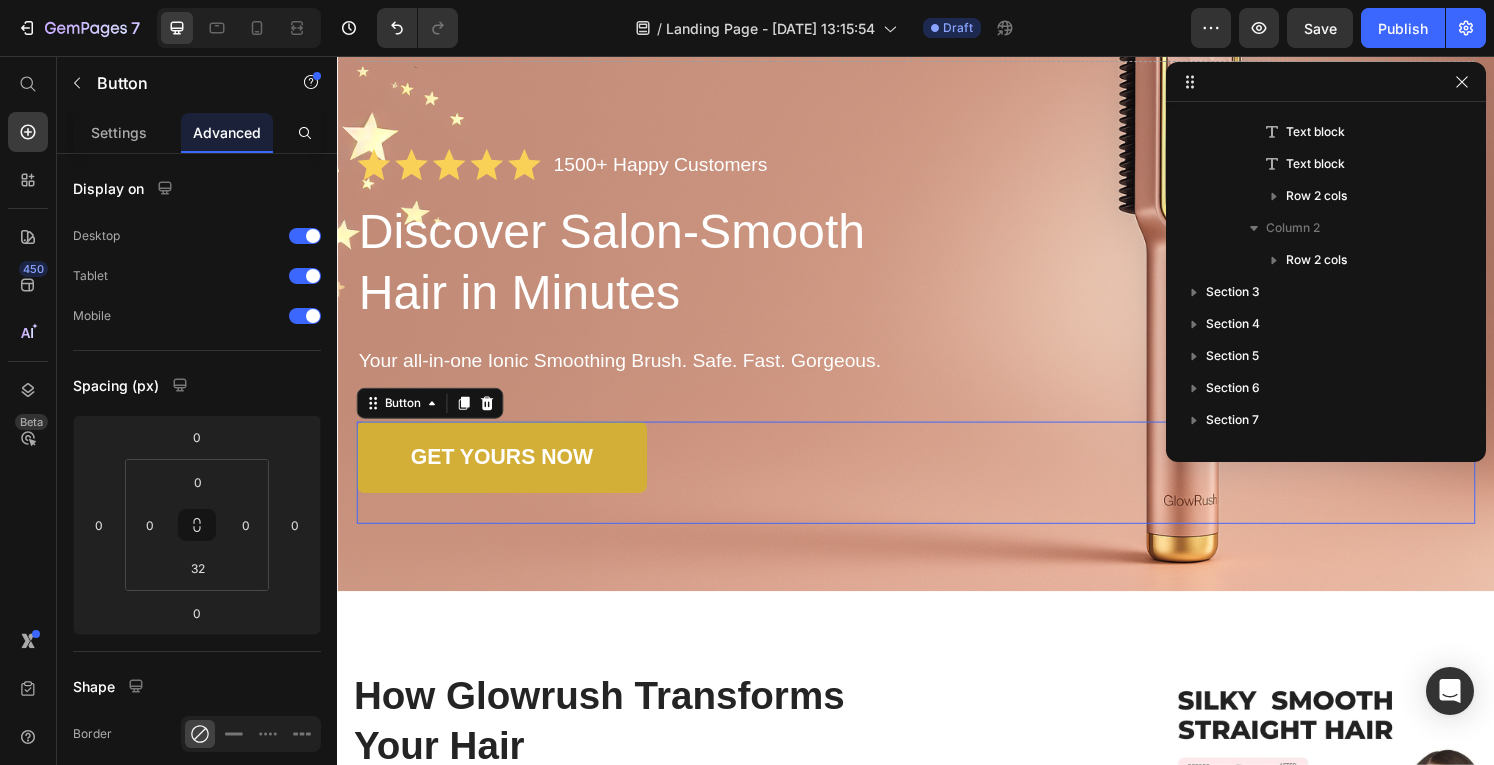 scroll, scrollTop: 682, scrollLeft: 0, axis: vertical 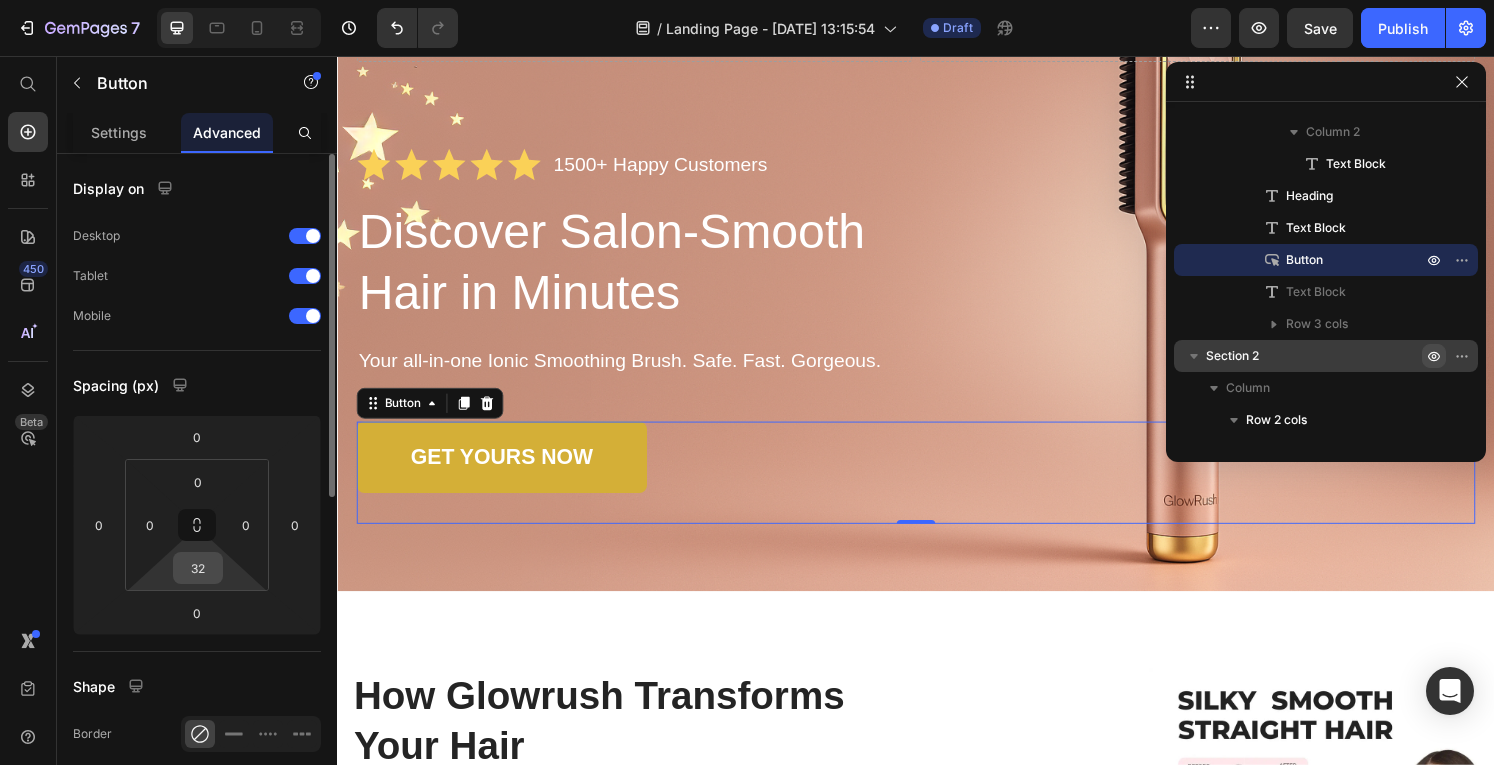 click on "32" at bounding box center (198, 568) 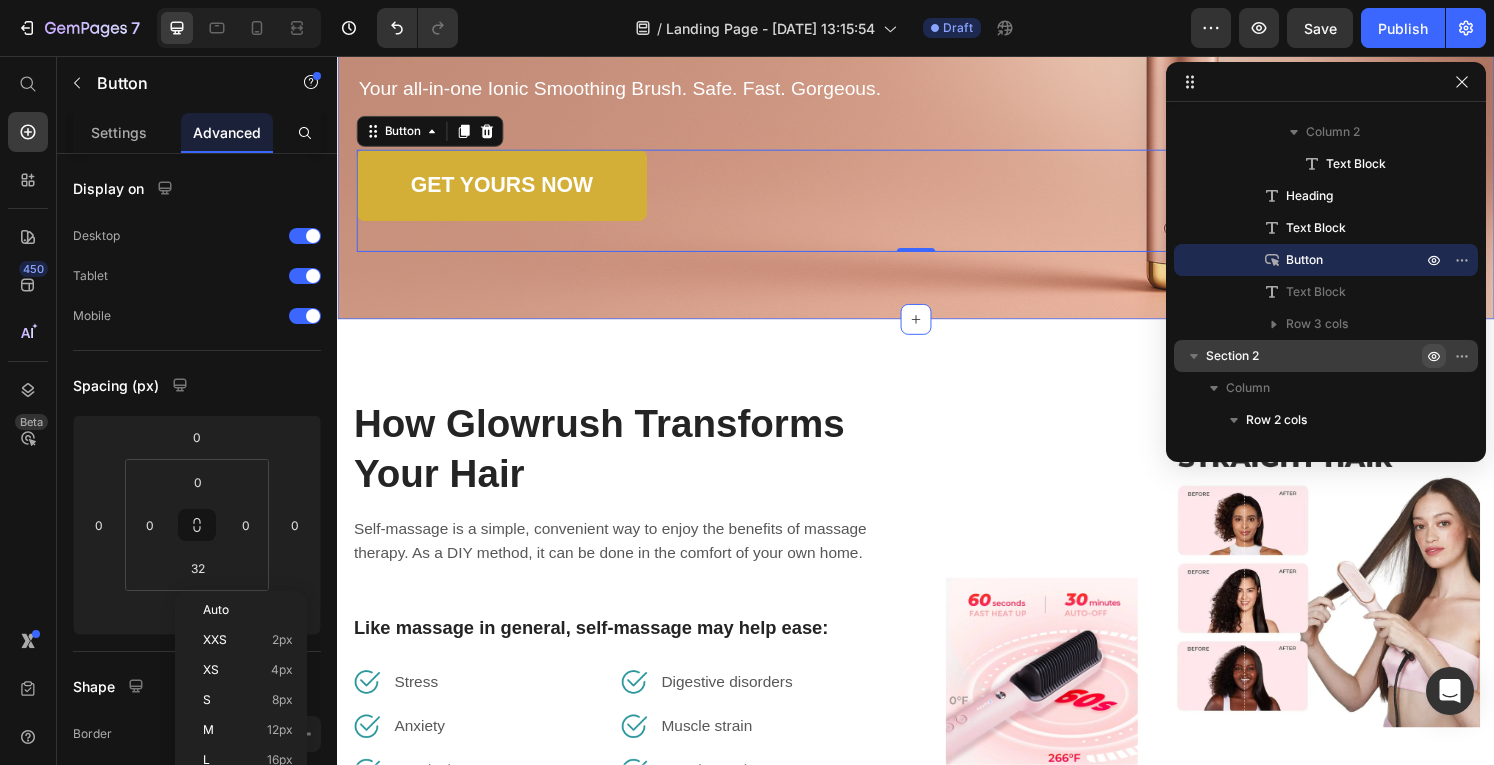 scroll, scrollTop: 445, scrollLeft: 0, axis: vertical 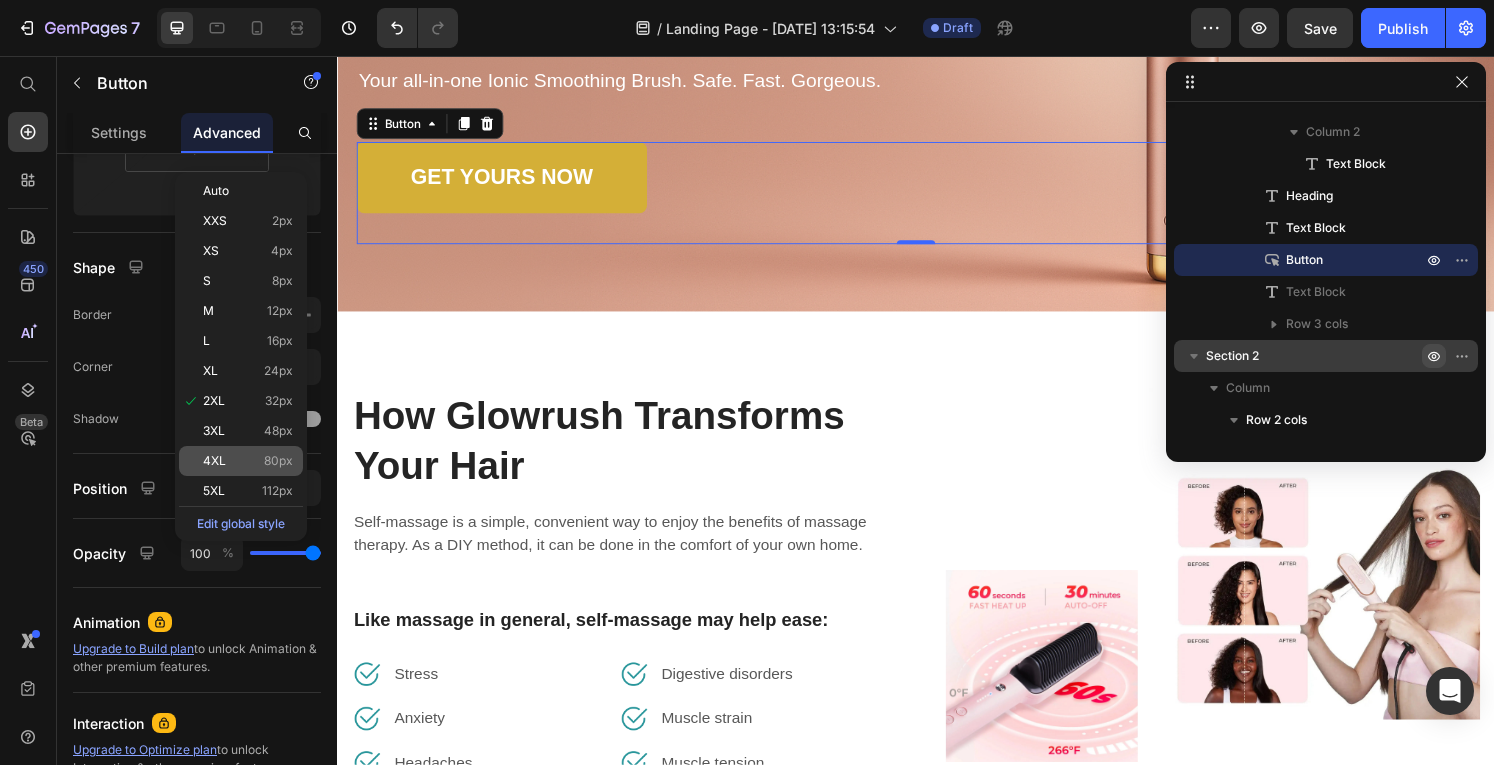 click on "80px" at bounding box center (278, 461) 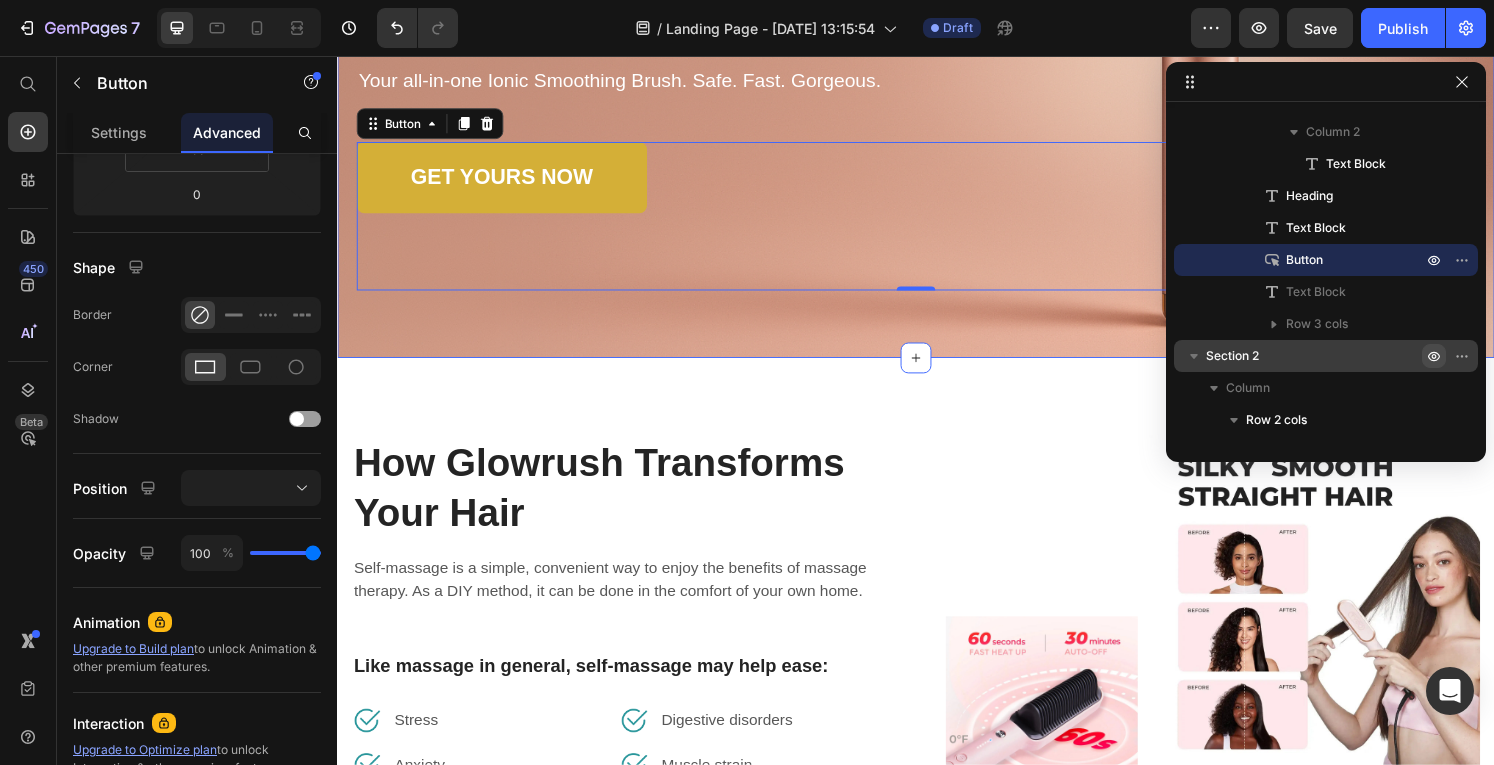 click on "Drop element here
Drop element here Row
Icon
Icon
Icon
Icon
Icon Icon List 1500+ Happy Customers Text Block Row Discover Salon-Smooth Hair in Minutes Heading Your all-in-one Ionic Smoothing Brush. Safe. Fast. Gorgeous. Text Block GET YOURS NOW Button   0 As Featured In Text Block Image Image Image Row Row Section 1" at bounding box center [937, 10] 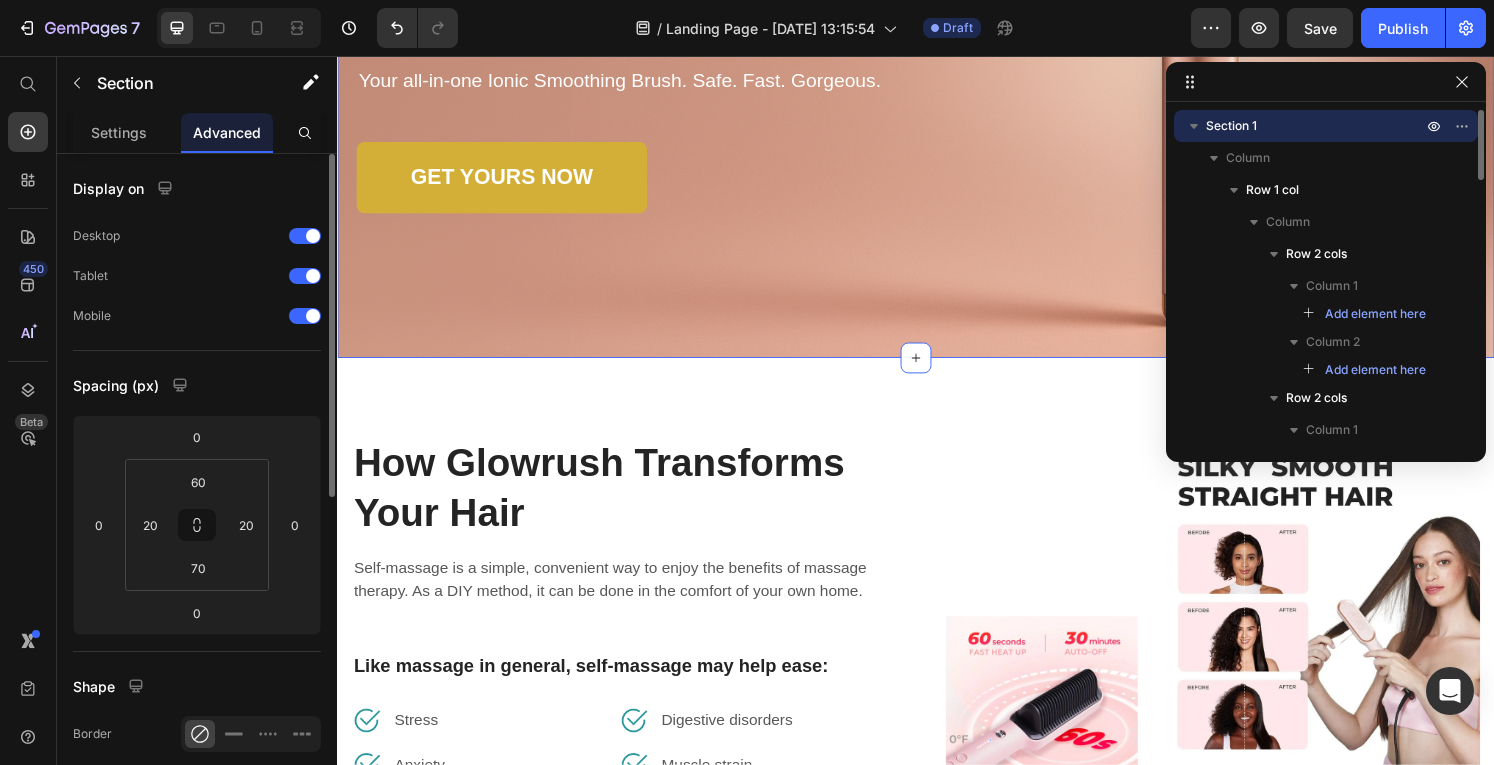 scroll, scrollTop: 32, scrollLeft: 0, axis: vertical 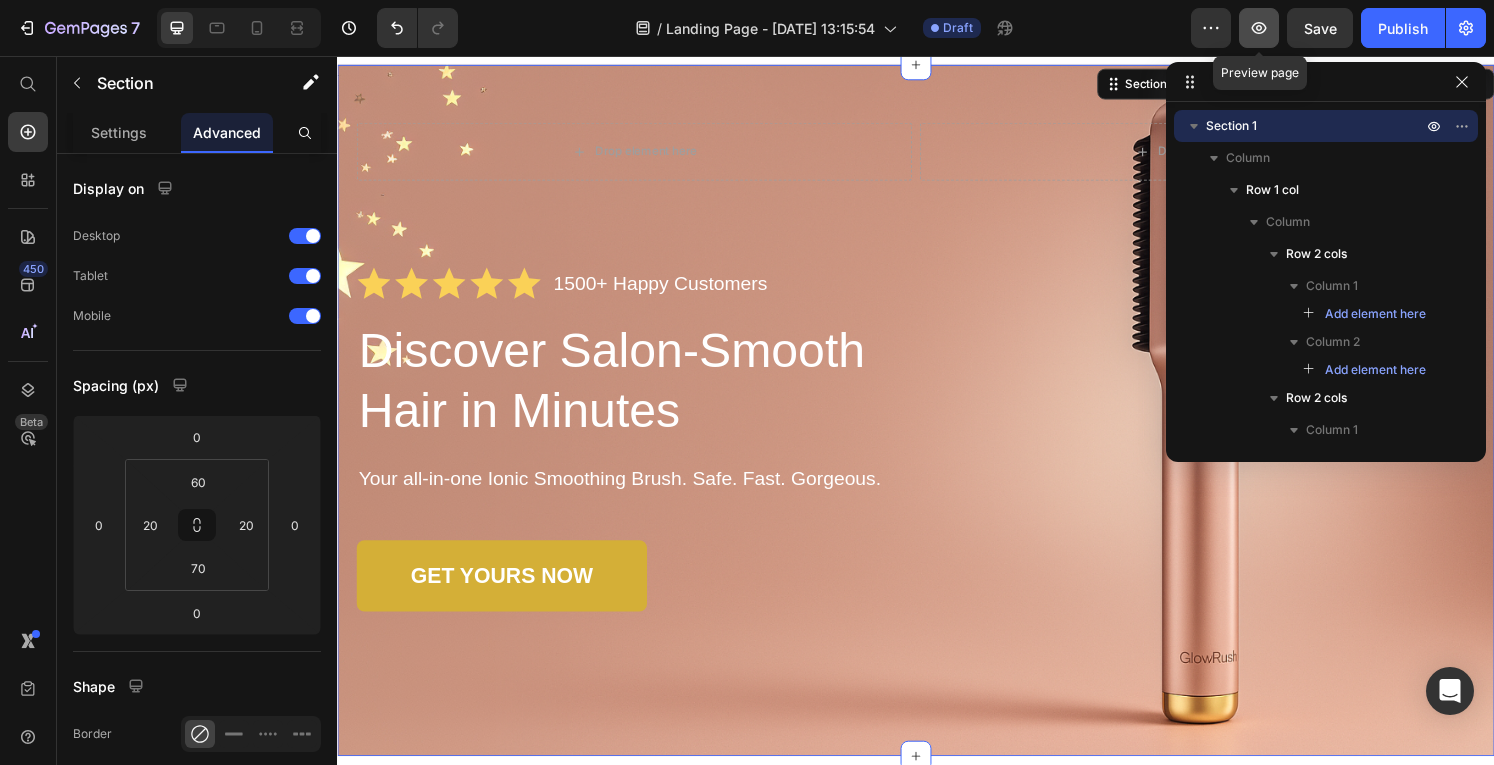 click 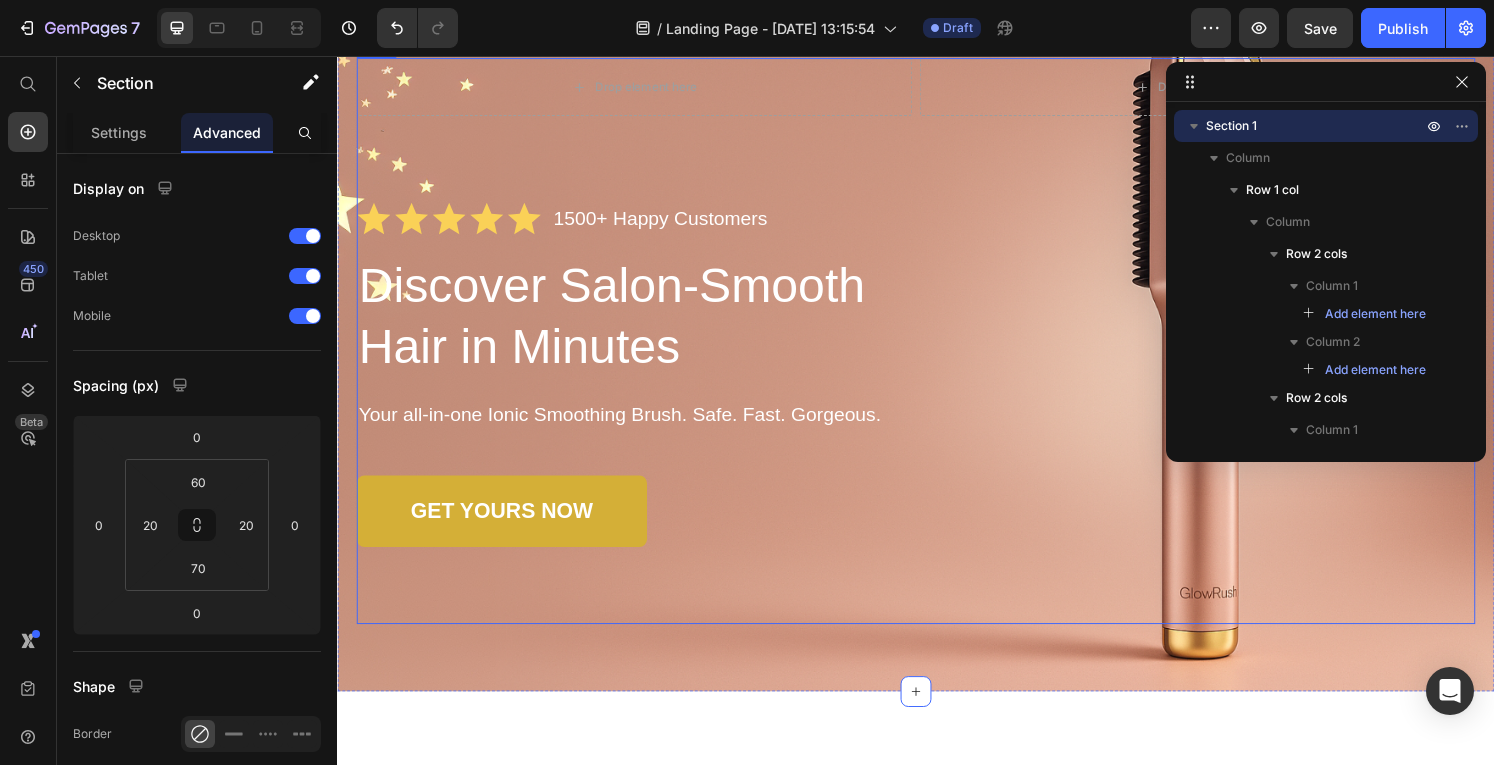 scroll, scrollTop: 89, scrollLeft: 0, axis: vertical 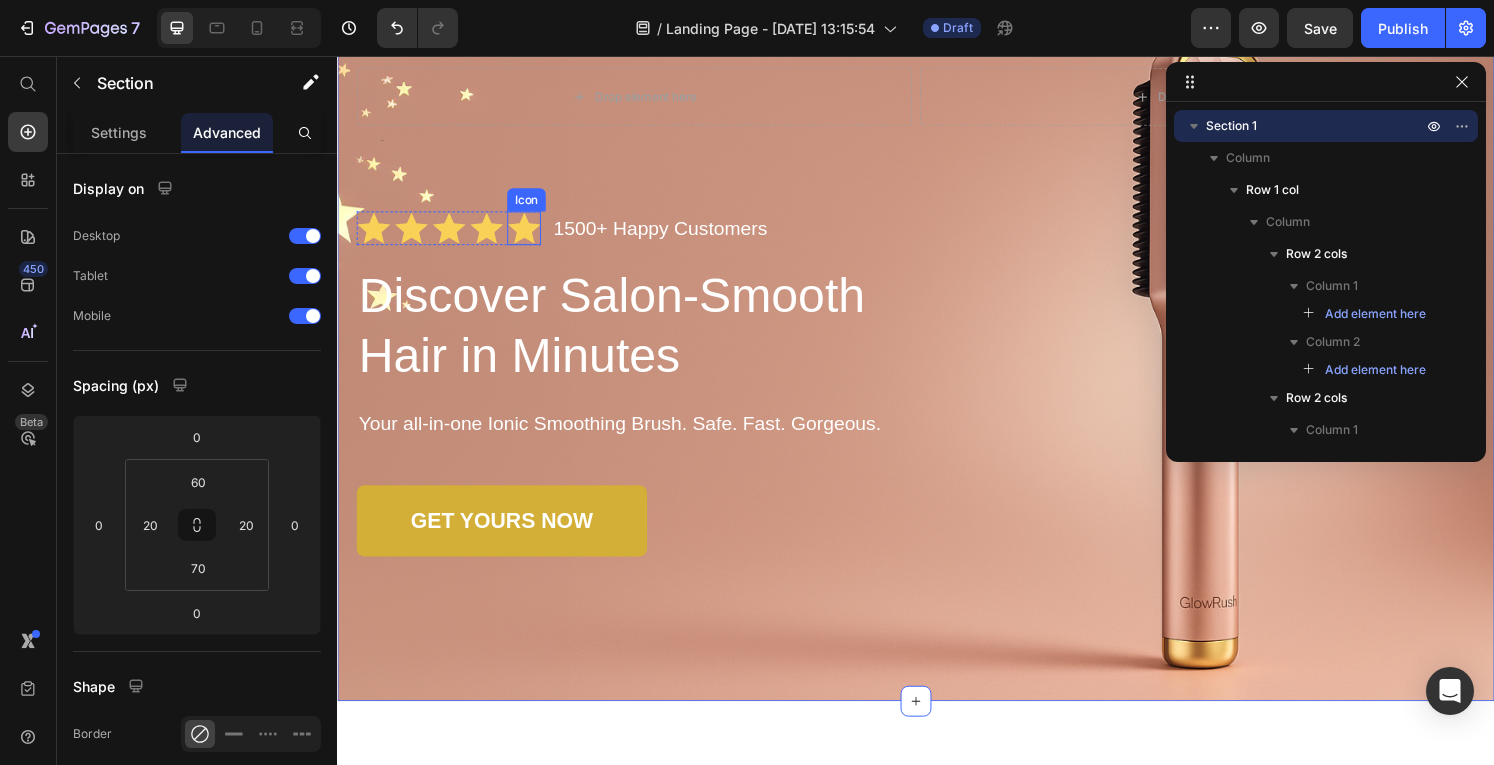click 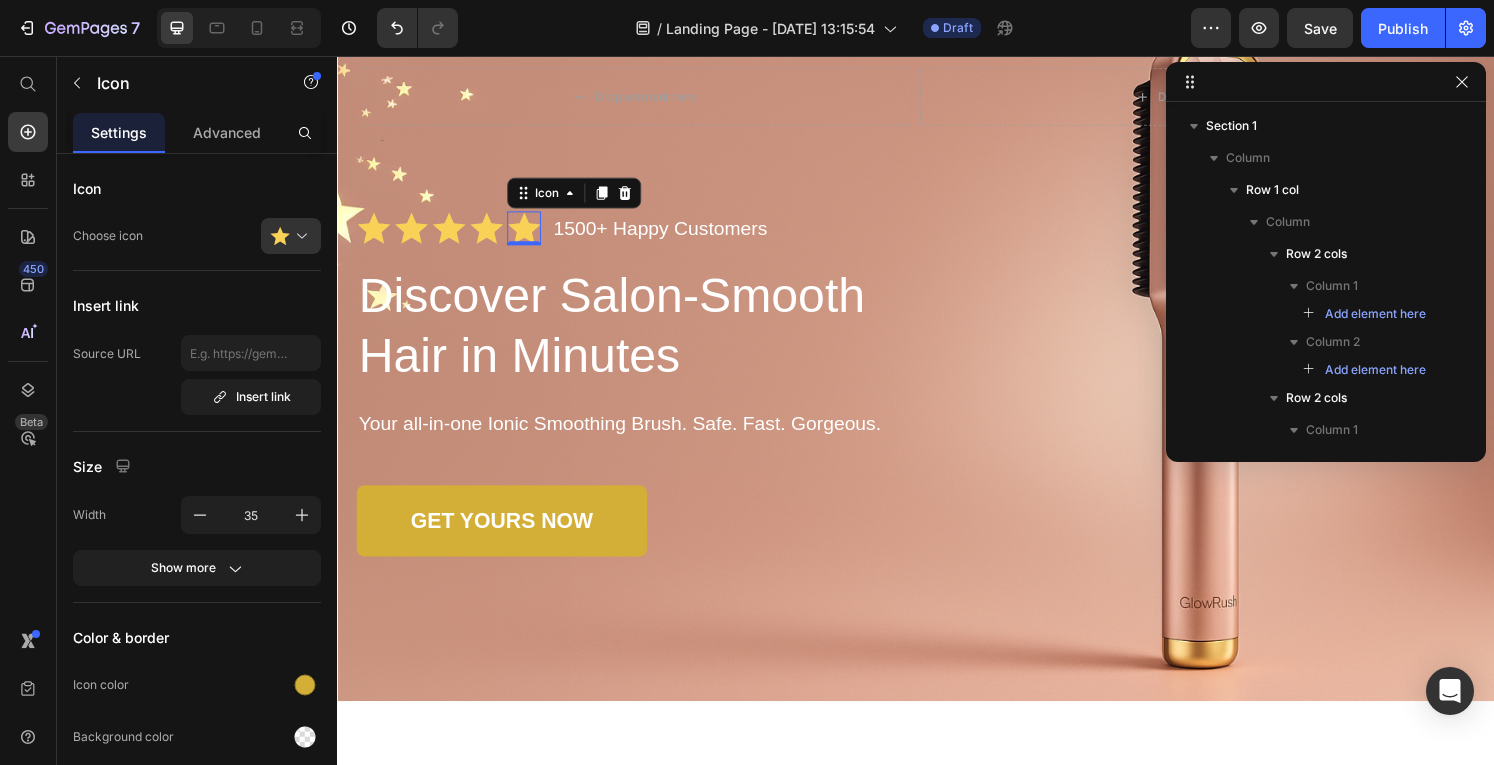 scroll, scrollTop: 522, scrollLeft: 0, axis: vertical 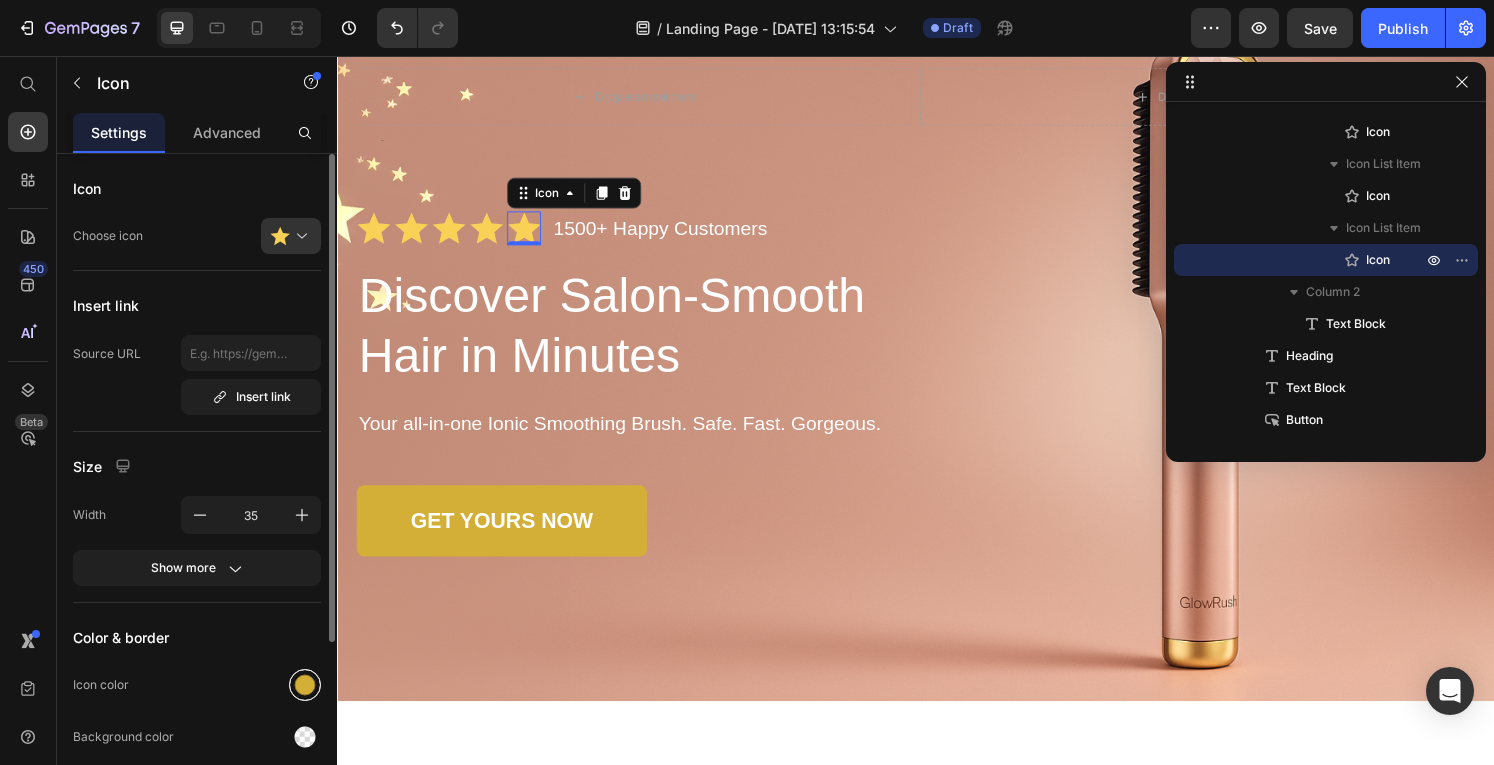 click at bounding box center [305, 685] 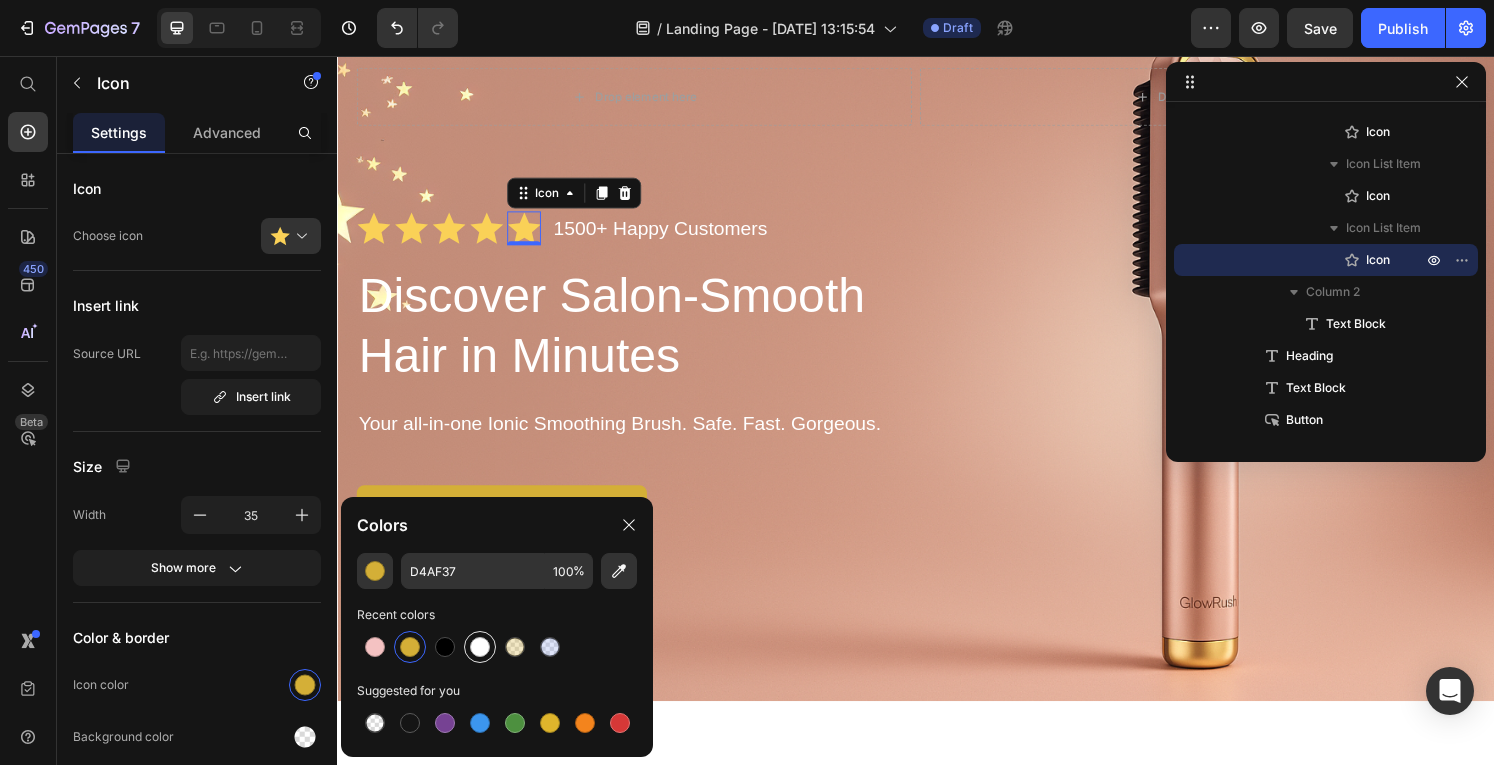 click at bounding box center [480, 647] 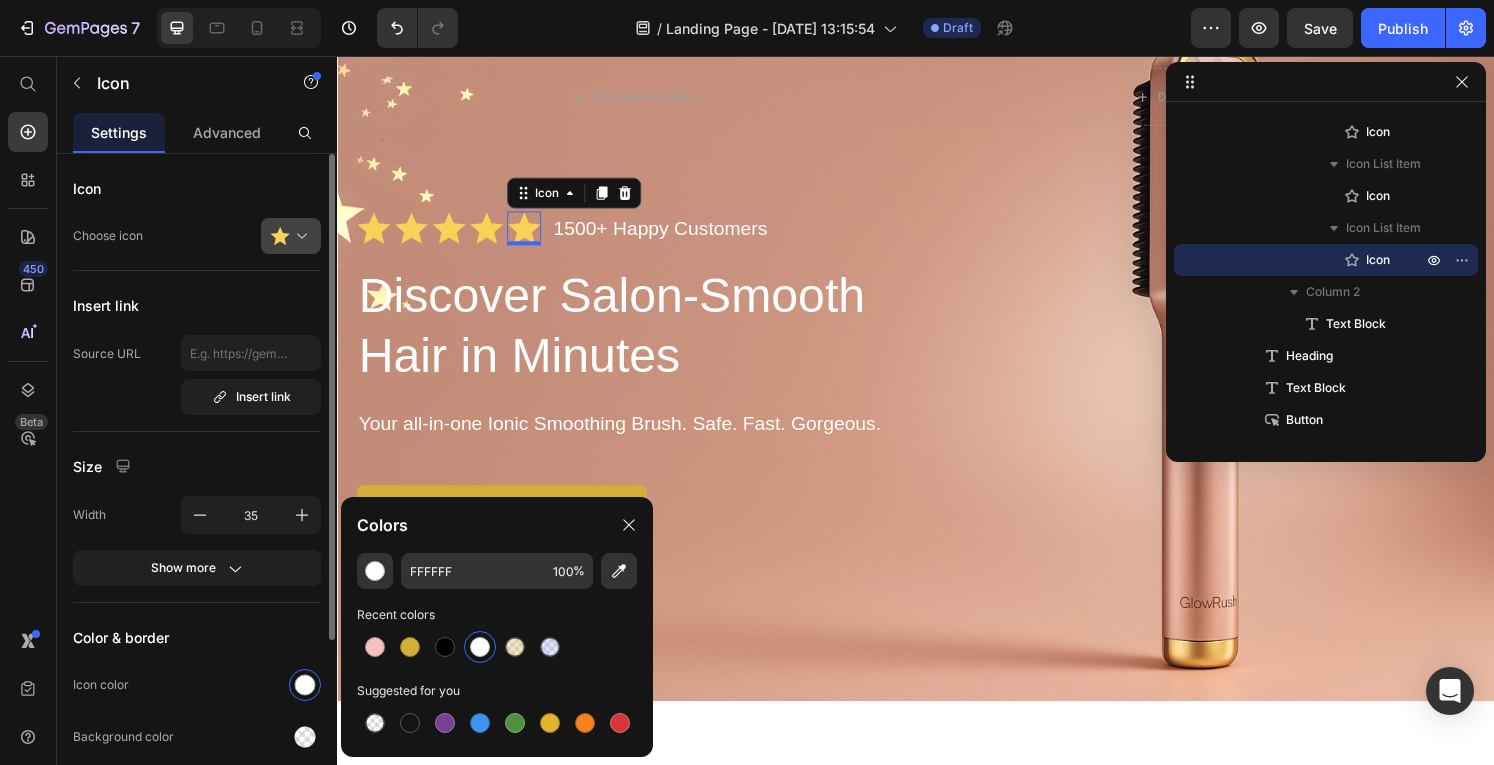 click at bounding box center (299, 236) 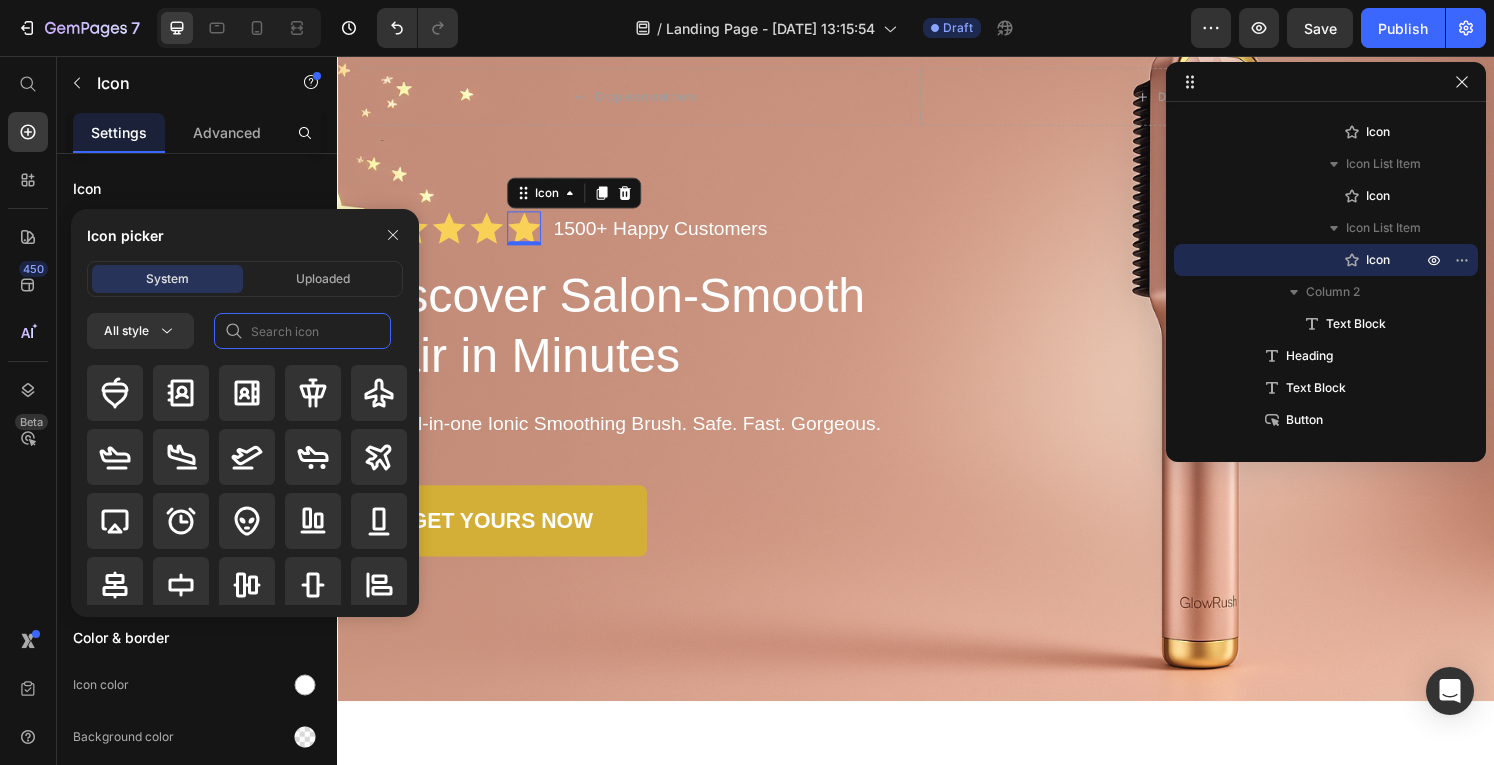 click 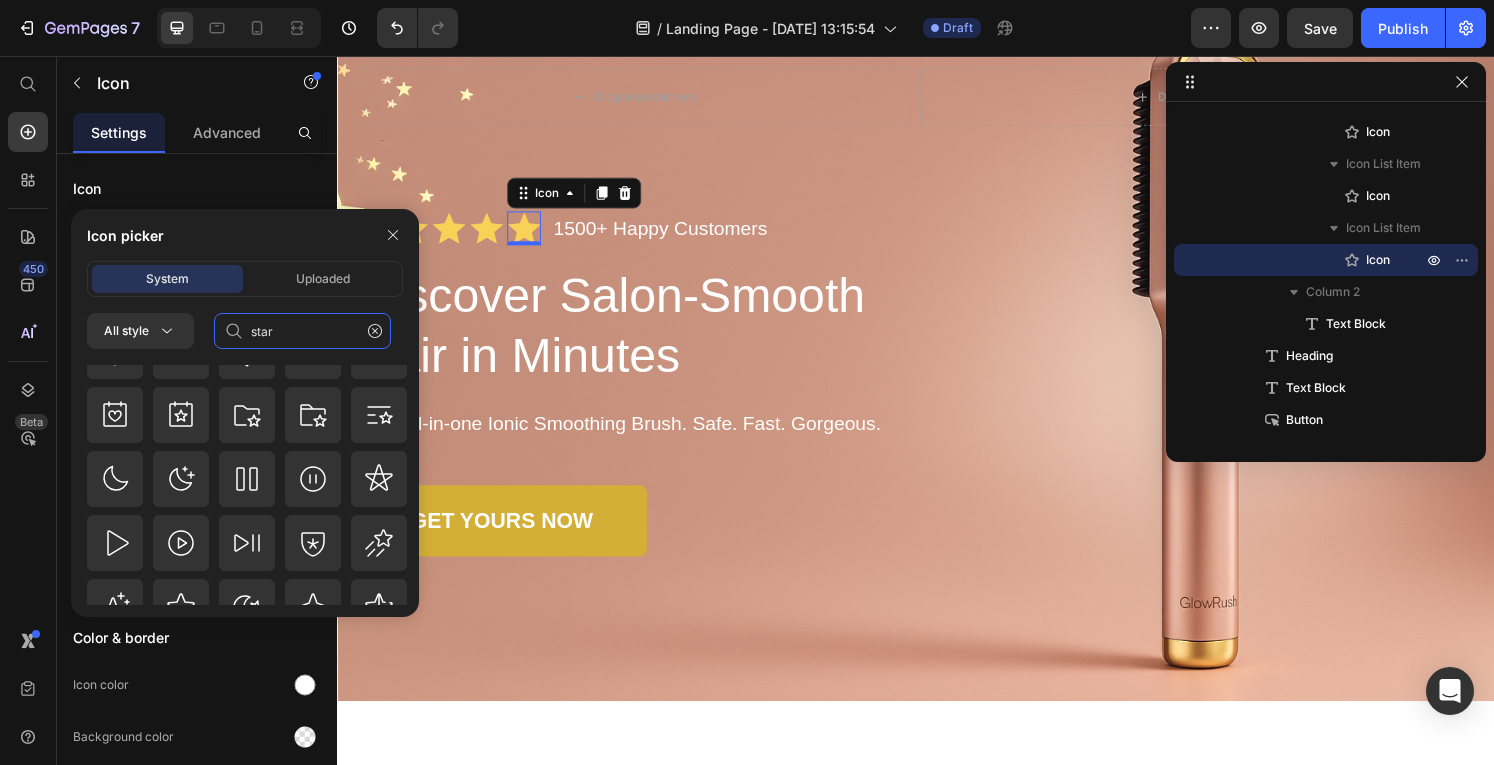 scroll, scrollTop: 342, scrollLeft: 0, axis: vertical 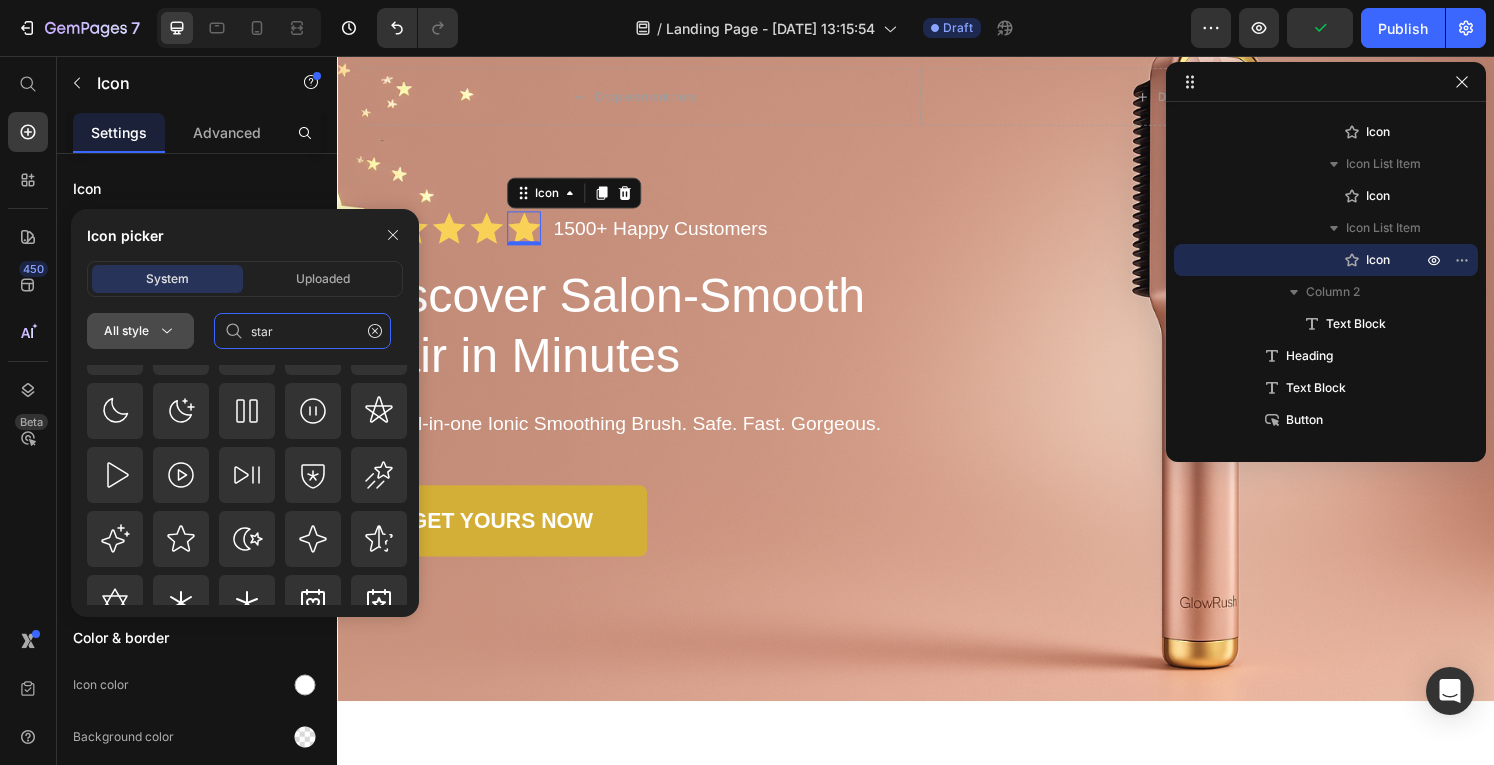 click on "All style" at bounding box center [140, 331] 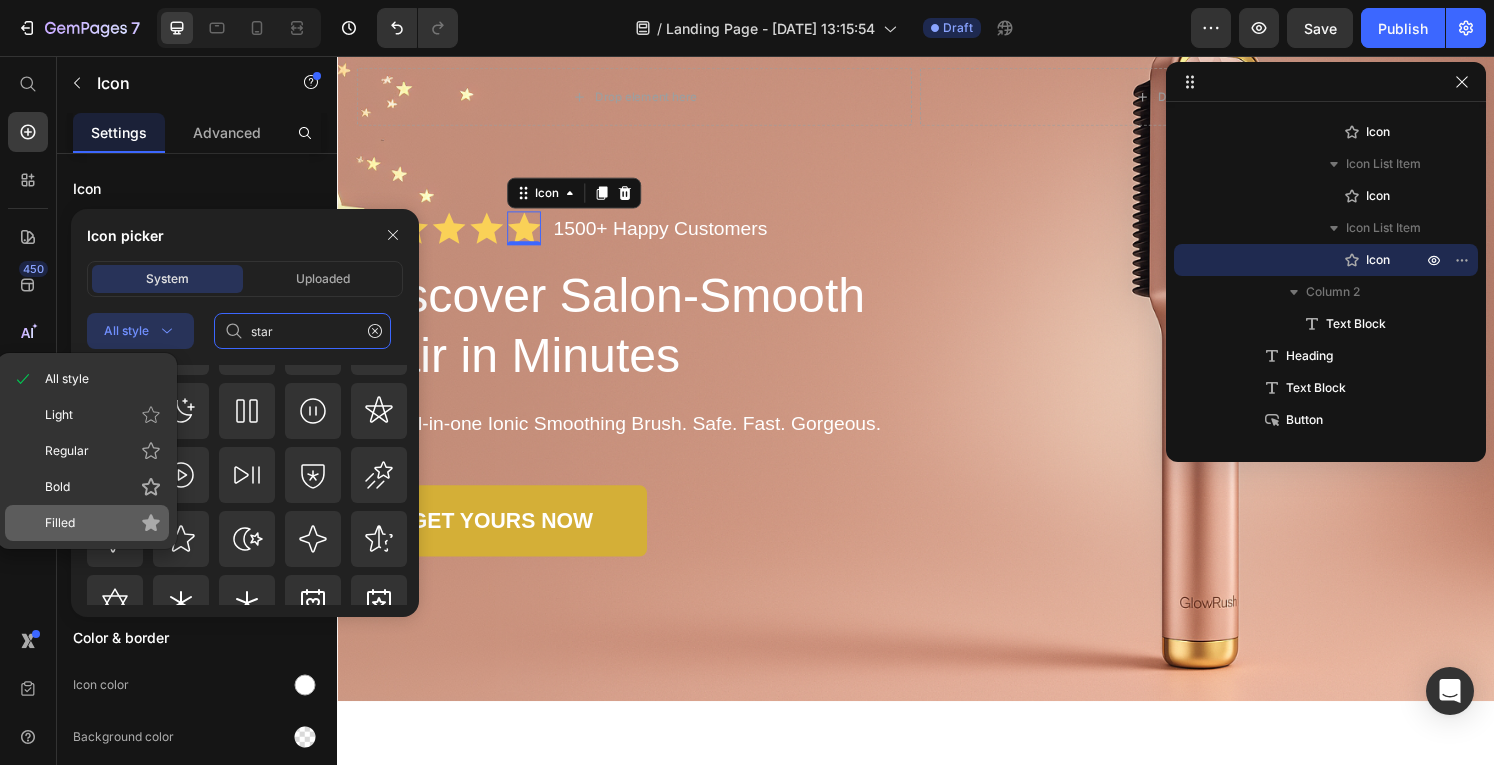 type on "star" 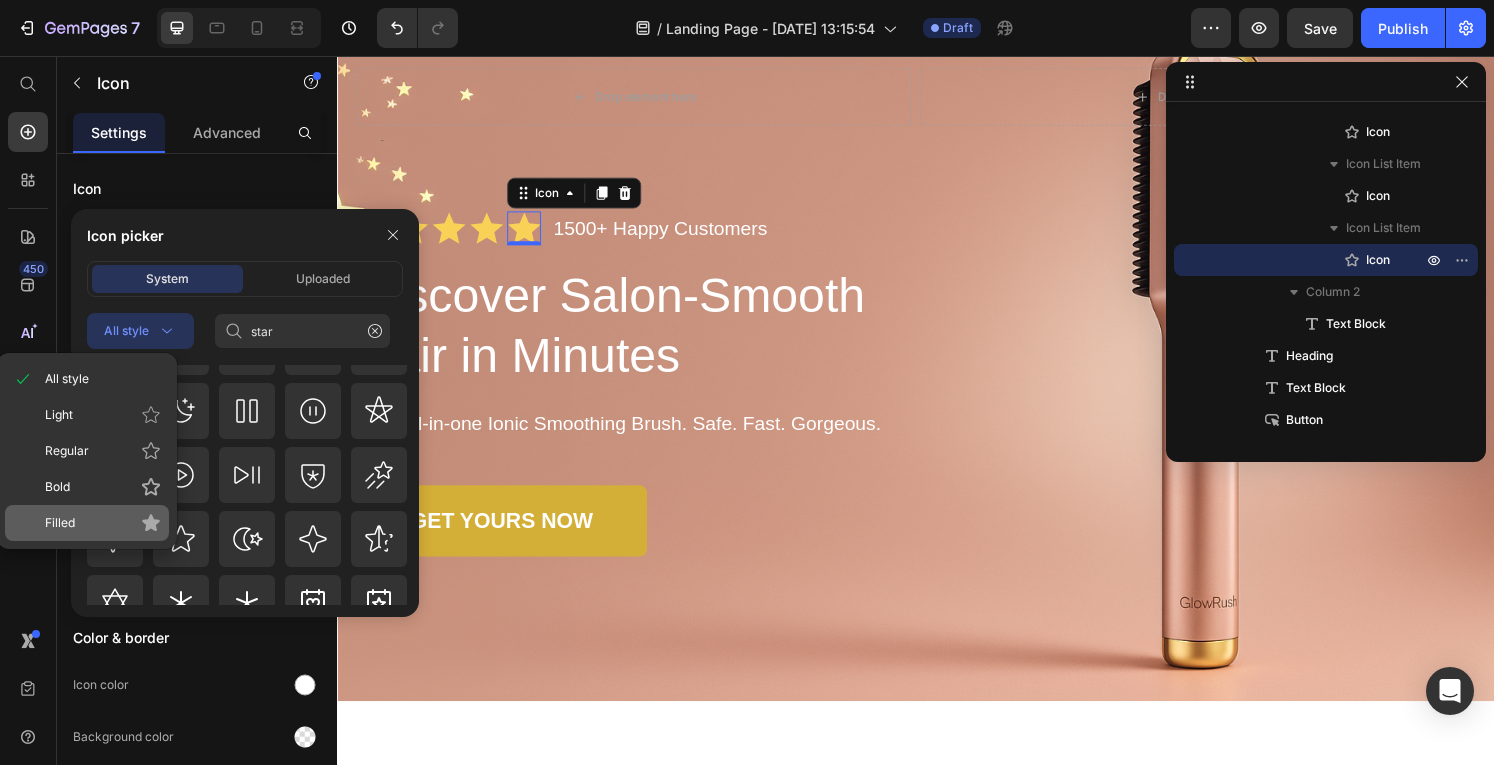 click on "Filled" at bounding box center (103, 523) 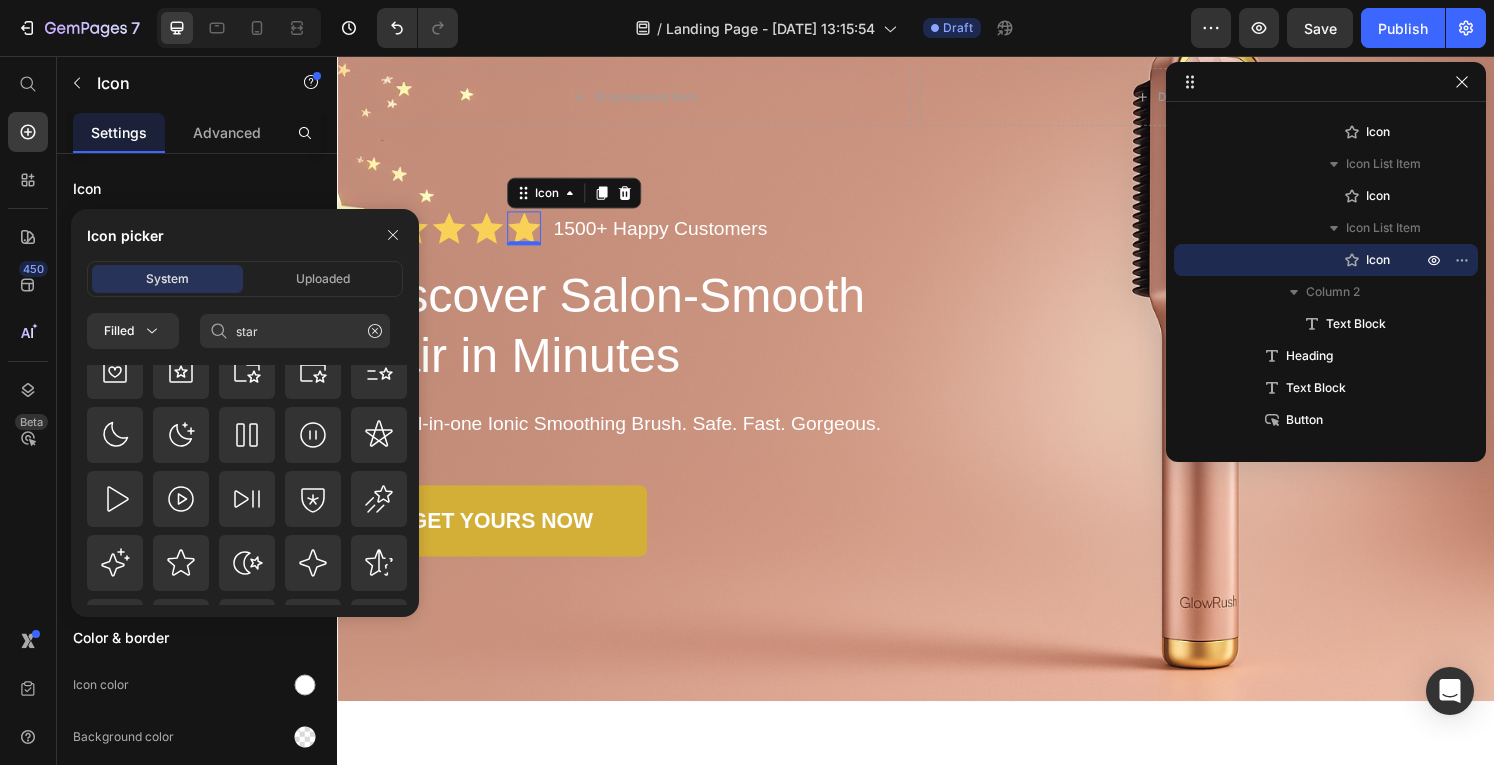 scroll, scrollTop: 0, scrollLeft: 0, axis: both 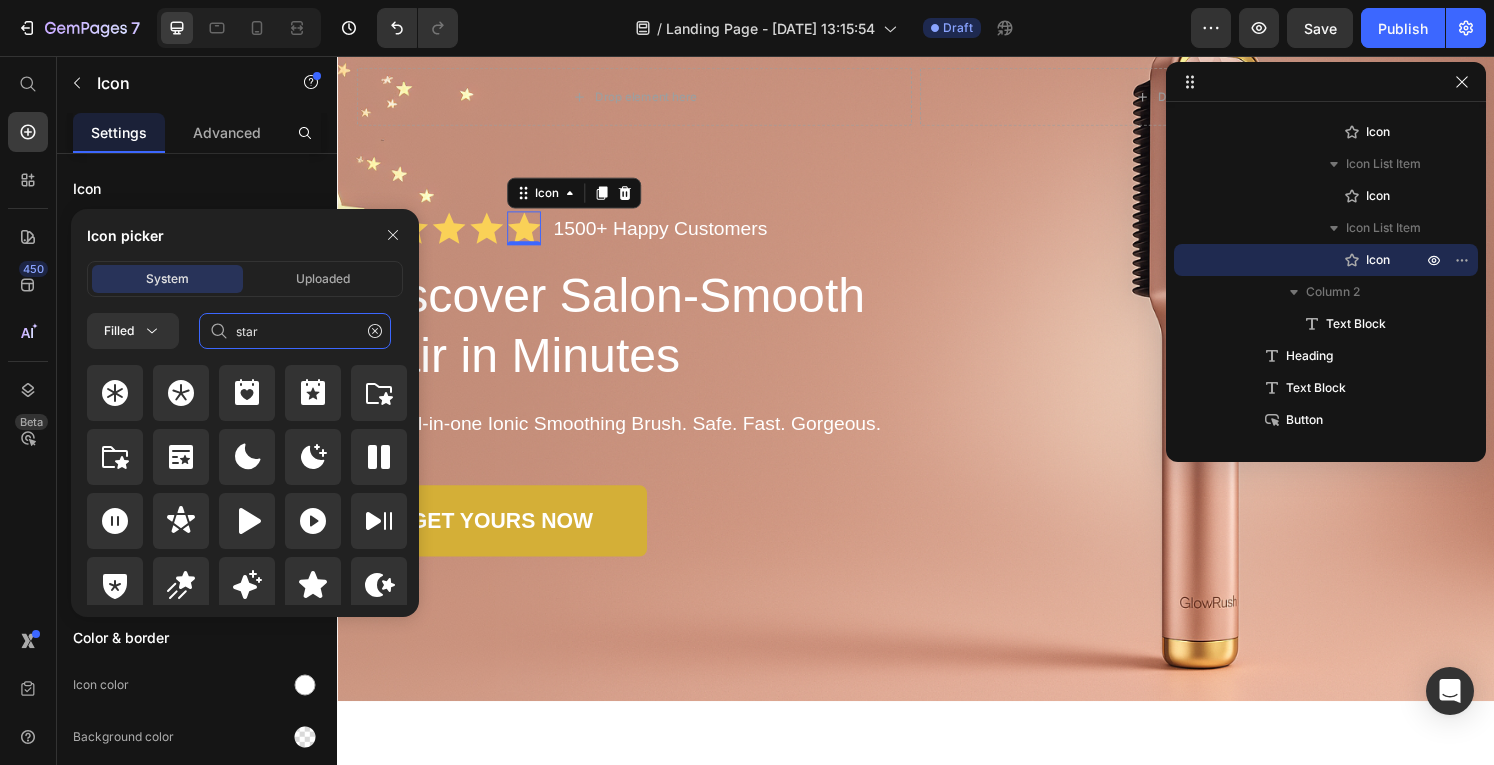 click on "star" 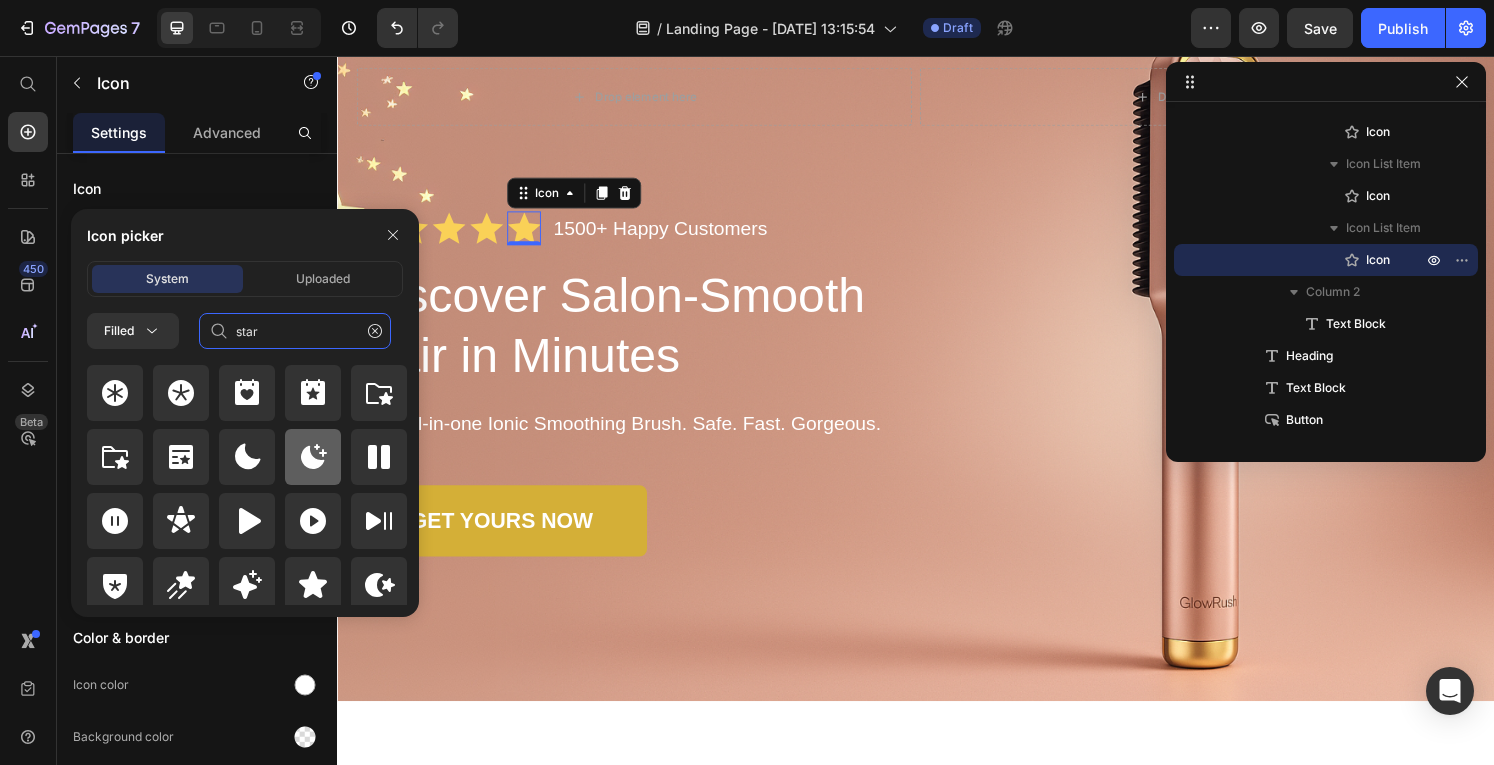 scroll, scrollTop: 72, scrollLeft: 0, axis: vertical 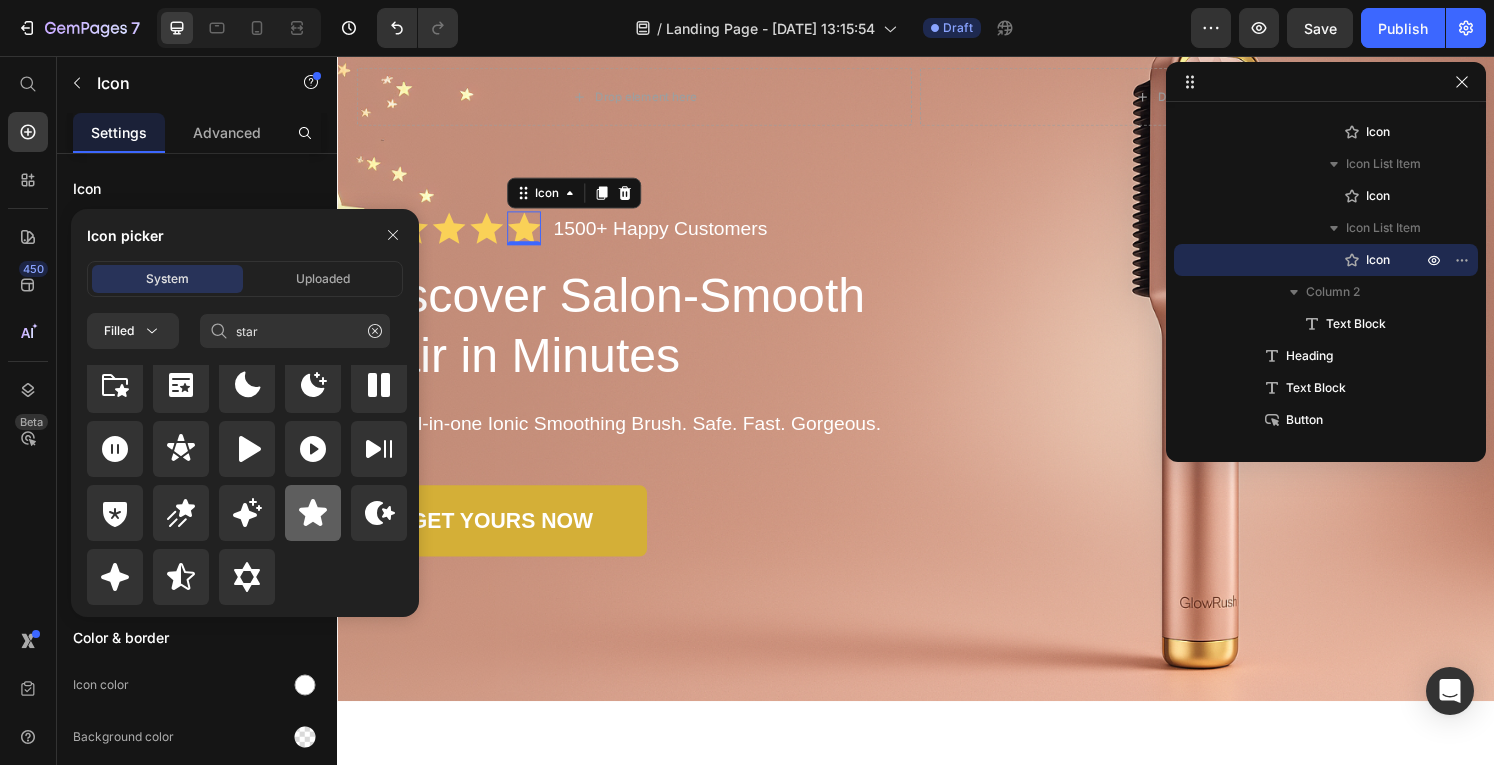 click 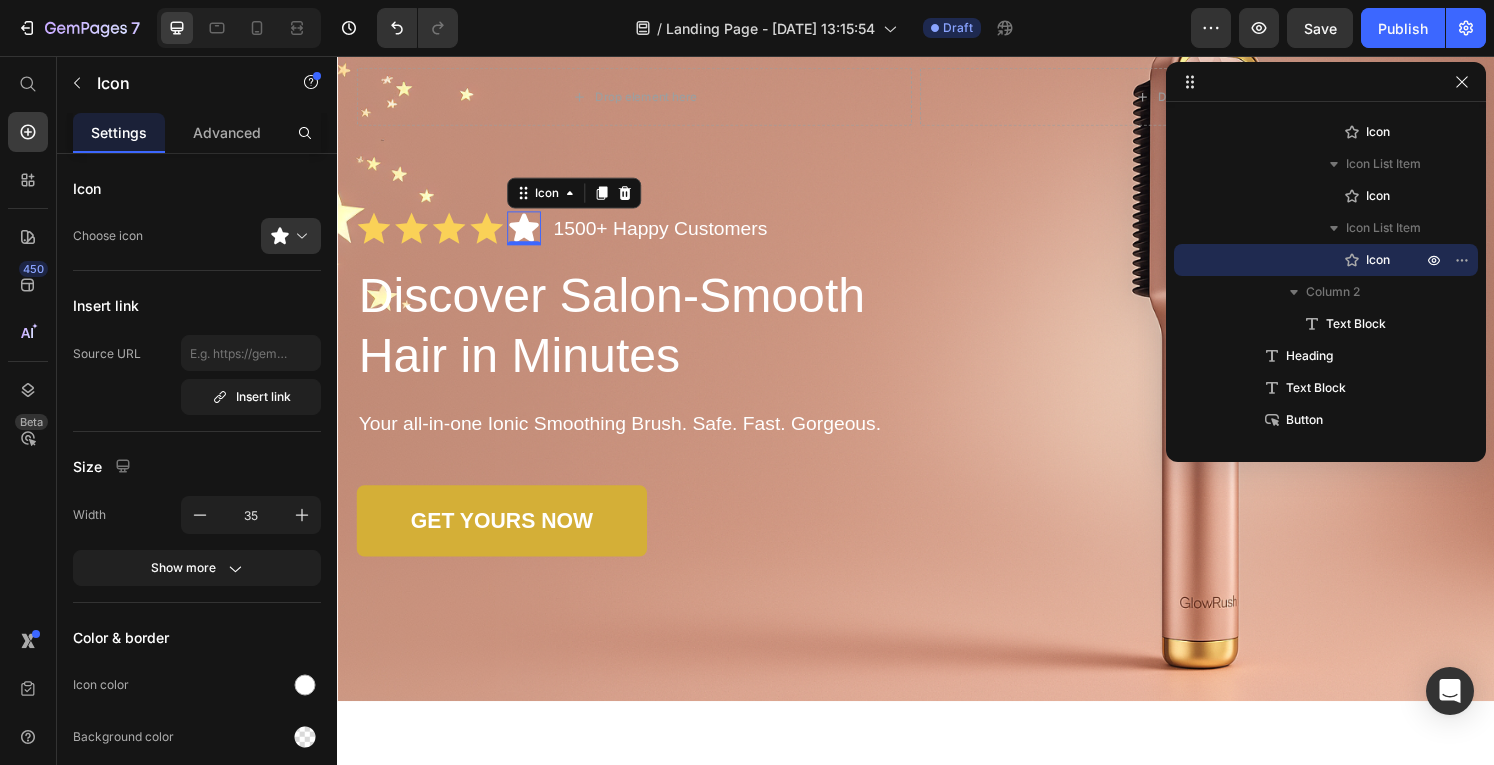 click 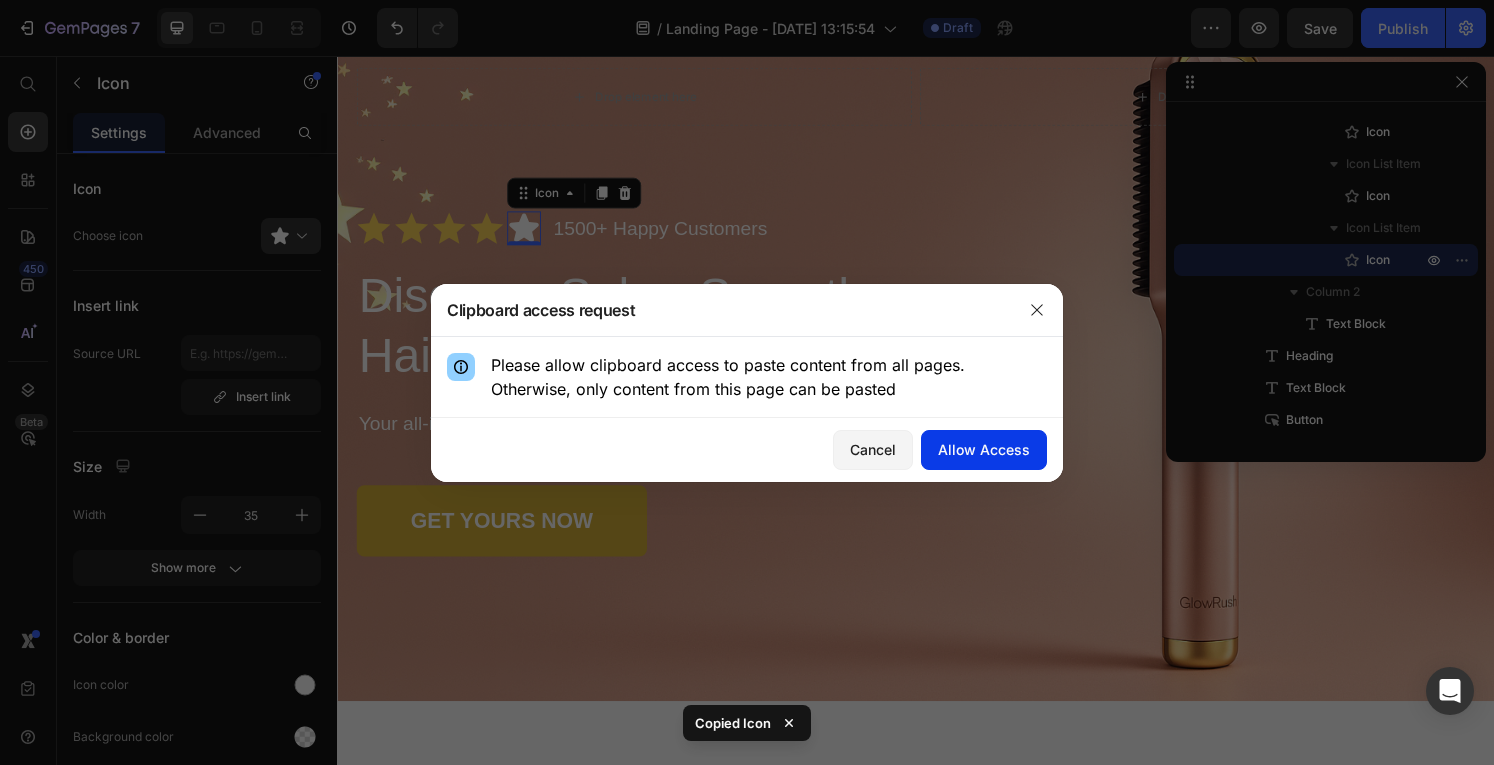 click on "Allow Access" at bounding box center [984, 449] 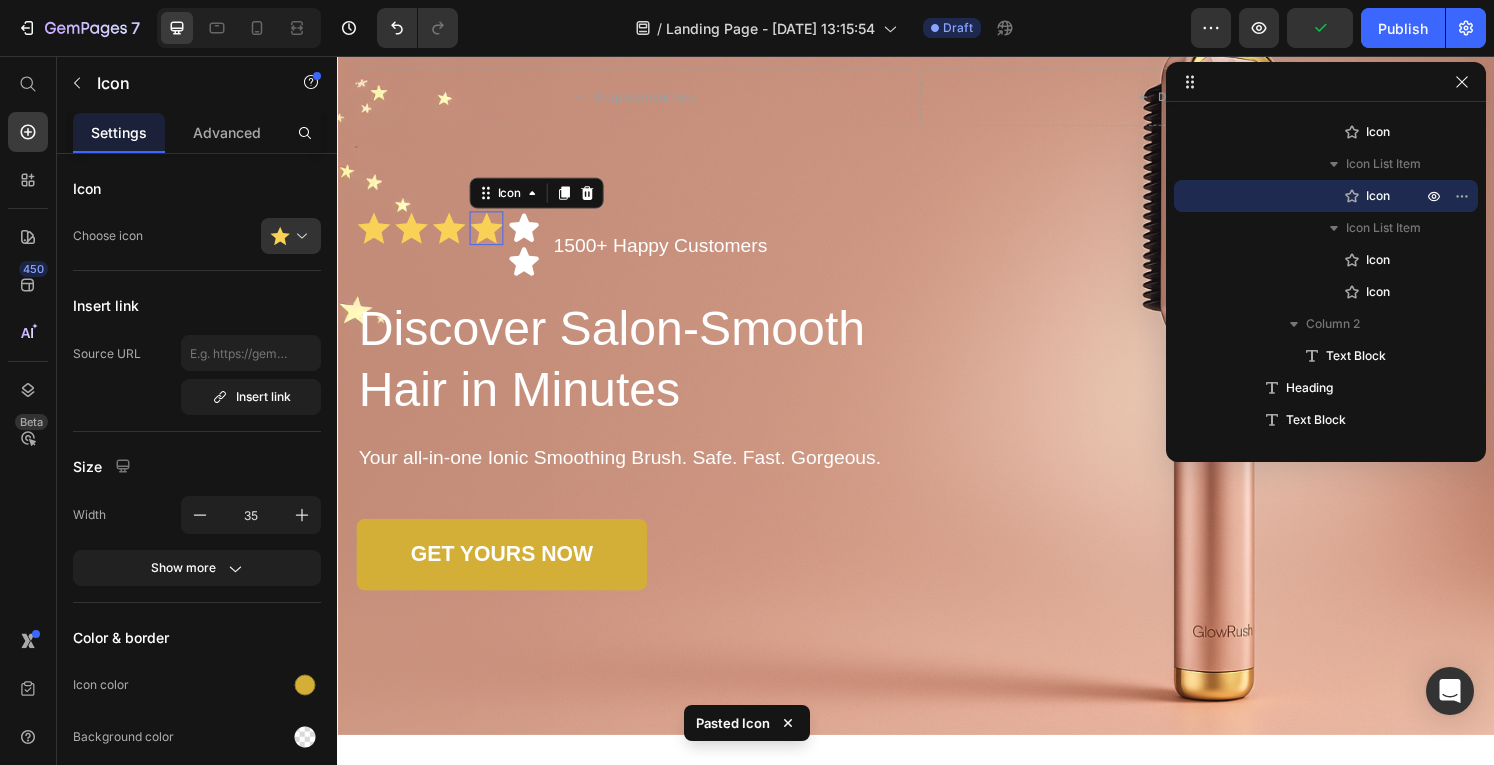 click 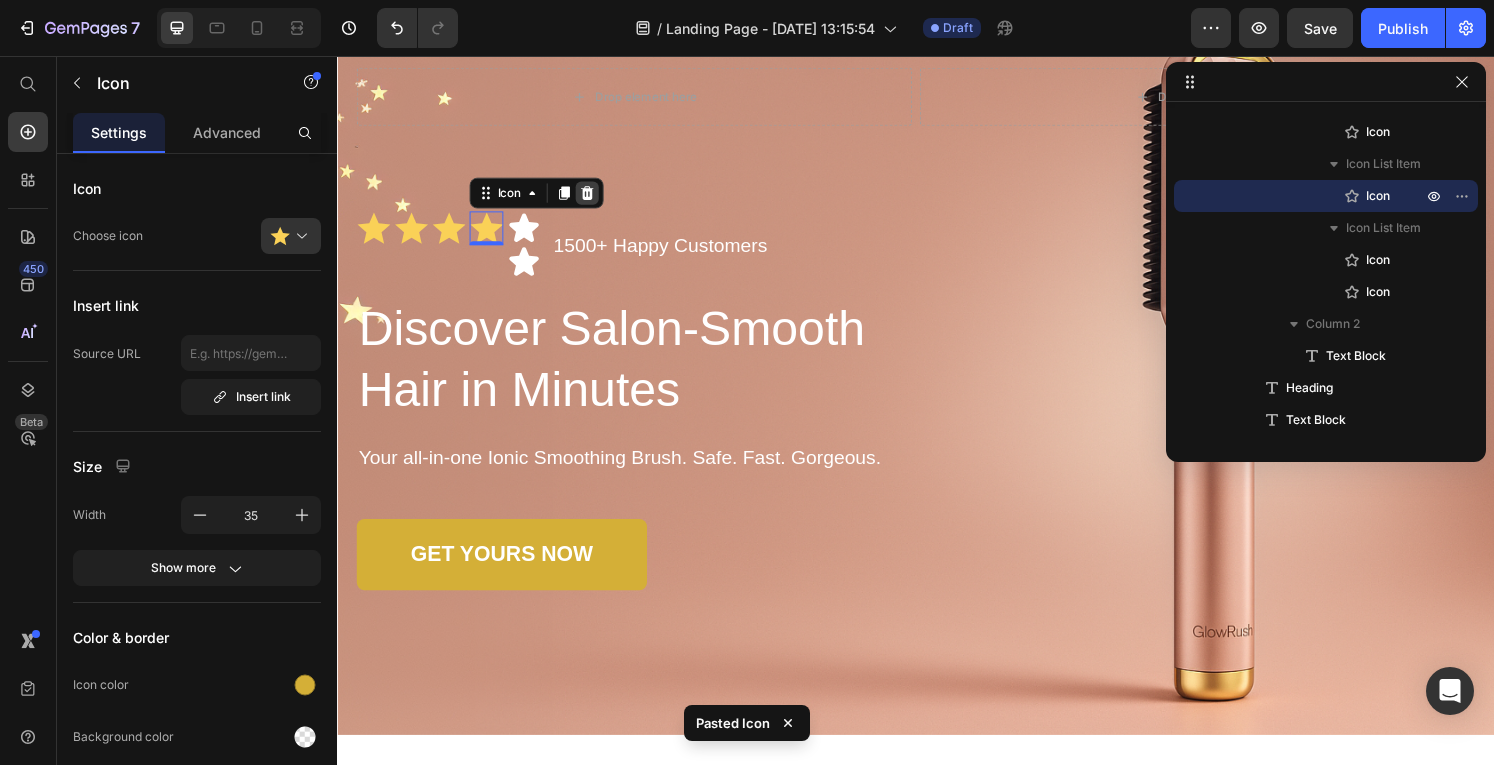 click at bounding box center (596, 198) 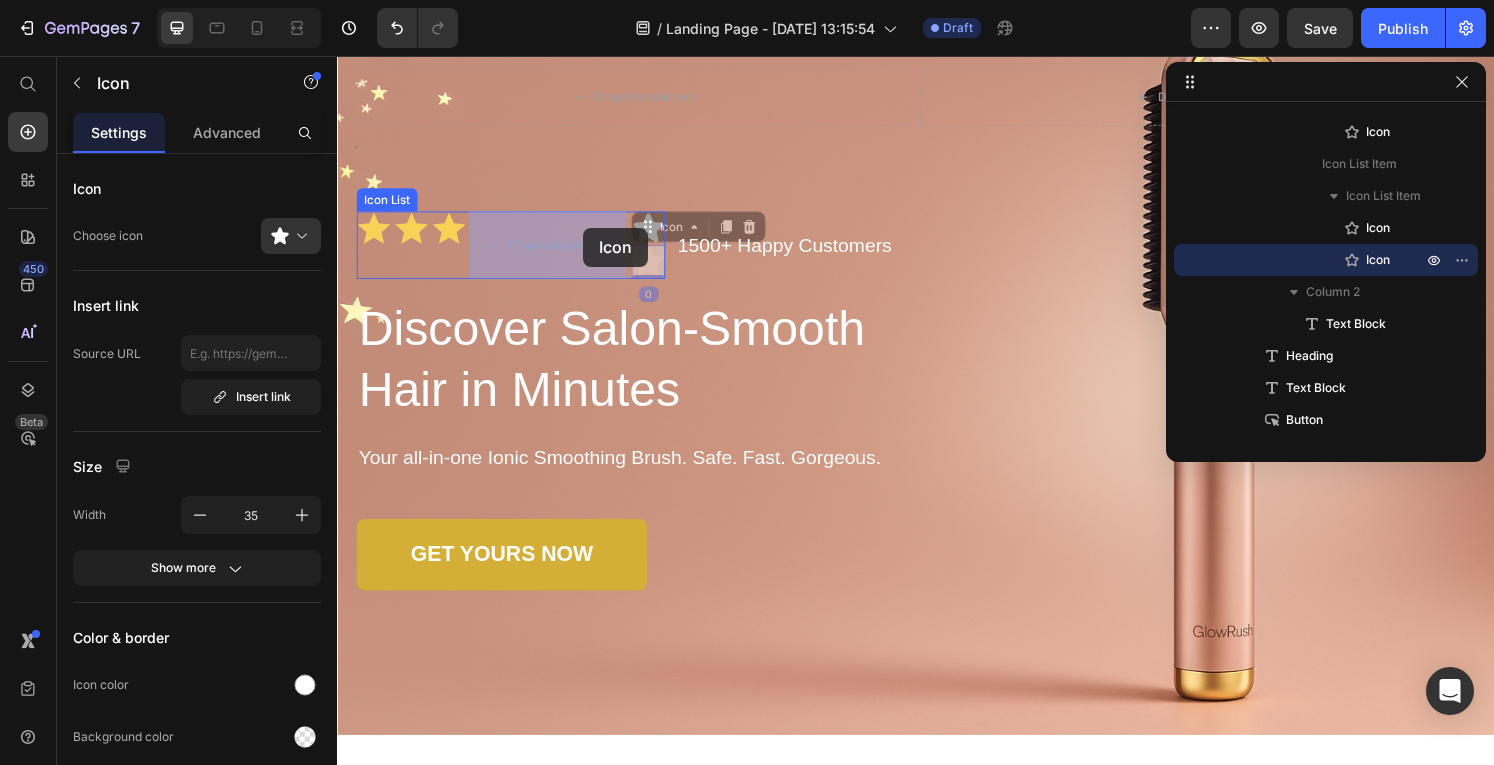 drag, startPoint x: 656, startPoint y: 265, endPoint x: 592, endPoint y: 234, distance: 71.11259 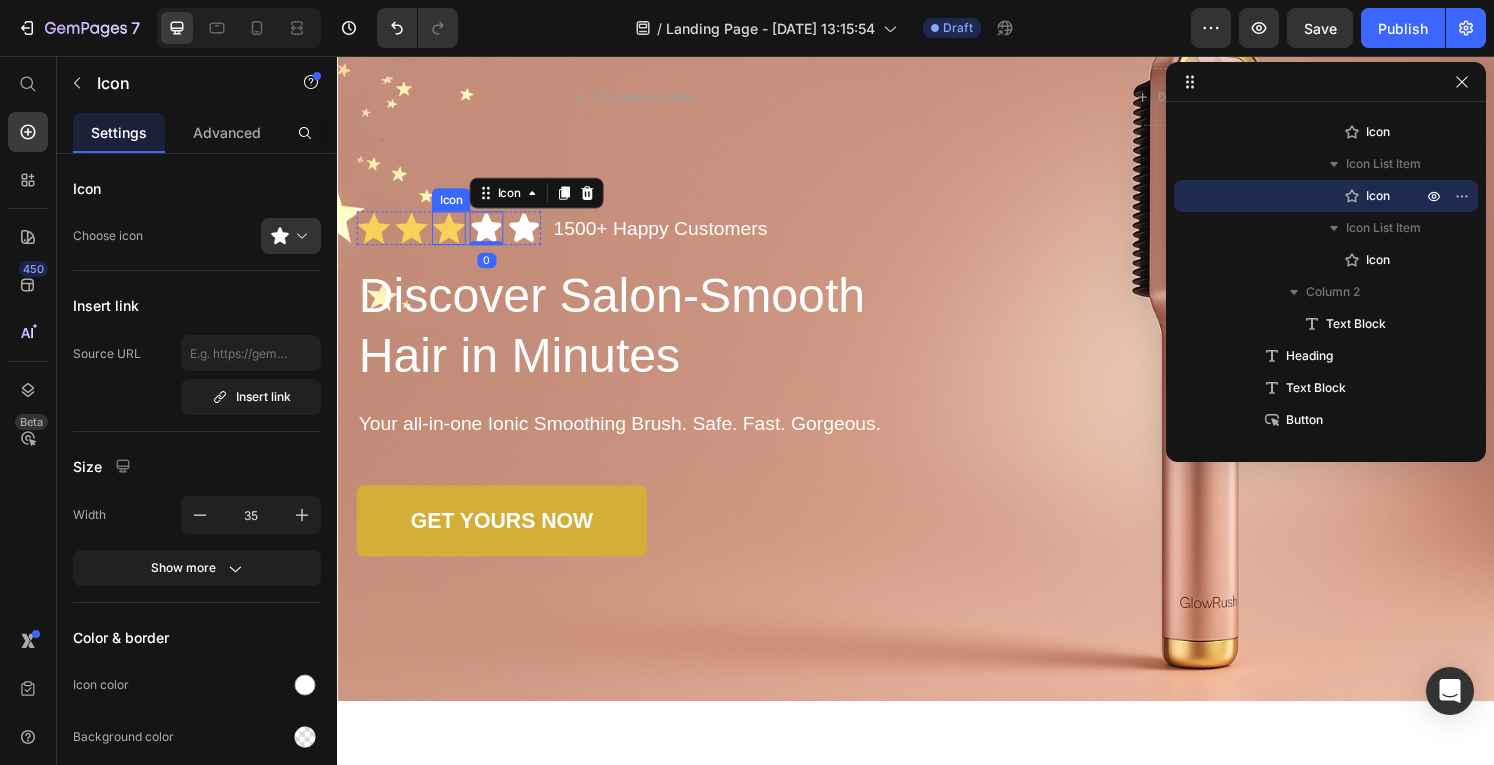 click 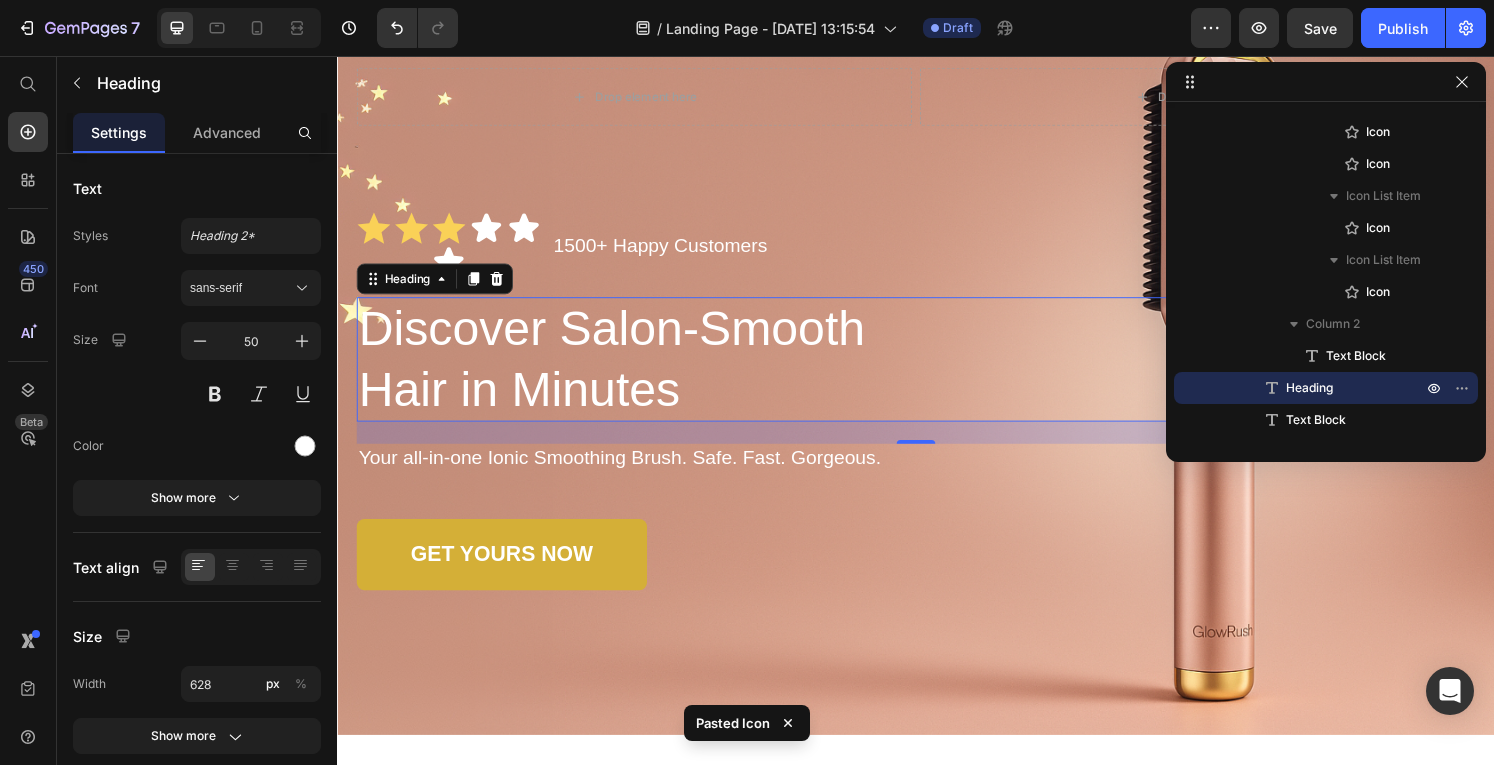 click on "Discover Salon-Smooth Hair in Minutes" at bounding box center [671, 370] 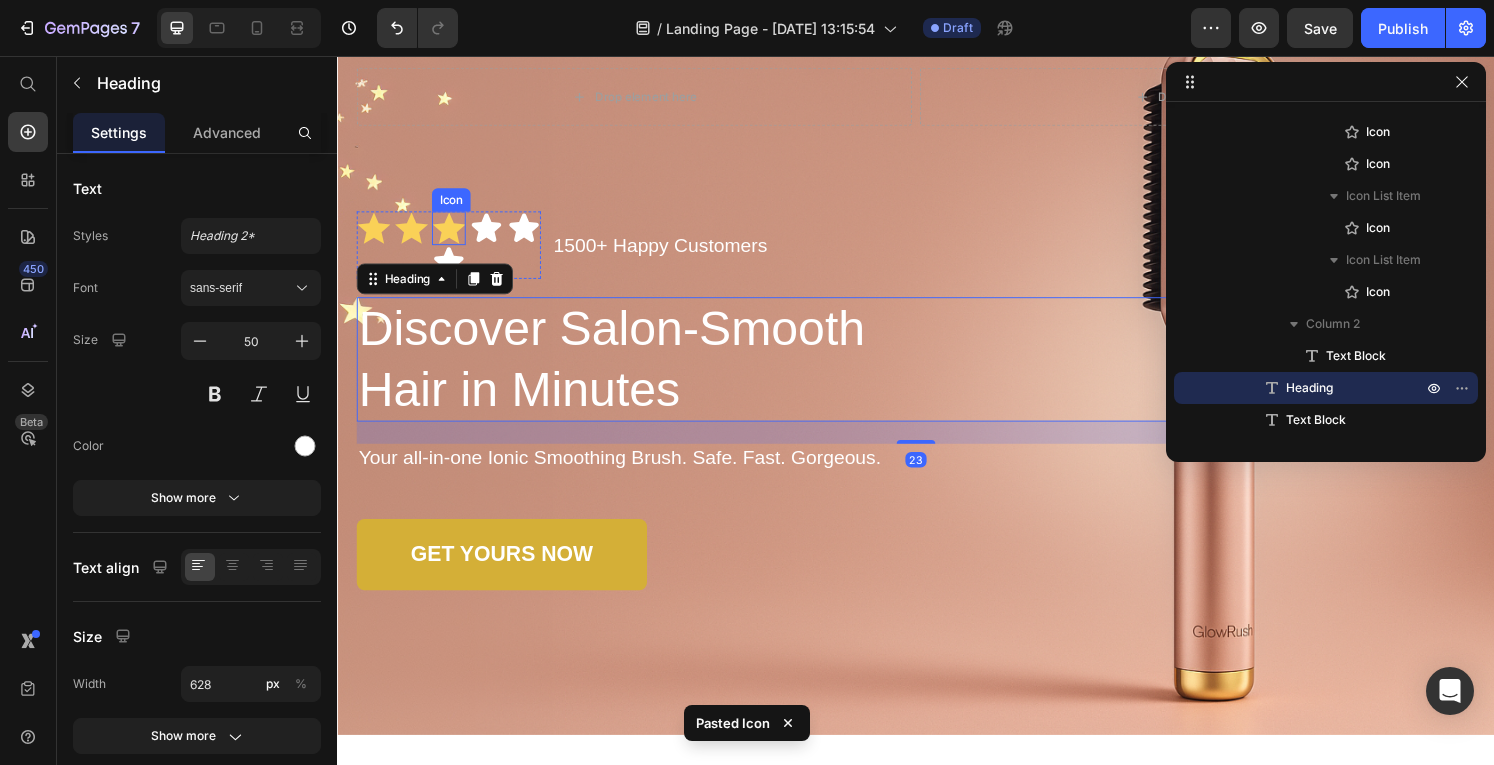 click 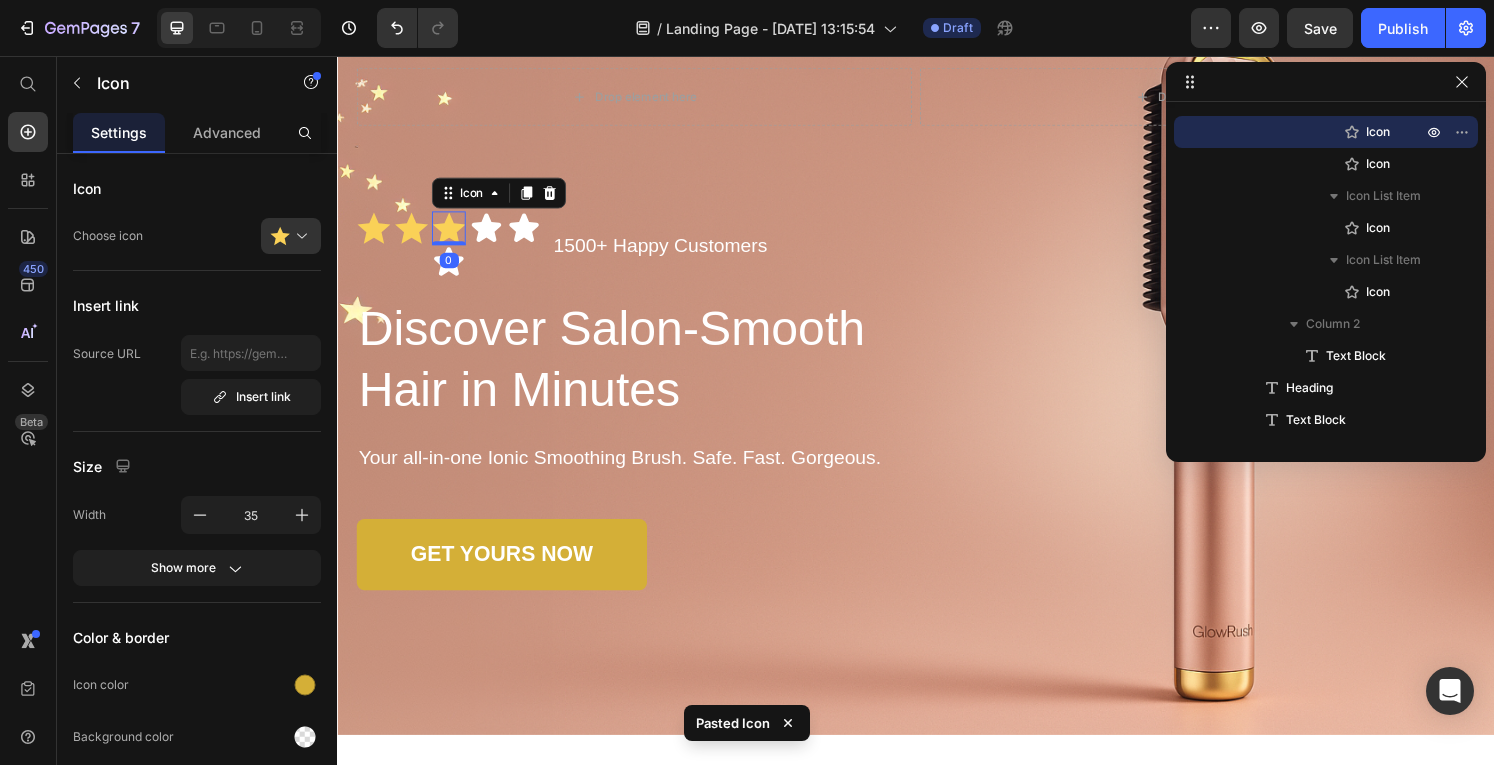 click on "Icon" at bounding box center (504, 198) 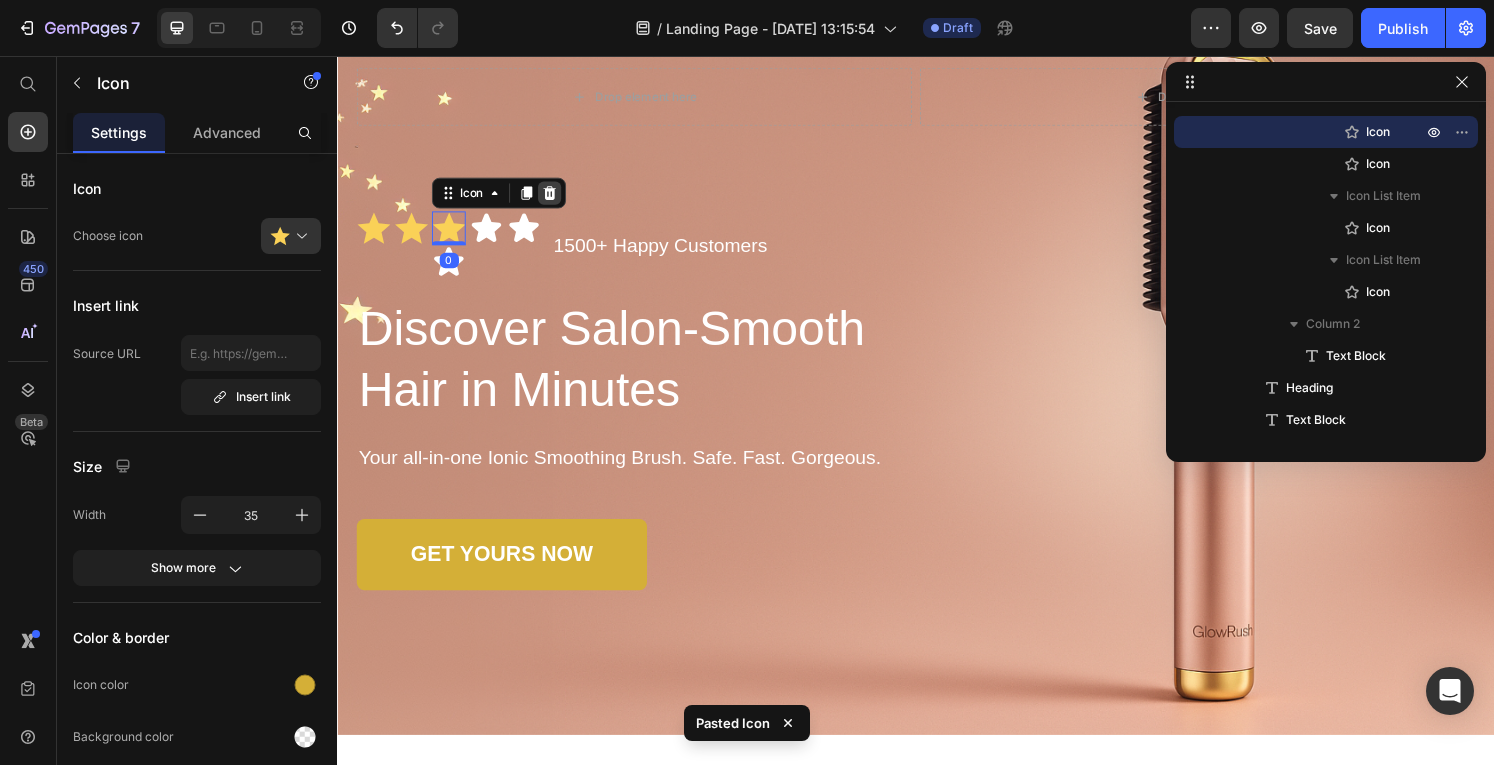 click 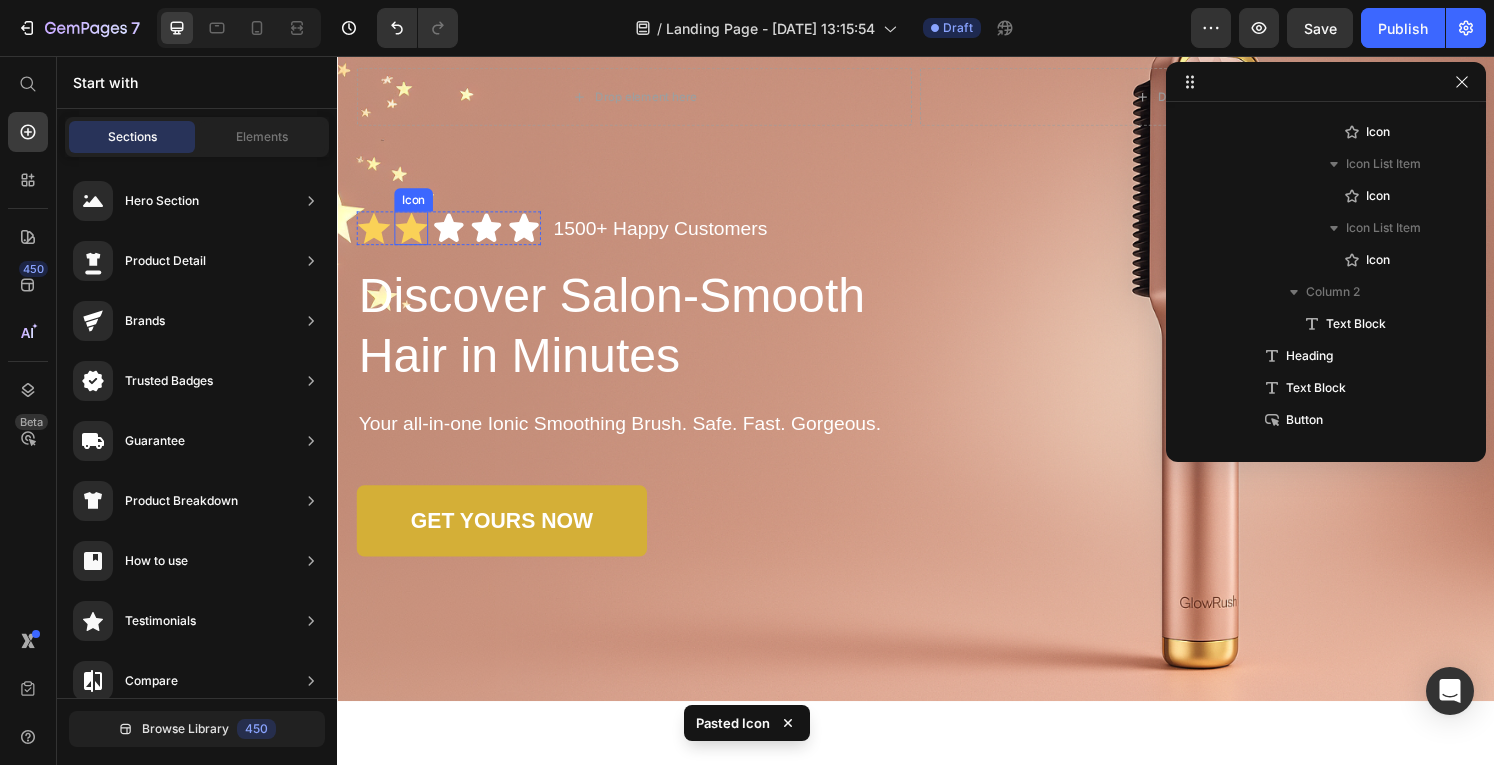 click 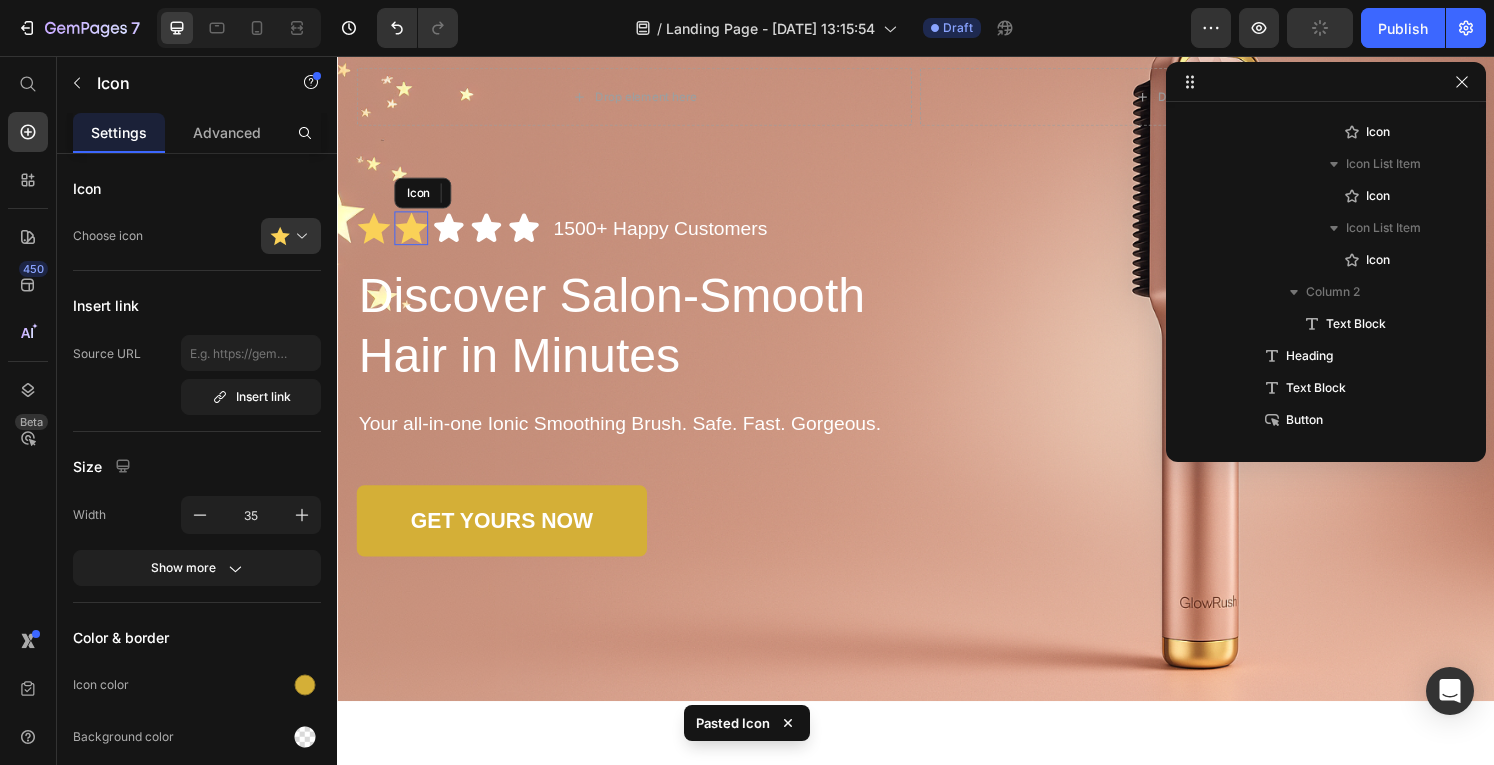scroll, scrollTop: 330, scrollLeft: 0, axis: vertical 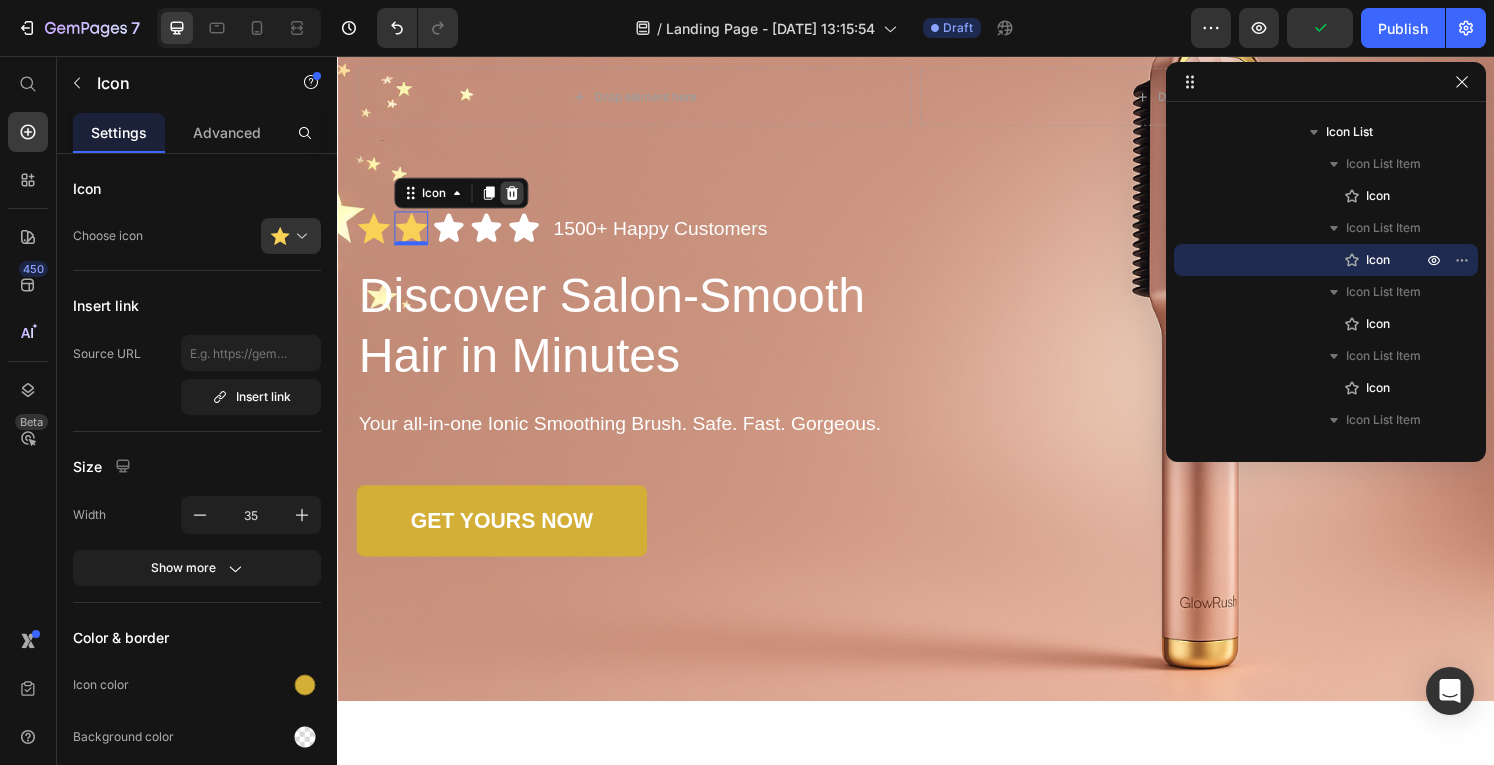 click 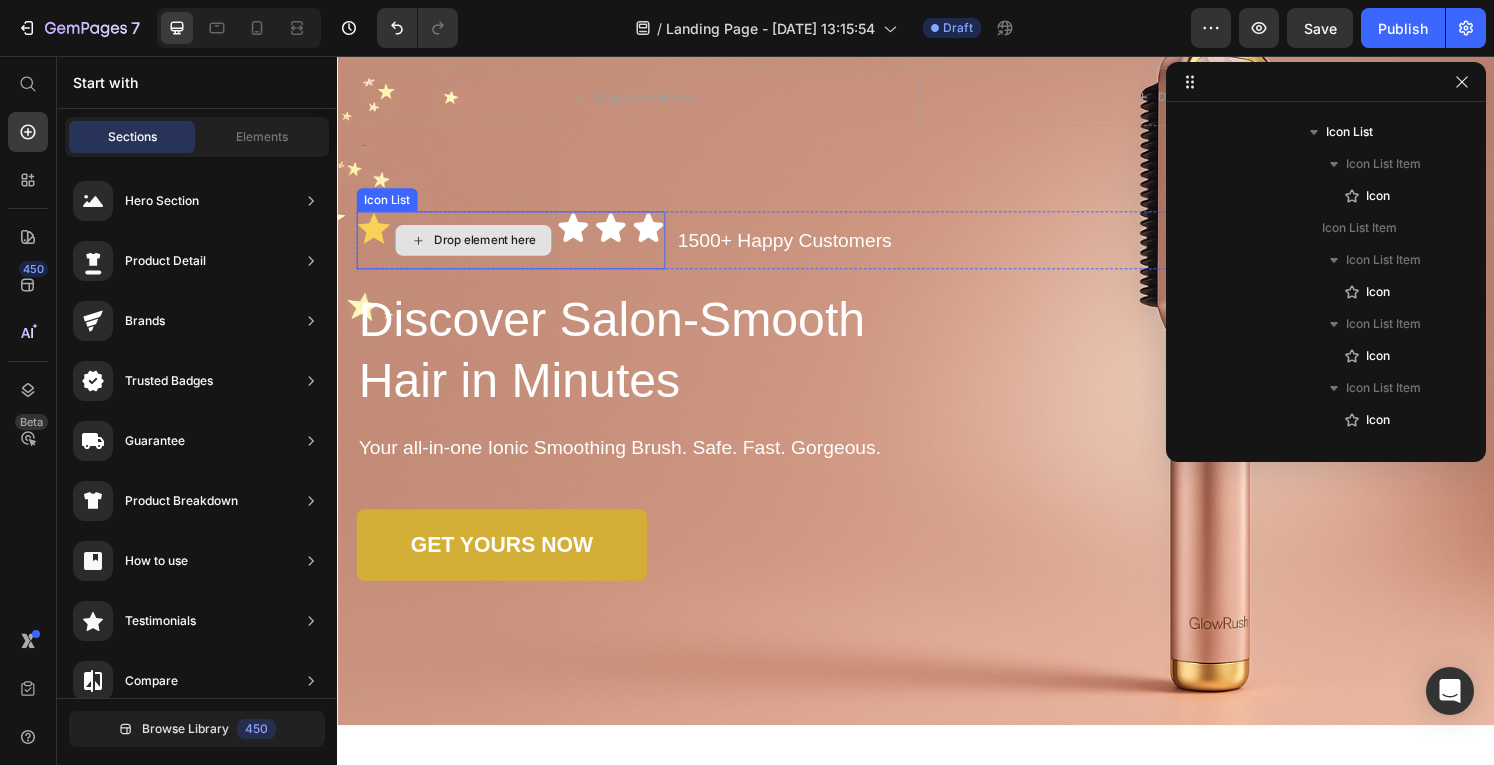 click on "Drop element here" at bounding box center (478, 247) 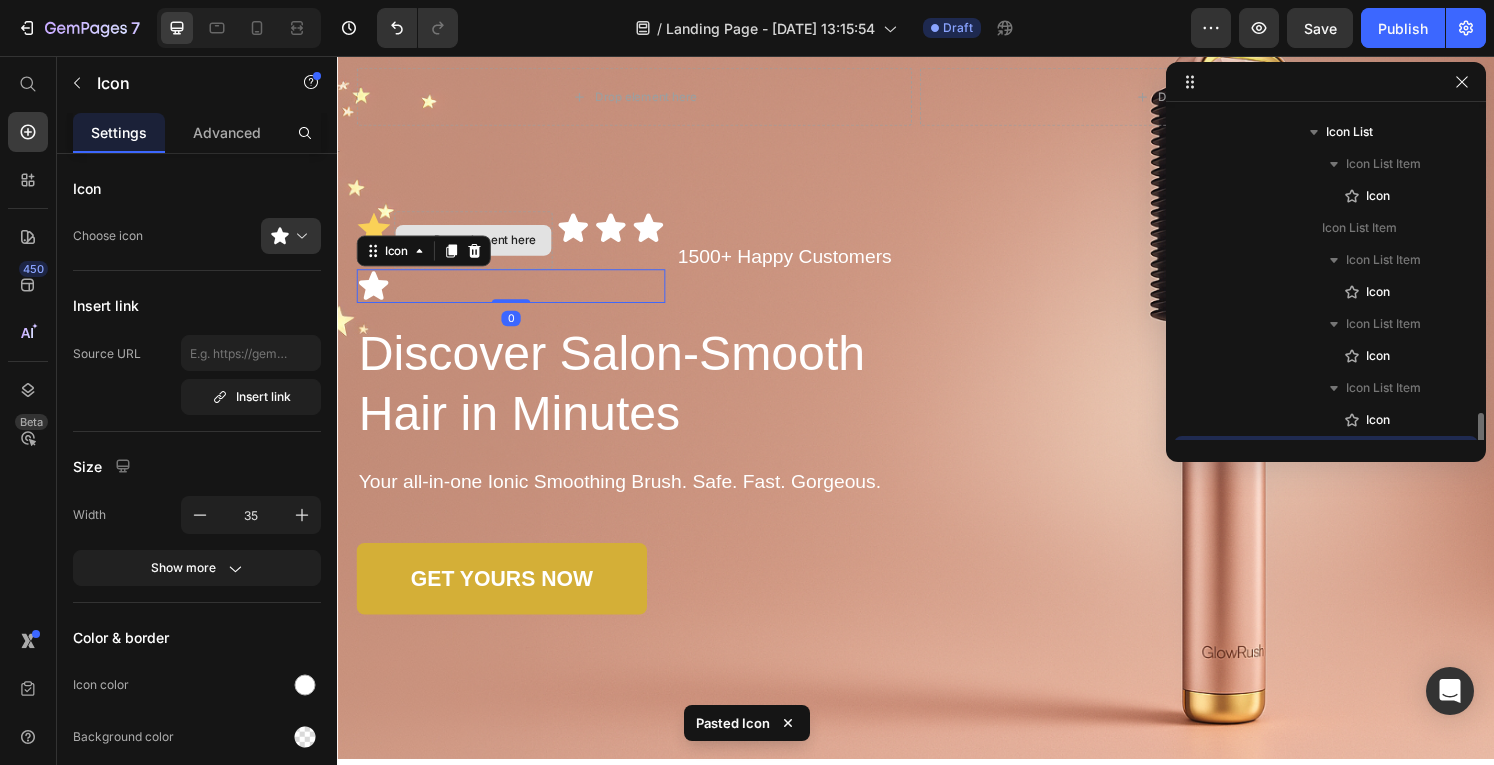 scroll, scrollTop: 522, scrollLeft: 0, axis: vertical 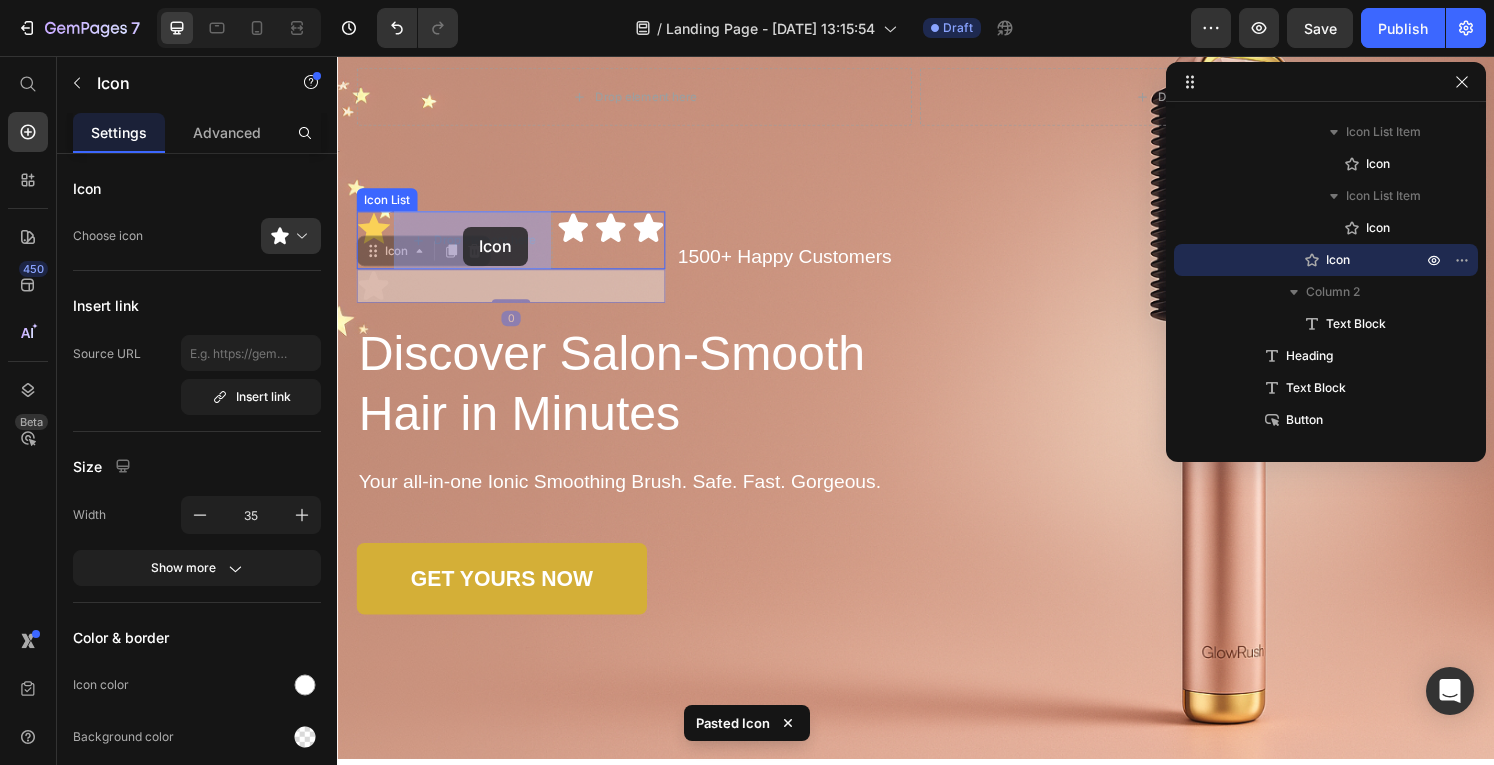 drag, startPoint x: 371, startPoint y: 285, endPoint x: 468, endPoint y: 233, distance: 110.059074 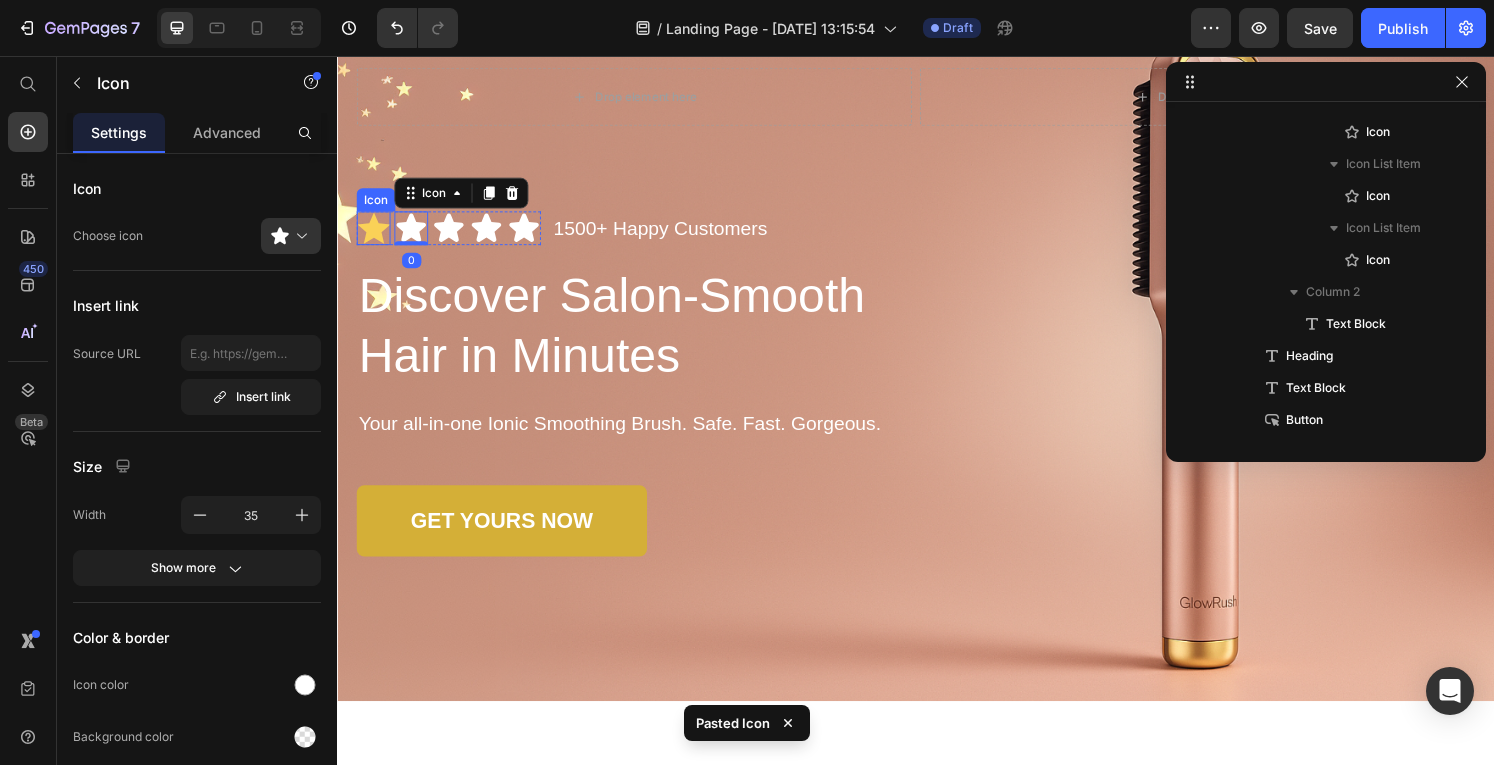 click 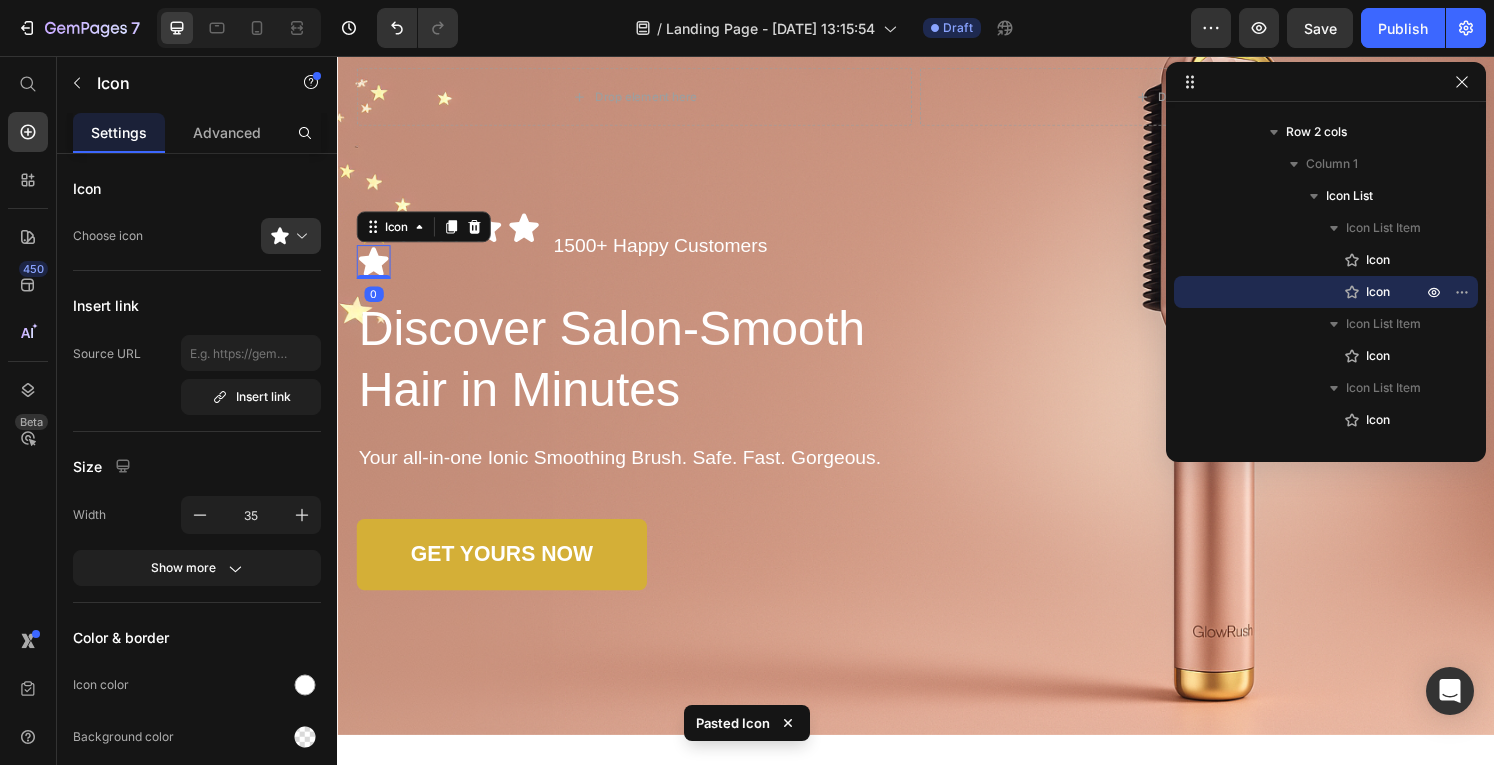 click on "Icon" at bounding box center [426, 233] 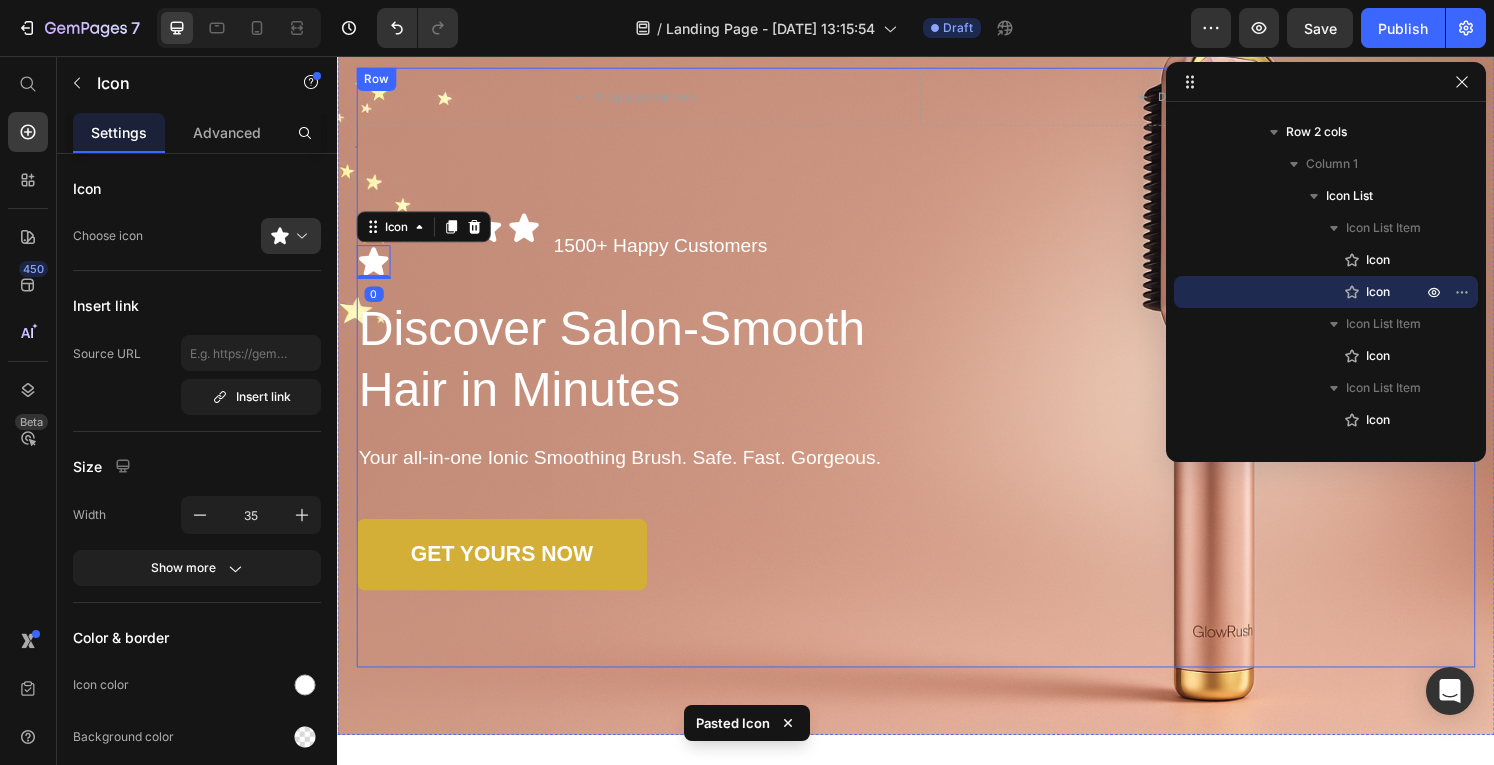 click on "Drop element here
Drop element here Row
Icon
Icon   0
Icon
Icon
Icon
Icon Icon List 1500+ Happy Customers Text Block Row Discover Salon-Smooth Hair in Minutes Heading Your all-in-one Ionic Smoothing Brush. Safe. Fast. Gorgeous. Text Block GET YOURS NOW Button As Featured In Text Block Image Image Image Row" at bounding box center [937, 379] 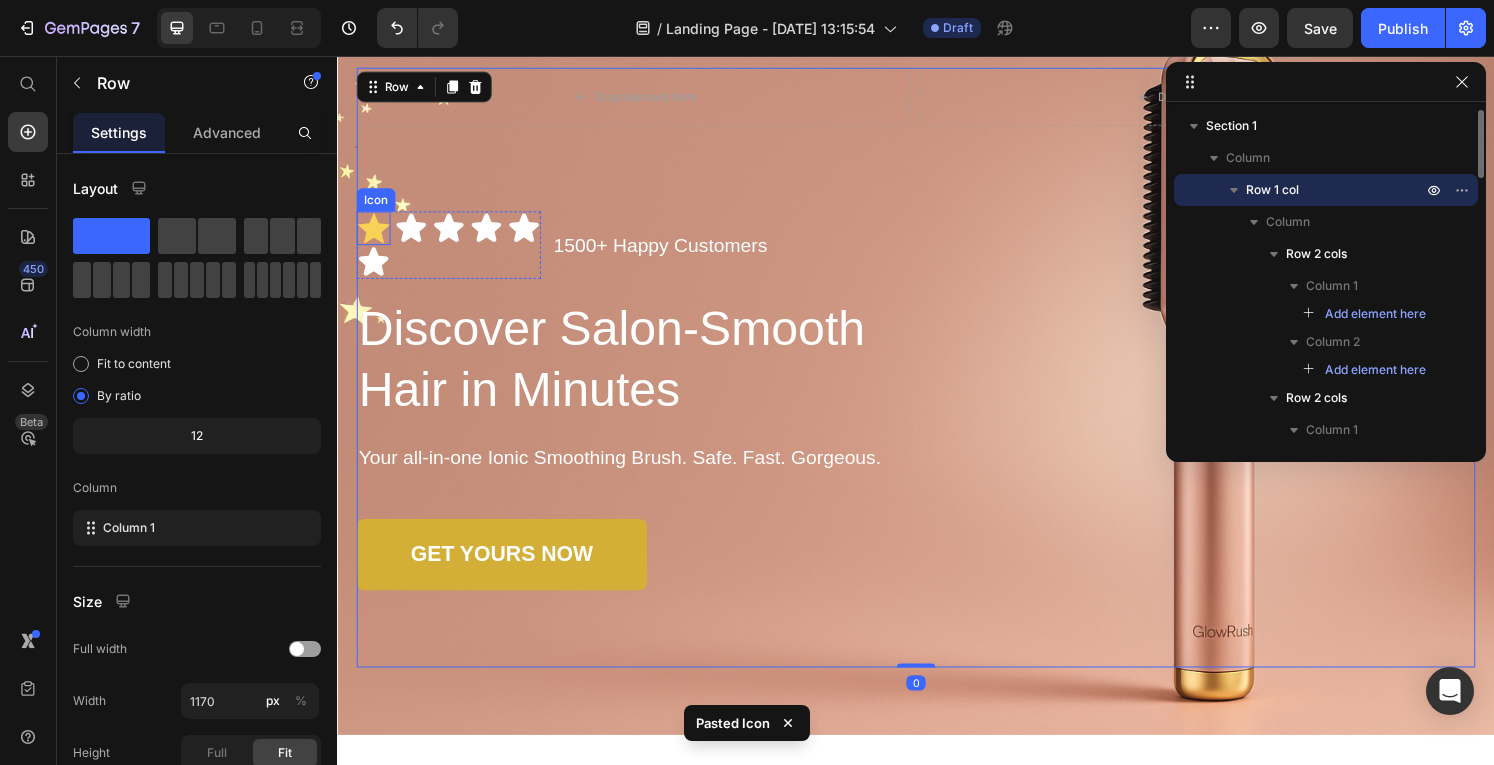 click 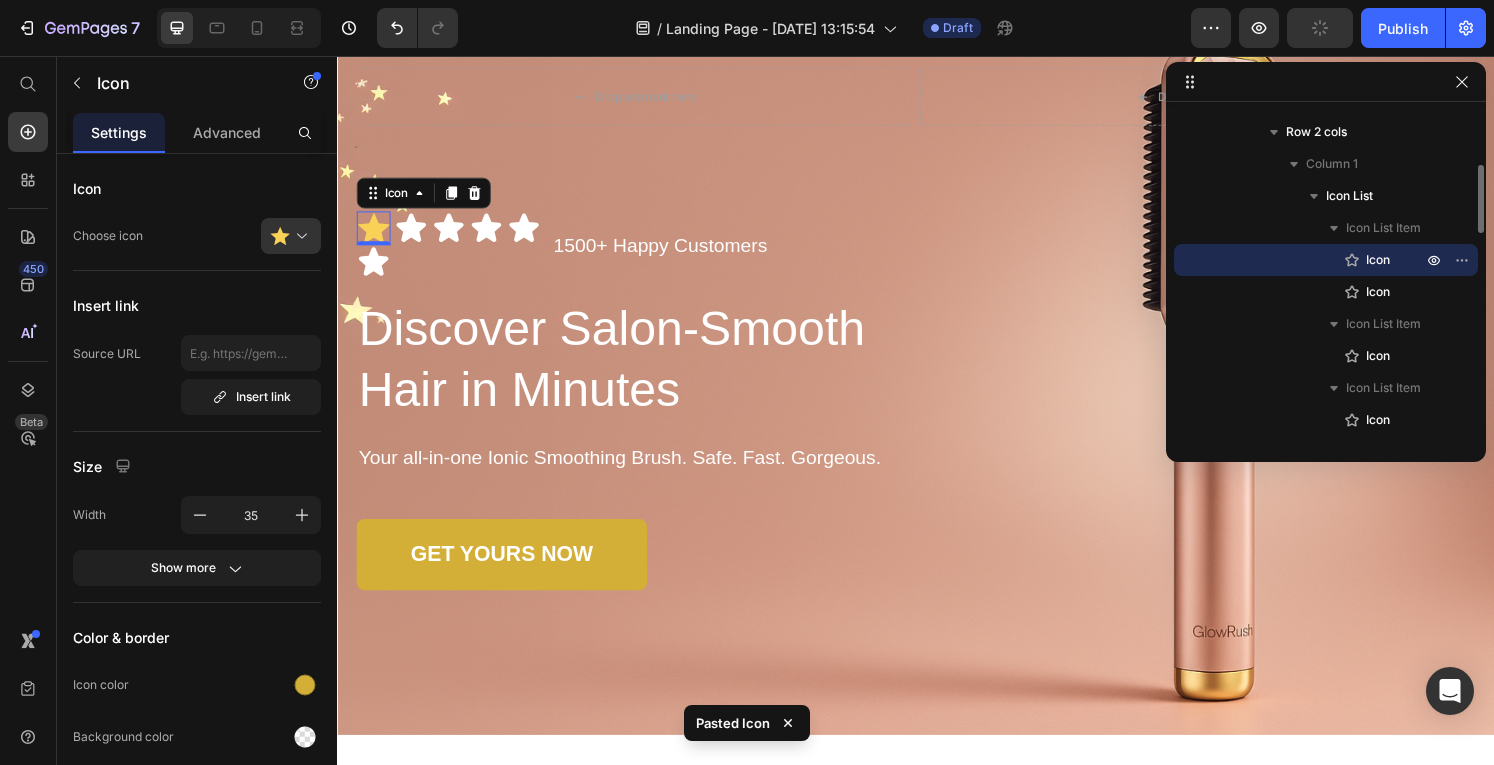 click on "Icon" at bounding box center [426, 198] 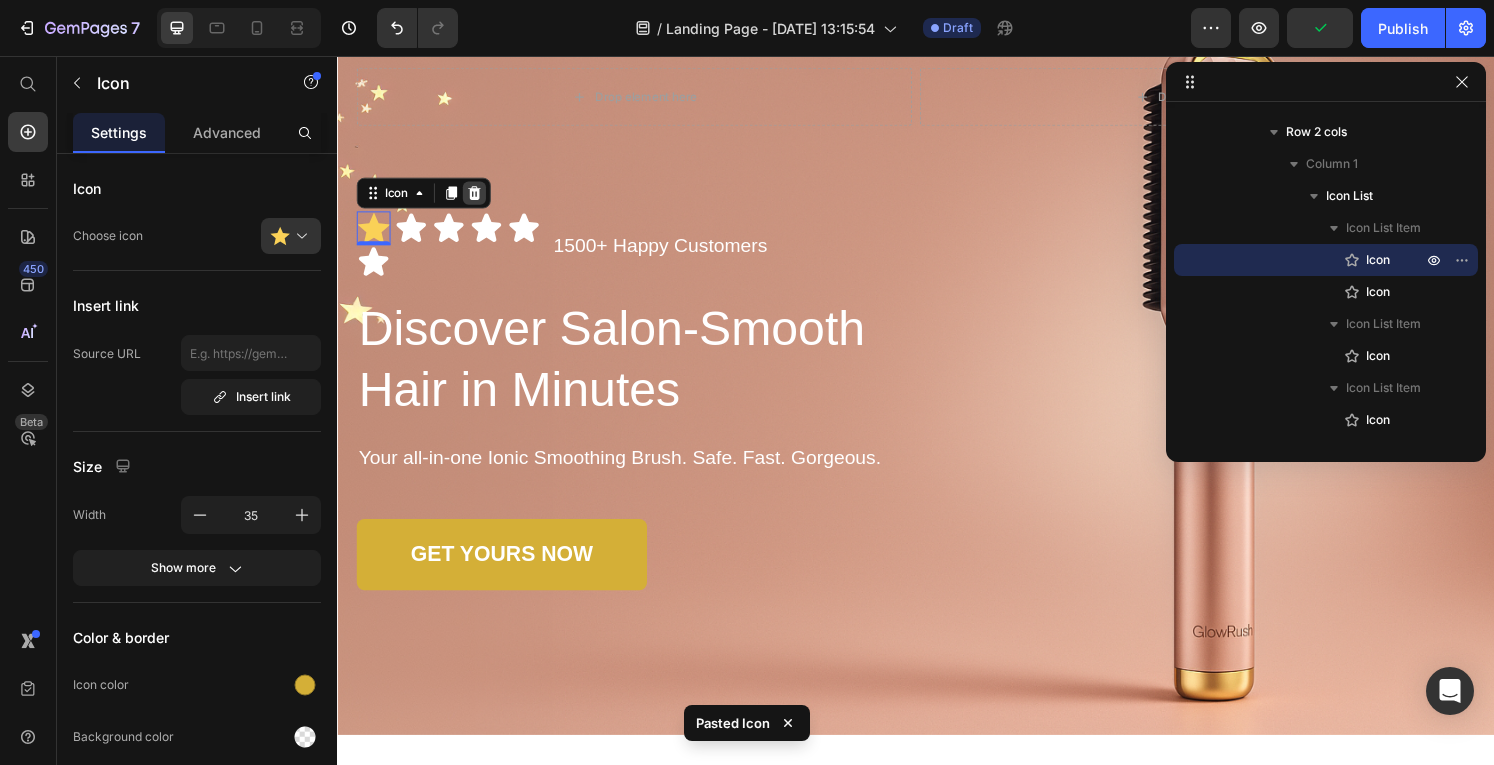 click 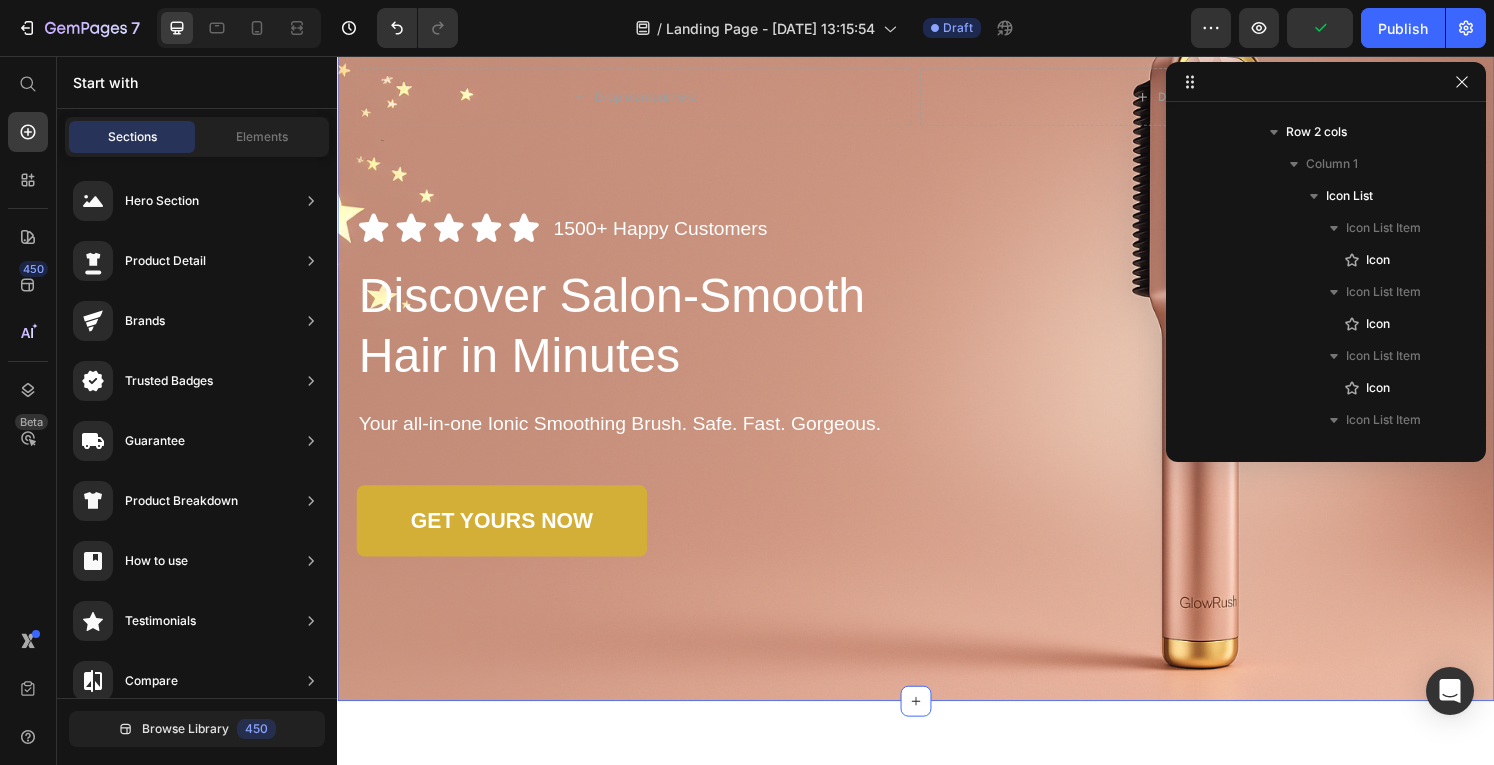 click on "Drop element here
Drop element here Row
Icon
Icon
Icon
Icon
Icon Icon List 1500+ Happy Customers Text Block Row Discover Salon-Smooth Hair in Minutes Heading Your all-in-one Ionic Smoothing Brush. Safe. Fast. Gorgeous. Text Block GET YOURS NOW Button As Featured In Text Block Image Image Image Row Row Section 1" at bounding box center [937, 366] 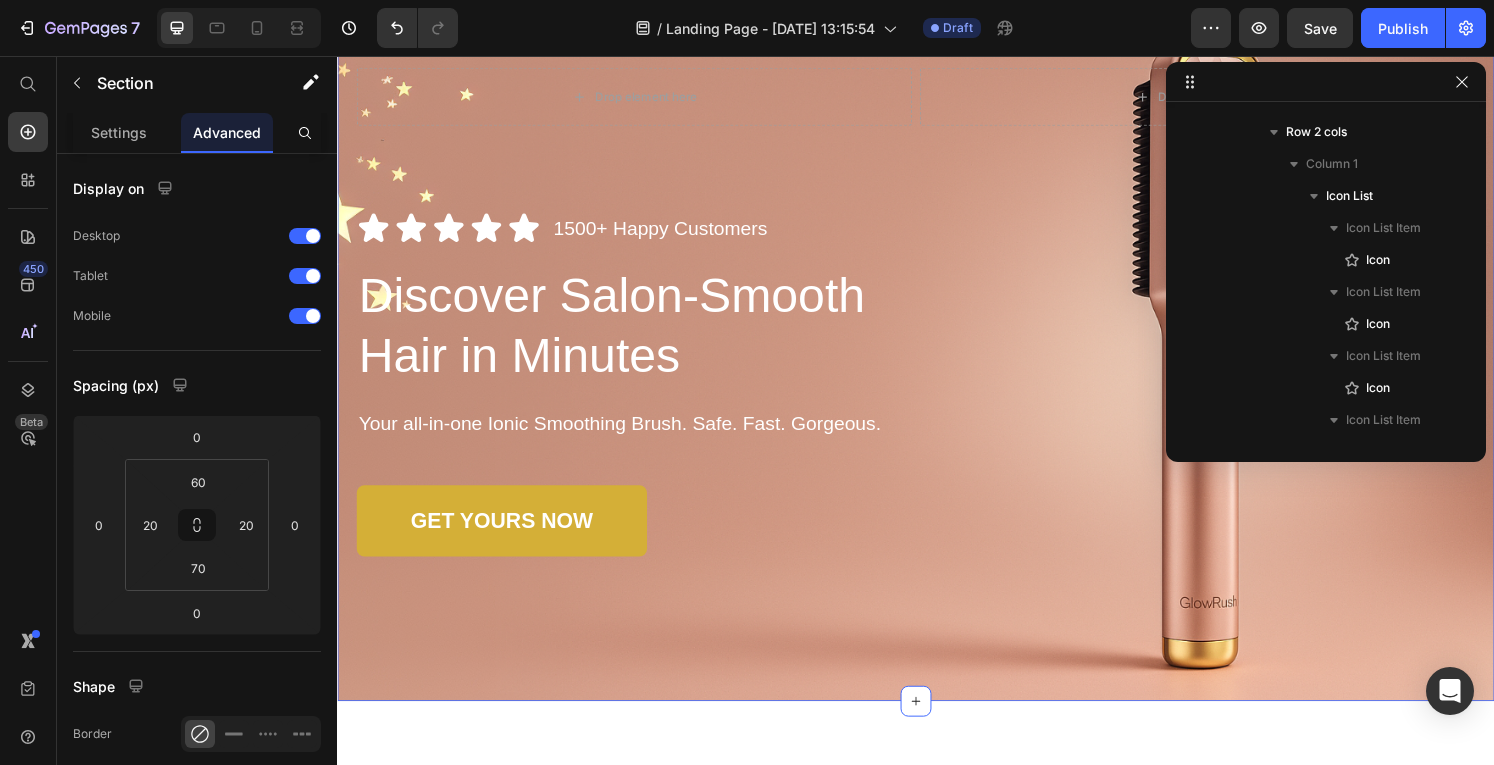 scroll, scrollTop: 0, scrollLeft: 0, axis: both 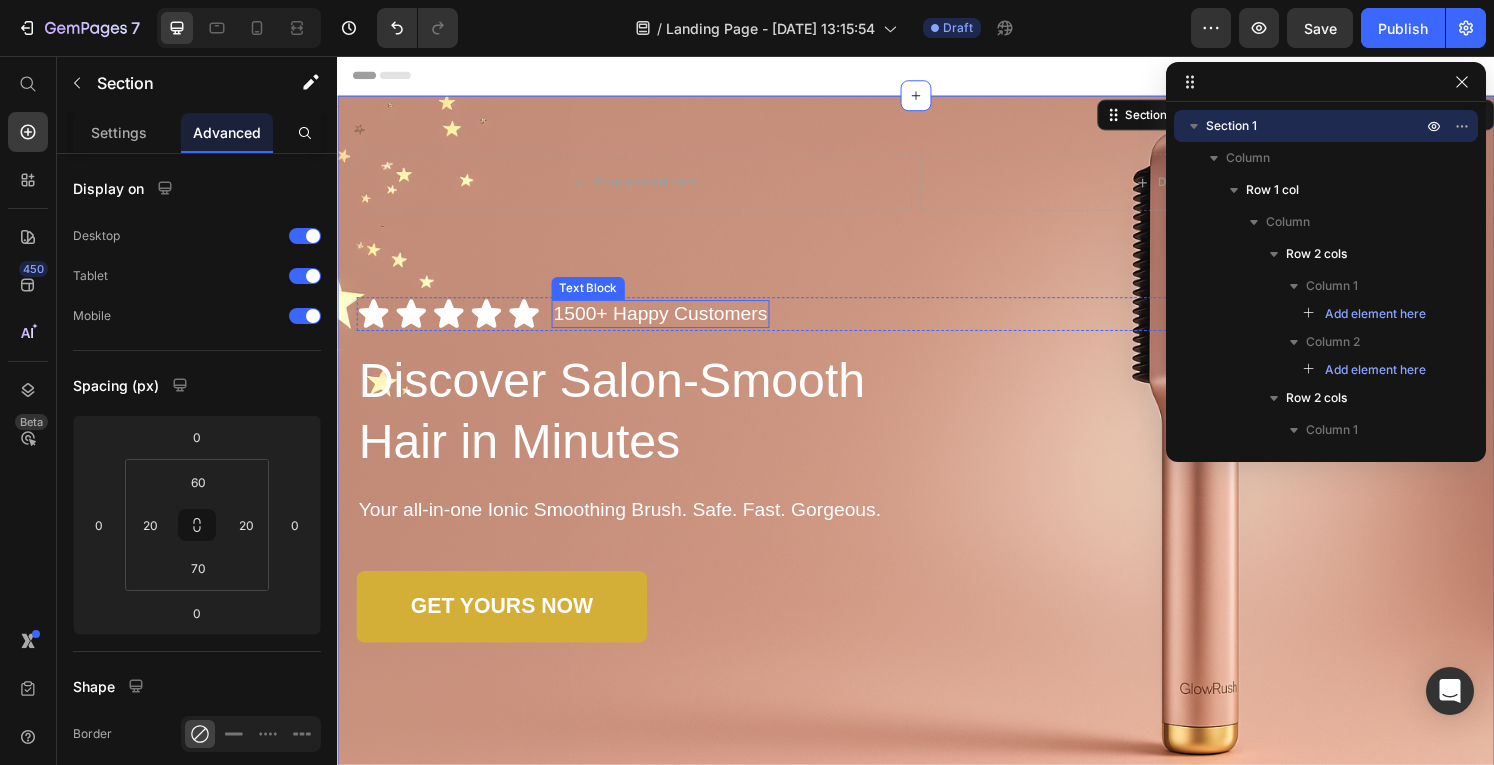 click on "1500+ Happy Customers" at bounding box center (672, 323) 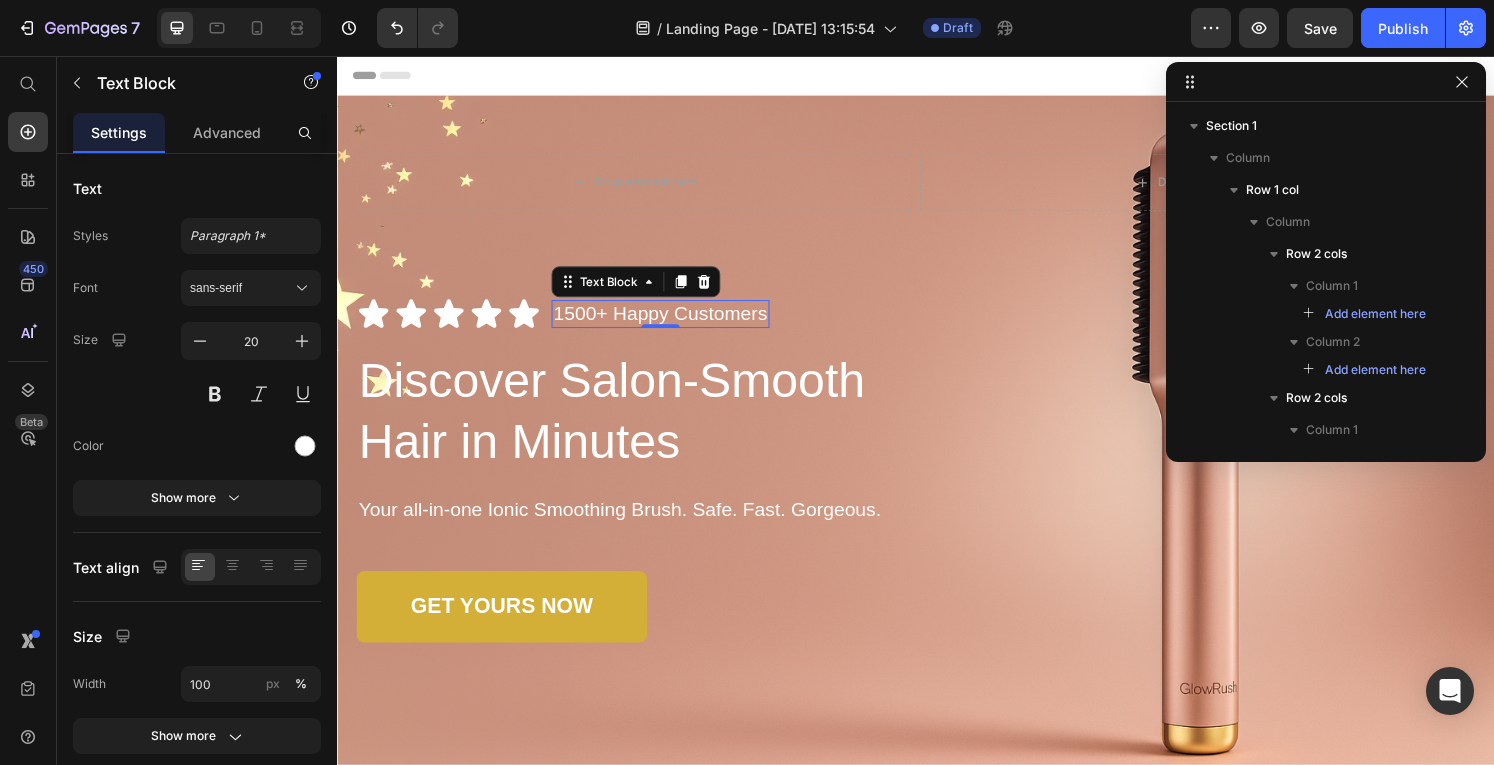 scroll, scrollTop: 586, scrollLeft: 0, axis: vertical 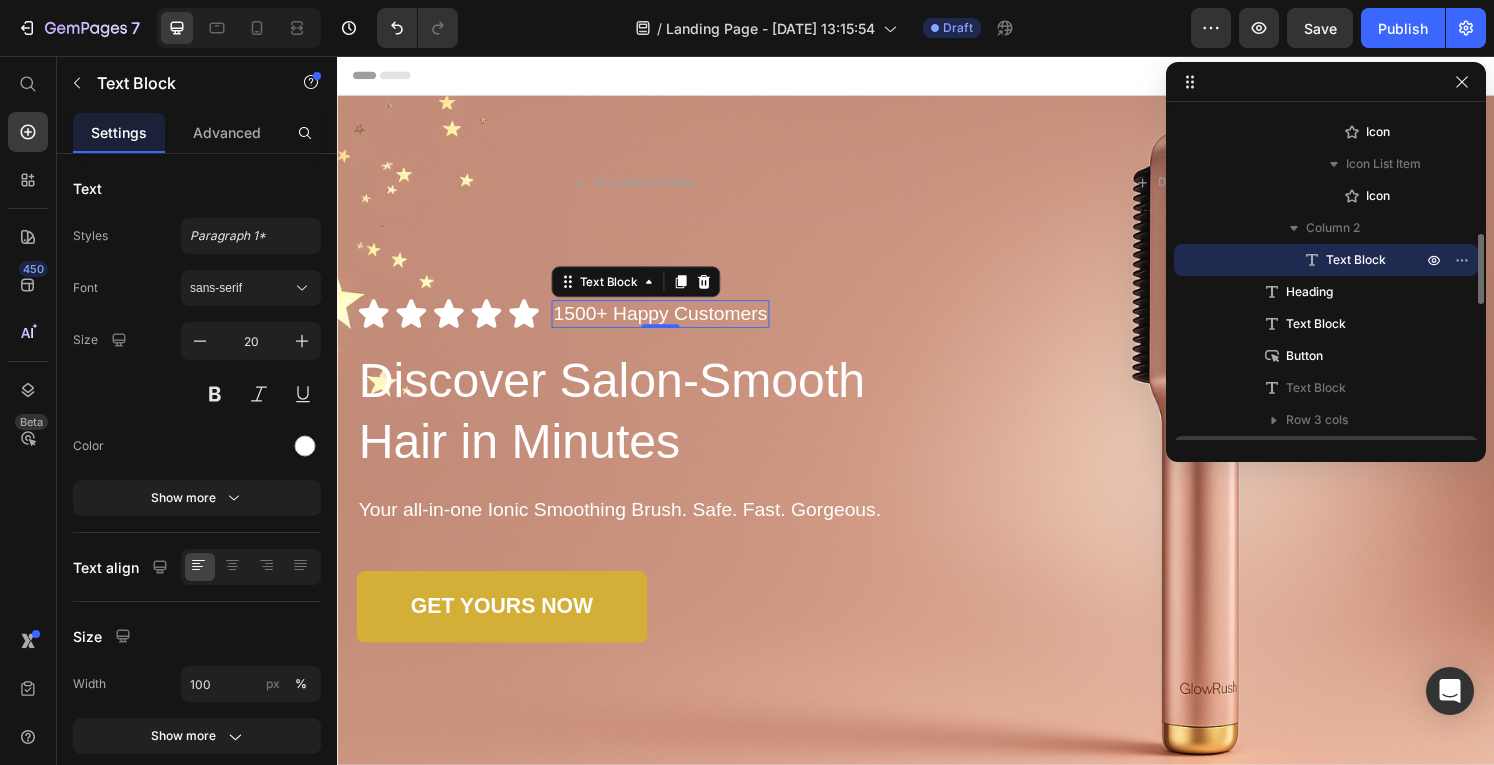 click on "1500+ Happy Customers" at bounding box center (672, 323) 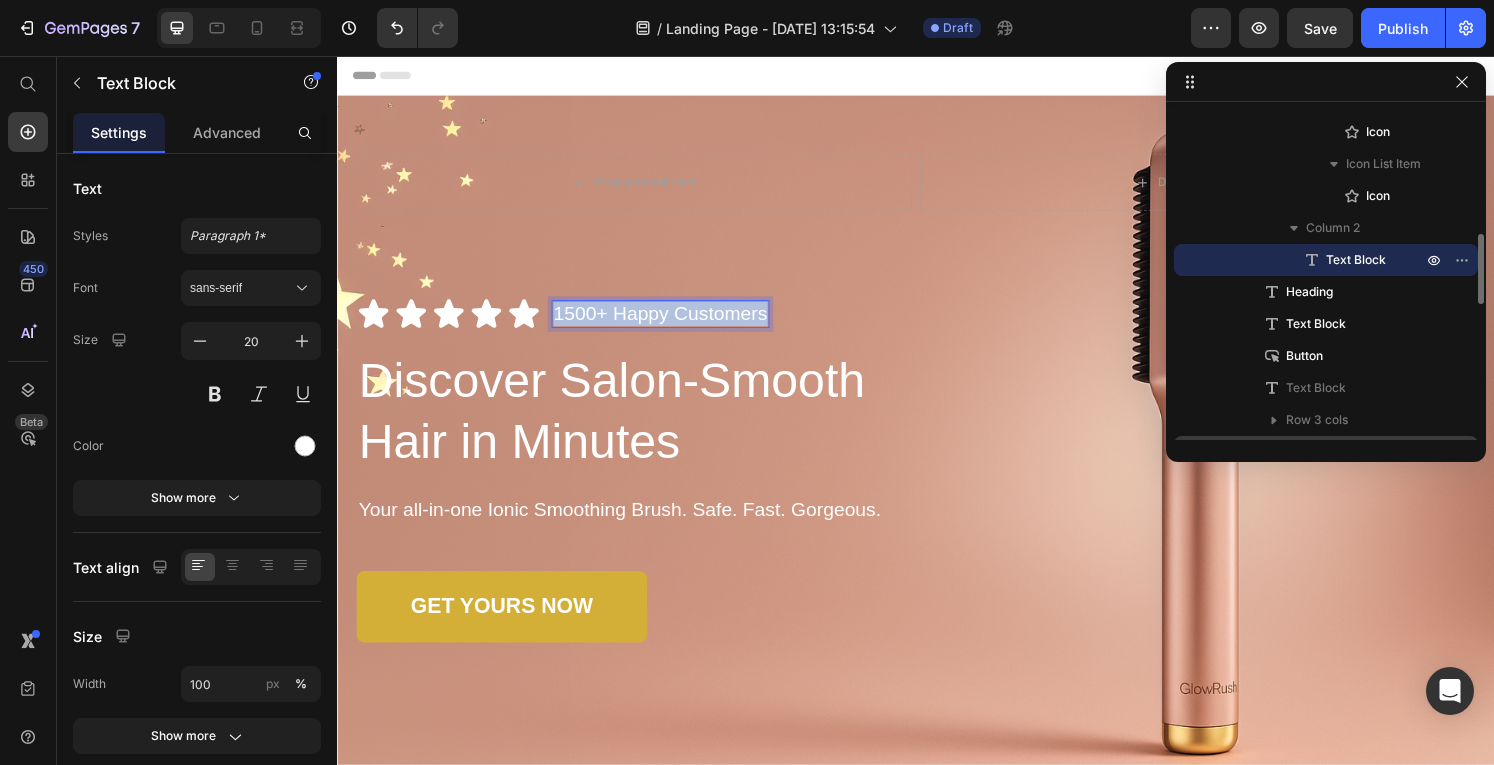 click on "1500+ Happy Customers" at bounding box center (672, 323) 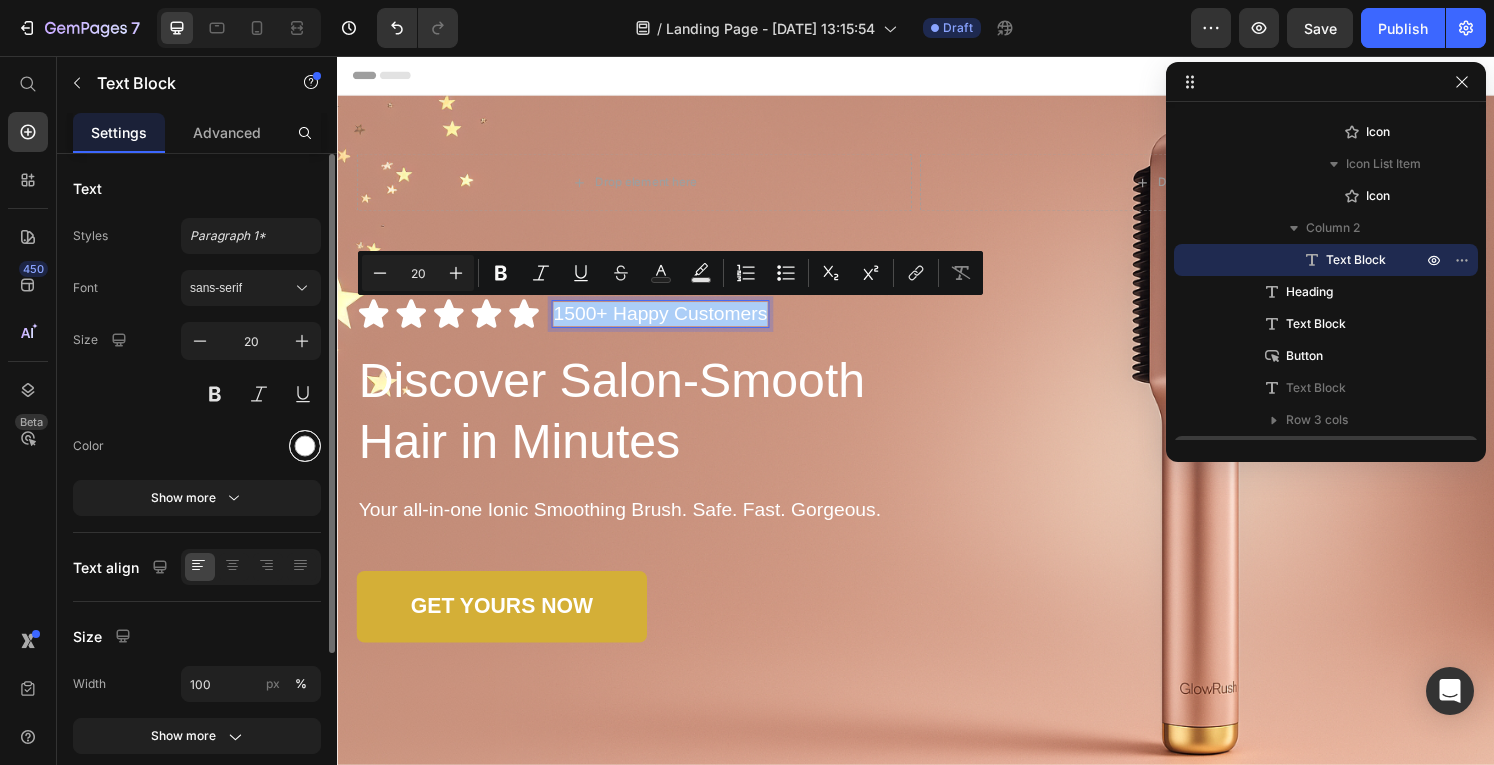 click at bounding box center (305, 446) 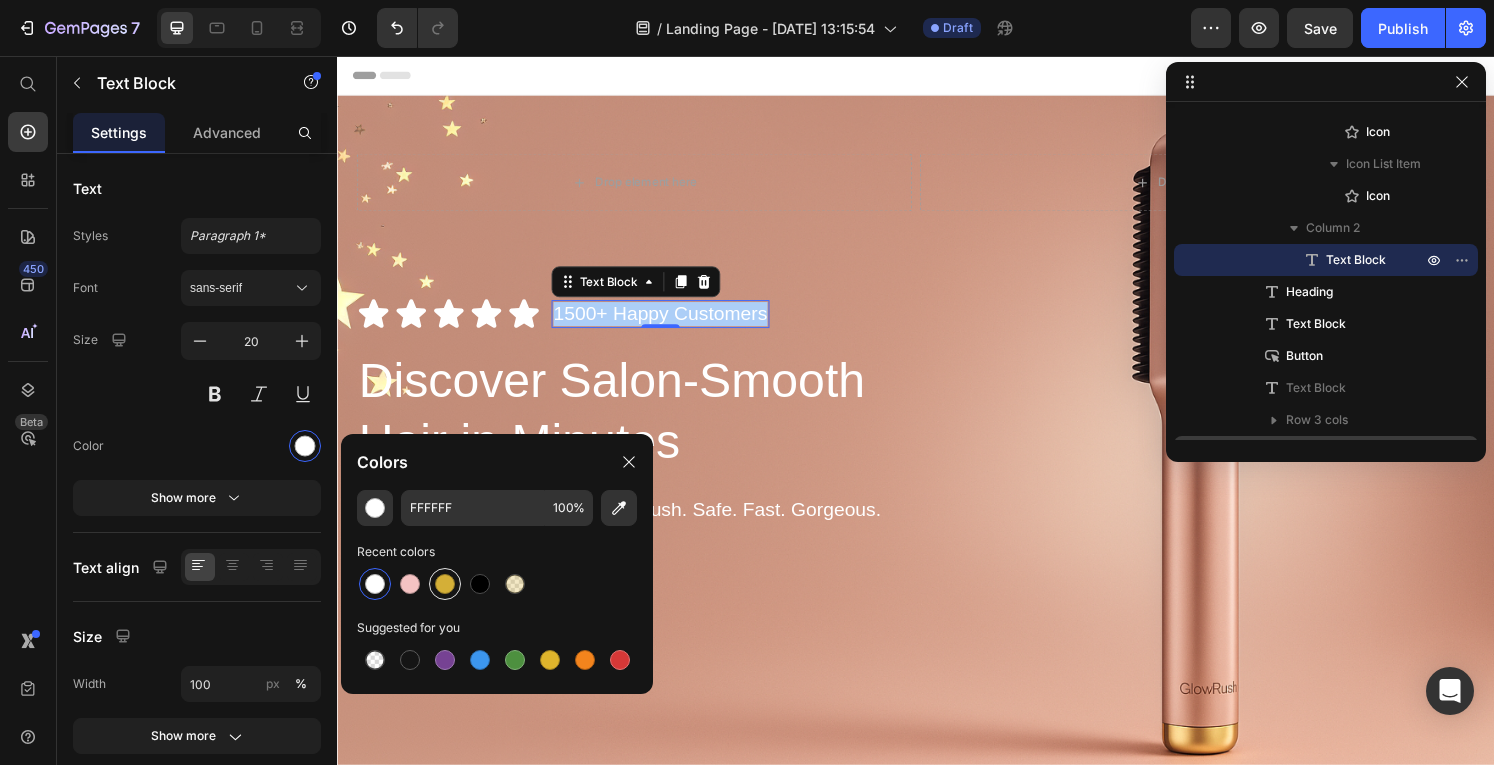 click at bounding box center (445, 584) 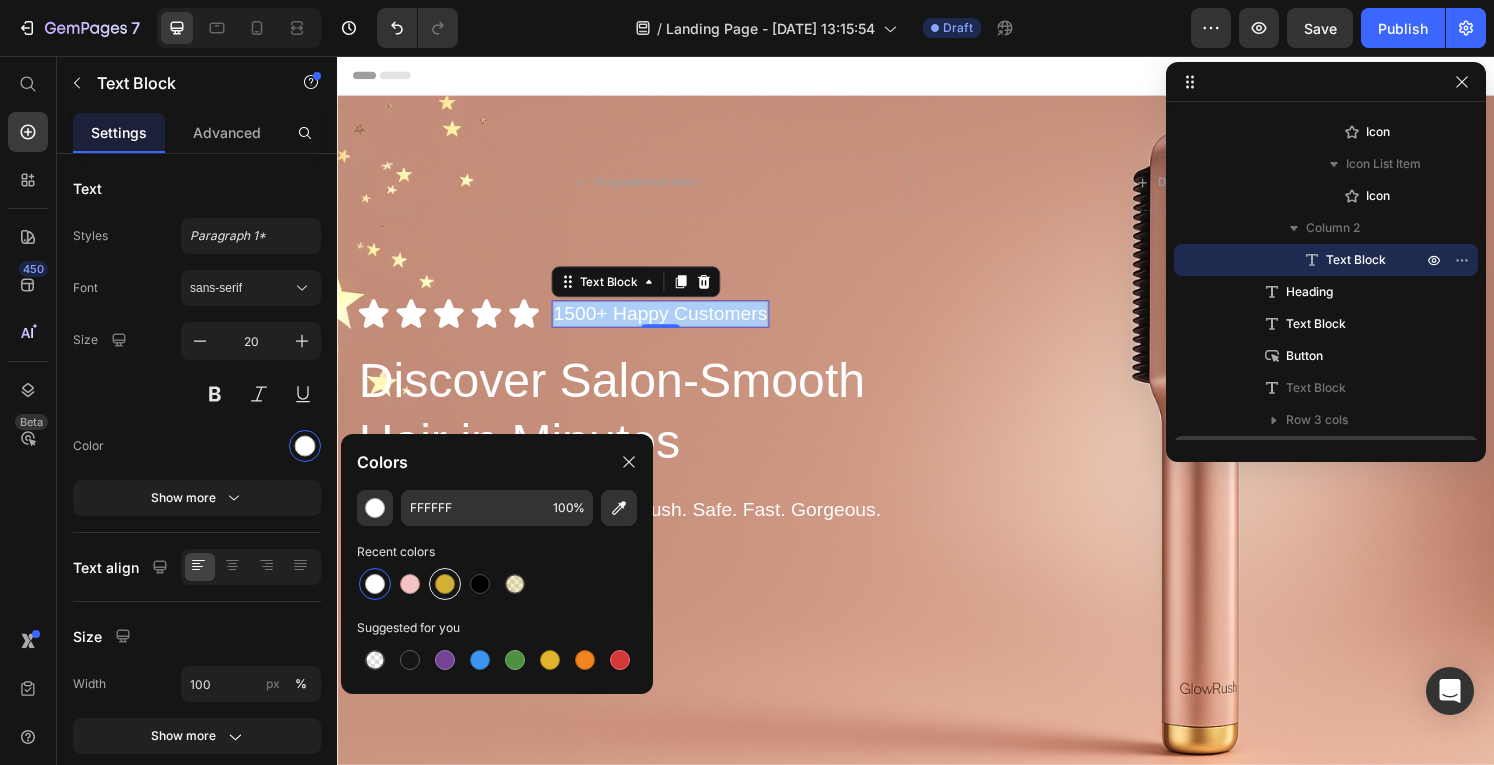 type on "D4AF37" 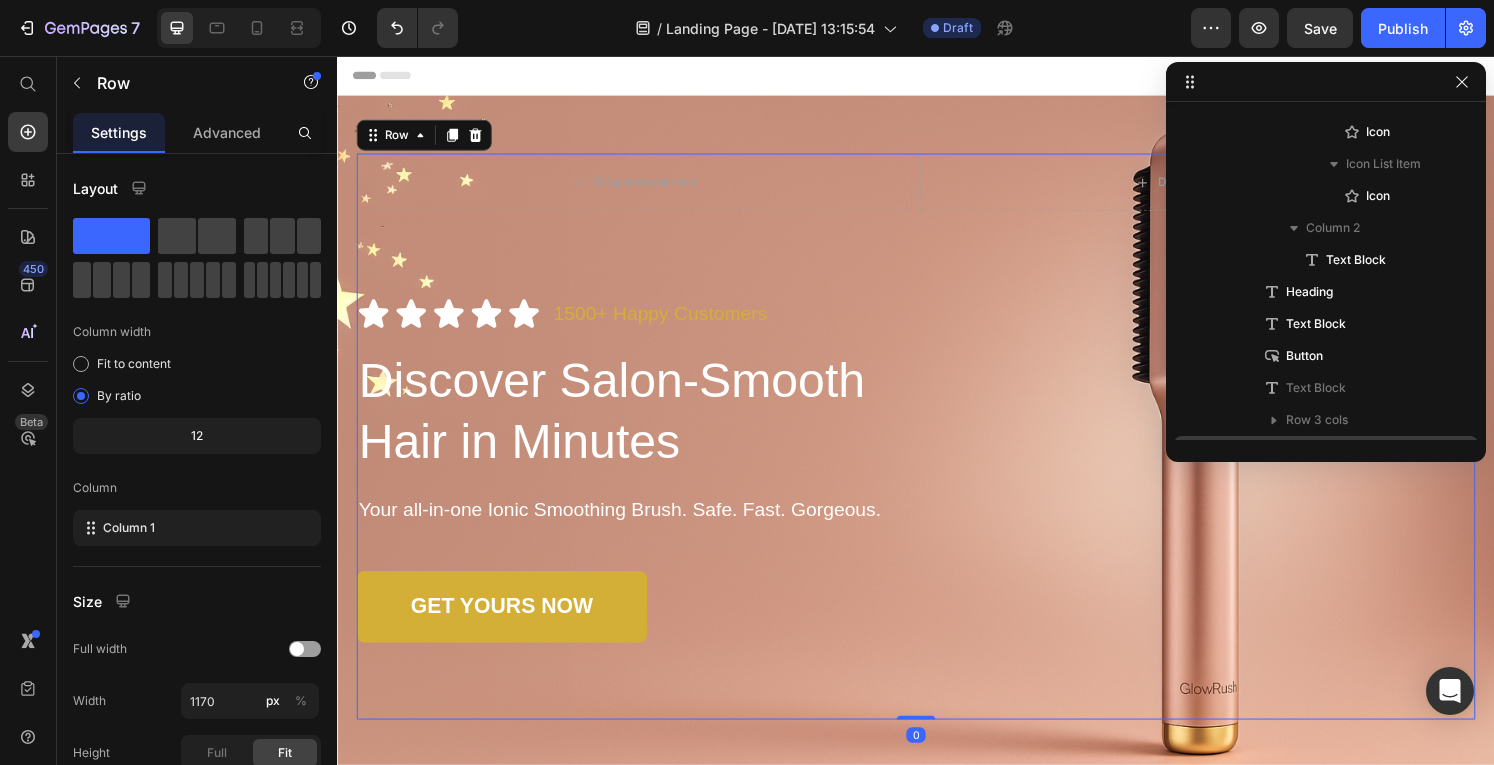 scroll, scrollTop: 0, scrollLeft: 0, axis: both 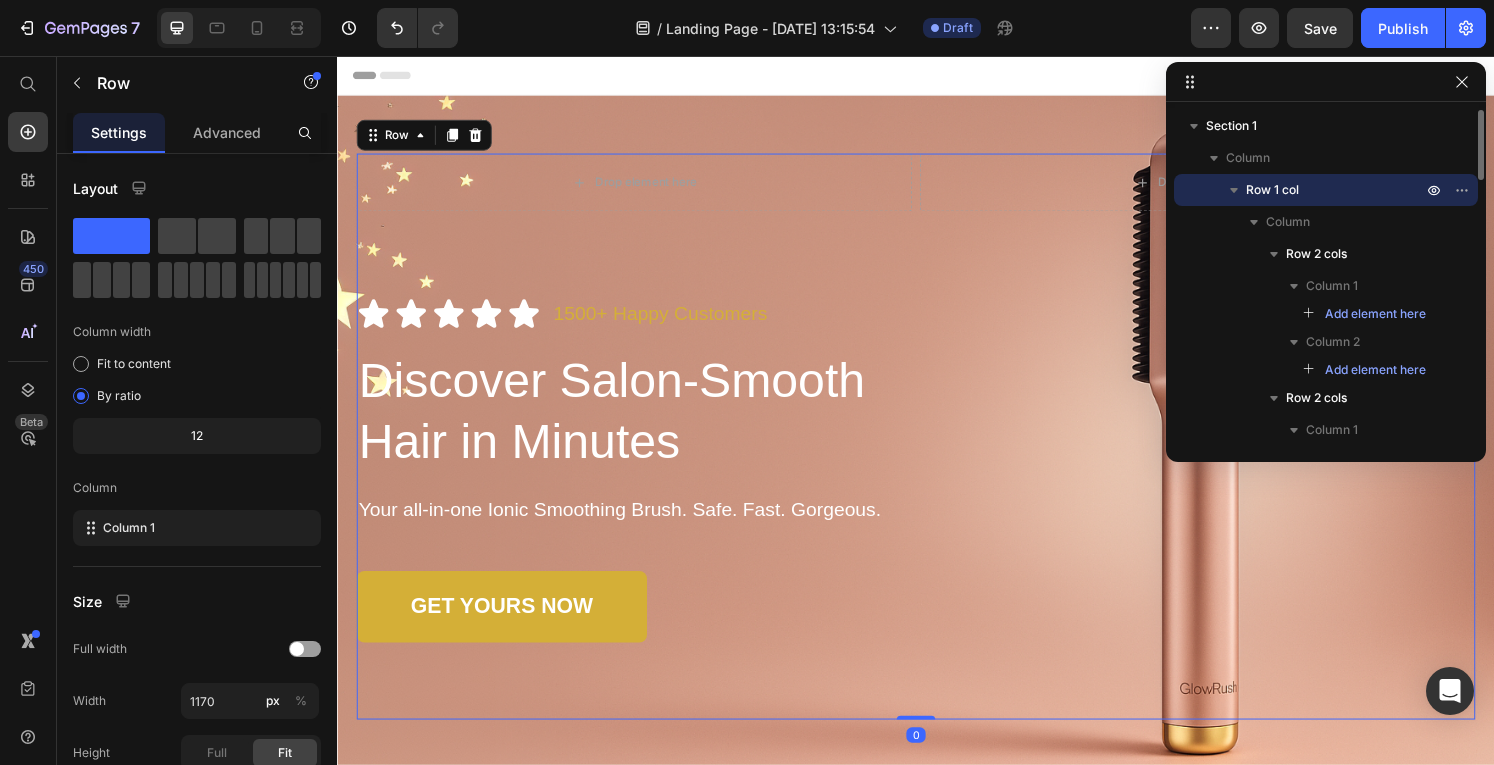 click on "Drop element here
Drop element here Row
Icon
Icon
Icon
Icon
Icon Icon List 1500+ Happy Customers Text Block Row Discover Salon-Smooth Hair in Minutes Heading Your all-in-one Ionic Smoothing Brush. Safe. Fast. Gorgeous. Text Block GET YOURS NOW Button As Featured In Text Block Image Image Image Row" at bounding box center (937, 450) 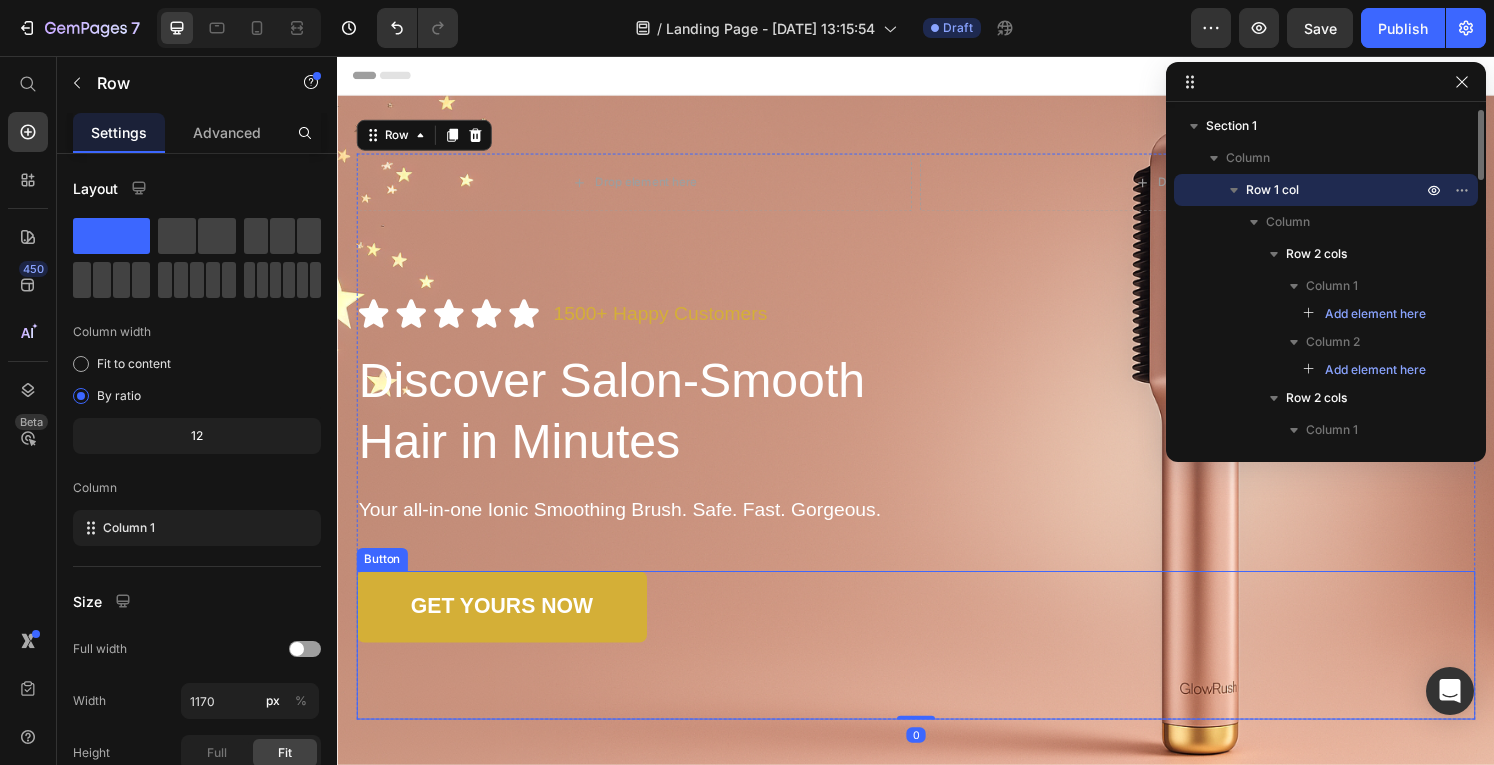 click on "GET YOURS NOW Button" at bounding box center (937, 667) 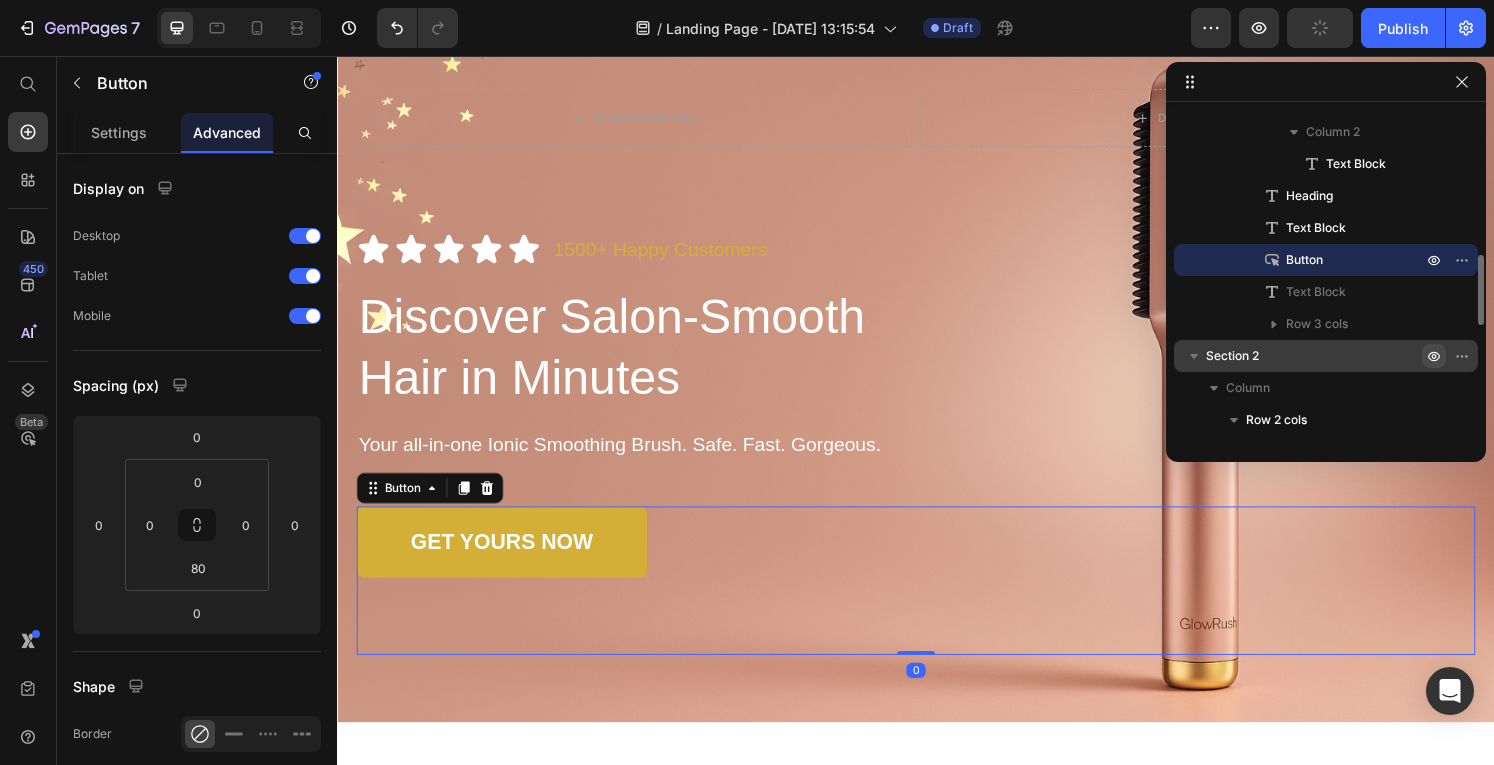 scroll, scrollTop: 72, scrollLeft: 0, axis: vertical 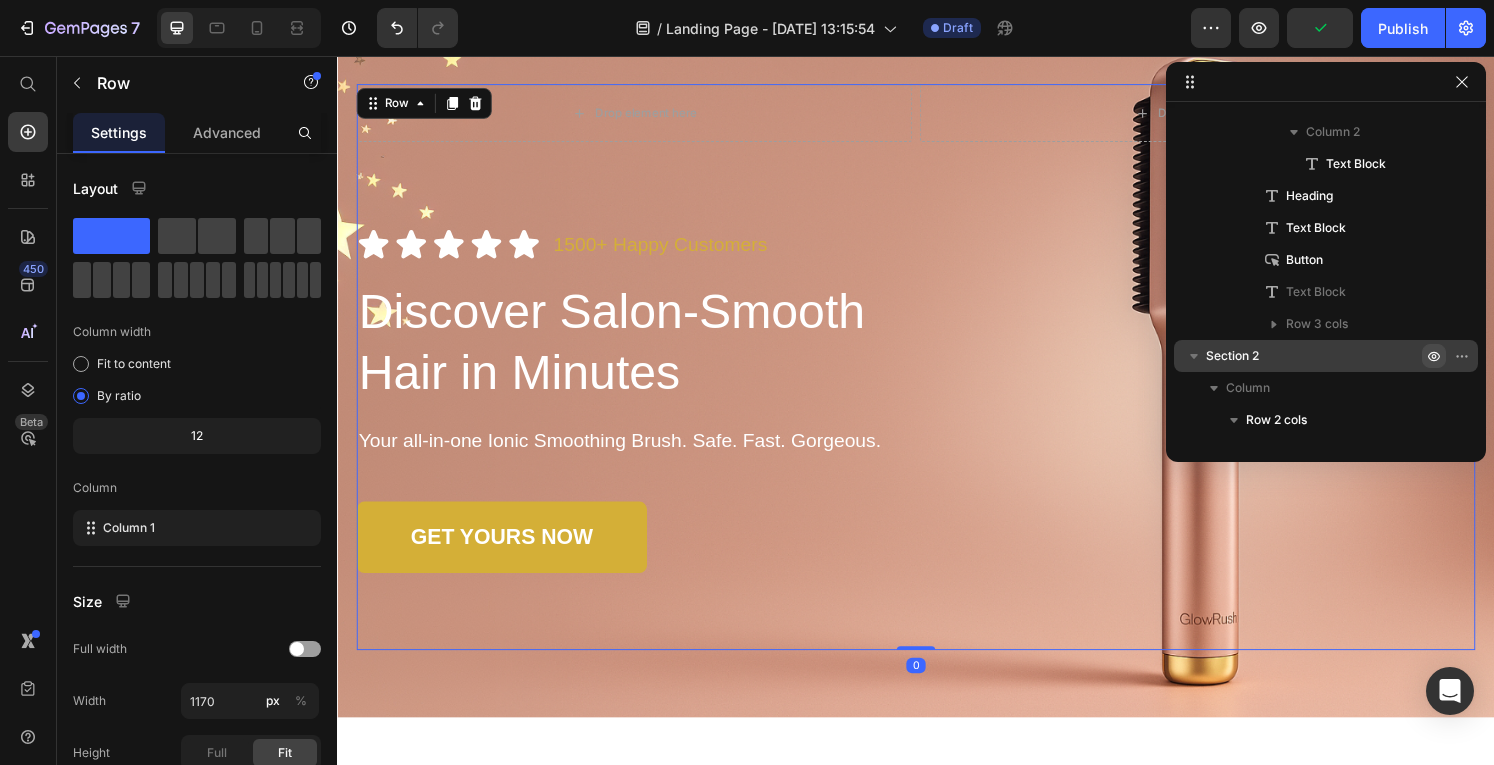 click on "Drop element here
Drop element here Row
Icon
Icon
Icon
Icon
Icon Icon List 1500+ Happy Customers Text Block Row Discover Salon-Smooth Hair in Minutes Heading Your all-in-one Ionic Smoothing Brush. Safe. Fast. Gorgeous. Text Block GET YOURS NOW Button As Featured In Text Block Image Image Image Row" at bounding box center (937, 378) 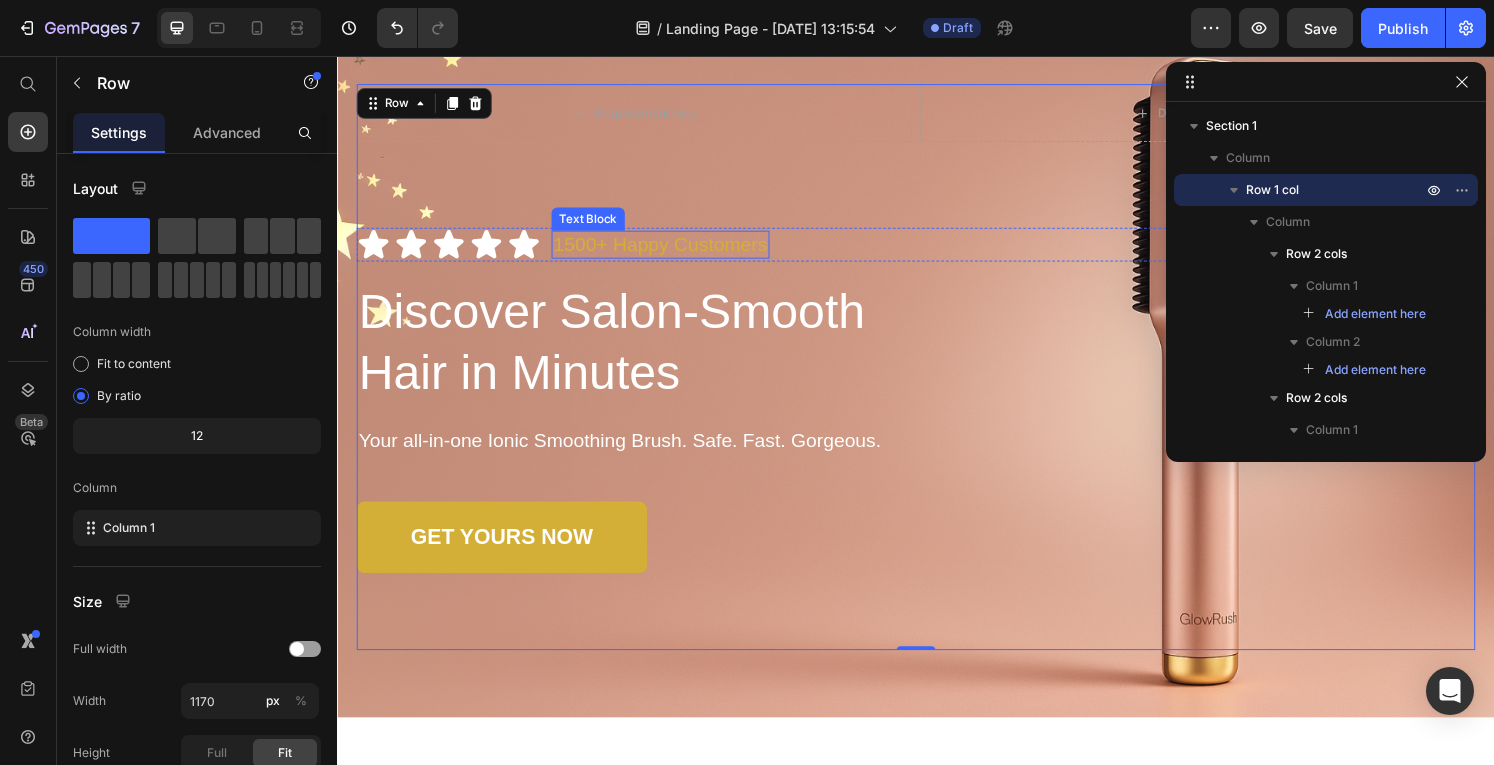 click on "1500+ Happy Customers" at bounding box center [672, 251] 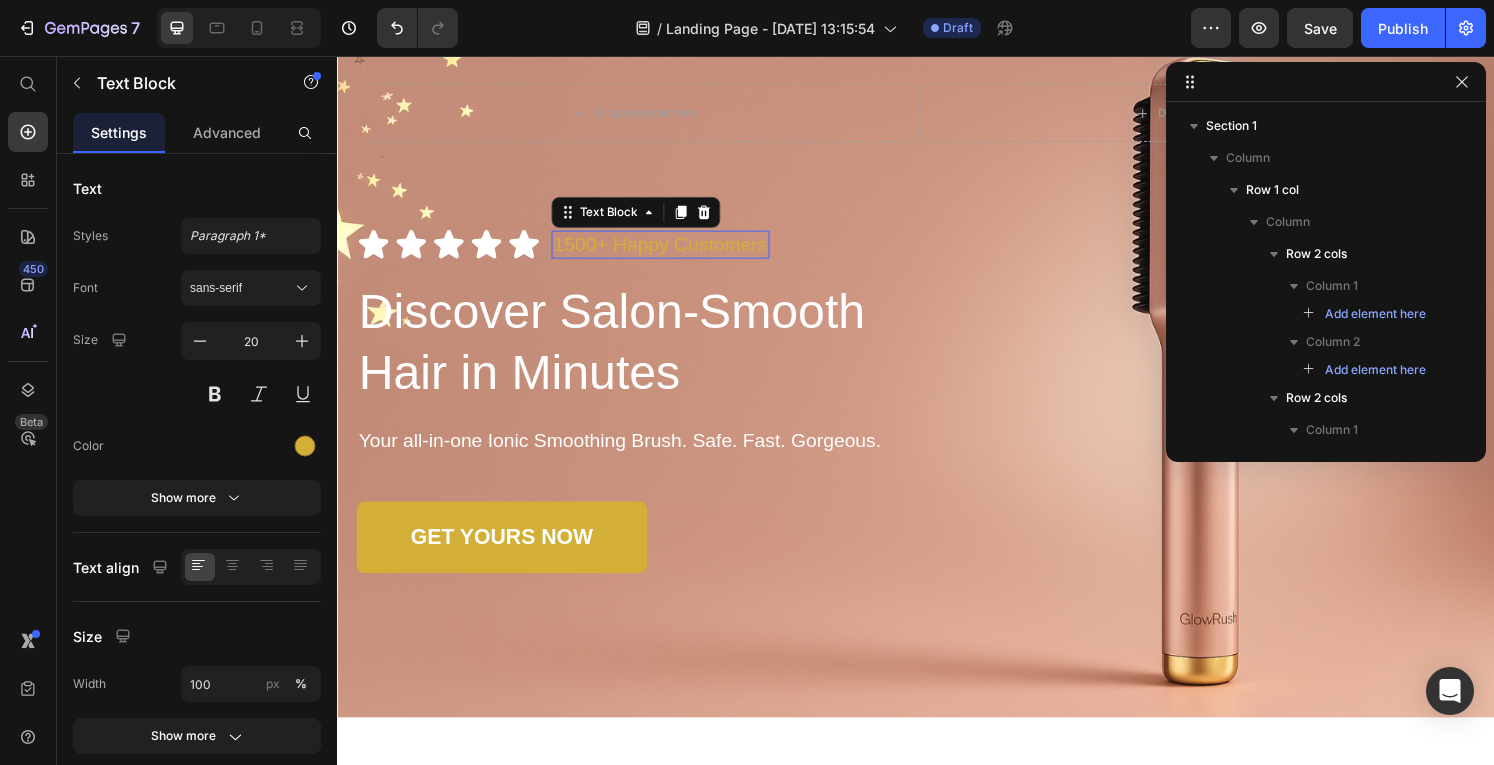 scroll, scrollTop: 586, scrollLeft: 0, axis: vertical 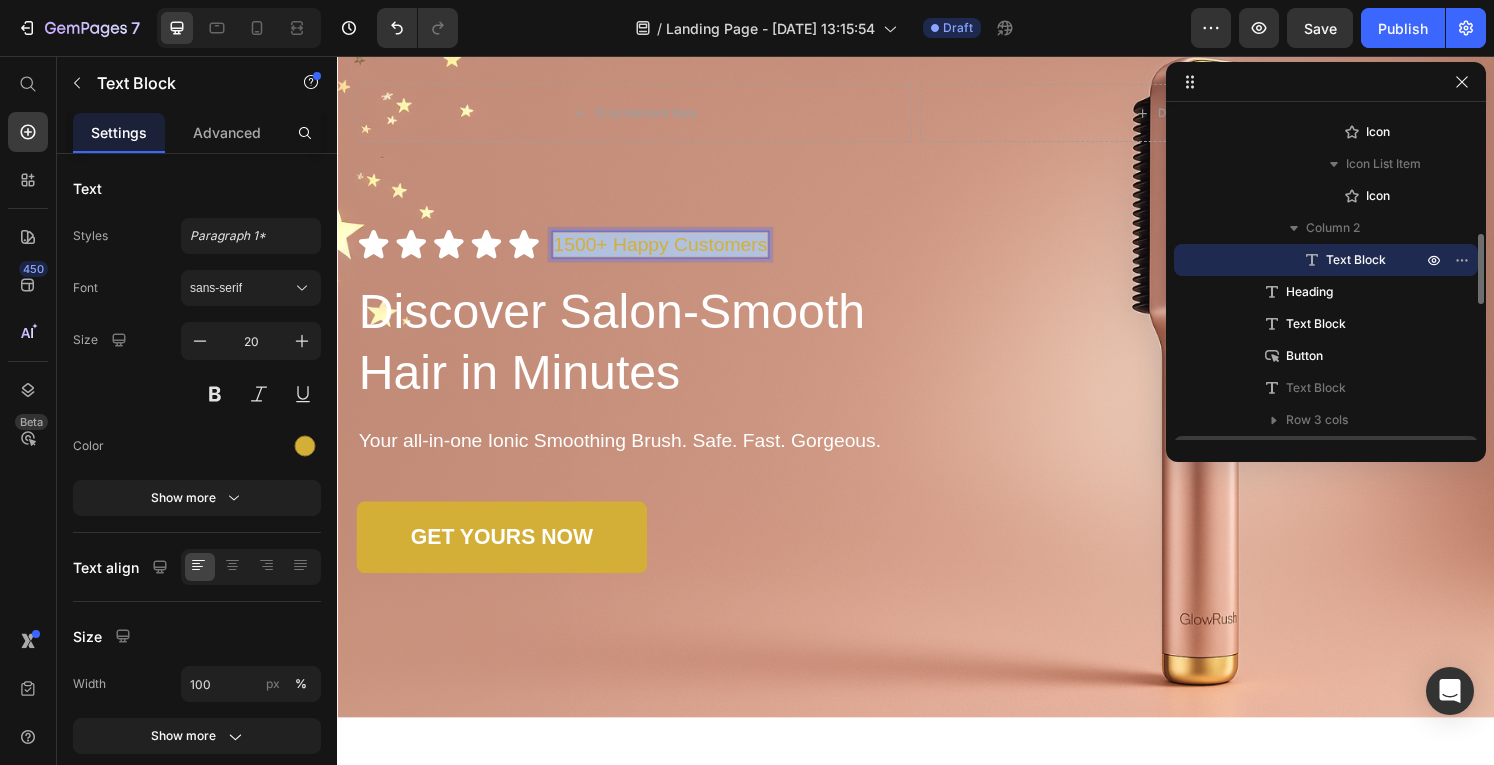 click on "1500+ Happy Customers" at bounding box center (672, 251) 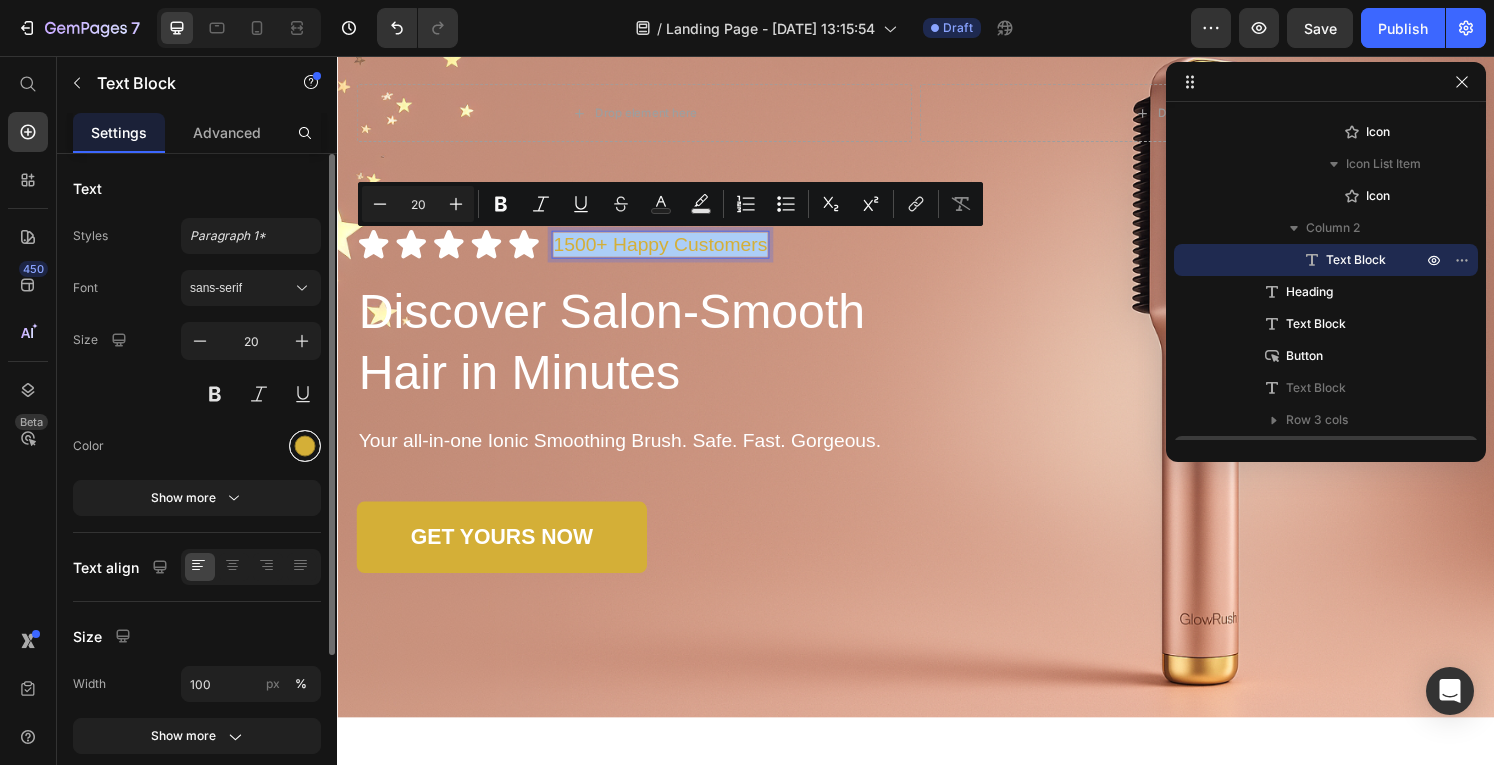 click at bounding box center (305, 446) 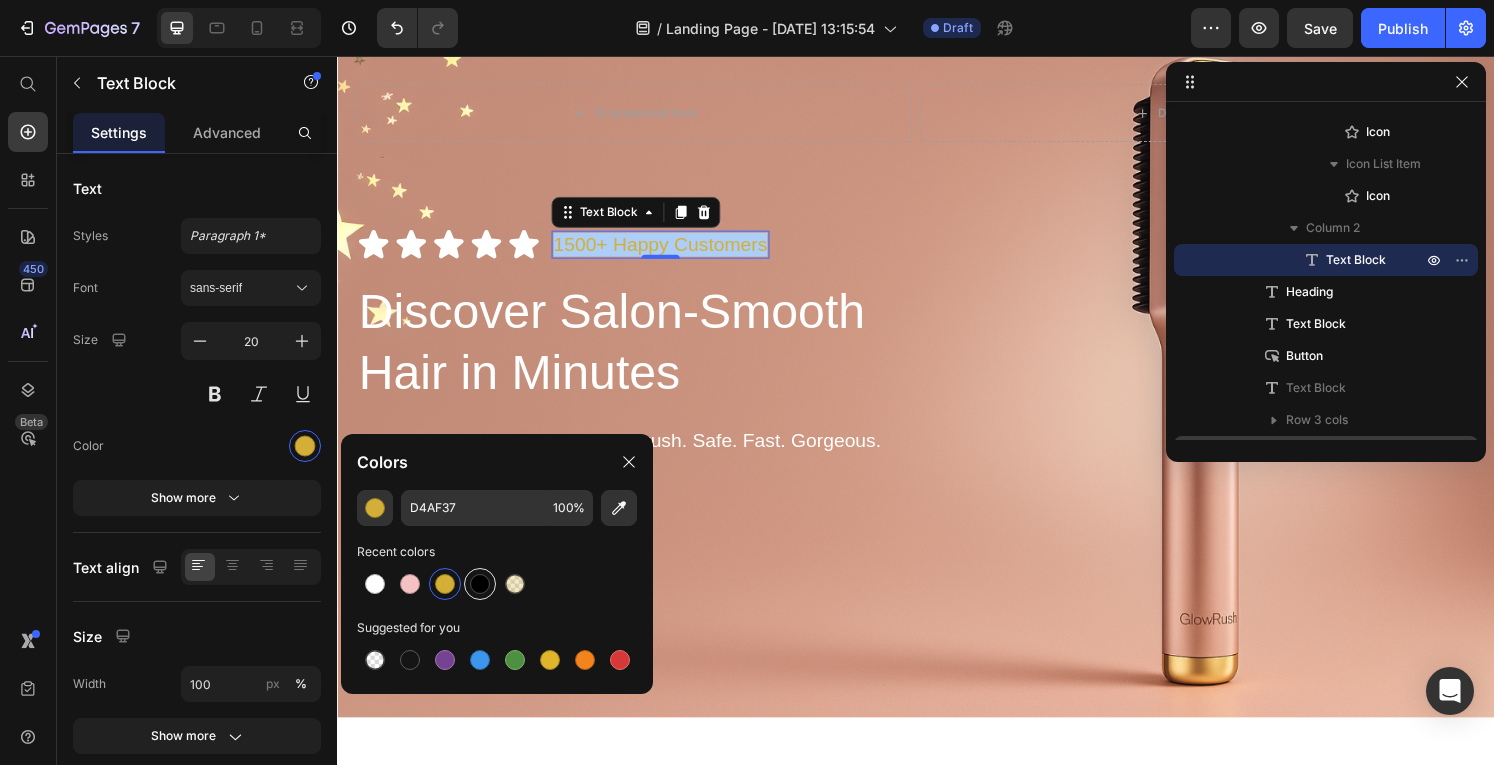 click at bounding box center (480, 584) 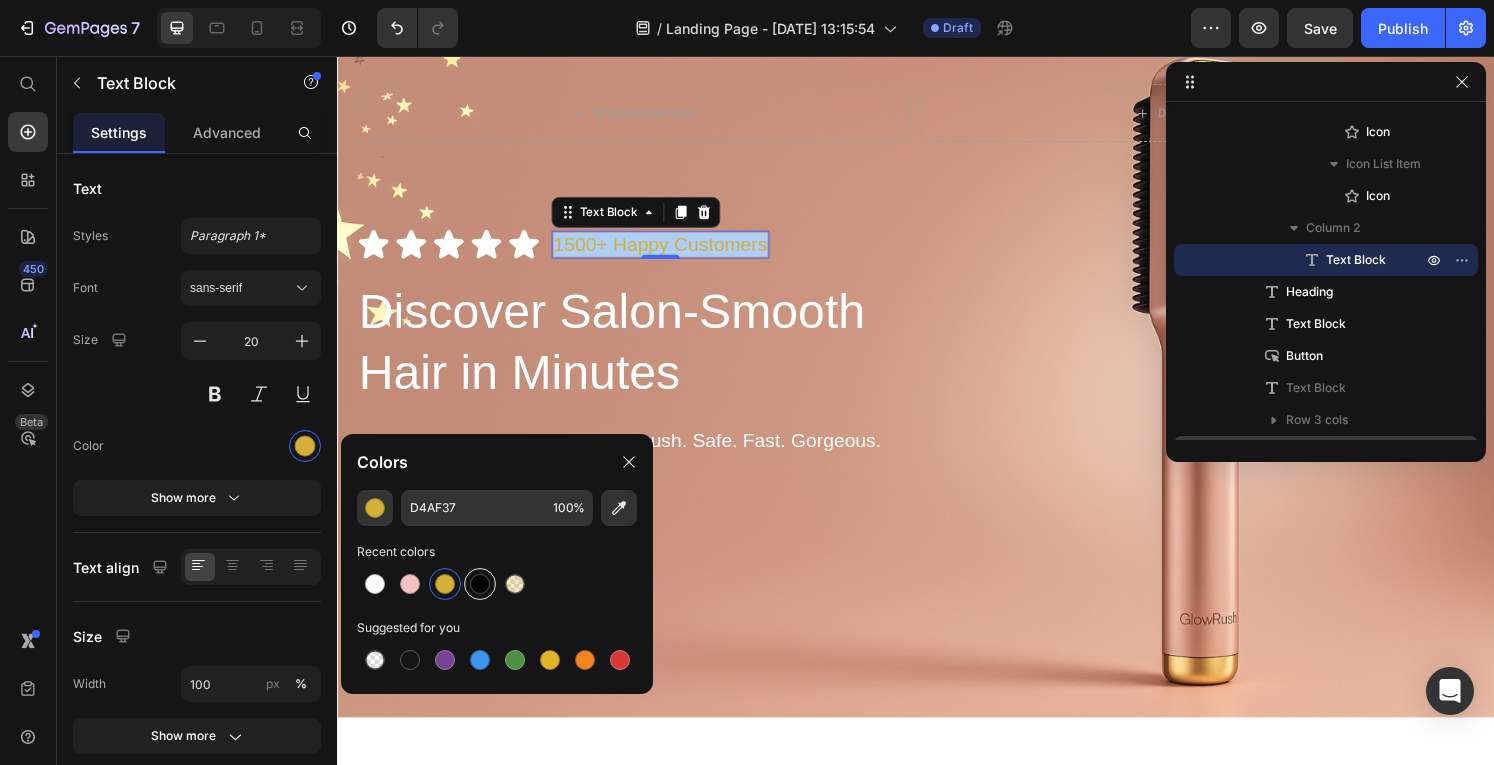 type on "000000" 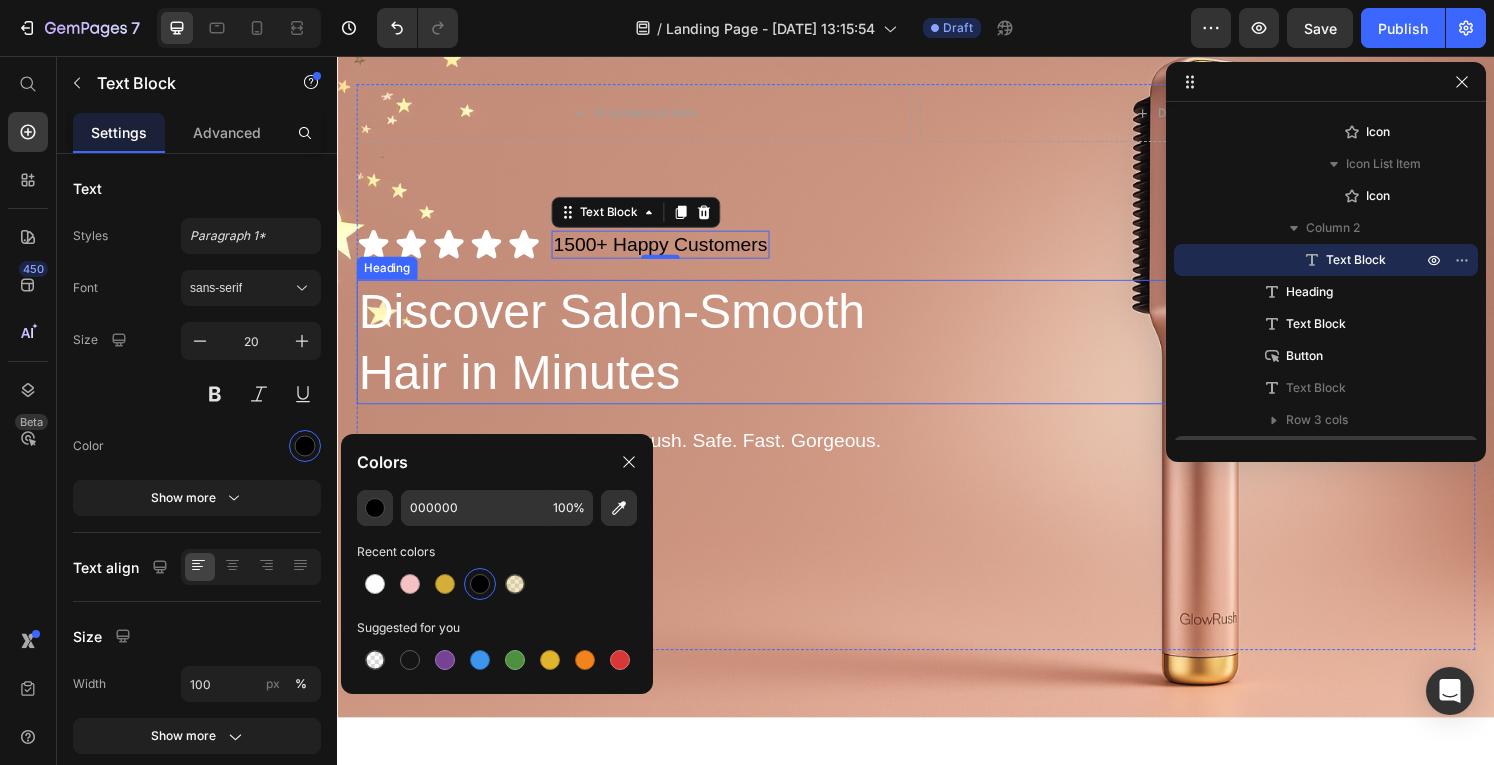 click on "Discover Salon-Smooth Hair in Minutes" at bounding box center [671, 352] 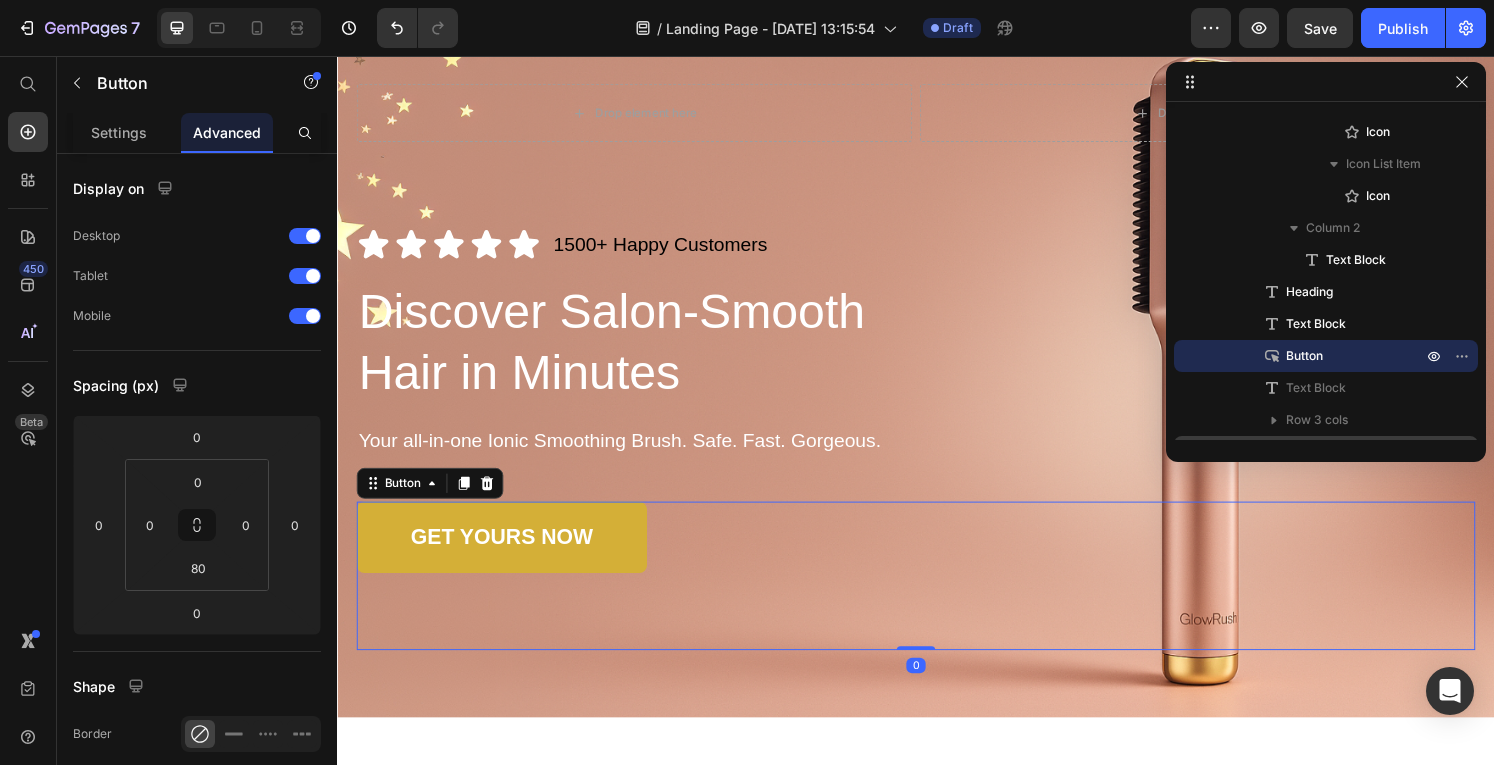 click on "GET YOURS NOW Button   0" at bounding box center [937, 595] 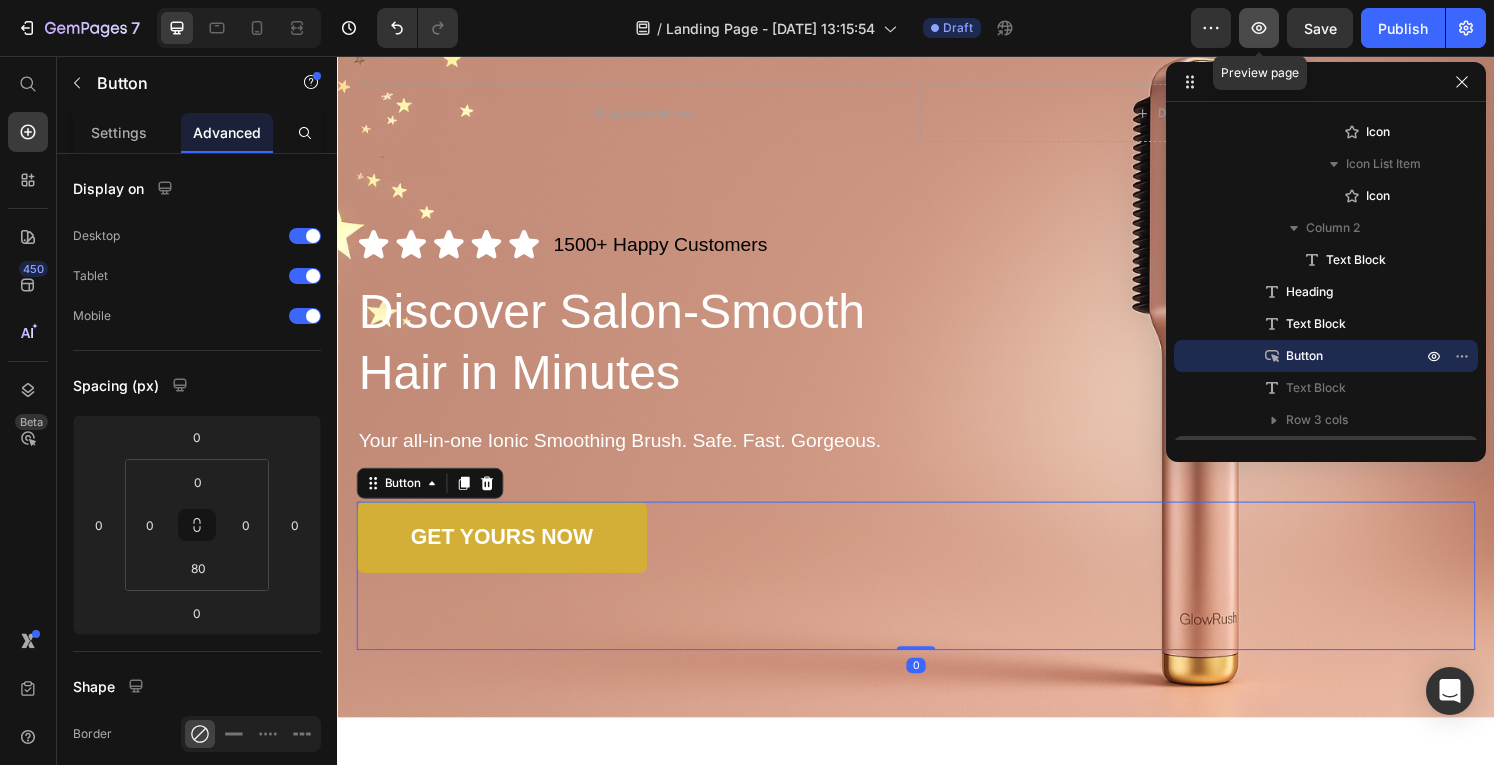 click 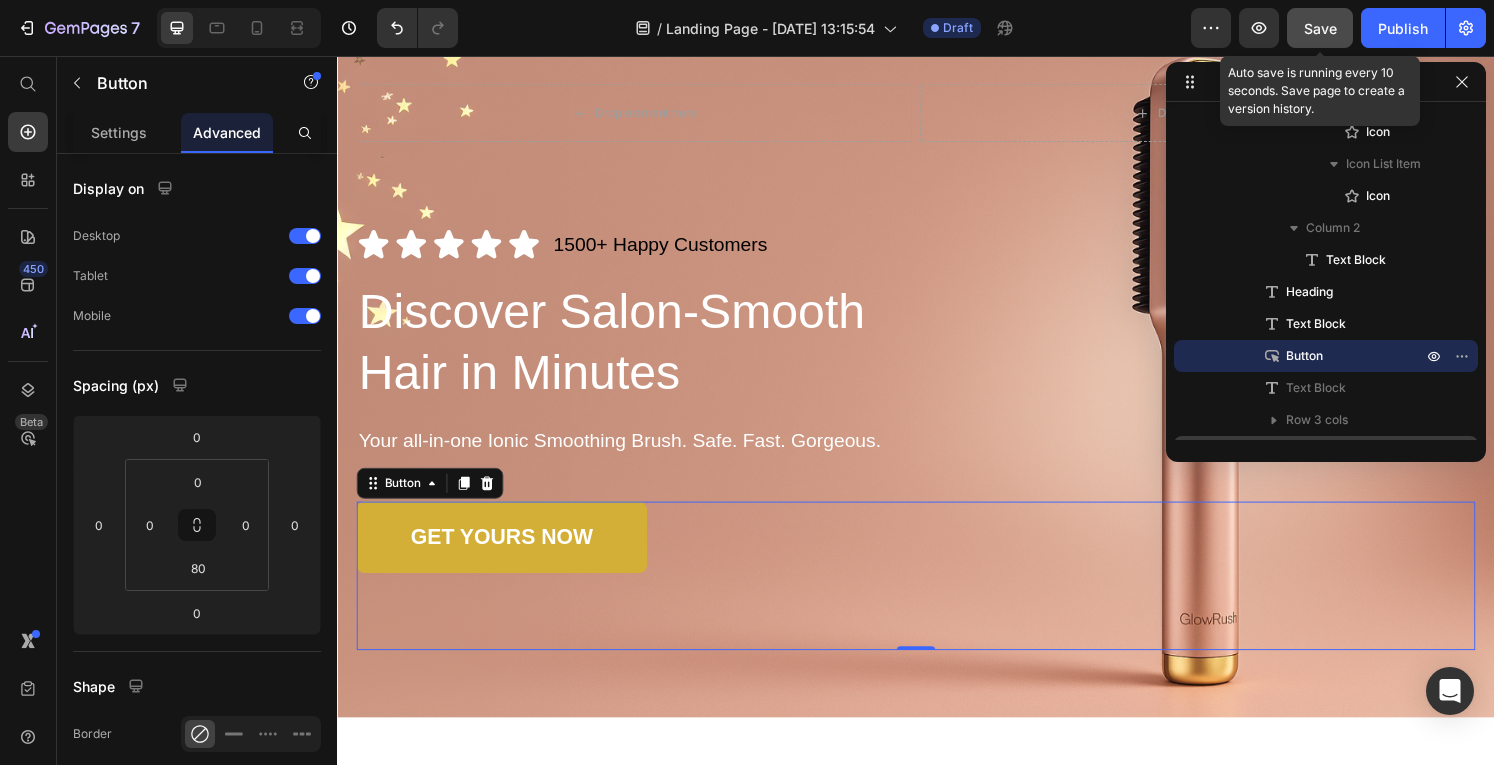 click on "Save" at bounding box center [1320, 28] 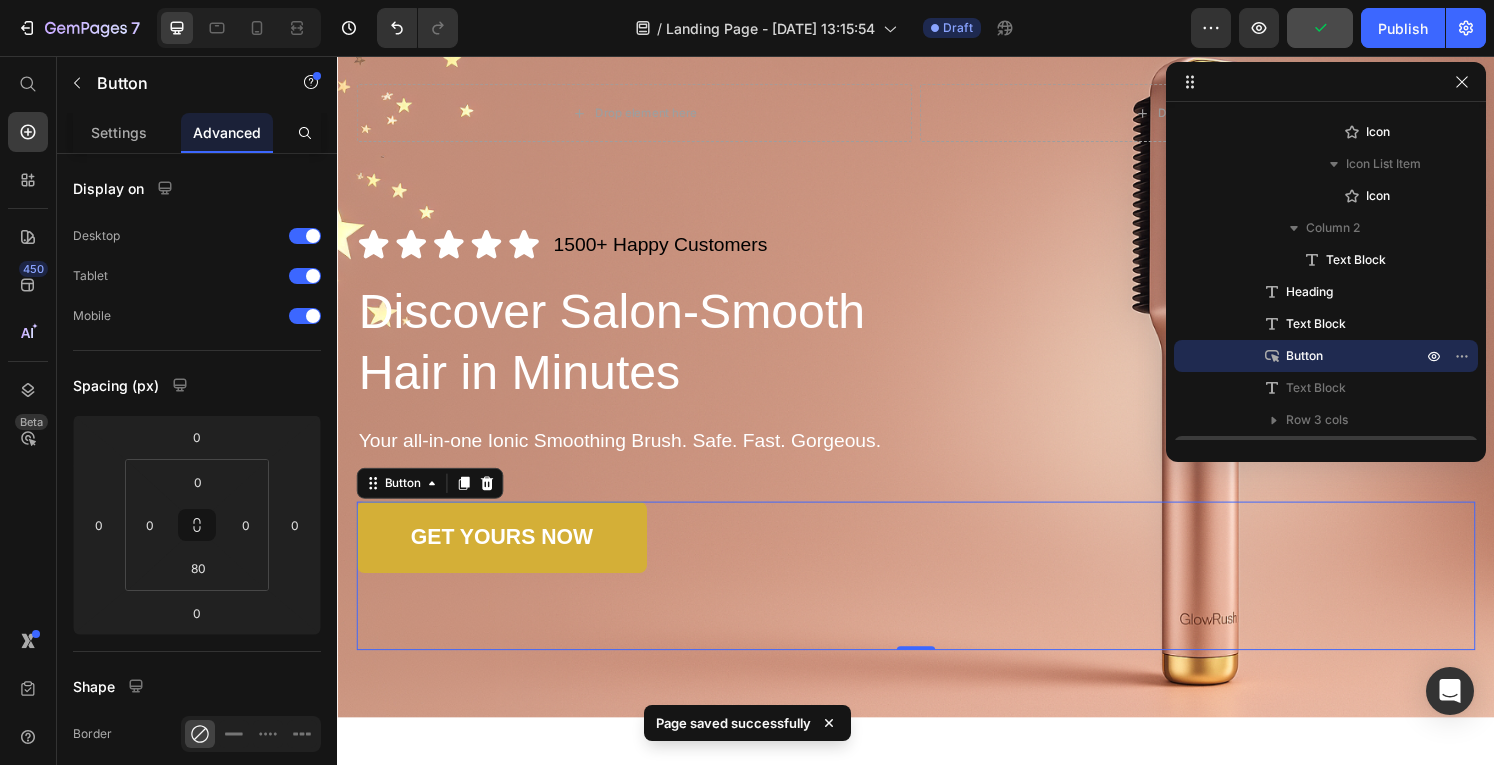 click on "Preview  Publish" at bounding box center [1338, 28] 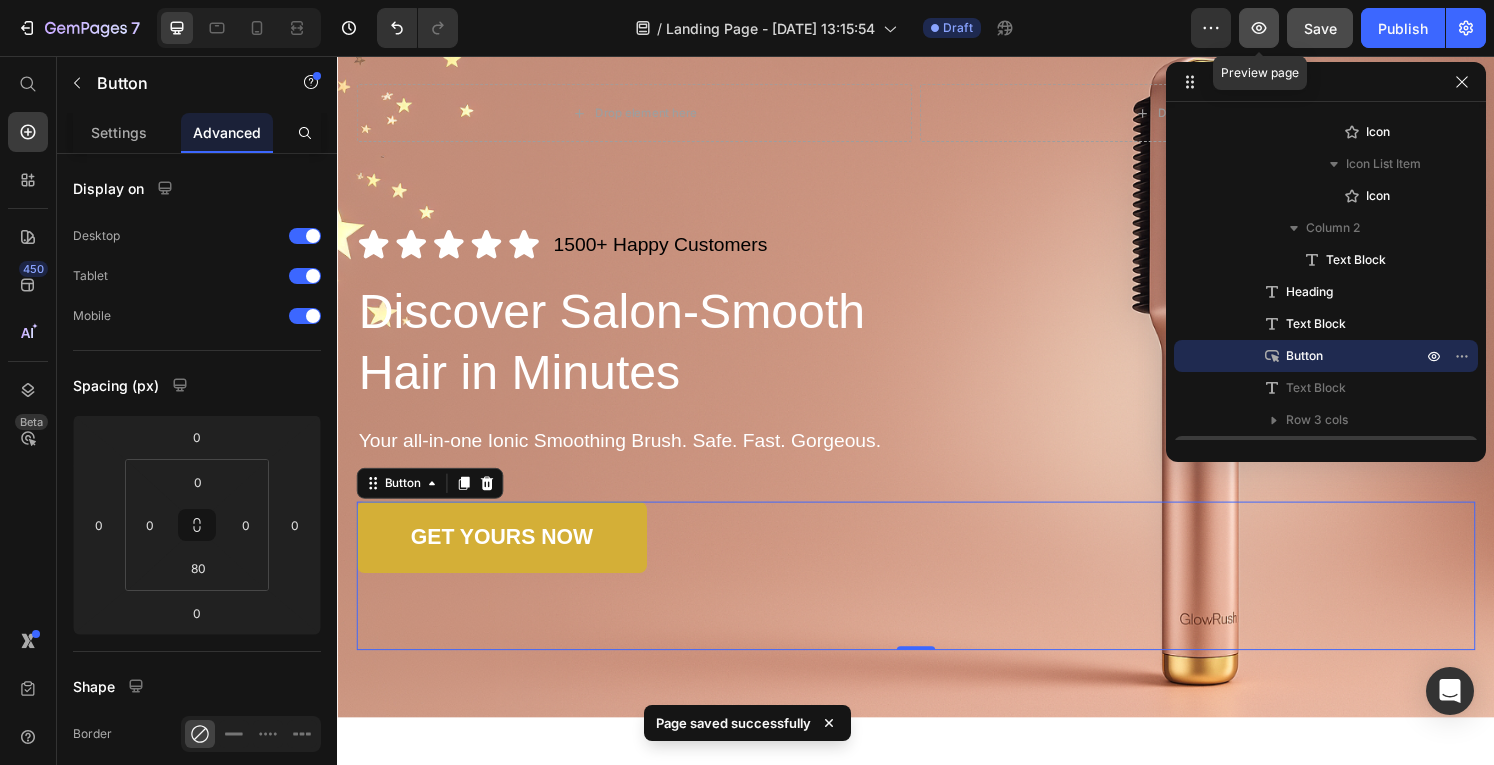 click 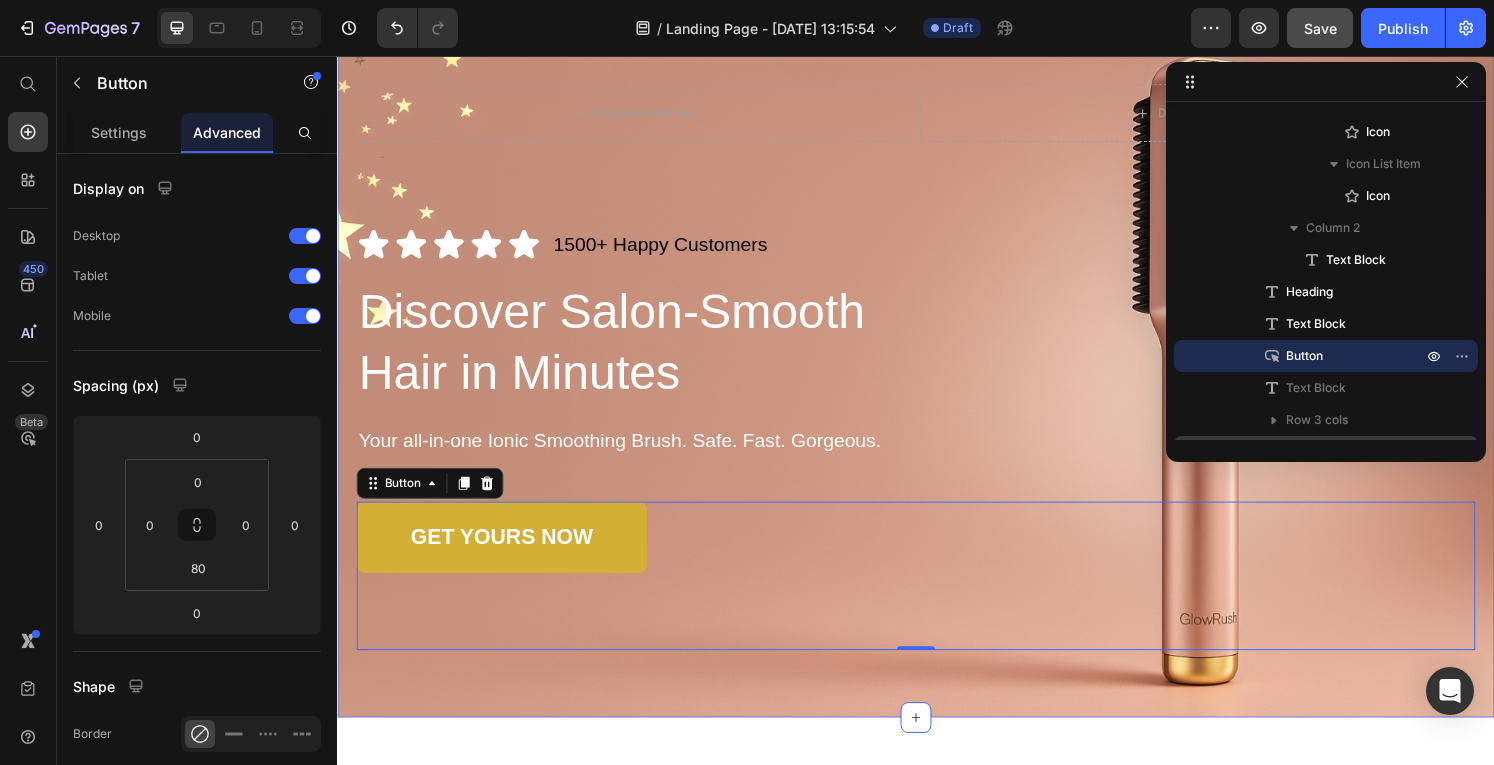 click on "Drop element here
Drop element here Row
Icon
Icon
Icon
Icon
Icon Icon List 1500+ Happy Customers Text Block Row Discover Salon-Smooth Hair in Minutes Heading Your all-in-one Ionic Smoothing Brush. Safe. Fast. Gorgeous. Text Block GET YOURS NOW Button   0 As Featured In Text Block Image Image Image Row Row Section 1" at bounding box center (937, 383) 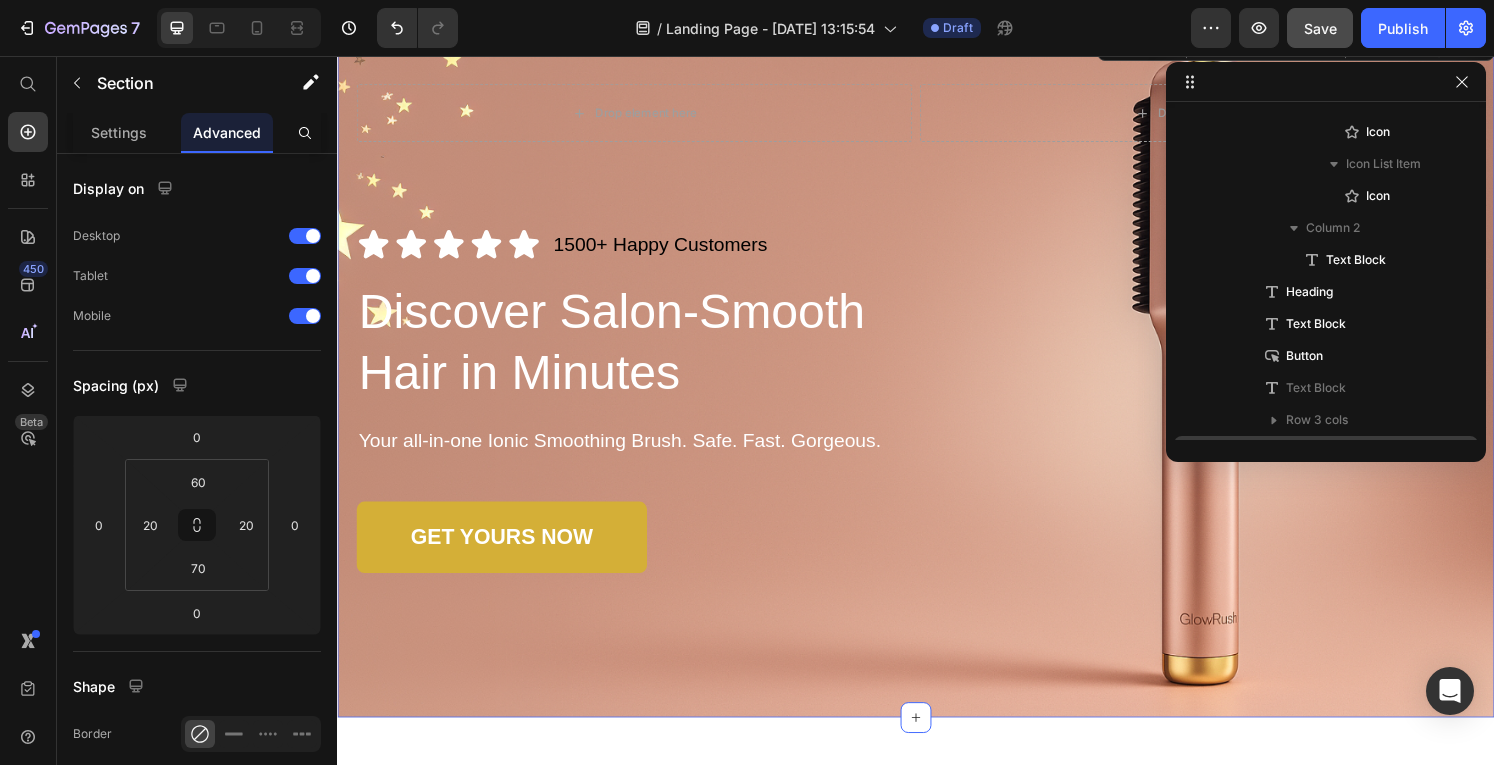 scroll, scrollTop: 0, scrollLeft: 0, axis: both 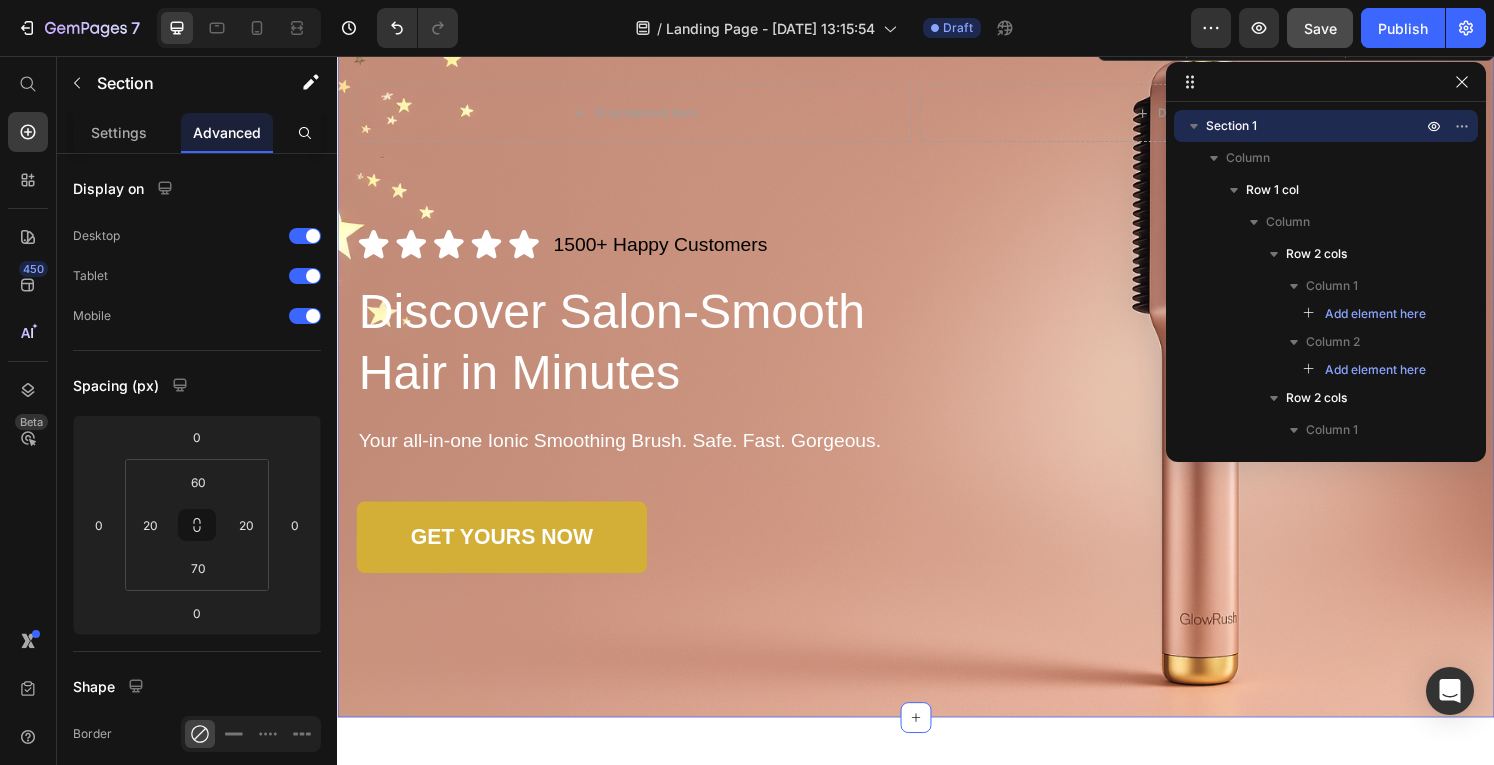 click on "Drop element here
Drop element here Row
Icon
Icon
Icon
Icon
Icon Icon List 1500+ Happy Customers Text Block Row Discover Salon-Smooth Hair in Minutes Heading Your all-in-one Ionic Smoothing Brush. Safe. Fast. Gorgeous. Text Block GET YOURS NOW Button As Featured In Text Block Image Image Image Row Row Section 1   You can create reusable sections Create Theme Section AI Content Write with GemAI What would you like to describe here? Tone and Voice Persuasive Product GlowRush™ Ionic Smoothing Brush Show more Generate" at bounding box center (937, 383) 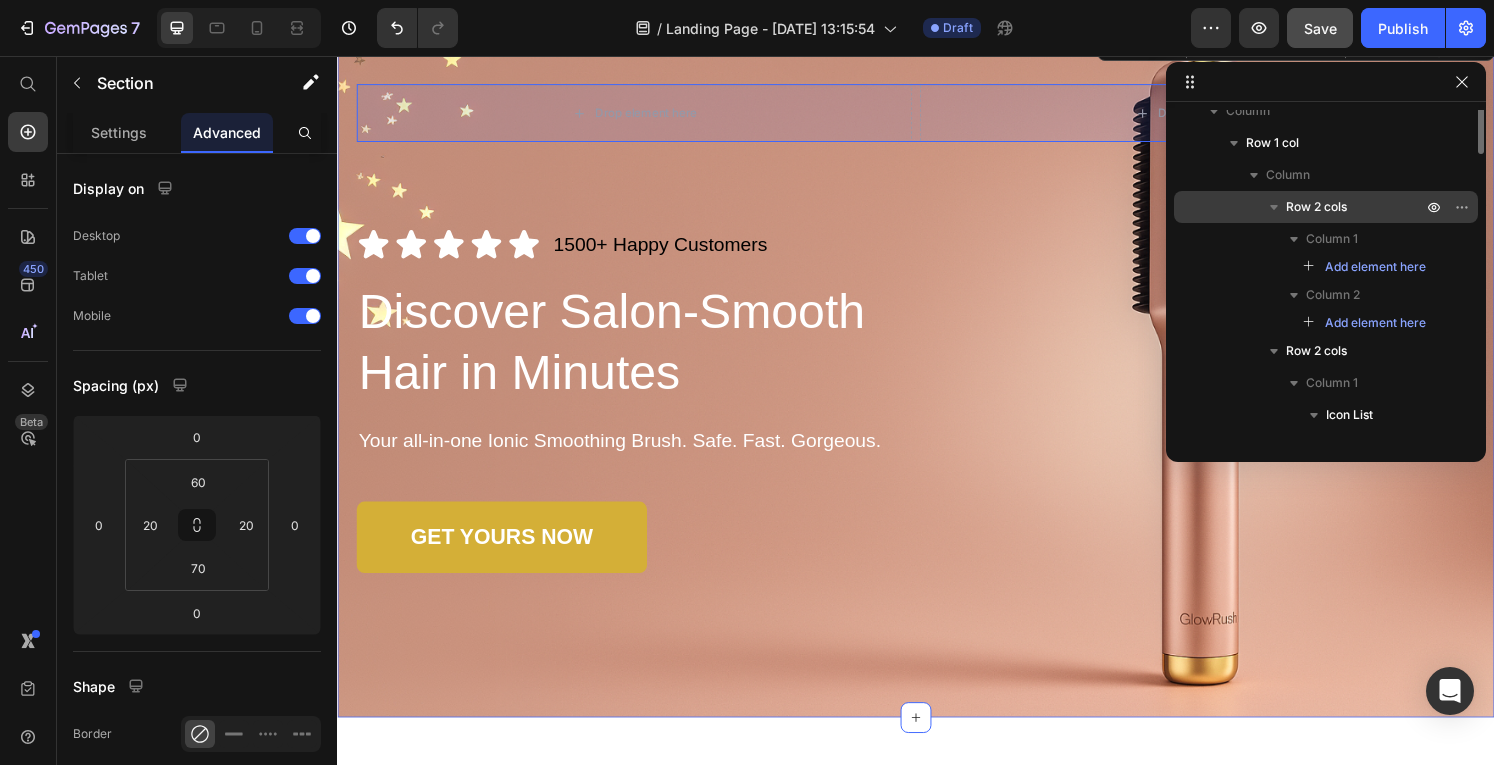 scroll, scrollTop: 17, scrollLeft: 0, axis: vertical 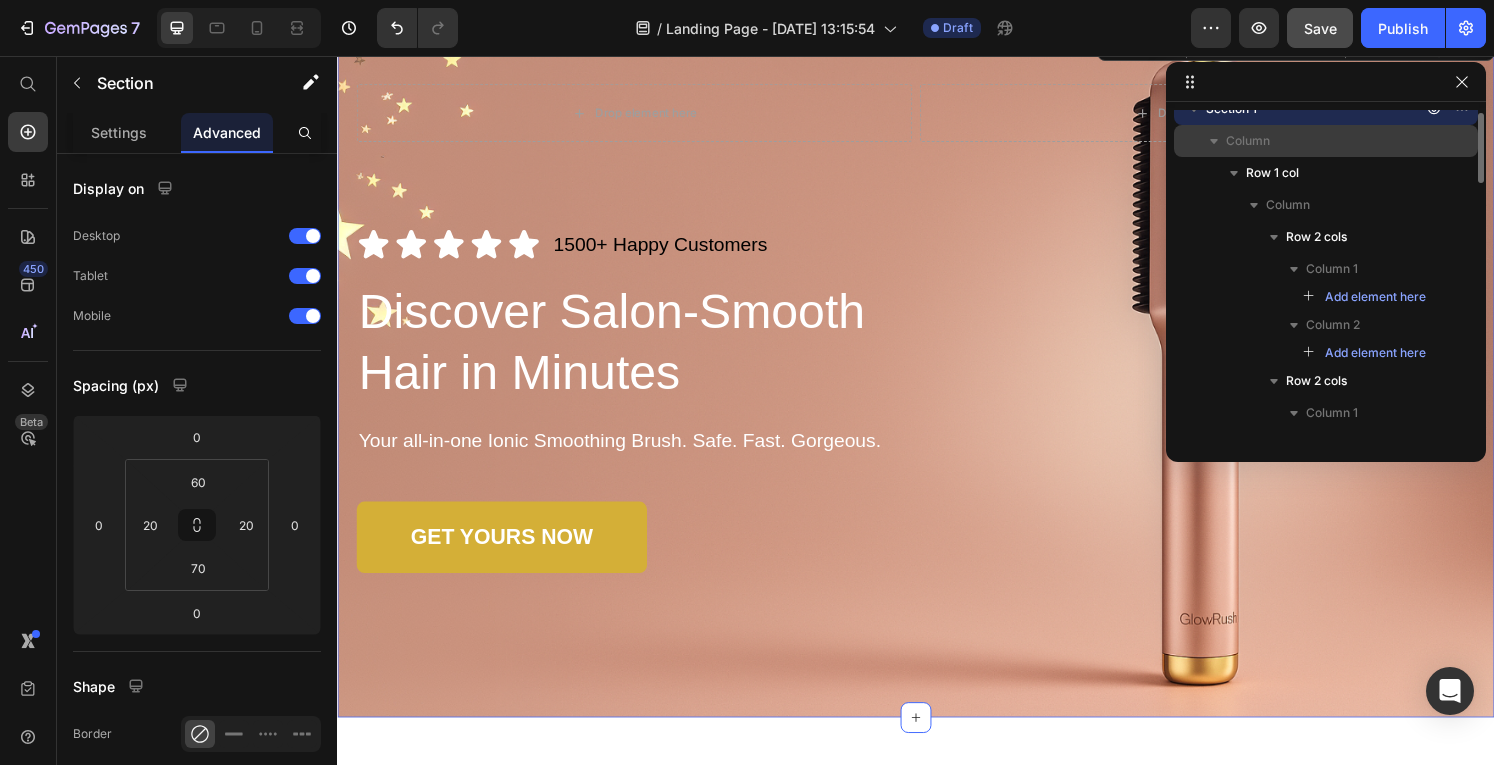 click on "Column" at bounding box center [1326, 141] 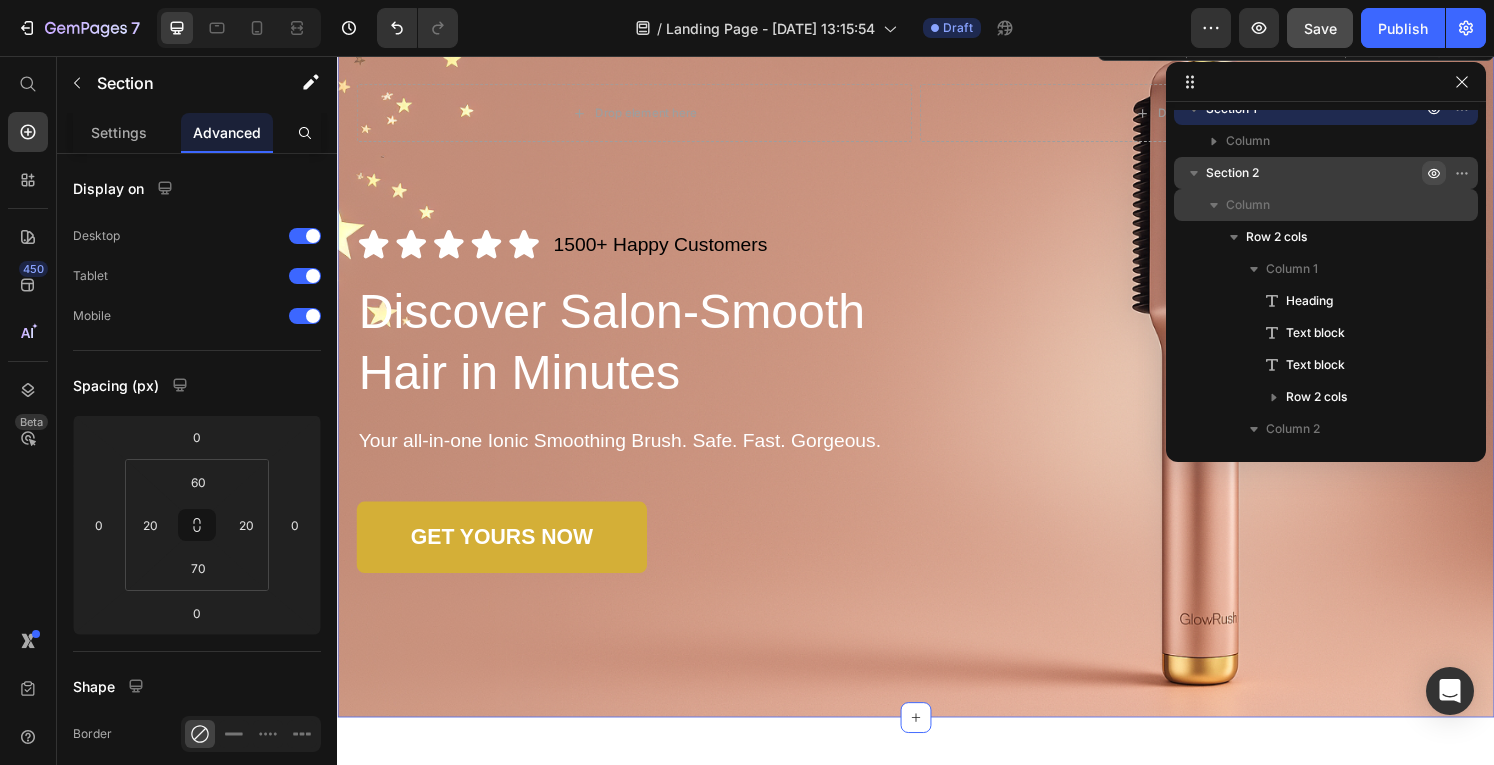 scroll, scrollTop: 0, scrollLeft: 0, axis: both 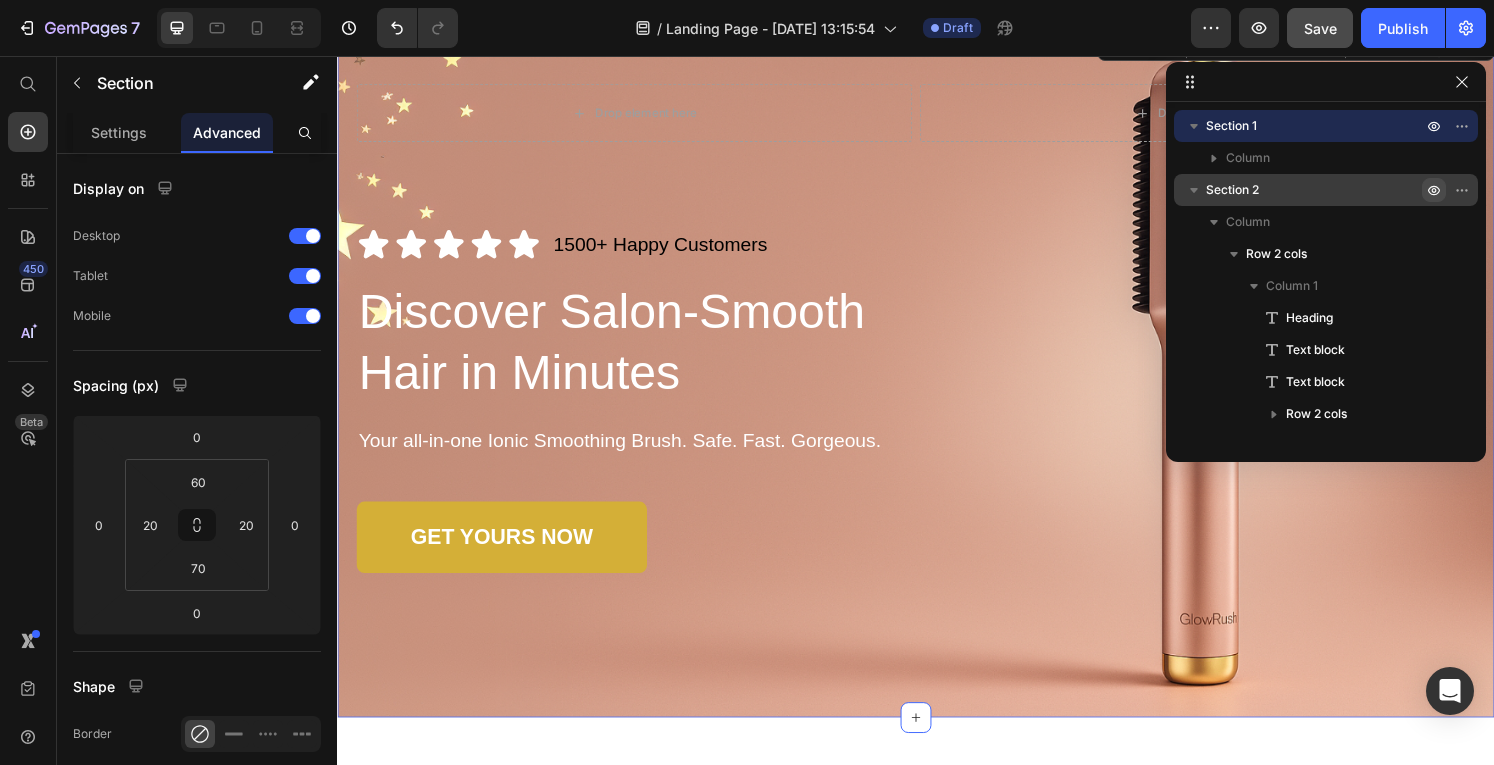 click on "Drop element here
Drop element here Row
Icon
Icon
Icon
Icon
Icon Icon List 1500+ Happy Customers Text Block Row Discover Salon-Smooth Hair in Minutes Heading Your all-in-one Ionic Smoothing Brush. Safe. Fast. Gorgeous. Text Block GET YOURS NOW Button As Featured In Text Block Image Image Image Row Row Section 1   You can create reusable sections Create Theme Section AI Content Write with GemAI What would you like to describe here? Tone and Voice Persuasive Product GlowRush™ Ionic Smoothing Brush Show more Generate" at bounding box center (937, 383) 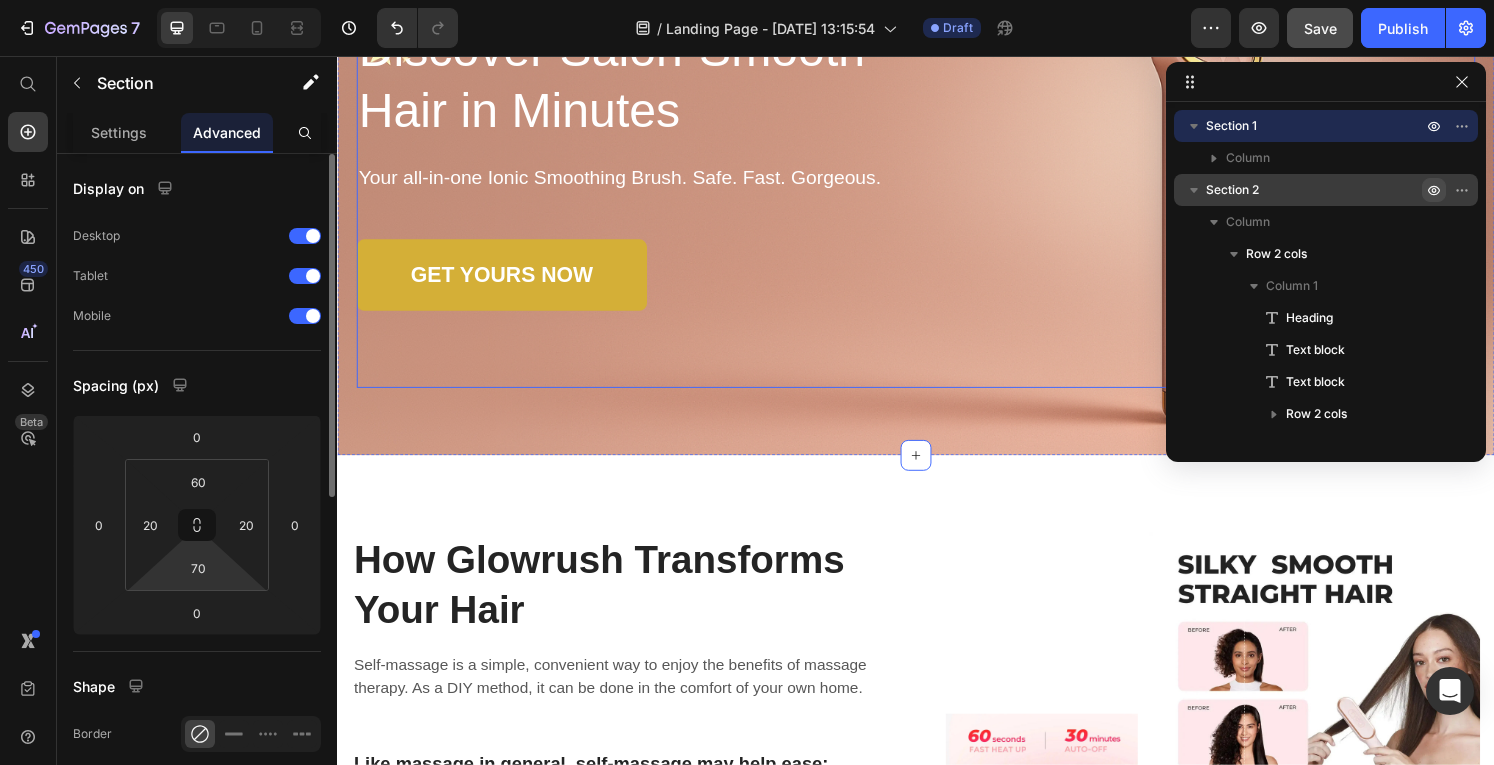 scroll, scrollTop: 348, scrollLeft: 0, axis: vertical 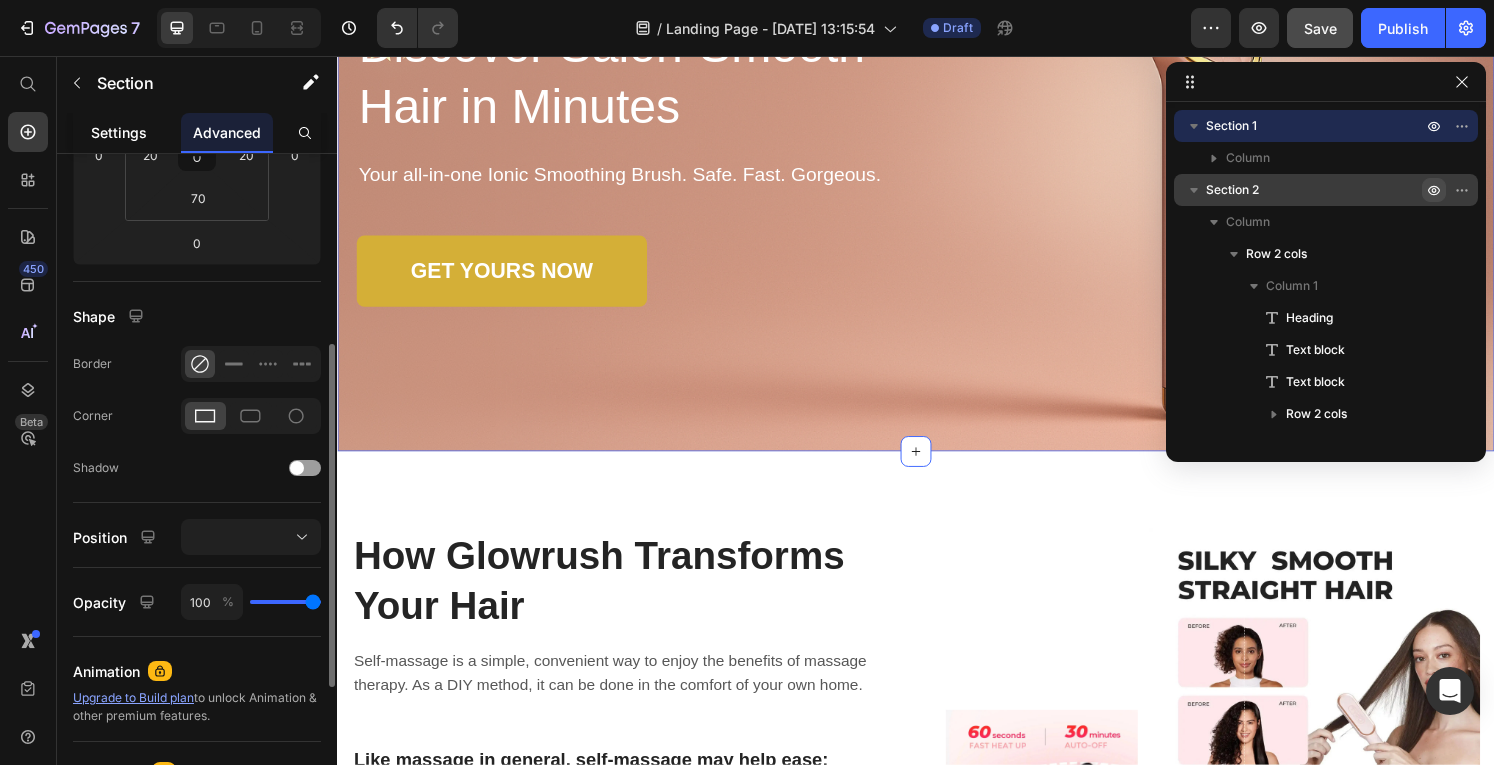 click on "Settings" 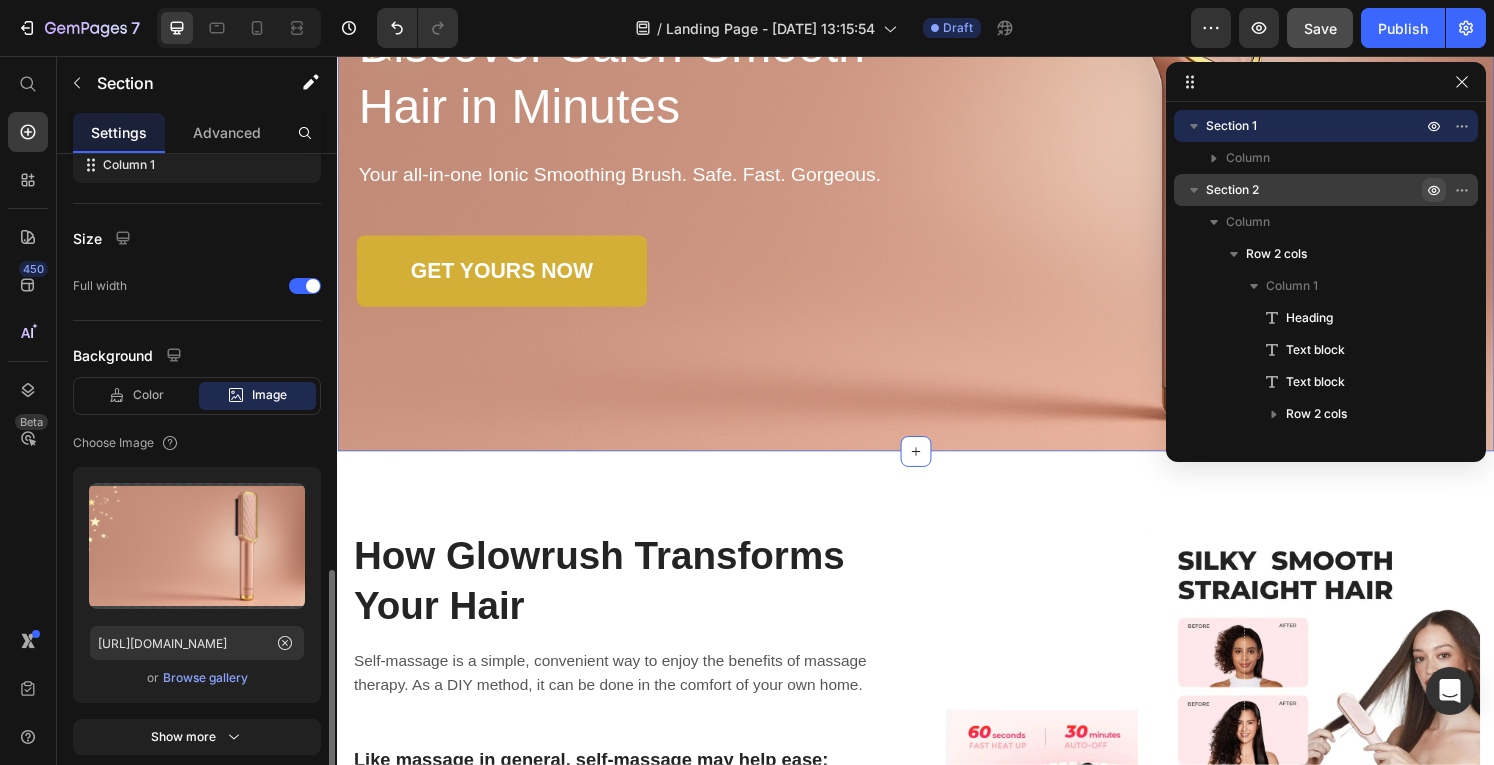 scroll, scrollTop: 494, scrollLeft: 0, axis: vertical 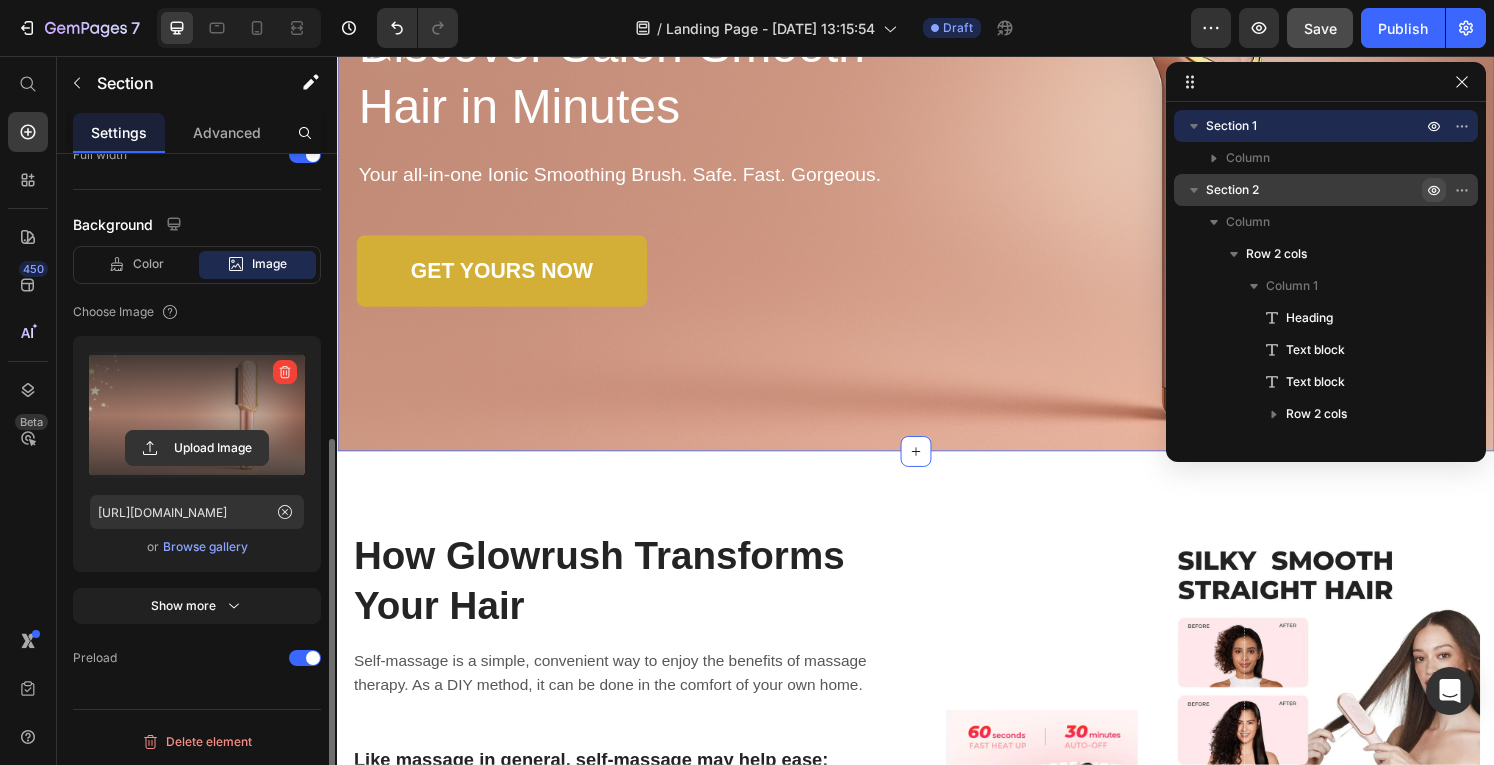 click at bounding box center [197, 415] 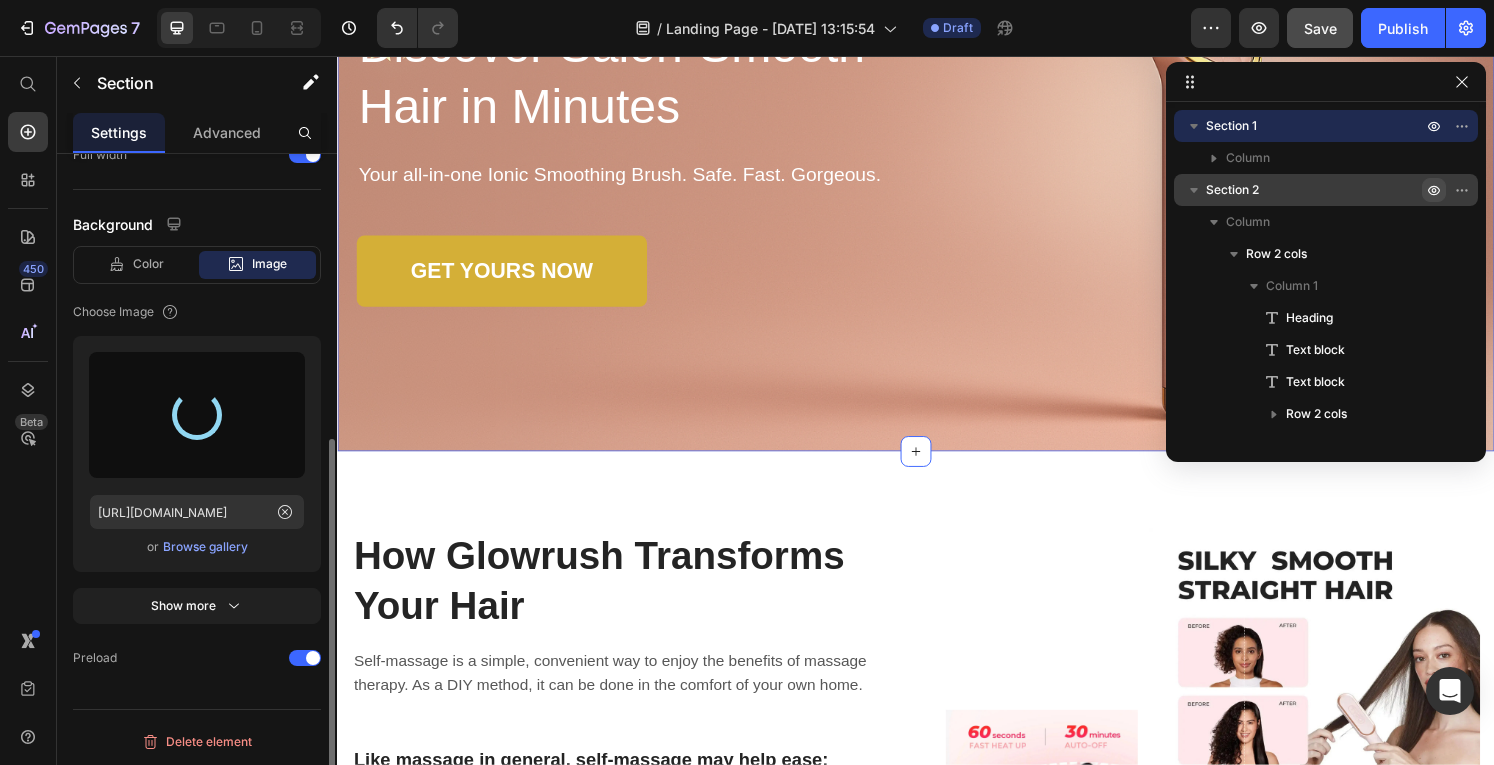 type on "[URL][DOMAIN_NAME]" 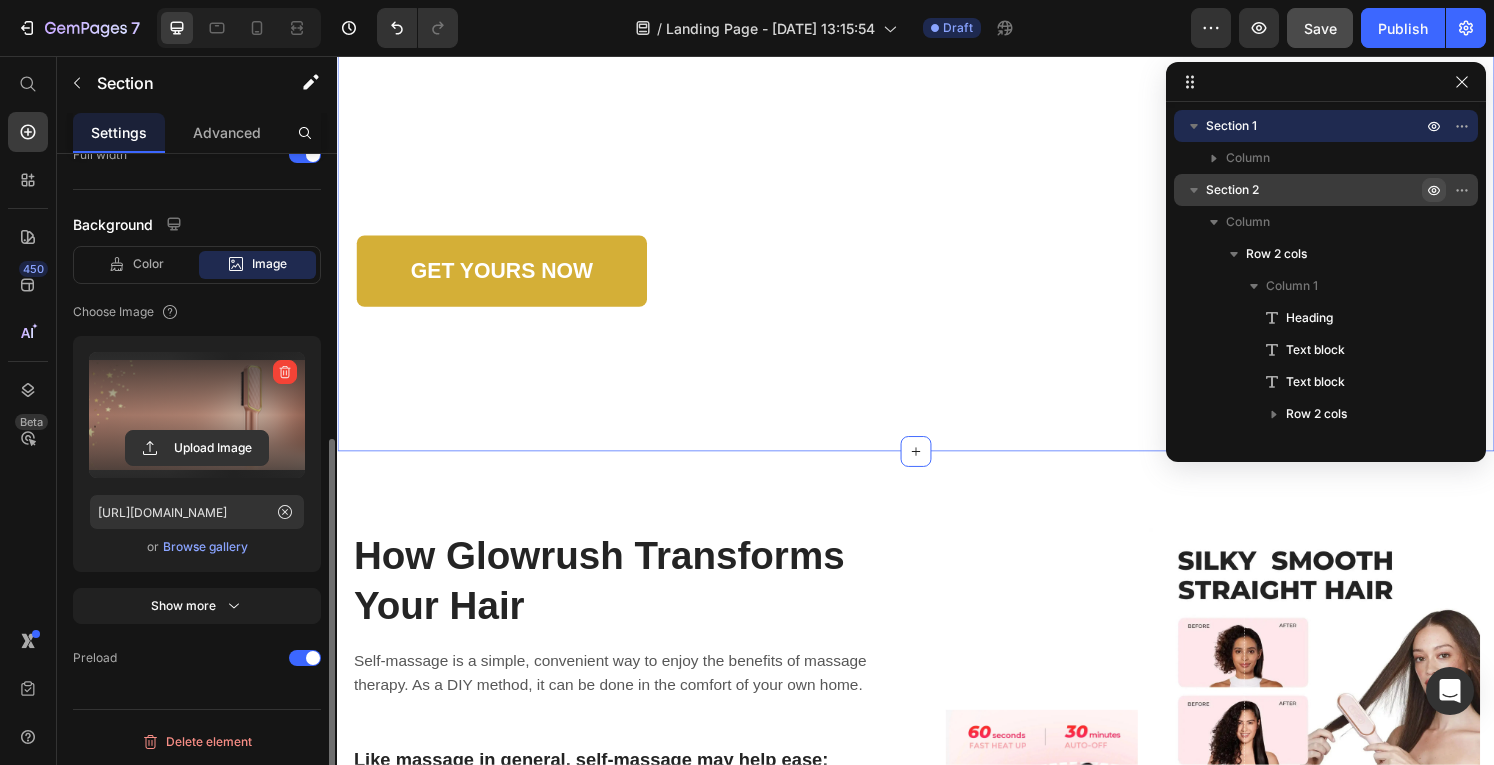 scroll, scrollTop: 494, scrollLeft: 0, axis: vertical 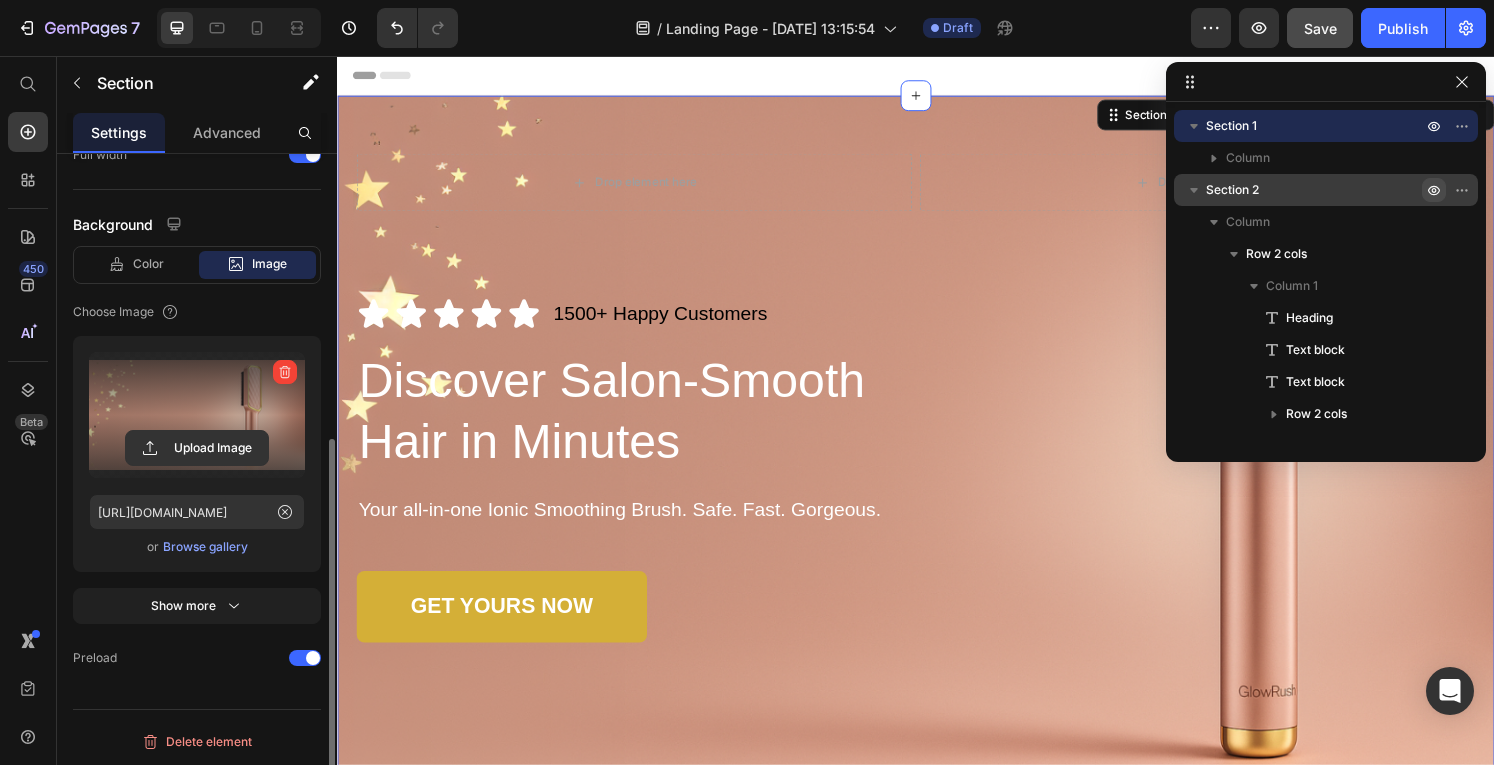 click on "Drop element here
Drop element here Row
Icon
Icon
Icon
Icon
Icon Icon List 1500+ Happy Customers Text Block Row Discover Salon-Smooth Hair in Minutes Heading Your all-in-one Ionic Smoothing Brush. Safe. Fast. Gorgeous. Text Block GET YOURS NOW Button As Featured In Text Block Image Image Image Row Row Section 1   You can create reusable sections Create Theme Section AI Content Write with GemAI What would you like to describe here? Tone and Voice Persuasive Product GlowRush™ Ionic Smoothing Brush Show more Generate" at bounding box center (937, 455) 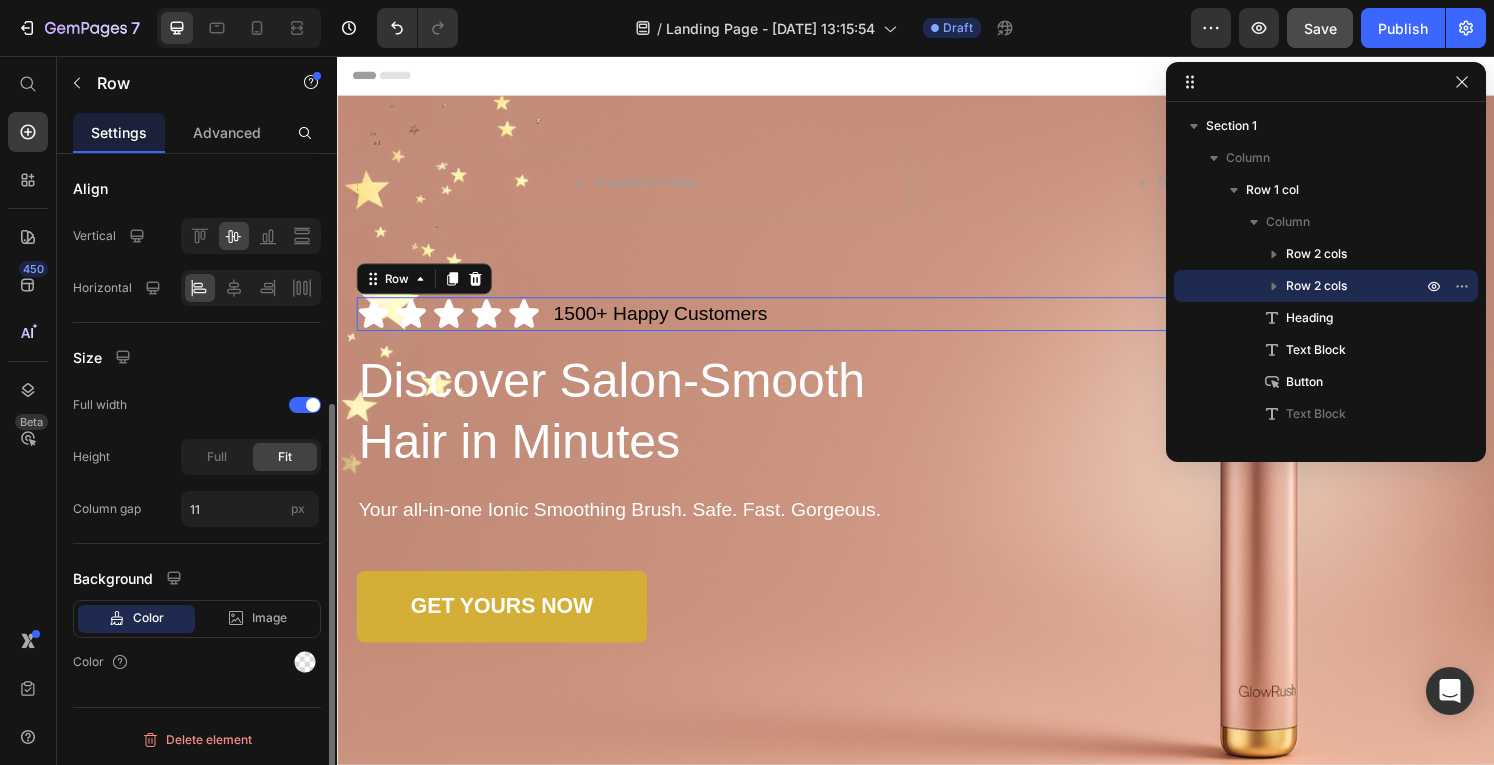 click on "Icon
Icon
Icon
Icon
Icon Icon List 1500+ Happy Customers Text Block Row   0" at bounding box center (937, 323) 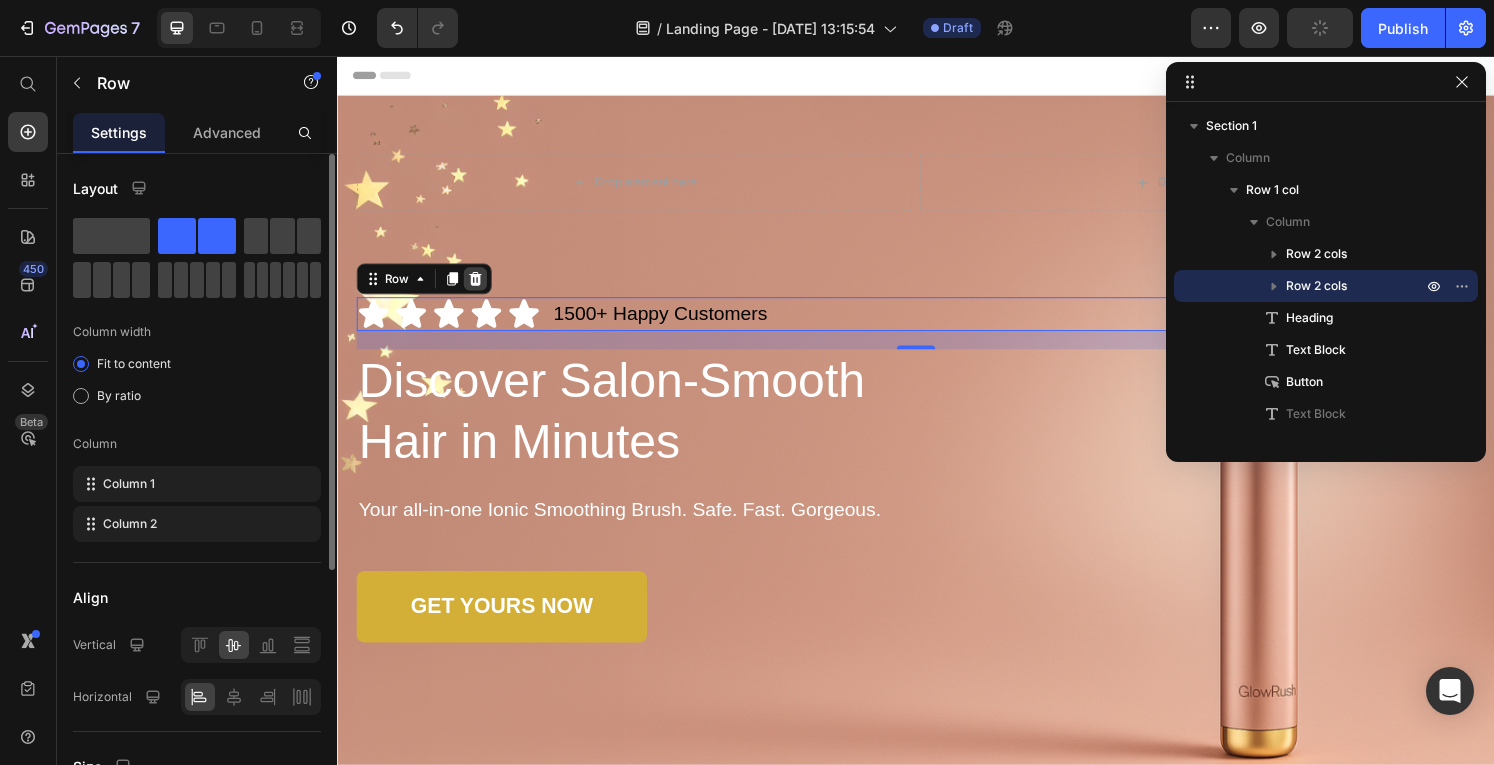 click at bounding box center [480, 287] 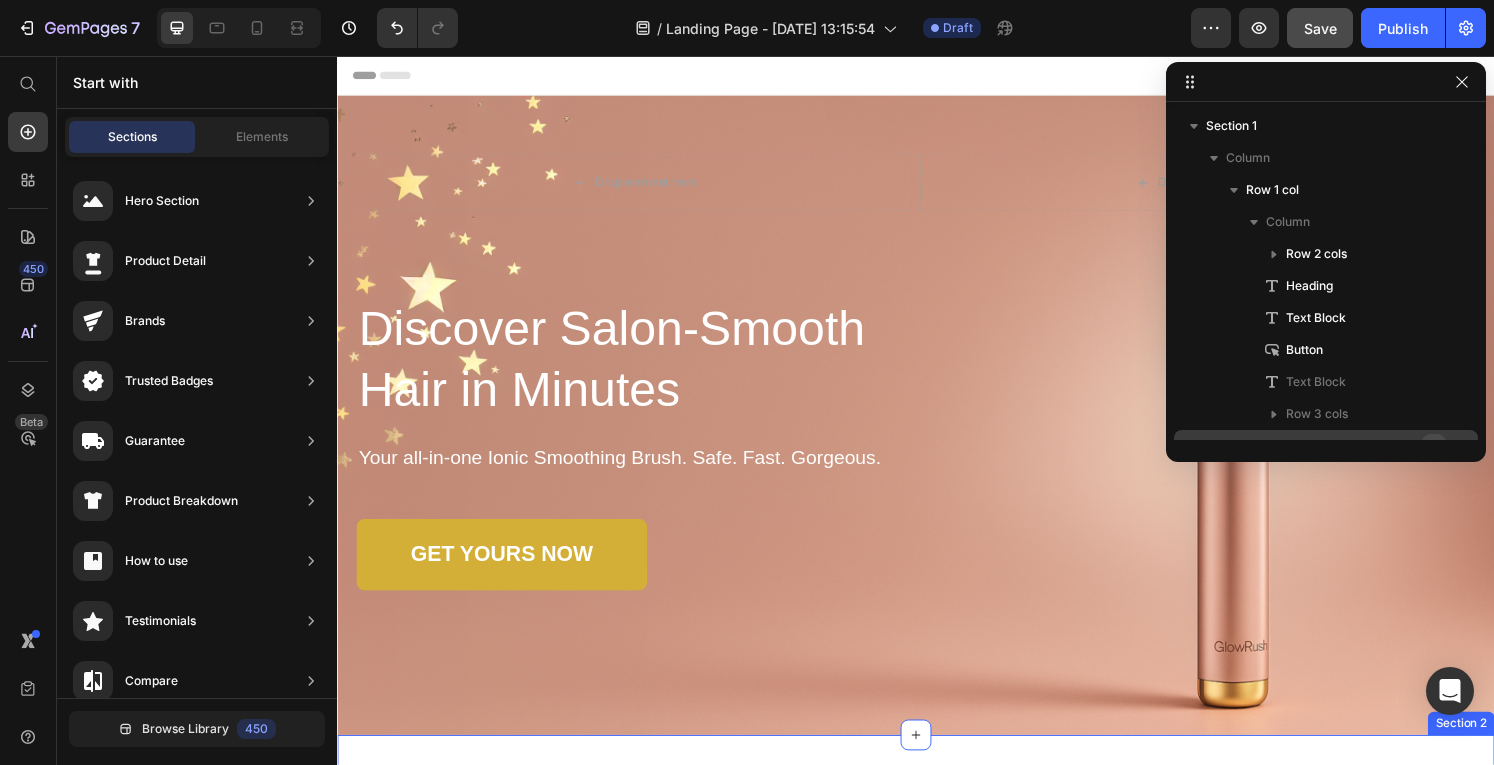 click on "How Glowrush Transforms Your Hair Heading Self-massage is a simple, convenient way to enjoy the benefits of massage therapy. As a DIY method, it can be done in the comfort of your own home. Text block Like massage in general, self-massage may help ease: Text block Image Stress Text block Row Image Anxiety Text block Row Image Headaches Text block Row Image [MEDICAL_DATA] Text block Row Image Muscle strain Text block Row Image Muscle tension Text block Row Row Image Image Row Row Section 2" at bounding box center (937, 1034) 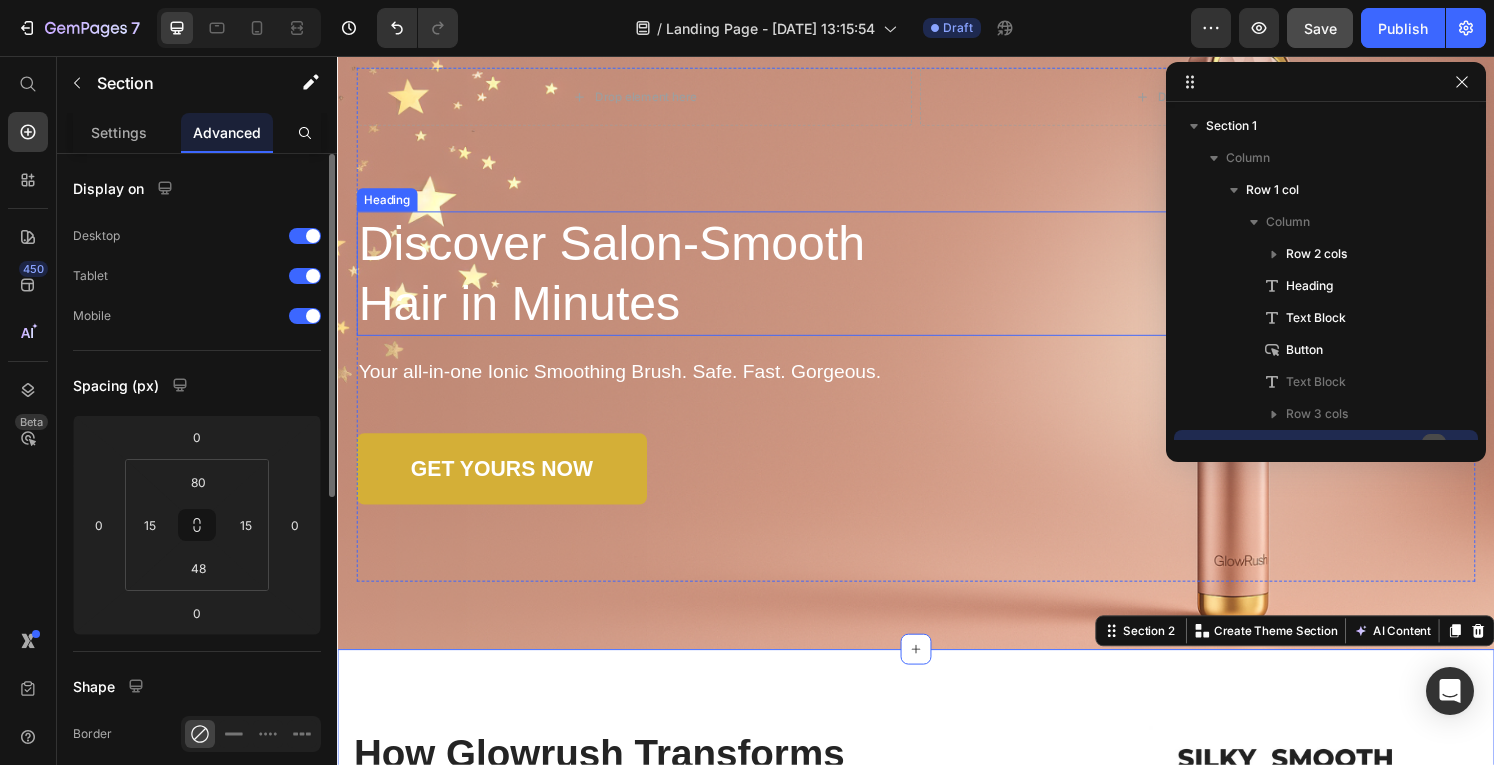 scroll, scrollTop: 0, scrollLeft: 0, axis: both 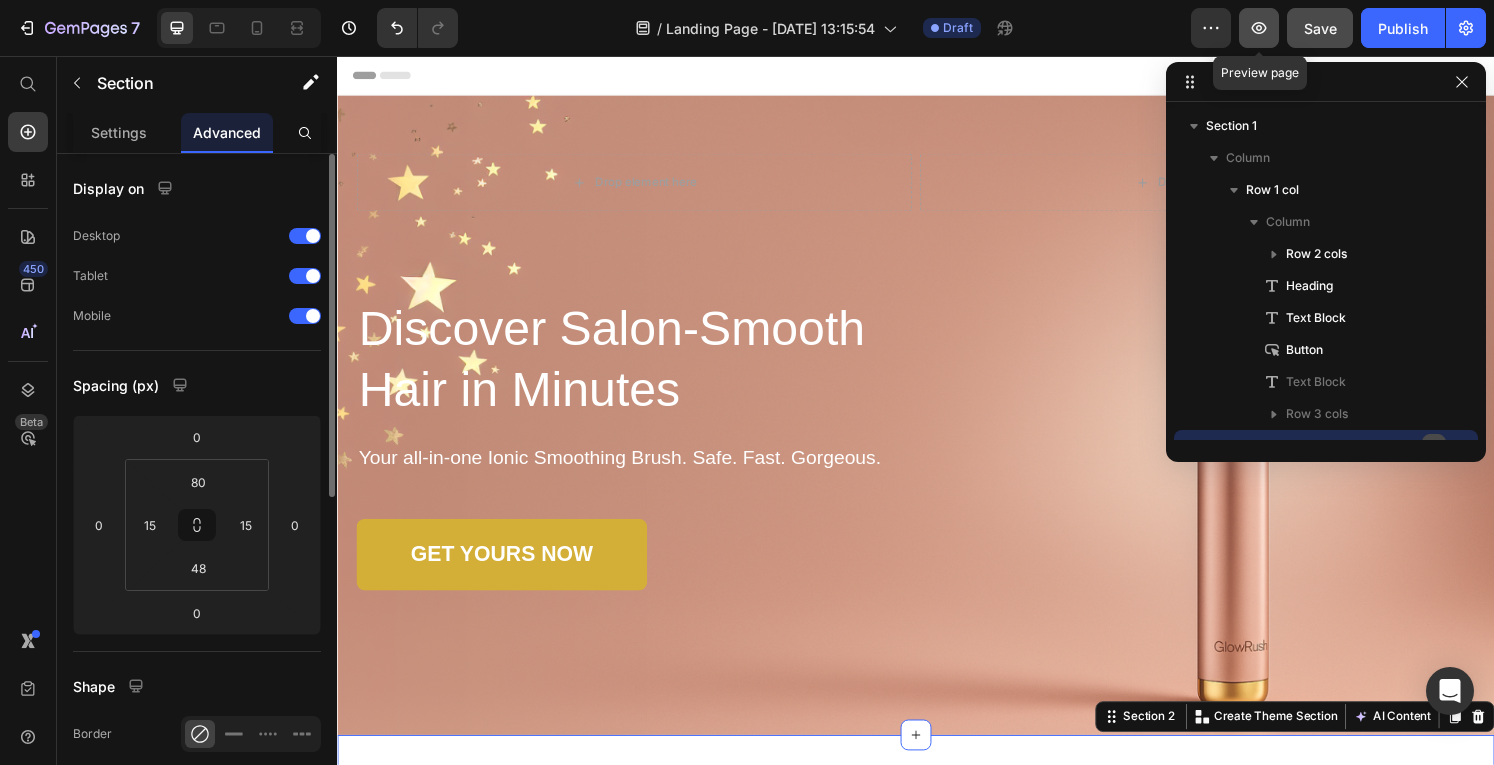 click 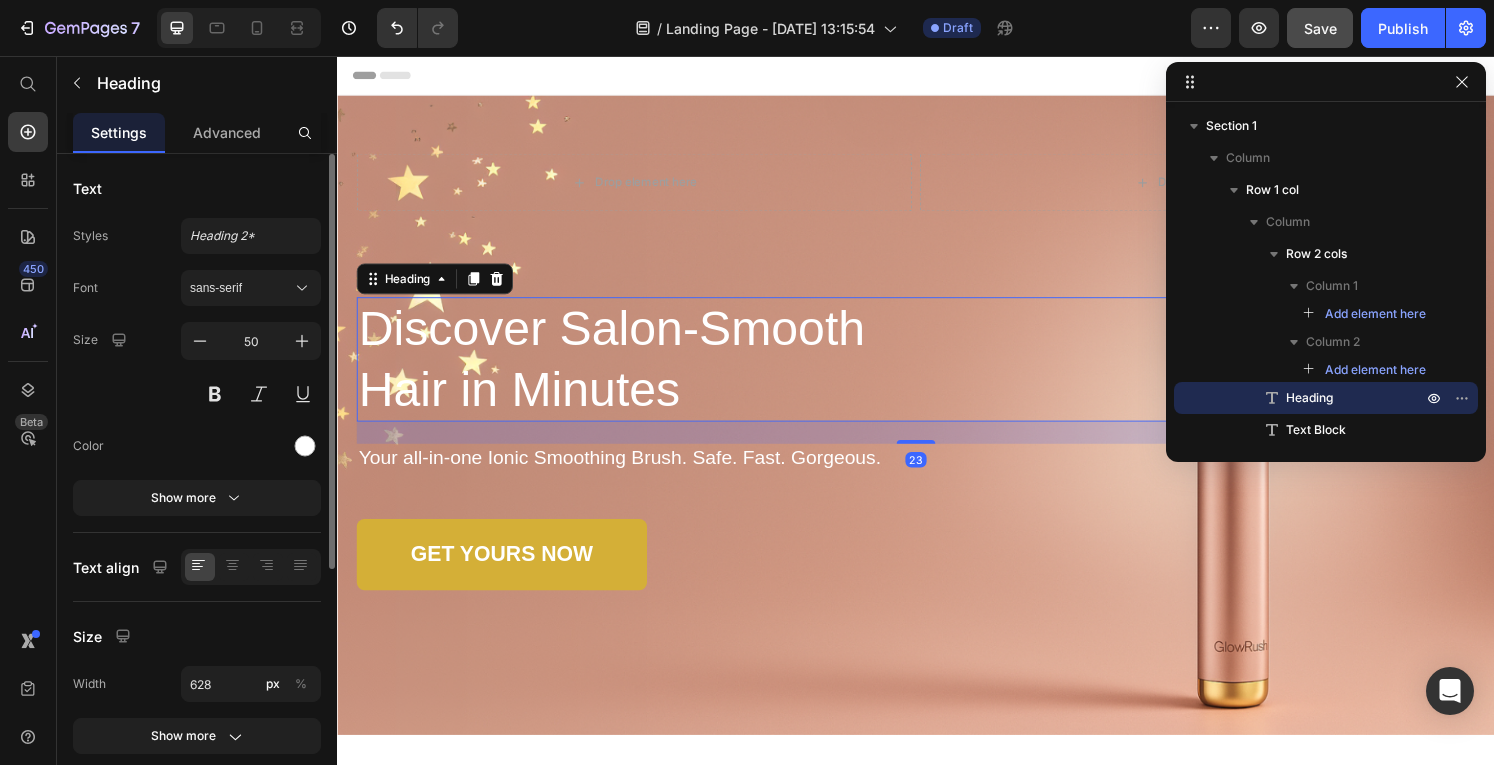 click on "23" at bounding box center [937, 446] 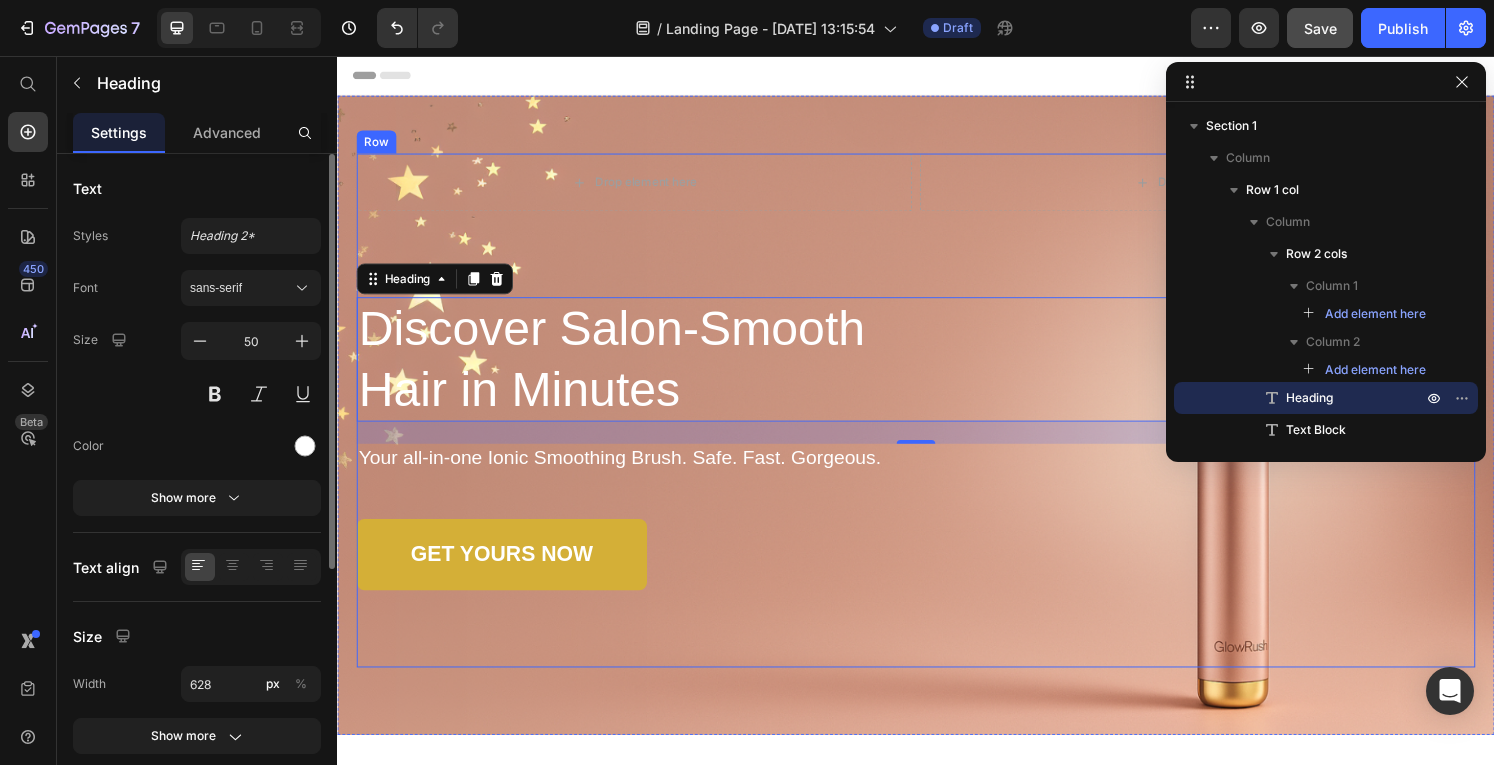 click on "Drop element here
Drop element here Row Discover Salon-Smooth Hair in Minutes Heading   23 Your all-in-one Ionic Smoothing Brush. Safe. Fast. Gorgeous. Text Block GET YOURS NOW Button As Featured In Text Block Image Image Image Row" at bounding box center (937, 423) 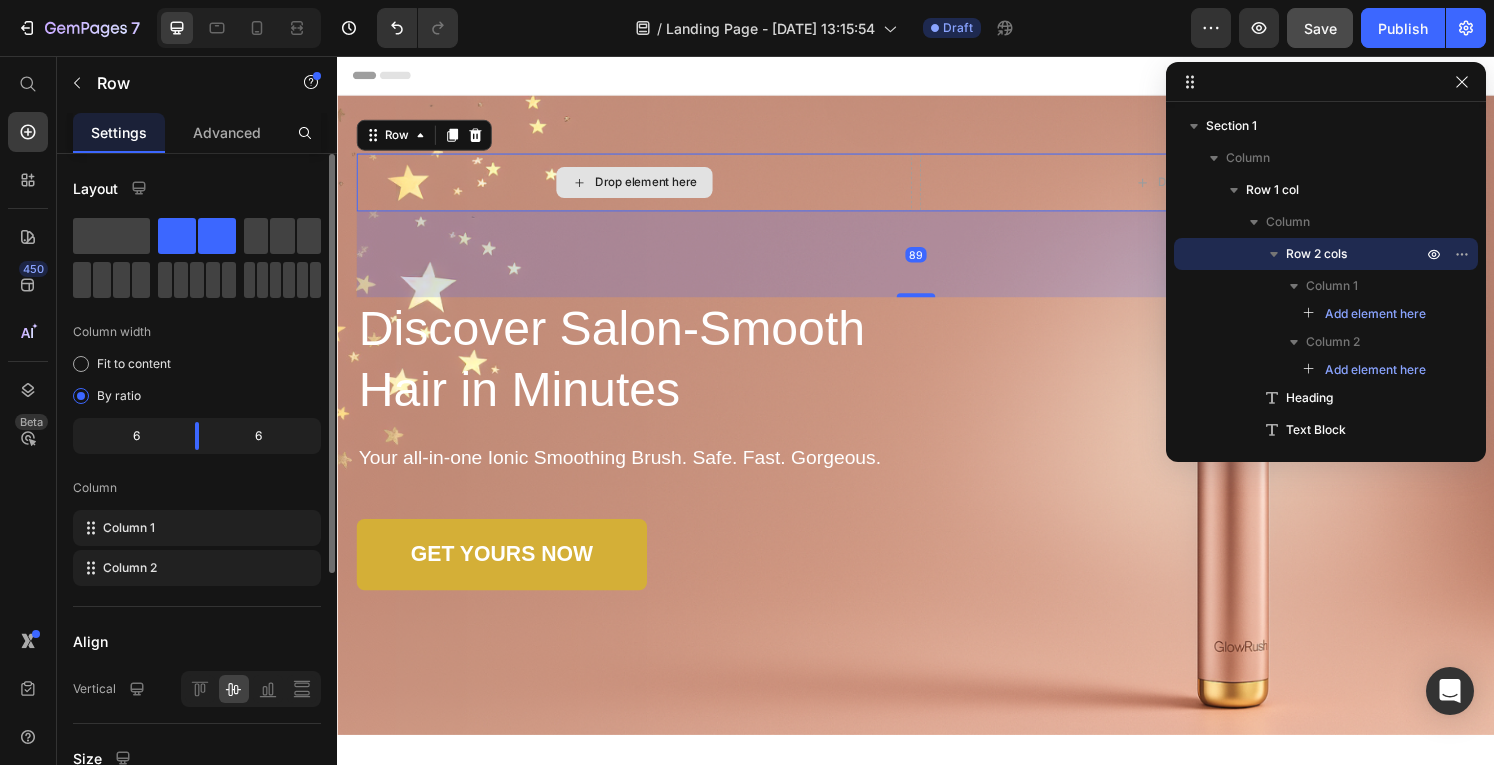 click on "Drop element here" at bounding box center [645, 187] 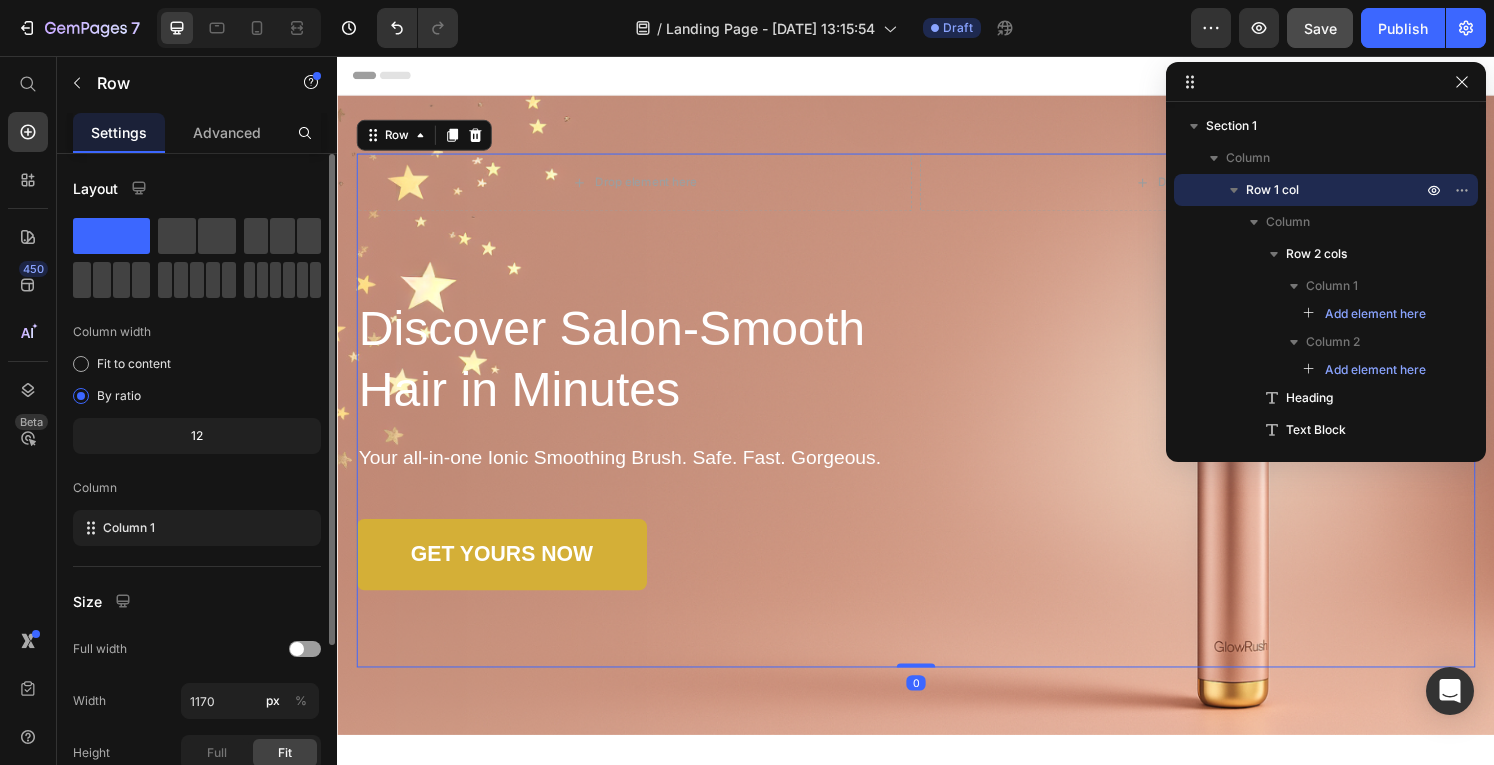 click on "Drop element here
Drop element here Row Discover Salon-Smooth Hair in Minutes Heading Your all-in-one Ionic Smoothing Brush. Safe. Fast. Gorgeous. Text Block GET YOURS NOW Button As Featured In Text Block Image Image Image Row" at bounding box center [937, 423] 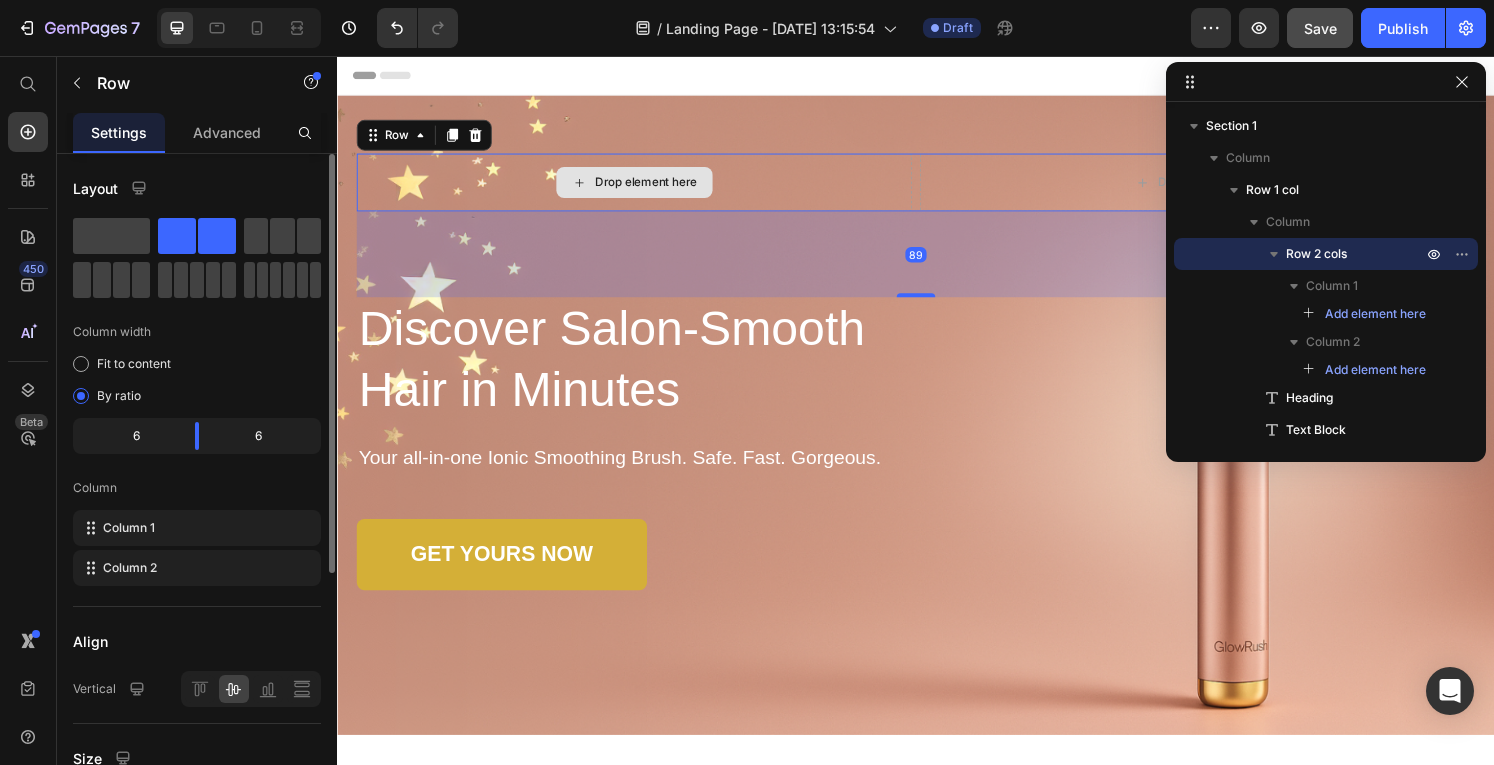 click on "Drop element here" at bounding box center (645, 187) 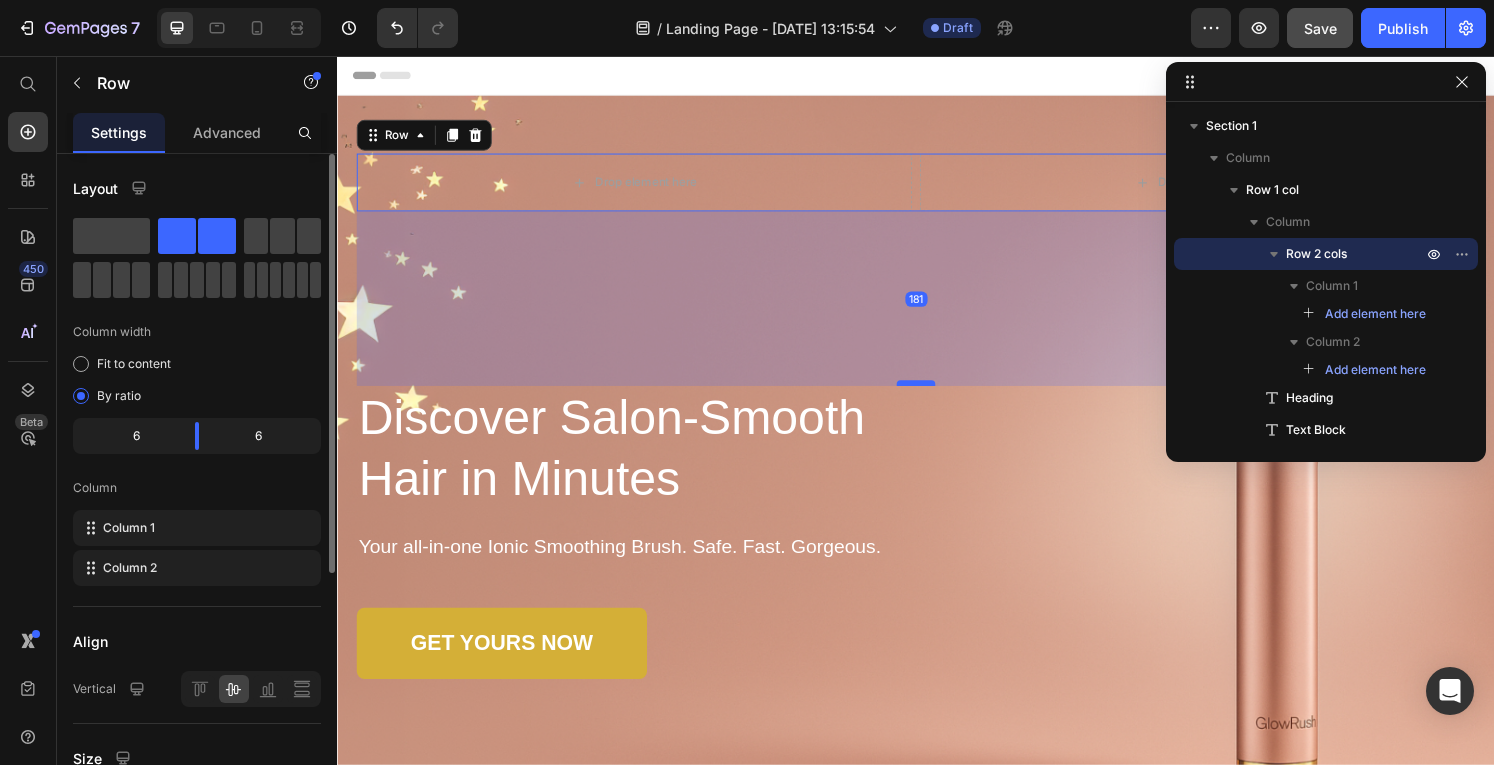 drag, startPoint x: 920, startPoint y: 303, endPoint x: 931, endPoint y: 395, distance: 92.65527 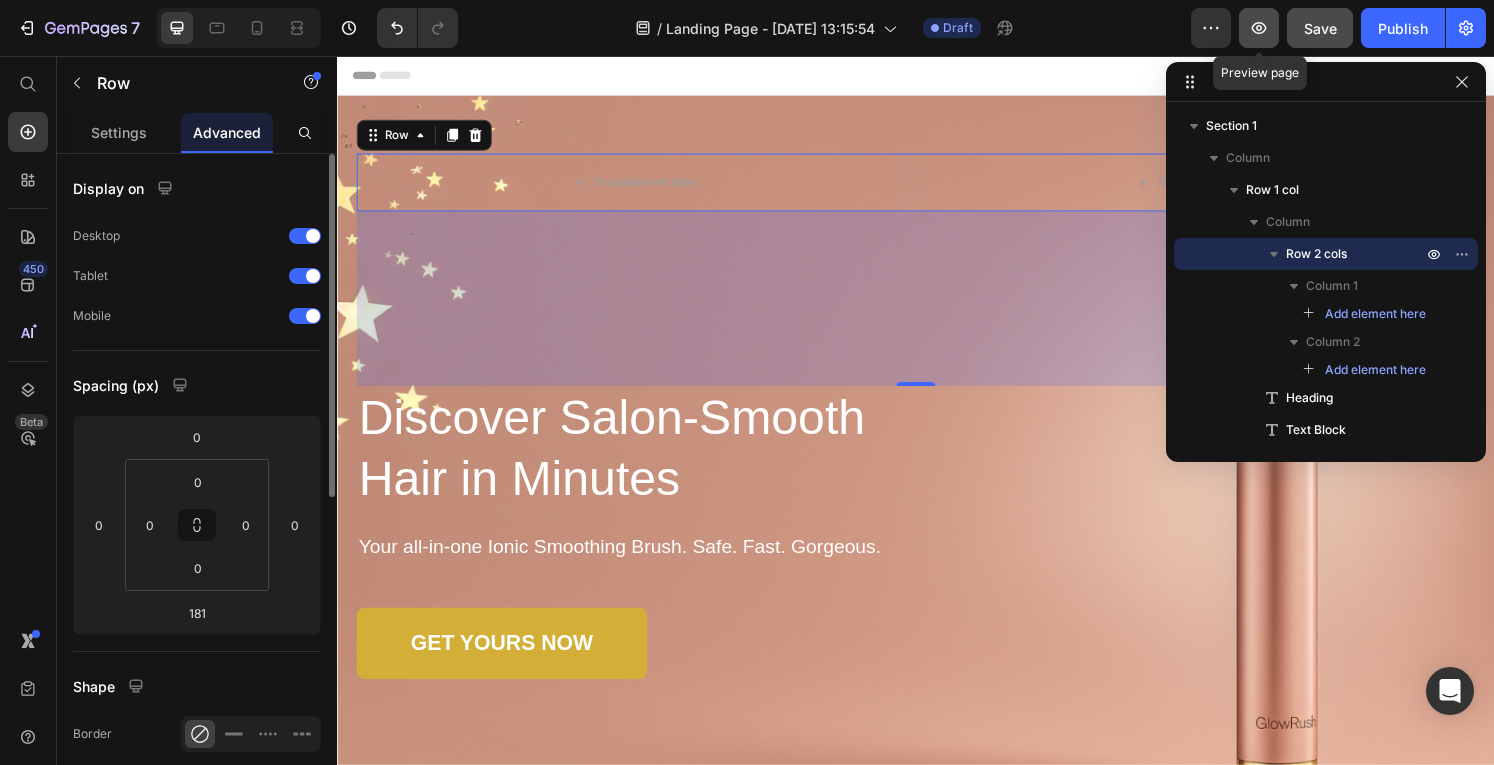 click 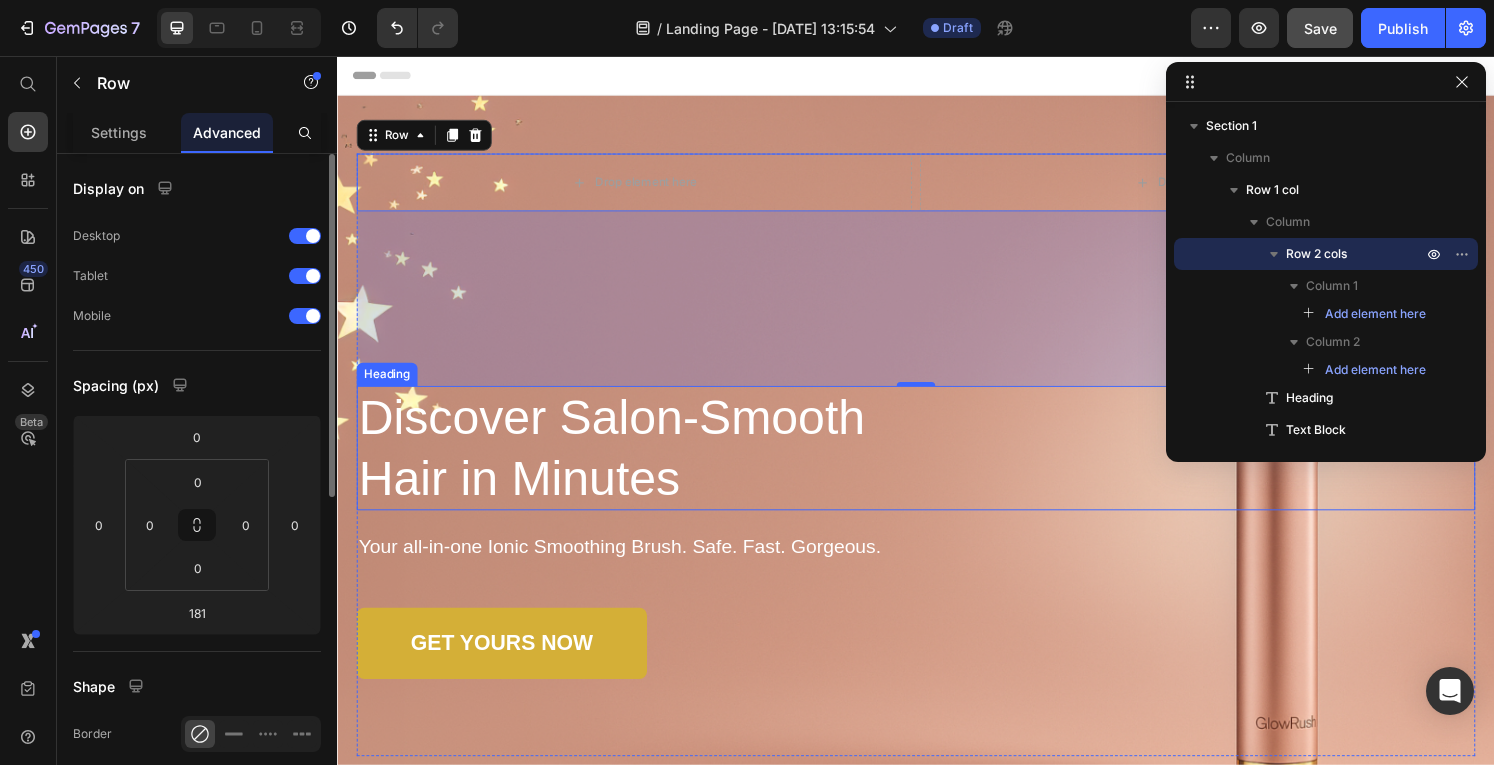 click on "Discover Salon-Smooth Hair in Minutes" at bounding box center [671, 462] 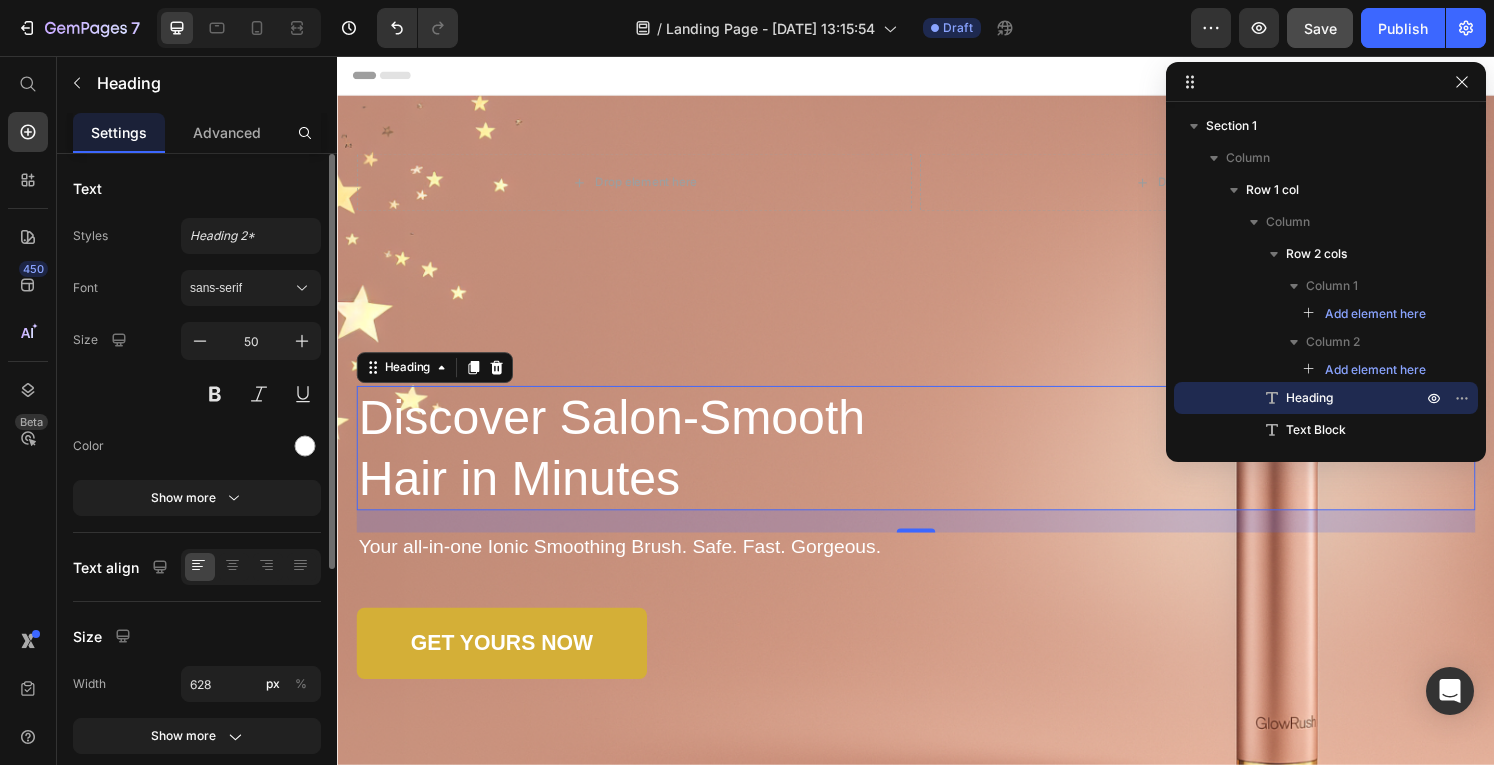 click on "Discover Salon-Smooth Hair in Minutes" at bounding box center [671, 462] 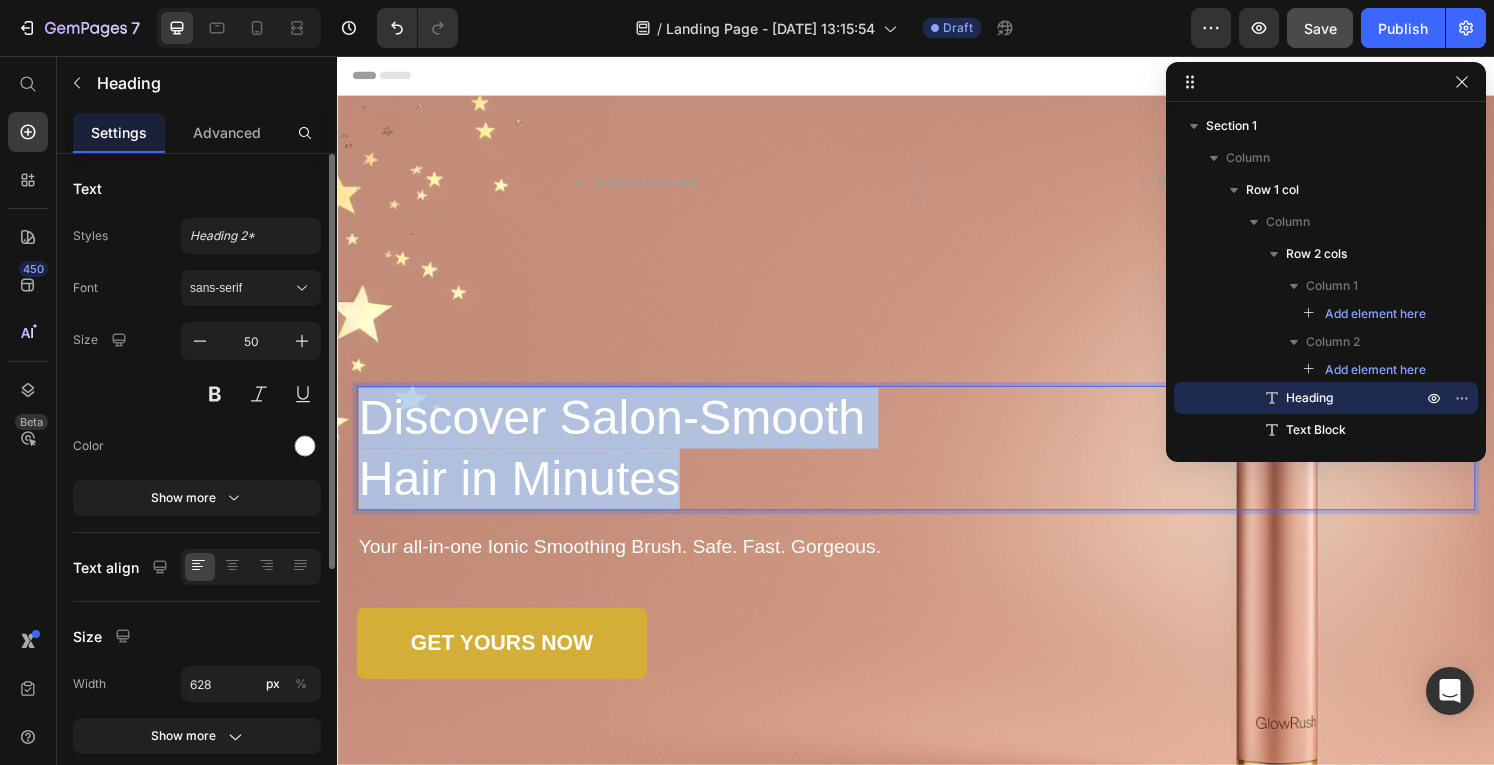click on "Discover Salon-Smooth Hair in Minutes" at bounding box center [671, 462] 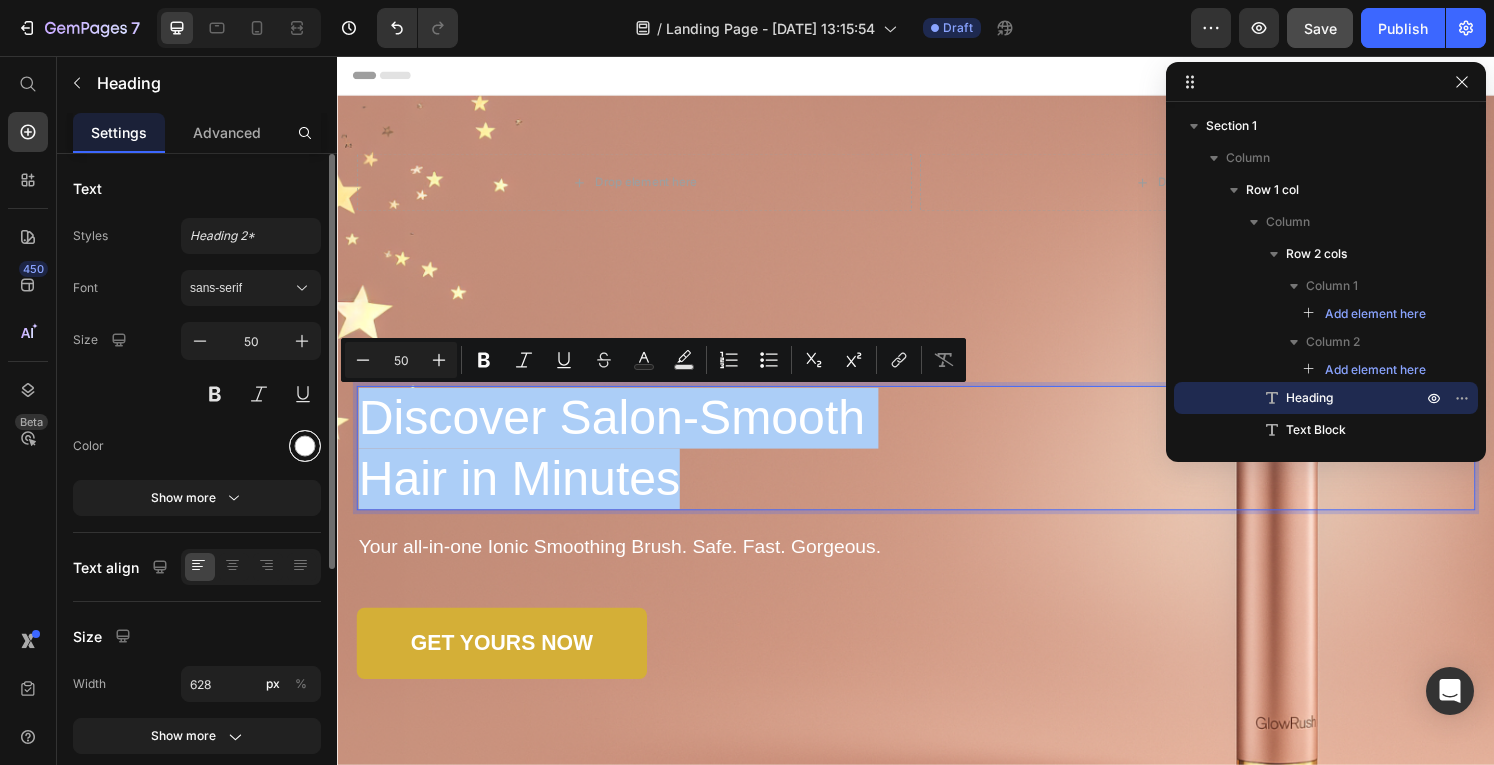 click at bounding box center [305, 446] 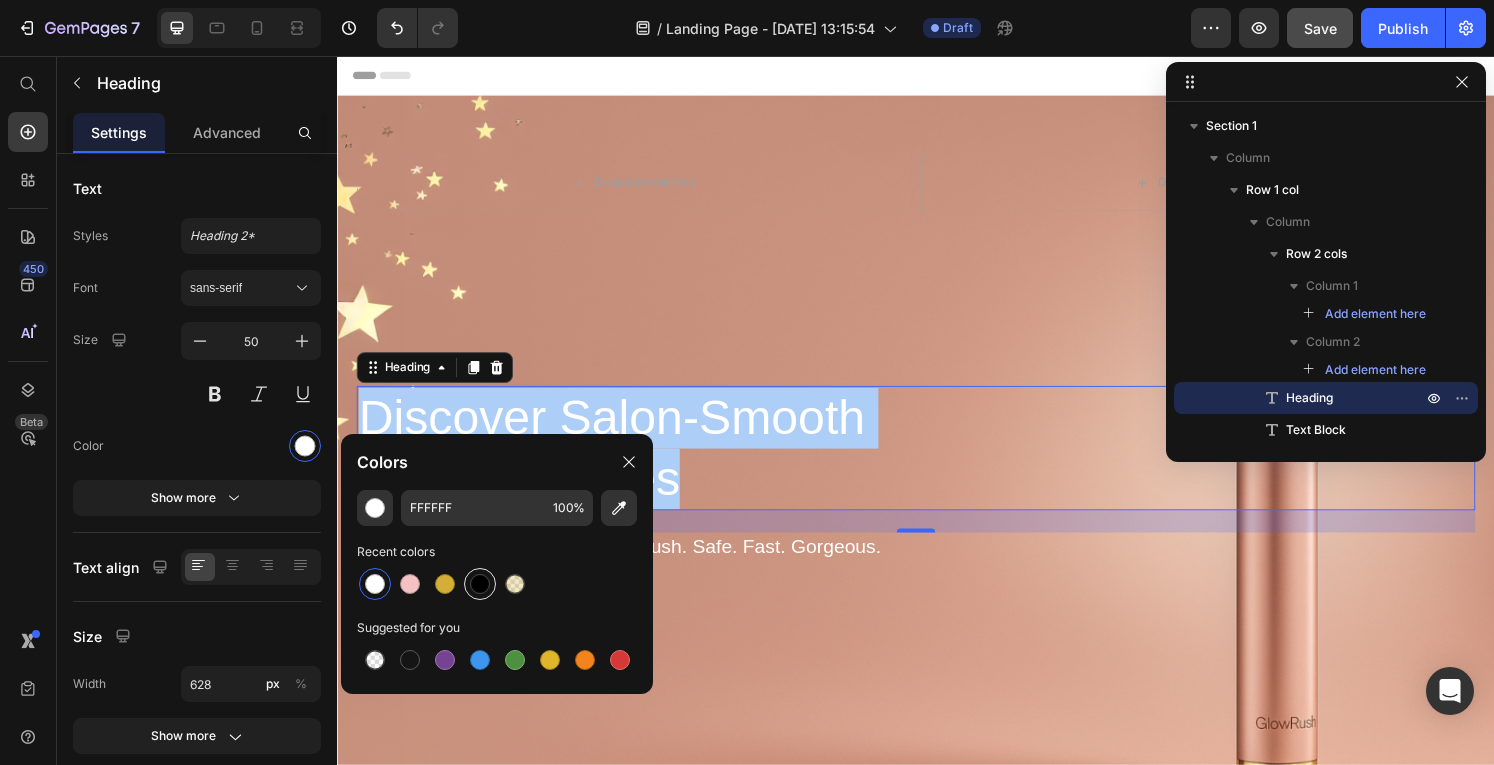 click at bounding box center [480, 584] 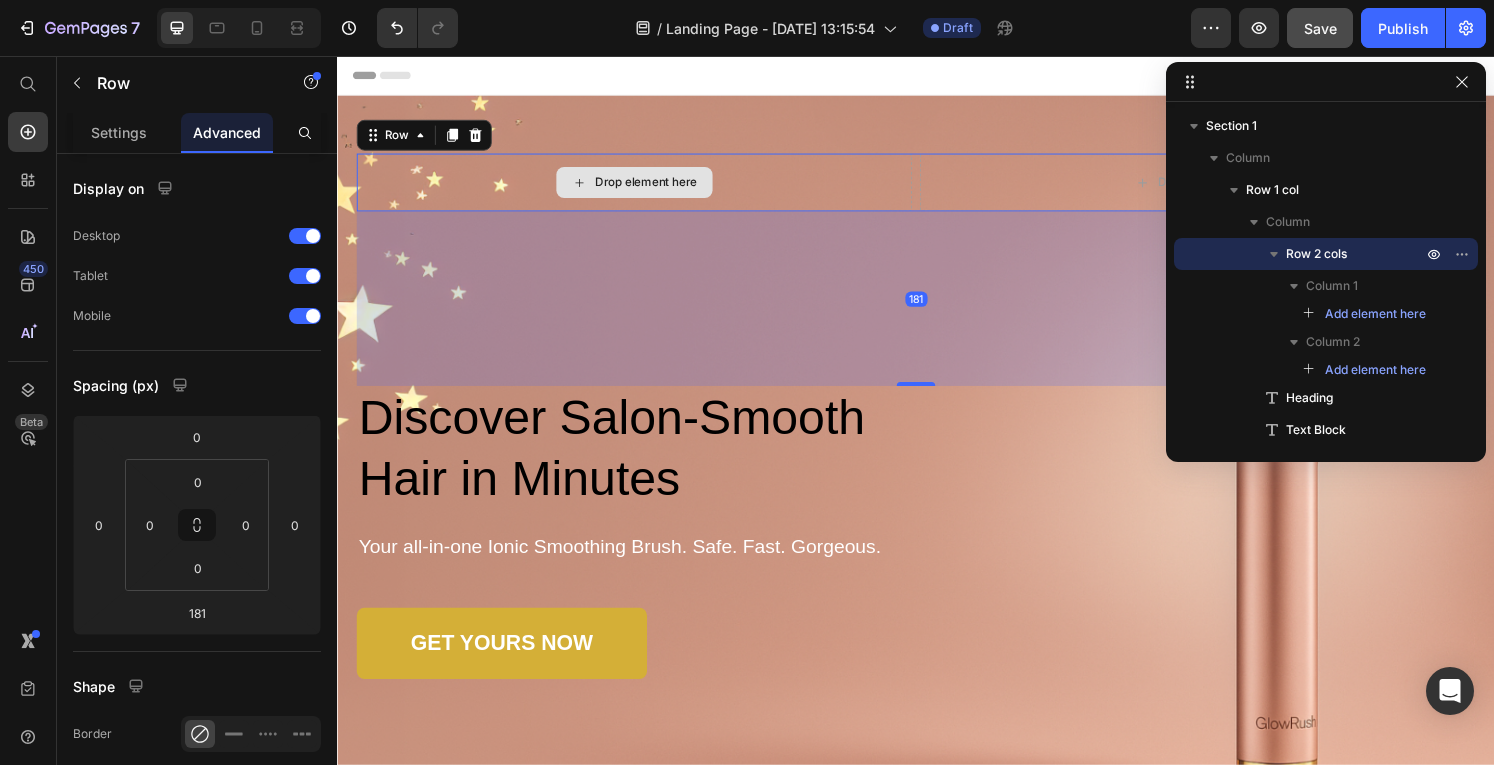 click on "Drop element here" at bounding box center [645, 187] 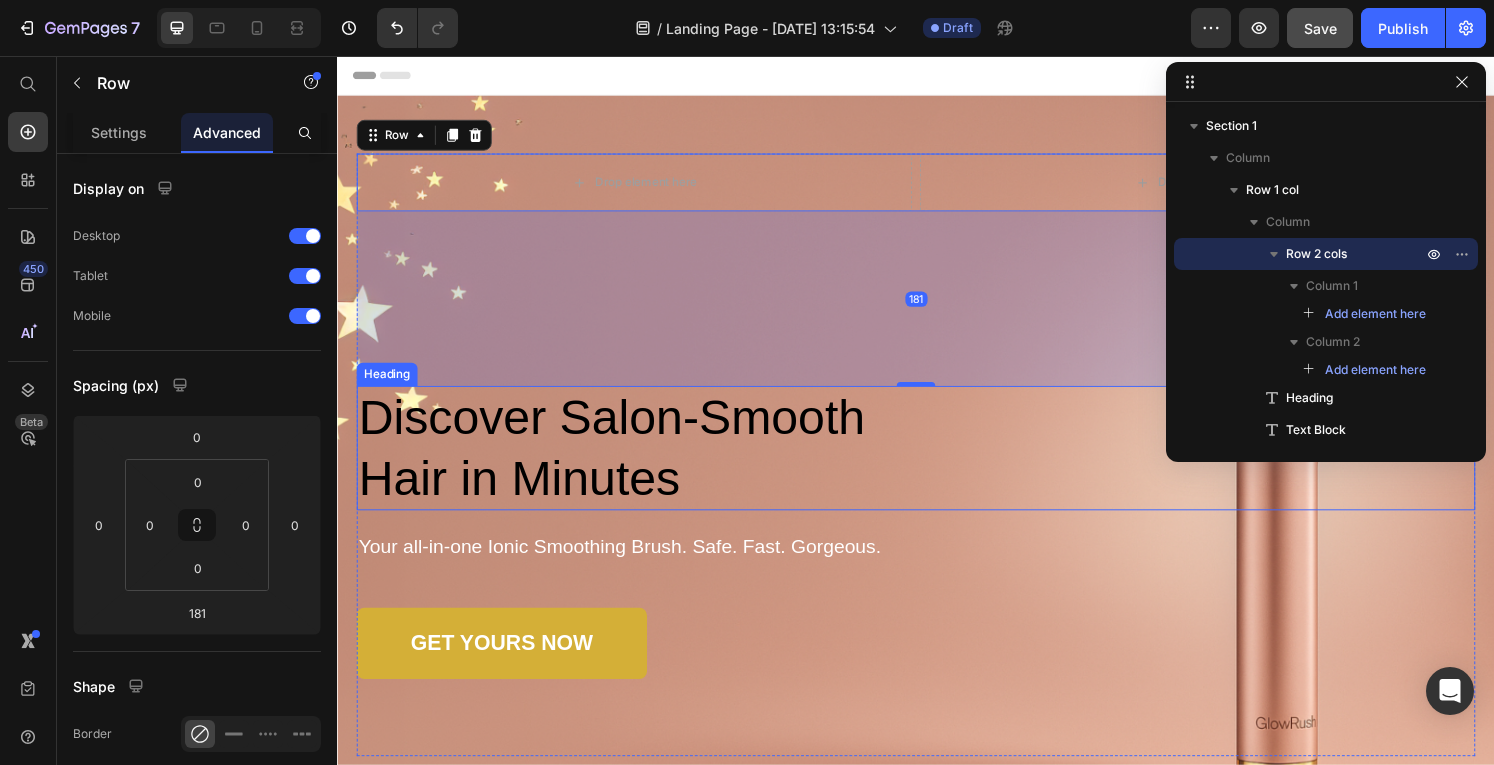 click on "Discover Salon-Smooth Hair in Minutes" at bounding box center (671, 462) 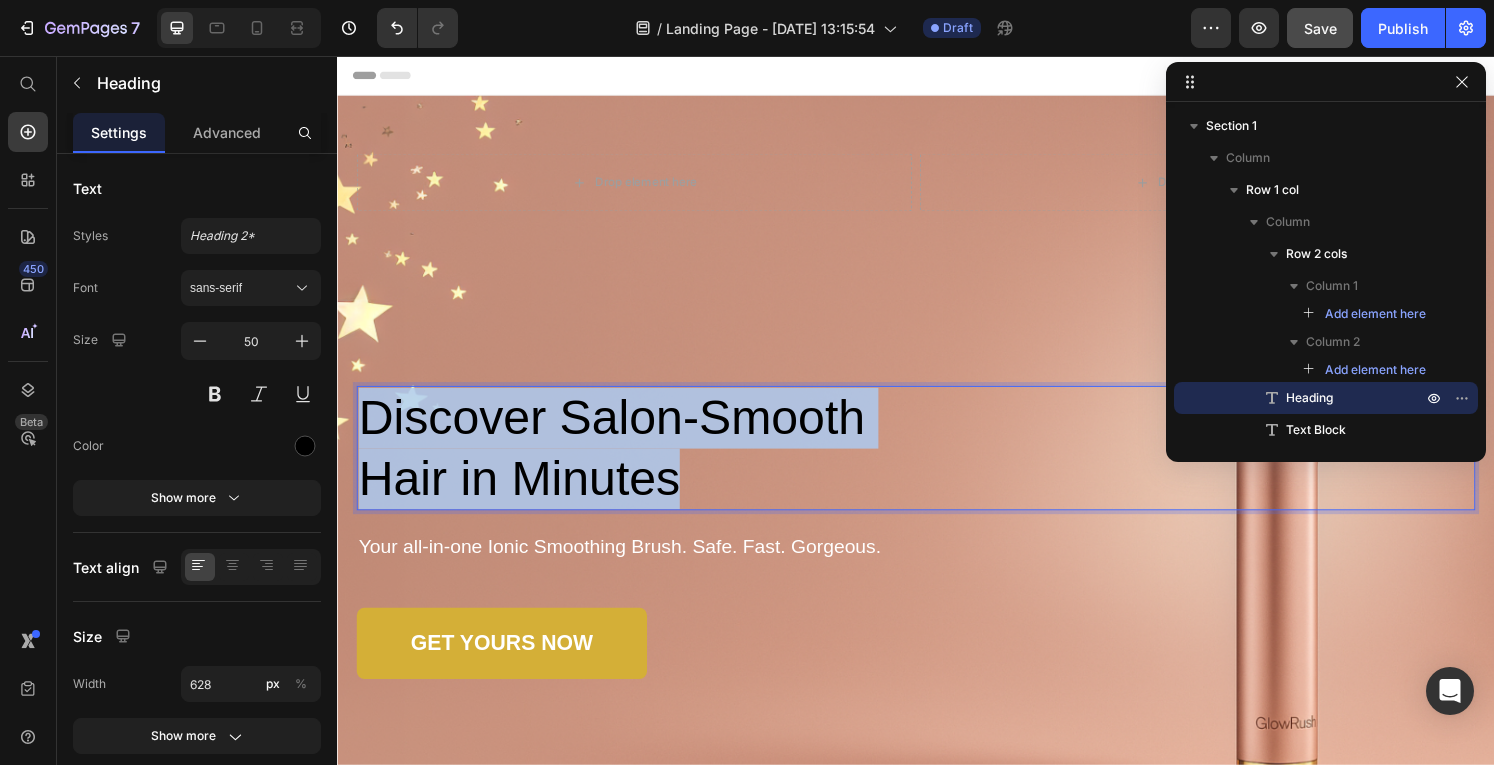click on "Discover Salon-Smooth Hair in Minutes" at bounding box center [671, 462] 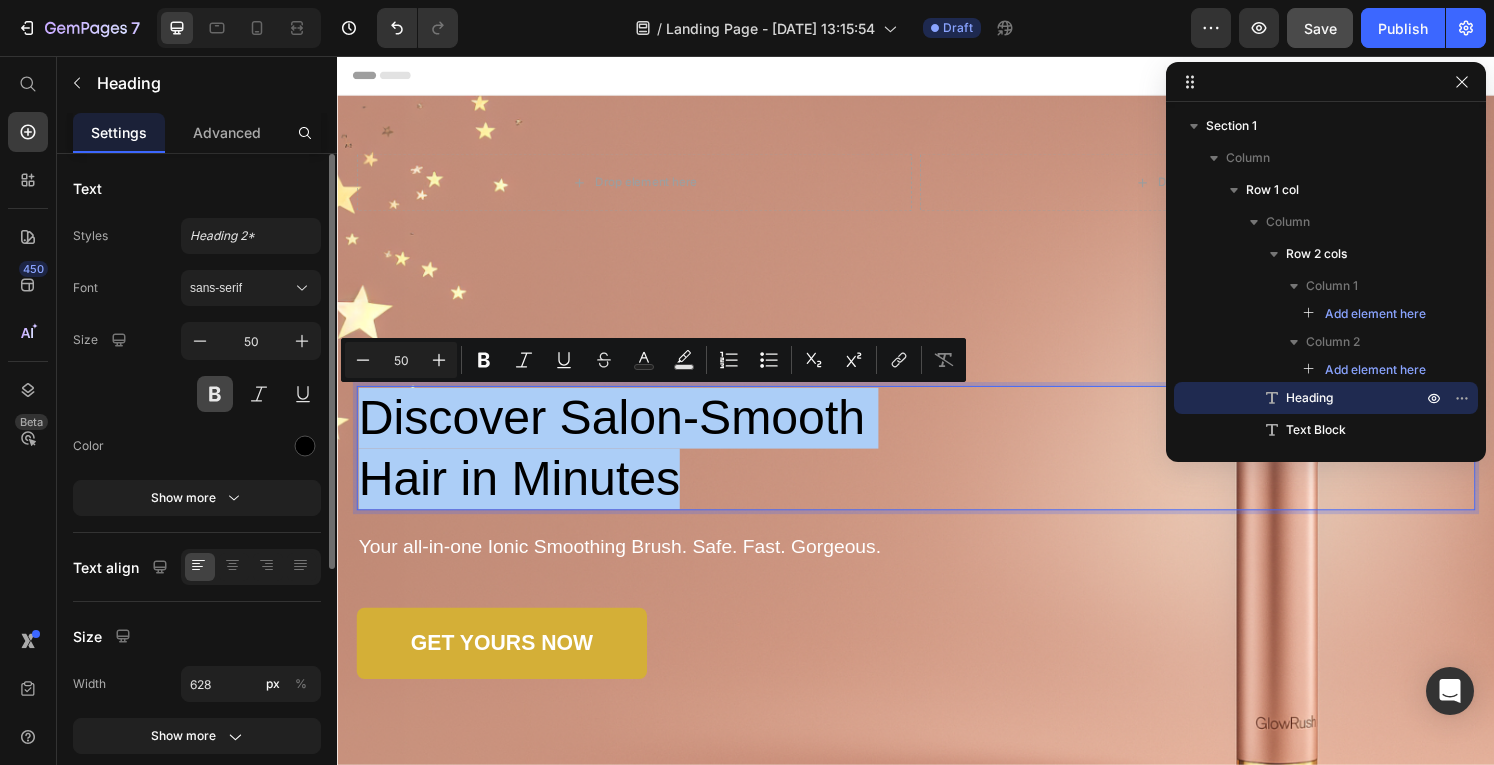 drag, startPoint x: 216, startPoint y: 383, endPoint x: 112, endPoint y: 236, distance: 180.06943 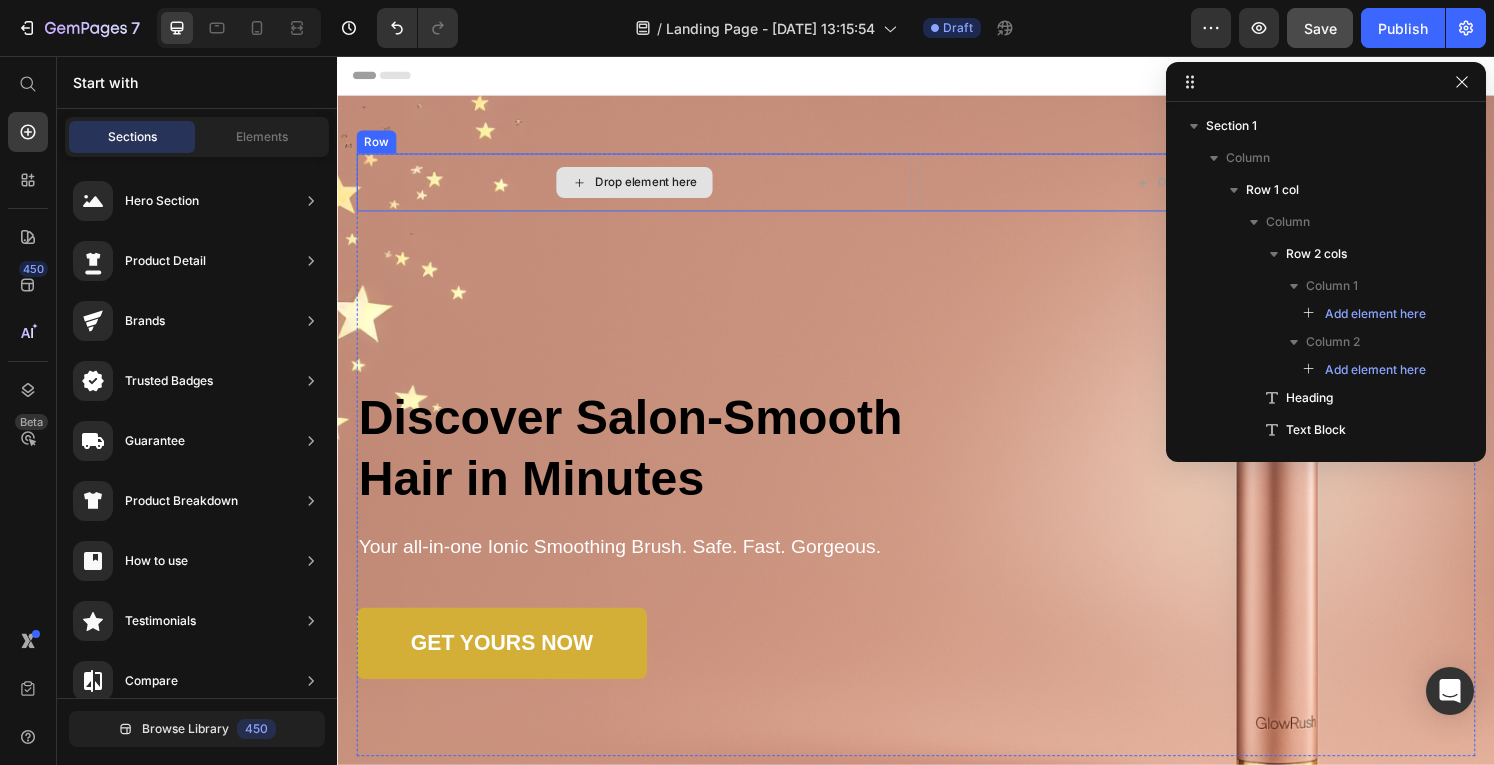 click on "Drop element here" at bounding box center (657, 187) 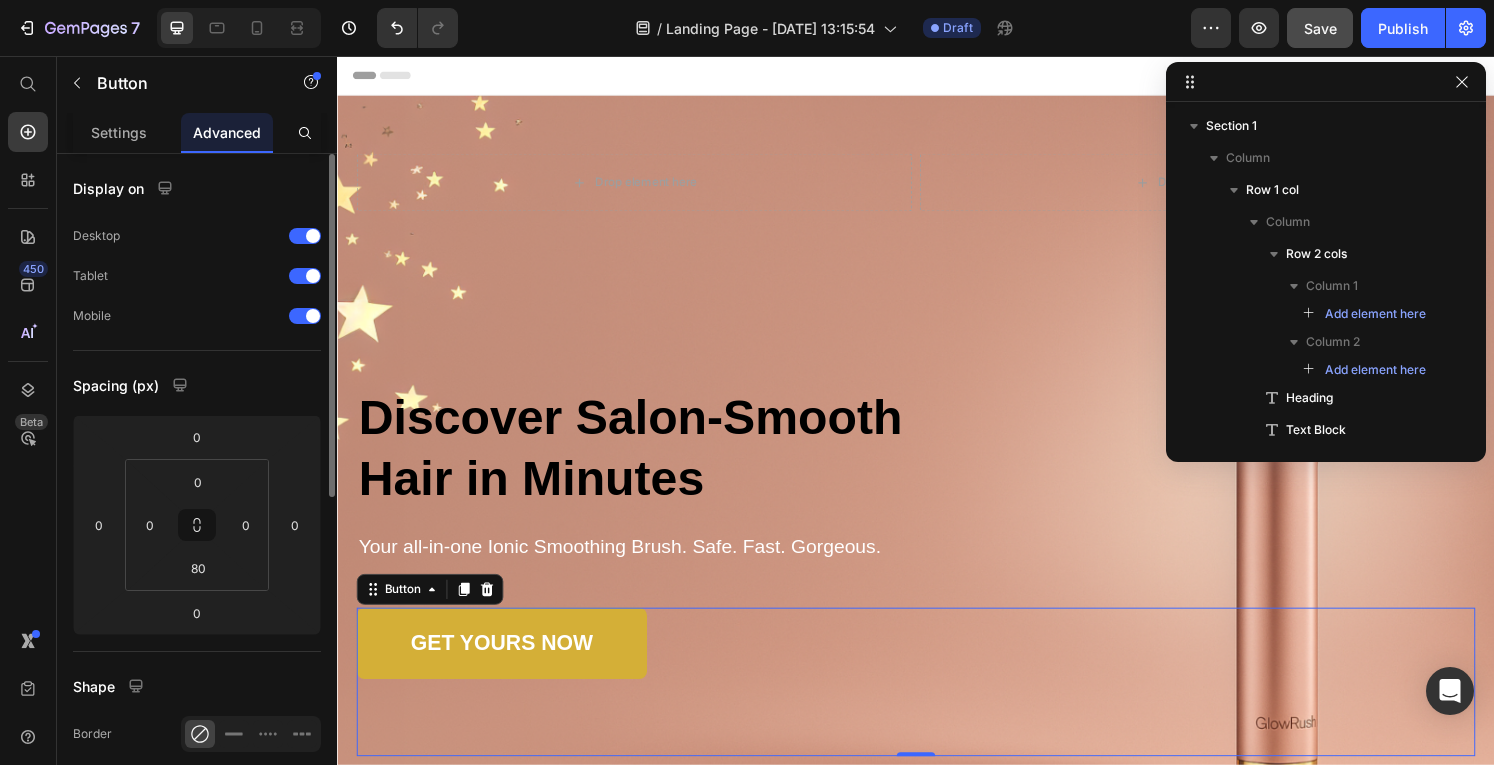 click on "GET YOURS NOW Button   0" at bounding box center [937, 705] 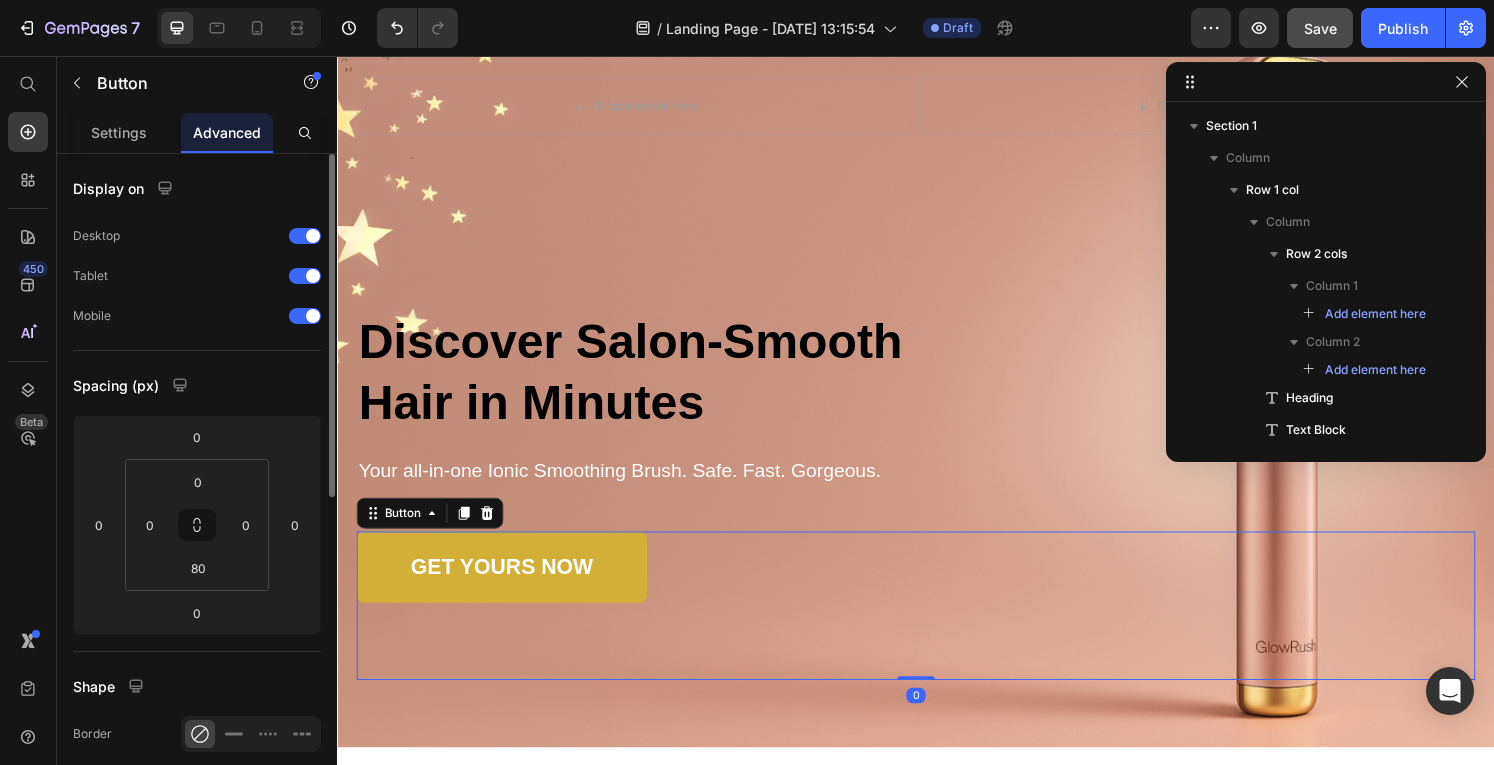 scroll, scrollTop: 80, scrollLeft: 0, axis: vertical 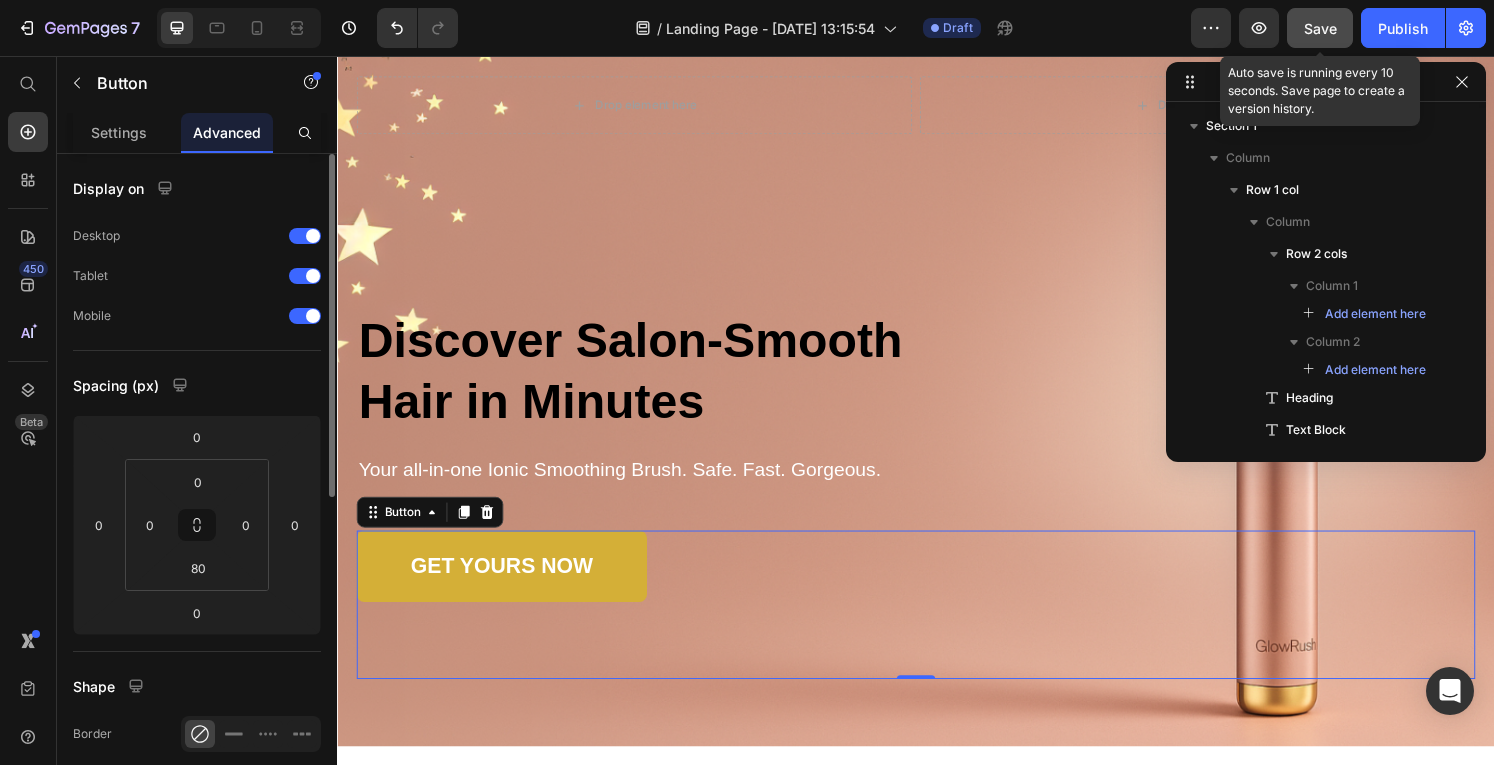click on "Save" 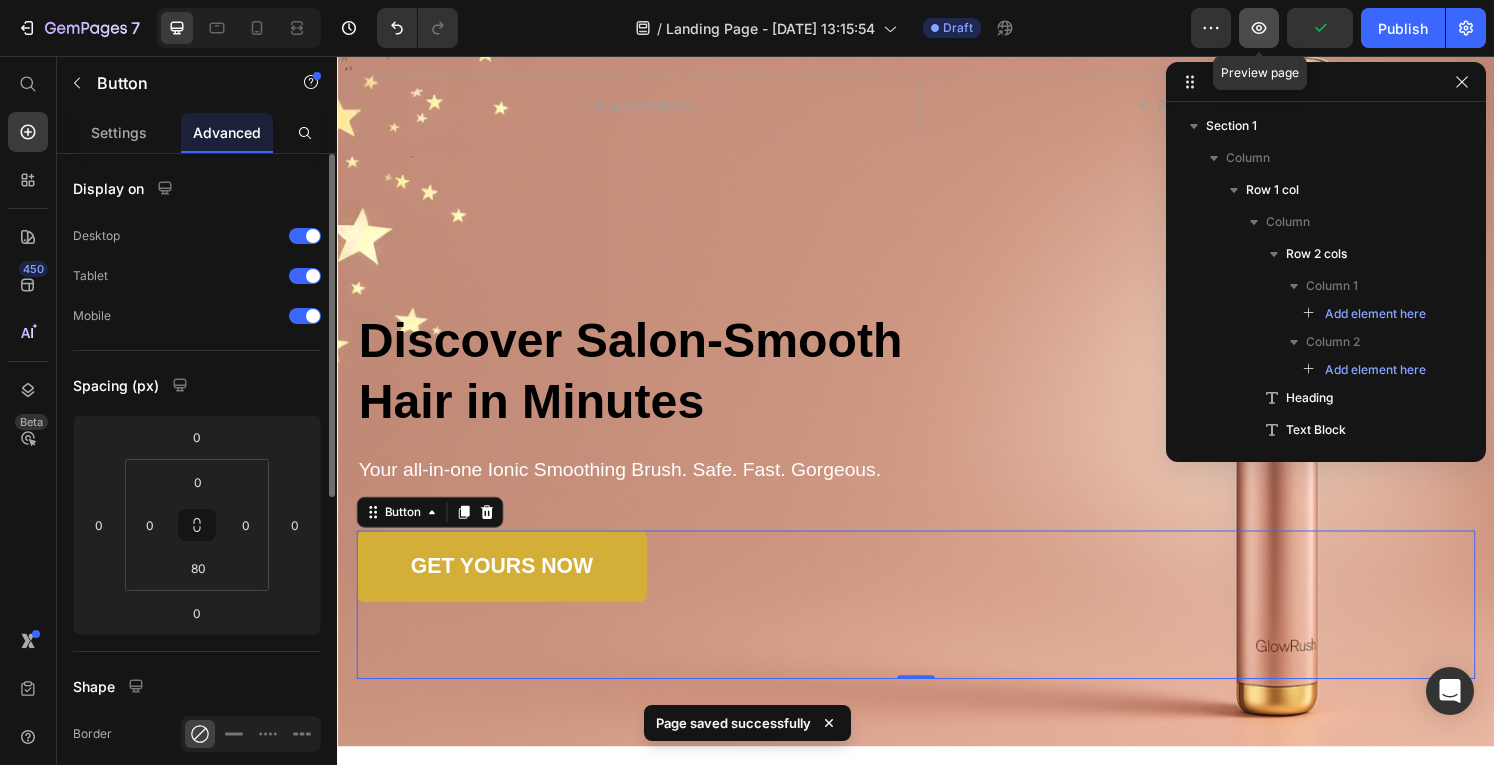 click 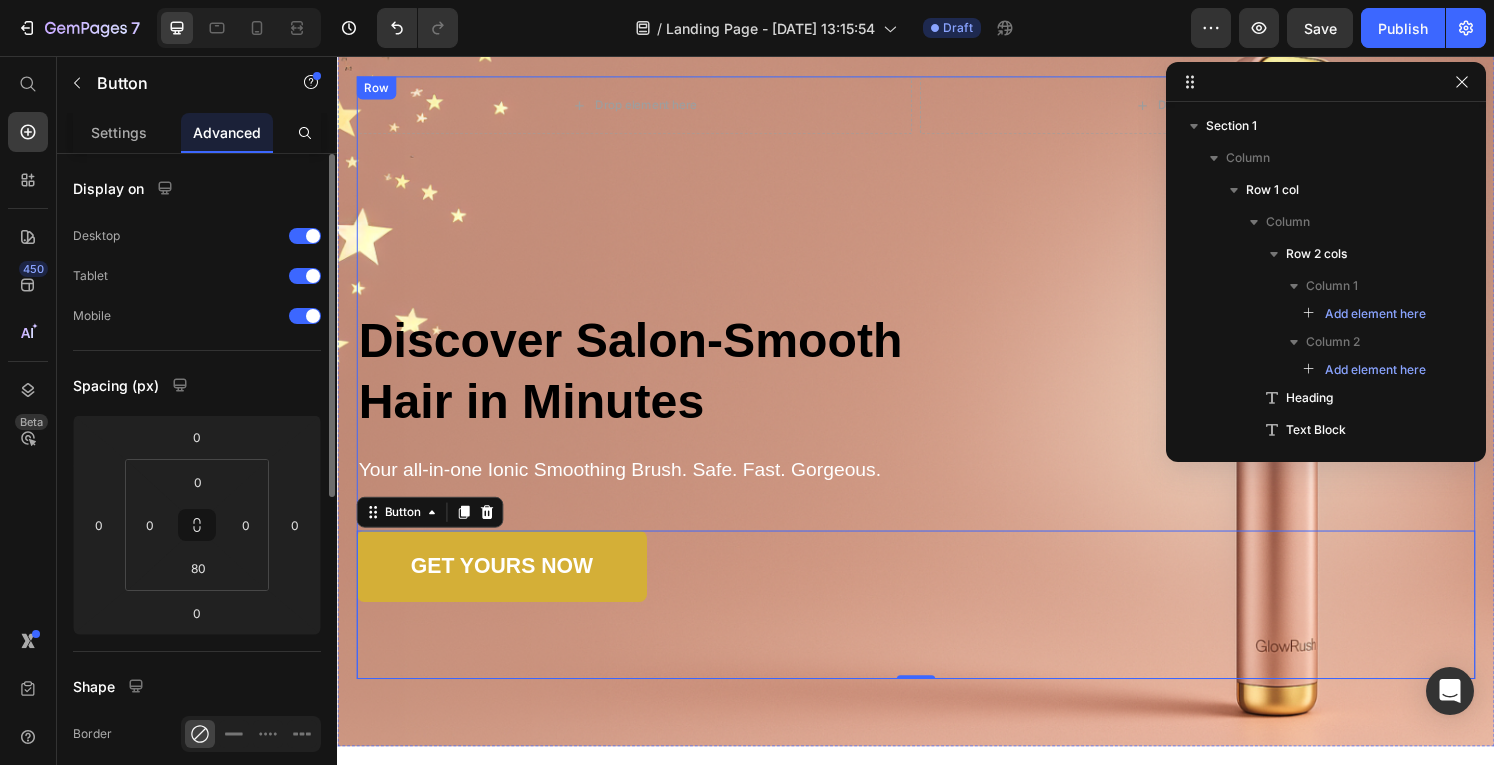 click on "Your all-in-one Ionic Smoothing Brush. Safe. Fast. Gorgeous." at bounding box center [937, 484] 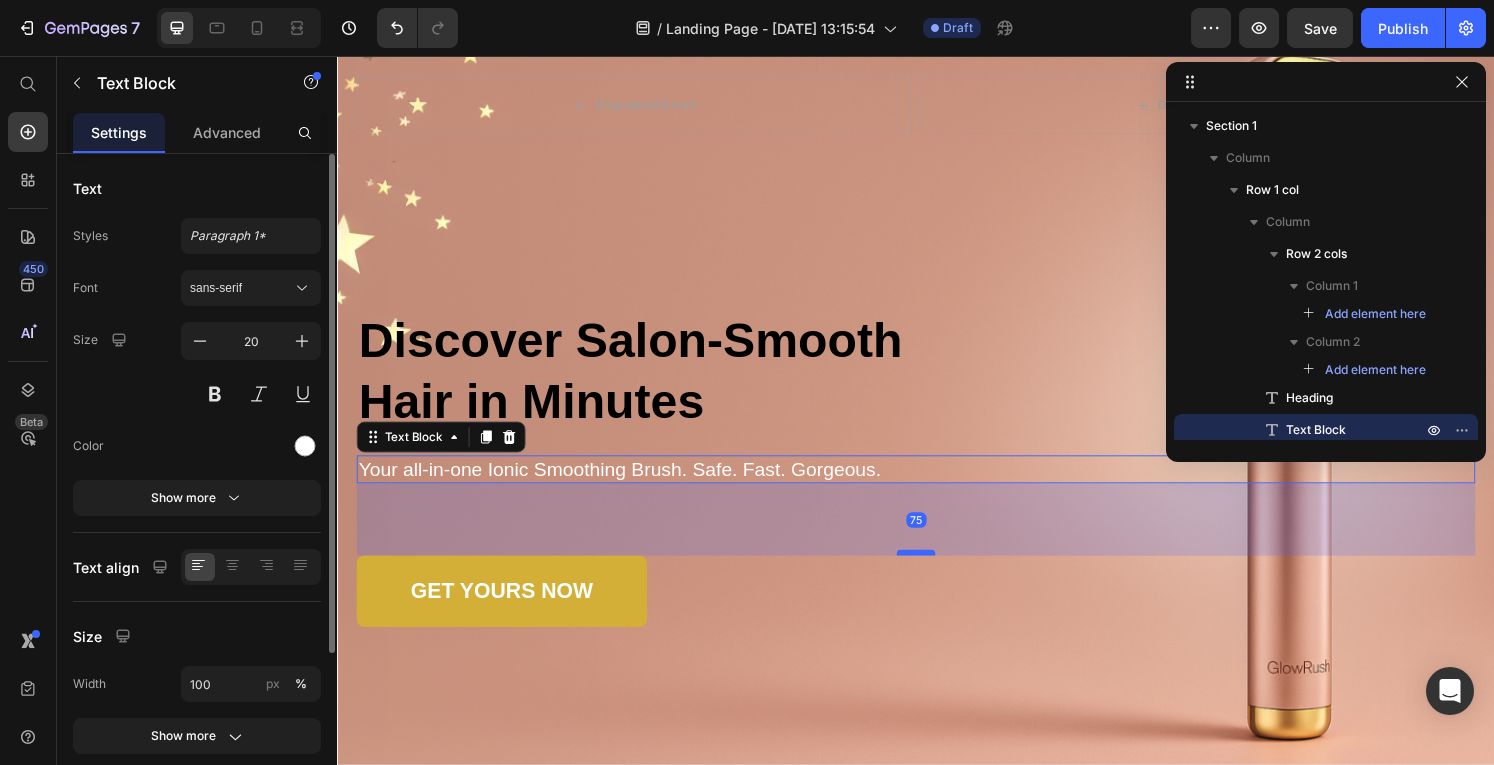 drag, startPoint x: 929, startPoint y: 544, endPoint x: 931, endPoint y: 570, distance: 26.076809 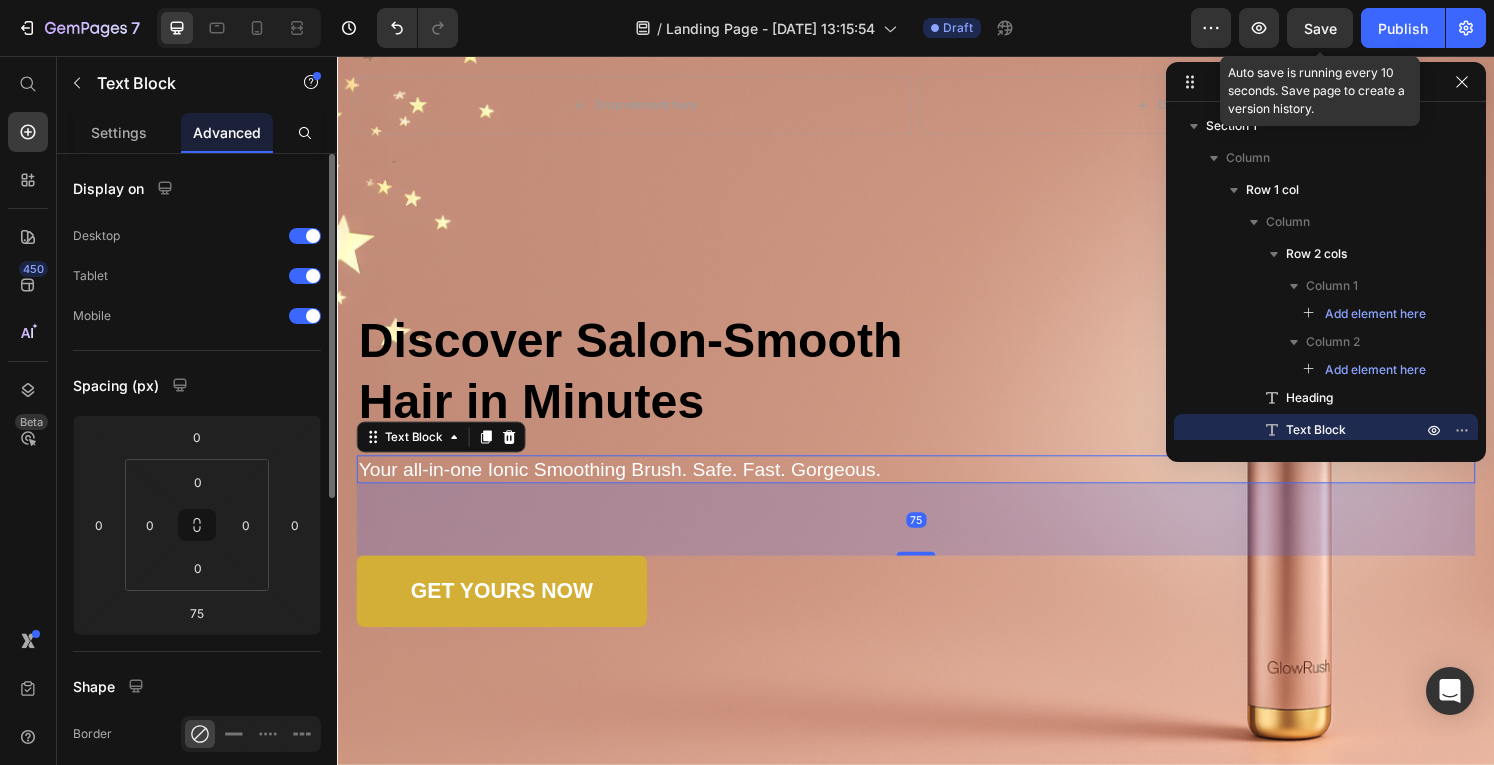 click on "Save" at bounding box center [1320, 28] 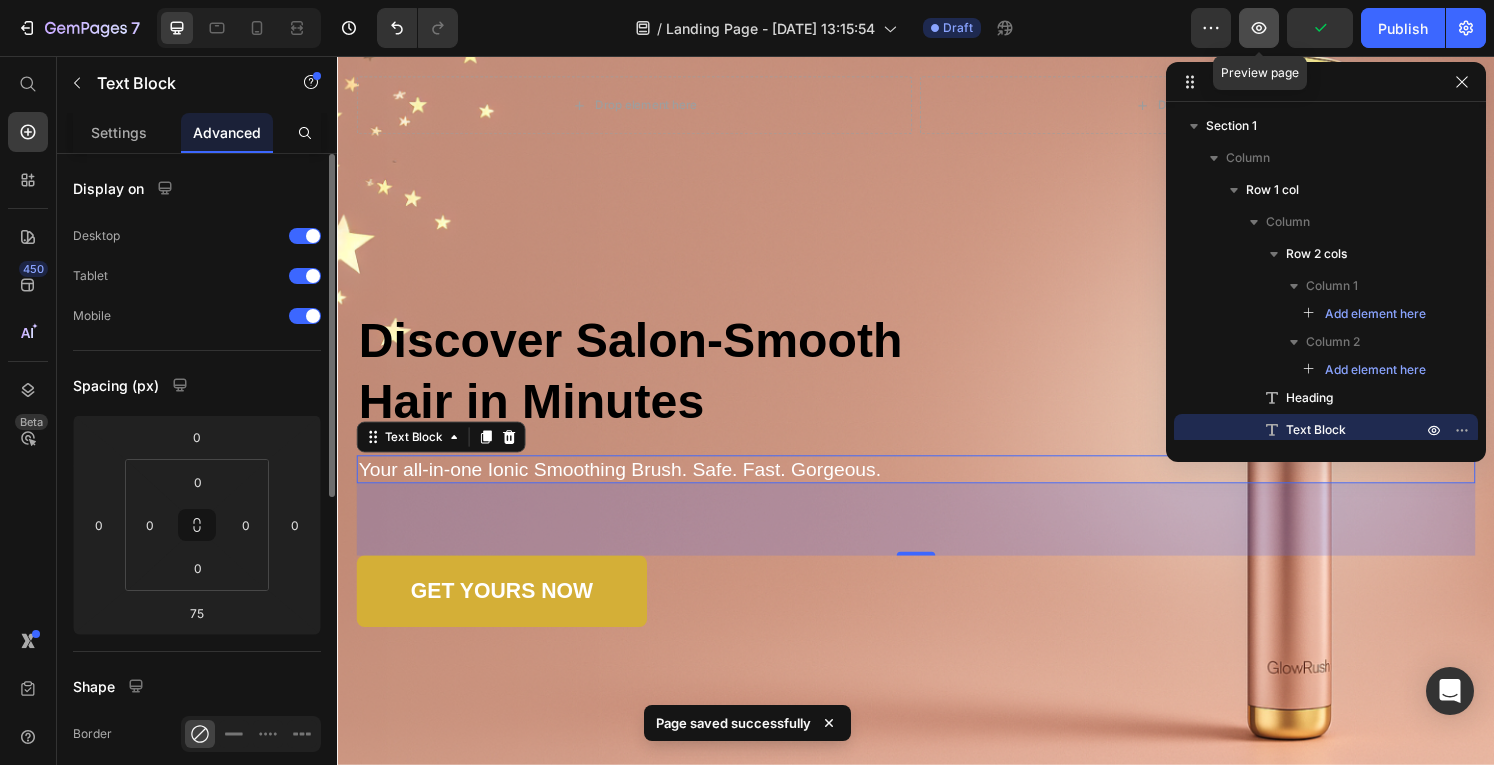 click 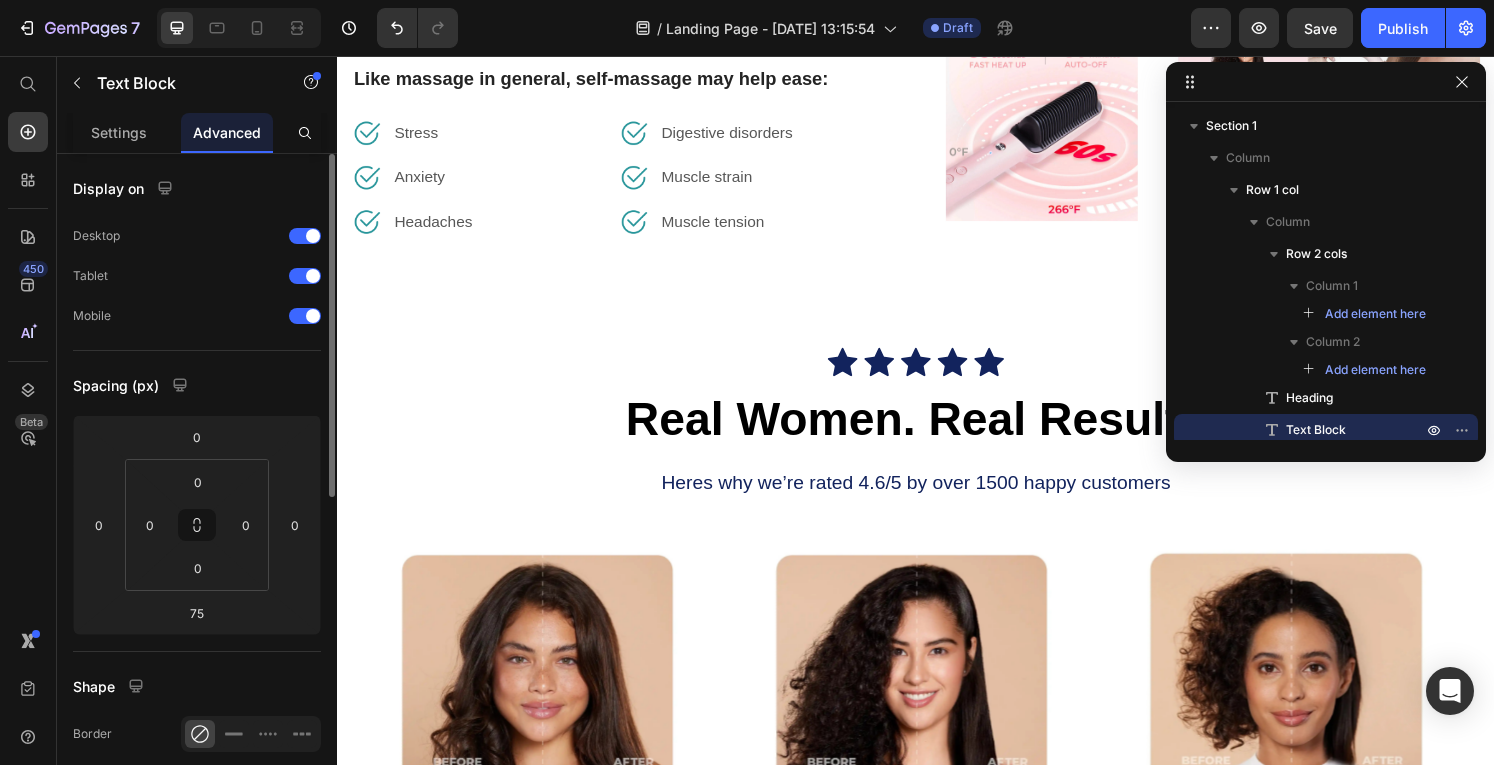 scroll, scrollTop: 1192, scrollLeft: 0, axis: vertical 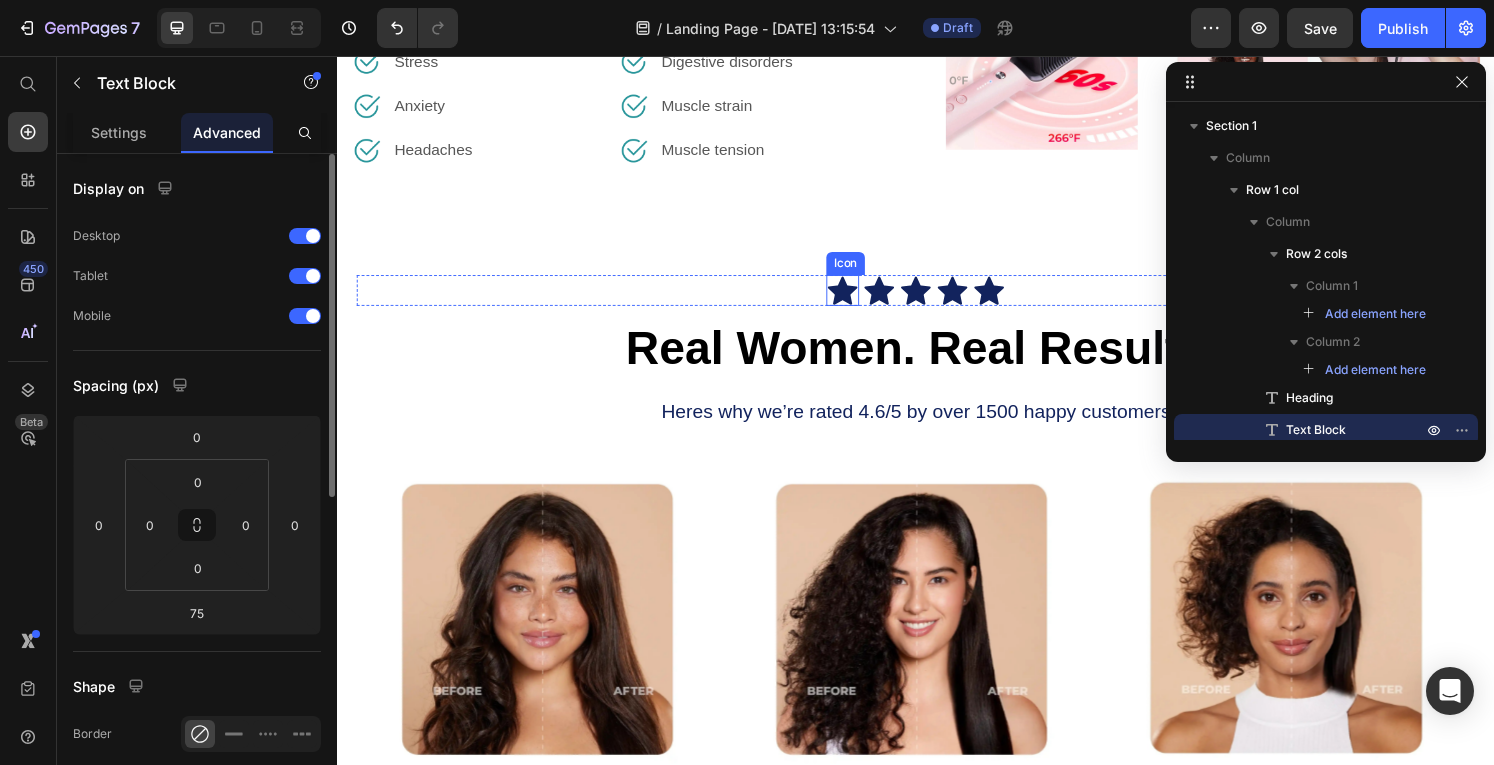 click 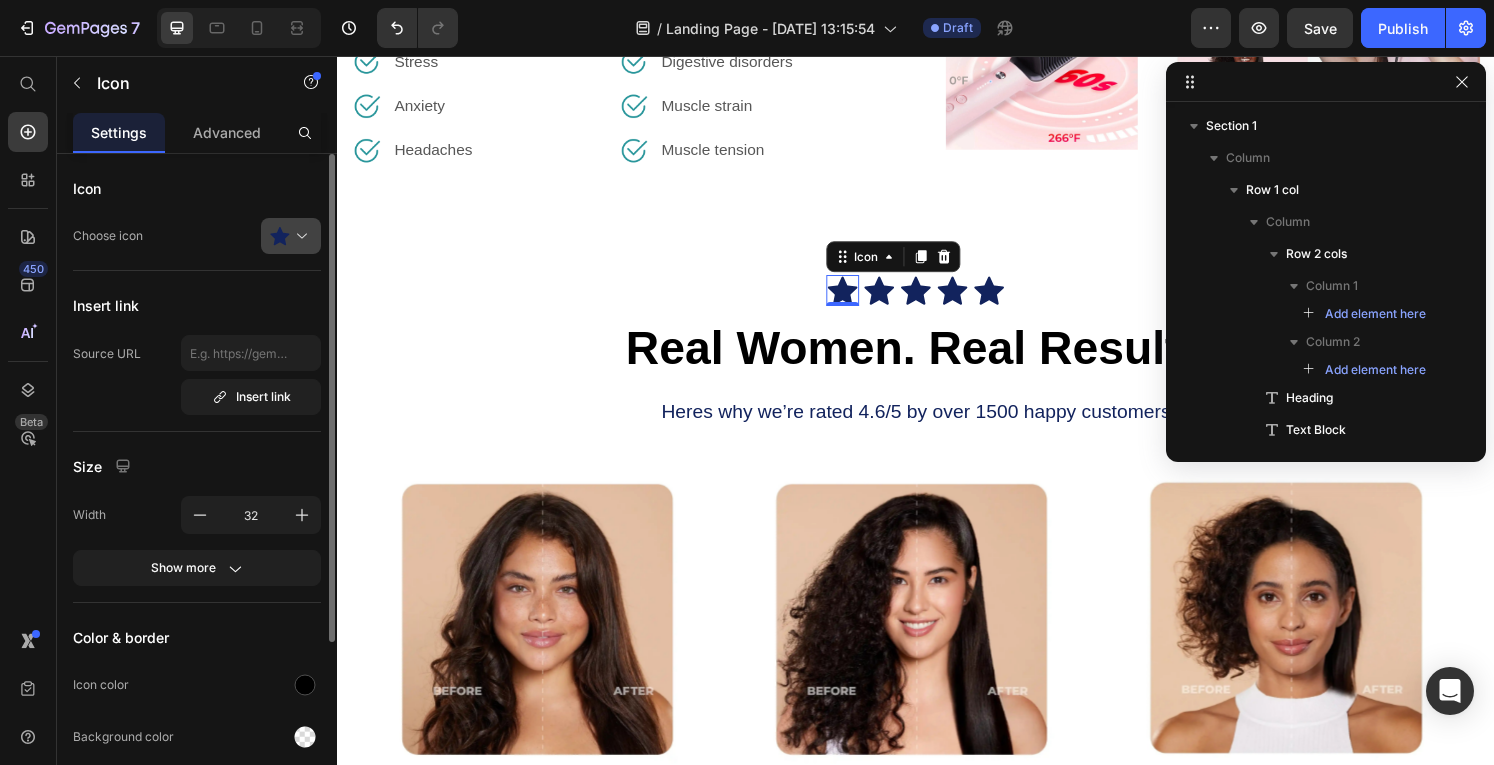 click at bounding box center (299, 236) 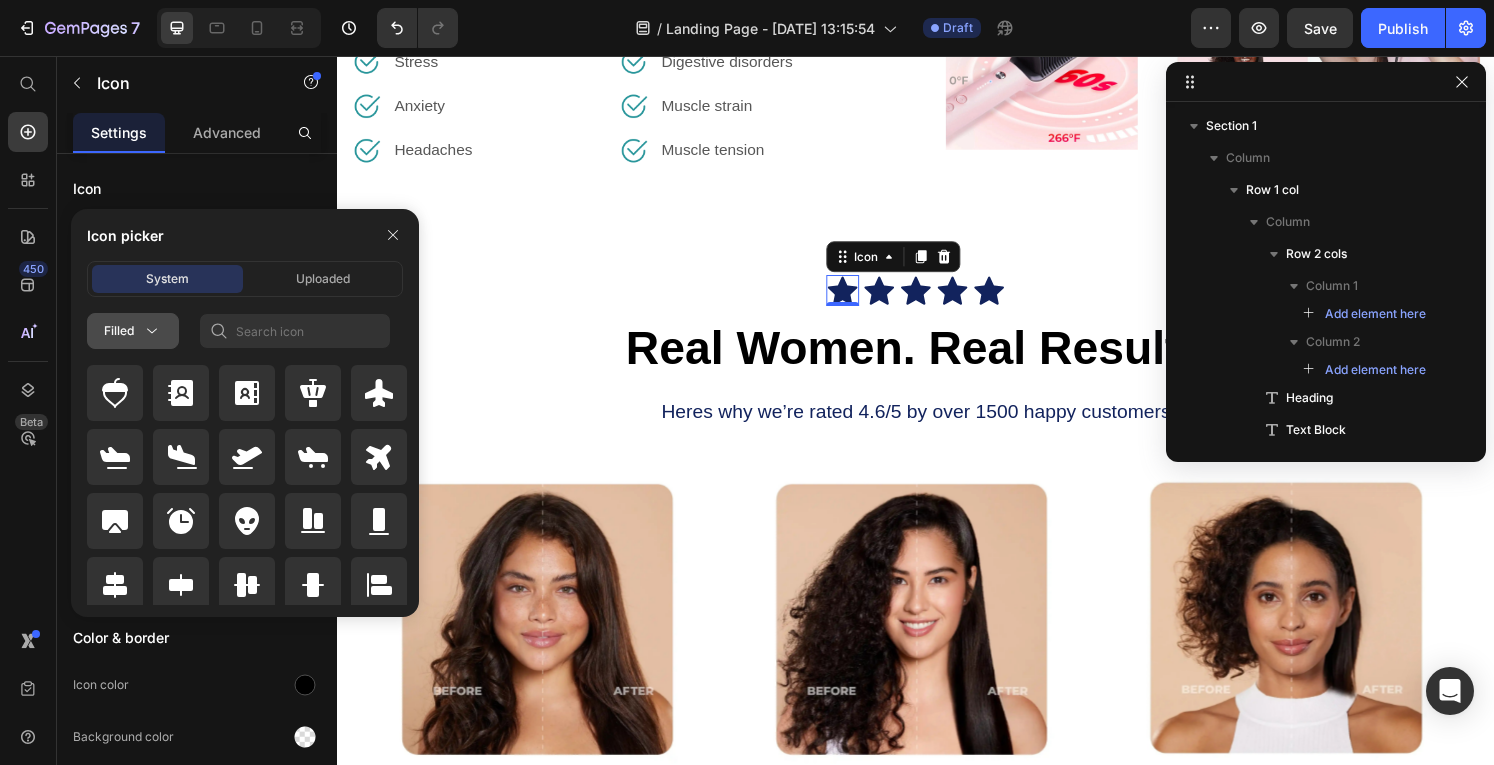 click on "Filled" at bounding box center [133, 331] 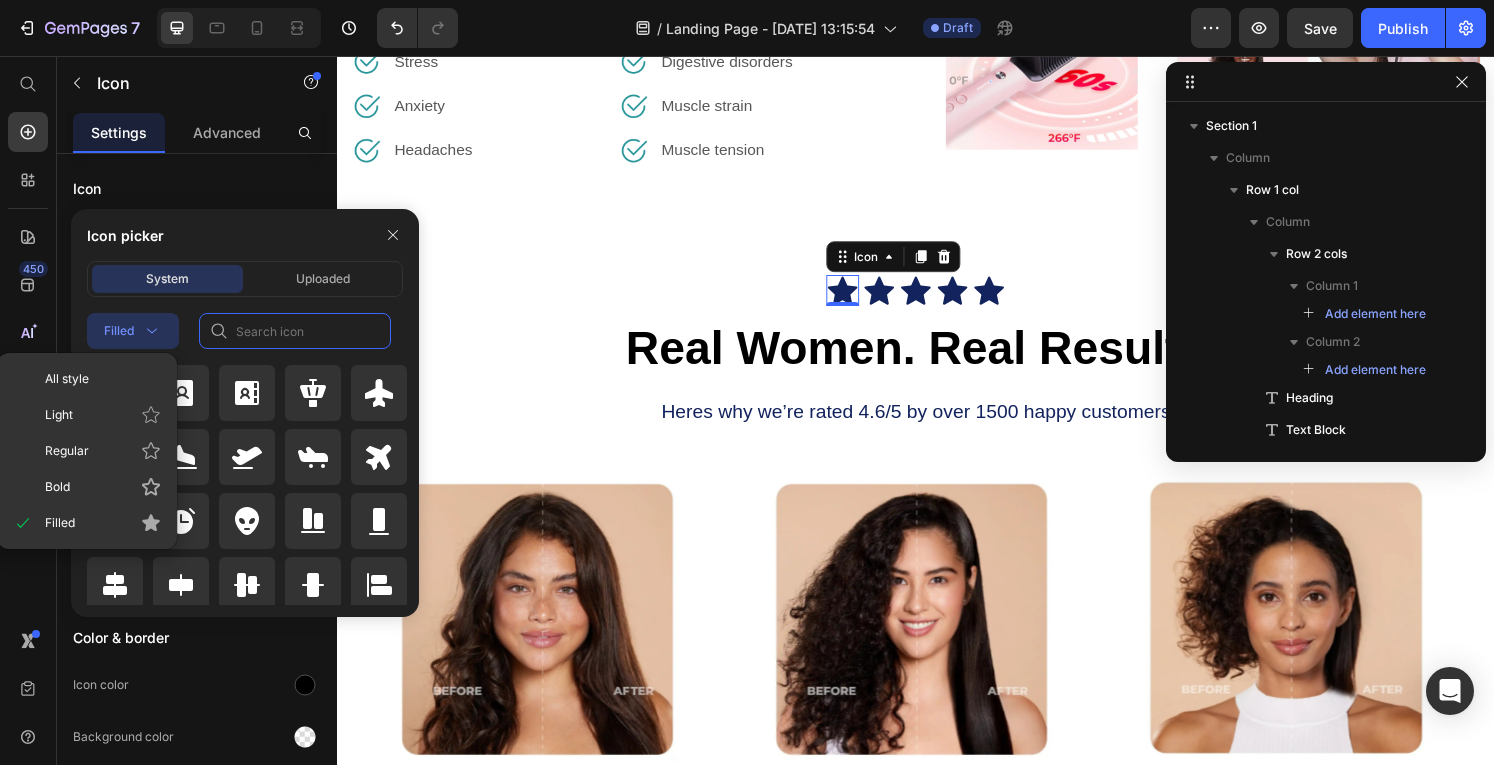 click 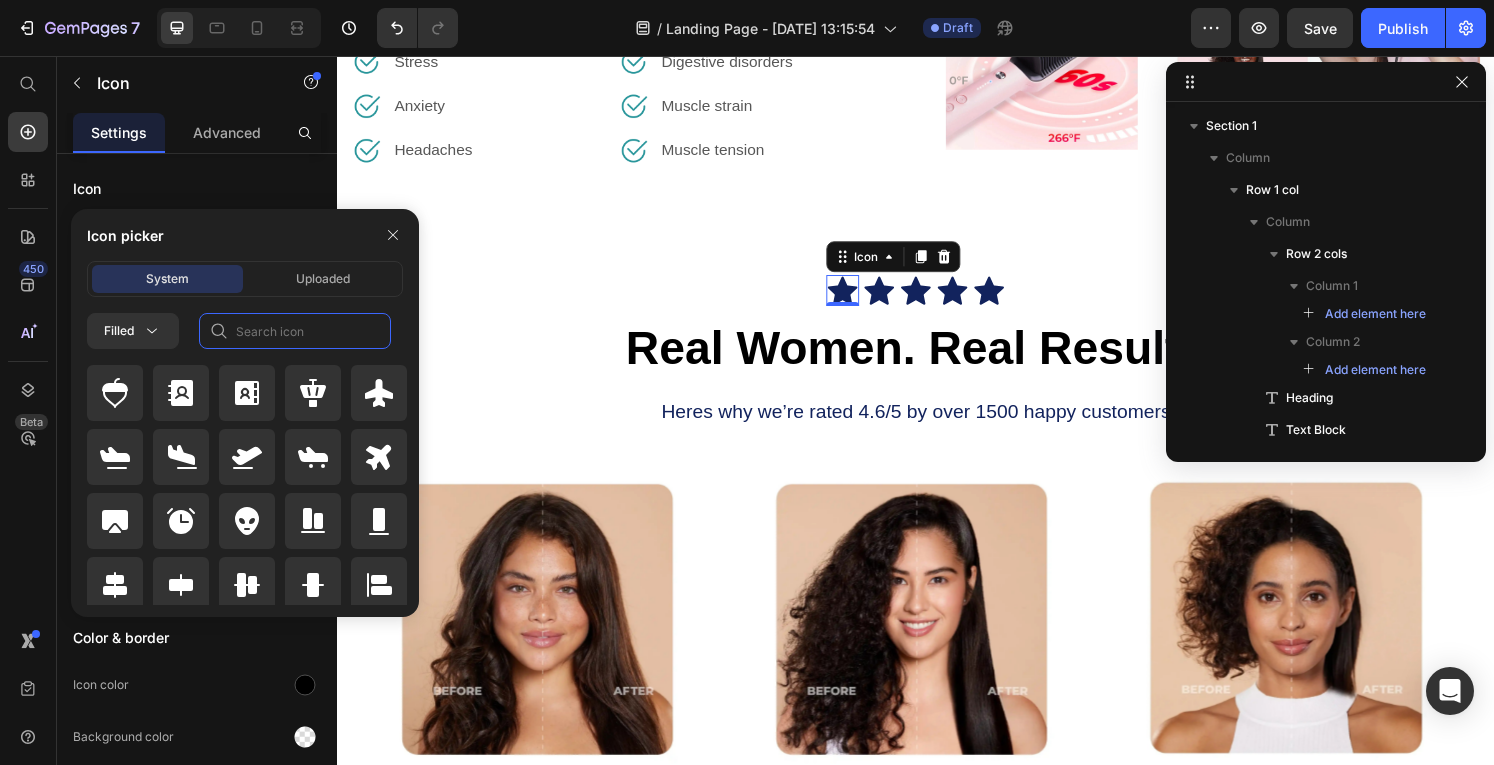 type on "d" 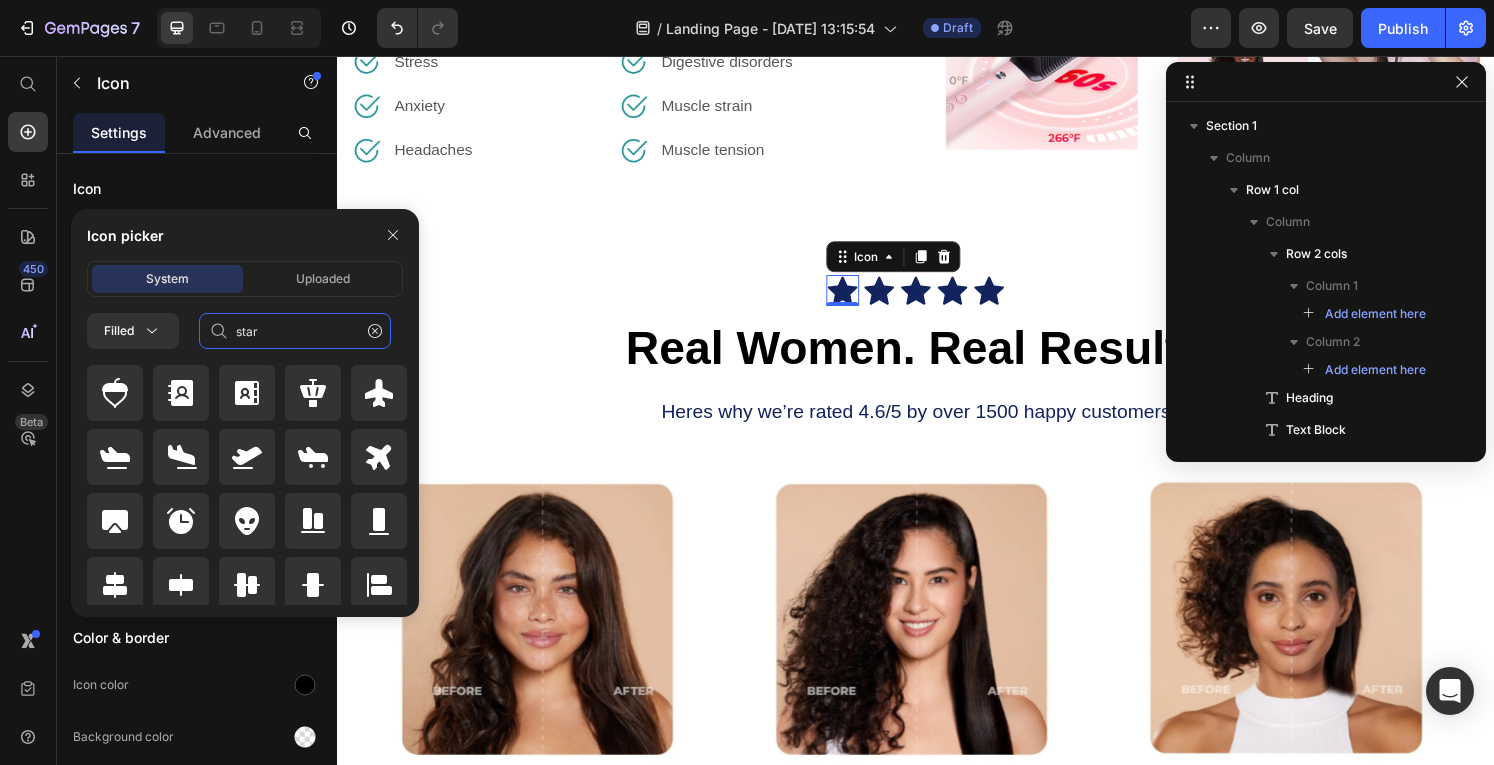 type on "star" 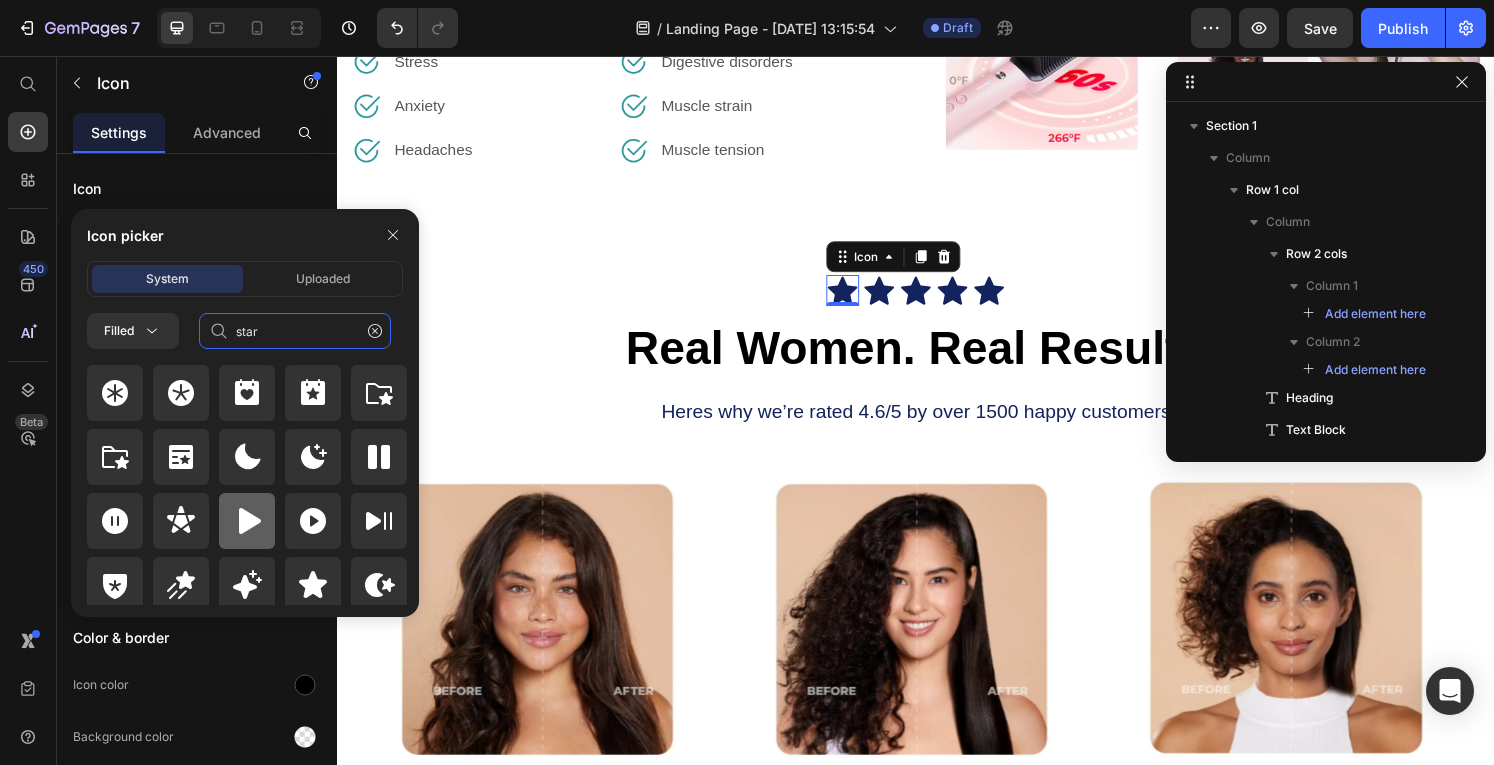 scroll, scrollTop: 72, scrollLeft: 0, axis: vertical 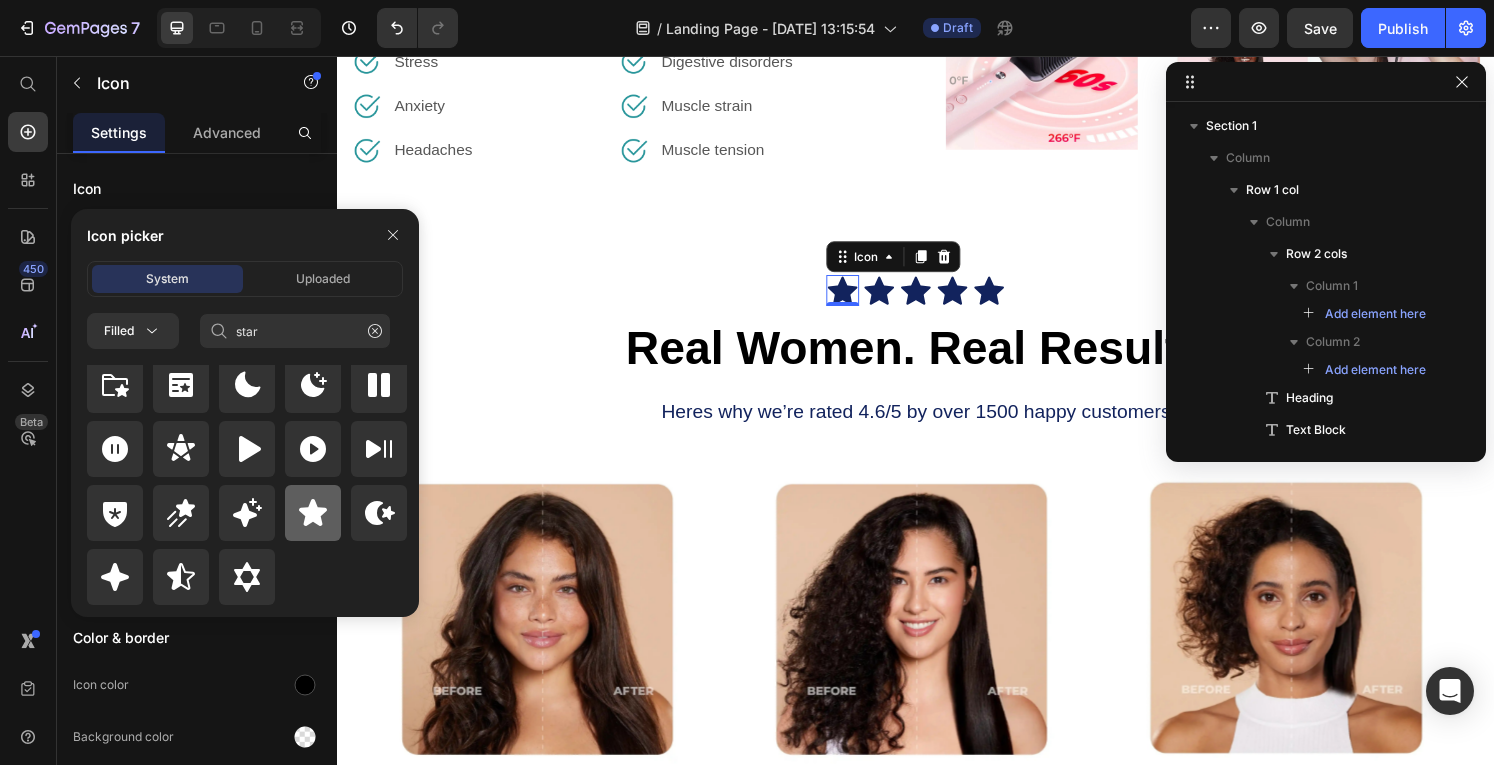 click 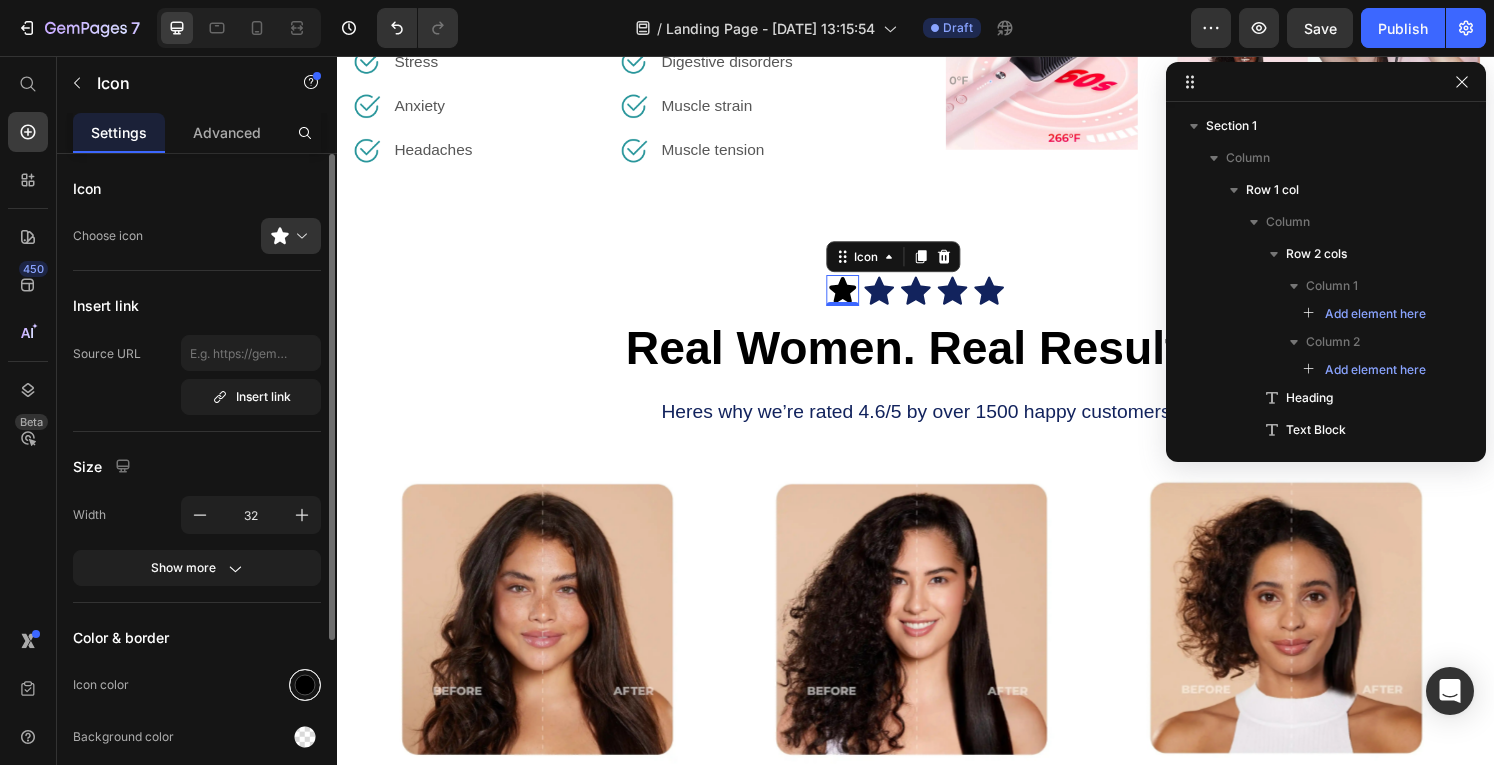 click at bounding box center (305, 685) 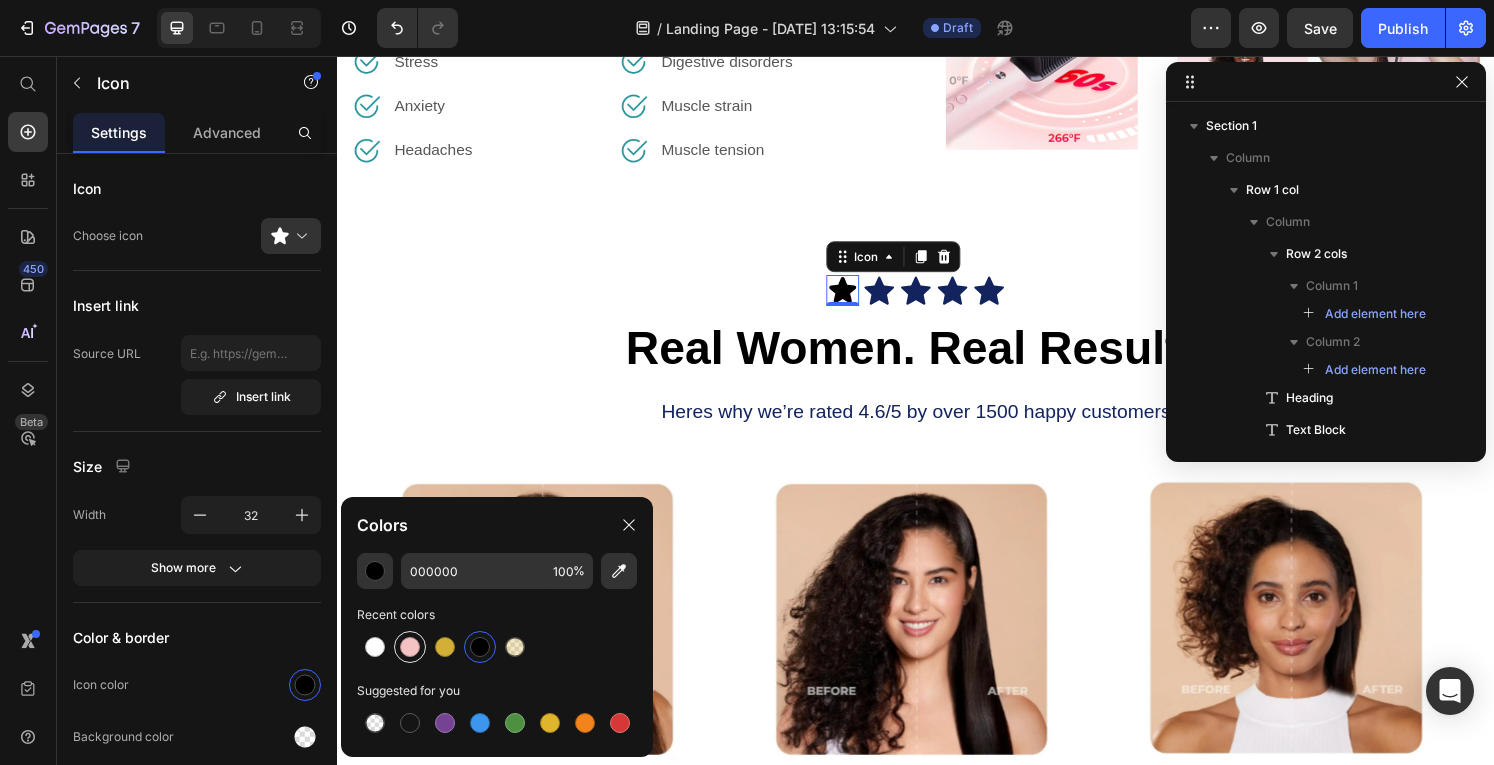 click at bounding box center [410, 647] 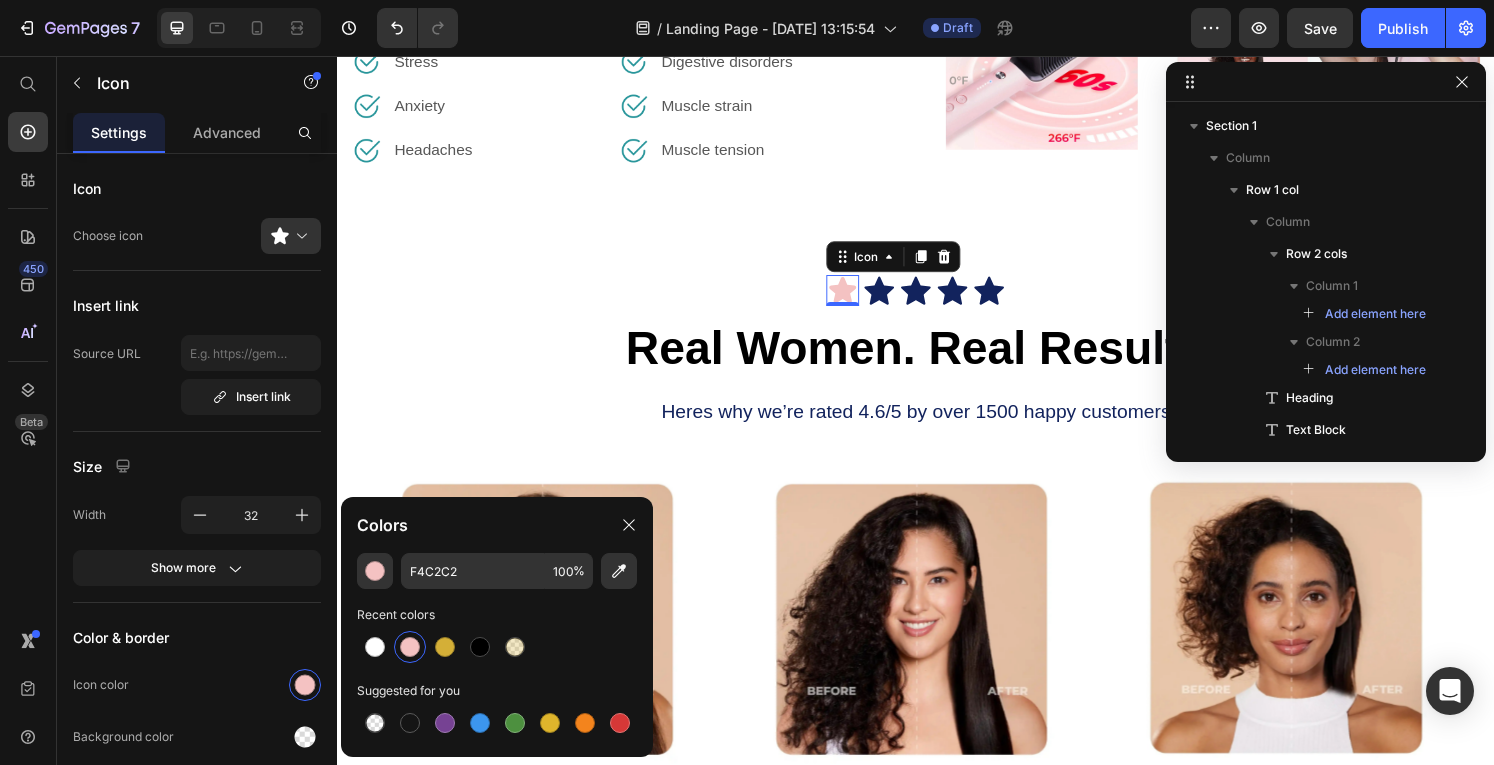 click 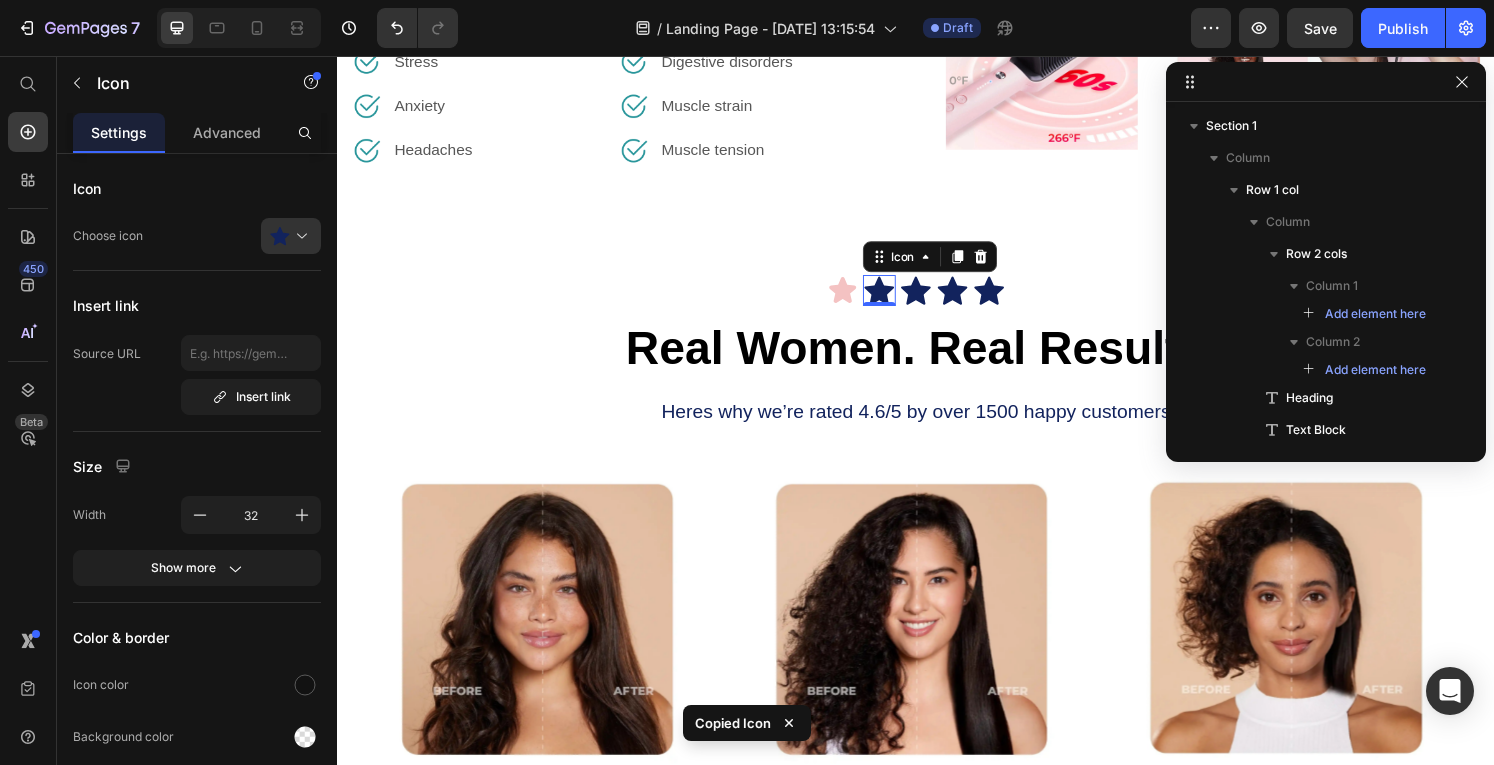 click 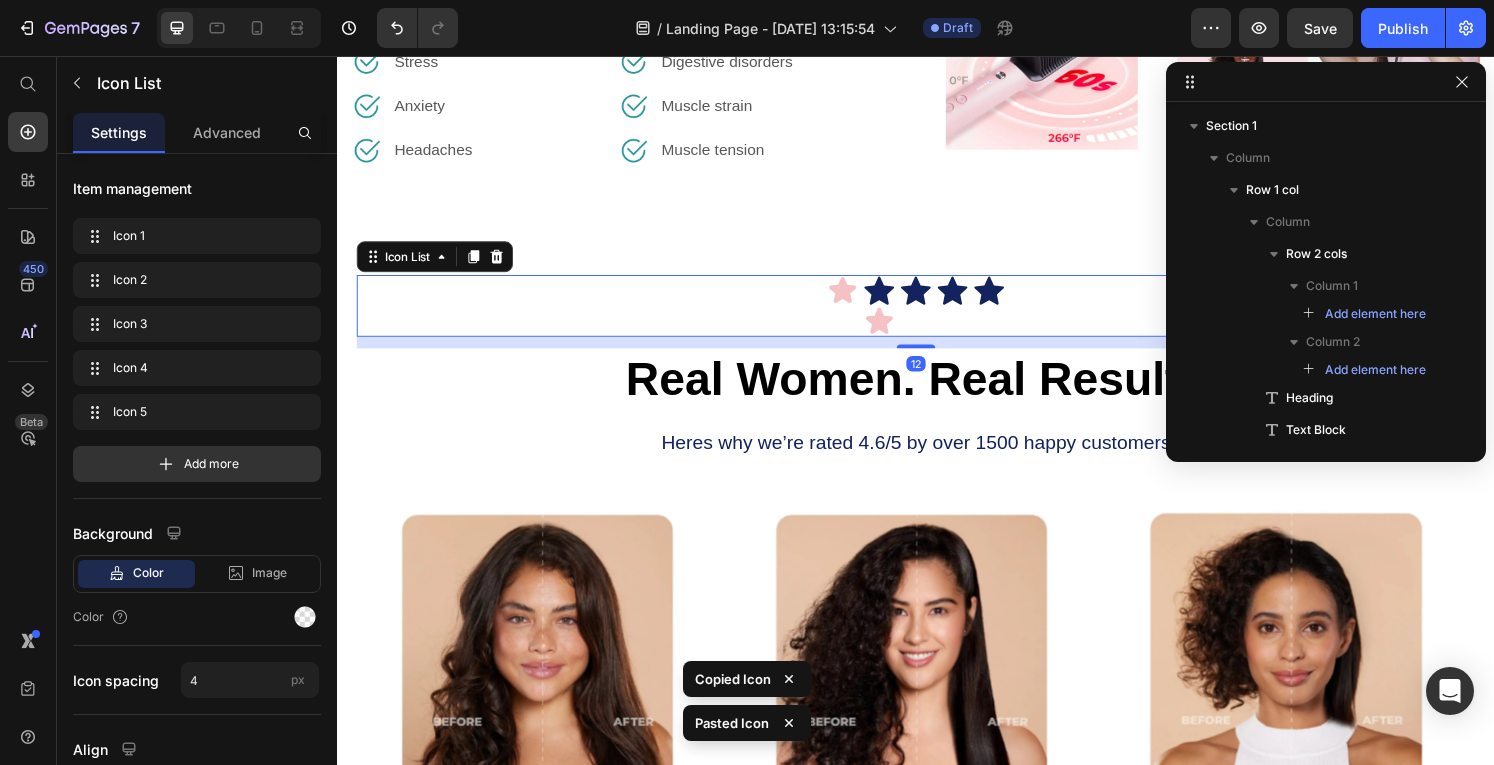 click on "Icon" at bounding box center (937, 315) 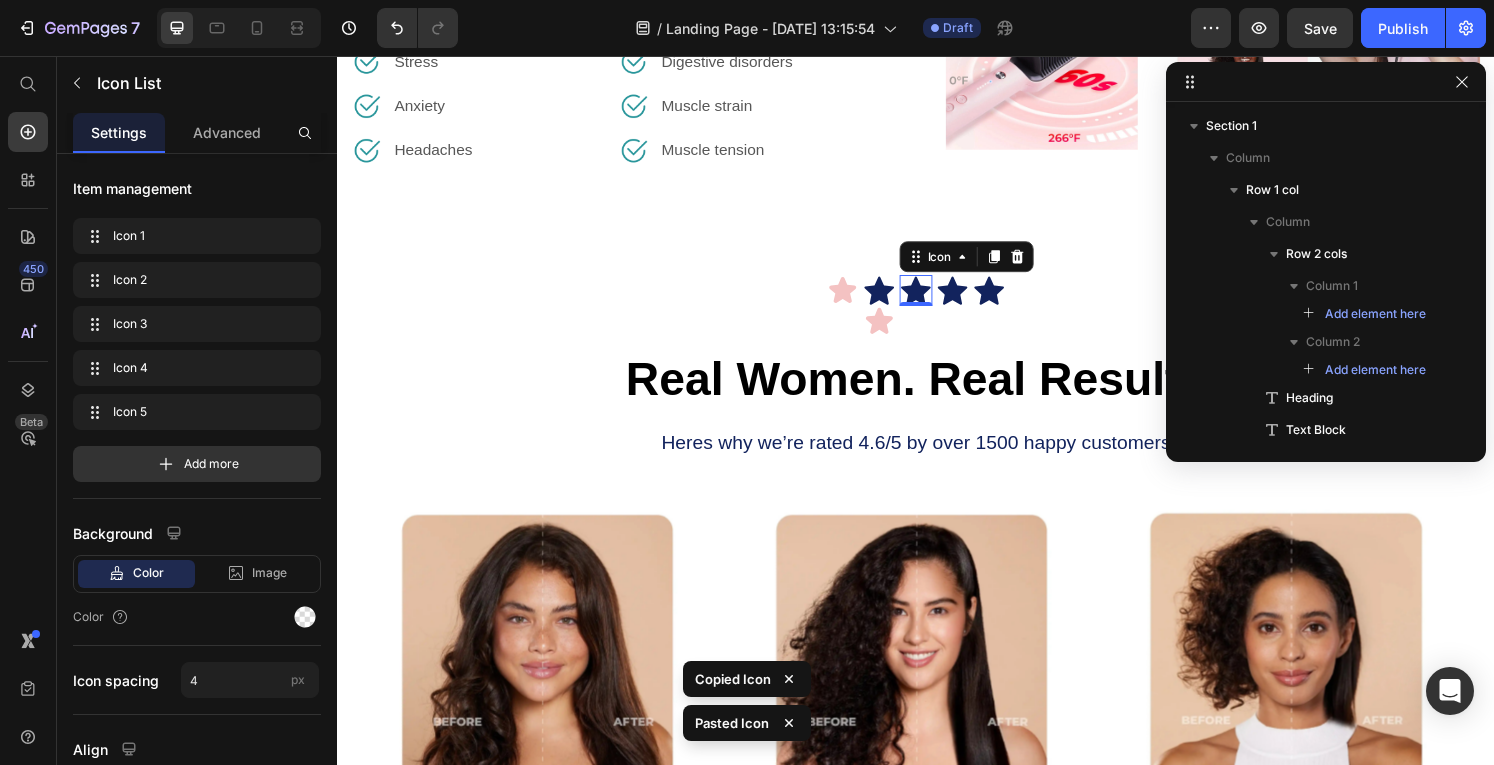 click 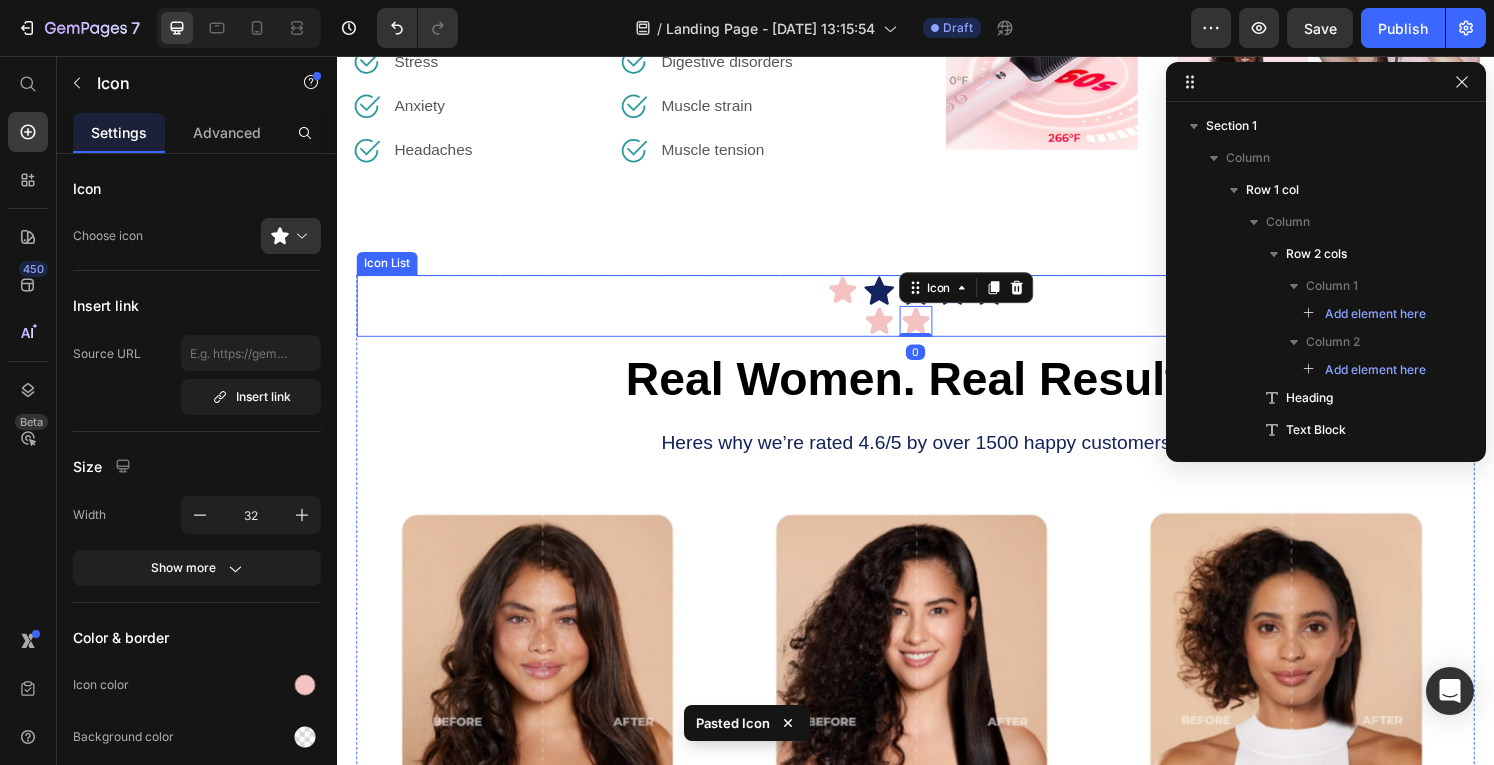 click on "Icon" at bounding box center (975, 315) 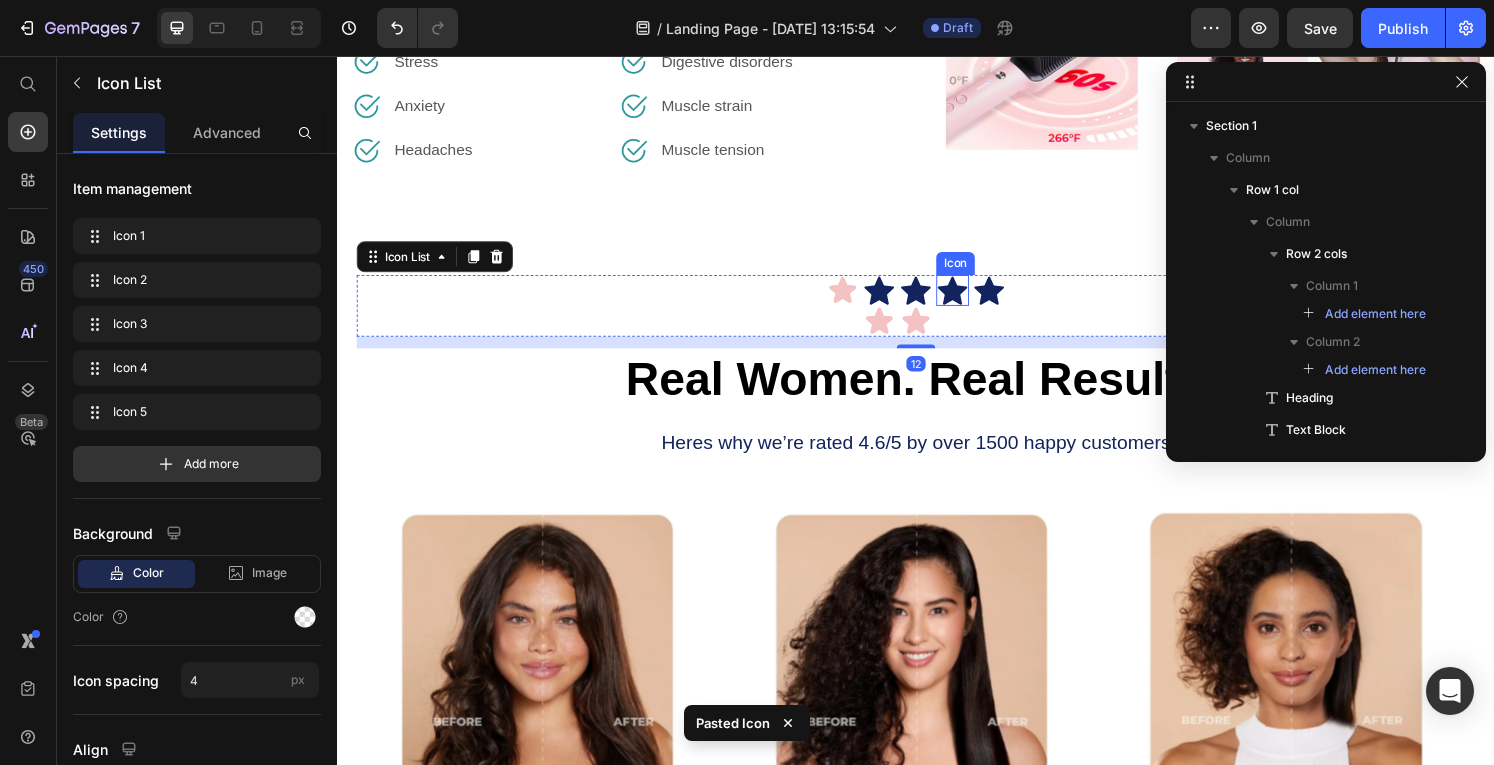 click 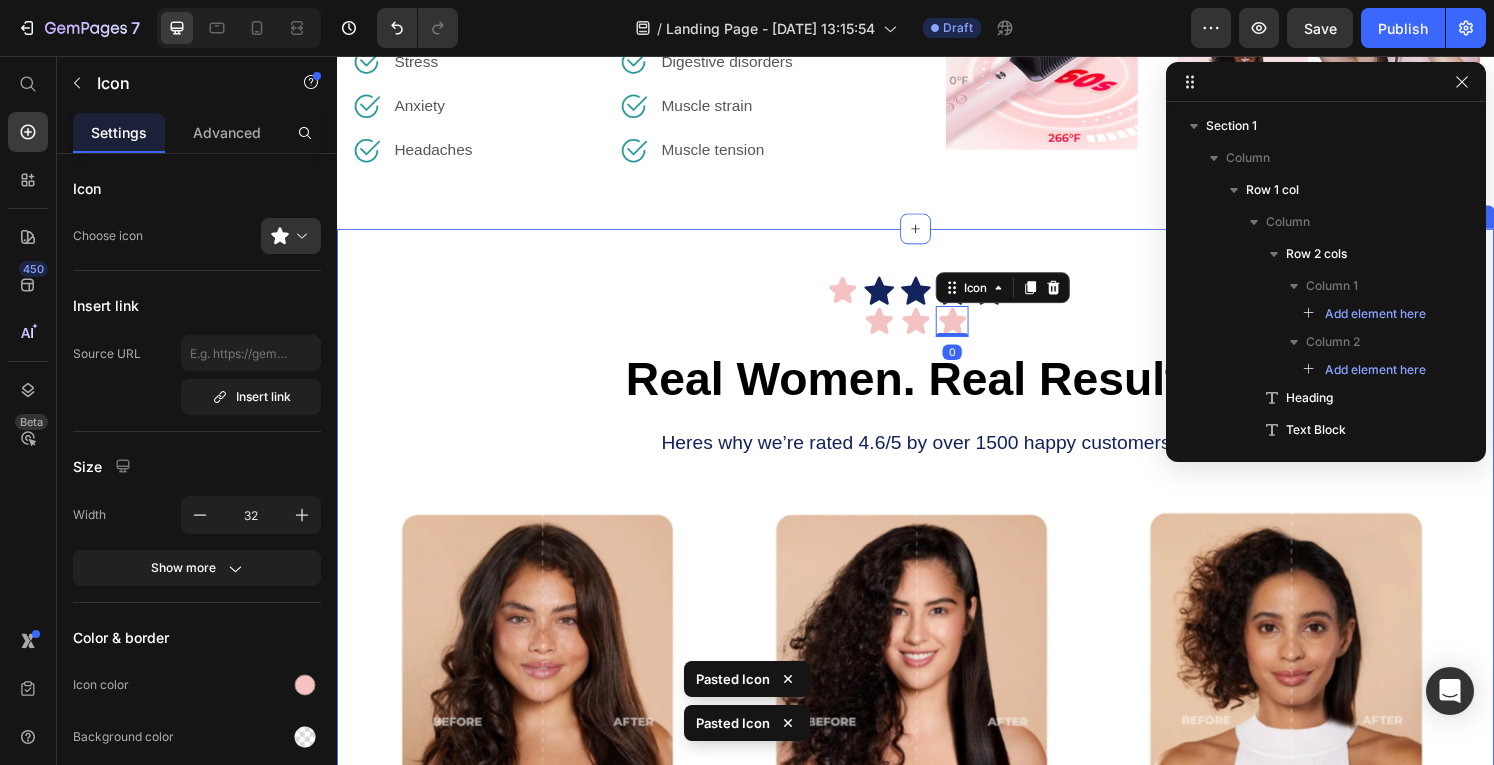 click on "Icon
Icon
Icon
Icon
Icon
Icon
Icon   0
Icon Icon List Real Women. Real Results Heading Heres why we’re rated 4.6/5 by over 1500 happy customers Text Block Image Image Image Carousel GET YOURS NOW Button Row Image Supportive Design Text Block Ergonomically engineered for optimal spinal alignment Text Block Hero Banner Image Pressure Relief Text Block Reduces neck and shoulder discomfort Text Block Hero Banner Row Image Breathable Materials Text Block Ensures cool, comfortable sleep Text Block Hero Banner Row Section 3" at bounding box center [937, 598] 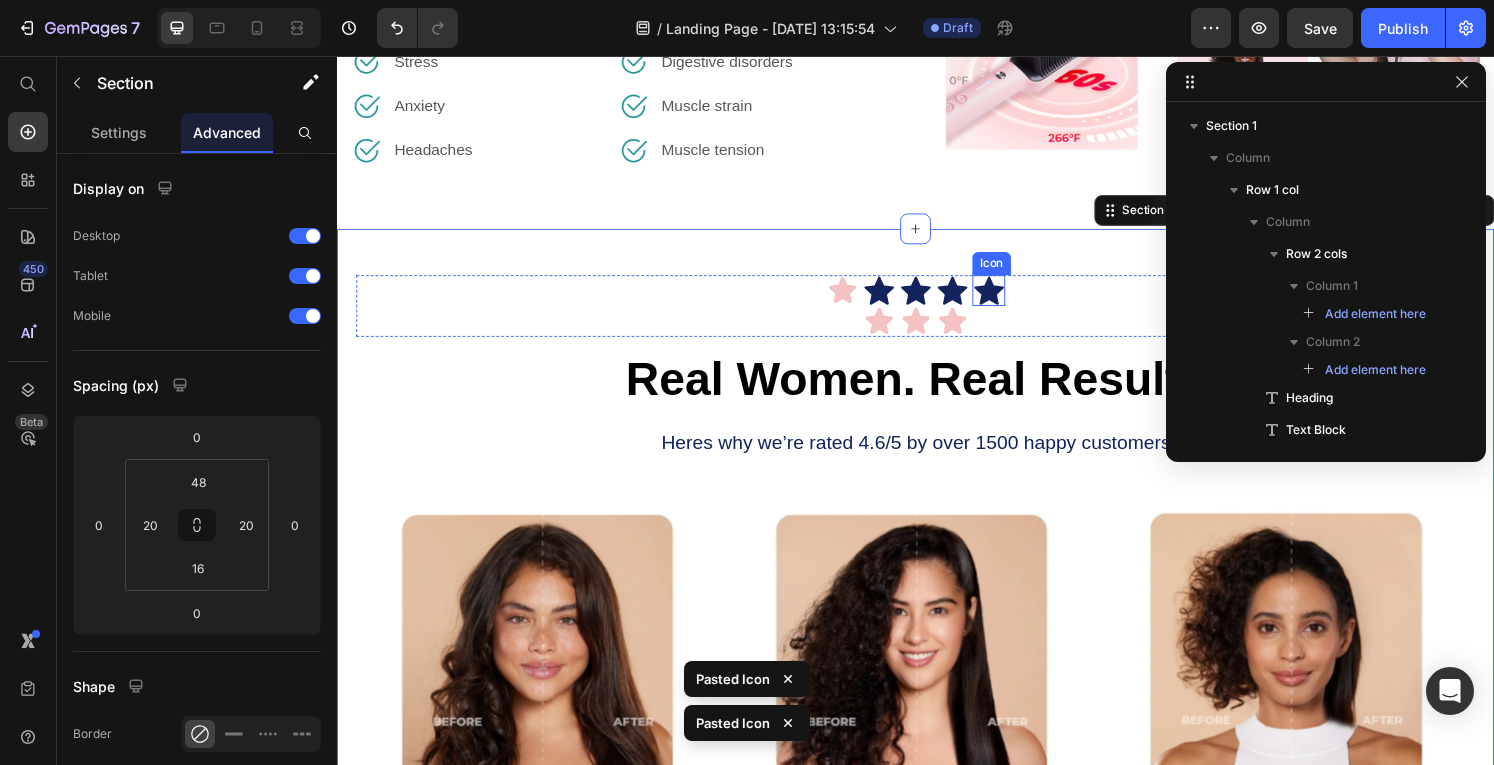 click on "Icon" at bounding box center [1013, 299] 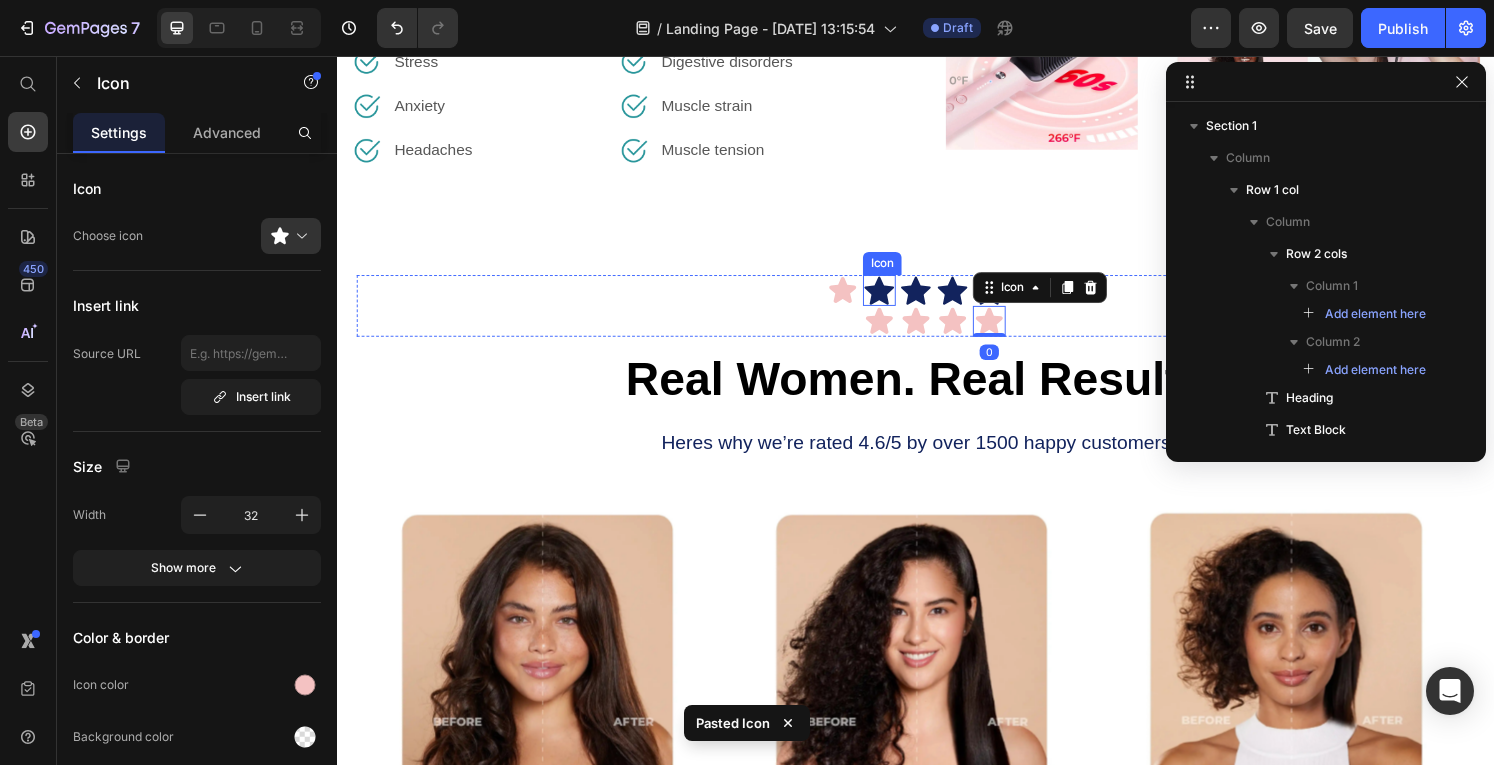 click 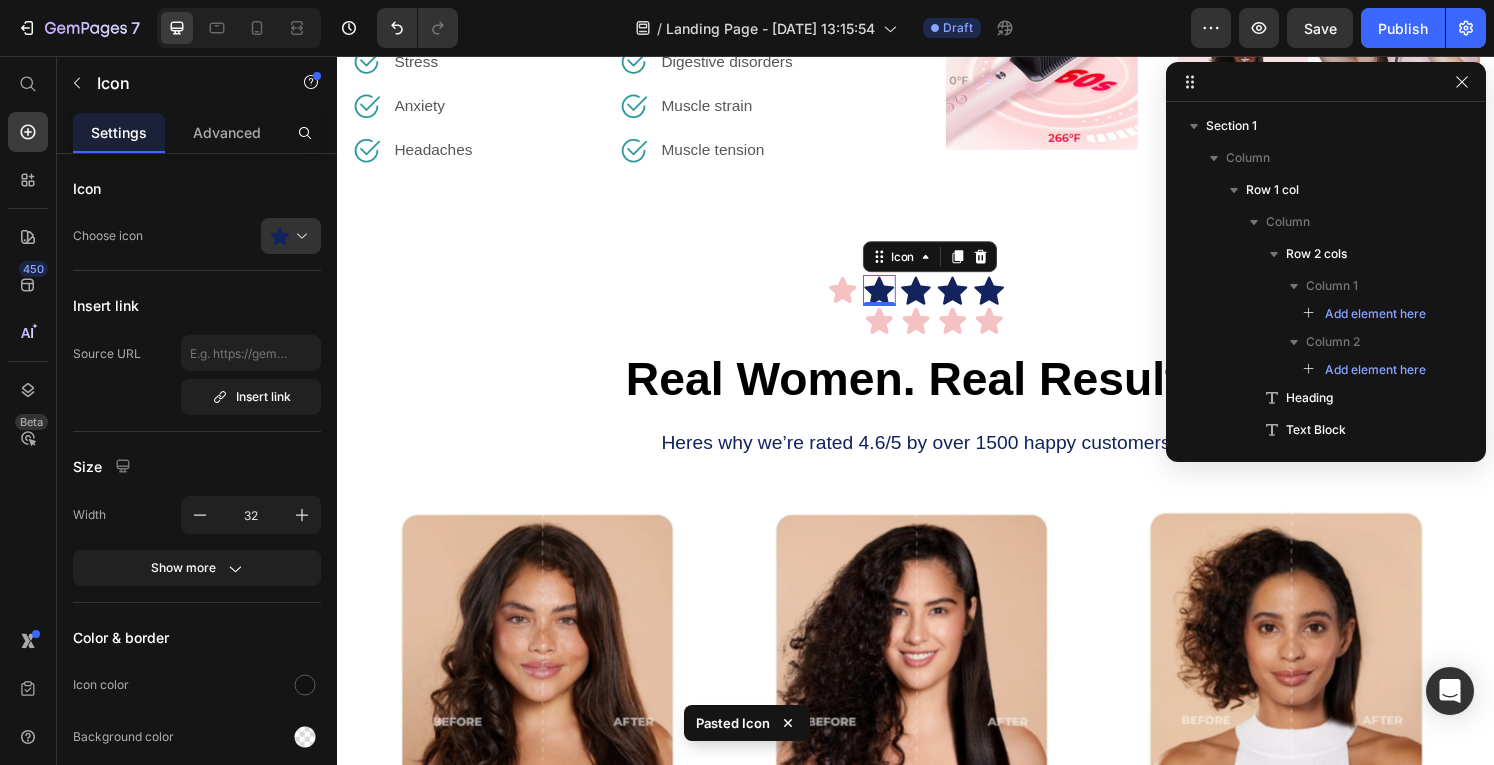 click on "Icon" at bounding box center (951, 264) 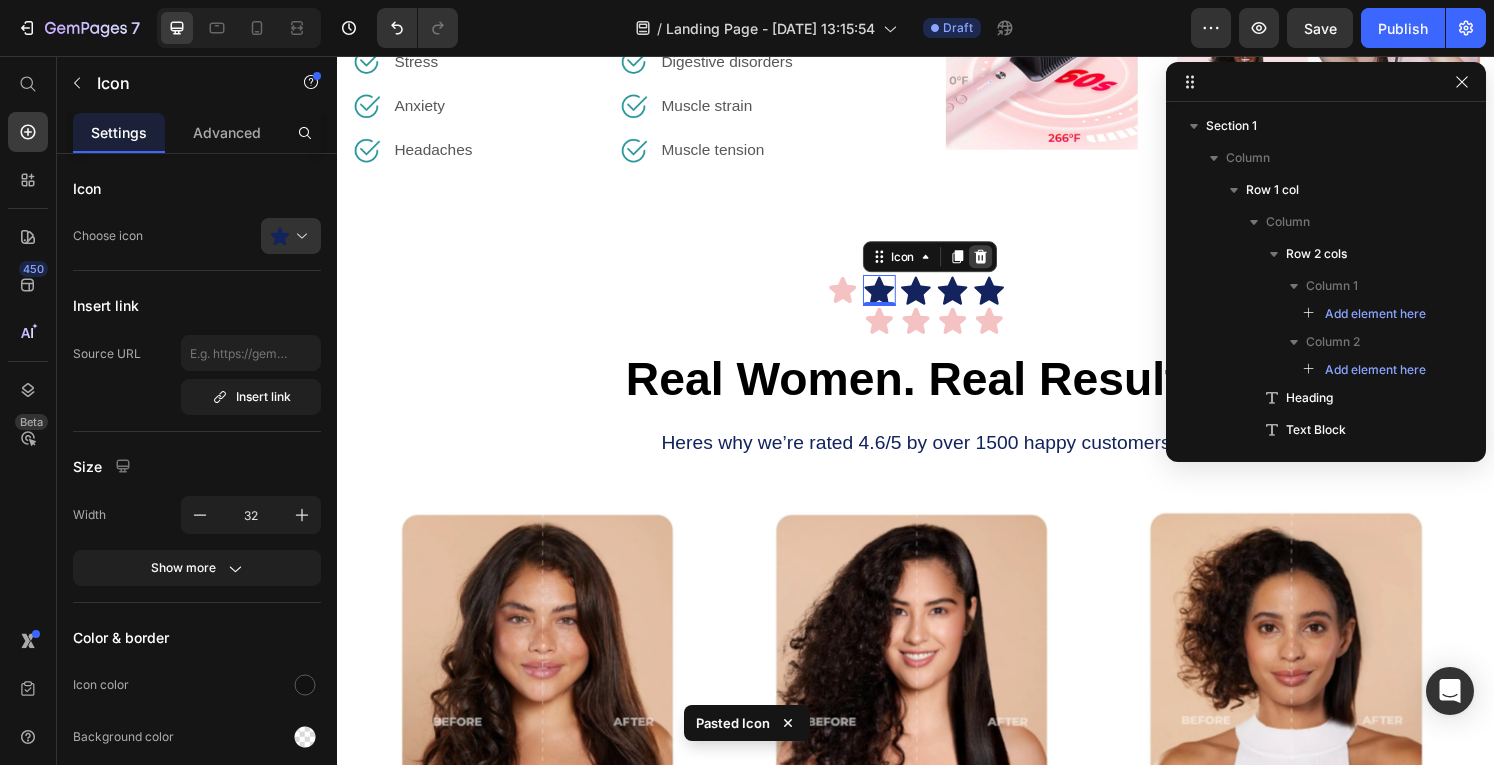 click at bounding box center [1004, 264] 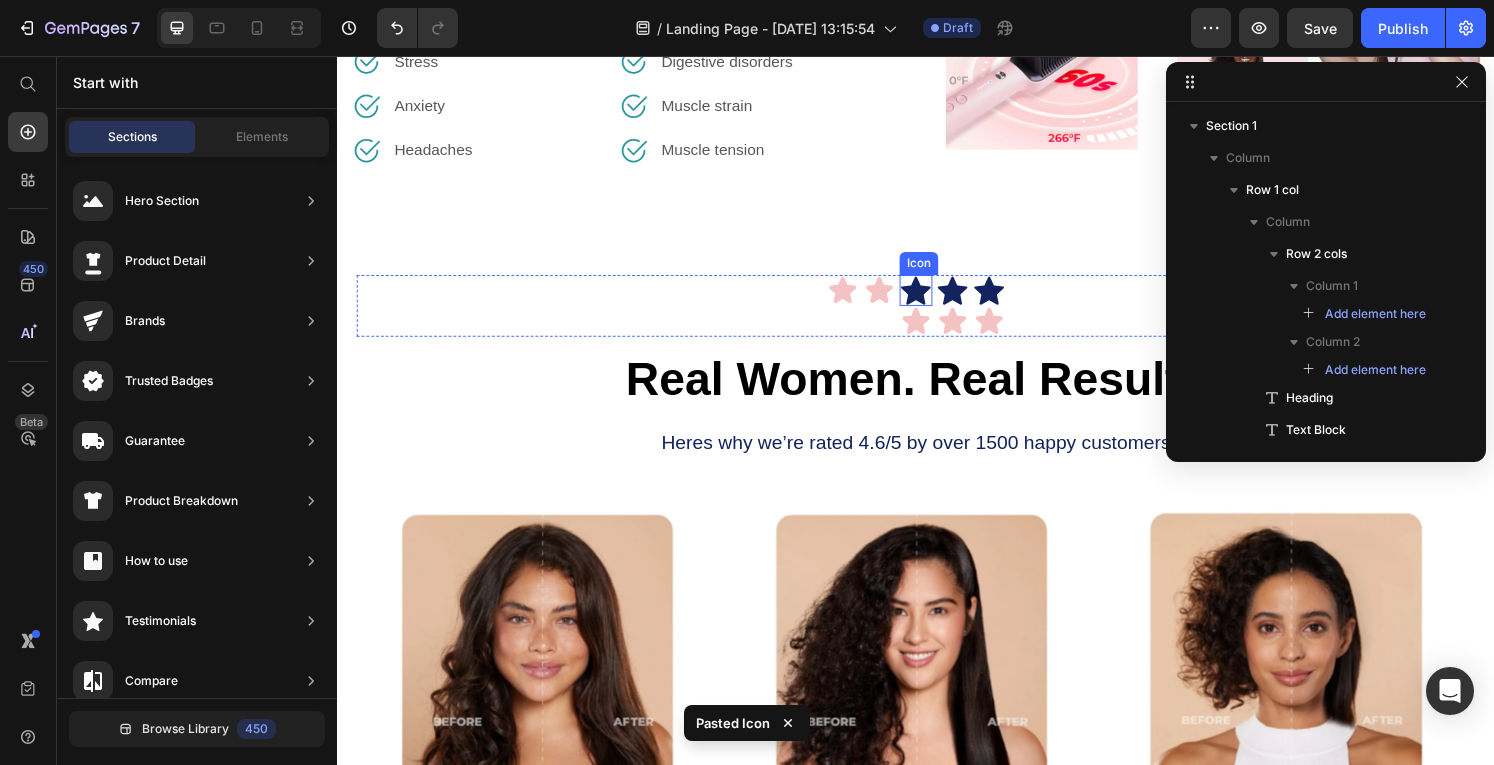 click 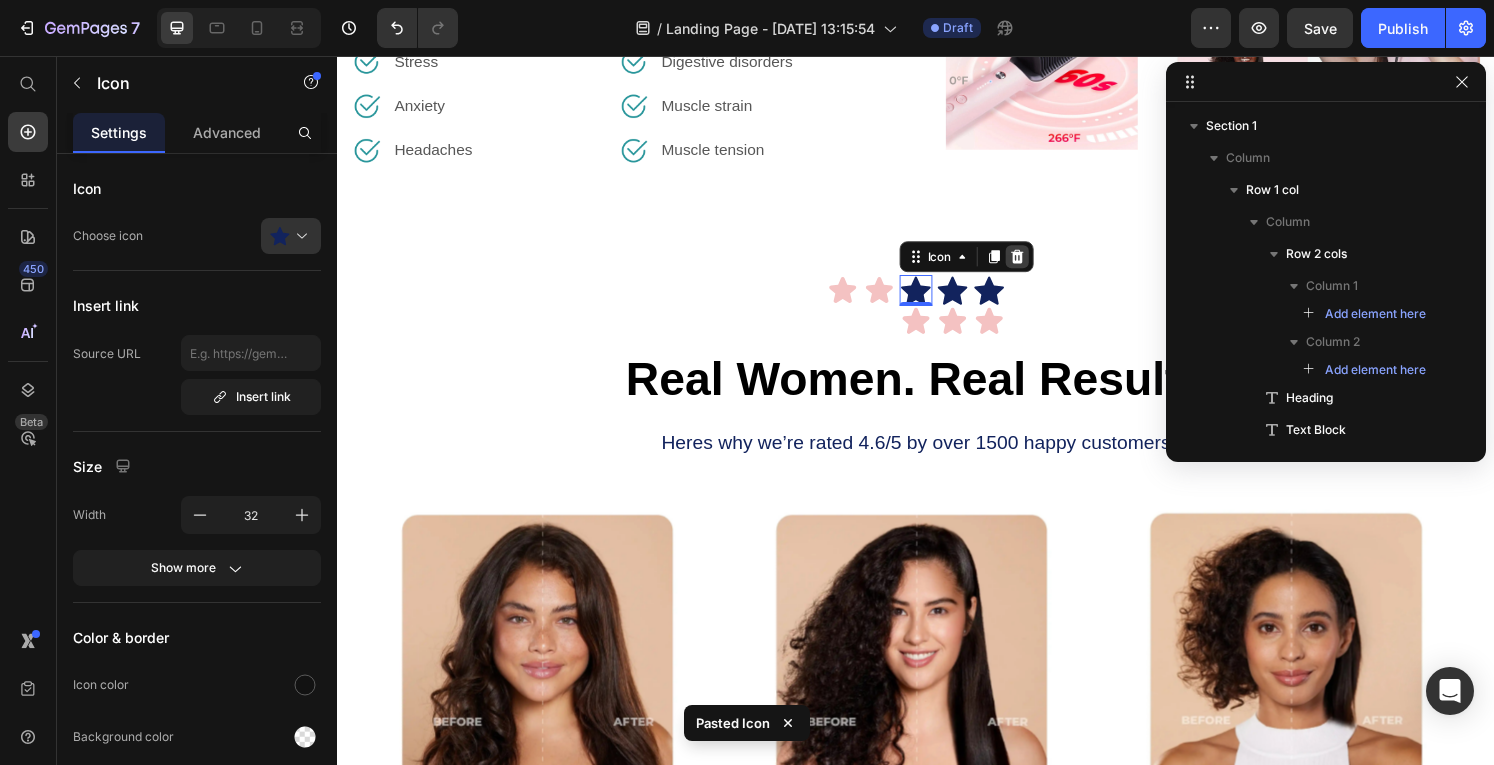 click 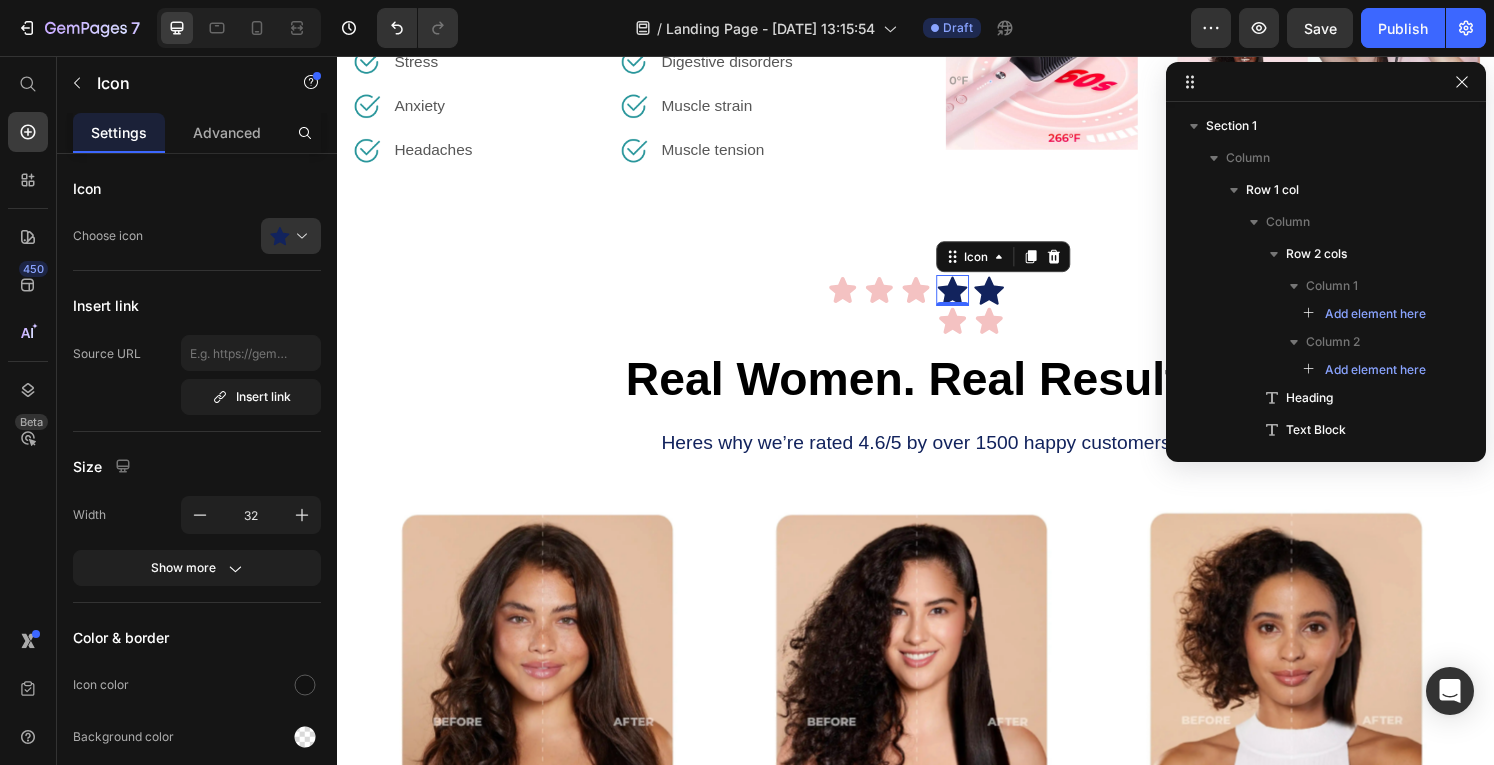 click 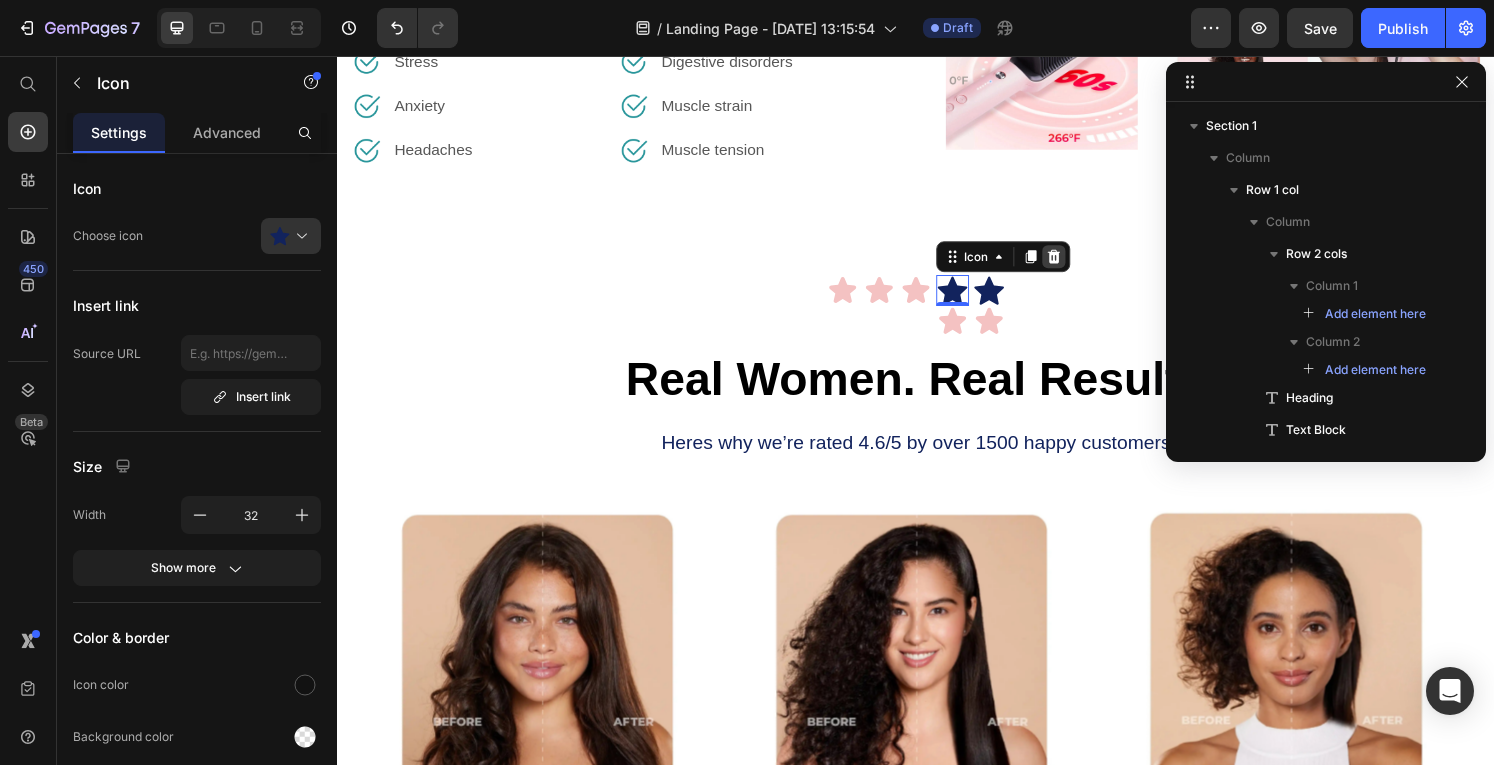 click 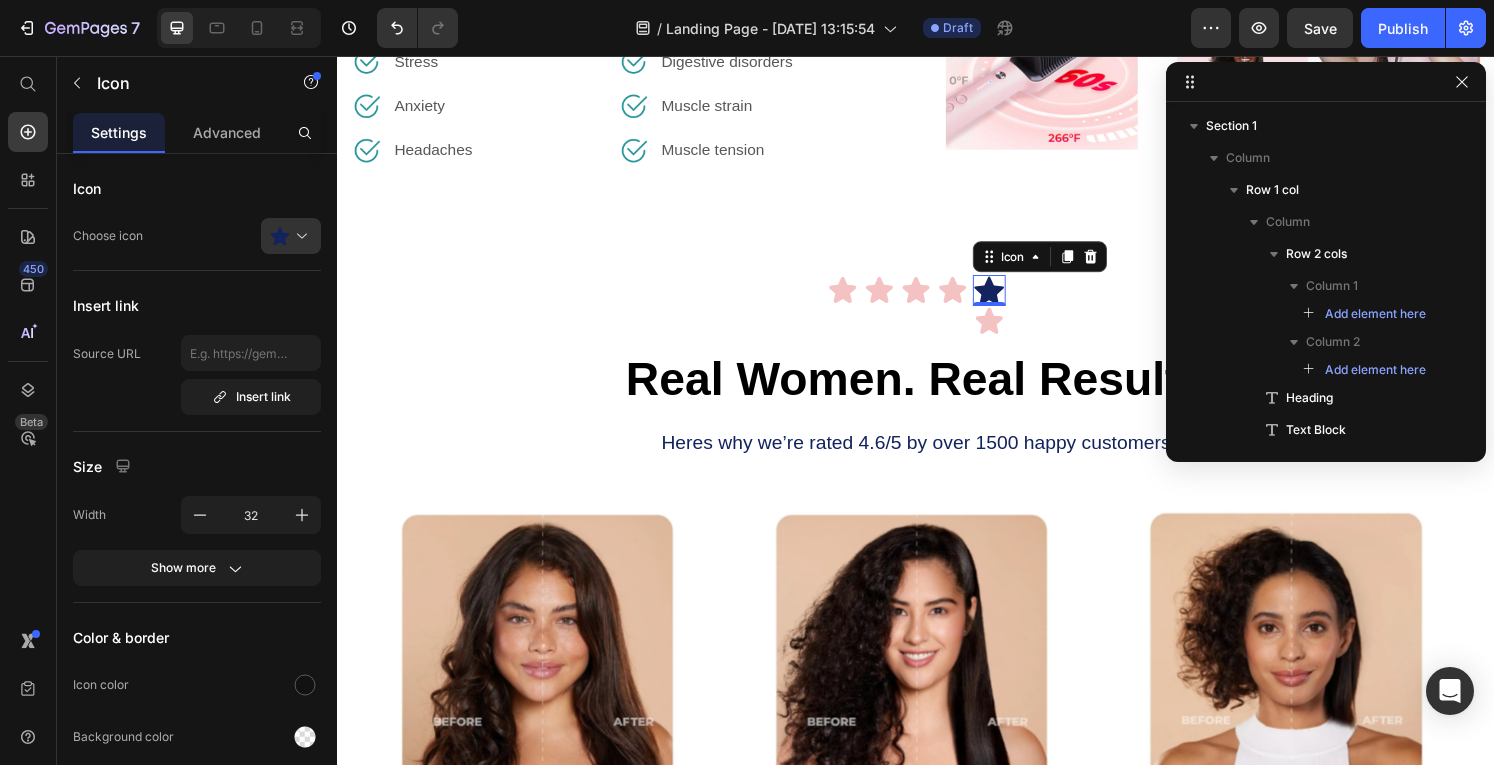 click 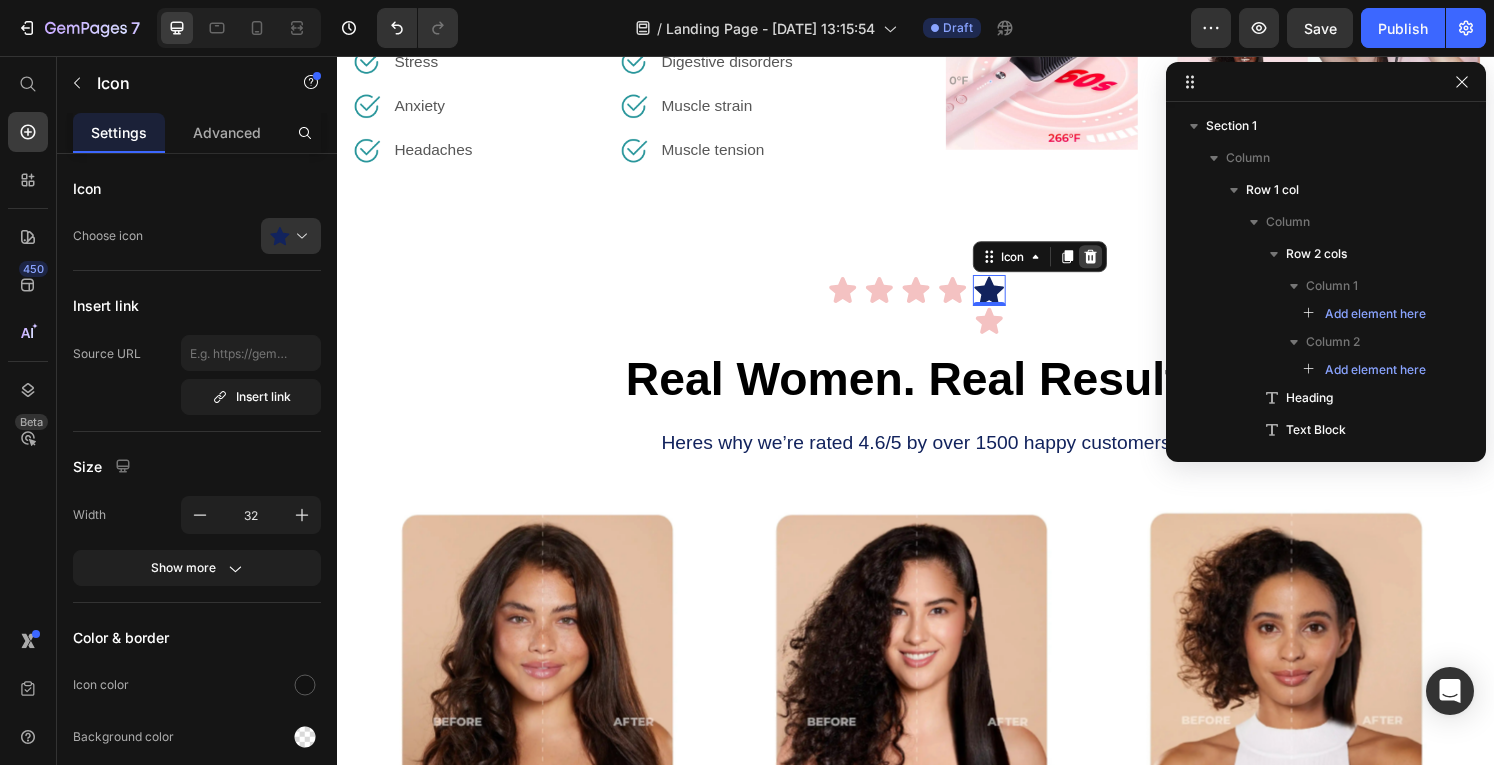 click at bounding box center (1118, 264) 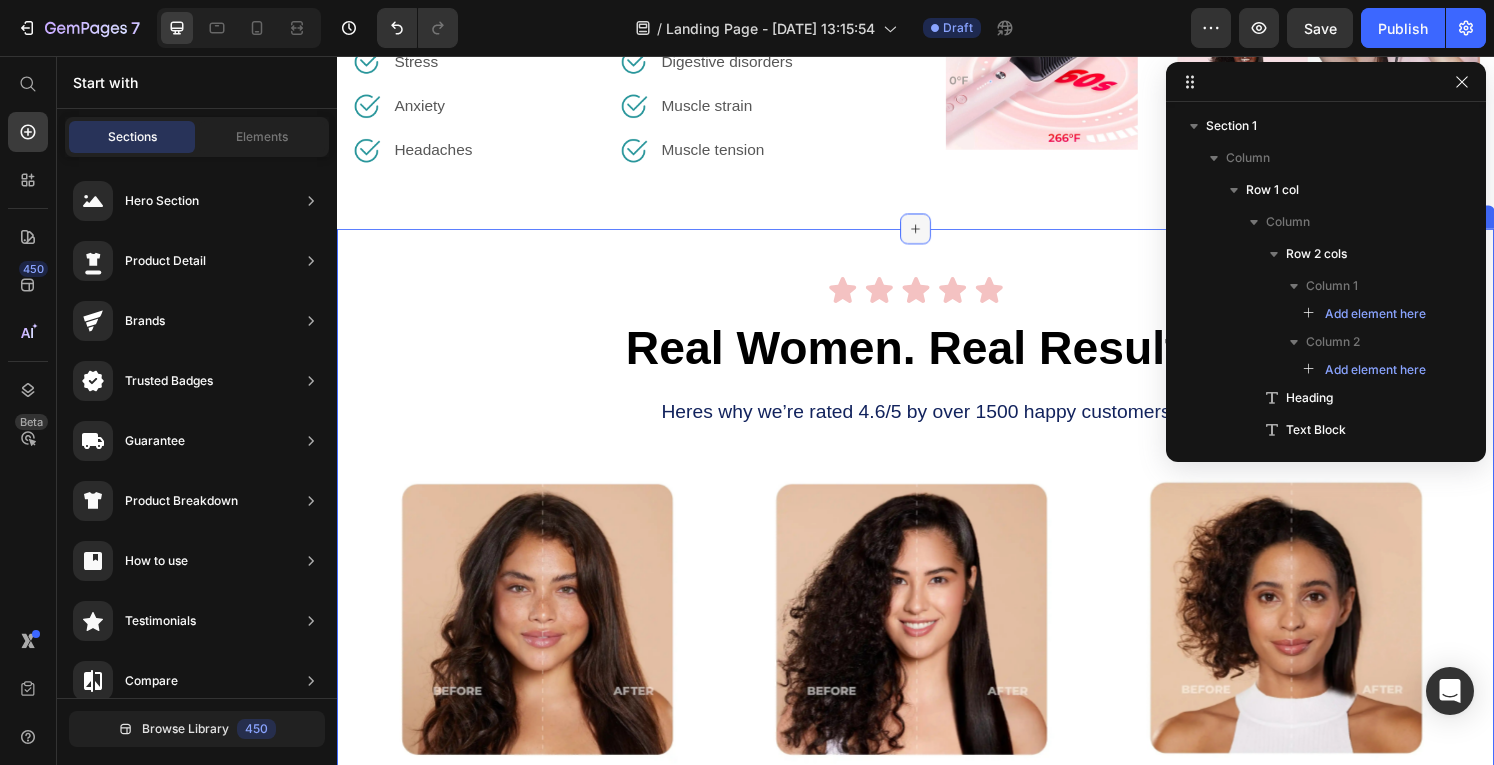 click at bounding box center (937, 235) 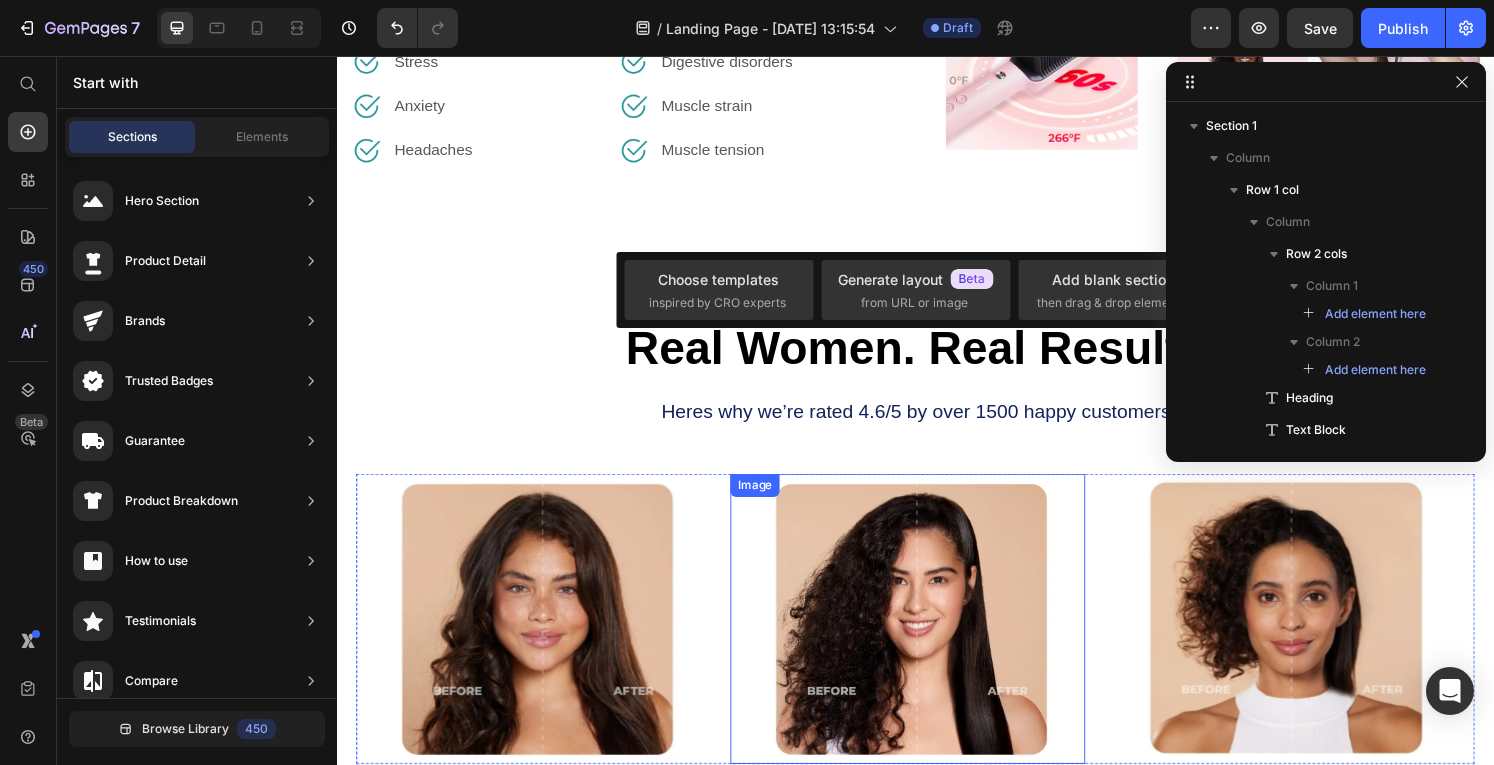 click at bounding box center (929, 639) 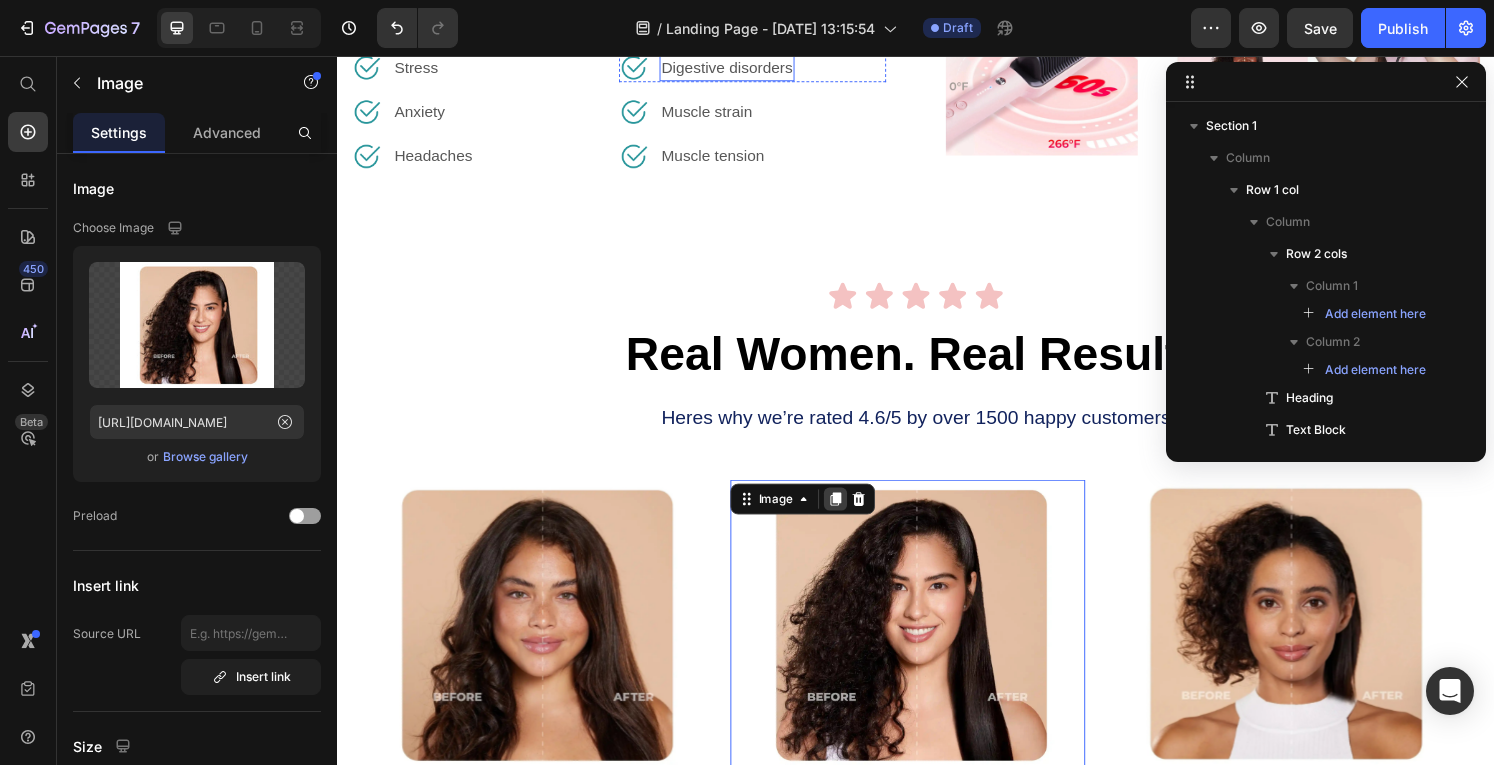 scroll, scrollTop: 1188, scrollLeft: 0, axis: vertical 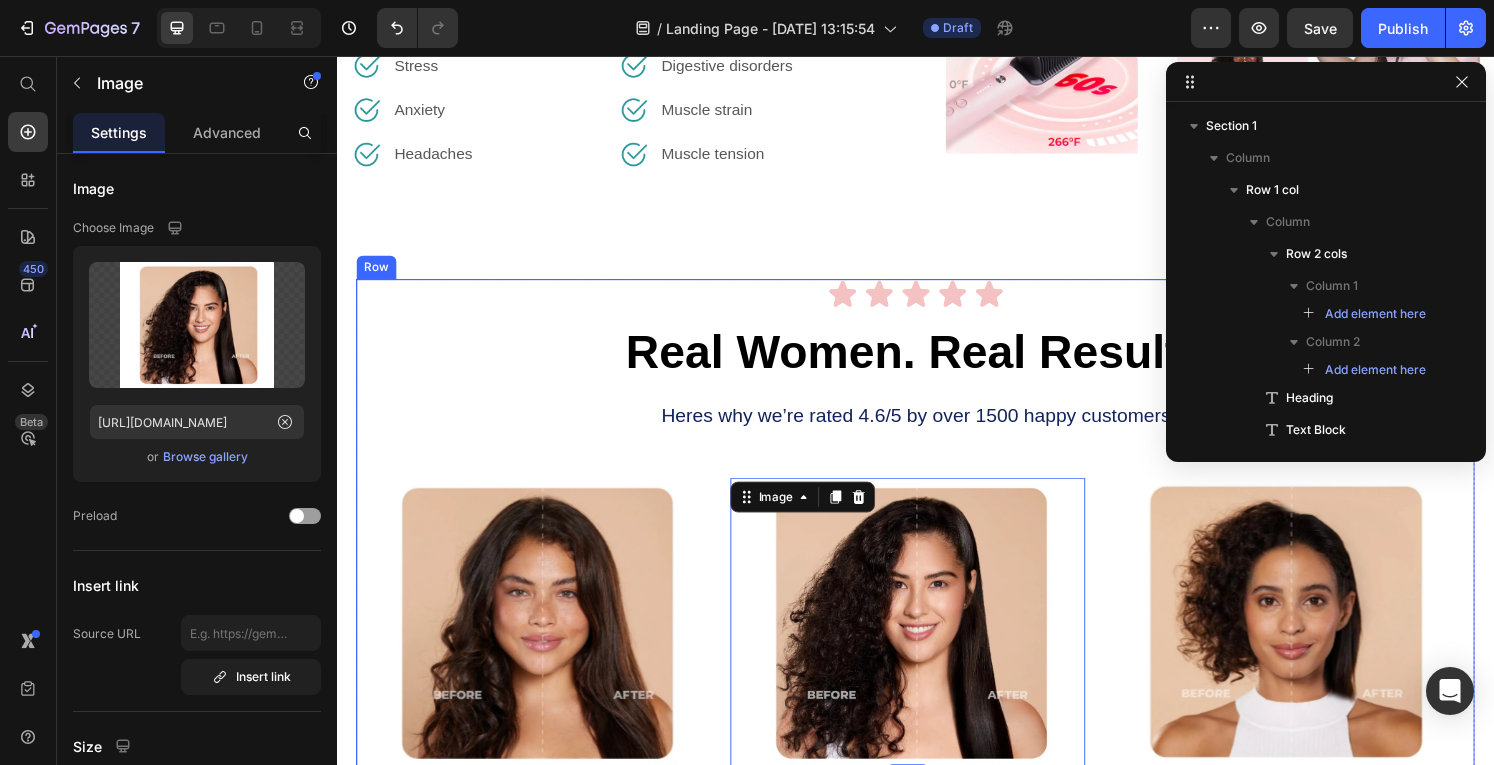 click on "Icon
Icon
Icon
Icon
Icon Icon List Real Women. Real Results Heading Heres why we’re rated 4.6/5 by over 1500 happy customers Text Block Image Image   0 Image Carousel GET YOURS NOW Button" at bounding box center (937, 579) 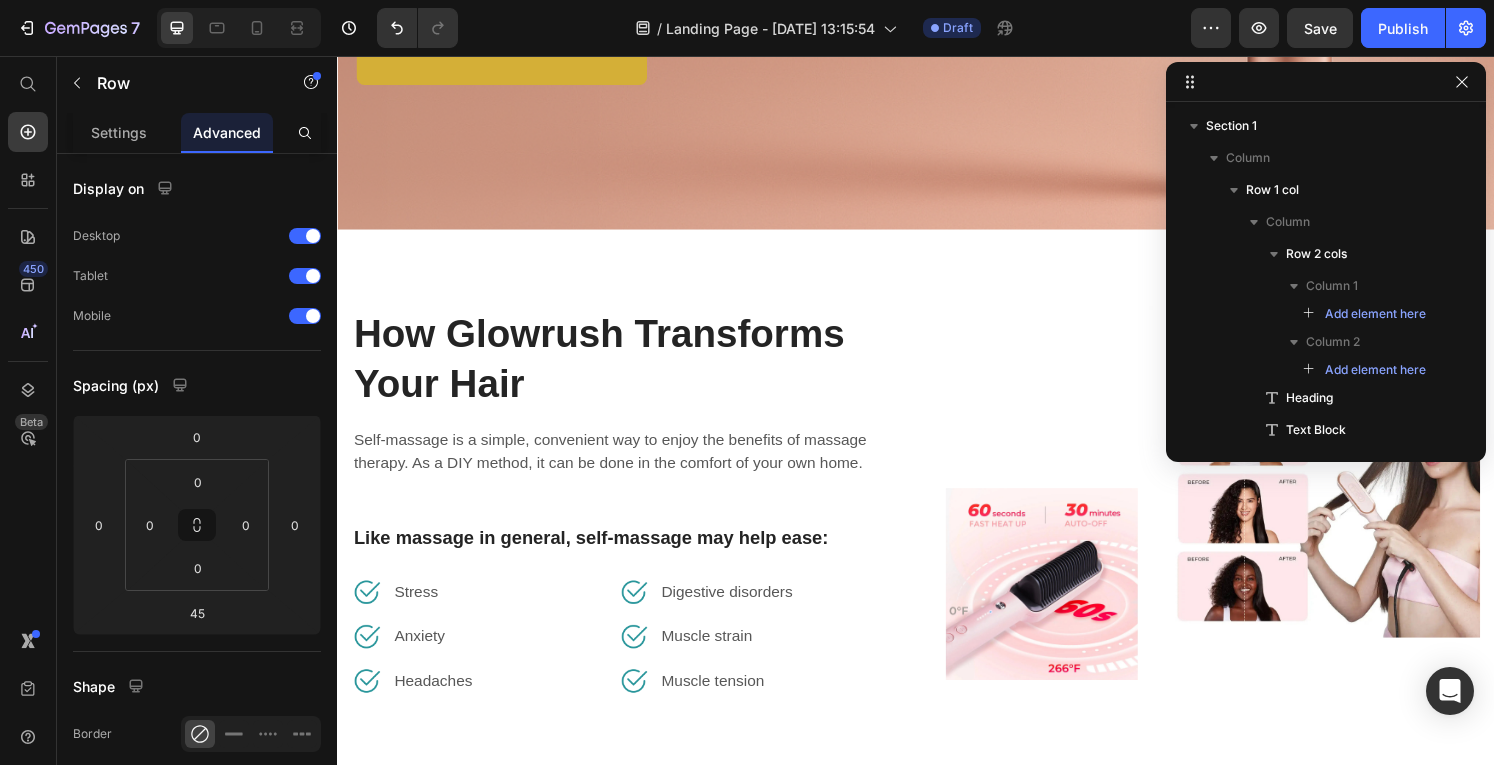 scroll, scrollTop: 622, scrollLeft: 0, axis: vertical 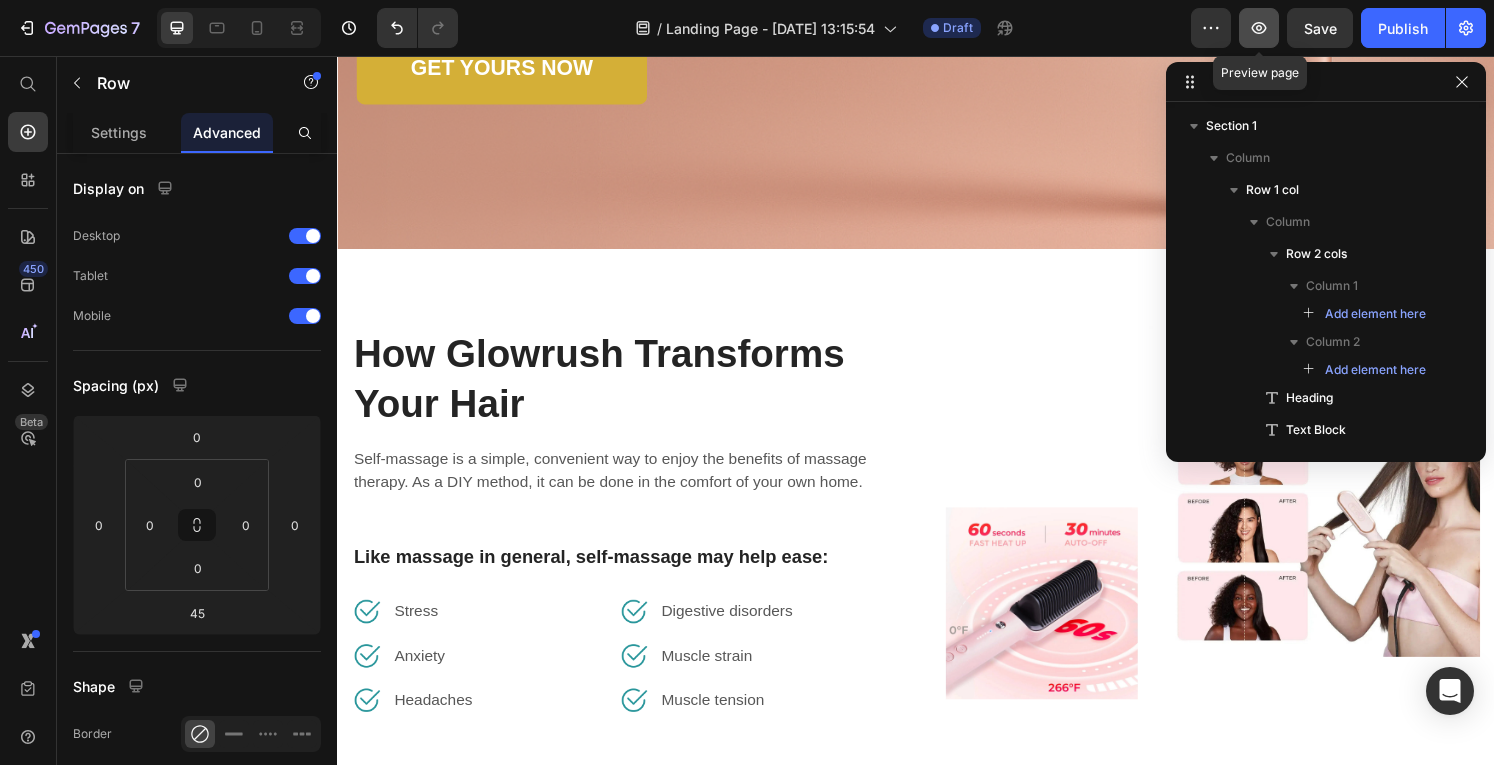 click 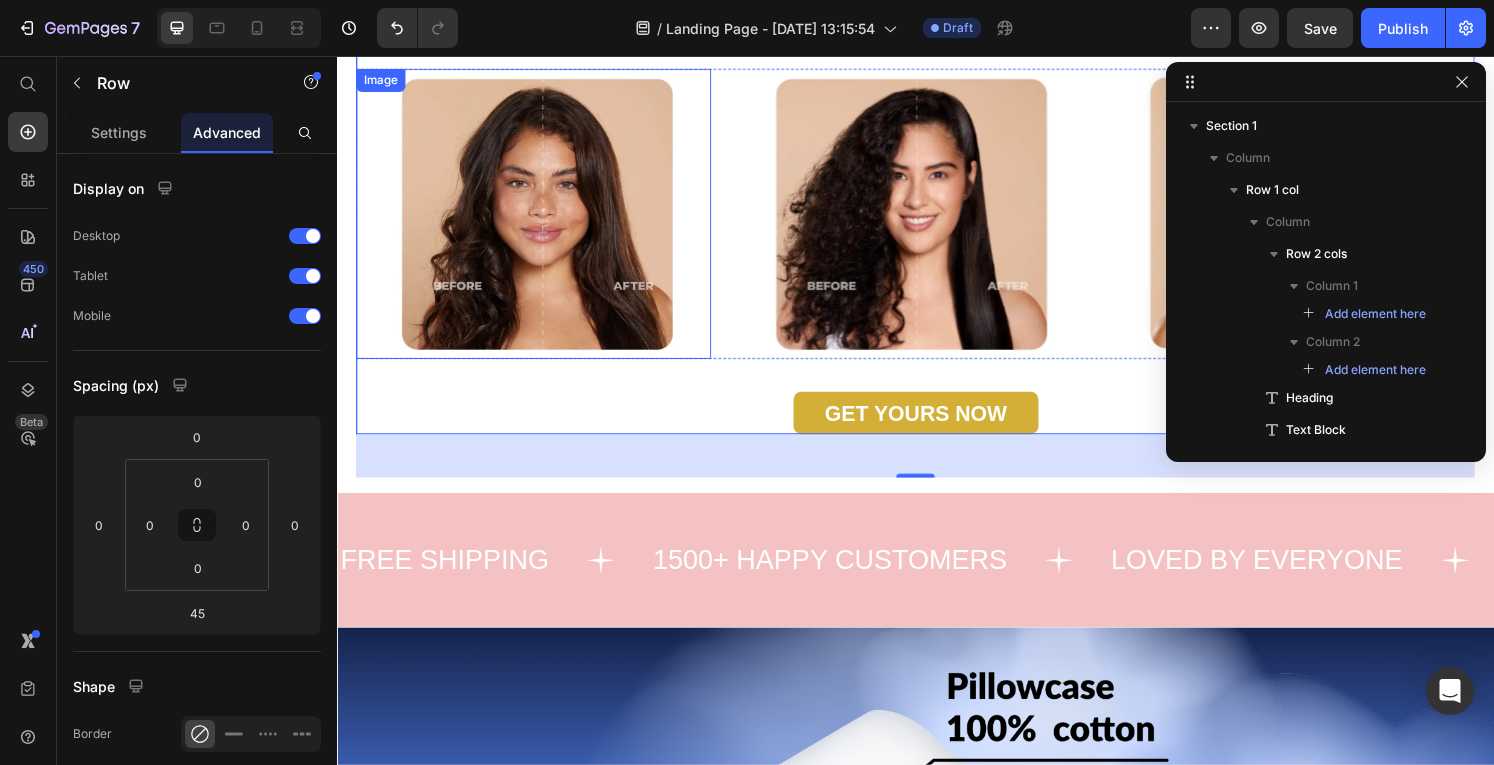 scroll, scrollTop: 1632, scrollLeft: 0, axis: vertical 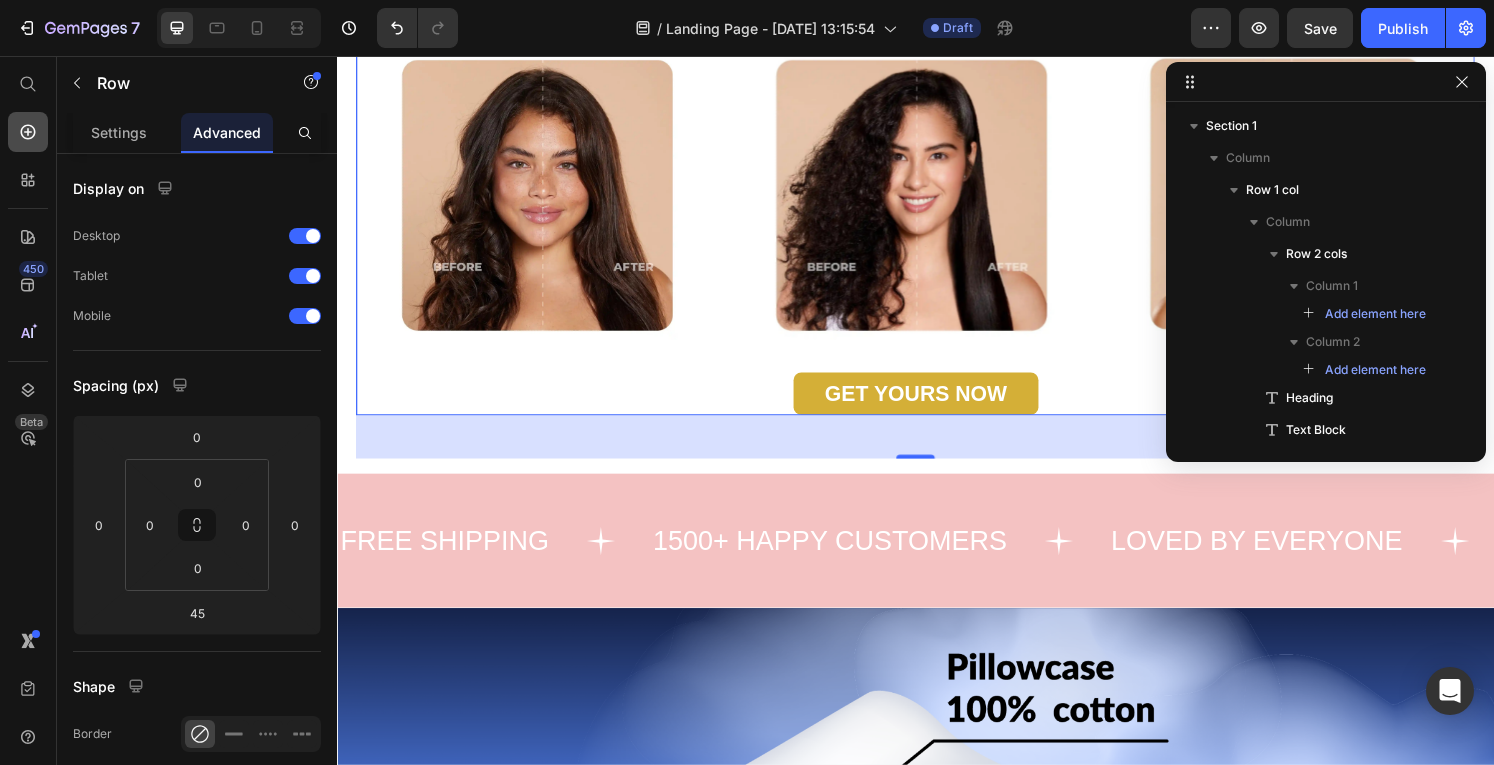 click 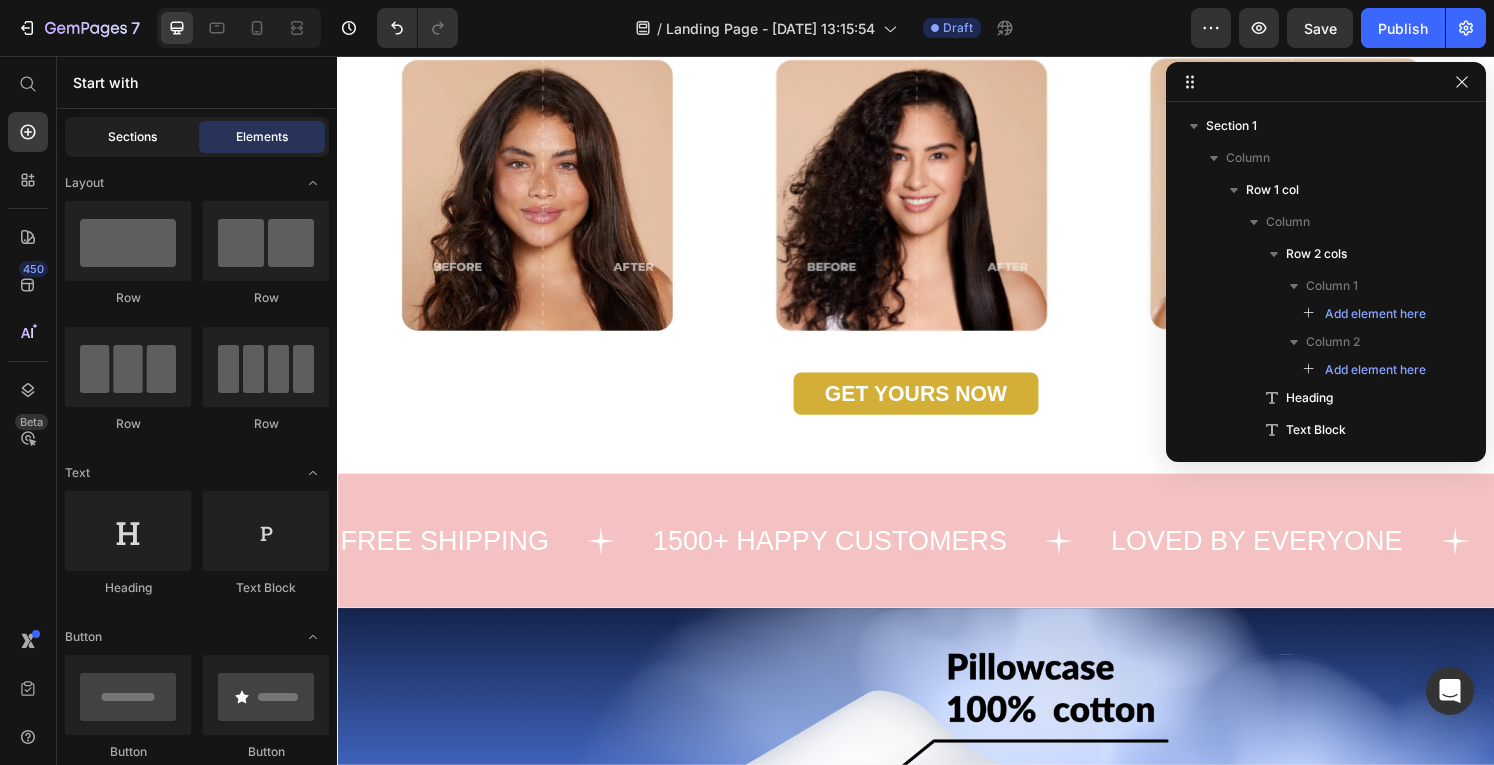click on "Sections" at bounding box center [132, 137] 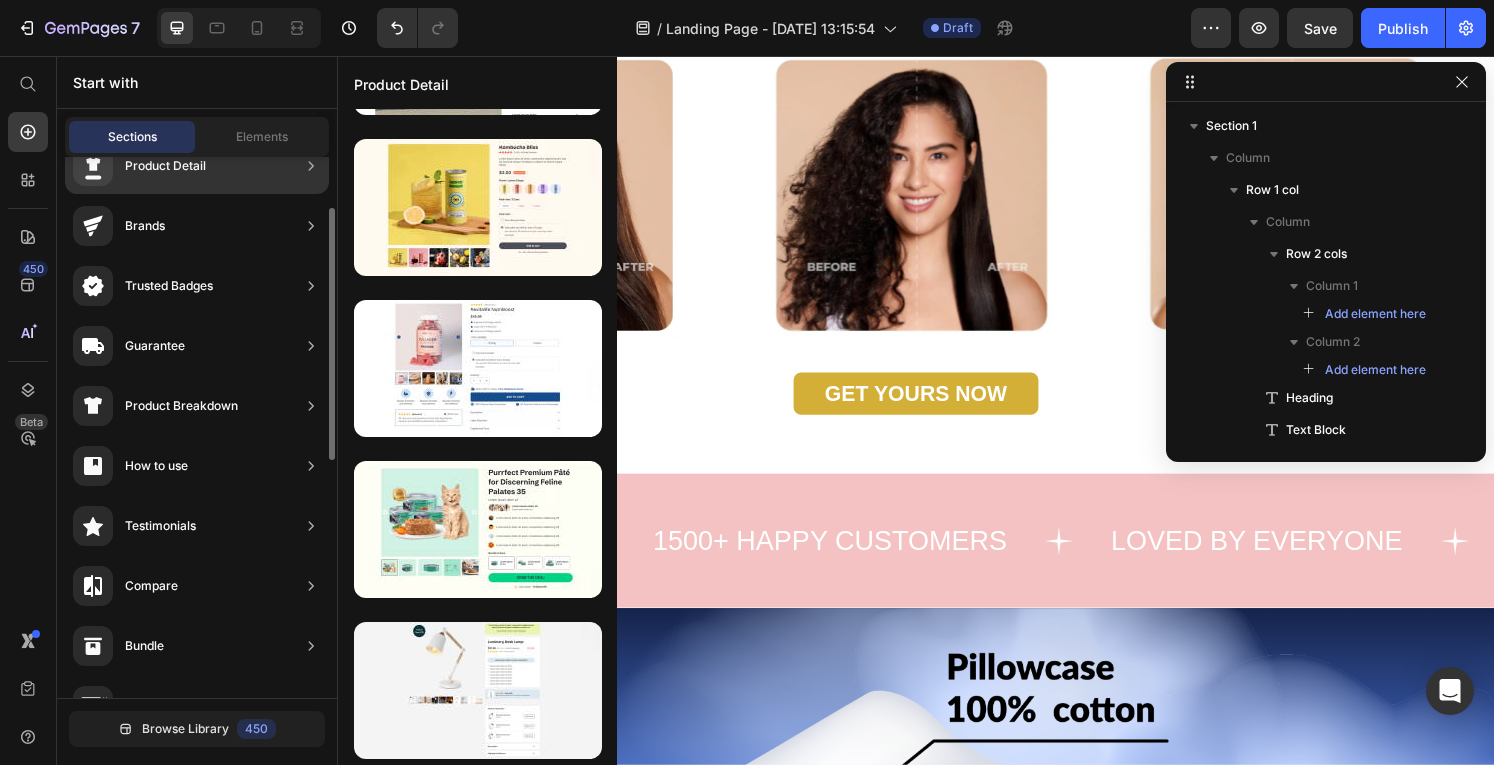 scroll, scrollTop: 102, scrollLeft: 0, axis: vertical 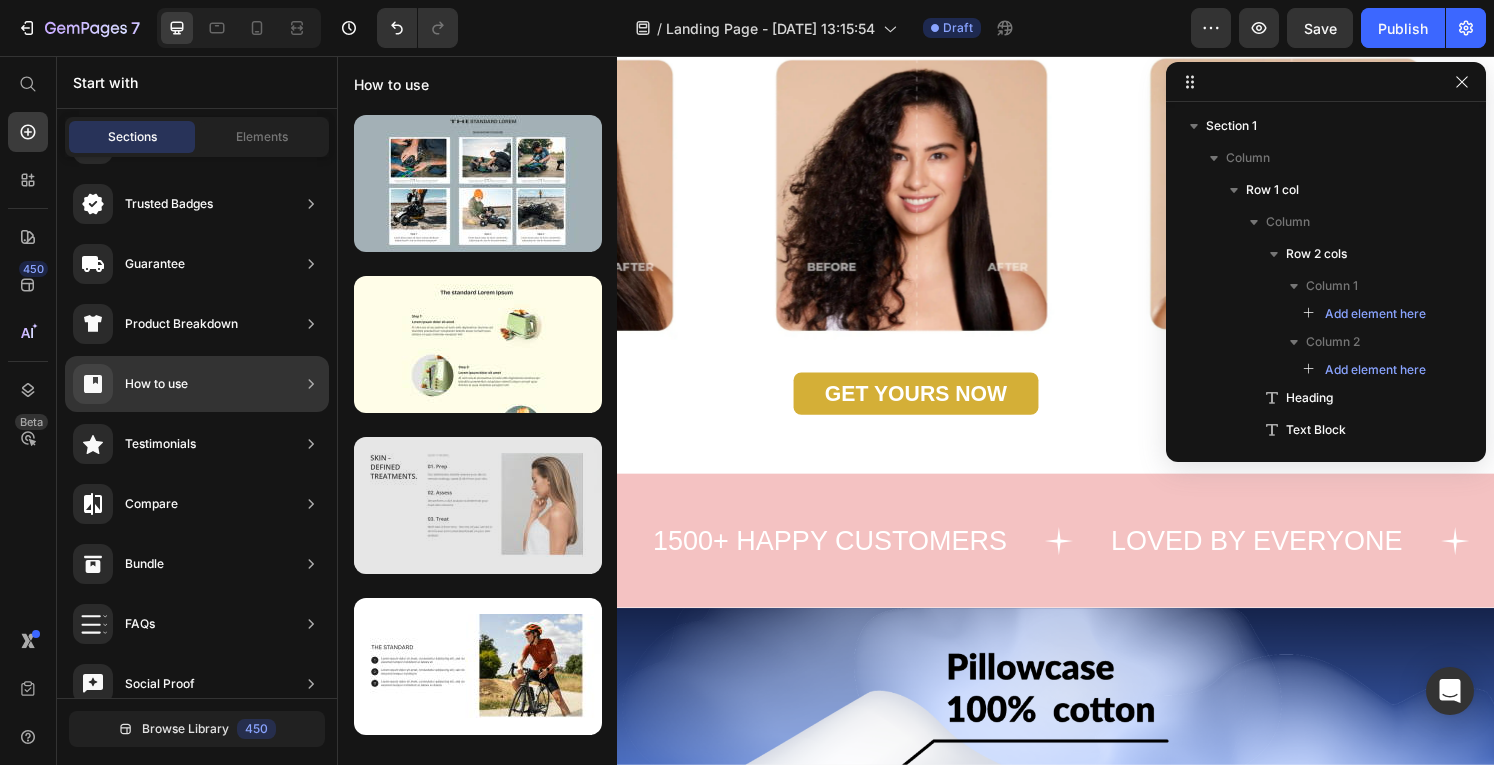 click at bounding box center [478, 505] 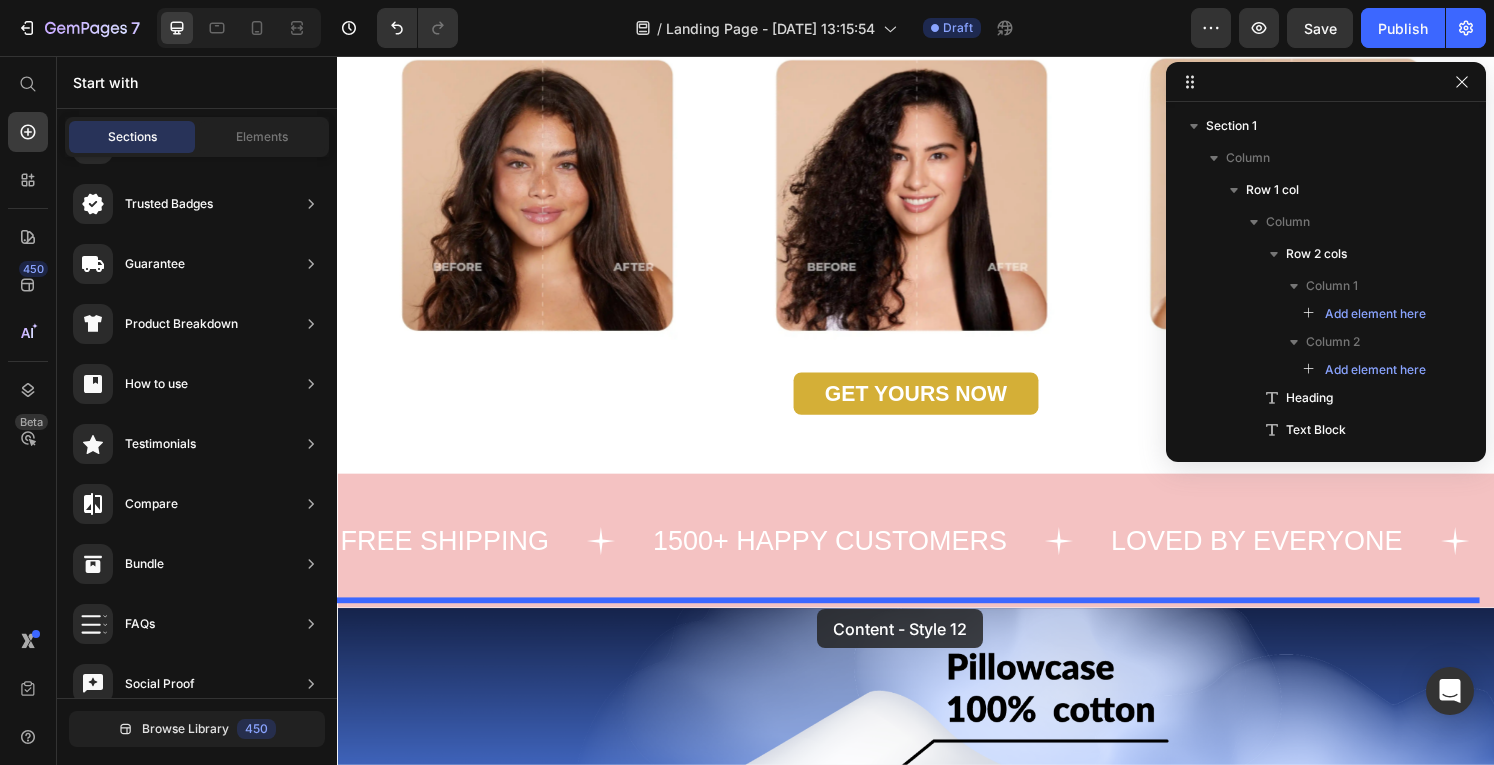 drag, startPoint x: 799, startPoint y: 521, endPoint x: 835, endPoint y: 630, distance: 114.791115 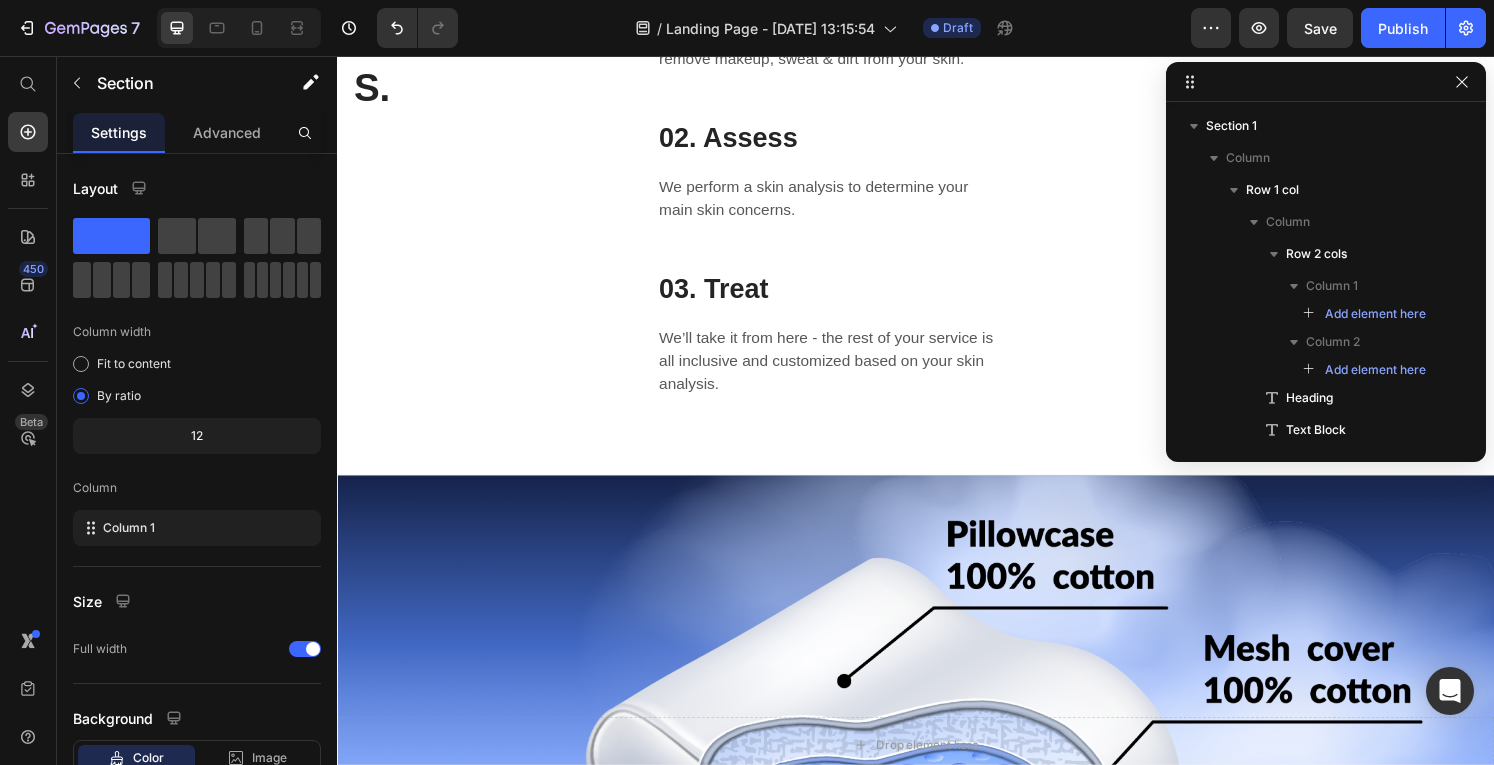 scroll, scrollTop: 2576, scrollLeft: 0, axis: vertical 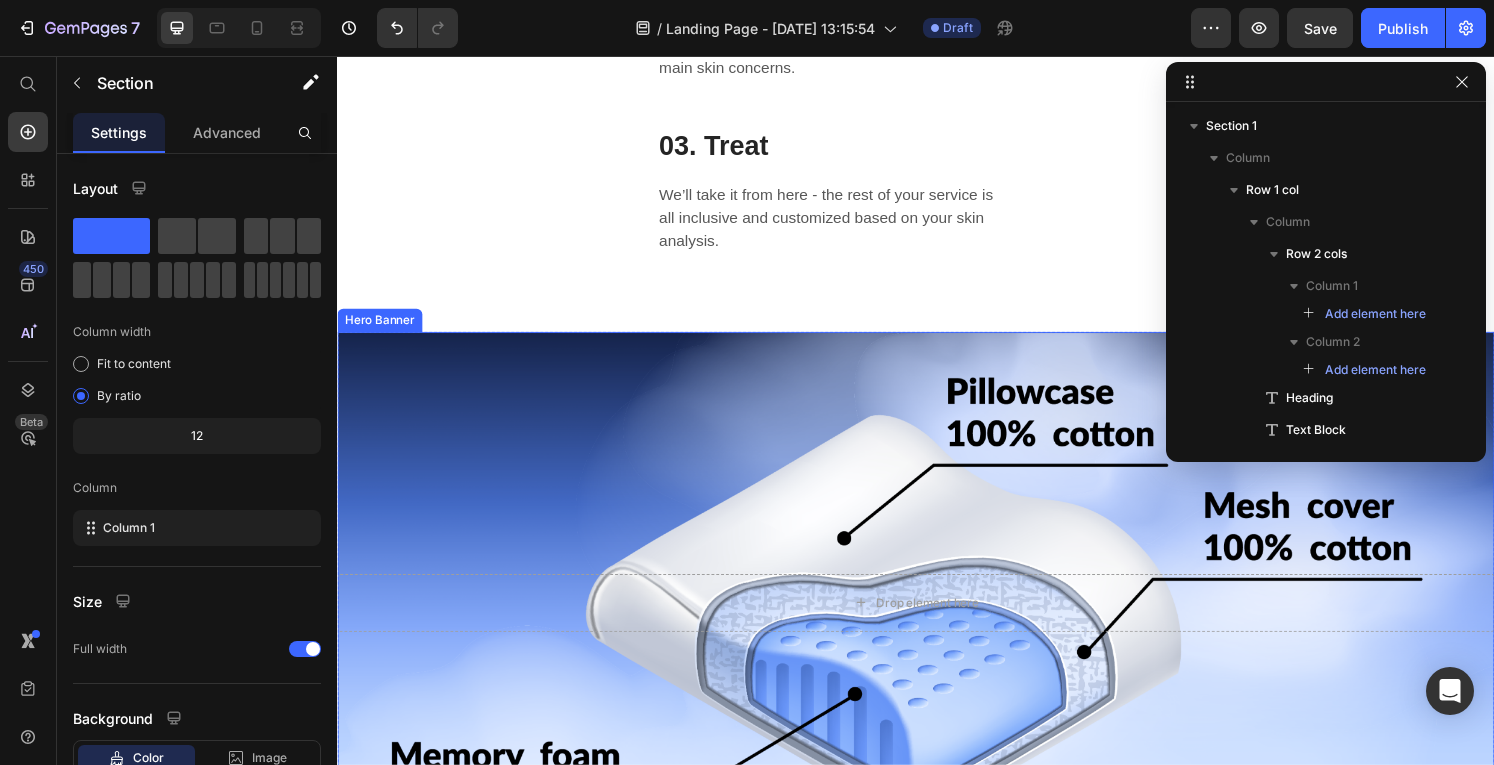 click at bounding box center [937, 622] 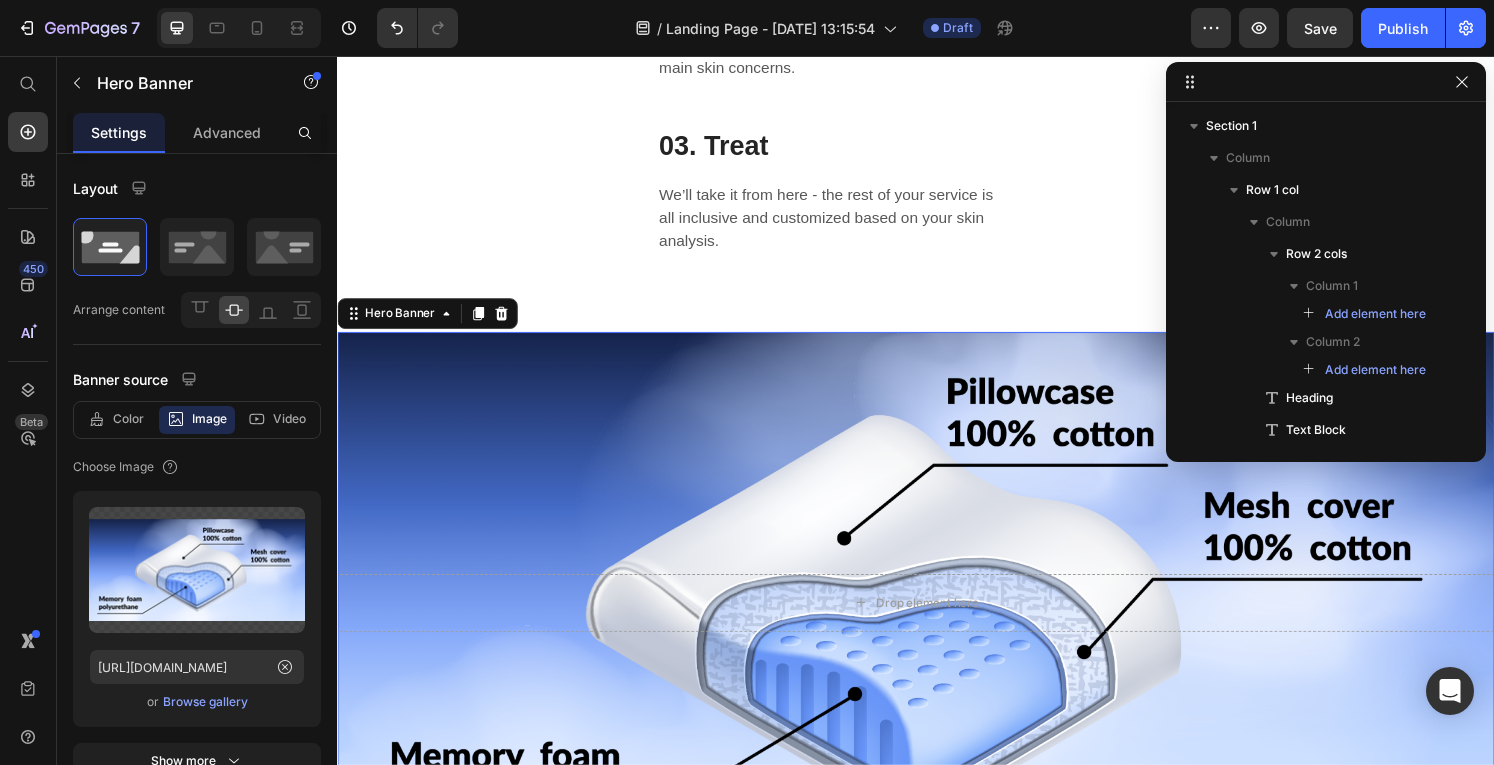click at bounding box center [937, 622] 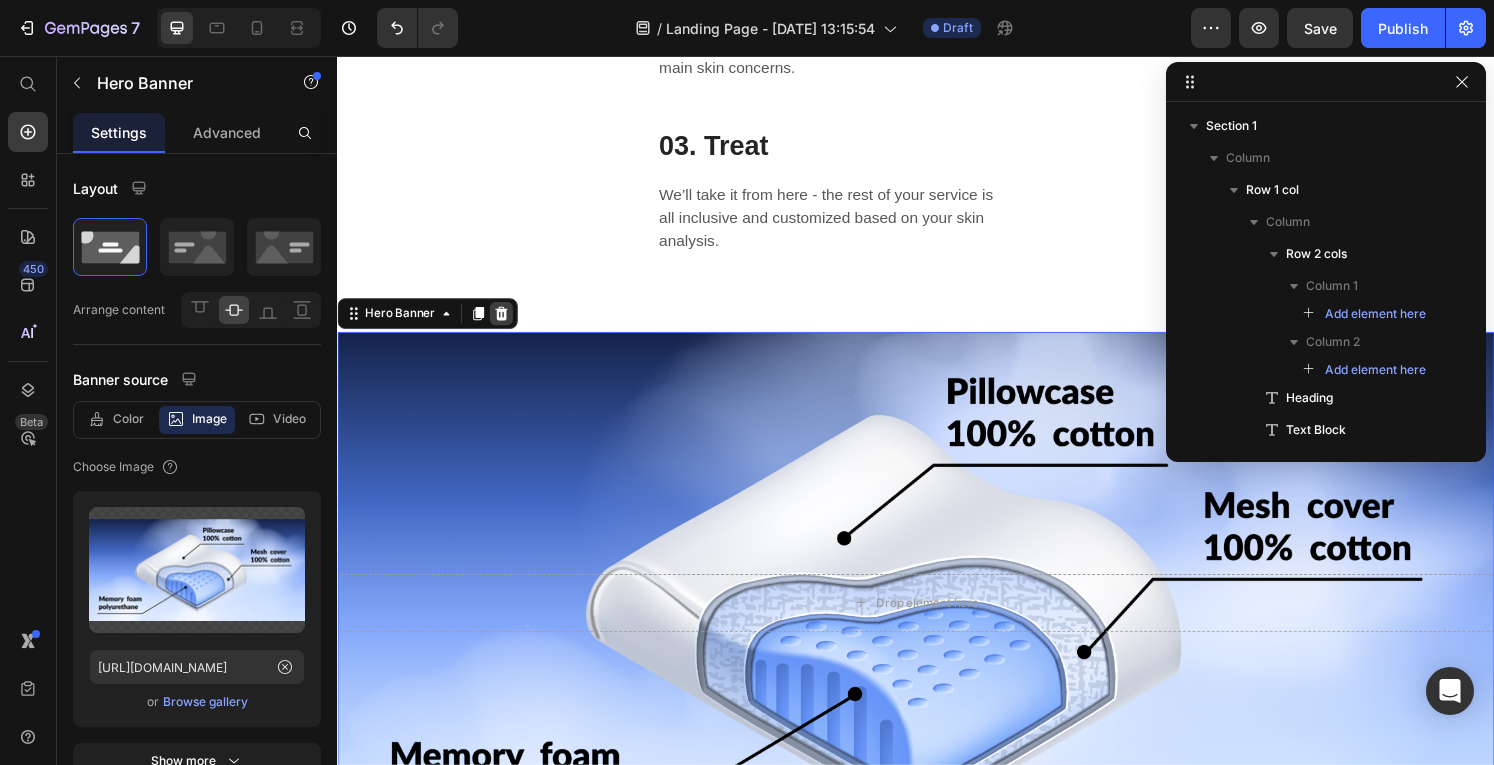 click 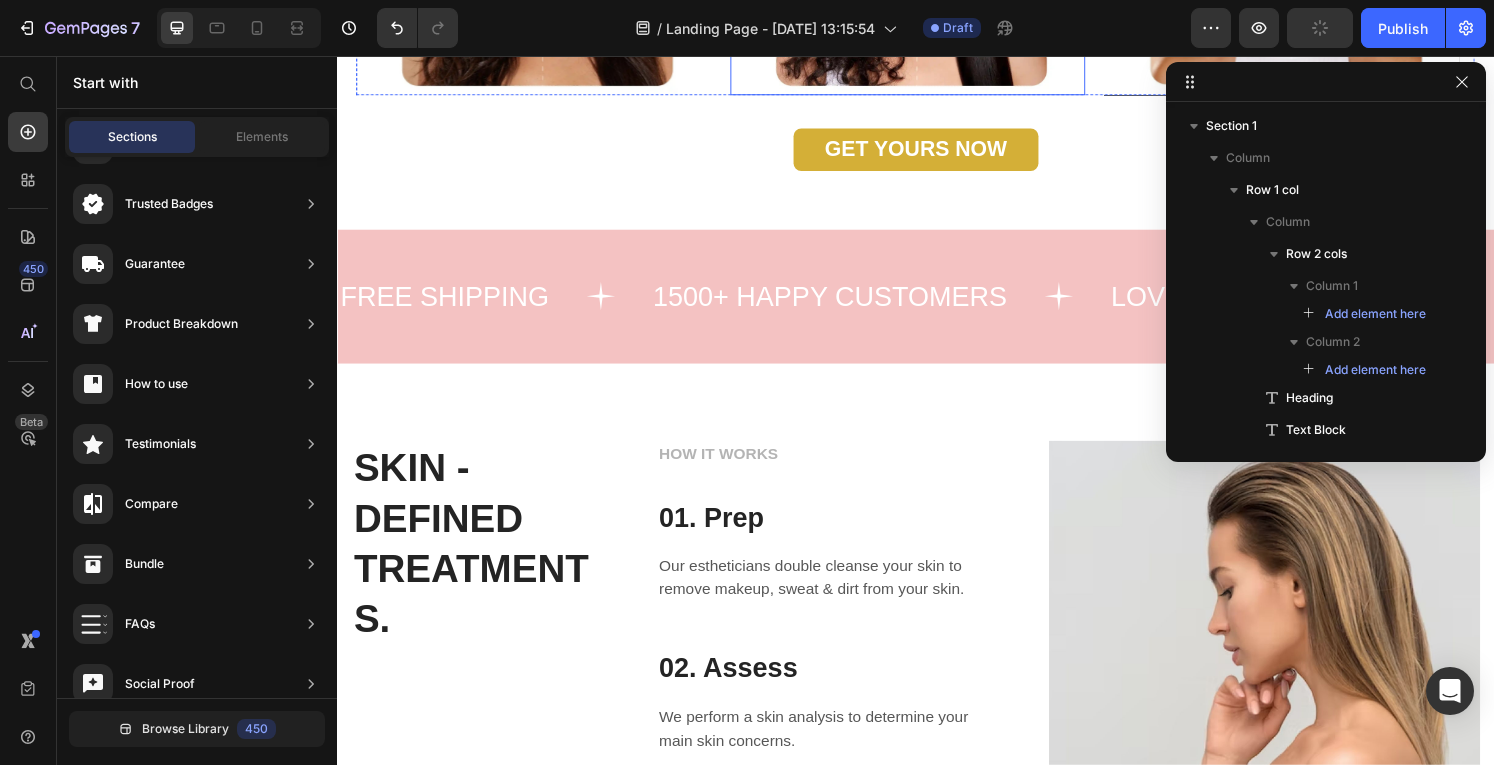 scroll, scrollTop: 1900, scrollLeft: 0, axis: vertical 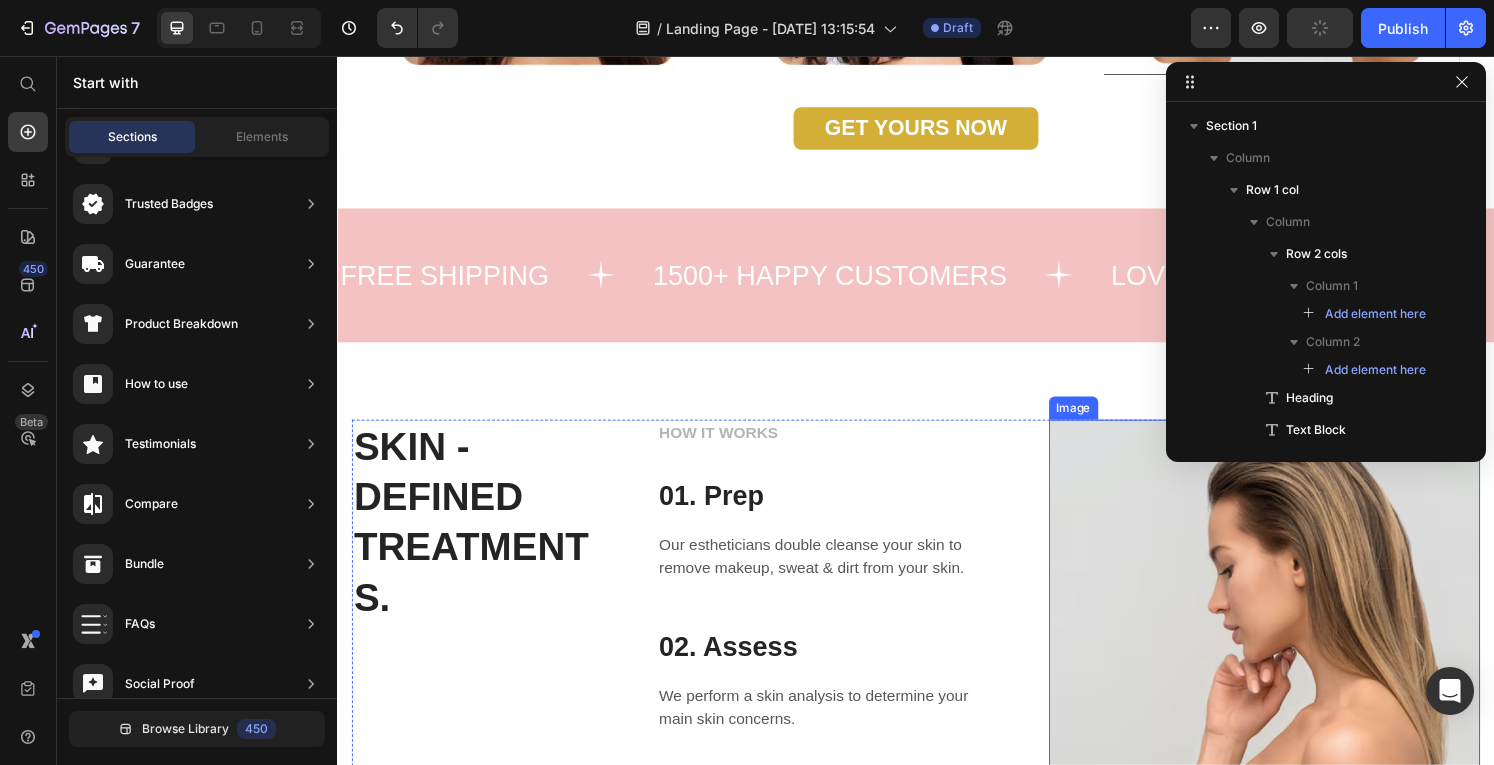 click at bounding box center (1299, 713) 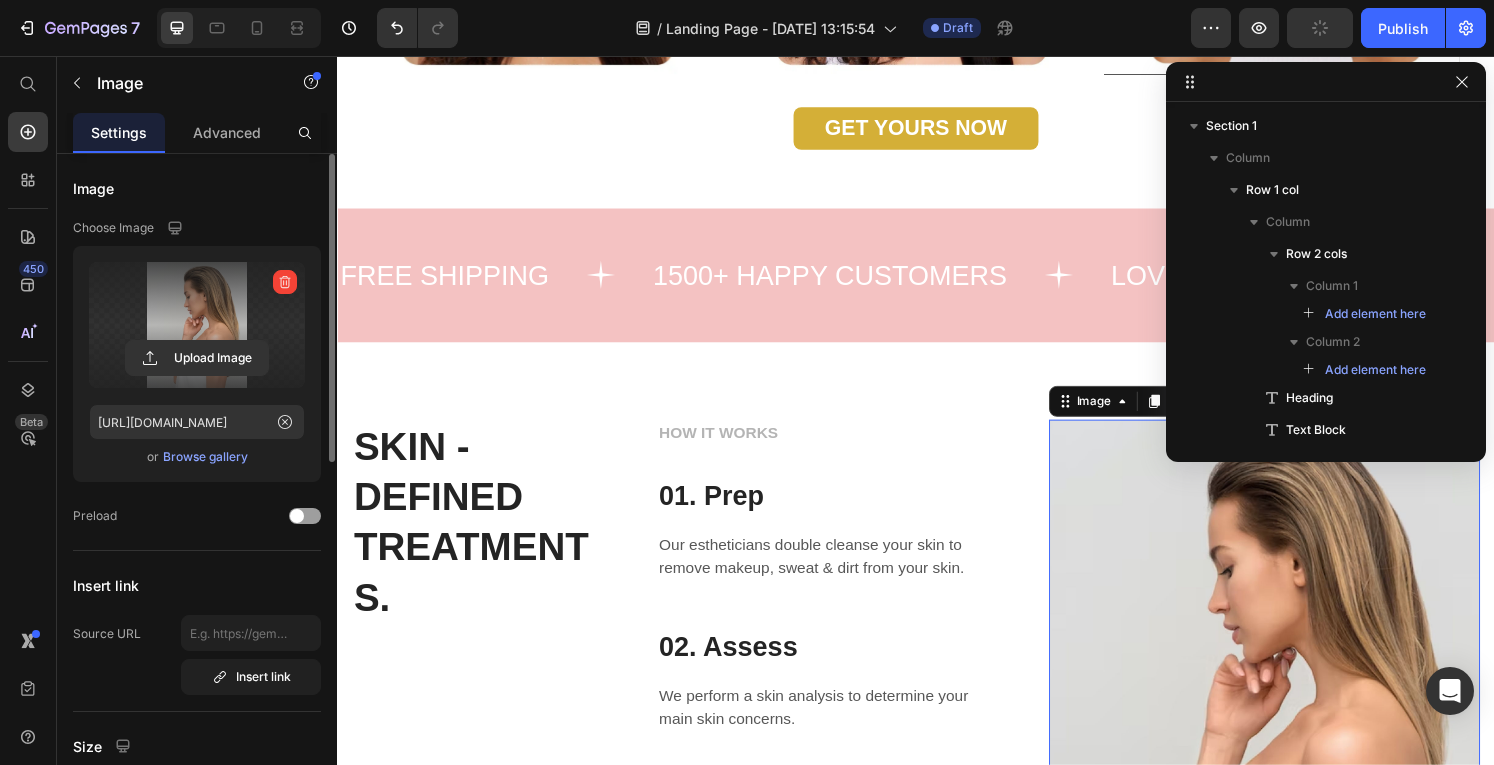 click at bounding box center [197, 325] 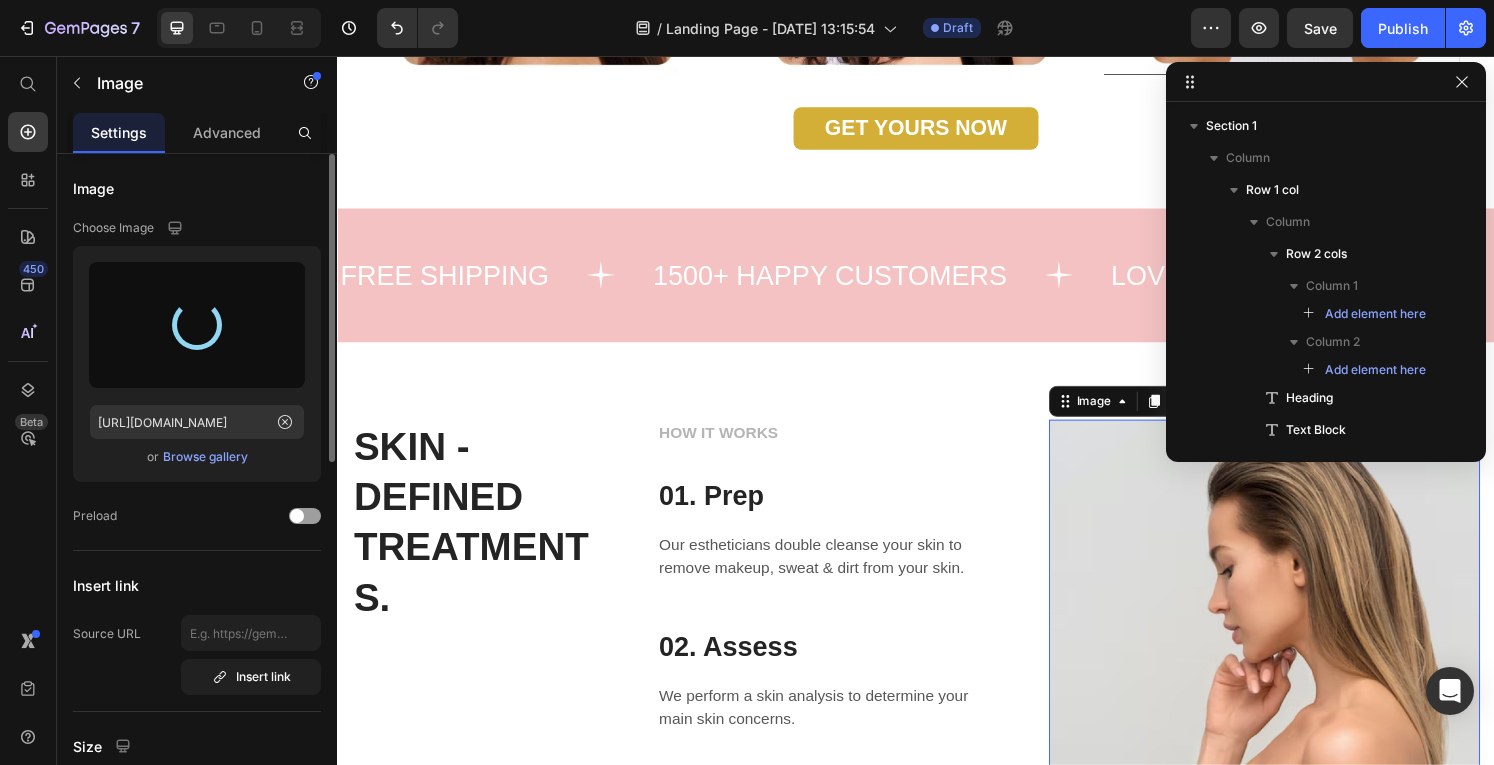 type on "[URL][DOMAIN_NAME]" 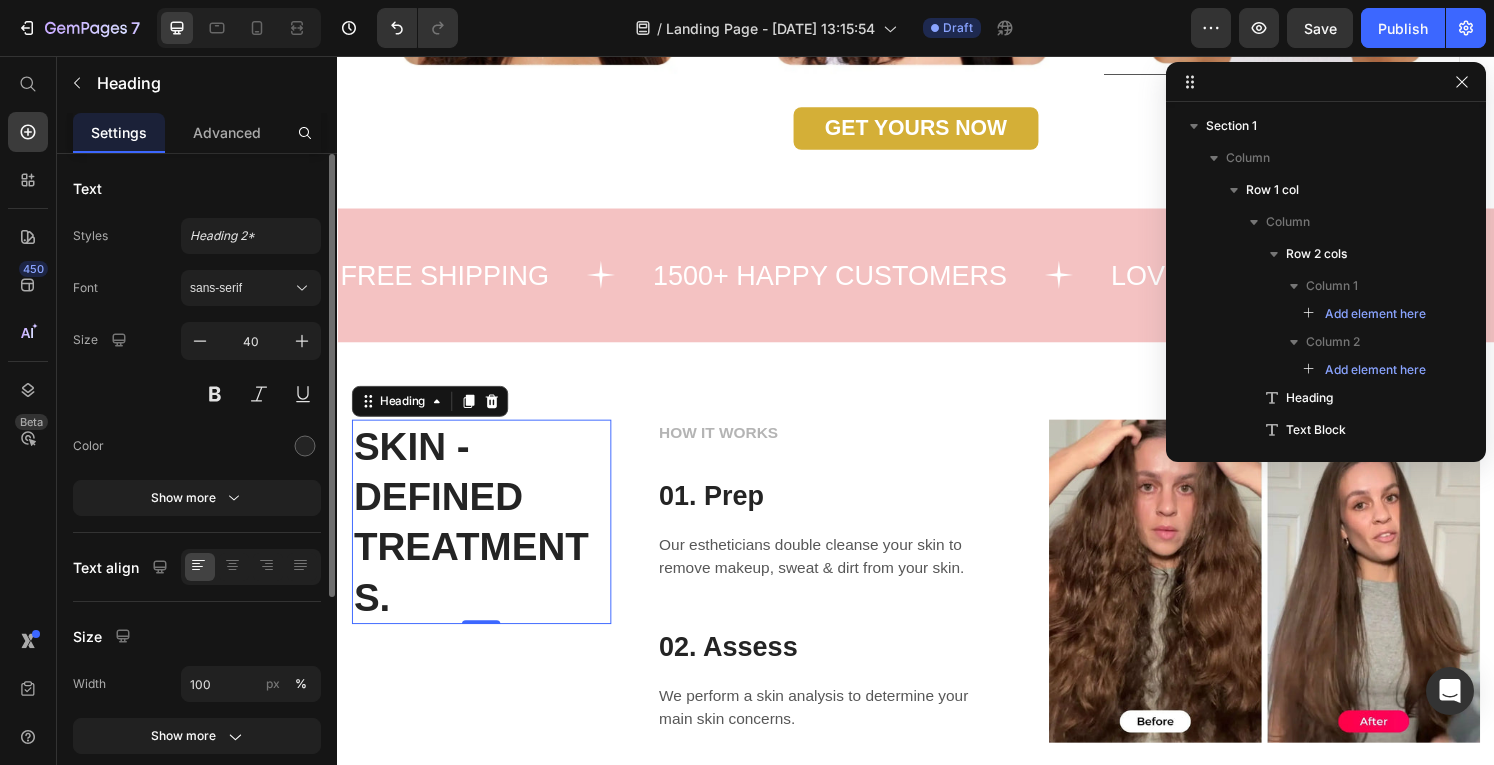 click on "SKIN -  DEFINED  TREATMENTS." at bounding box center [486, 539] 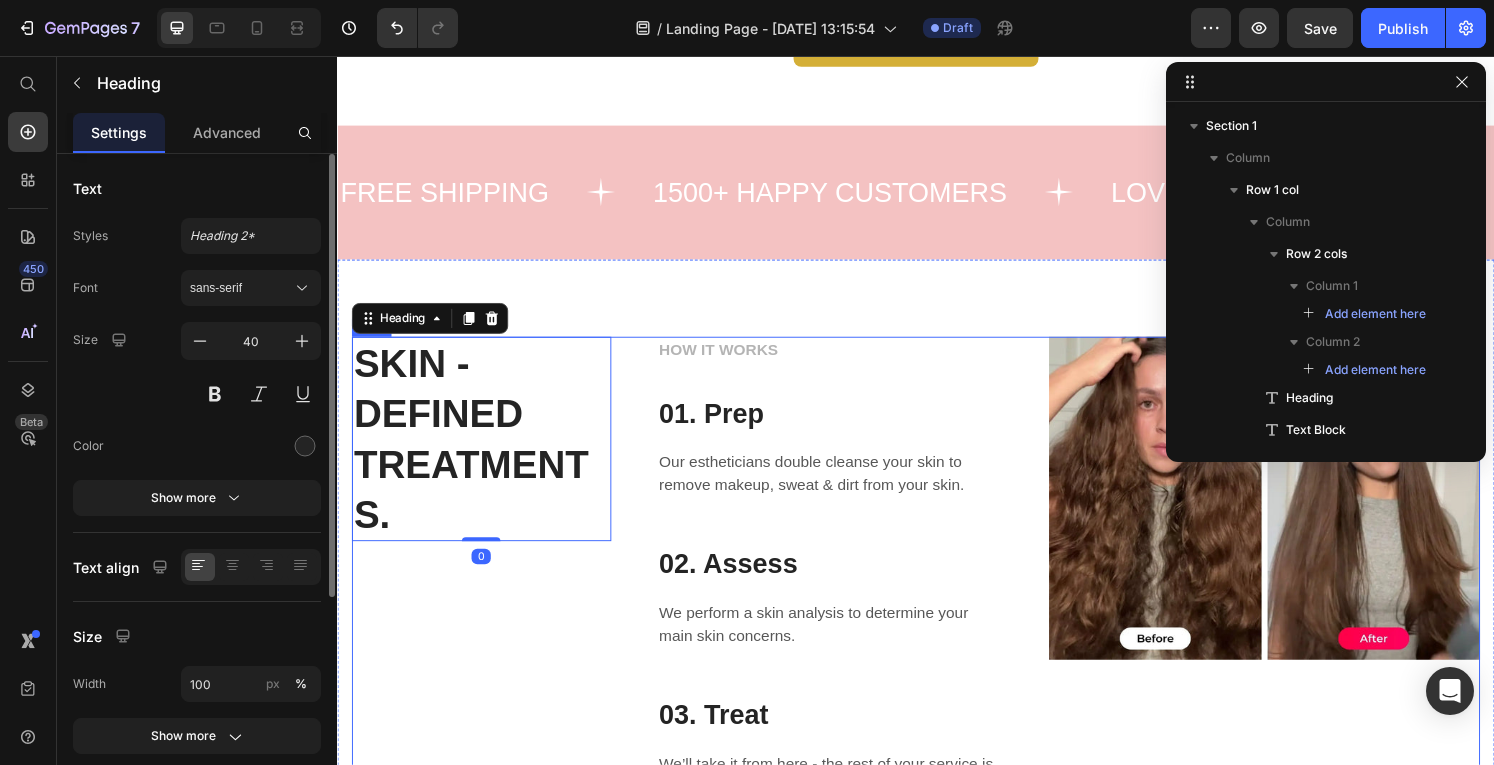 click on "SKIN -  DEFINED  TREATMENTS. Heading   0 HOW IT WORKS Text block 01. Prep Heading Our estheticians double cleanse your skin to remove makeup, sweat & dirt from your skin. Text block Row 02. Assess Heading We perform a skin analysis to determine your main skin concerns. Text block Row 03. Treat Heading We’ll take it from here - the rest of your service is all inclusive and customized based on your skin analysis. Text block Row Image Row" at bounding box center (937, 599) 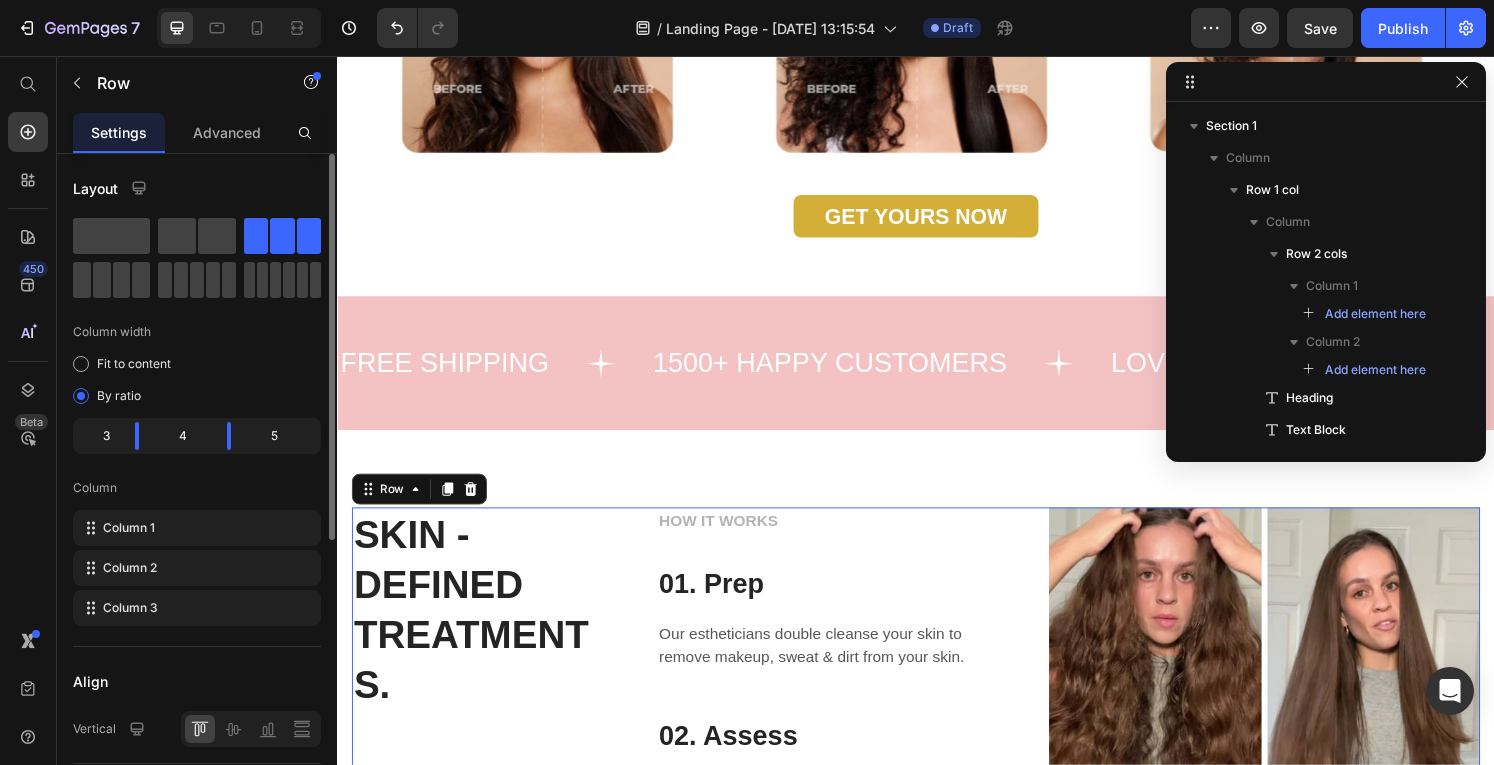 scroll, scrollTop: 1832, scrollLeft: 0, axis: vertical 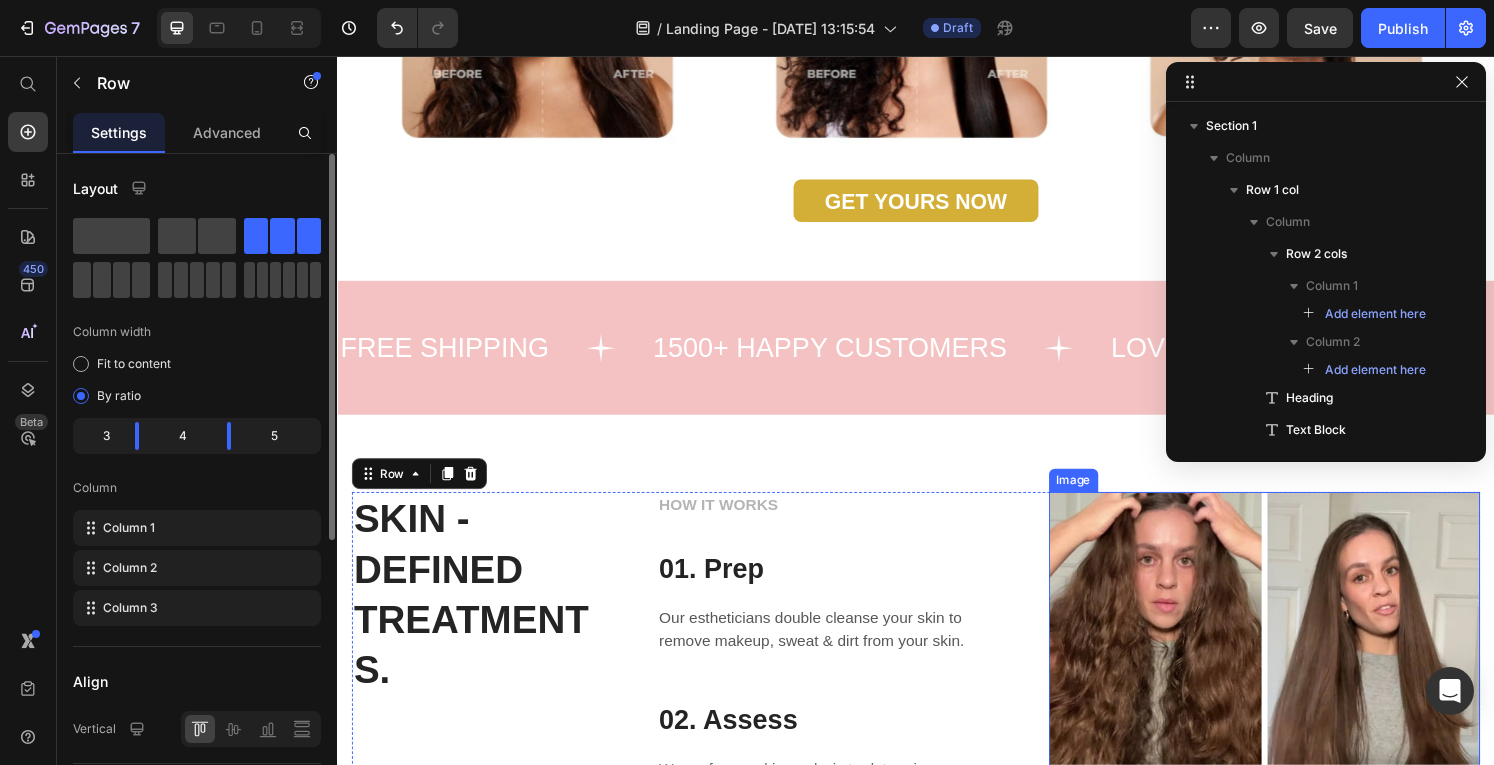 click at bounding box center [1299, 676] 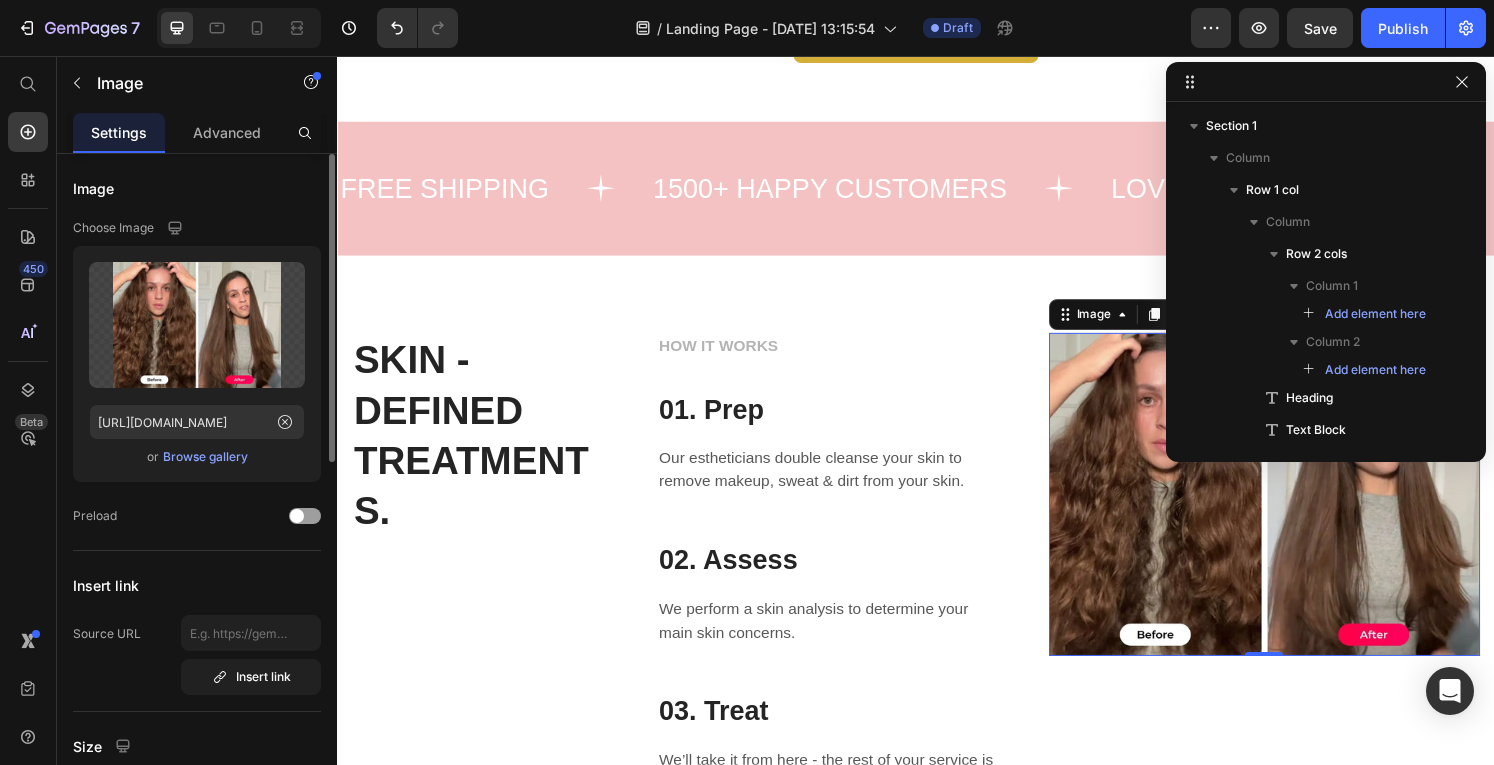 scroll, scrollTop: 2004, scrollLeft: 0, axis: vertical 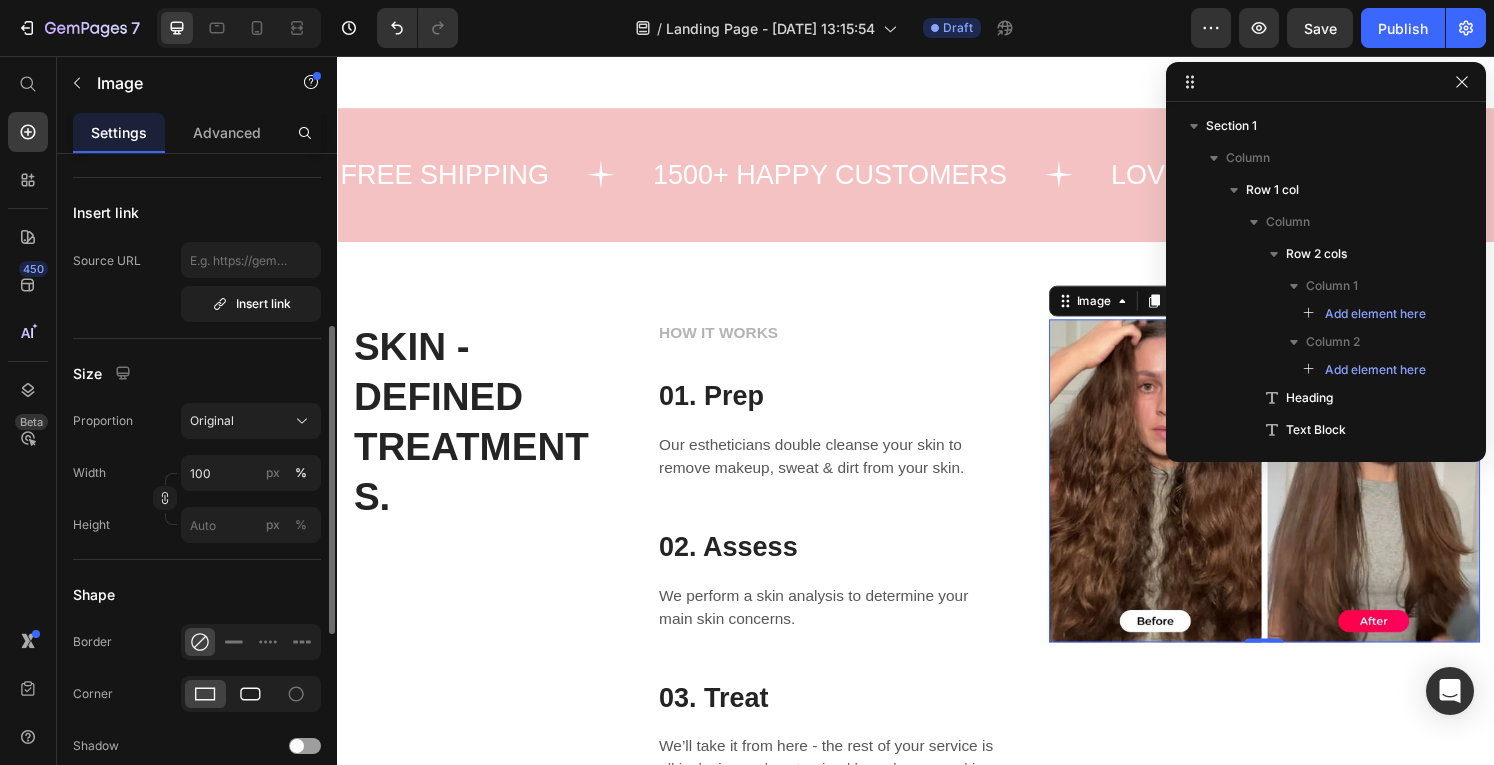 click 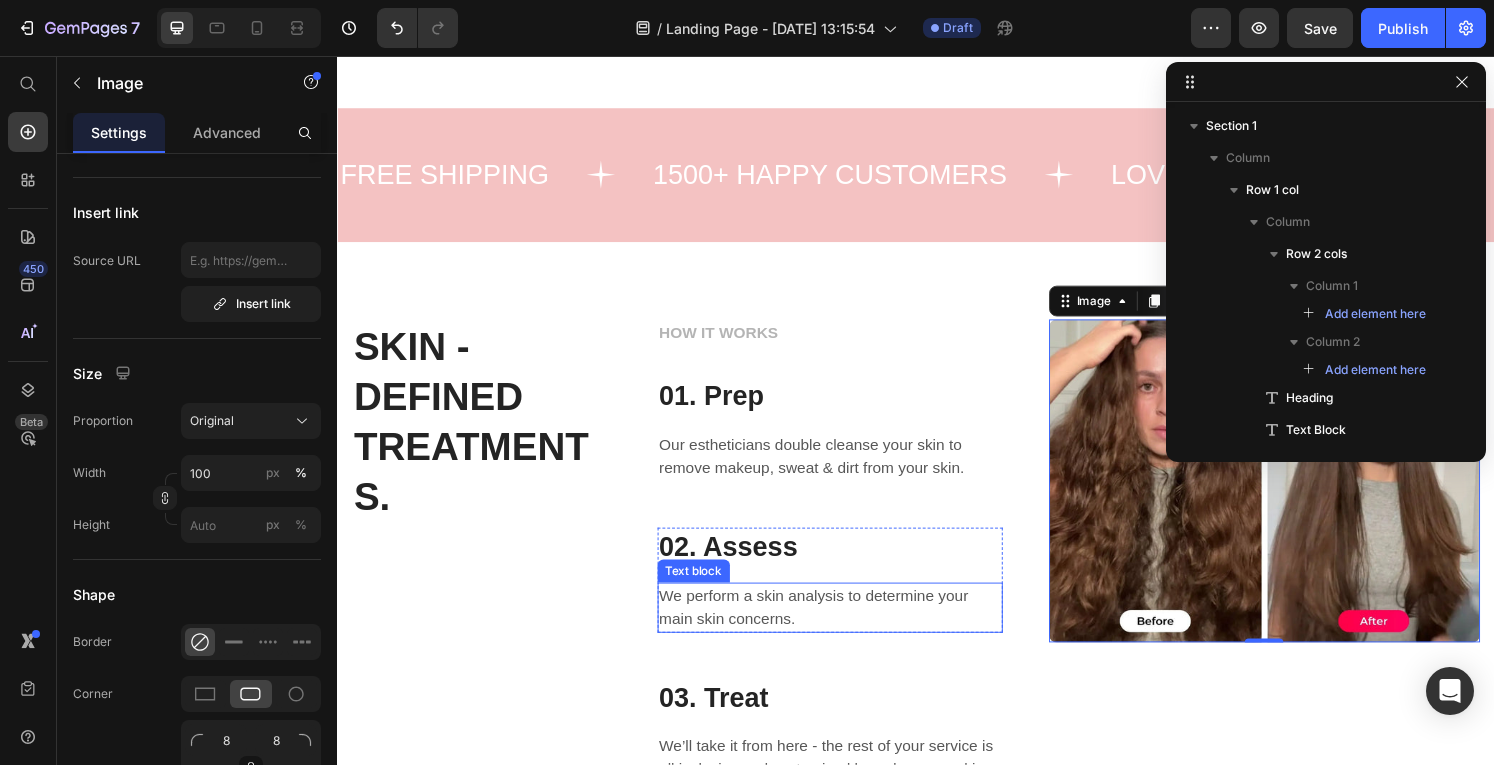 click on "We perform a skin analysis to determine your main skin concerns." at bounding box center (848, 628) 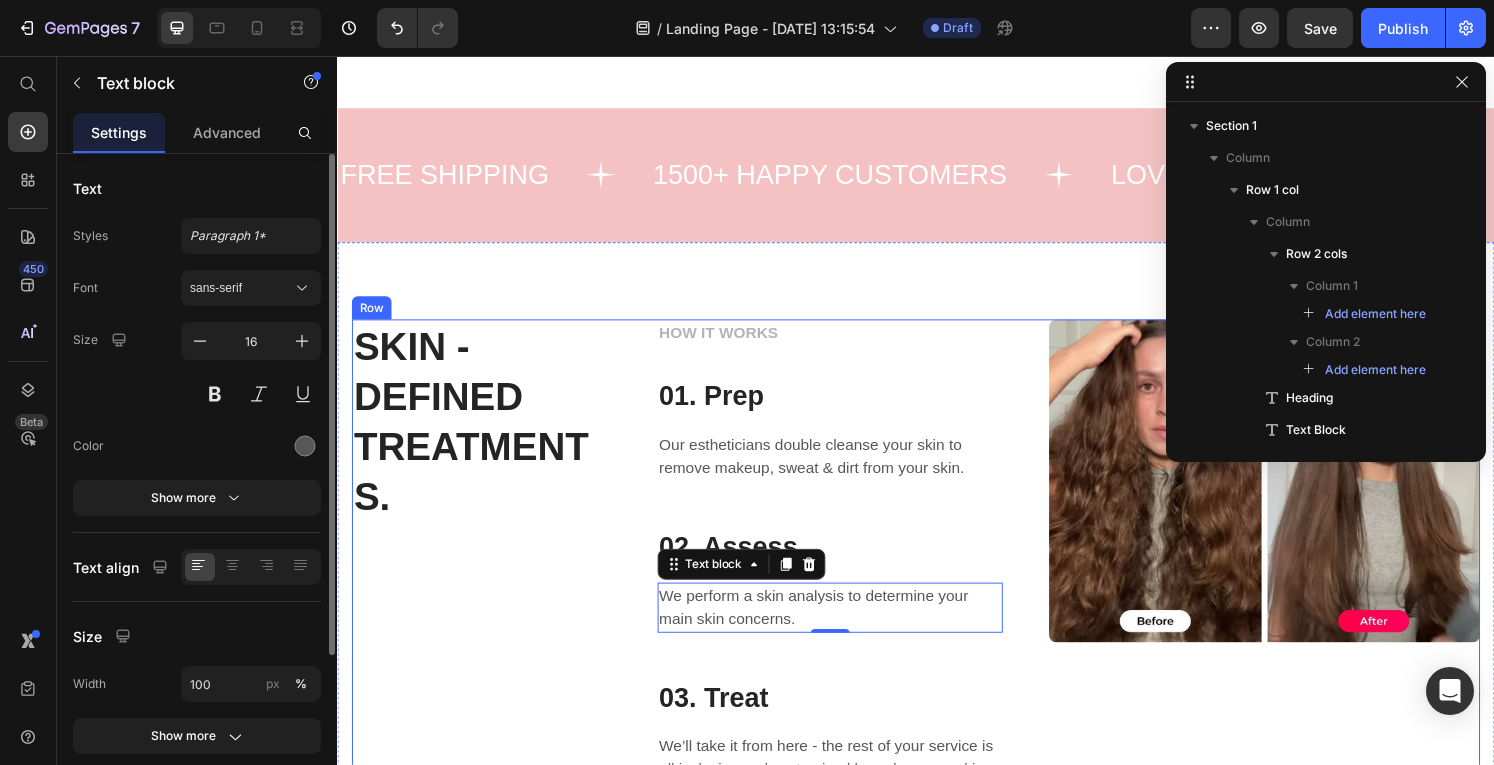 click on "SKIN -  DEFINED  TREATMENTS. Heading HOW IT WORKS Text block 01. Prep Heading Our estheticians double cleanse your skin to remove makeup, sweat & dirt from your skin. Text block Row 02. Assess Heading We perform a skin analysis to determine your main skin concerns. Text block   0 Row 03. Treat Heading We’ll take it from here - the rest of your service is all inclusive and customized based on your skin analysis. Text block Row Image Row" at bounding box center (937, 581) 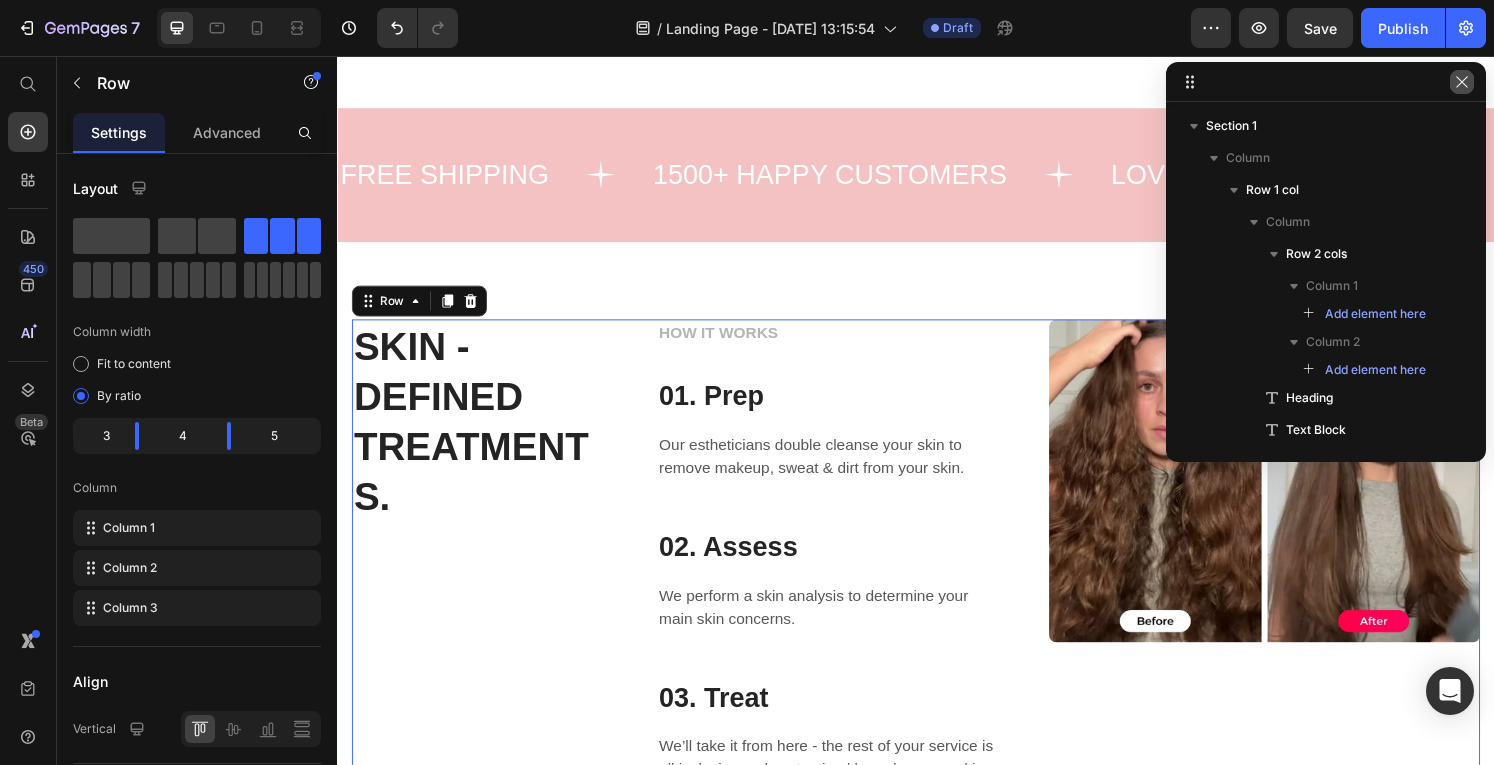 click 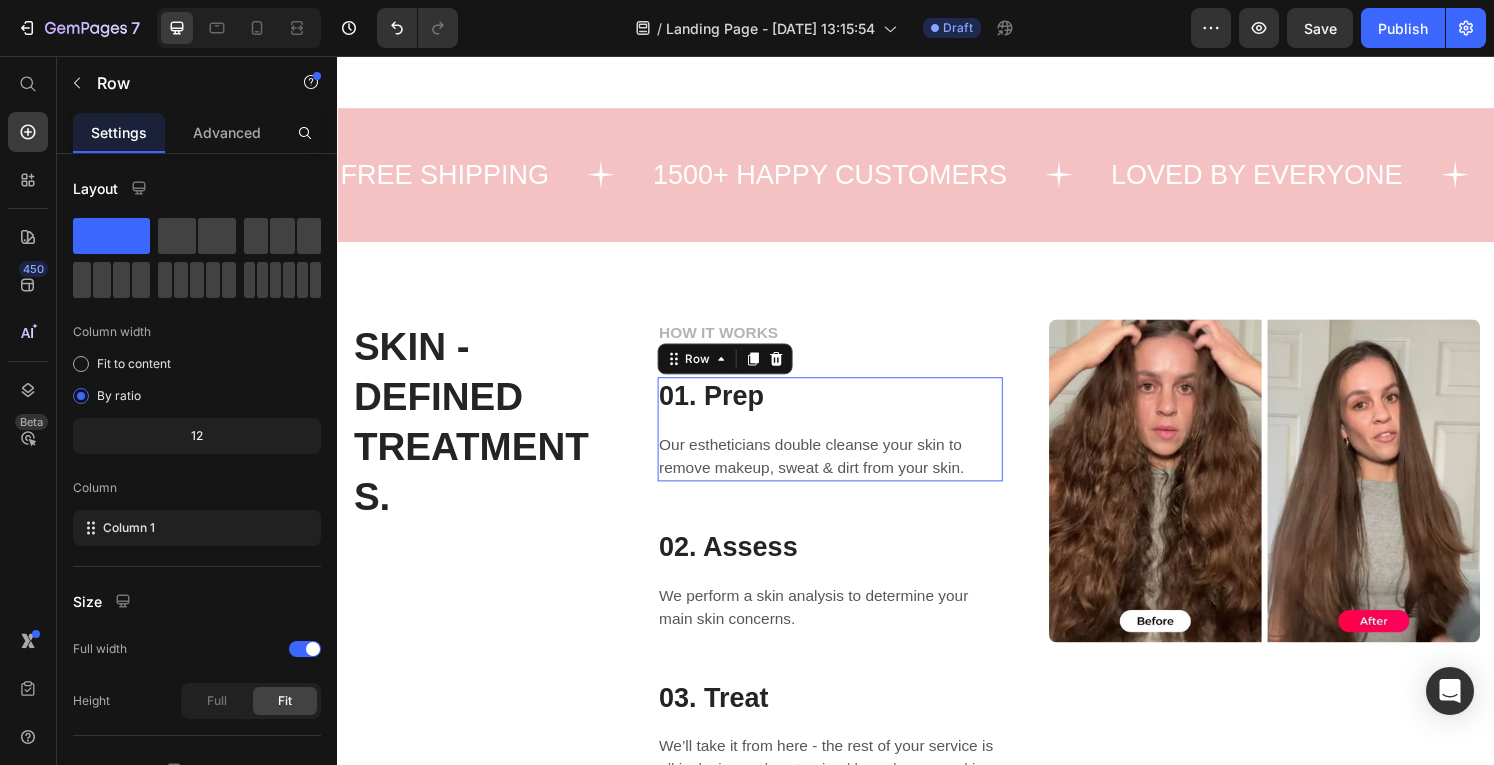 click on "01. Prep Heading Our estheticians double cleanse your skin to remove makeup, sweat & dirt from your skin. Text block" at bounding box center (848, 443) 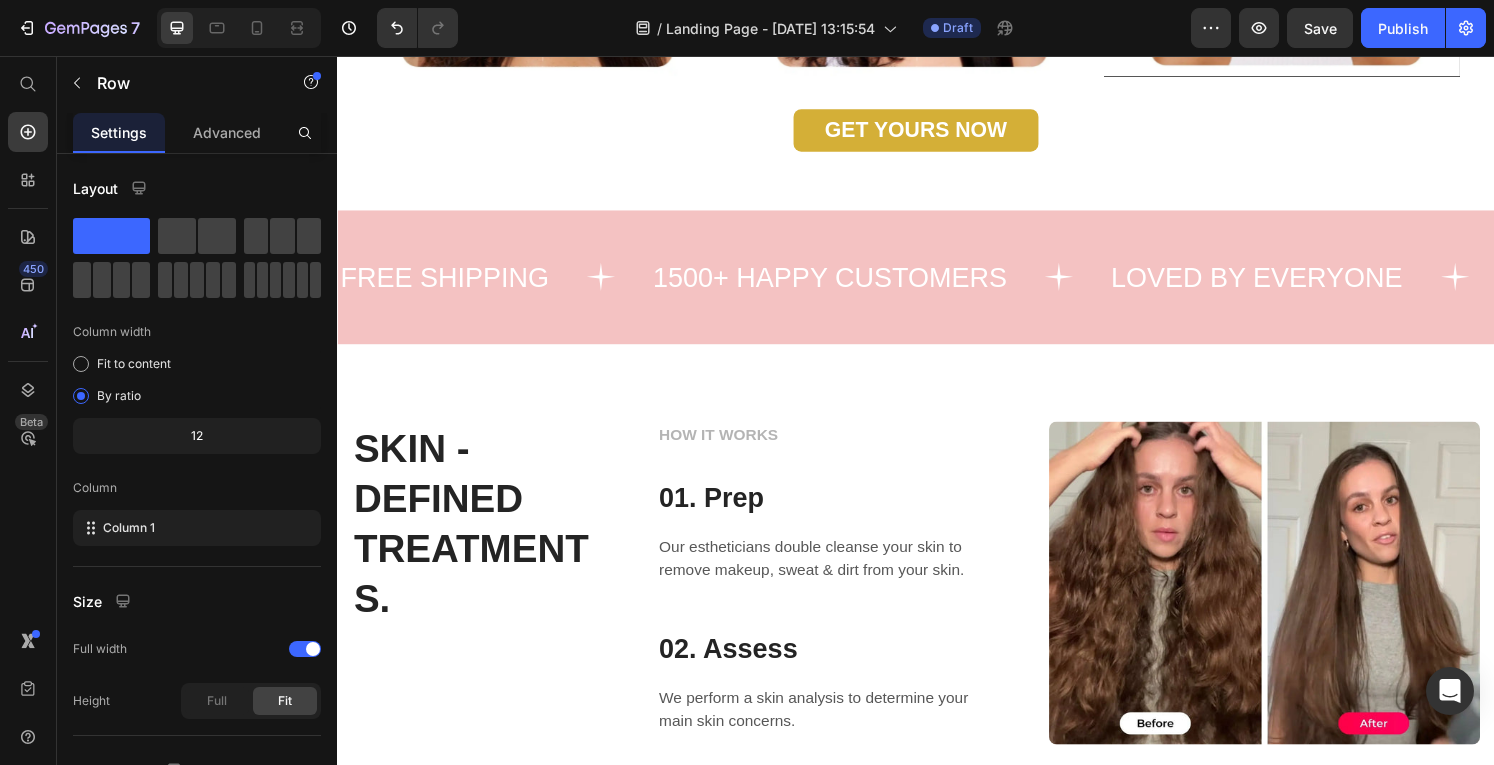 scroll, scrollTop: 1900, scrollLeft: 0, axis: vertical 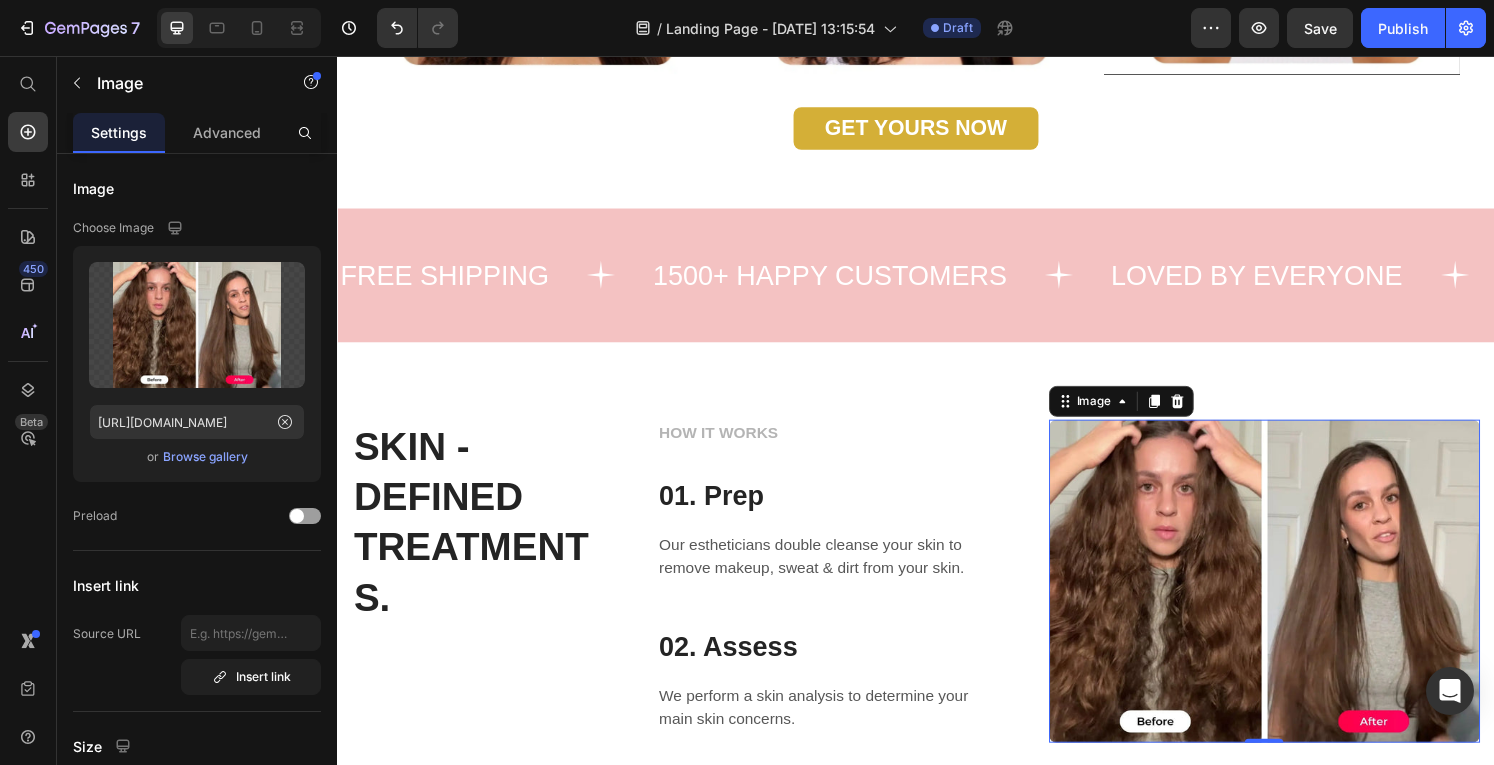click at bounding box center [1299, 601] 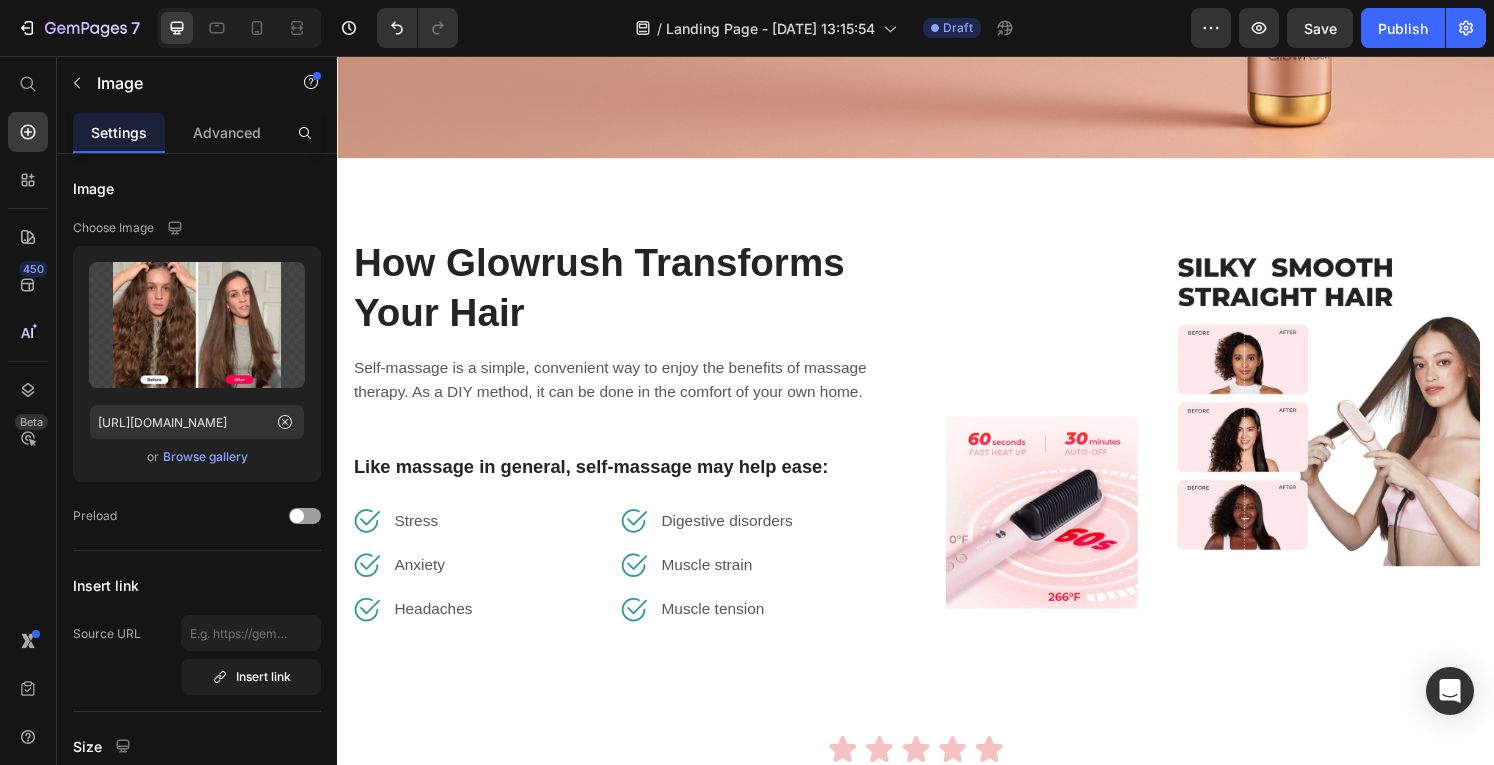 scroll, scrollTop: 716, scrollLeft: 0, axis: vertical 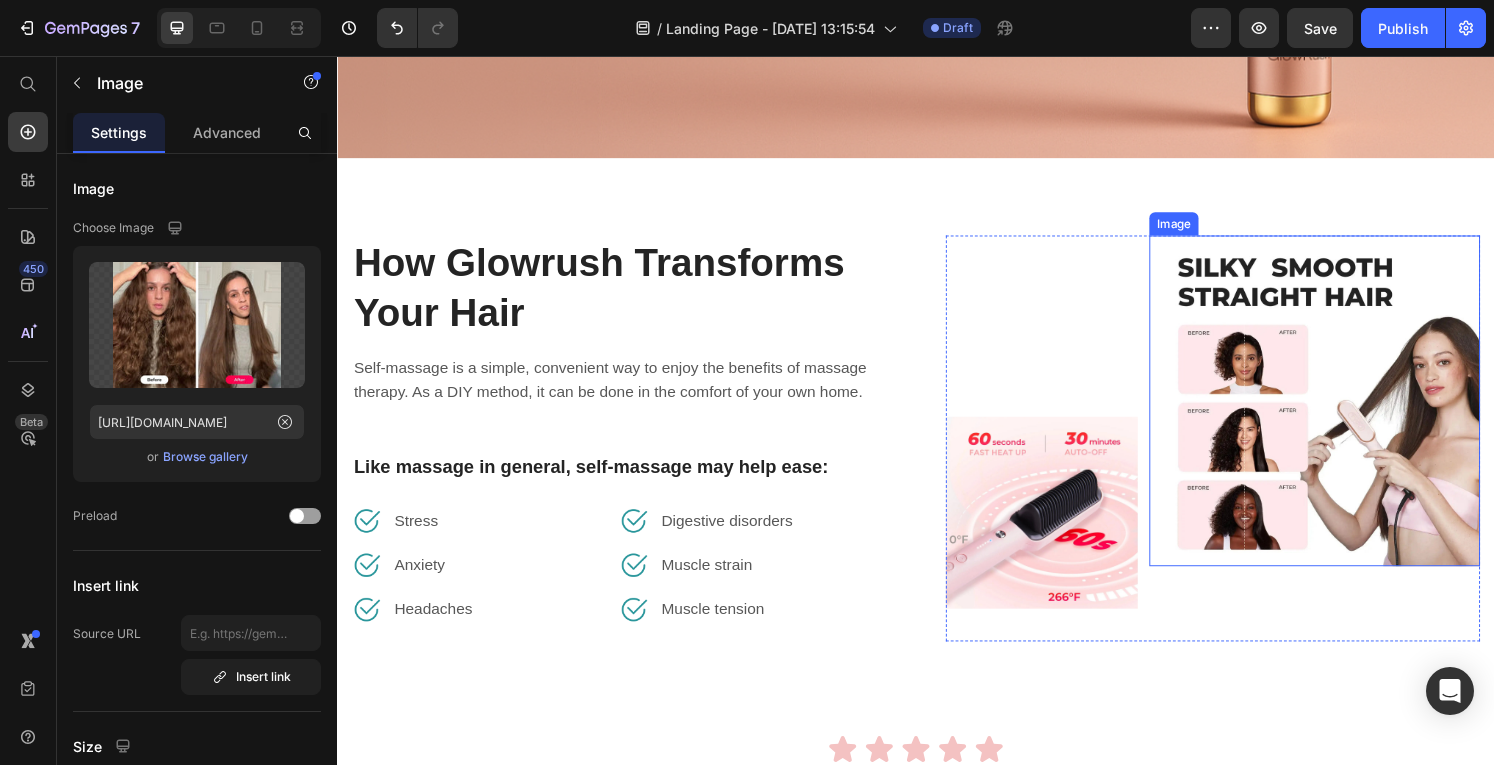 click at bounding box center (1350, 413) 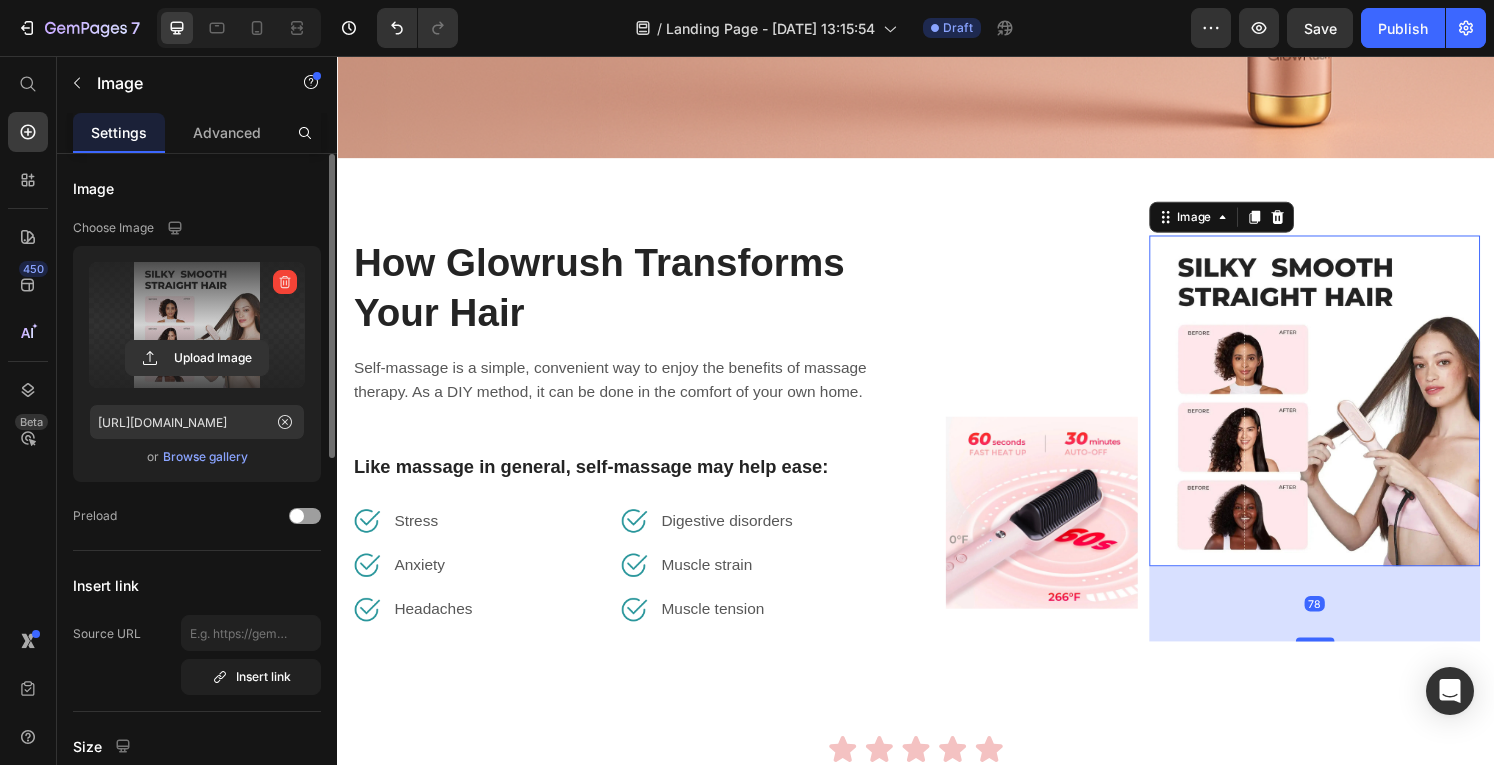 click at bounding box center [197, 325] 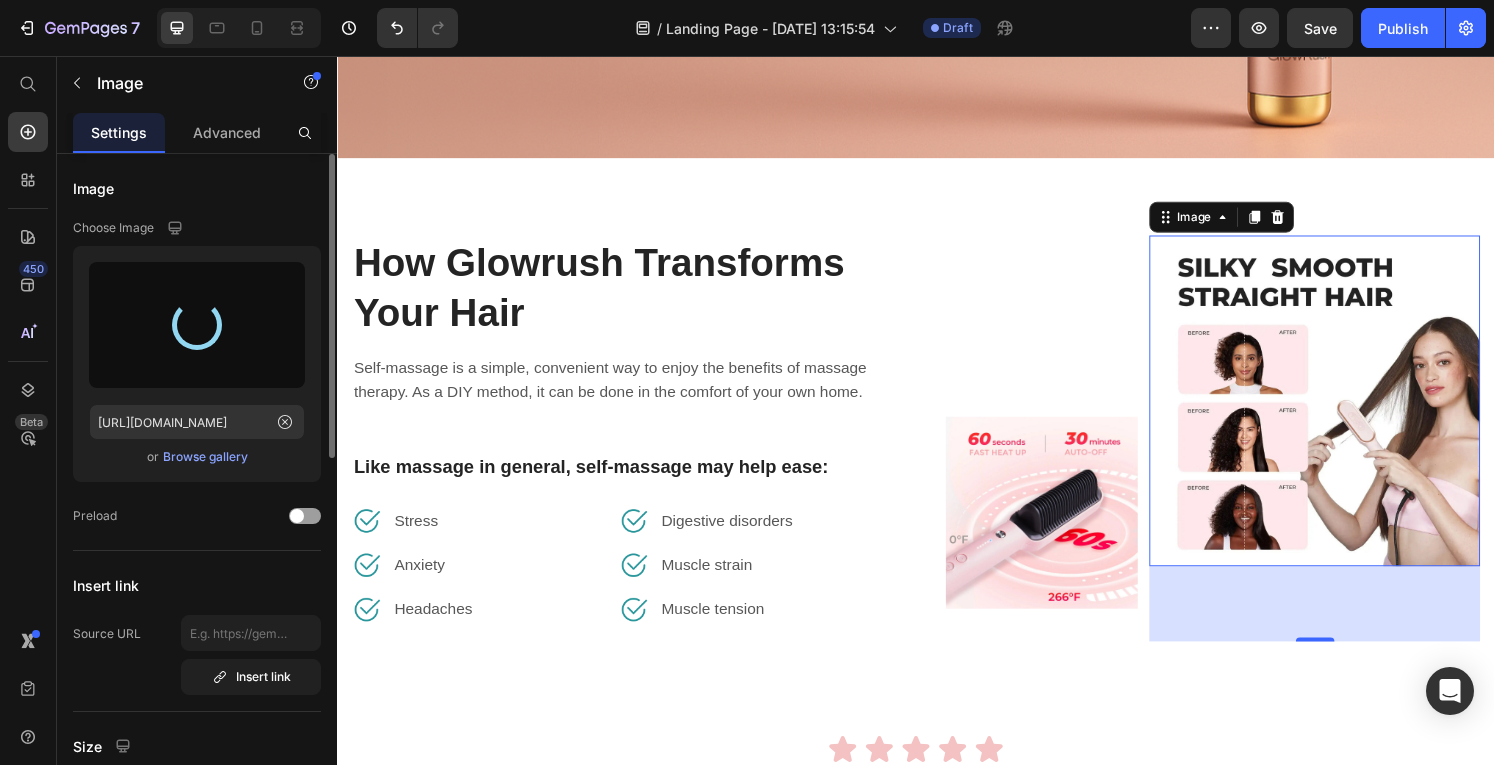 type on "[URL][DOMAIN_NAME]" 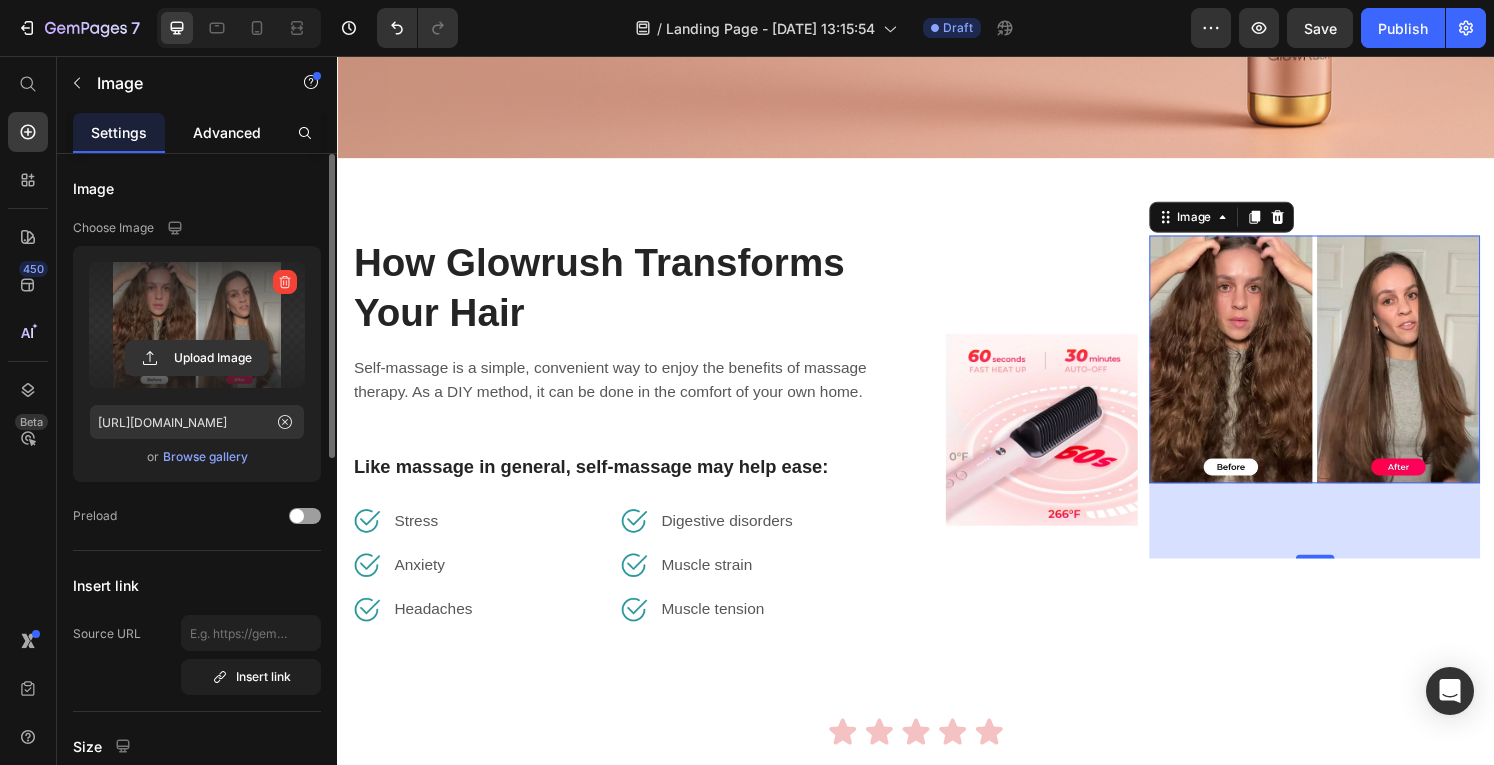 click on "Advanced" 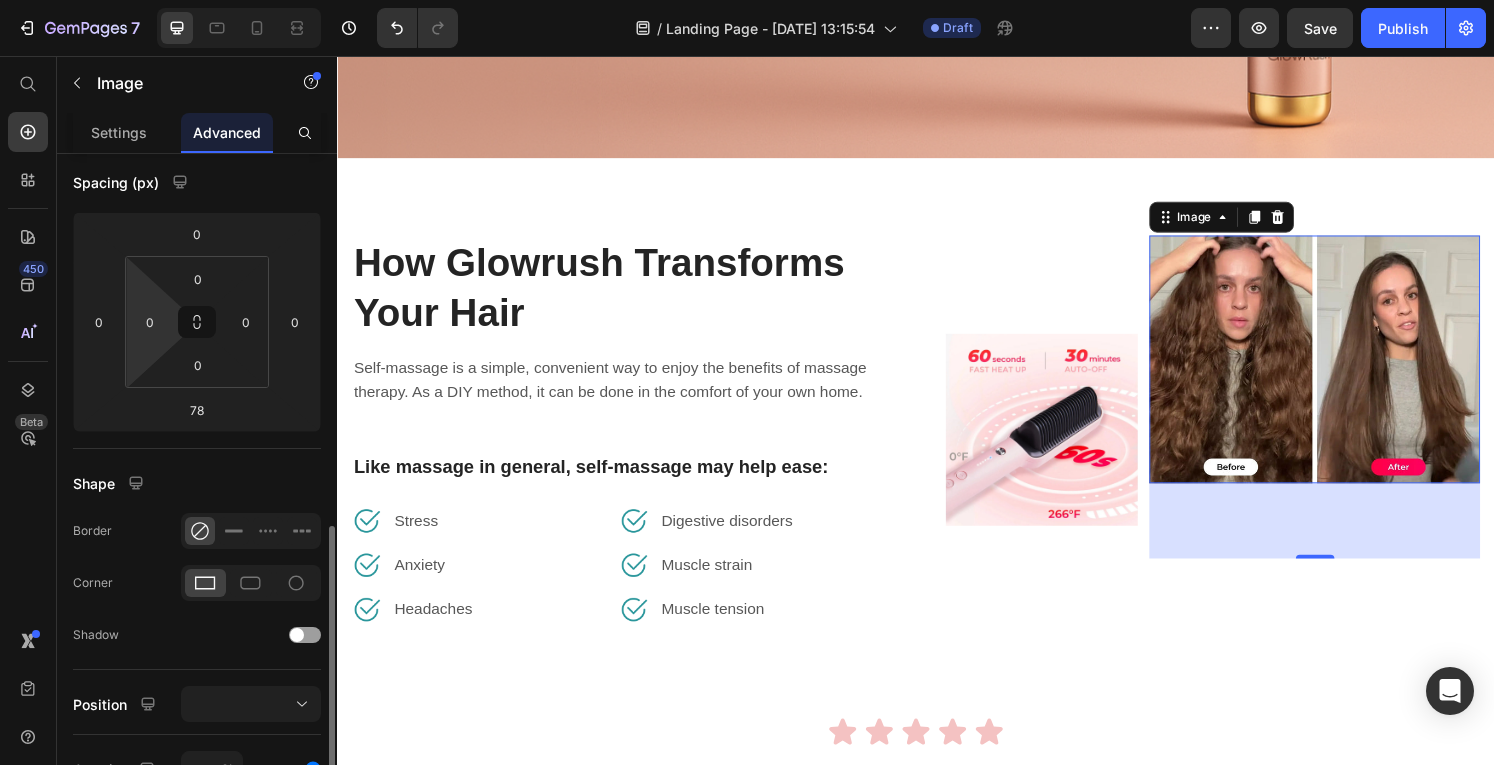 scroll, scrollTop: 392, scrollLeft: 0, axis: vertical 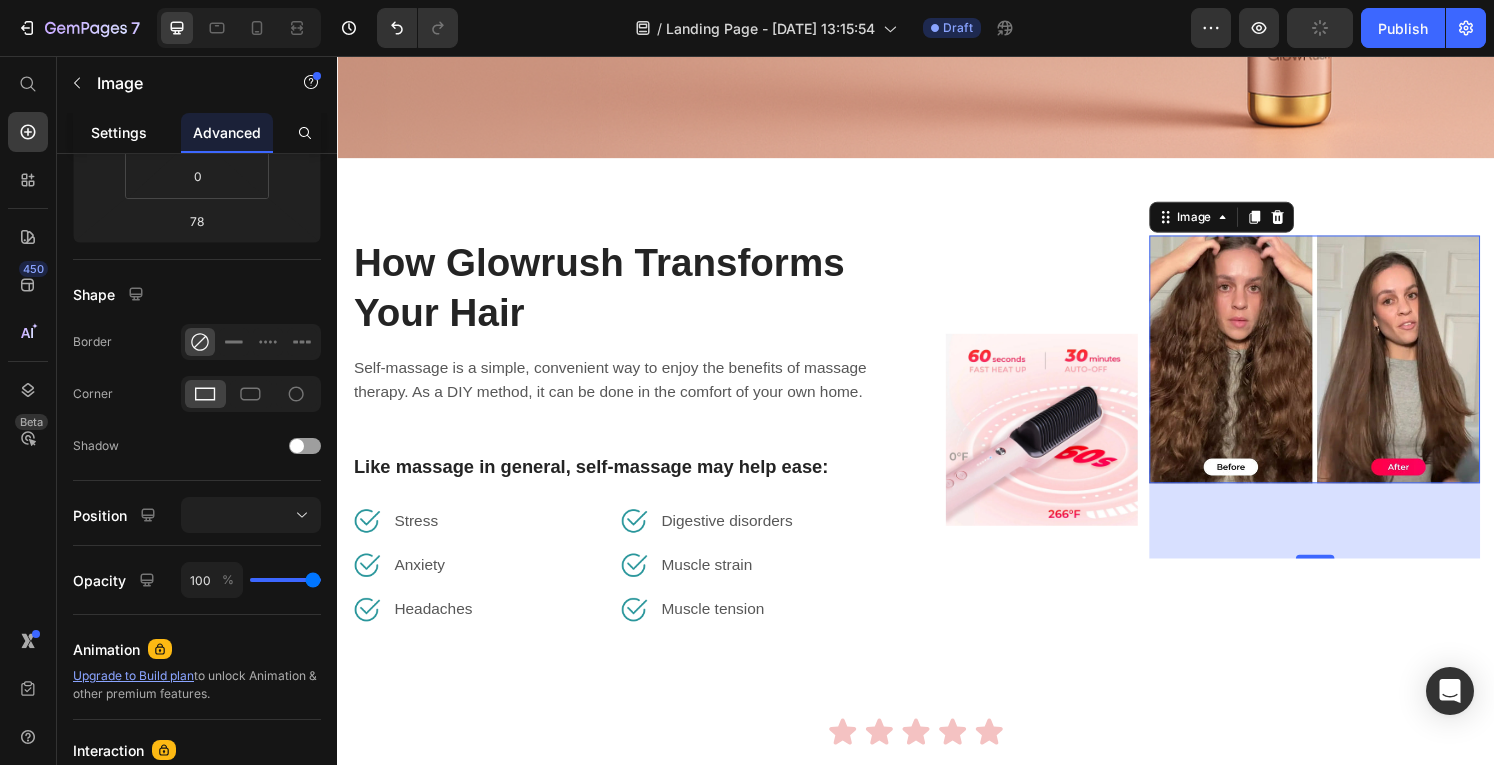 click on "Settings" at bounding box center [119, 132] 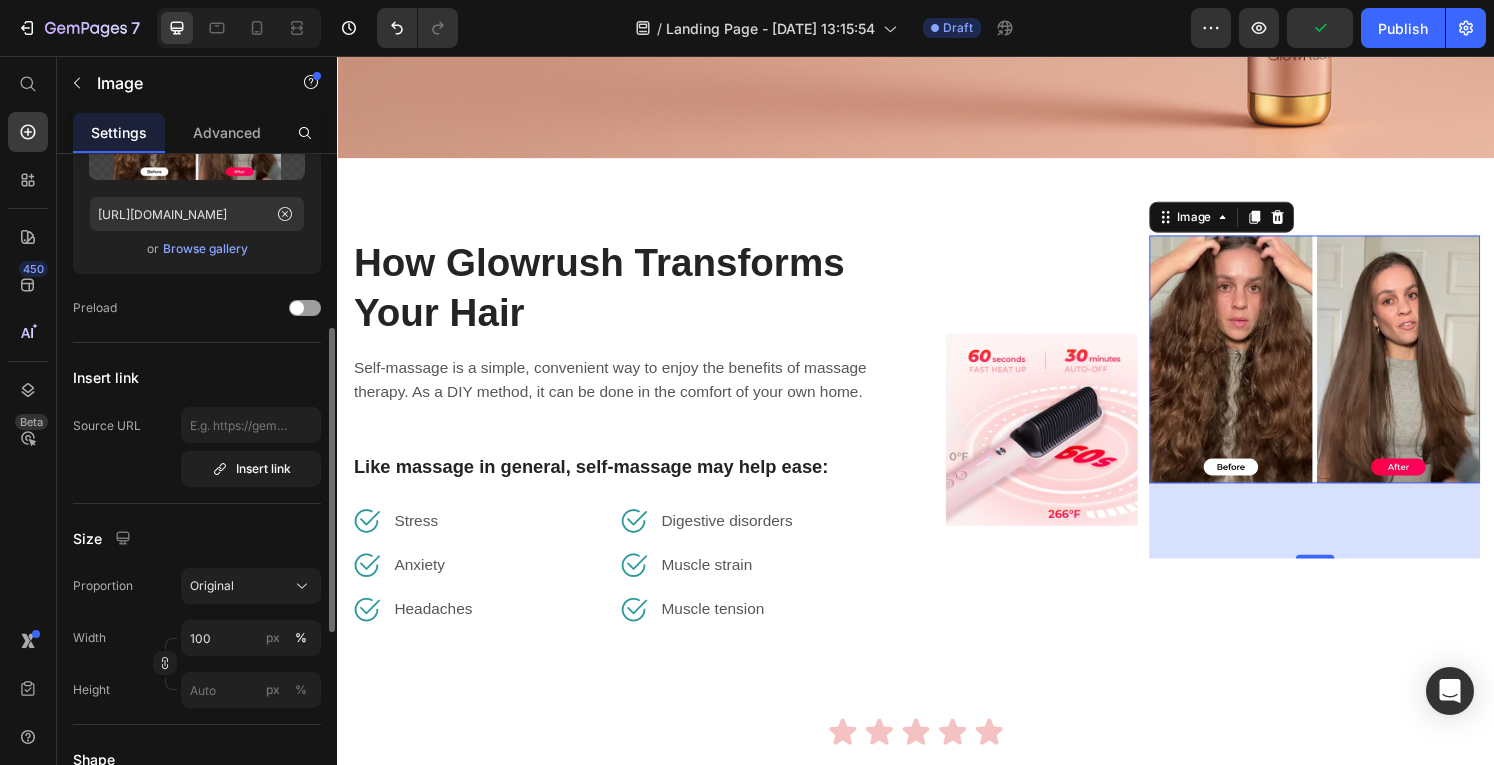 scroll, scrollTop: 274, scrollLeft: 0, axis: vertical 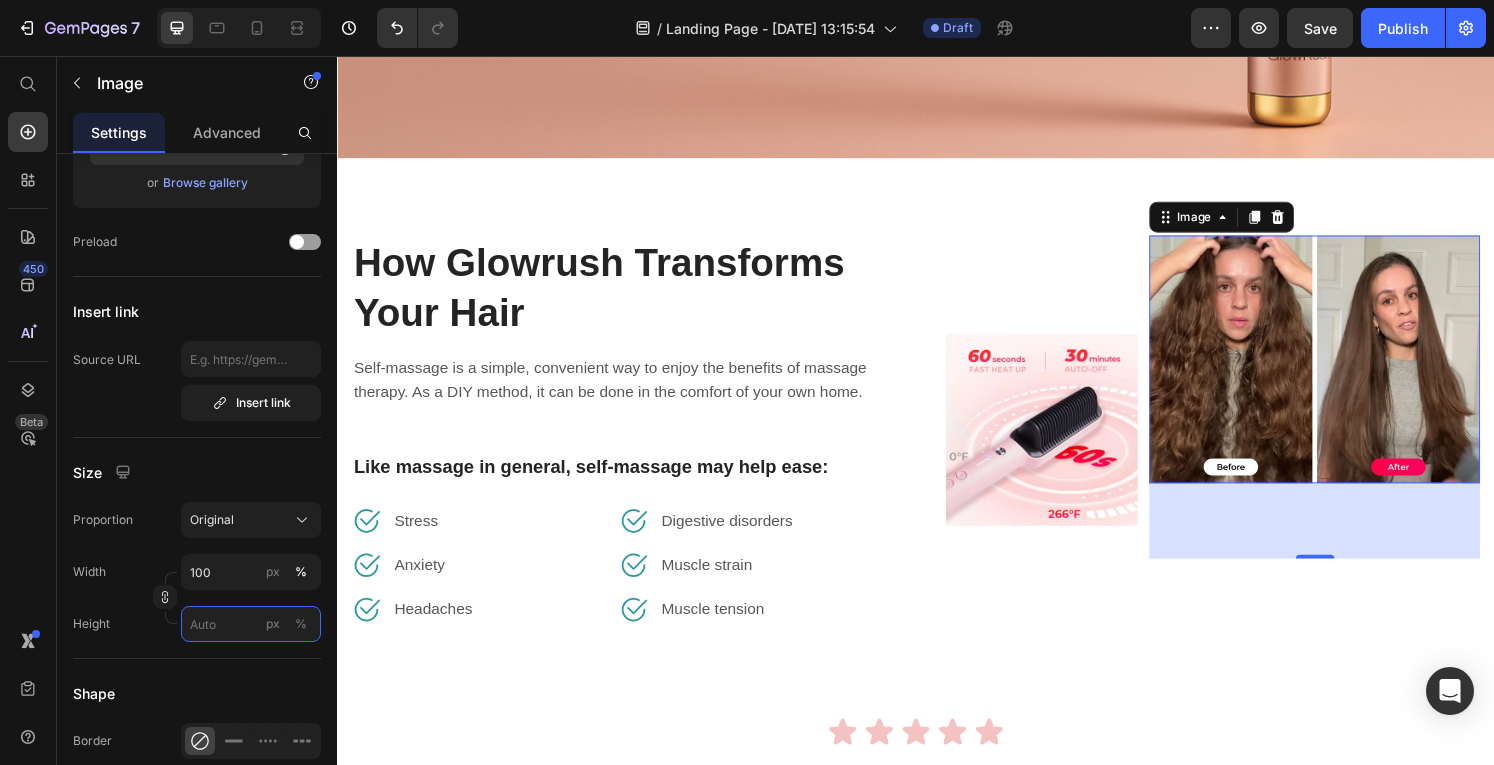 click on "px %" at bounding box center [251, 624] 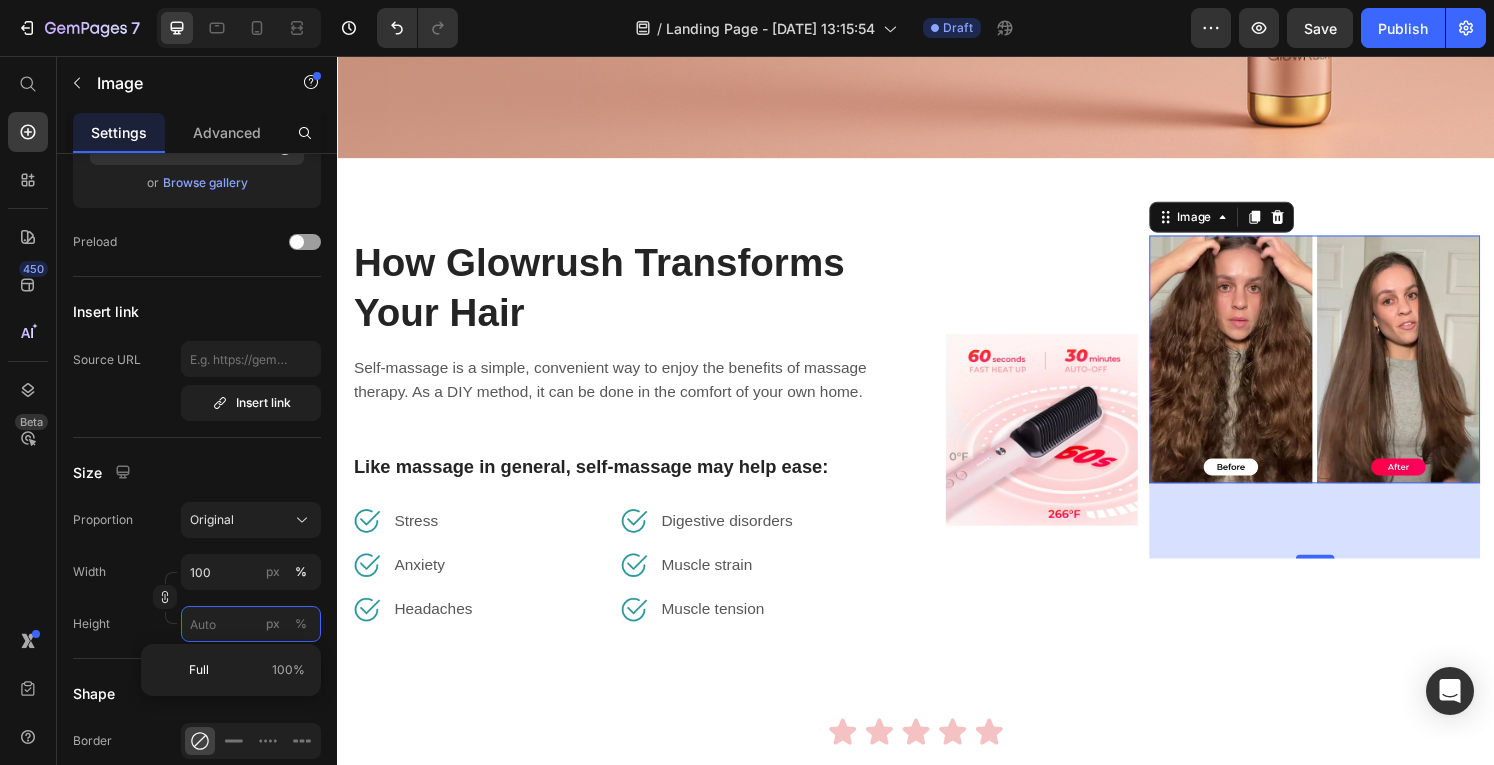 click on "px %" at bounding box center [251, 624] 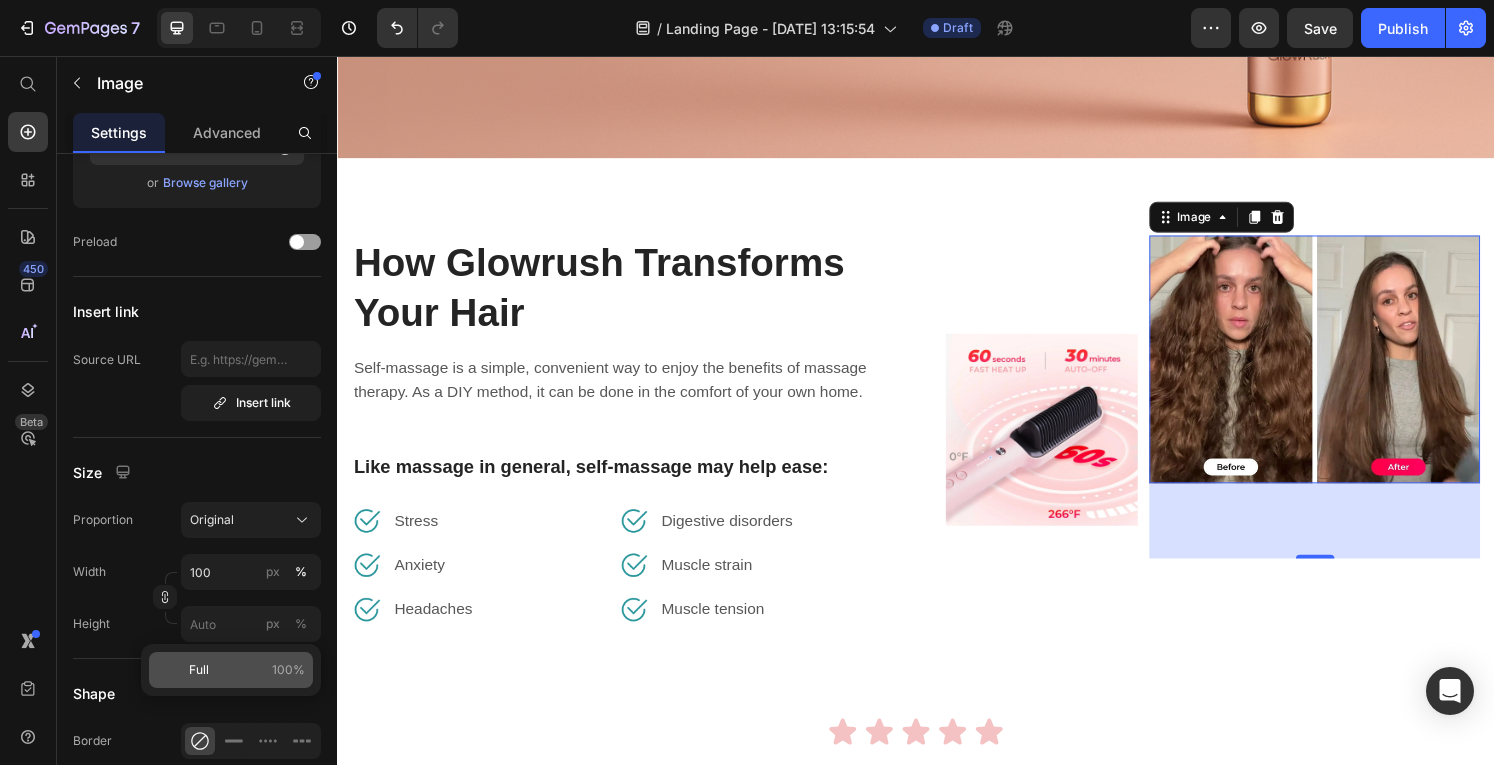 click on "Full" at bounding box center (199, 670) 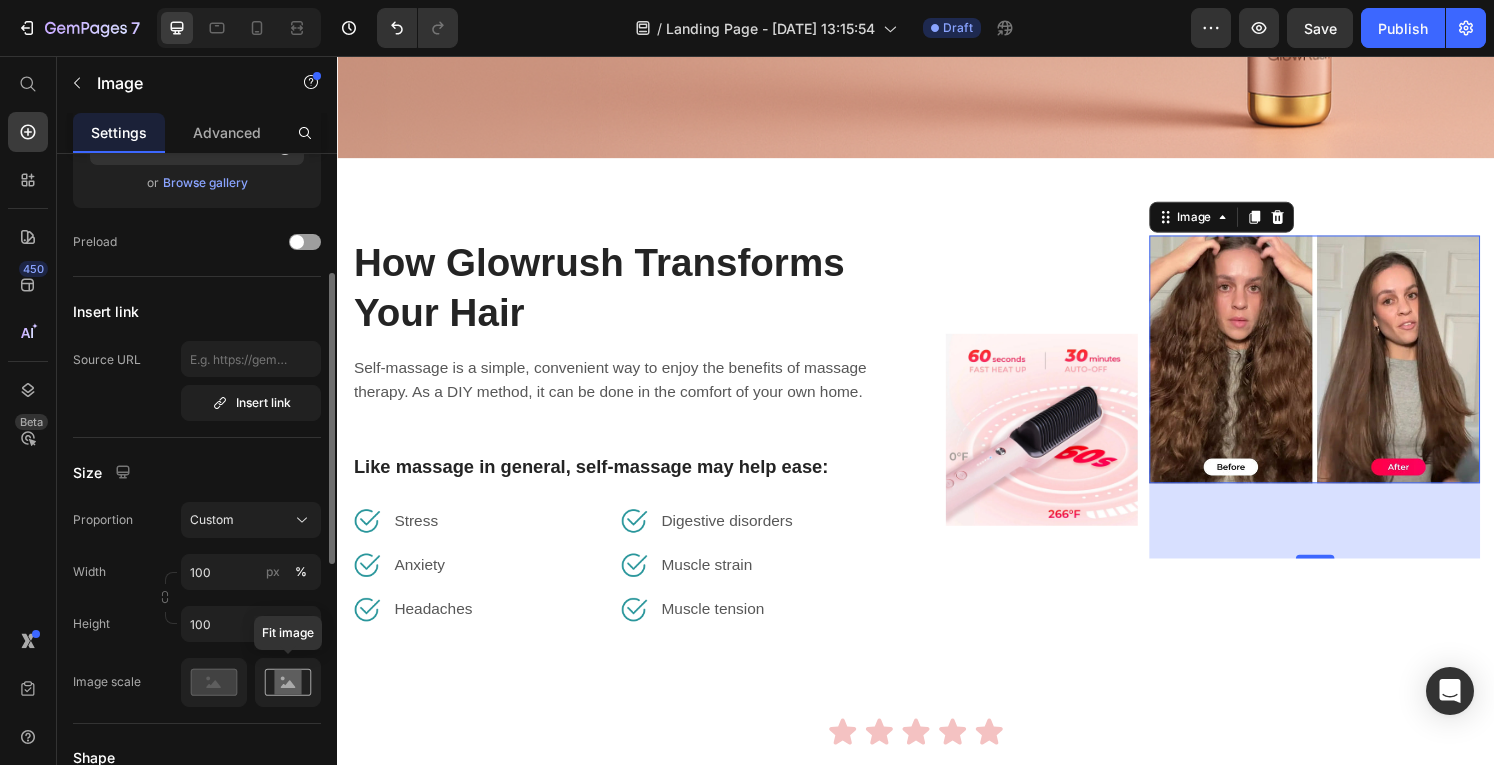 click 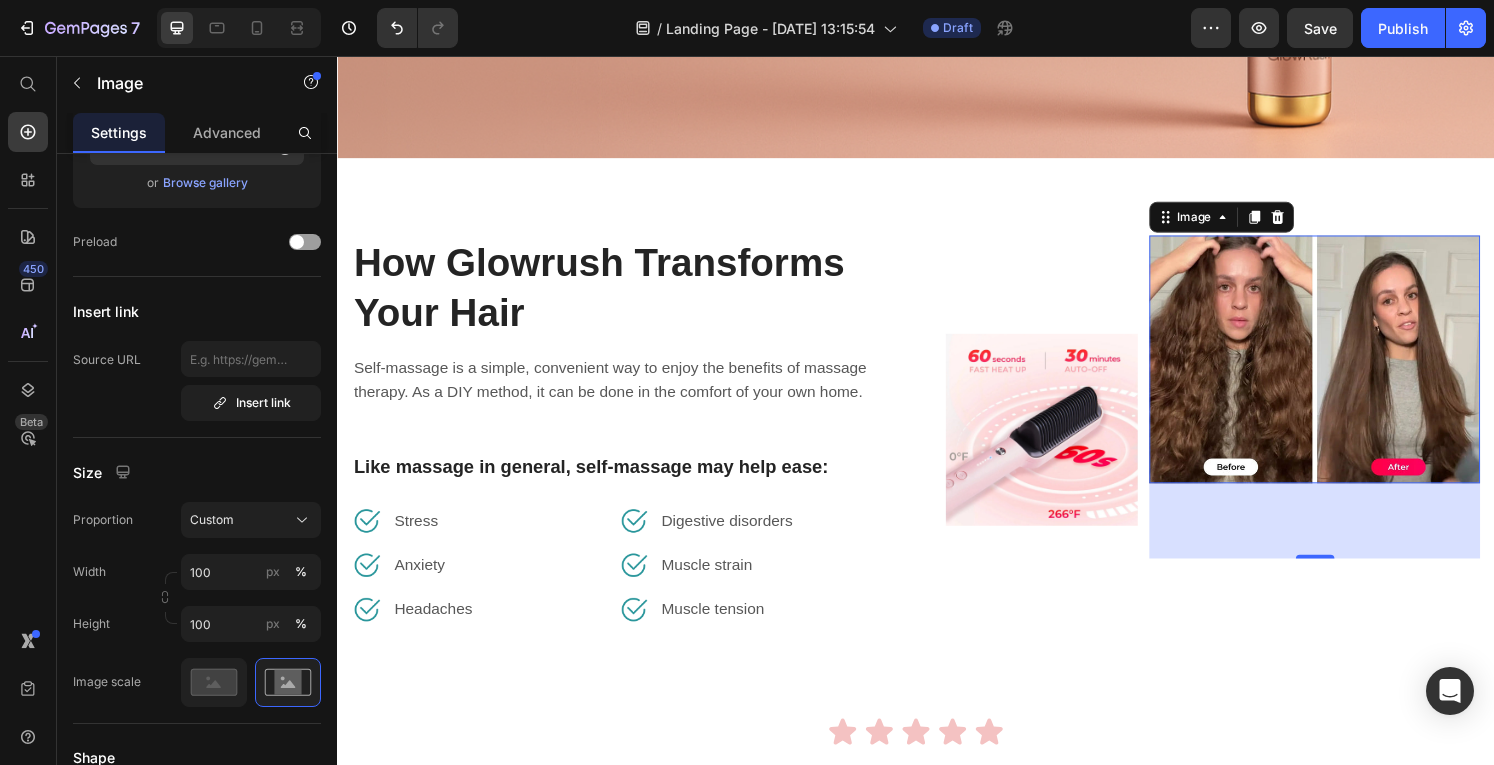 click at bounding box center [1350, 370] 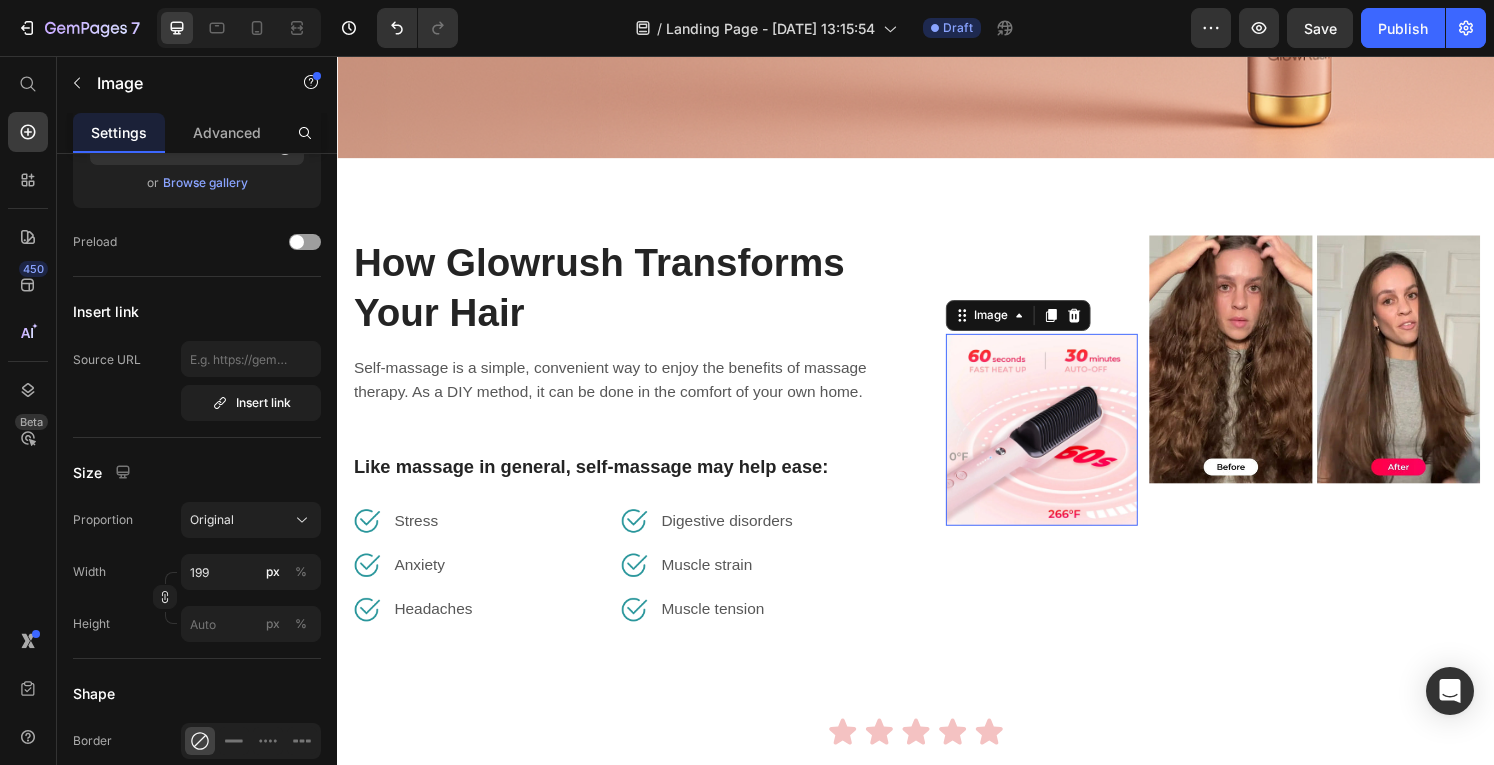 click at bounding box center (1067, 443) 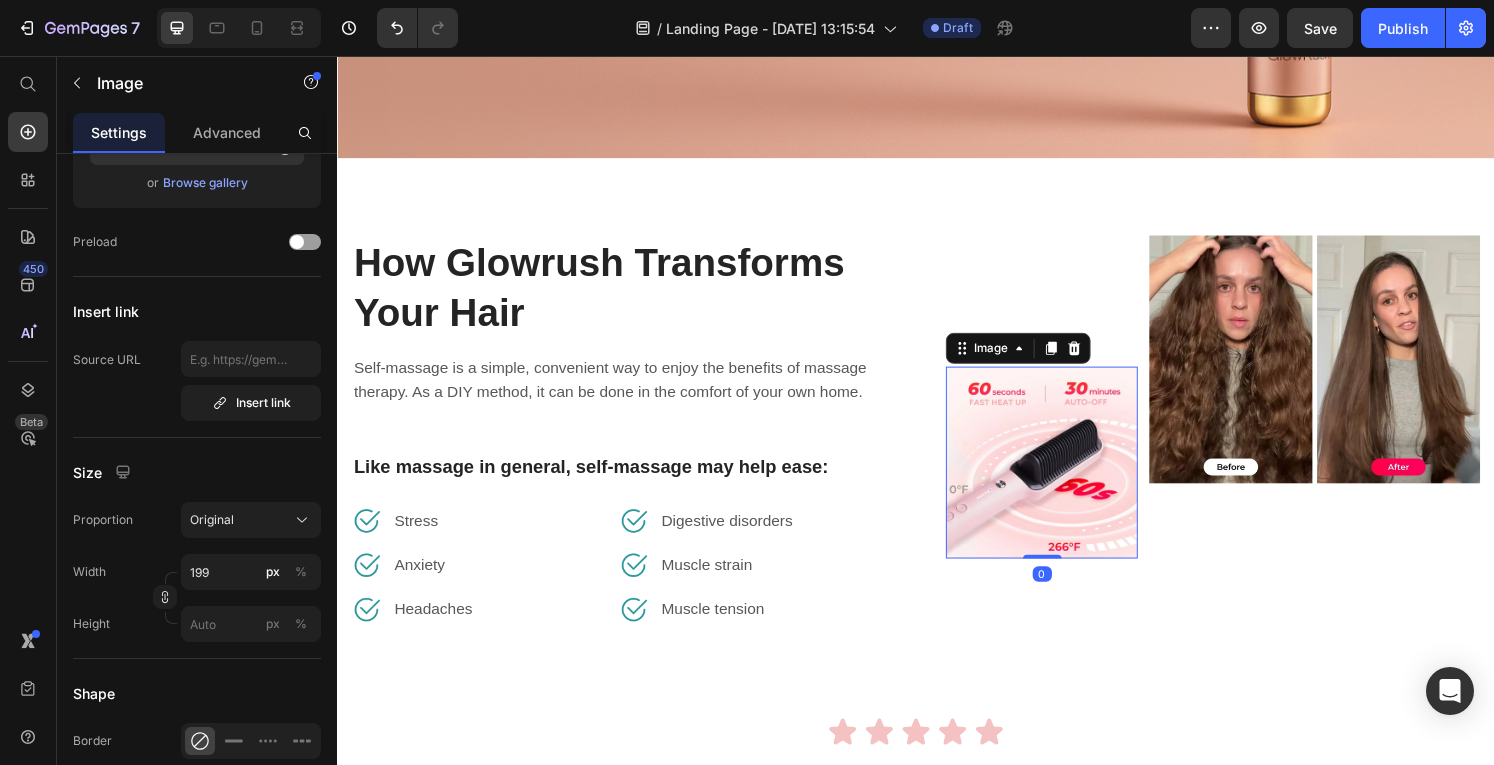 drag, startPoint x: 1060, startPoint y: 565, endPoint x: 1050, endPoint y: 493, distance: 72.691124 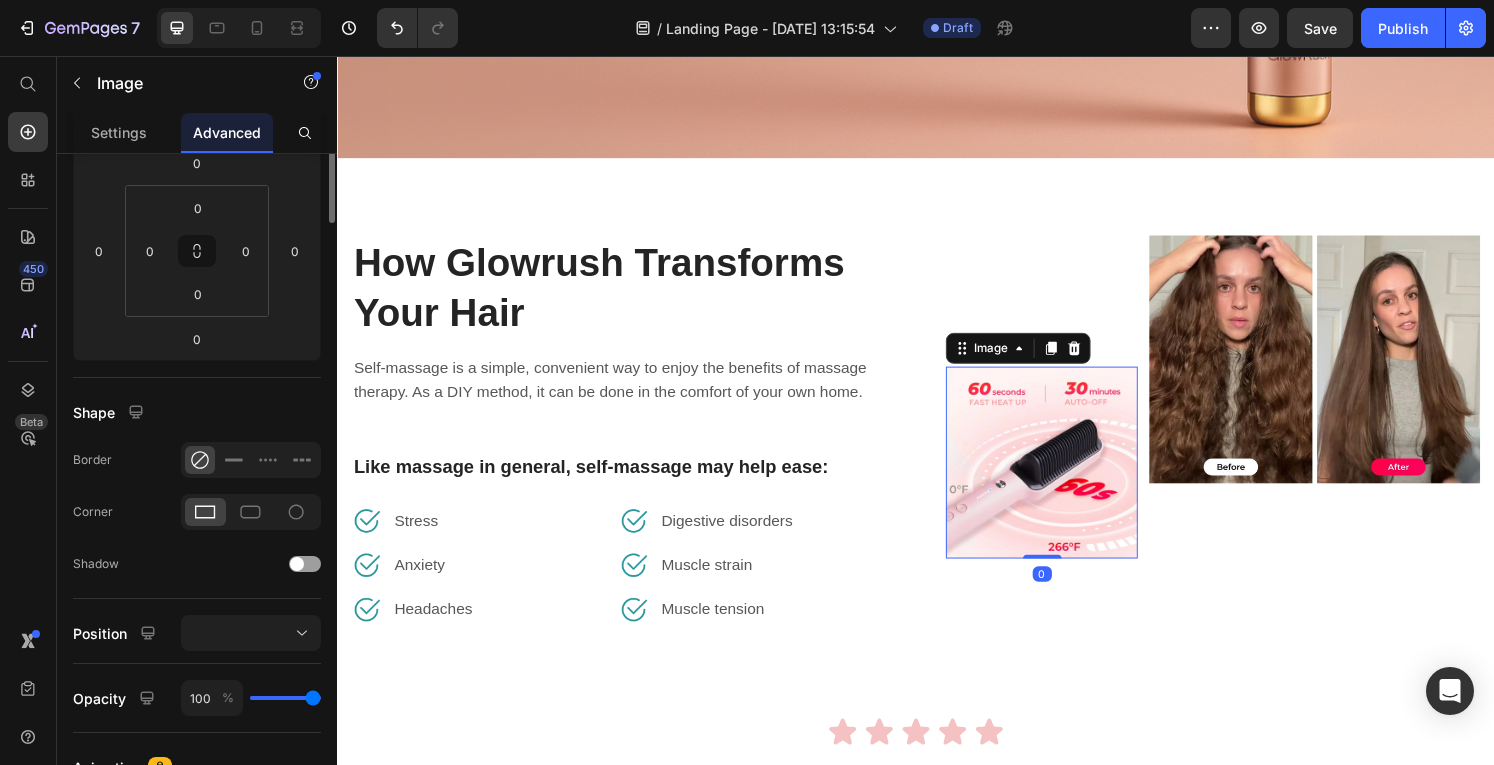 scroll, scrollTop: 0, scrollLeft: 0, axis: both 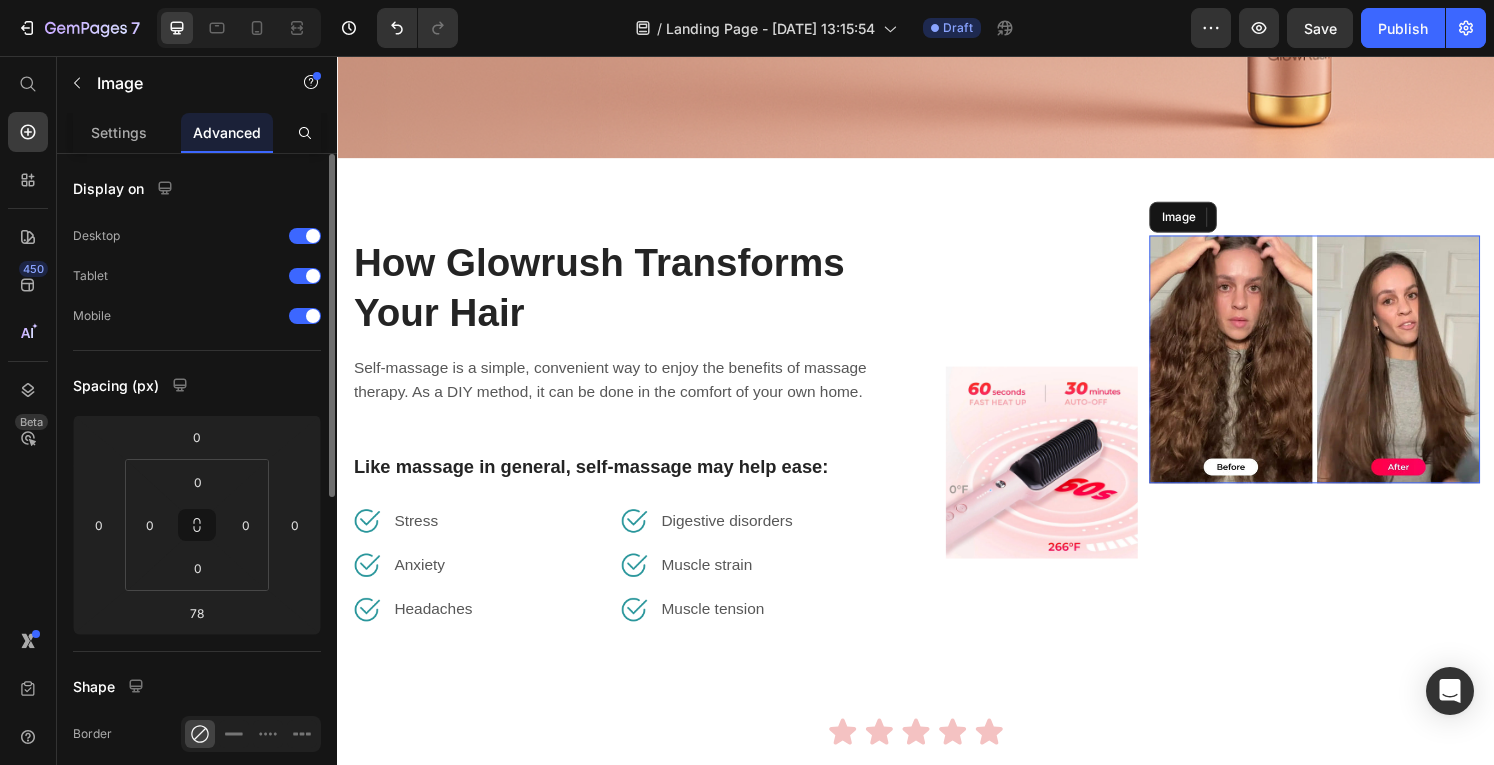click at bounding box center [1350, 370] 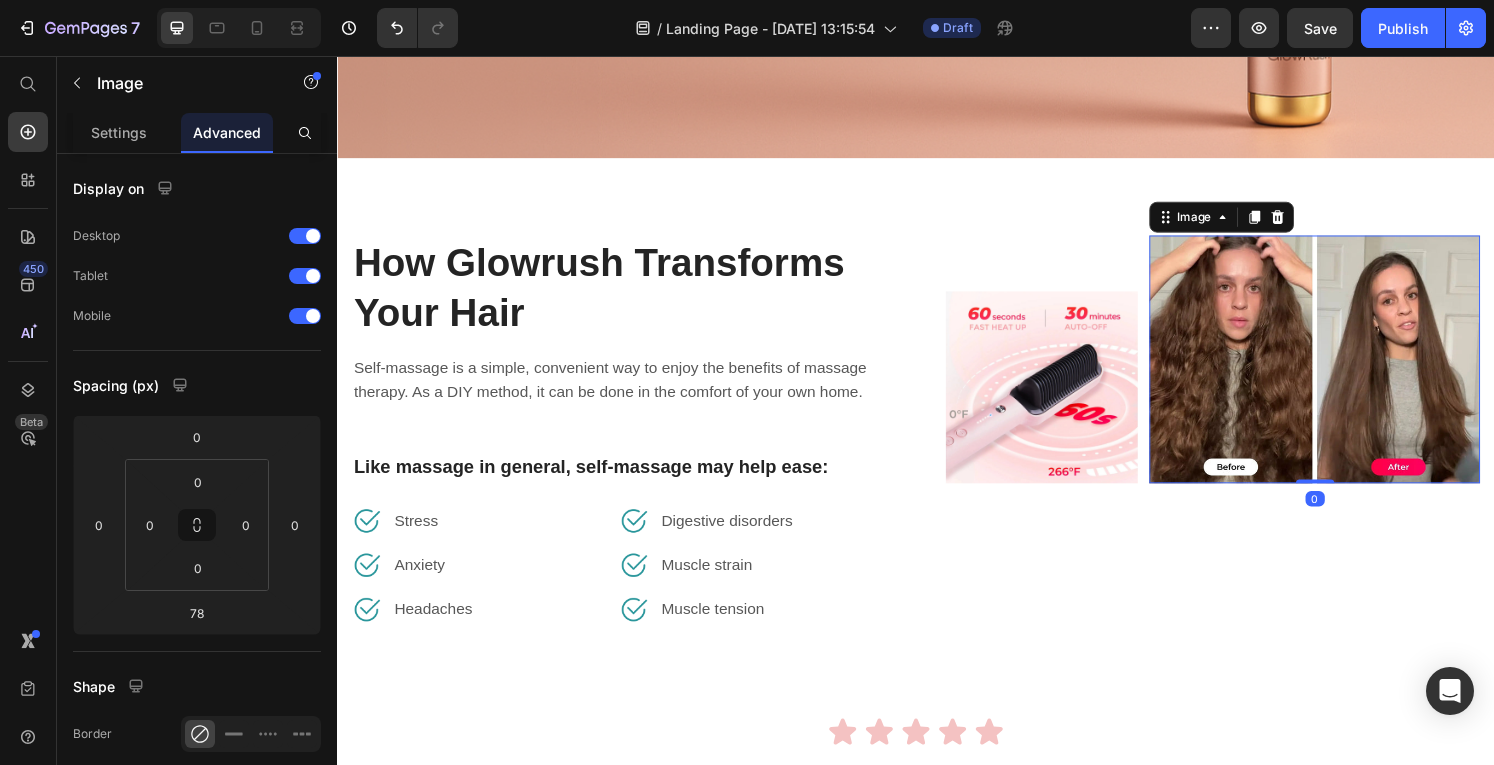 drag, startPoint x: 1337, startPoint y: 566, endPoint x: 1366, endPoint y: 438, distance: 131.24405 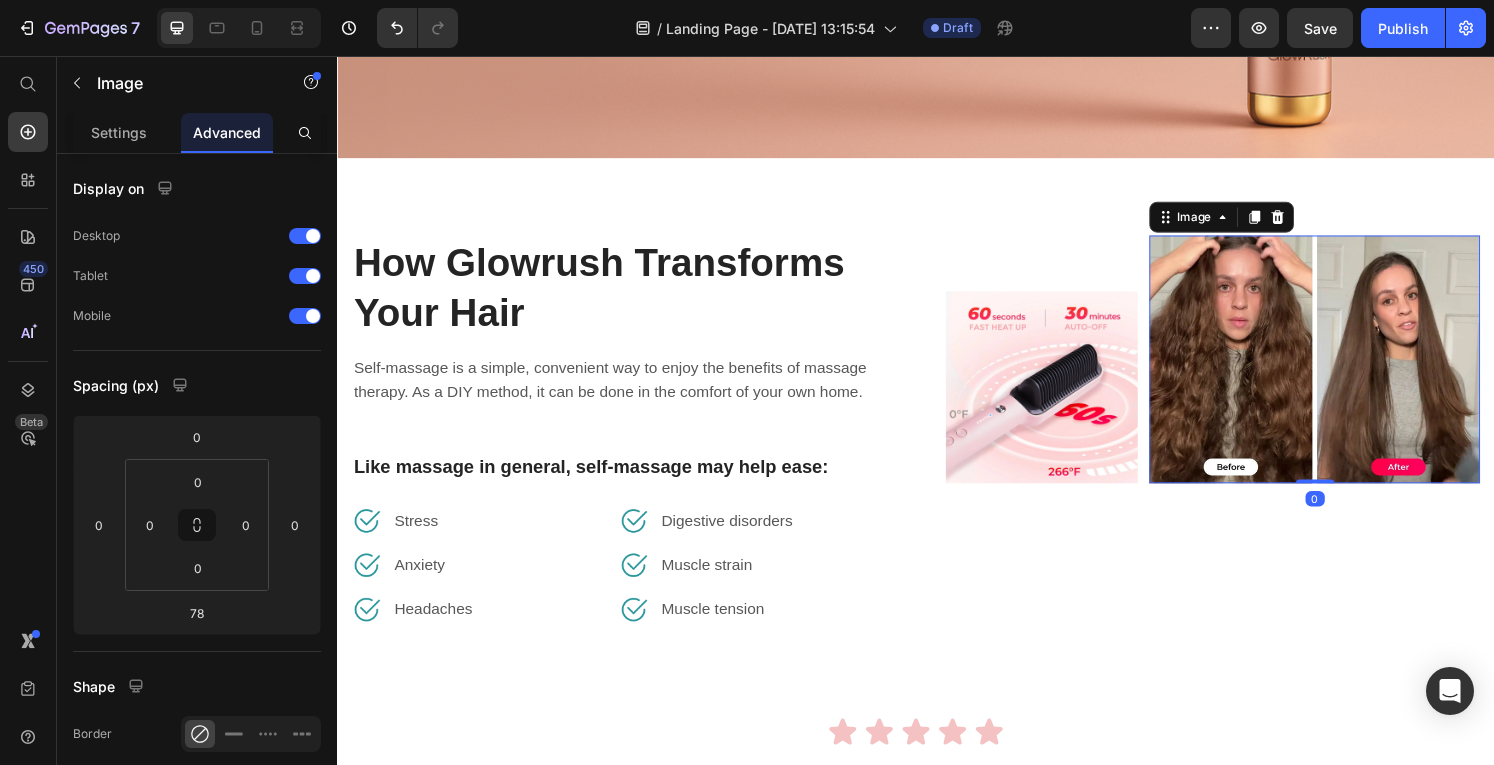 click on "Image   0" at bounding box center (1350, 370) 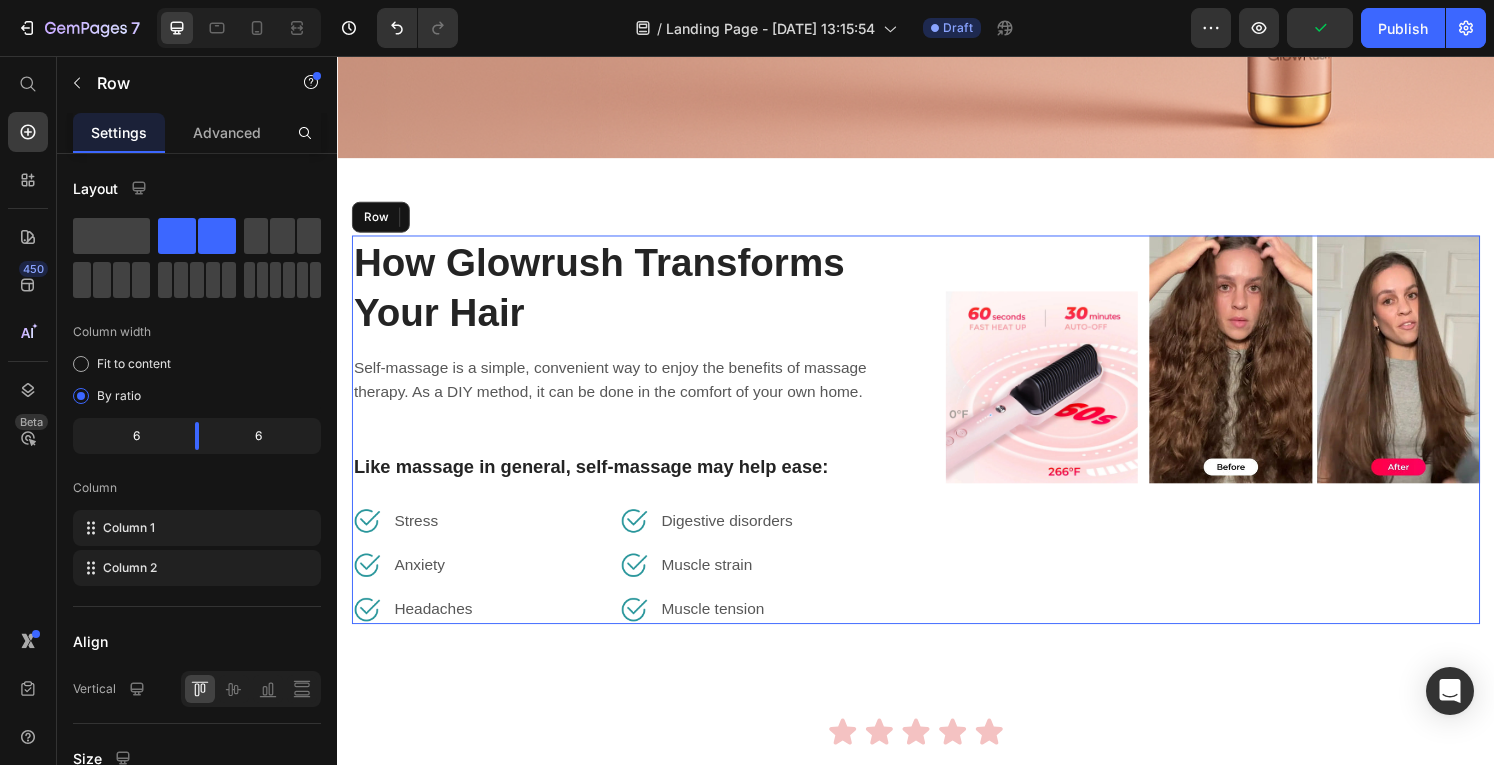 click on "Image Image   0 Row" at bounding box center (1245, 443) 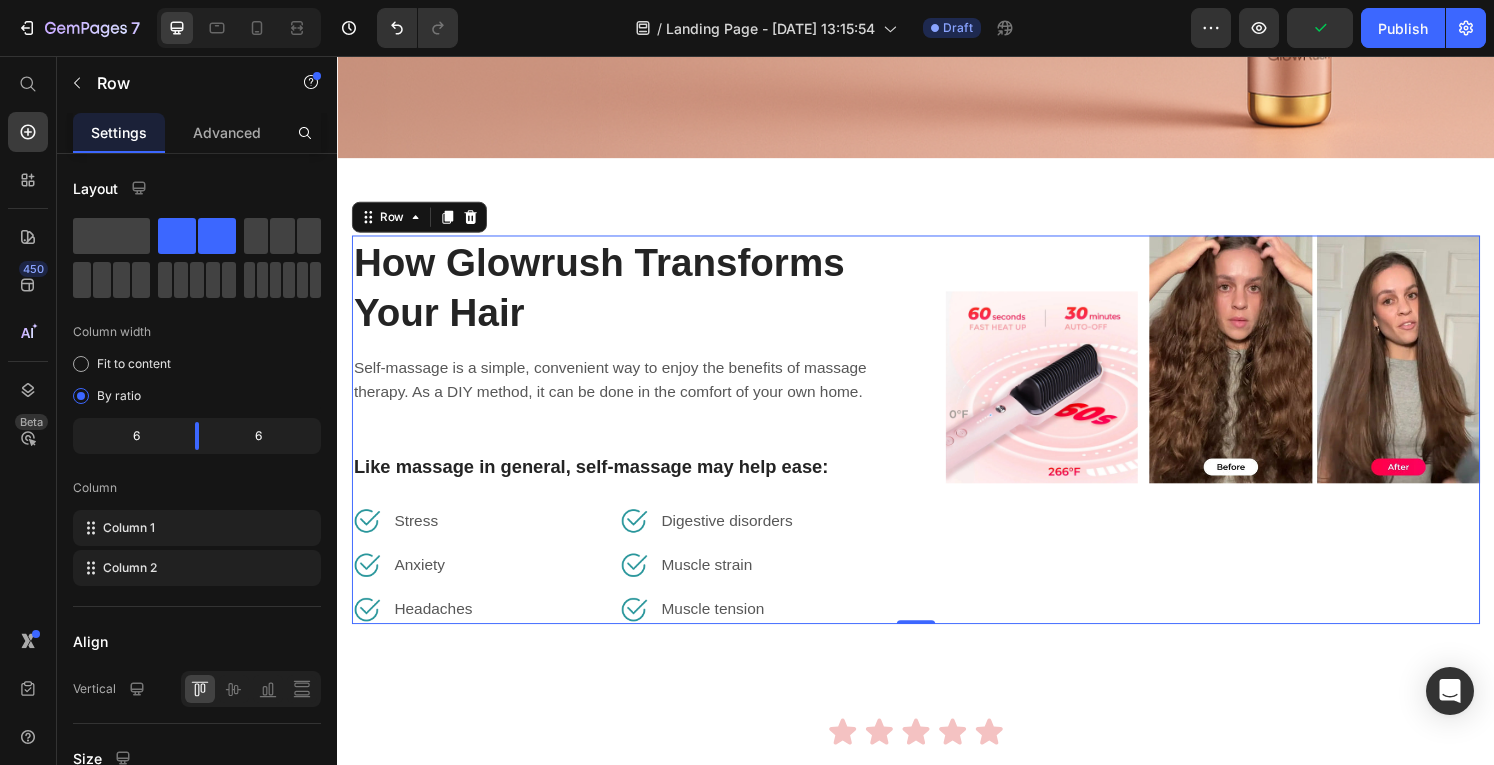 click on "Image Image Row" at bounding box center (1245, 443) 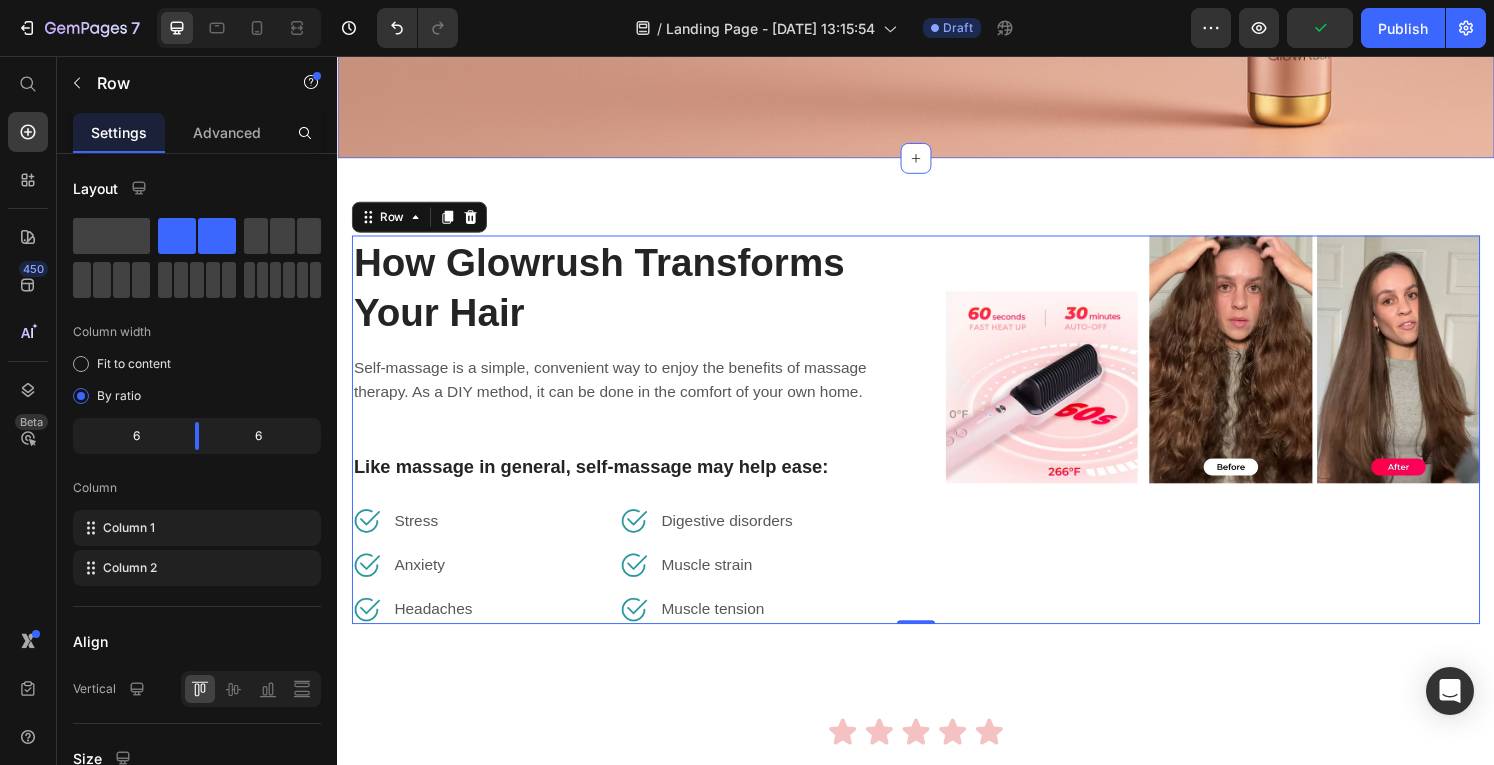 click on "Drop element here
Drop element here Row Discover Salon-Smooth Hair in Minutes Heading Your all-in-one Ionic Smoothing Brush. Safe. Fast. Gorgeous. Text Block GET YOURS NOW Button As Featured In Text Block Image Image Image Row Row Section 1" at bounding box center [937, -229] 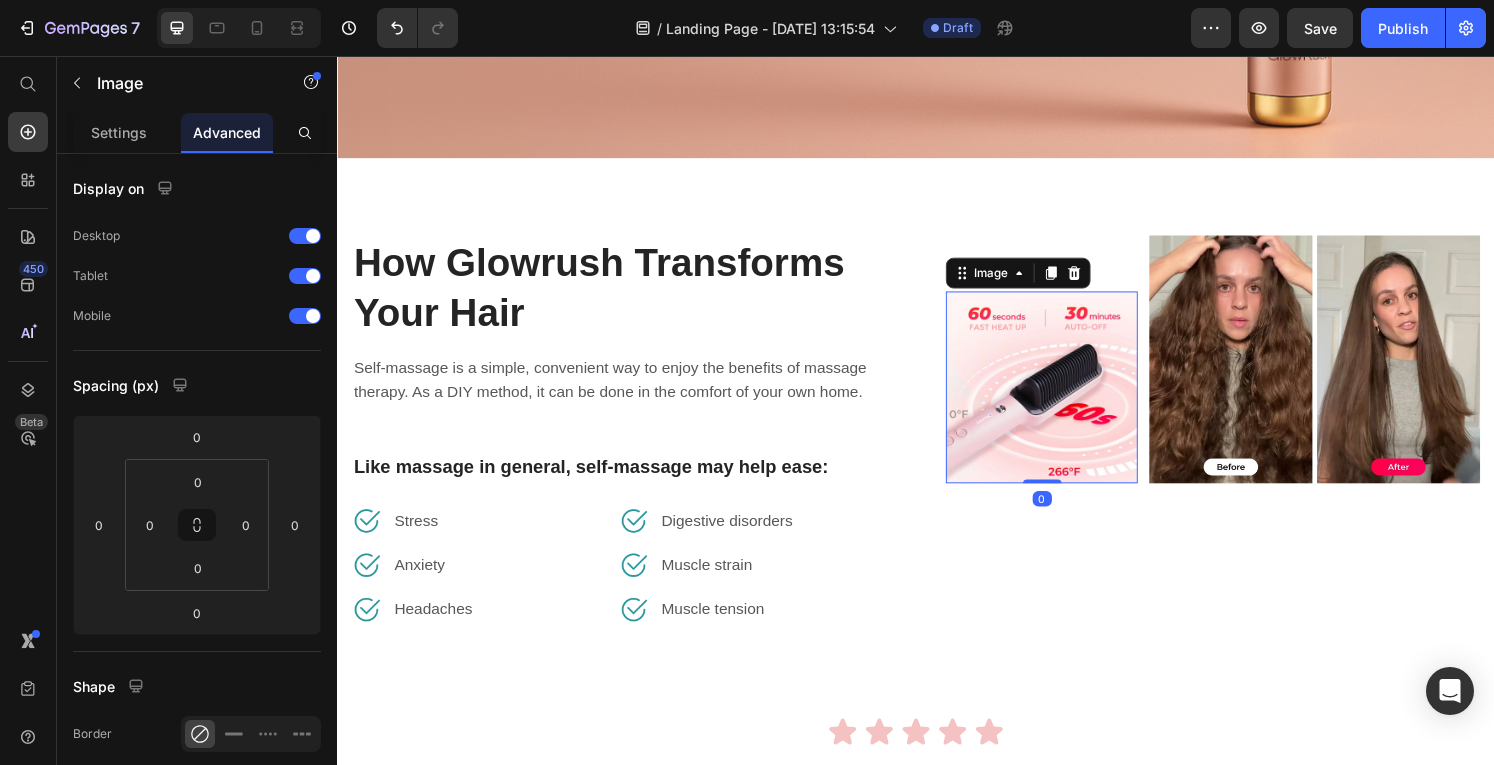 click at bounding box center (1067, 399) 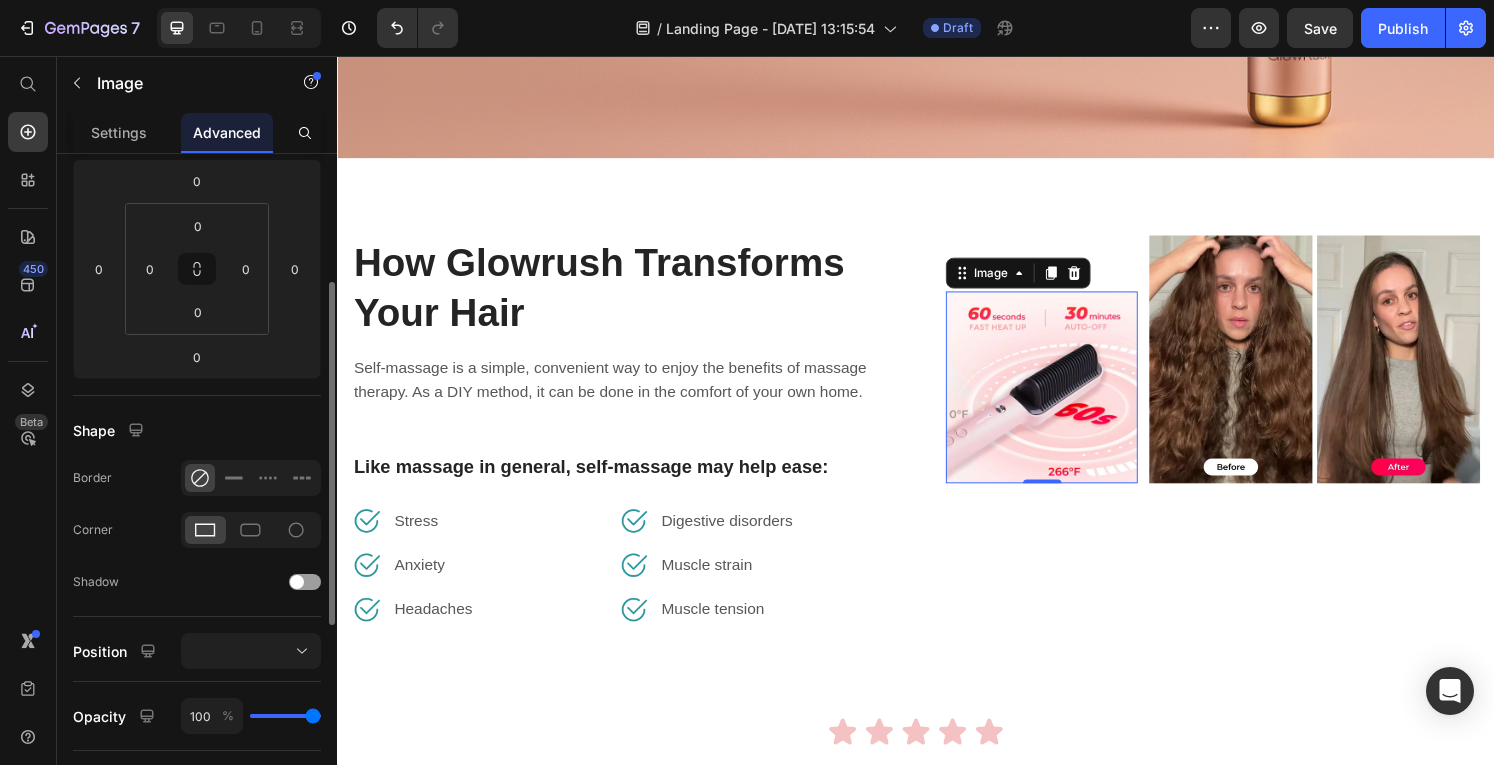 scroll, scrollTop: 248, scrollLeft: 0, axis: vertical 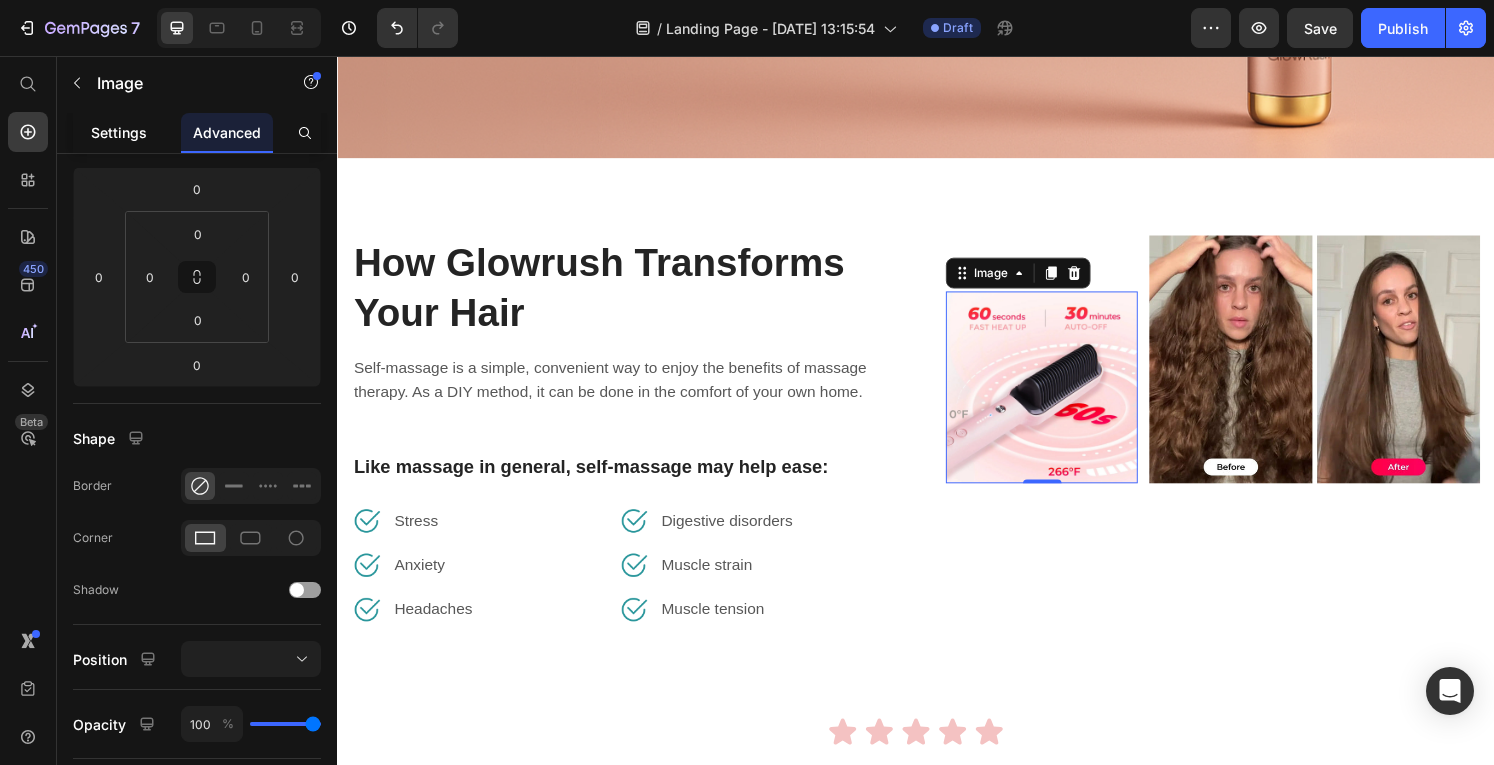 click on "Settings" 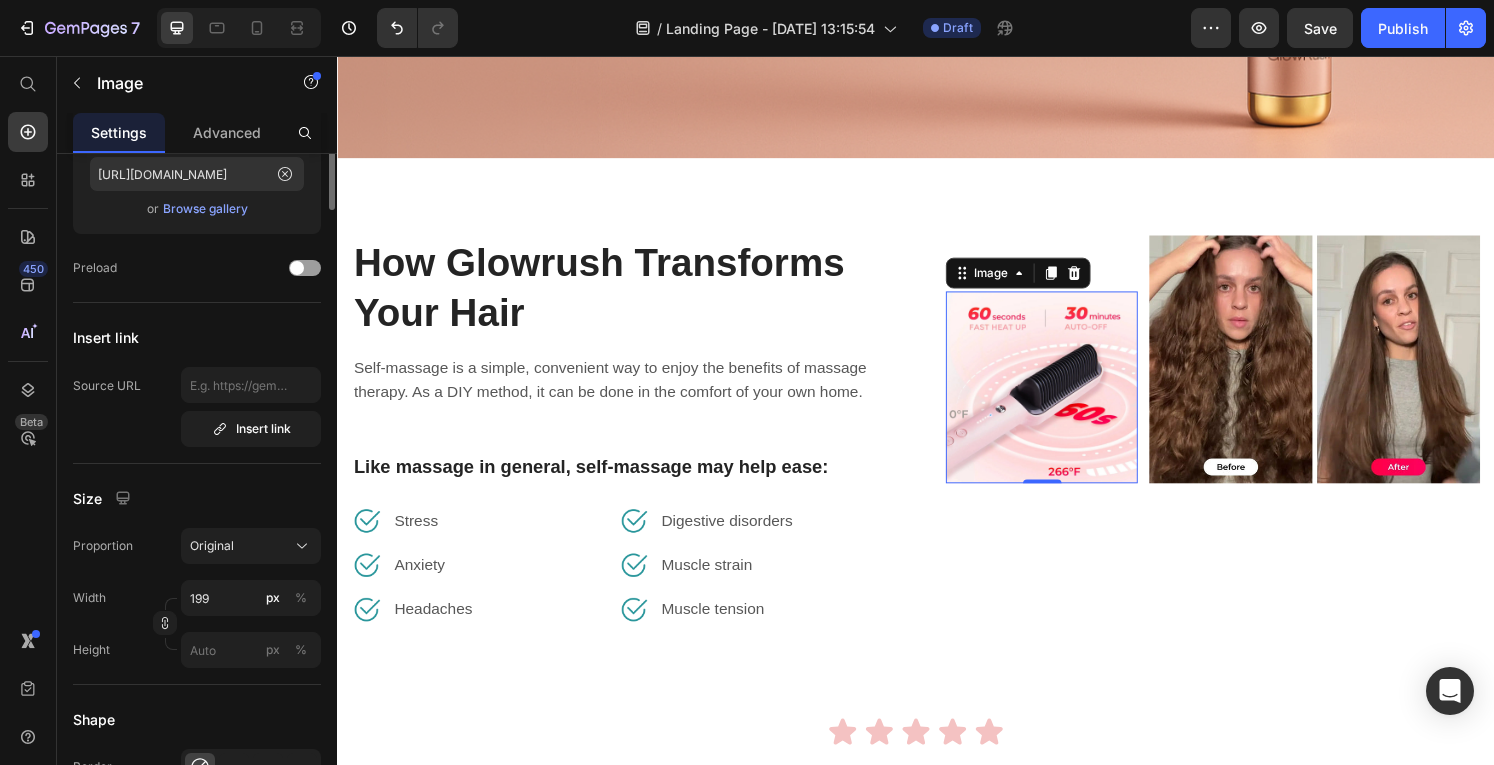 scroll, scrollTop: 0, scrollLeft: 0, axis: both 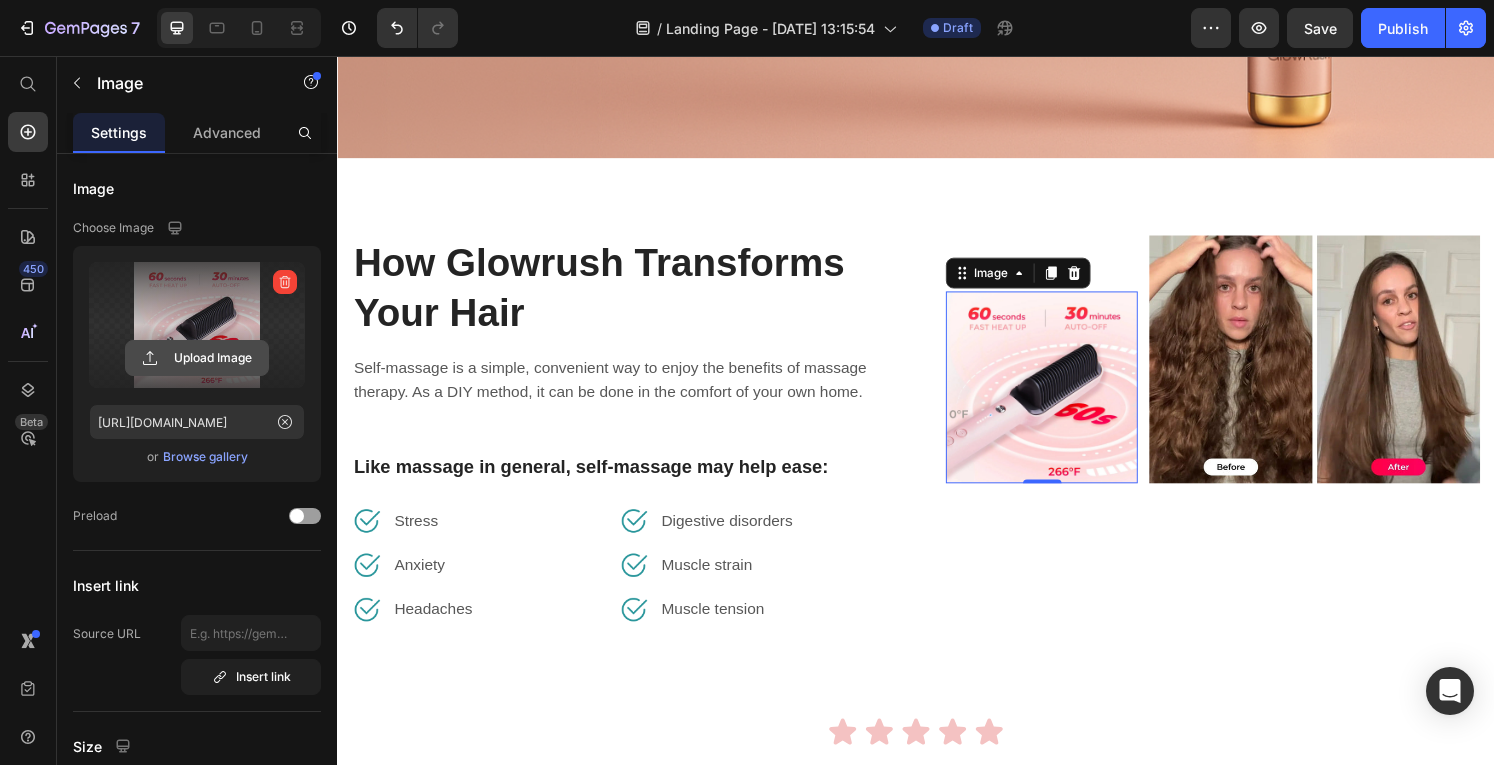 click 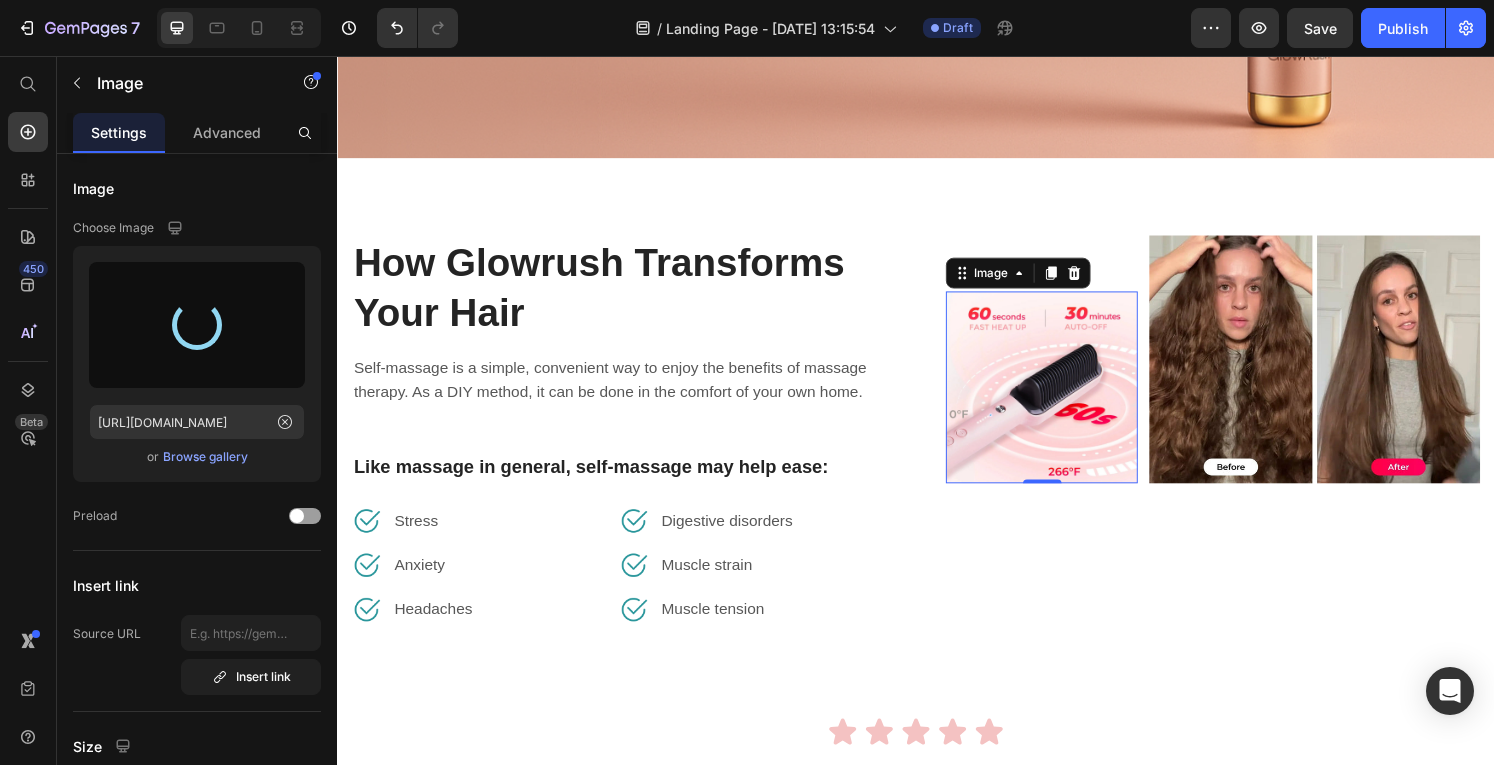 type on "[URL][DOMAIN_NAME]" 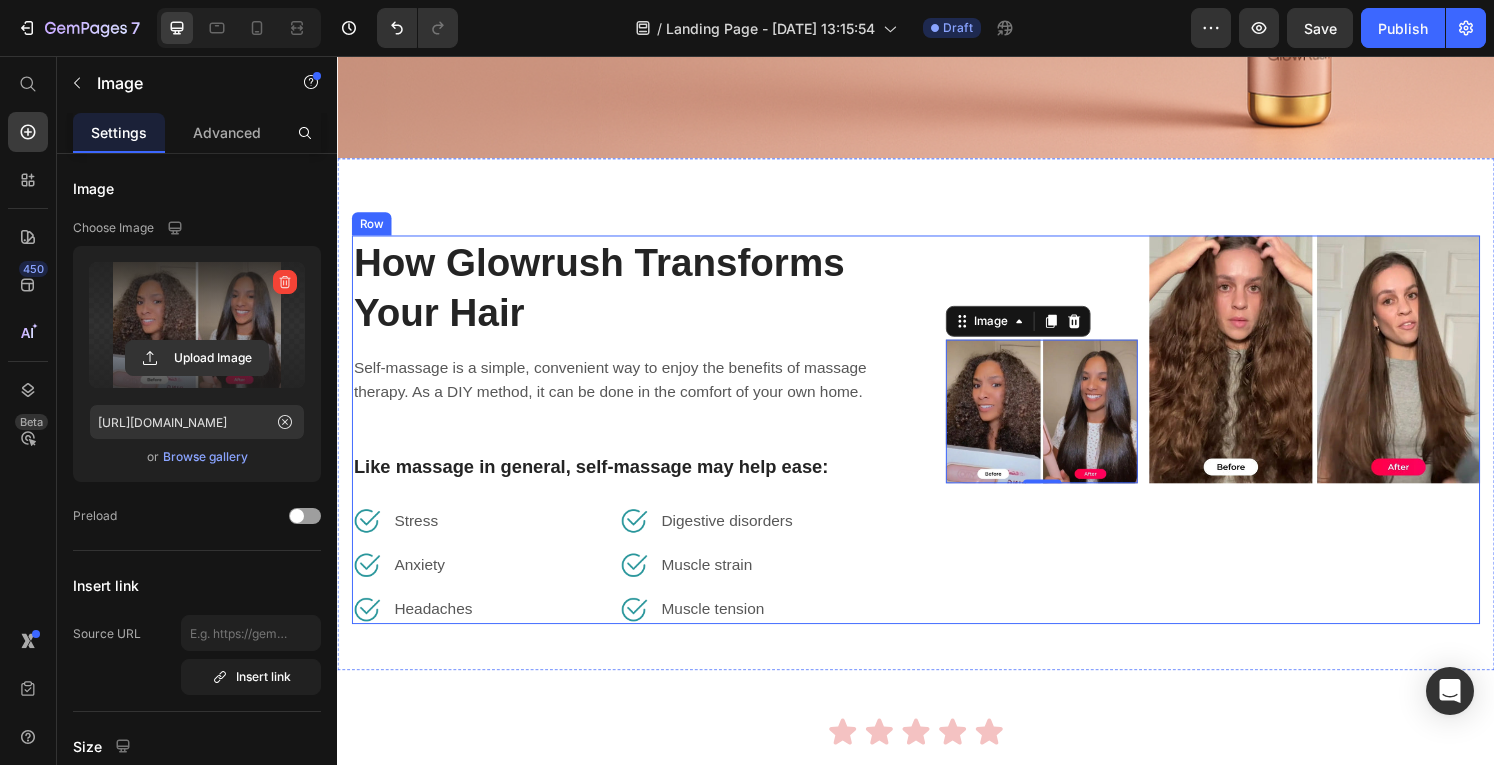 click on "Image   0 Image Row" at bounding box center (1245, 443) 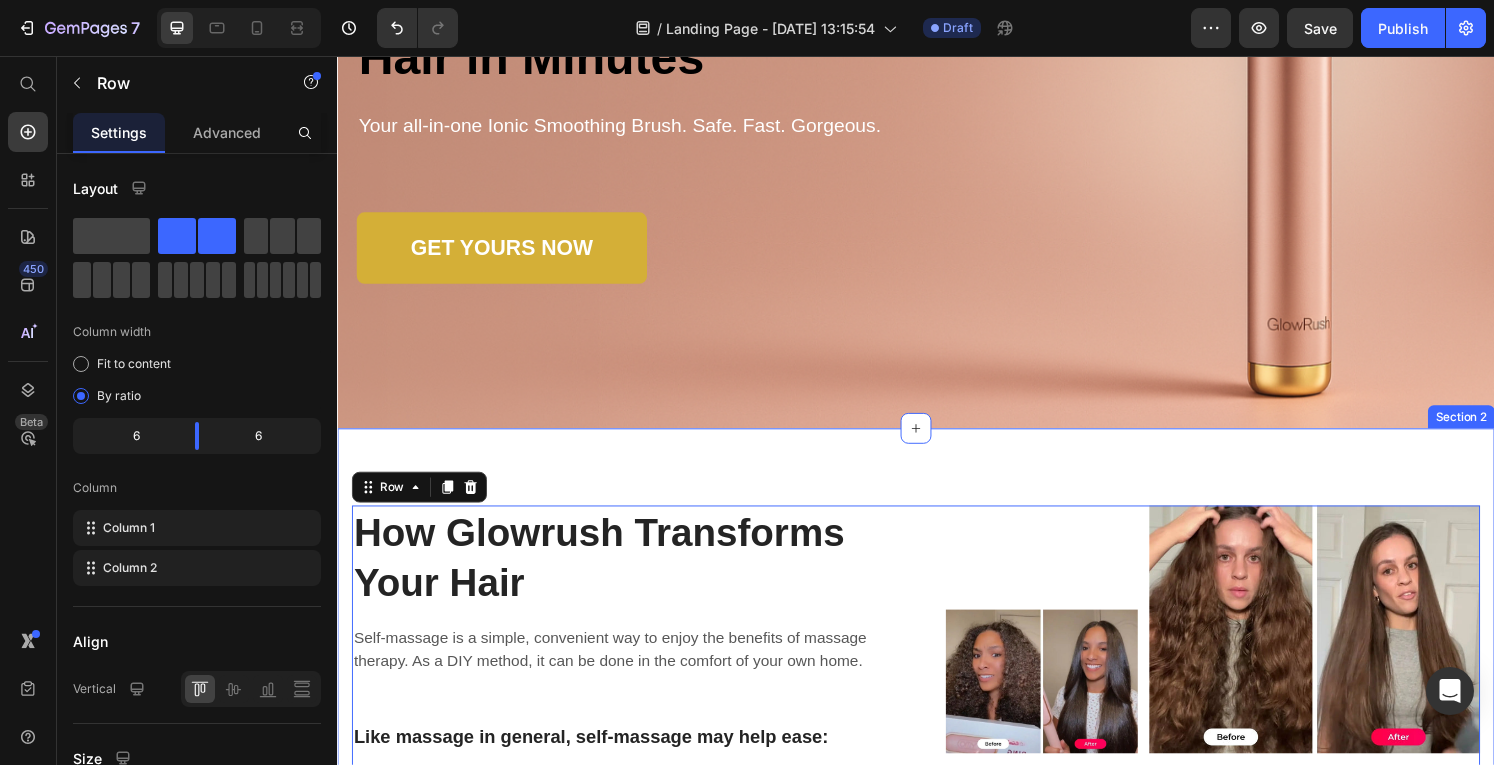 scroll, scrollTop: 596, scrollLeft: 0, axis: vertical 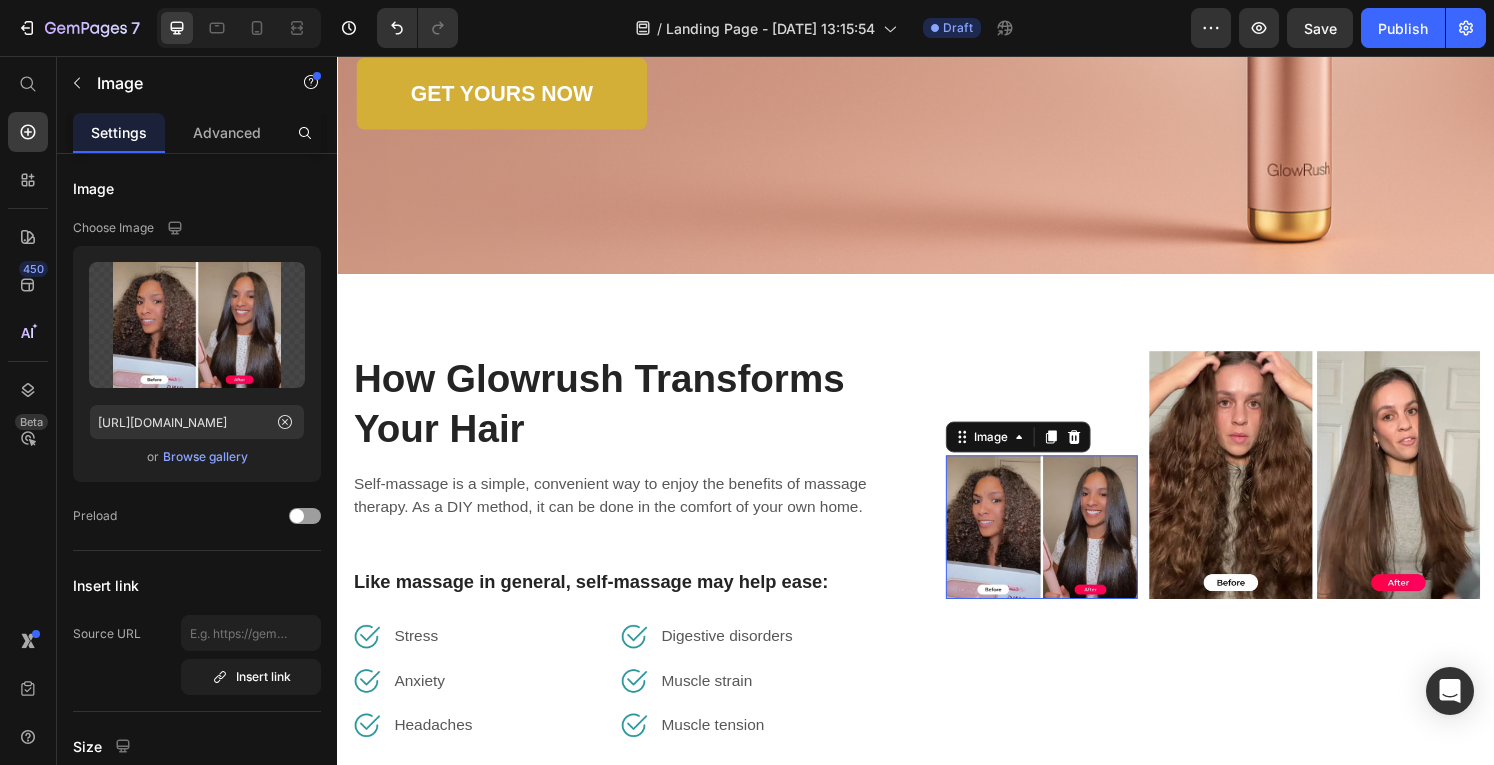 click at bounding box center (1067, 544) 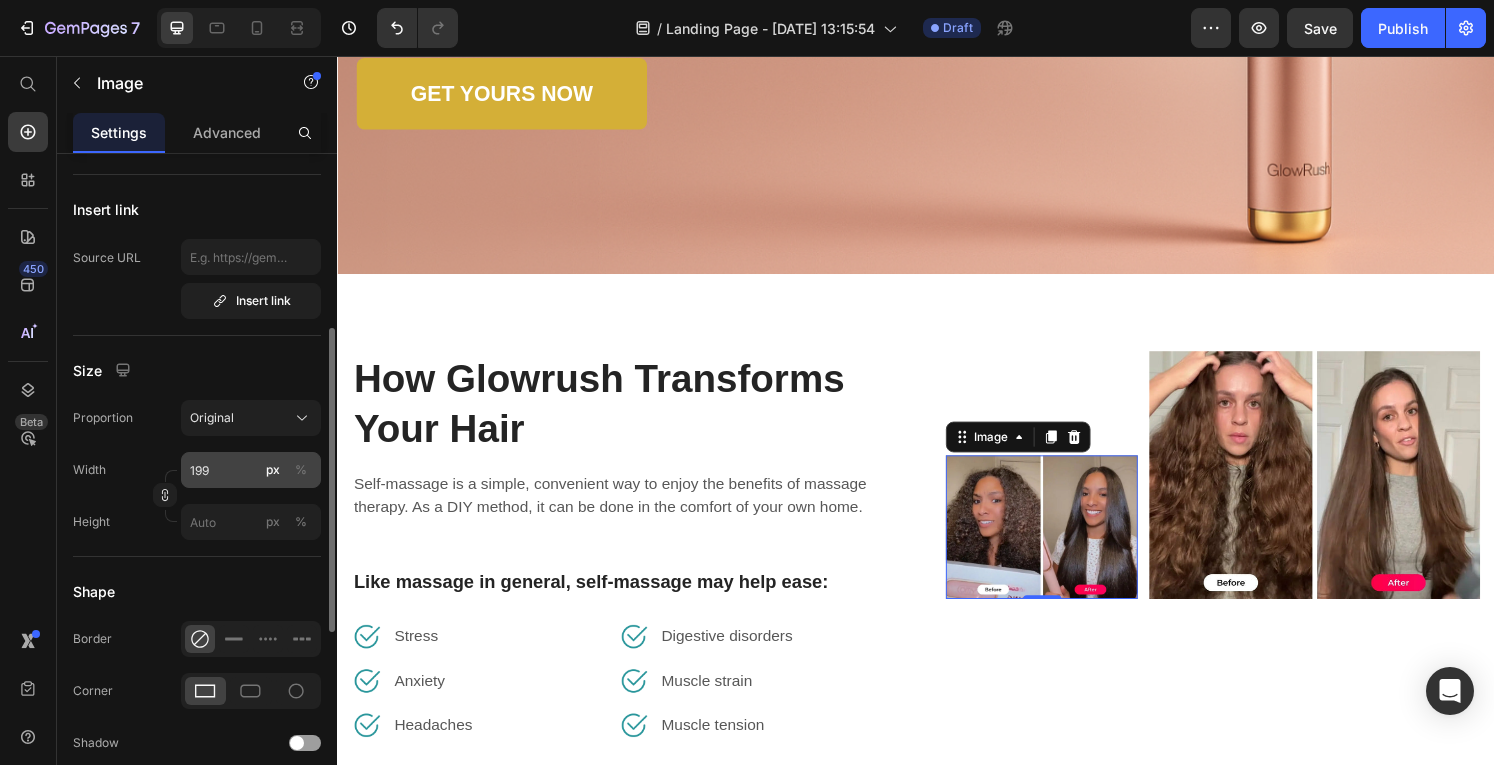 scroll, scrollTop: 378, scrollLeft: 0, axis: vertical 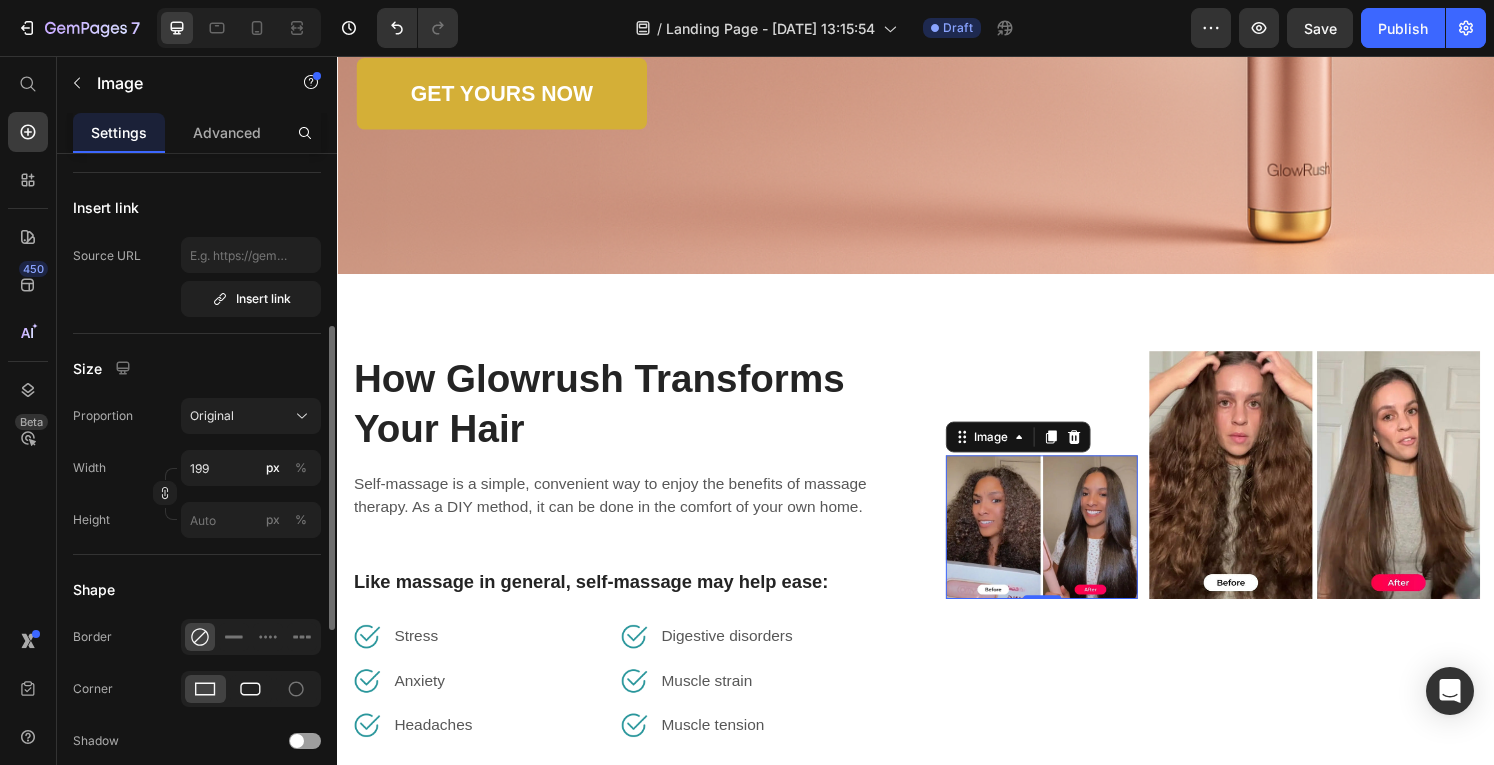 click 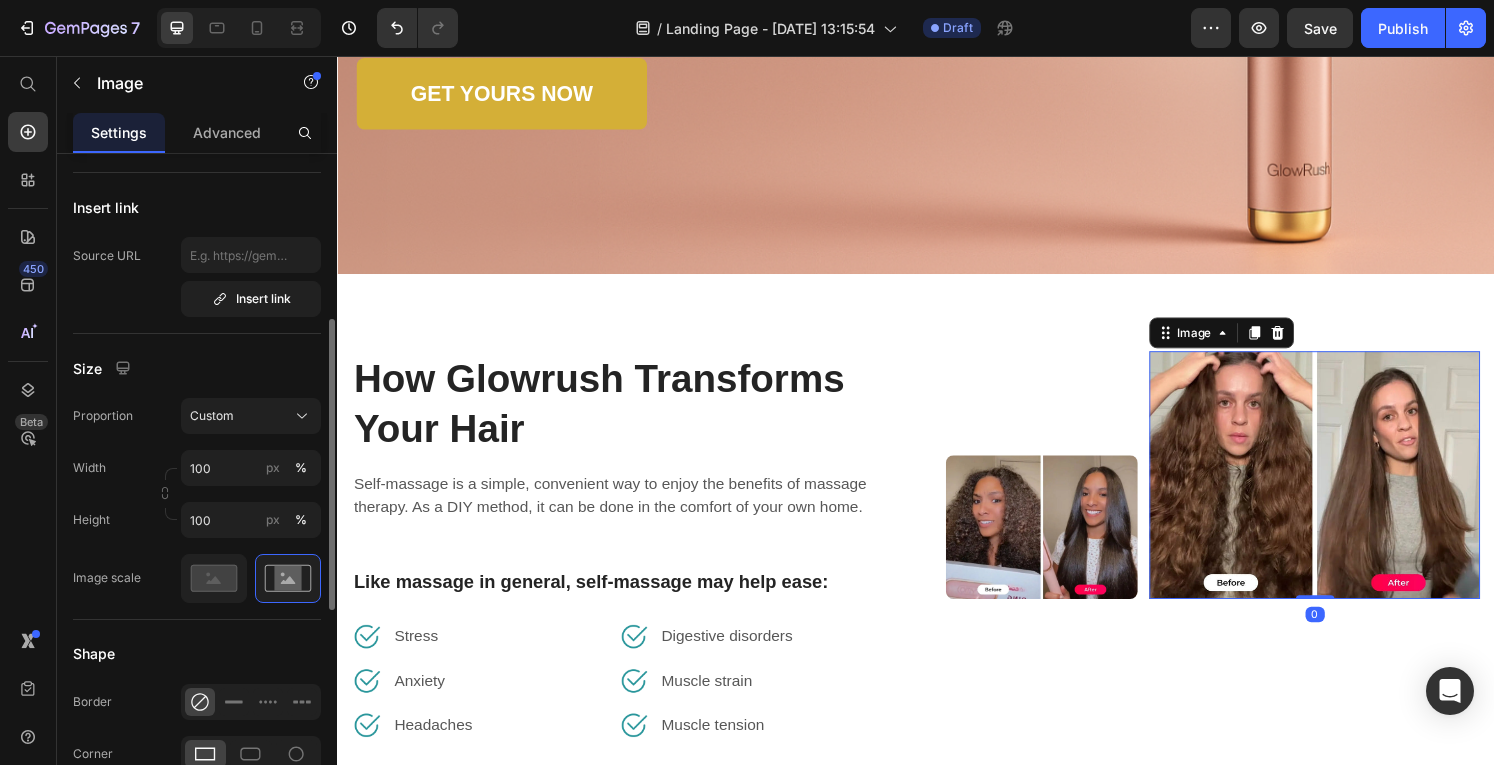 click at bounding box center [1350, 490] 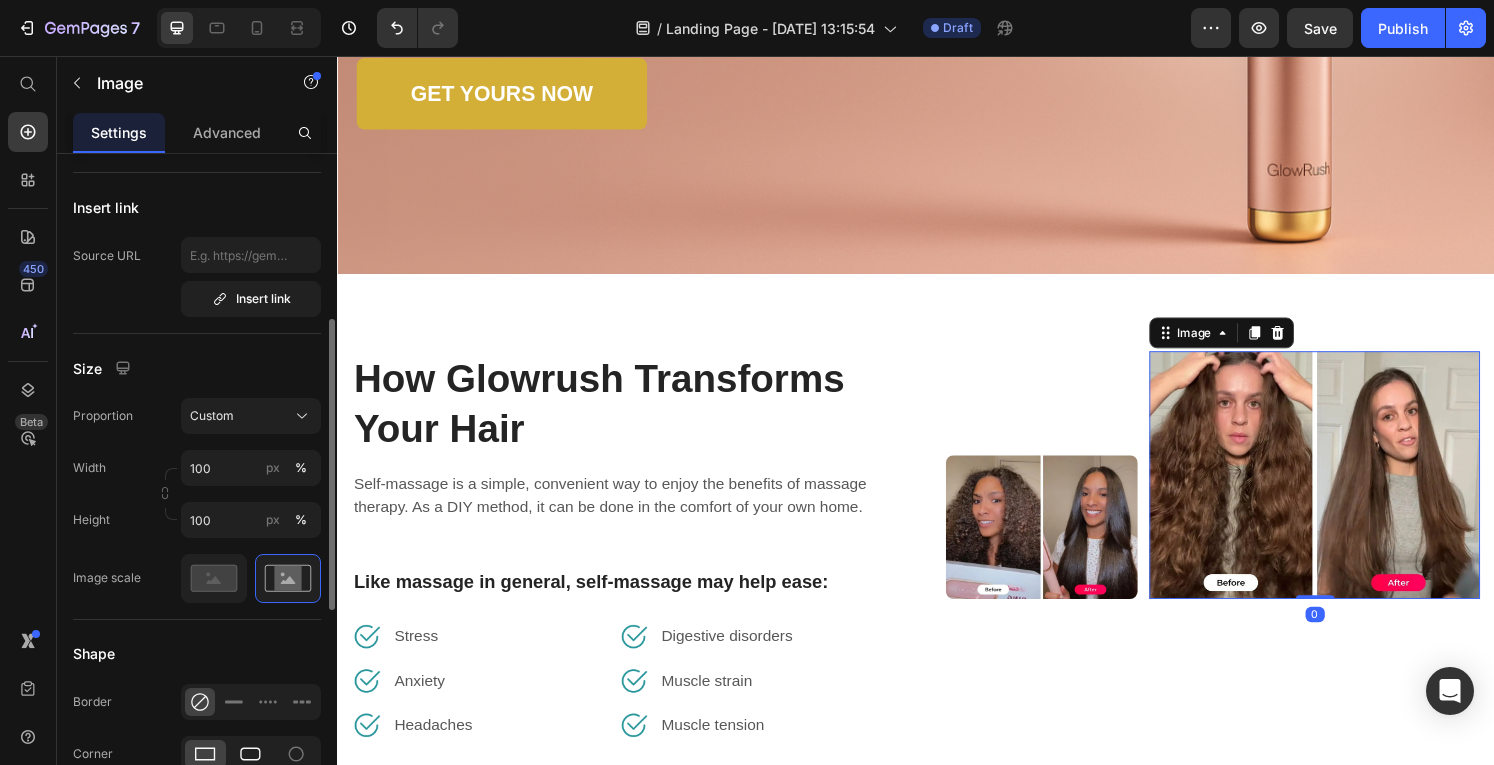 click 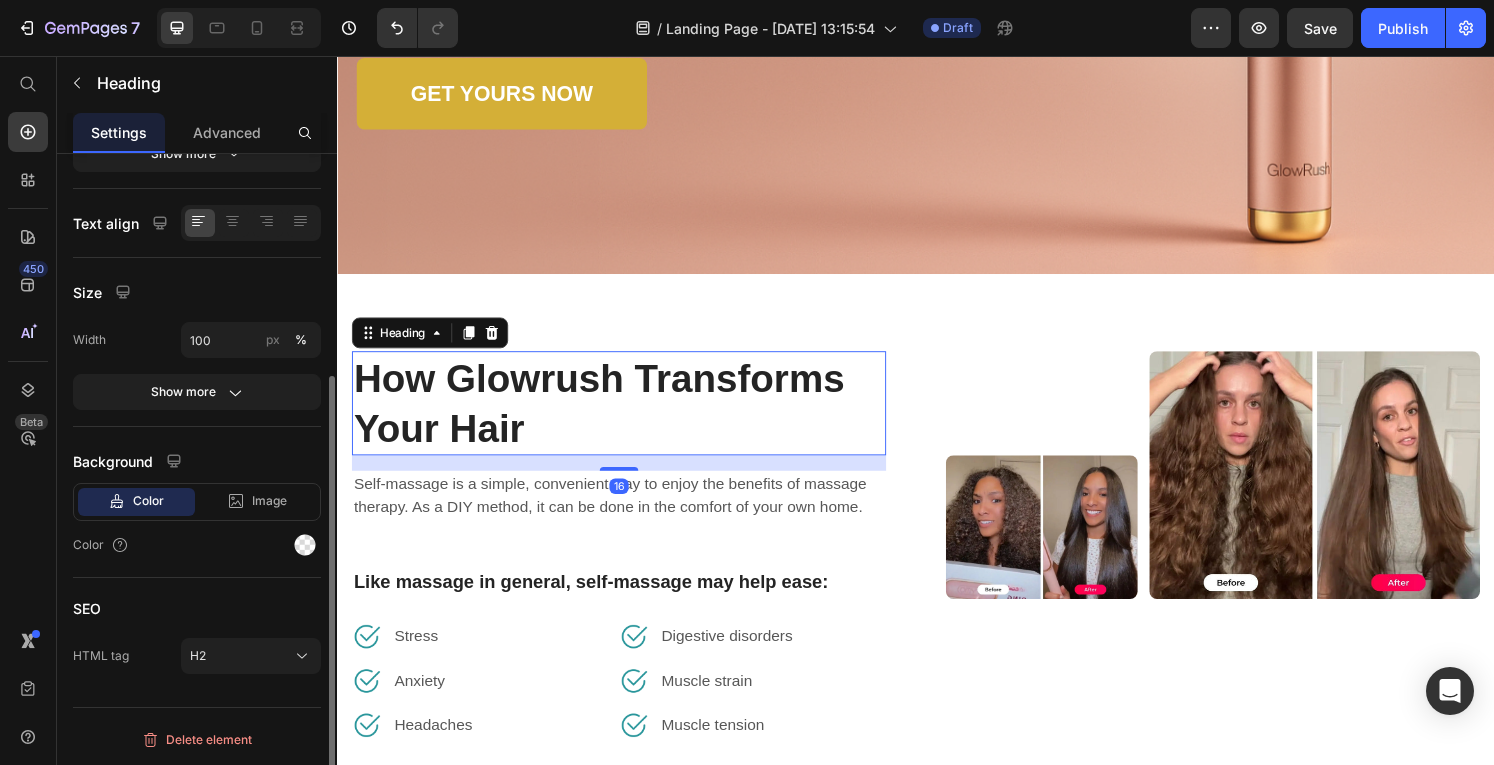 click on "How Glowrush Transforms Your Hair" at bounding box center (629, 416) 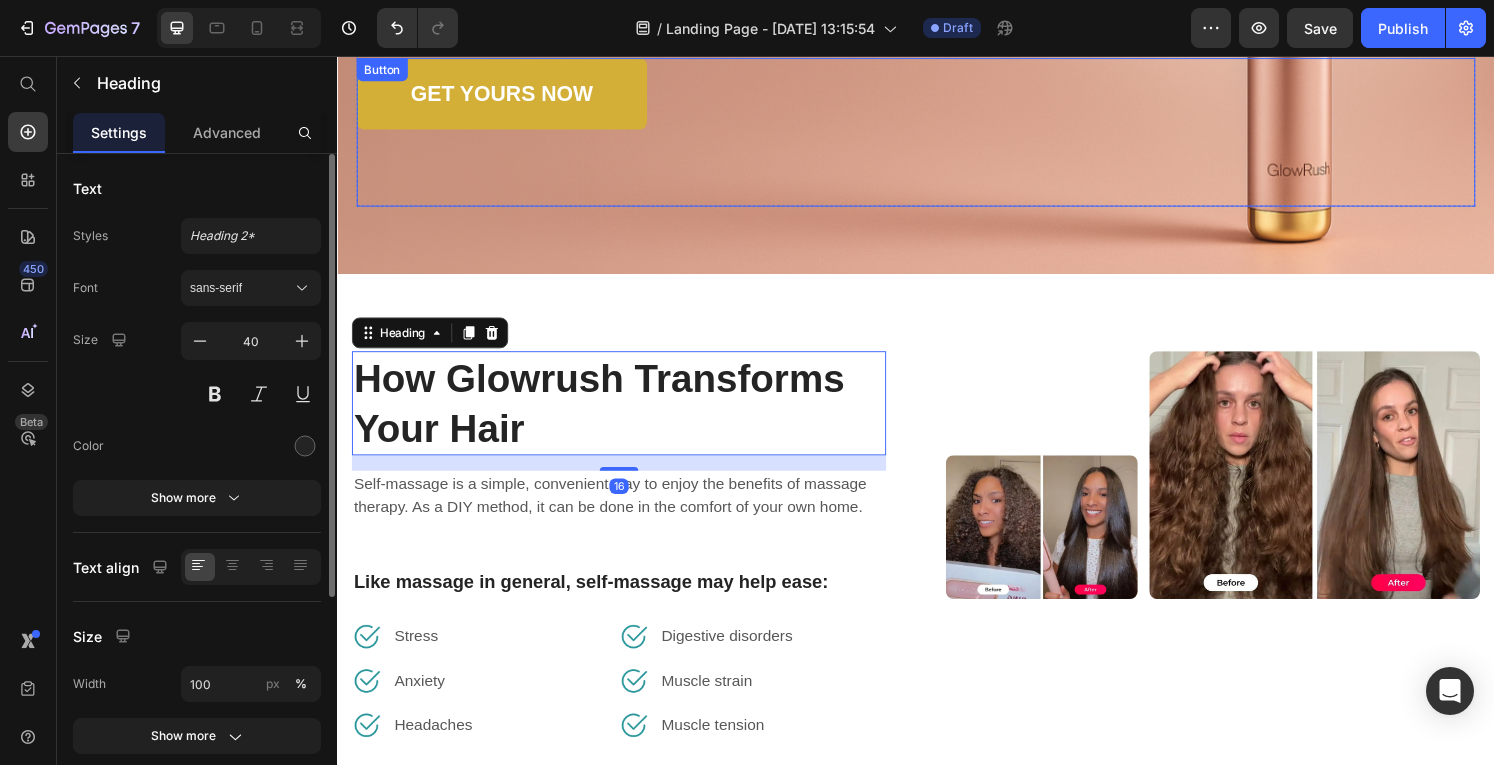 click on "GET YOURS NOW Button" at bounding box center (937, 135) 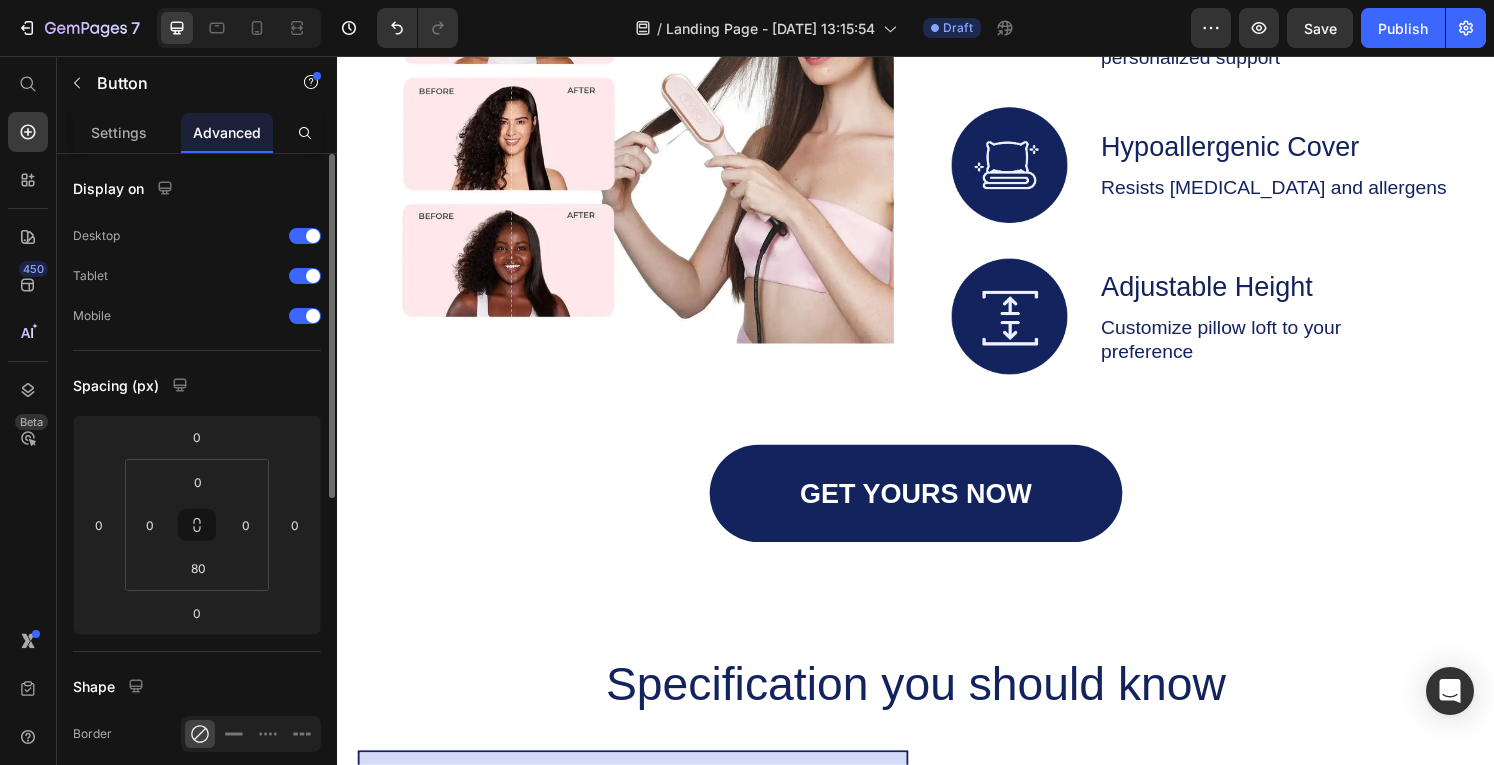 scroll, scrollTop: 3474, scrollLeft: 0, axis: vertical 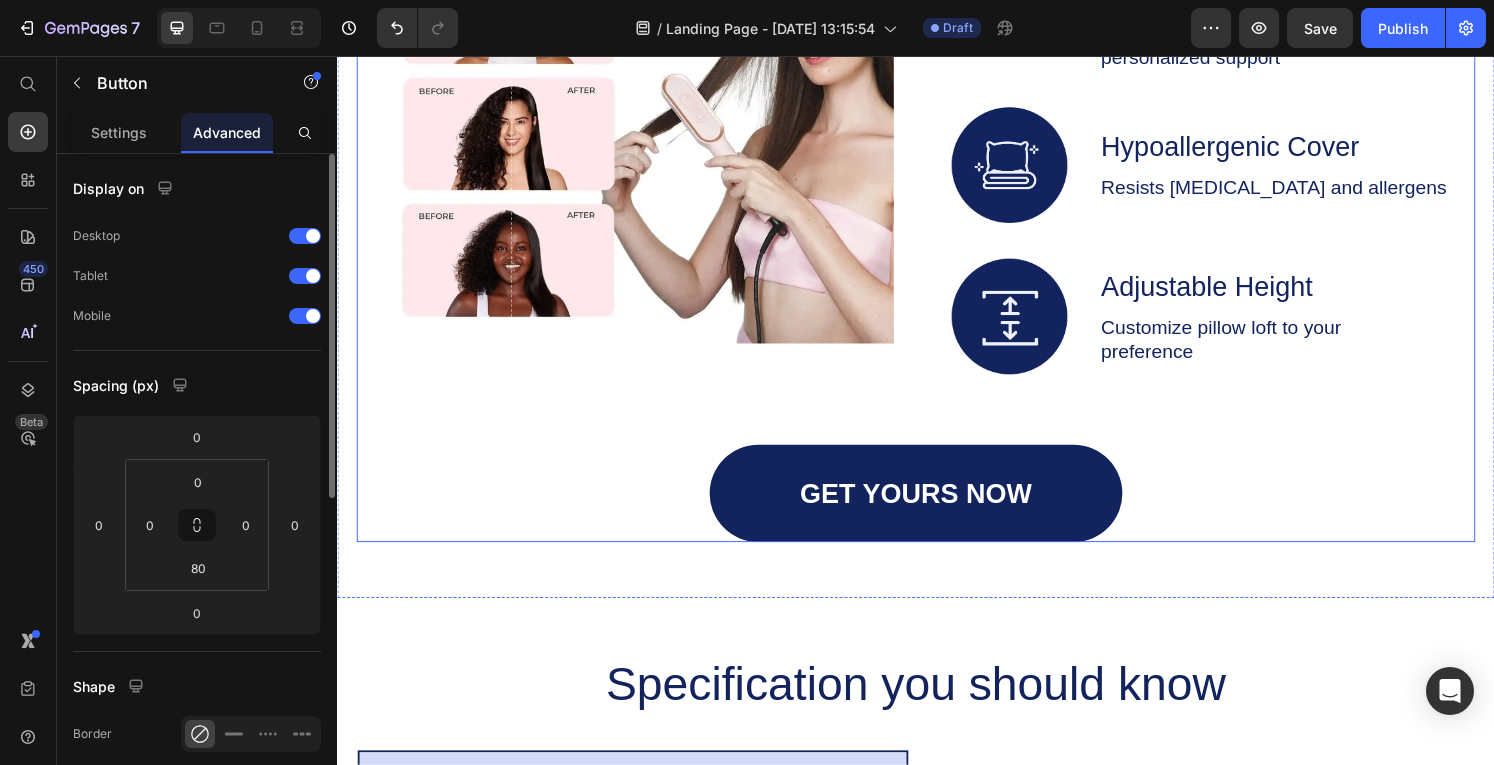 click on "Image Recommended by the doctors Heading Image [MEDICAL_DATA] Text Block Contours to your neck and head for personalized support Text Block Row Image Hypoallergenic Cover Text Block Resists [MEDICAL_DATA] and allergens Text Block Row Image Adjustable Height Text Block Customize pillow loft to your preference Text Block Row Row Row GET YOURS NOW Button" at bounding box center [937, 178] 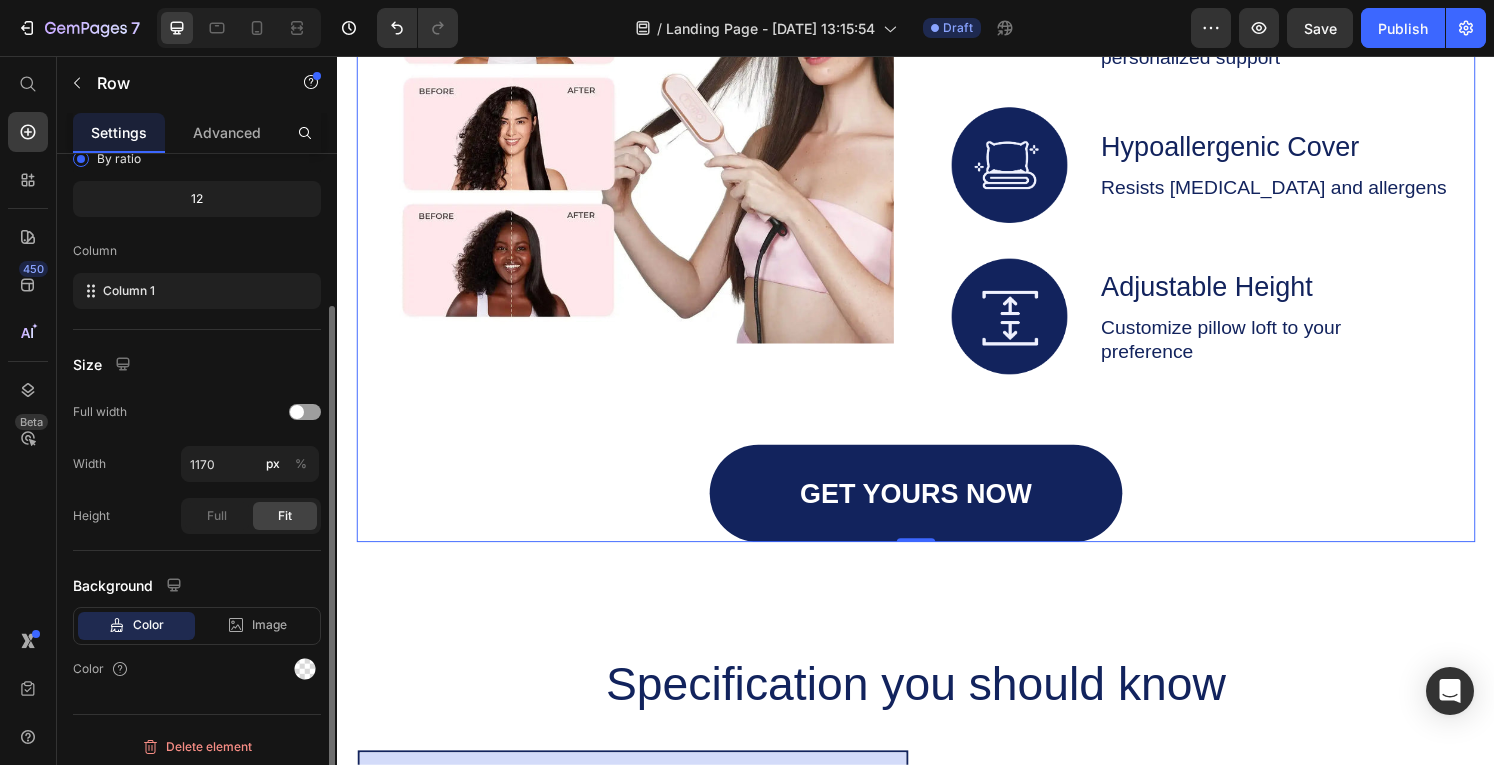 scroll, scrollTop: 242, scrollLeft: 0, axis: vertical 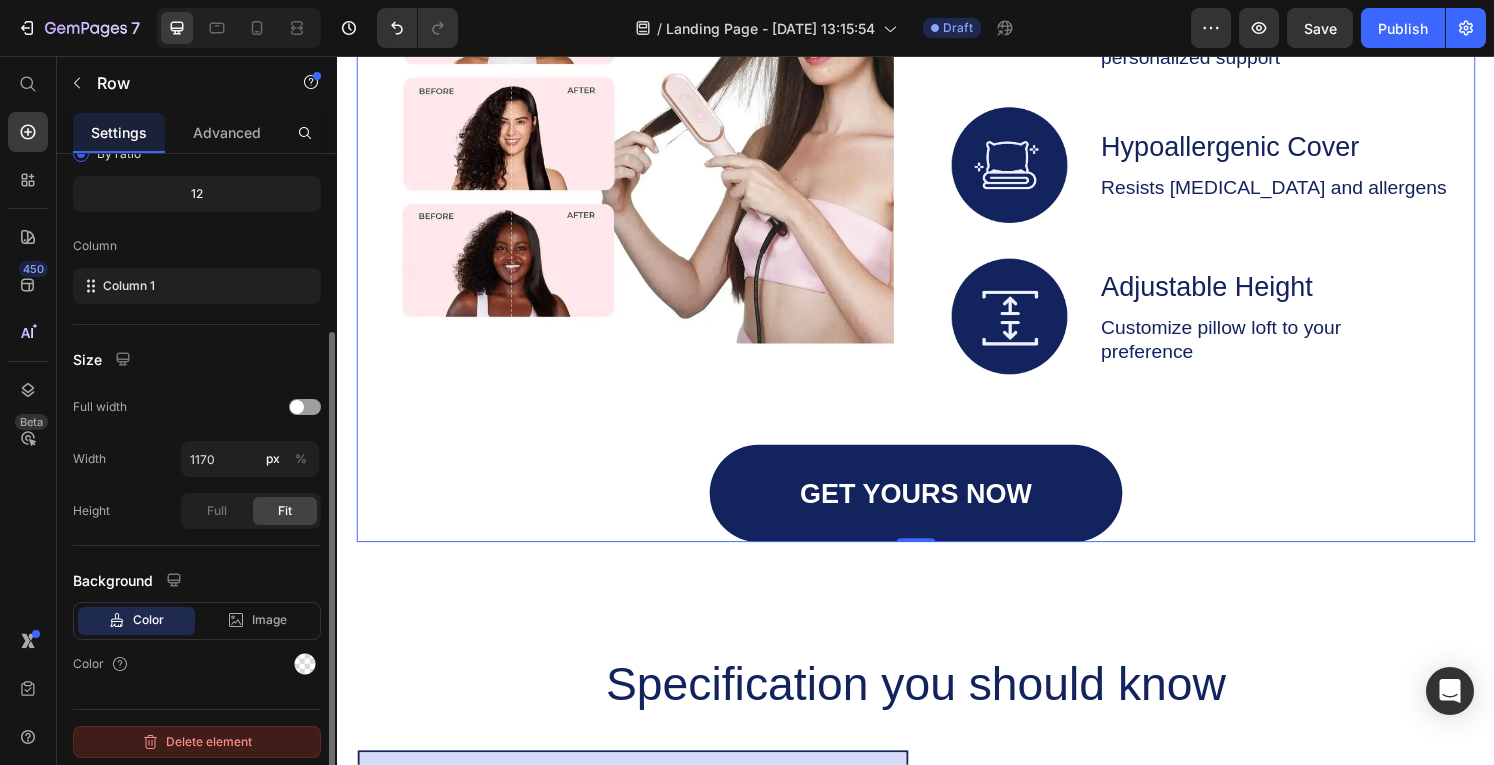 click on "Delete element" at bounding box center (197, 742) 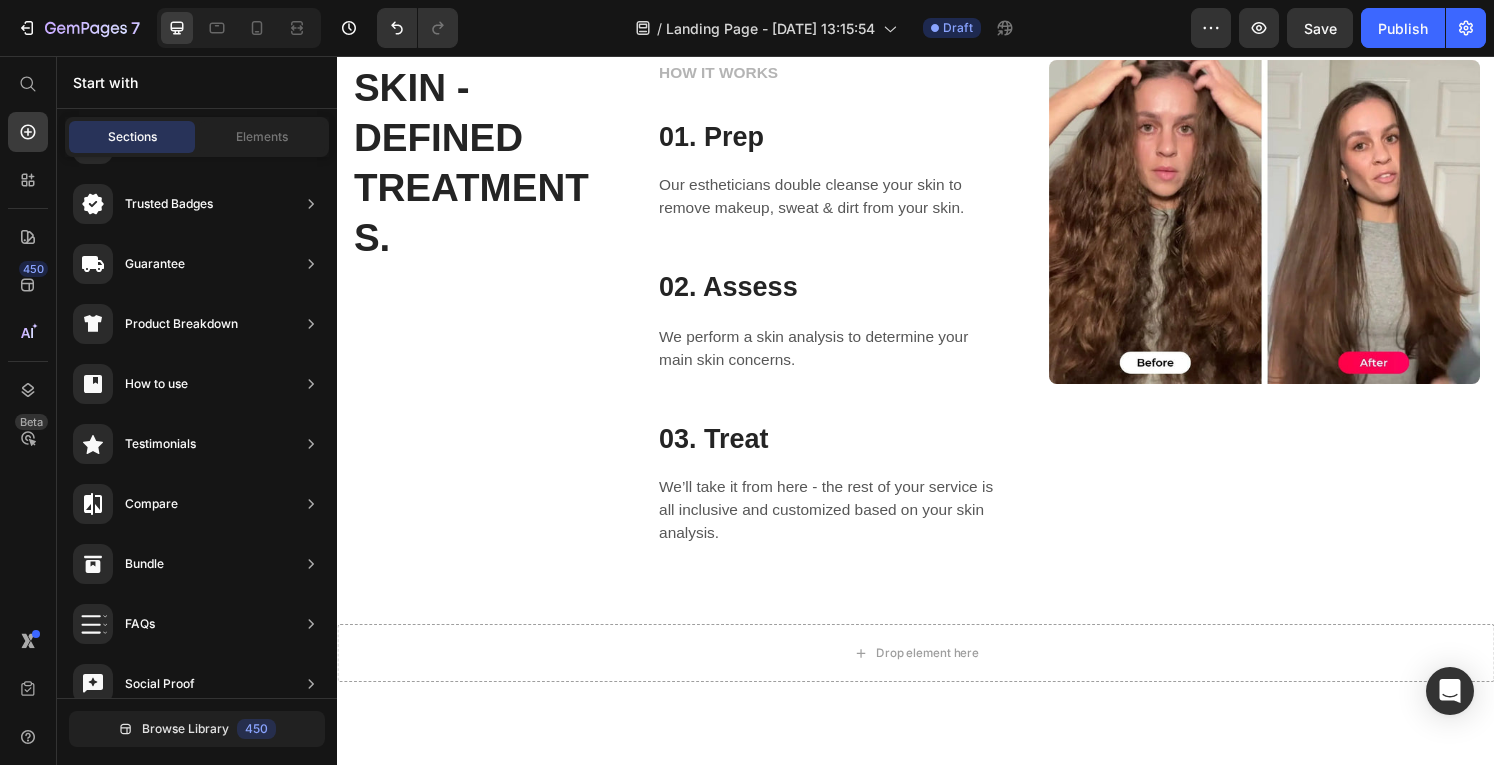 scroll, scrollTop: 2240, scrollLeft: 0, axis: vertical 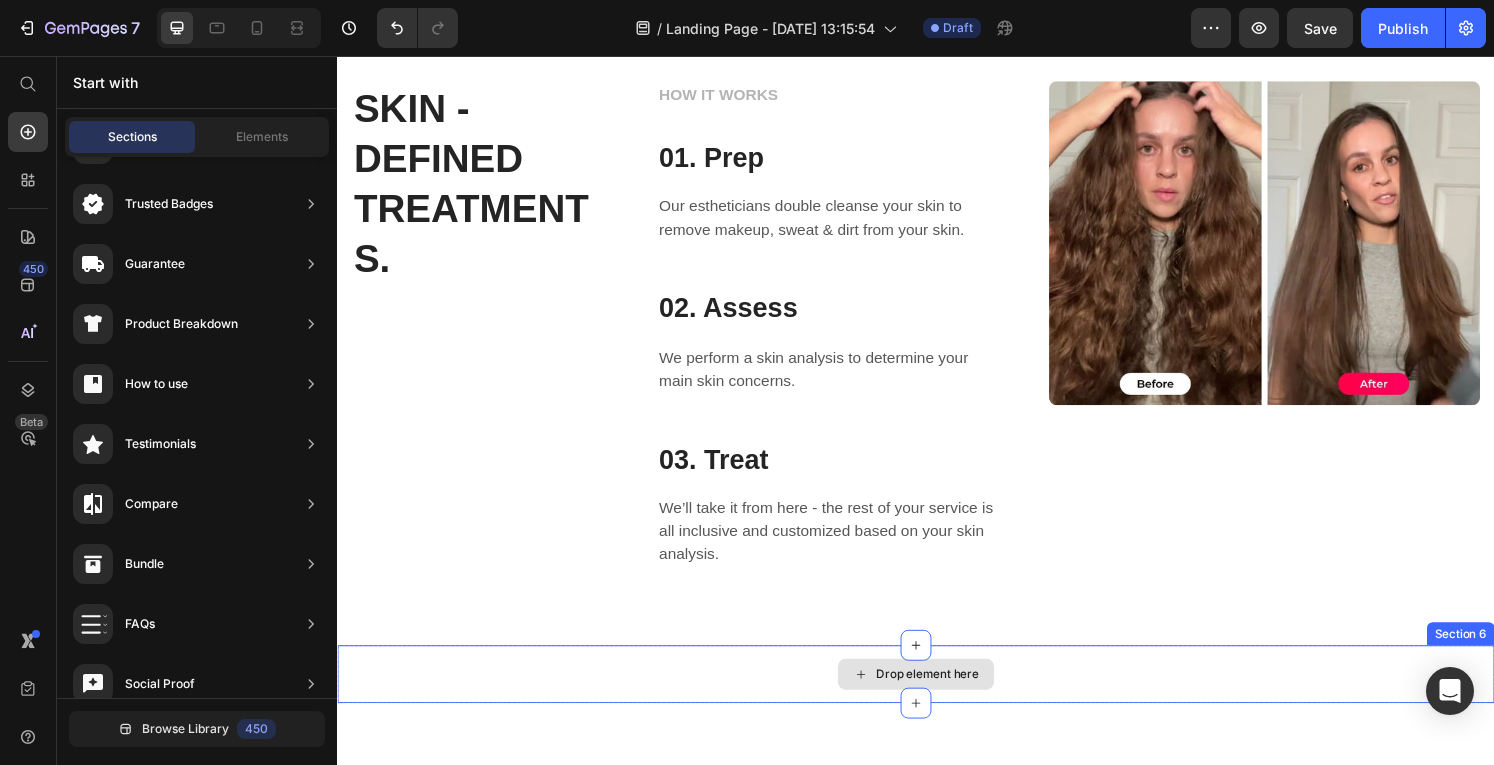 click on "Drop element here" at bounding box center [937, 697] 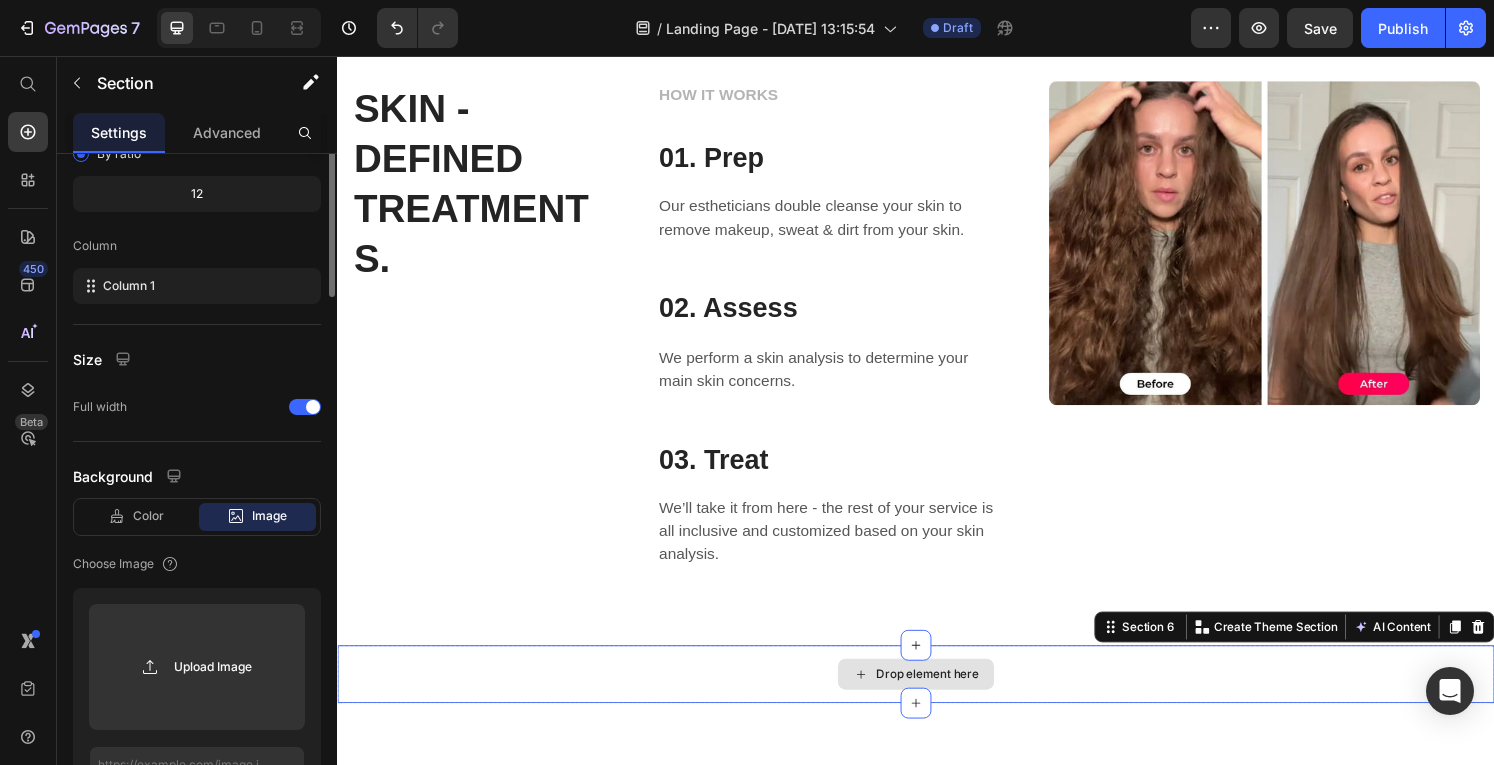 scroll, scrollTop: 0, scrollLeft: 0, axis: both 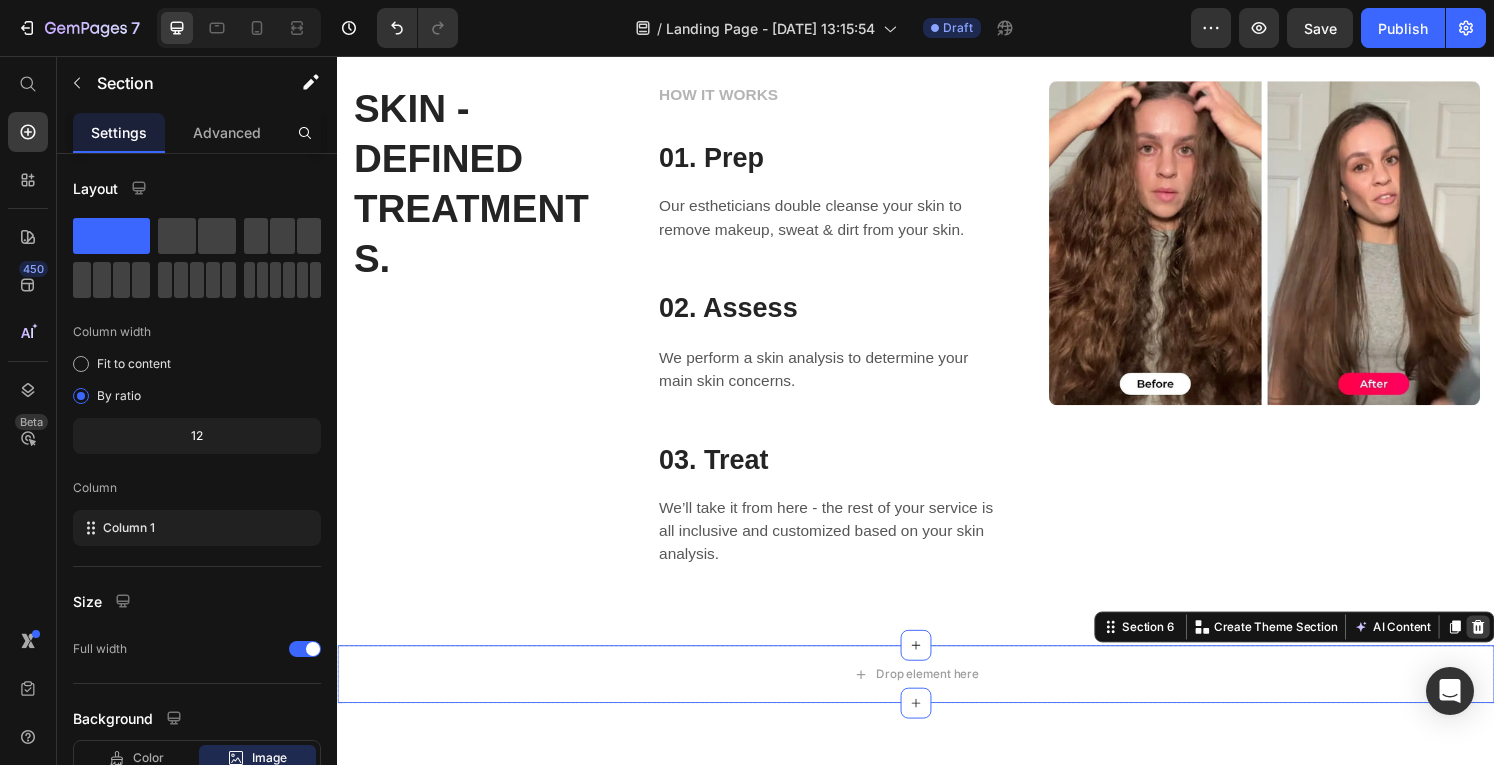 click 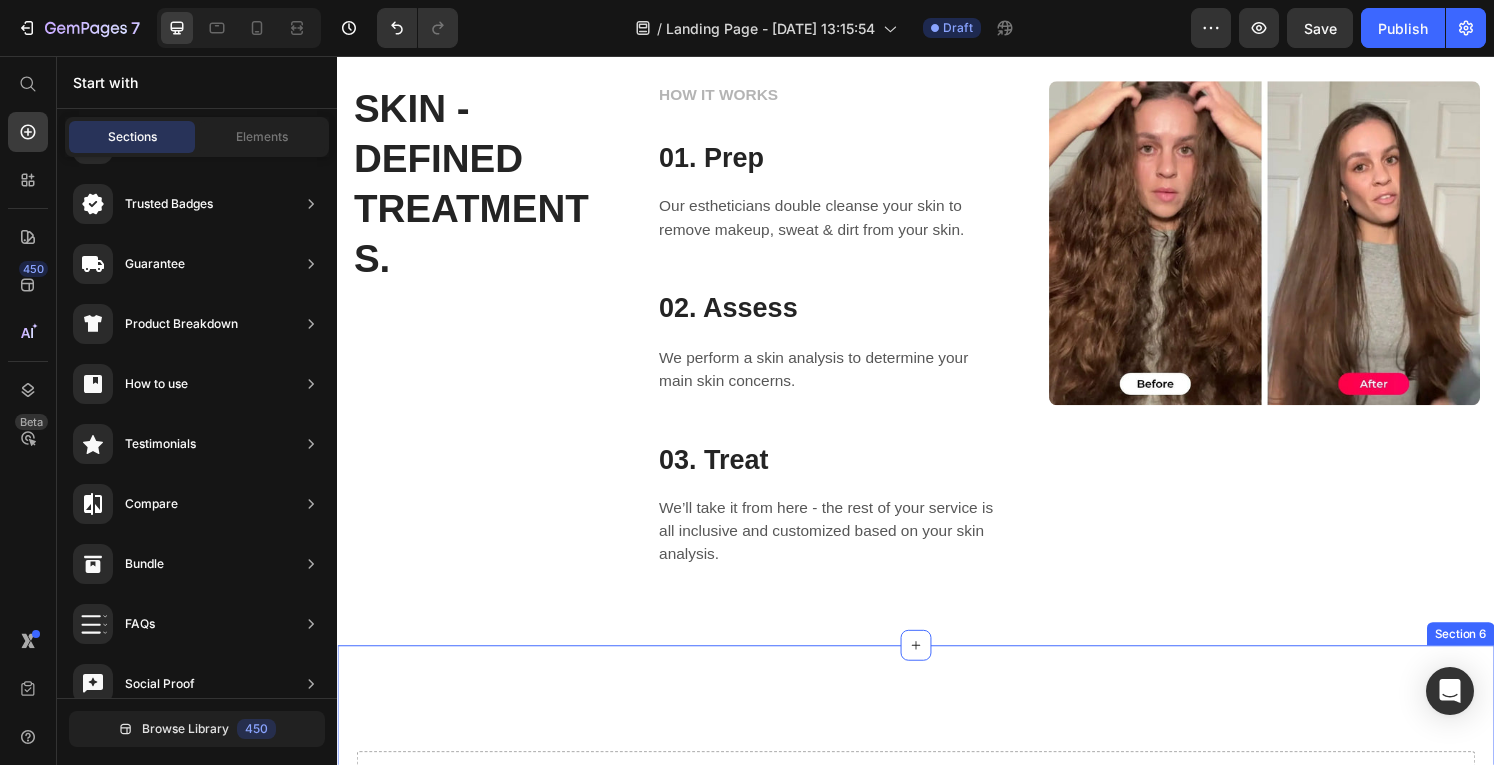 click on "Drop element here Section 6" at bounding box center [937, 785] 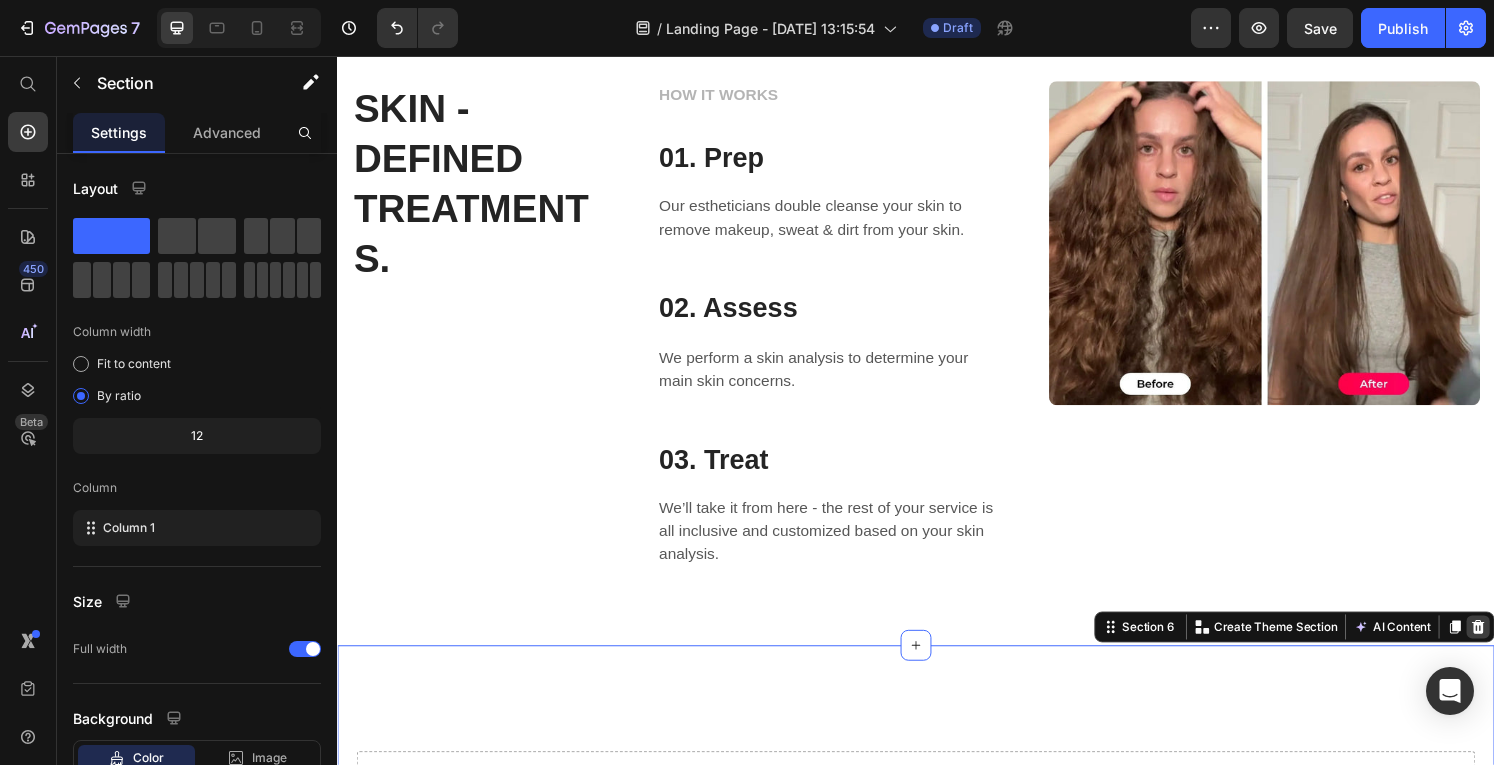 click 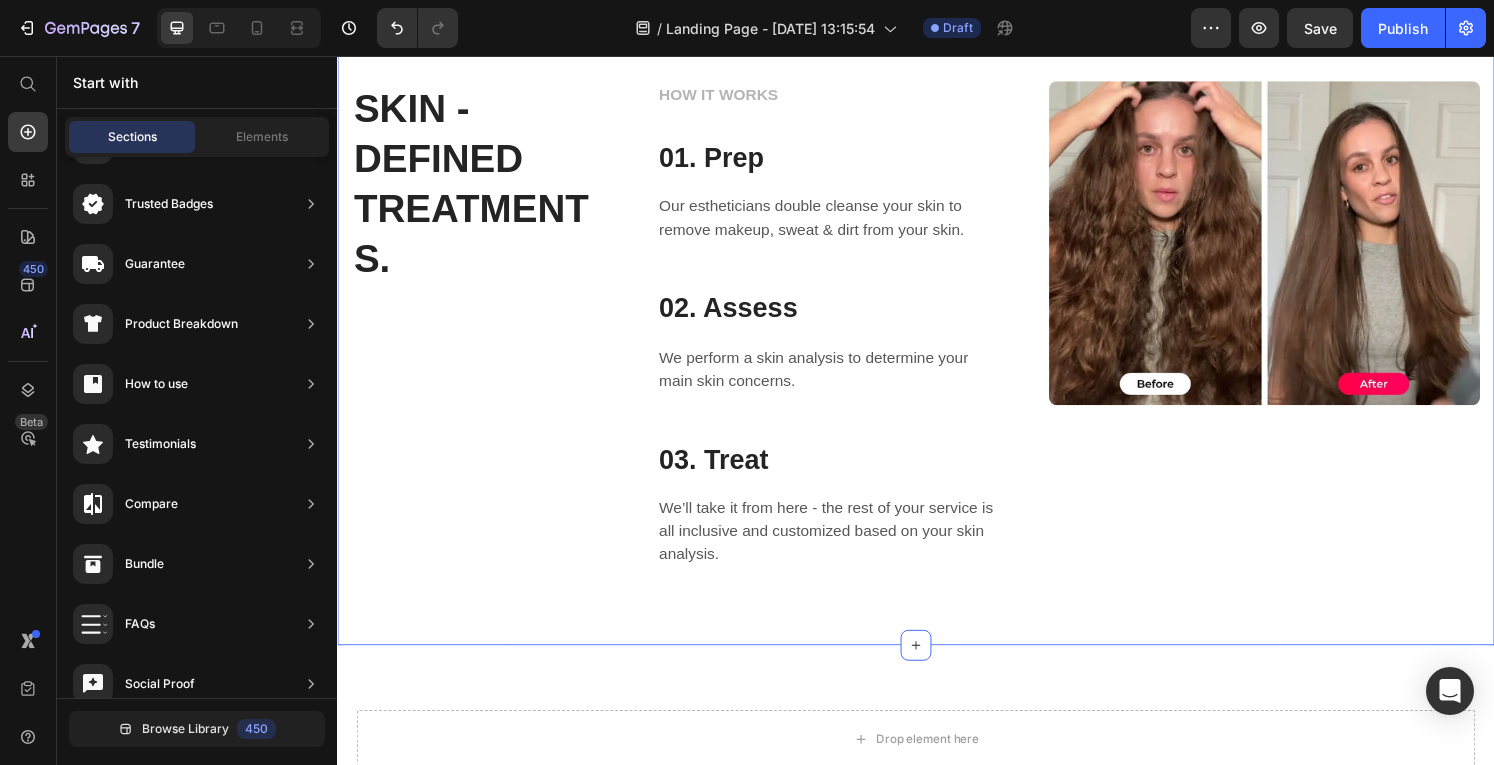 scroll, scrollTop: 2518, scrollLeft: 0, axis: vertical 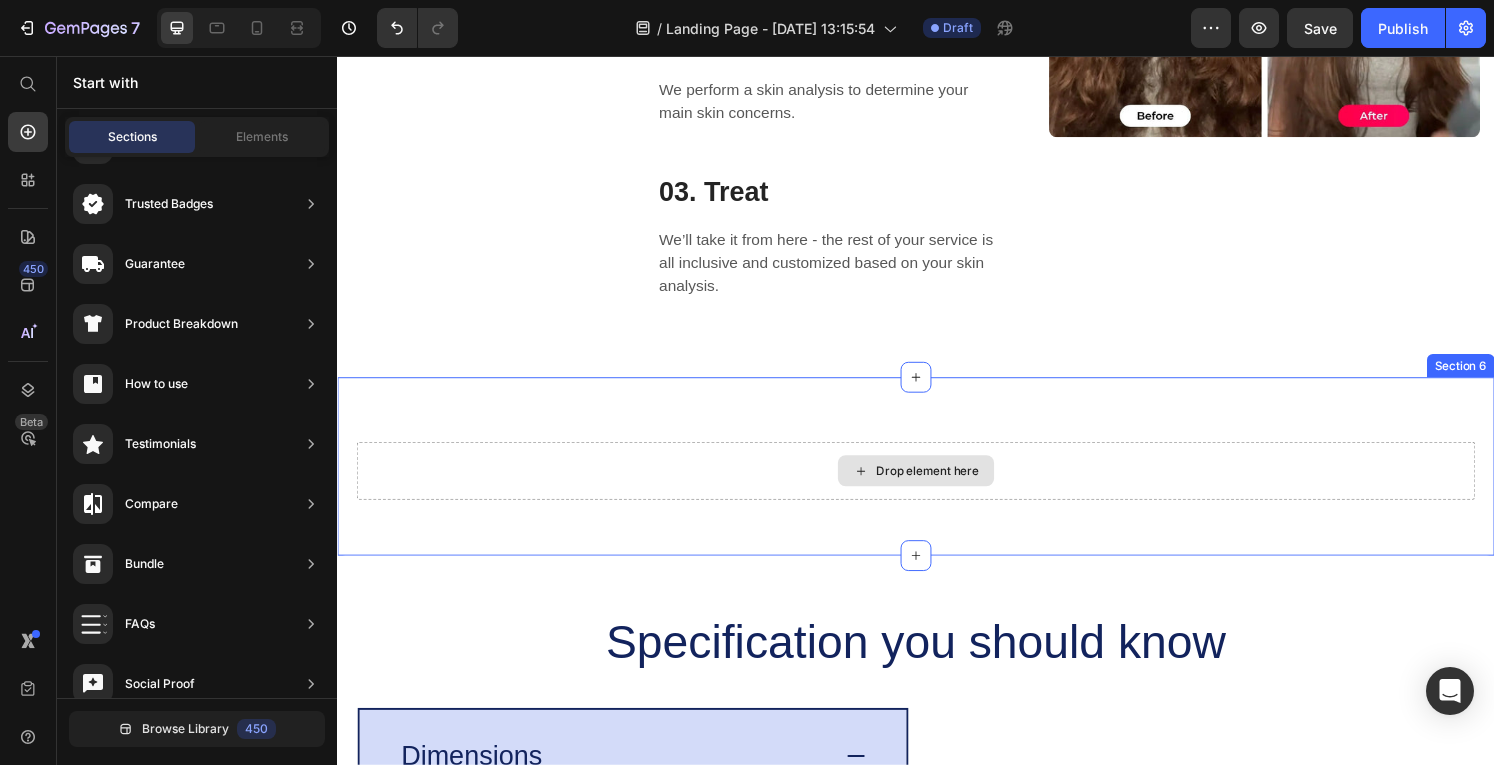 click on "Drop element here" at bounding box center [937, 486] 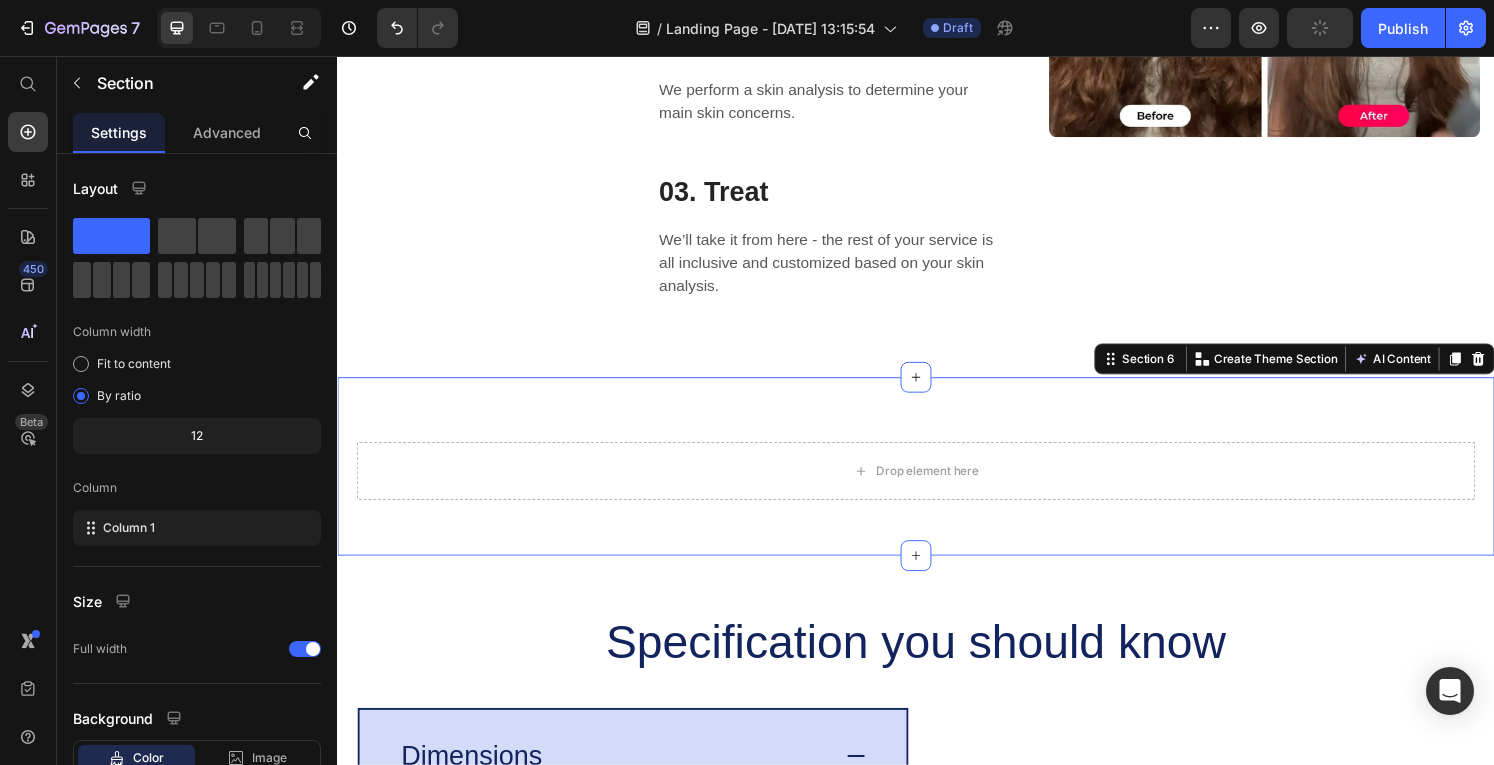 click on "Section 6   You can create reusable sections Create Theme Section AI Content Write with GemAI What would you like to describe here? Tone and Voice Persuasive Product GlowRush™ Ionic Smoothing Brush Show more Generate" at bounding box center [1329, 370] 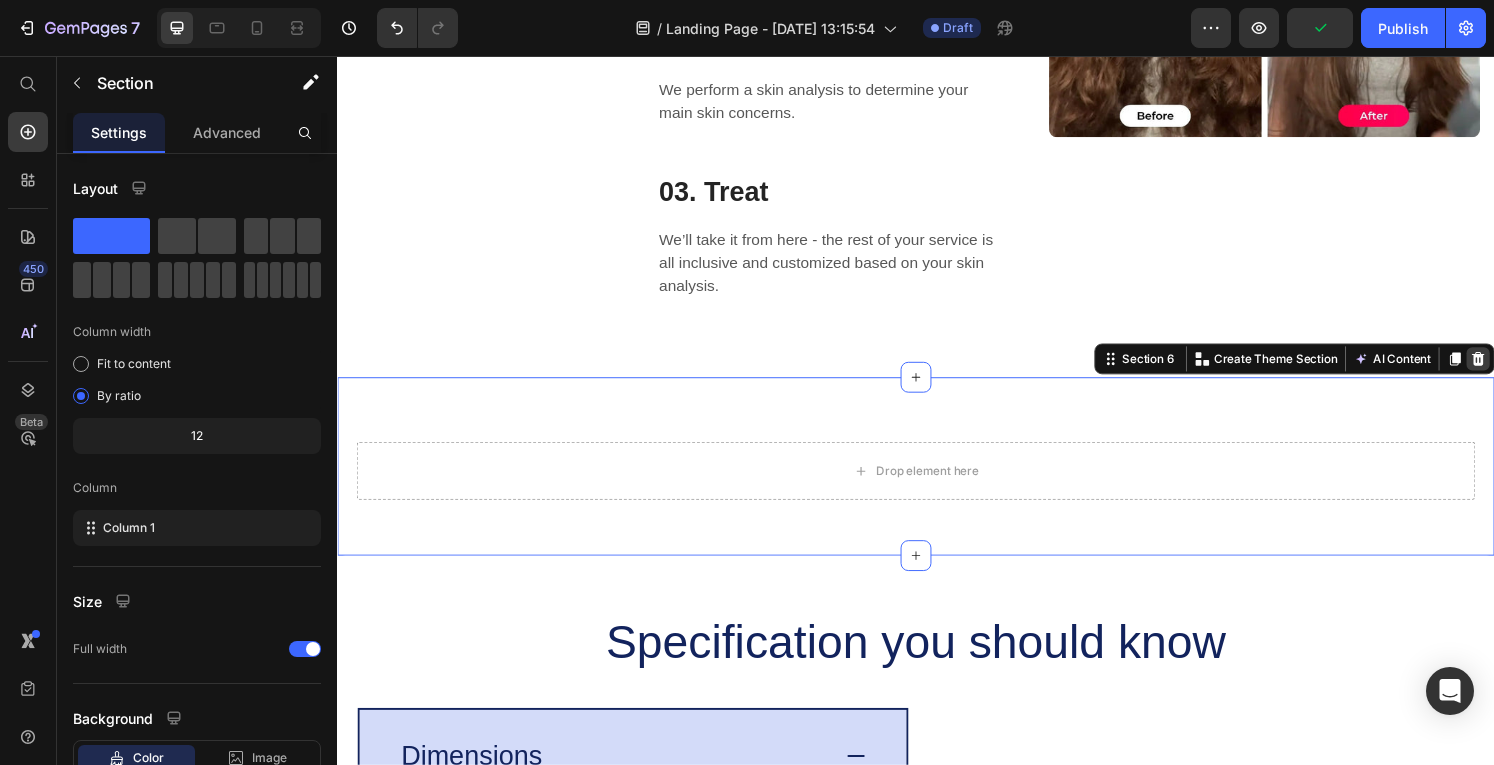 click 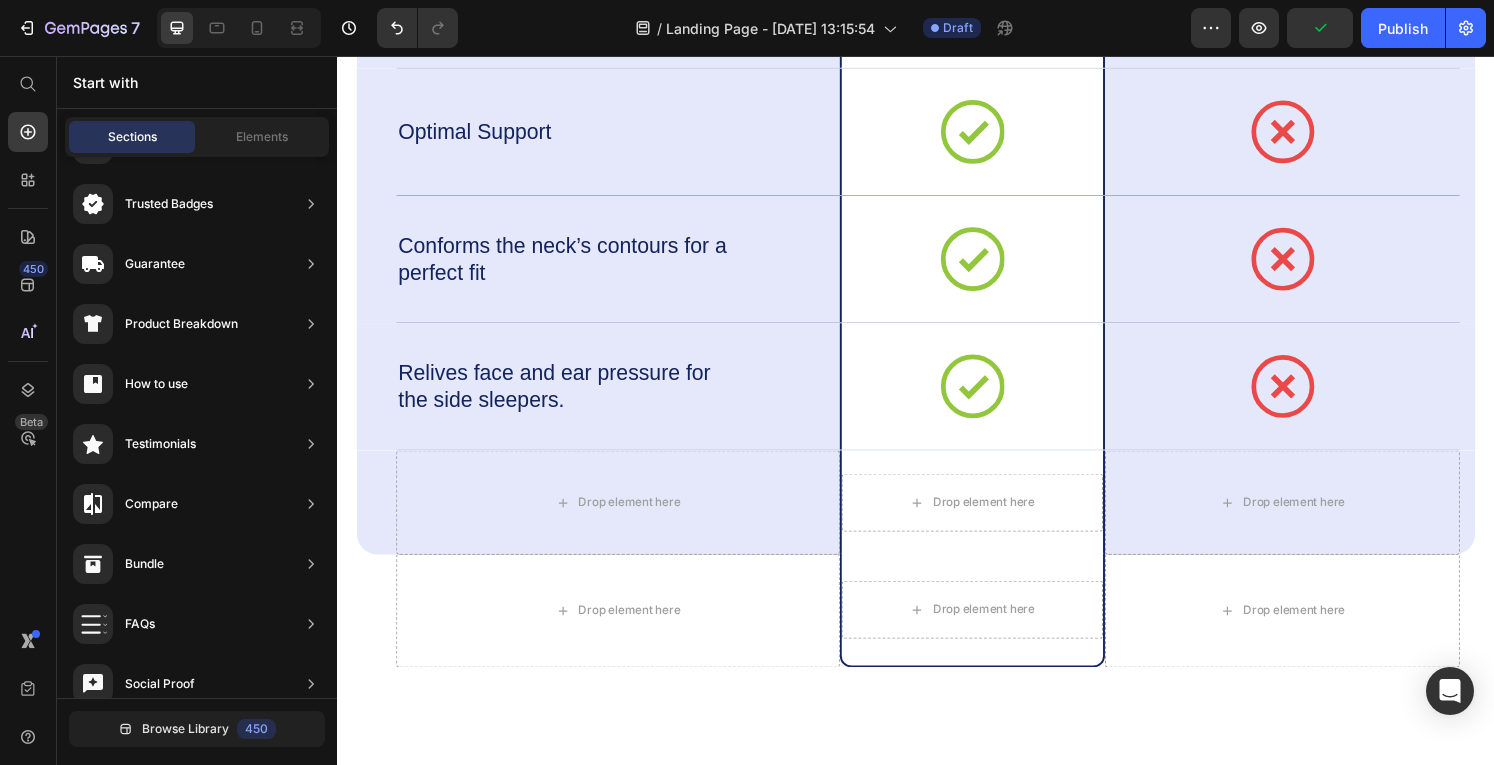 scroll, scrollTop: 4678, scrollLeft: 0, axis: vertical 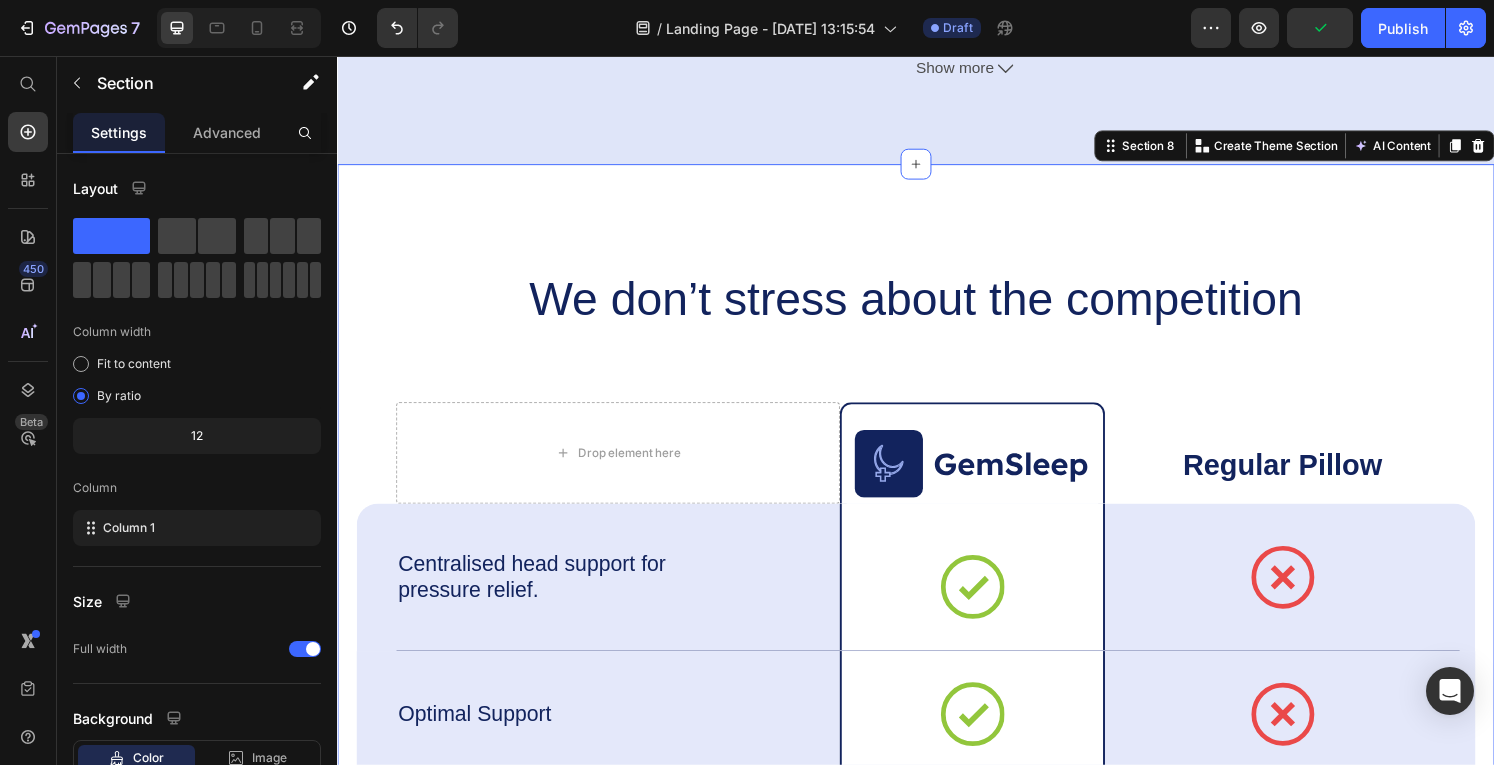 click on "We don’t stress about the competition Heading
Drop element here Image Row Regular Pillow Text Block Row Centralised head support for pressure relief. Text Block
Icon Row
Icon Row Row Optimal Support Text Block
Icon Row
Icon Row Row Conforms the neck’s contours for a perfect fit Text Block
Icon Row
Icon Row Row Relives face and ear pressure for the side sleepers. Text Block
Icon Row
Icon Row Row
Drop element here
Drop element here Row
Drop element here Row Row Row
Drop element here
Drop element here Row
Drop element here Row Row Section 8   You can create reusable sections Create Theme Section AI Content Write with GemAI What would you like to describe here? Tone and Voice Persuasive Product GlowRush™ Ionic Smoothing Brush Show more Generate" at bounding box center [937, 758] 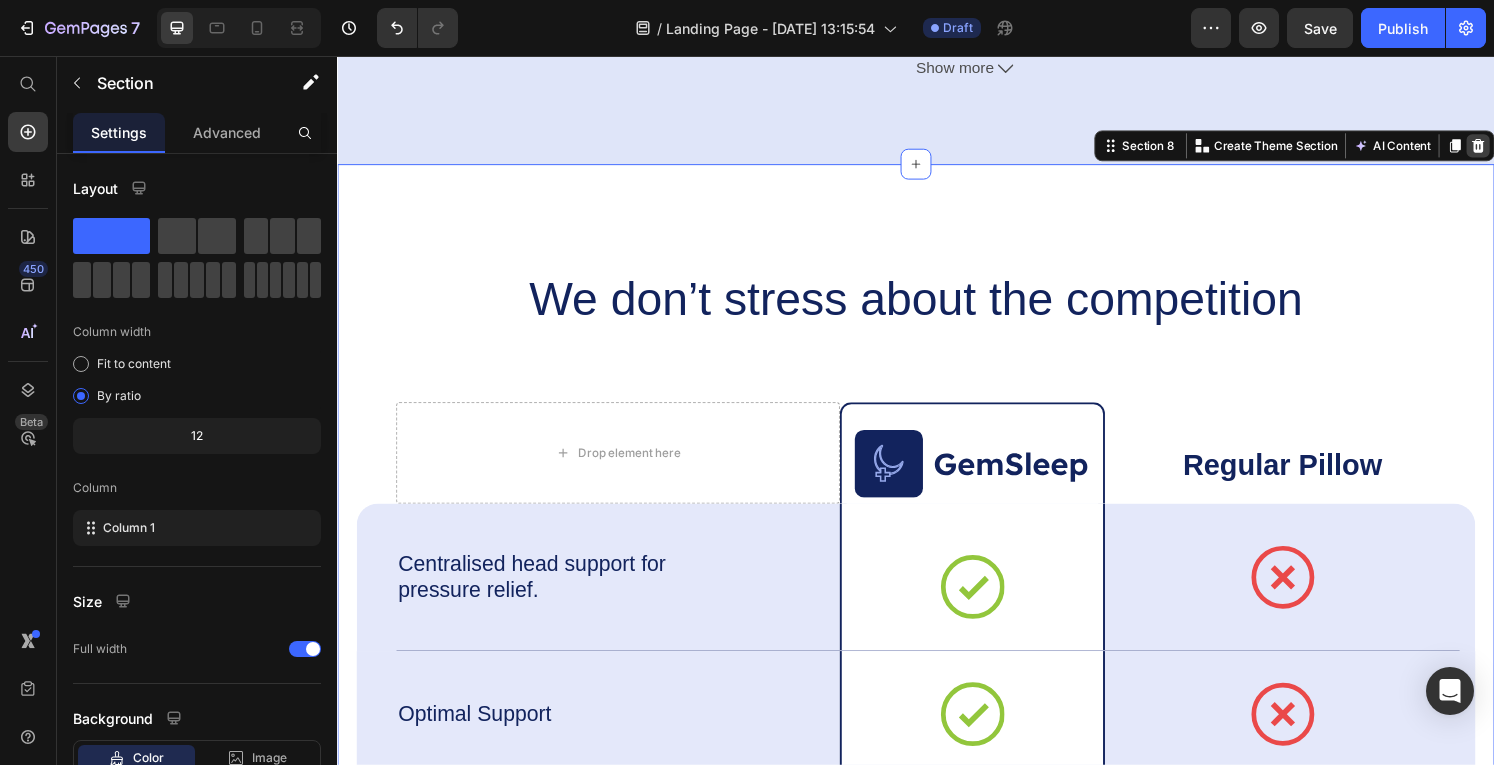 click 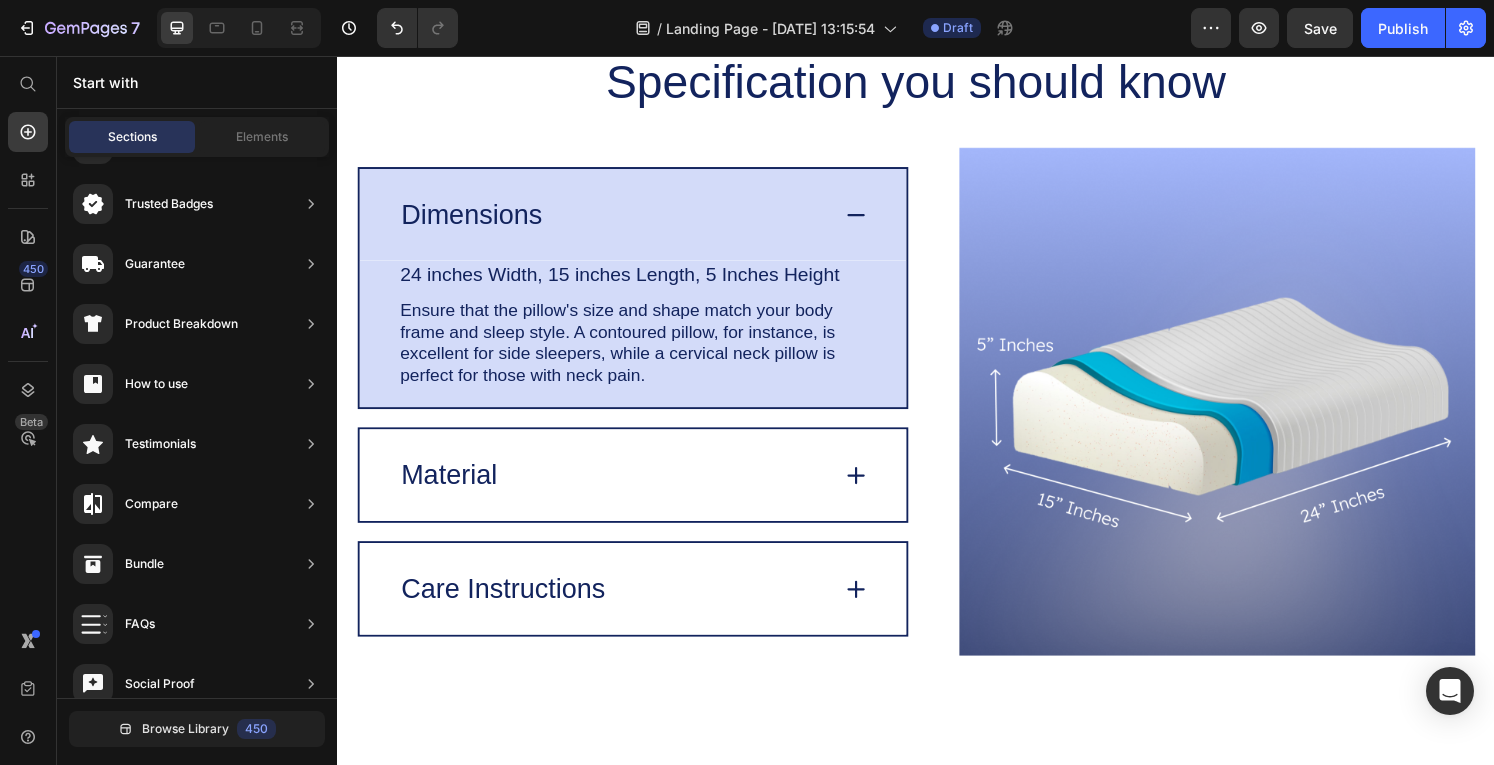scroll, scrollTop: 2916, scrollLeft: 0, axis: vertical 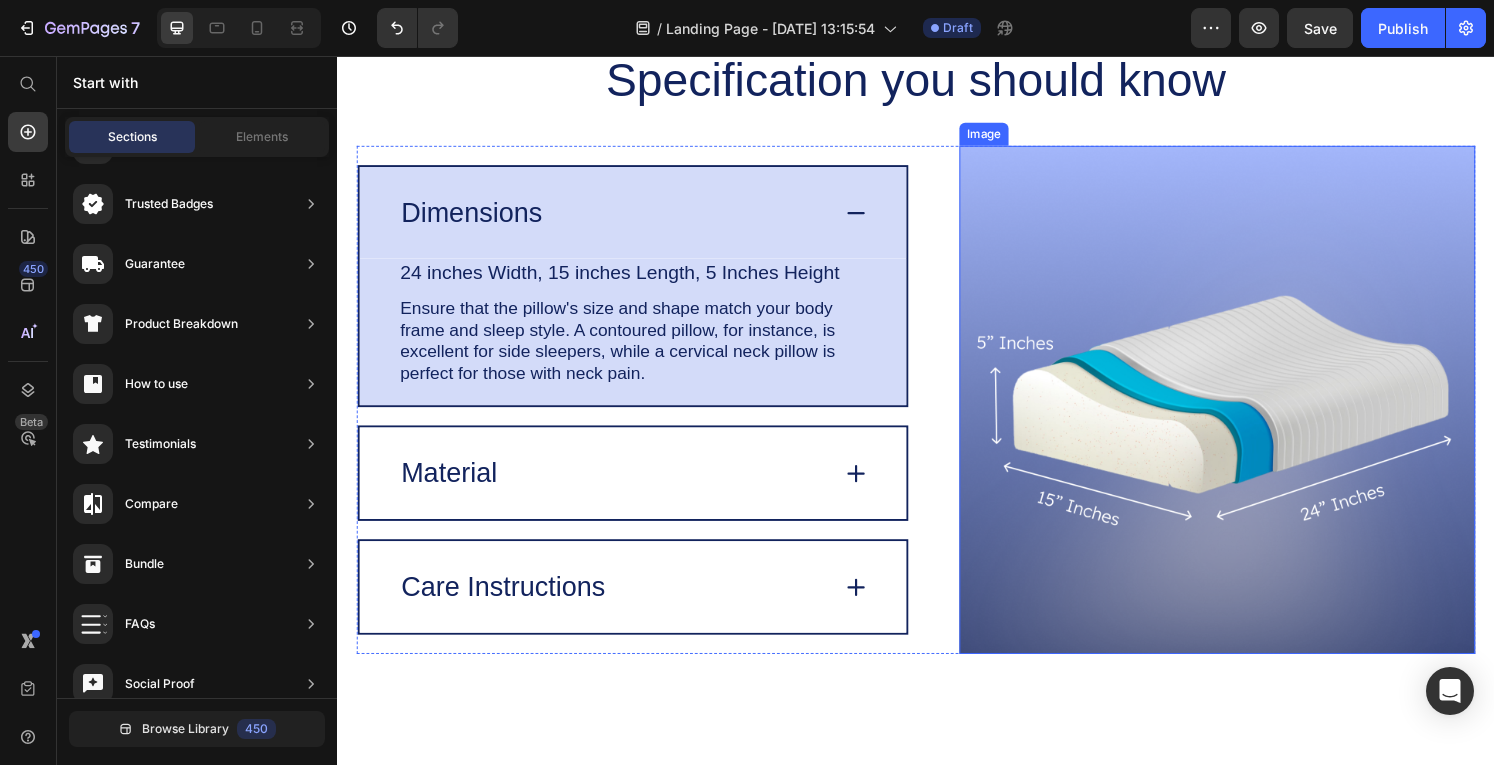 click at bounding box center [1249, 412] 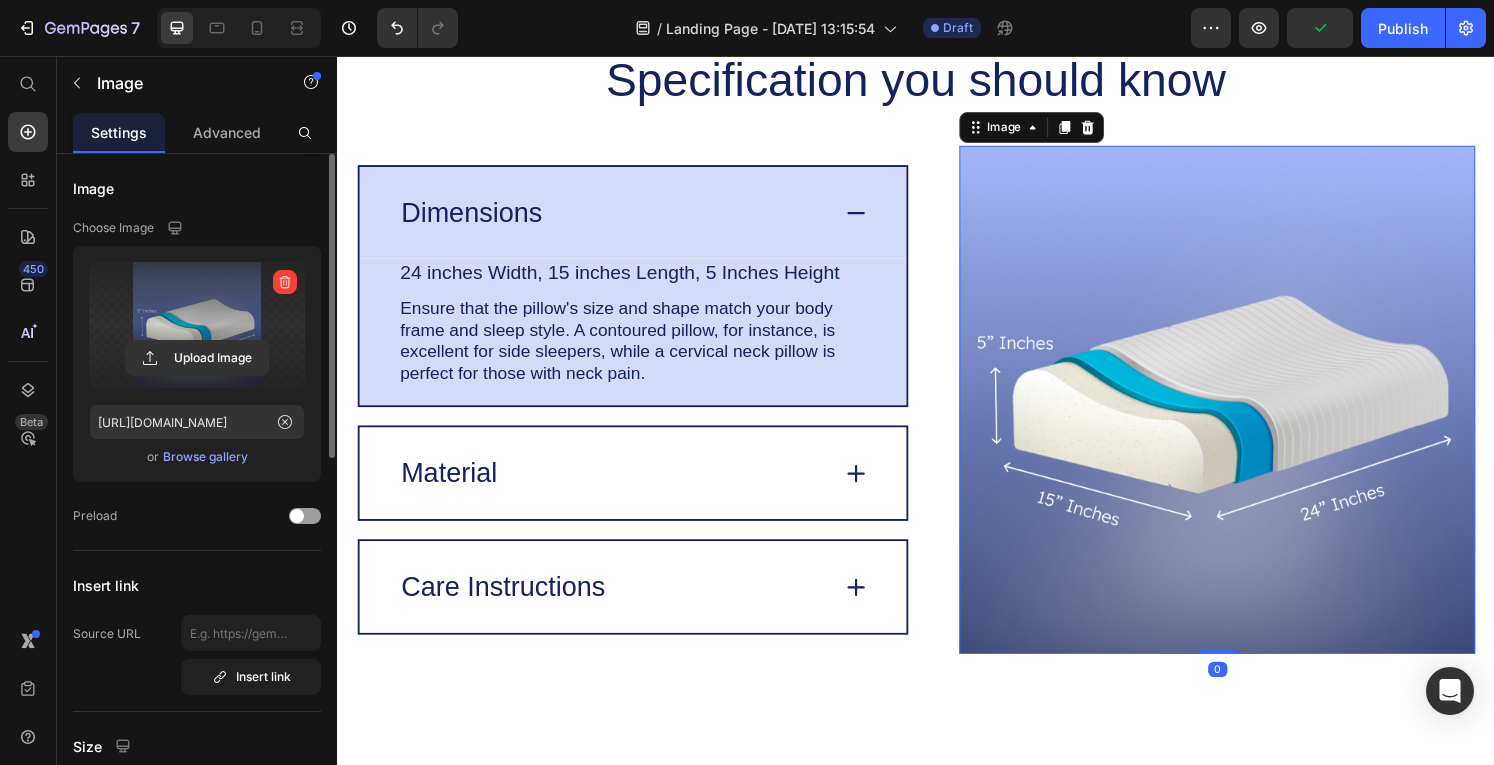 click at bounding box center (197, 325) 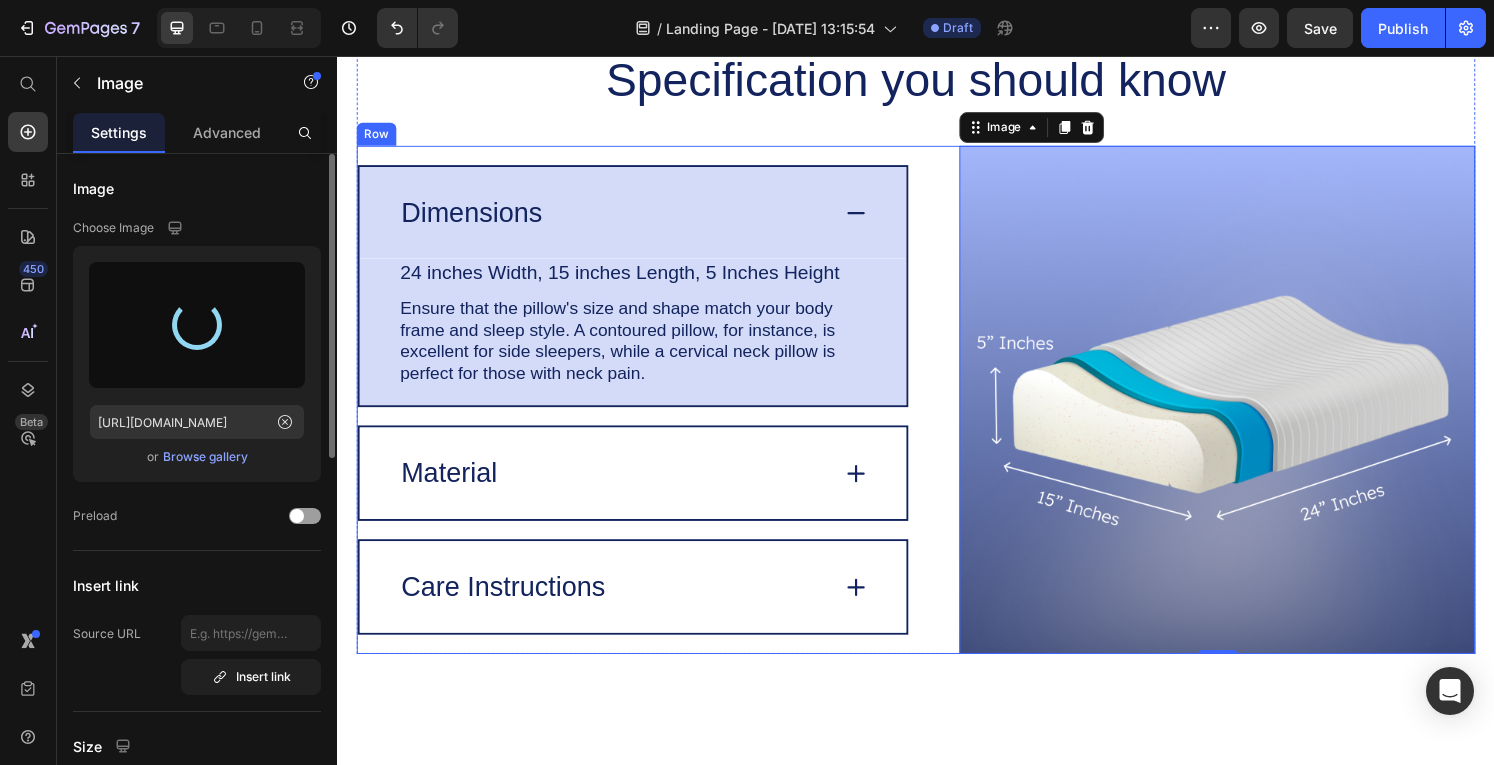 type on "[URL][DOMAIN_NAME]" 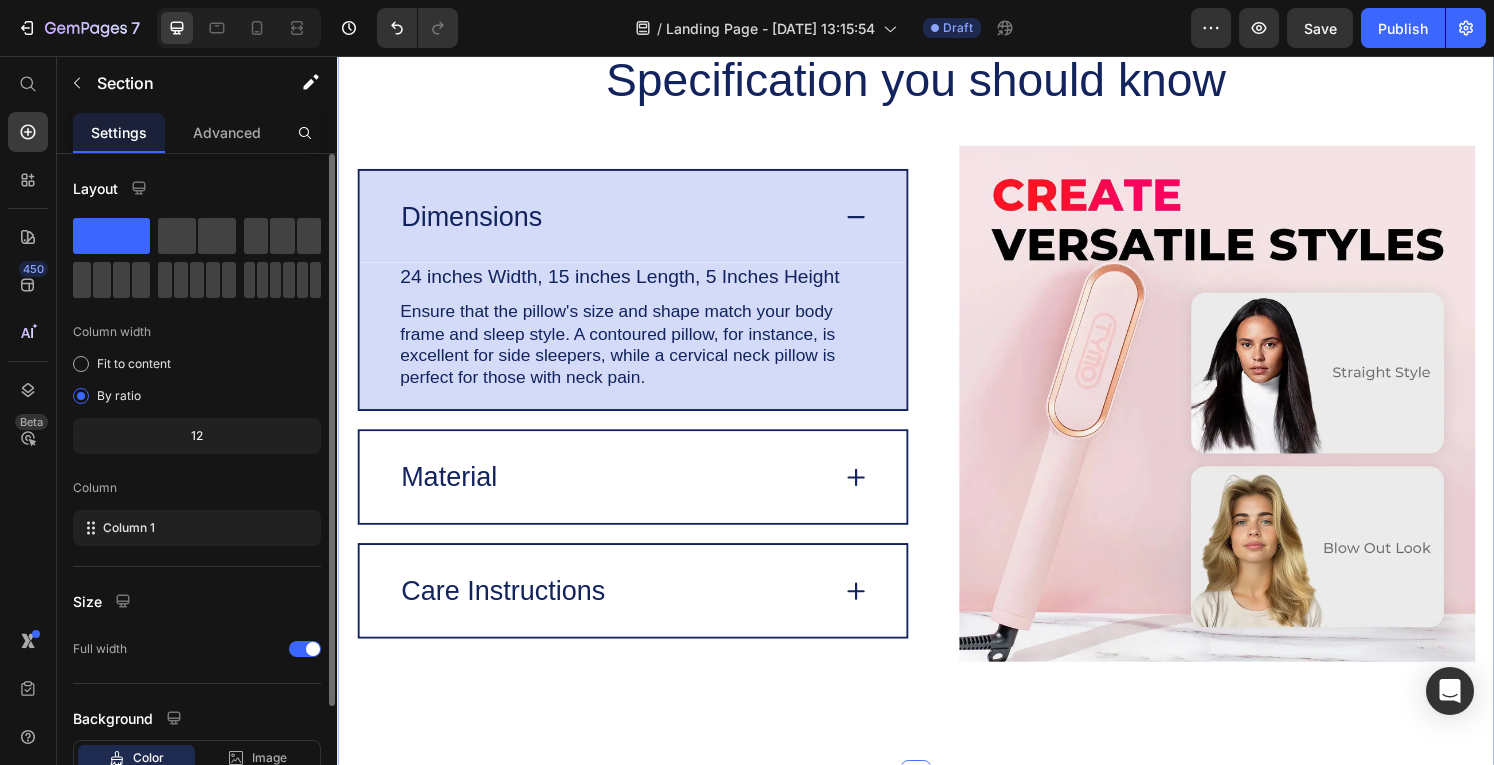click on "Specification you should know Heading Image
Dimensions 24 inches Width, 15 inches Length, 5 Inches Height Text Block Ensure that the pillow's size and shape match your body frame and sleep style. A contoured pillow, for instance, is excellent for side sleepers, while a cervical neck pillow is perfect for those with [MEDICAL_DATA]. Text Block Row
Material
Care Instructions Accordion Row Row Section 6   You can create reusable sections Create Theme Section AI Content Write with GemAI What would you like to describe here? Tone and Voice Persuasive Product Show more Generate" at bounding box center (937, 396) 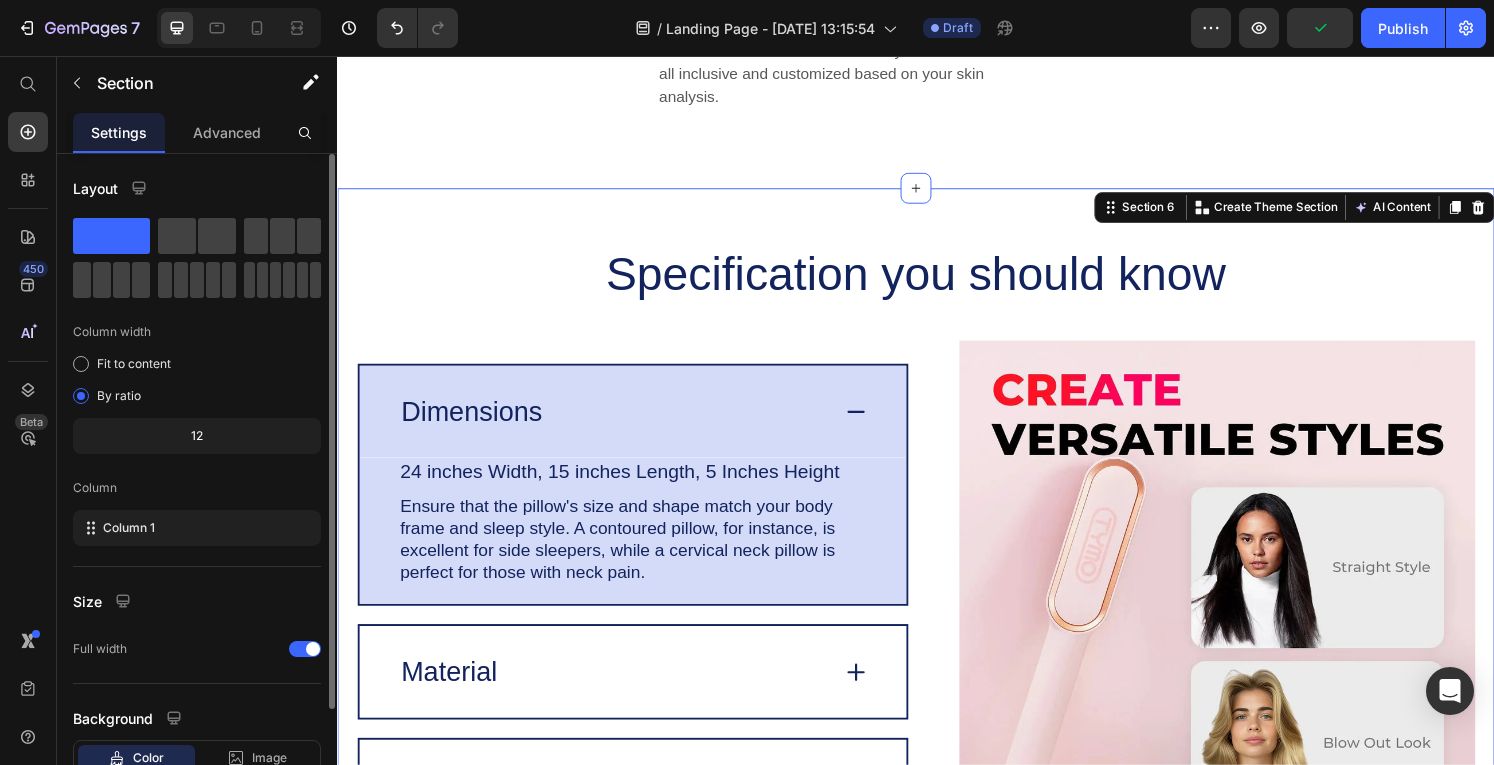 scroll, scrollTop: 2688, scrollLeft: 0, axis: vertical 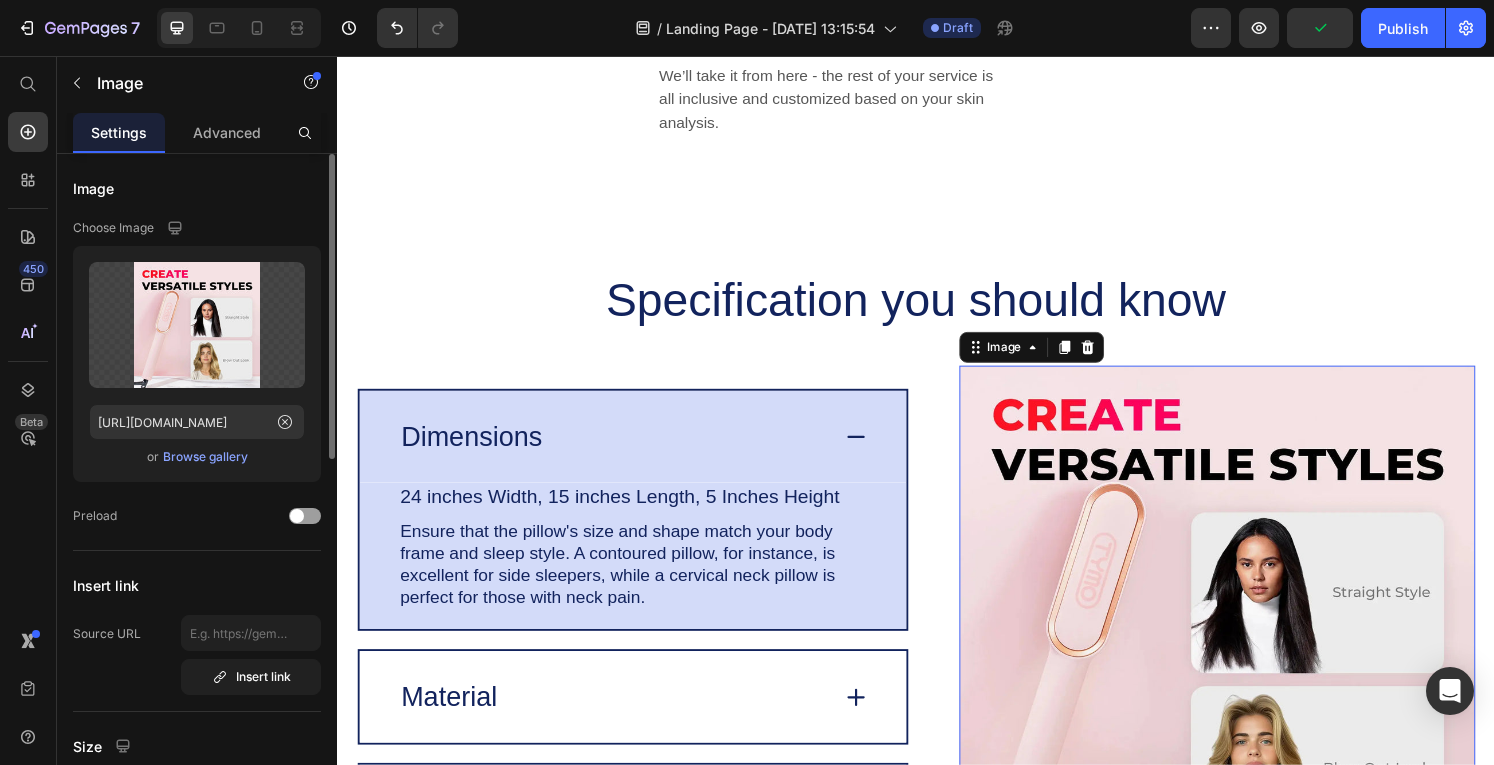 click at bounding box center (1249, 644) 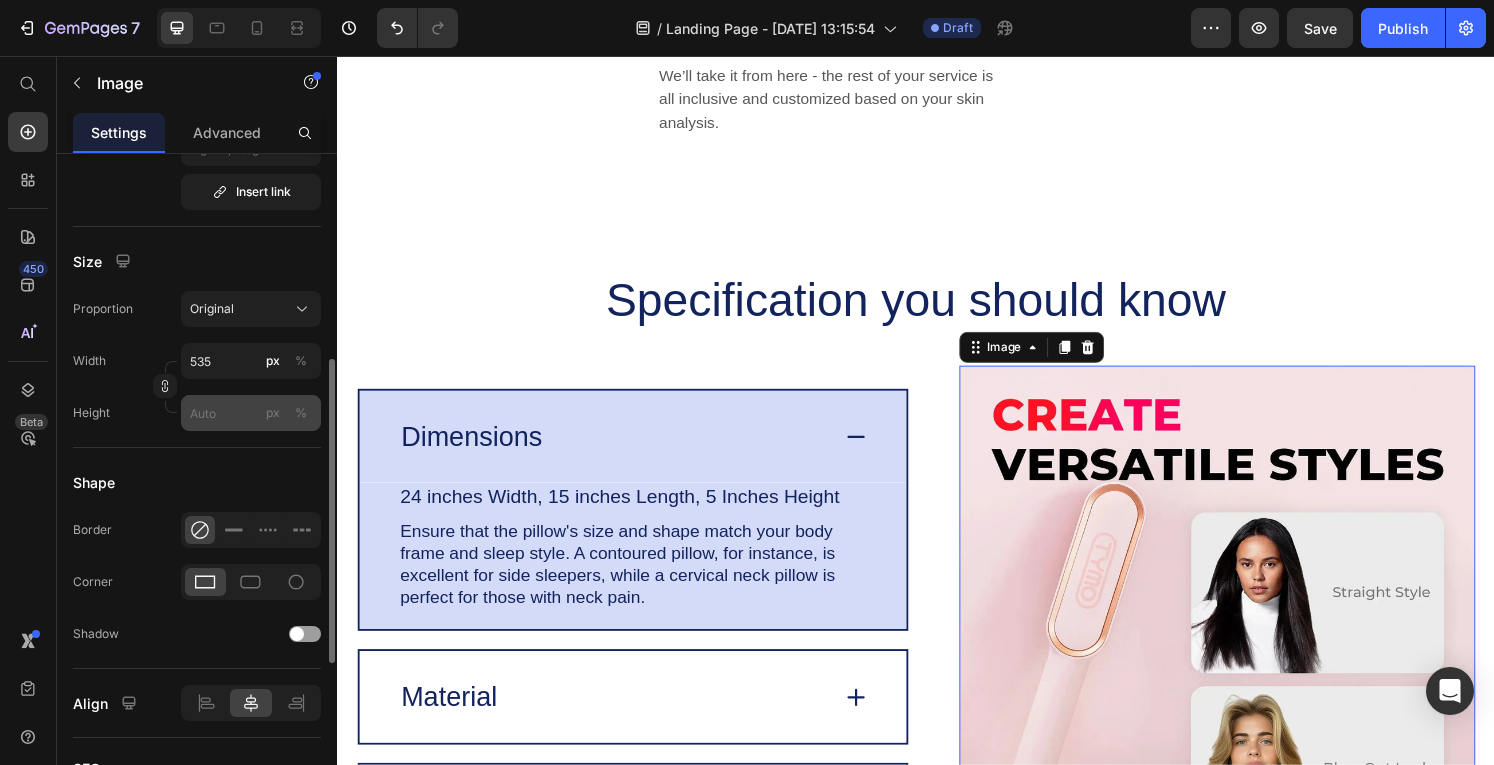 scroll, scrollTop: 492, scrollLeft: 0, axis: vertical 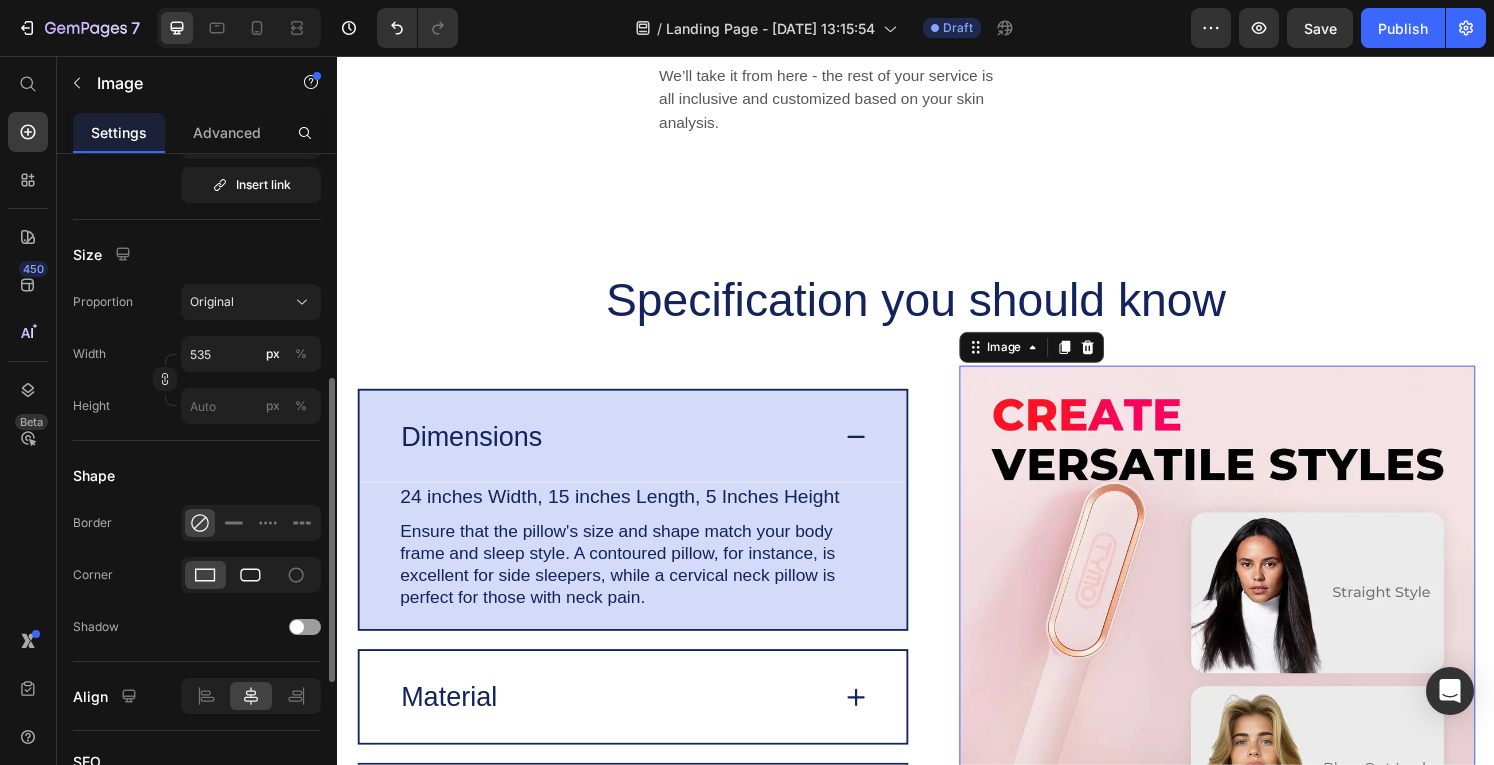 click 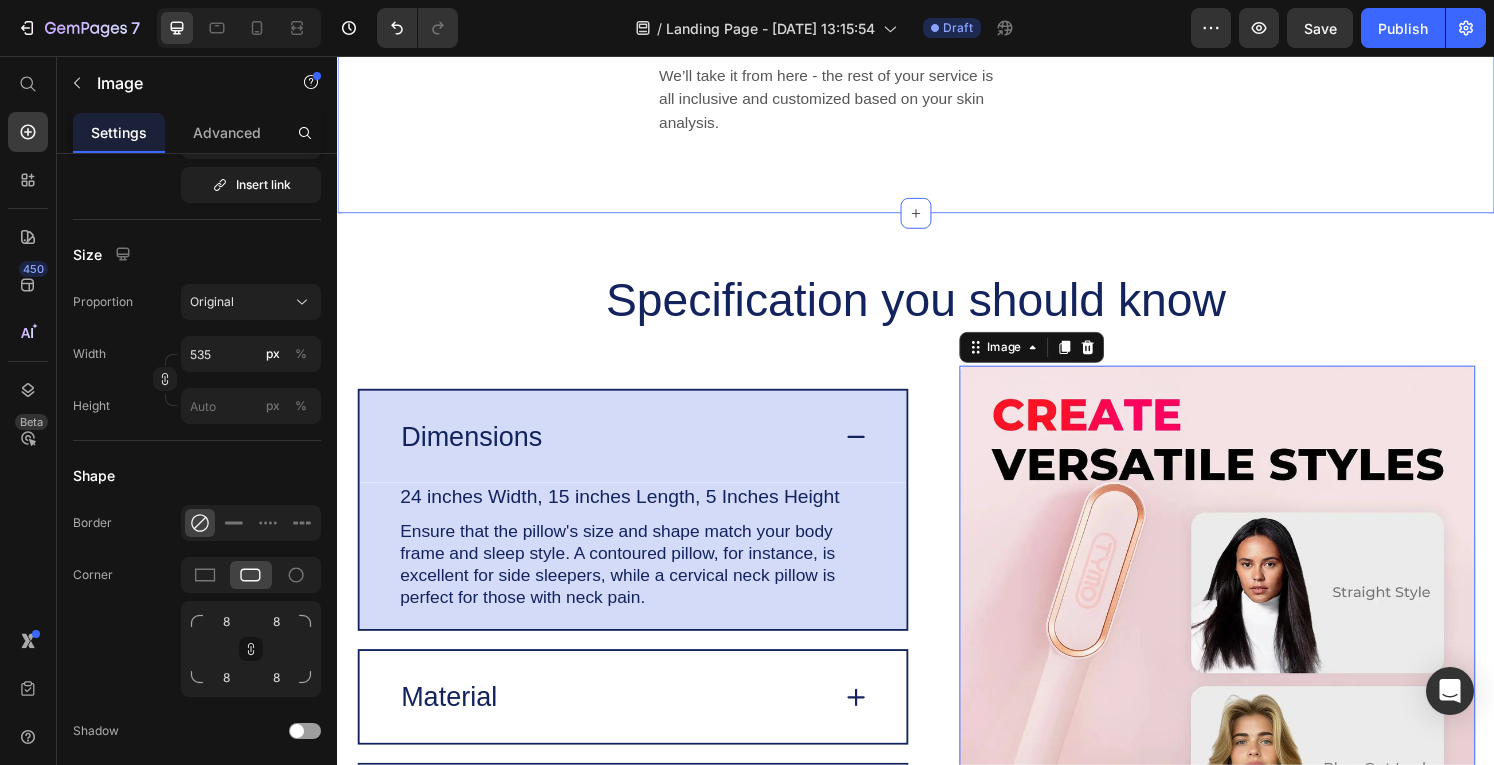 click on "SKIN -  DEFINED  TREATMENTS. Heading HOW IT WORKS Text block 01. Prep Heading Our estheticians double cleanse your skin to remove makeup, sweat & dirt from your skin. Text block Row 02. Assess Heading We perform a skin analysis to determine your main skin concerns. Text block Row 03. Treat Heading We’ll take it from here - the rest of your service is all inclusive and customized based on your skin analysis. Text block Row Image Row Section 5" at bounding box center (937, -114) 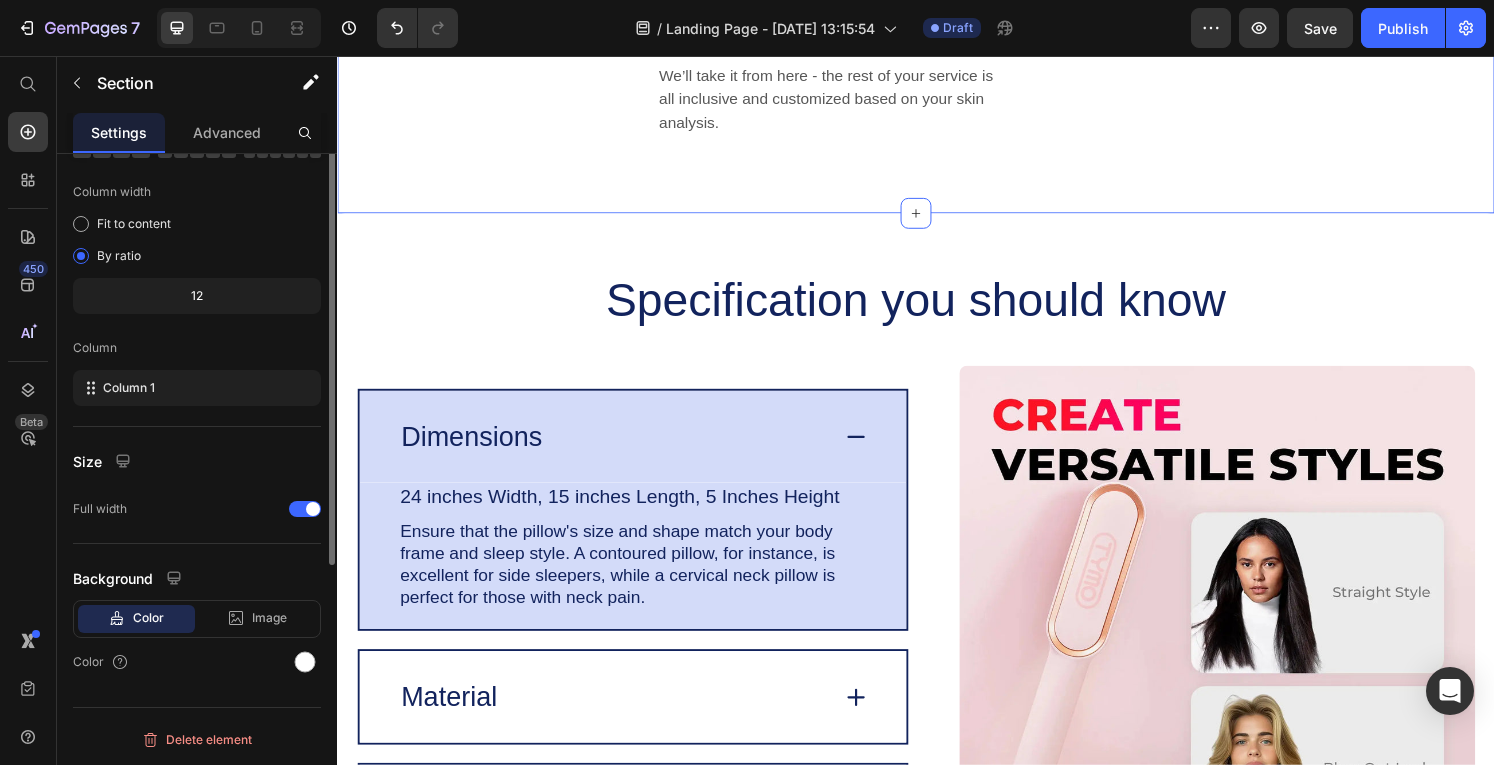 scroll, scrollTop: 0, scrollLeft: 0, axis: both 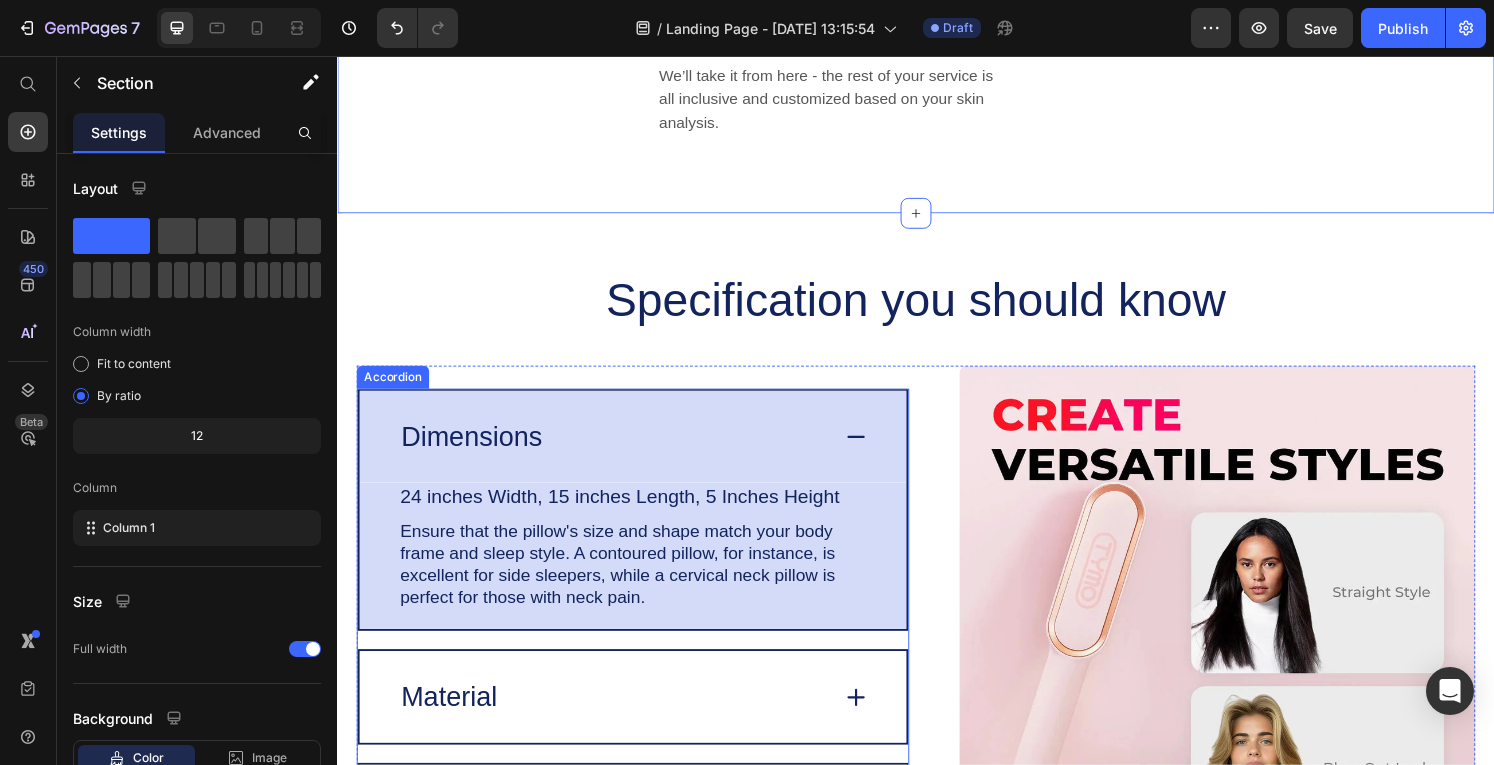 click on "Dimensions" at bounding box center (643, 450) 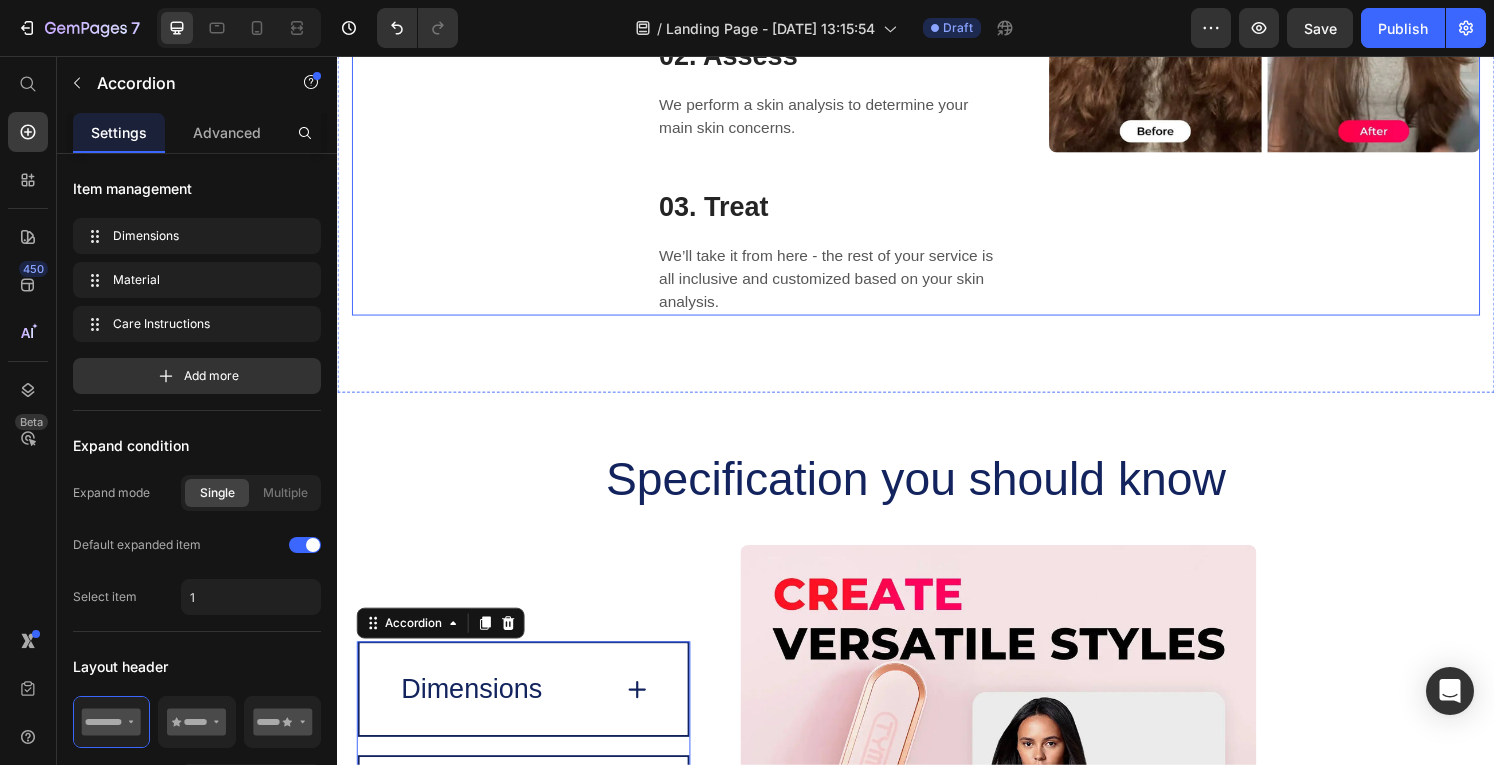 scroll, scrollTop: 2496, scrollLeft: 0, axis: vertical 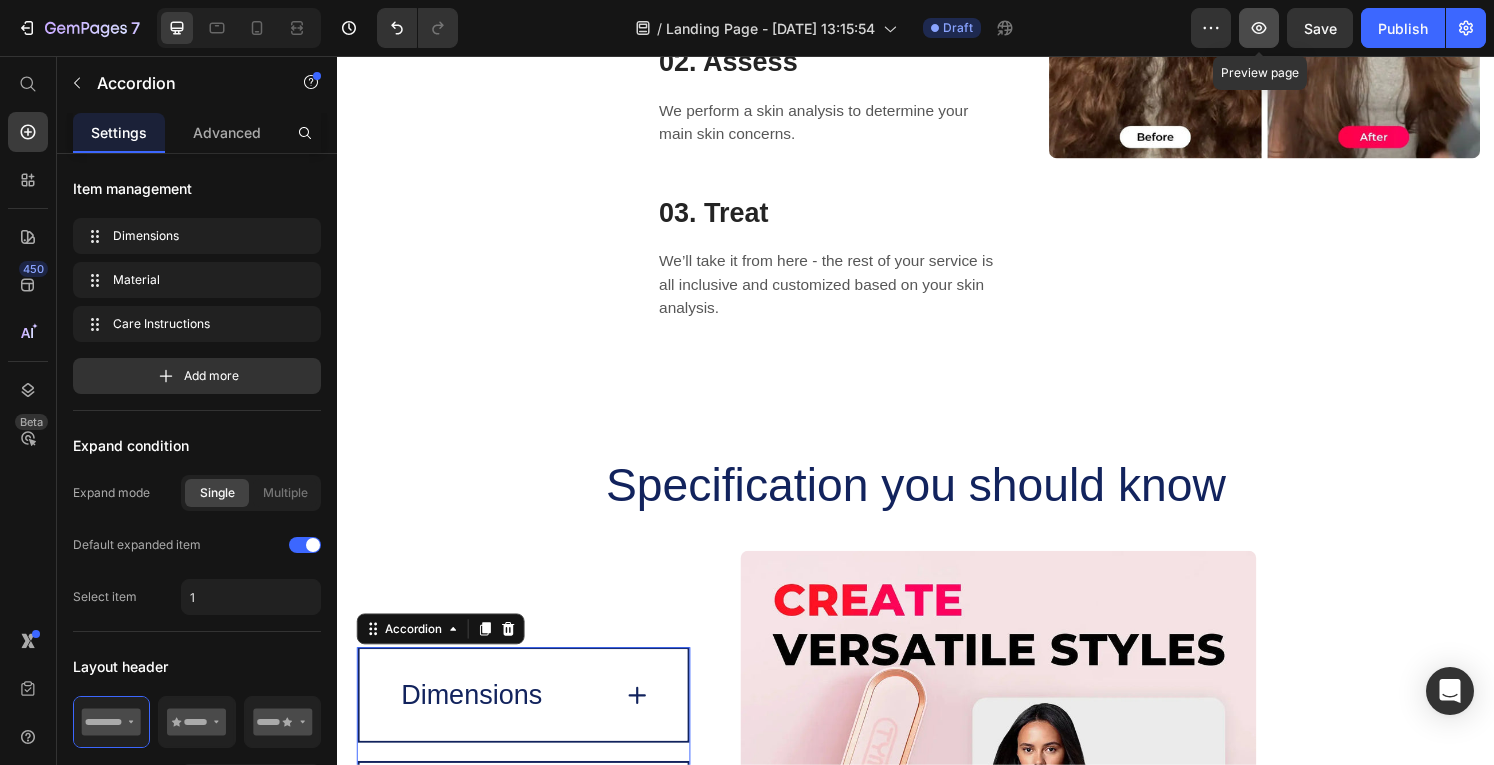 click 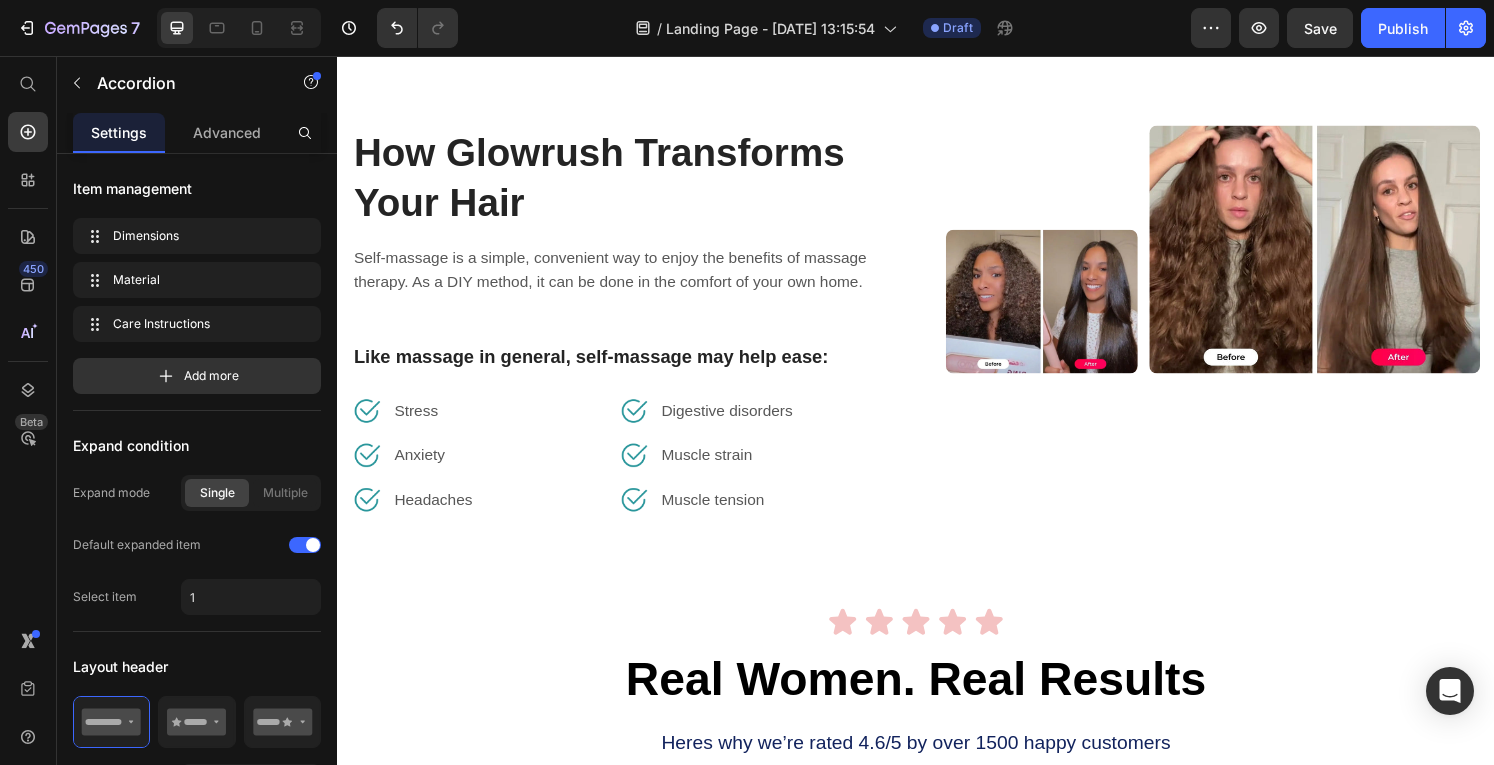 scroll, scrollTop: 604, scrollLeft: 0, axis: vertical 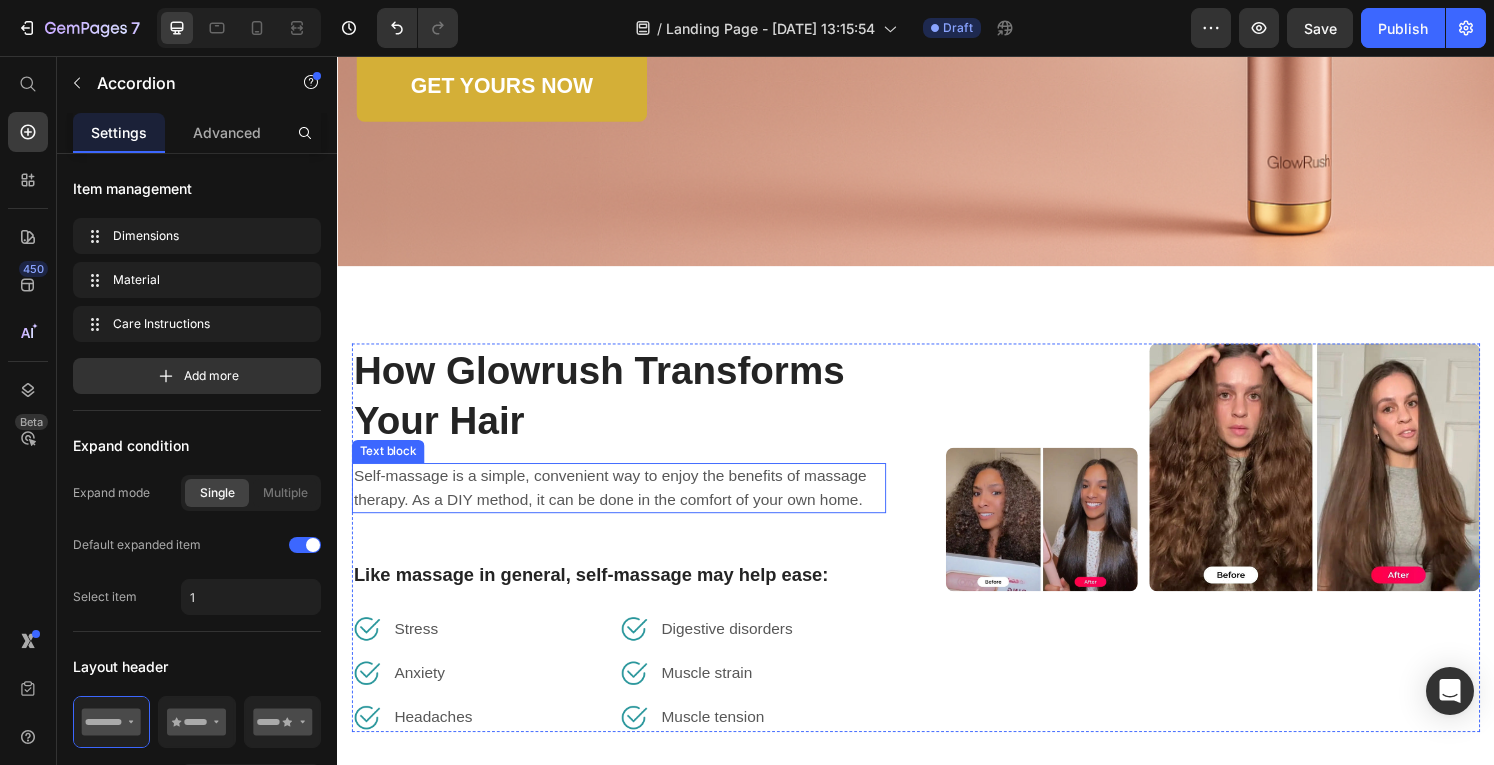 click on "Self-massage is a simple, convenient way to enjoy the benefits of massage therapy. As a DIY method, it can be done in the comfort of your own home." at bounding box center (629, 504) 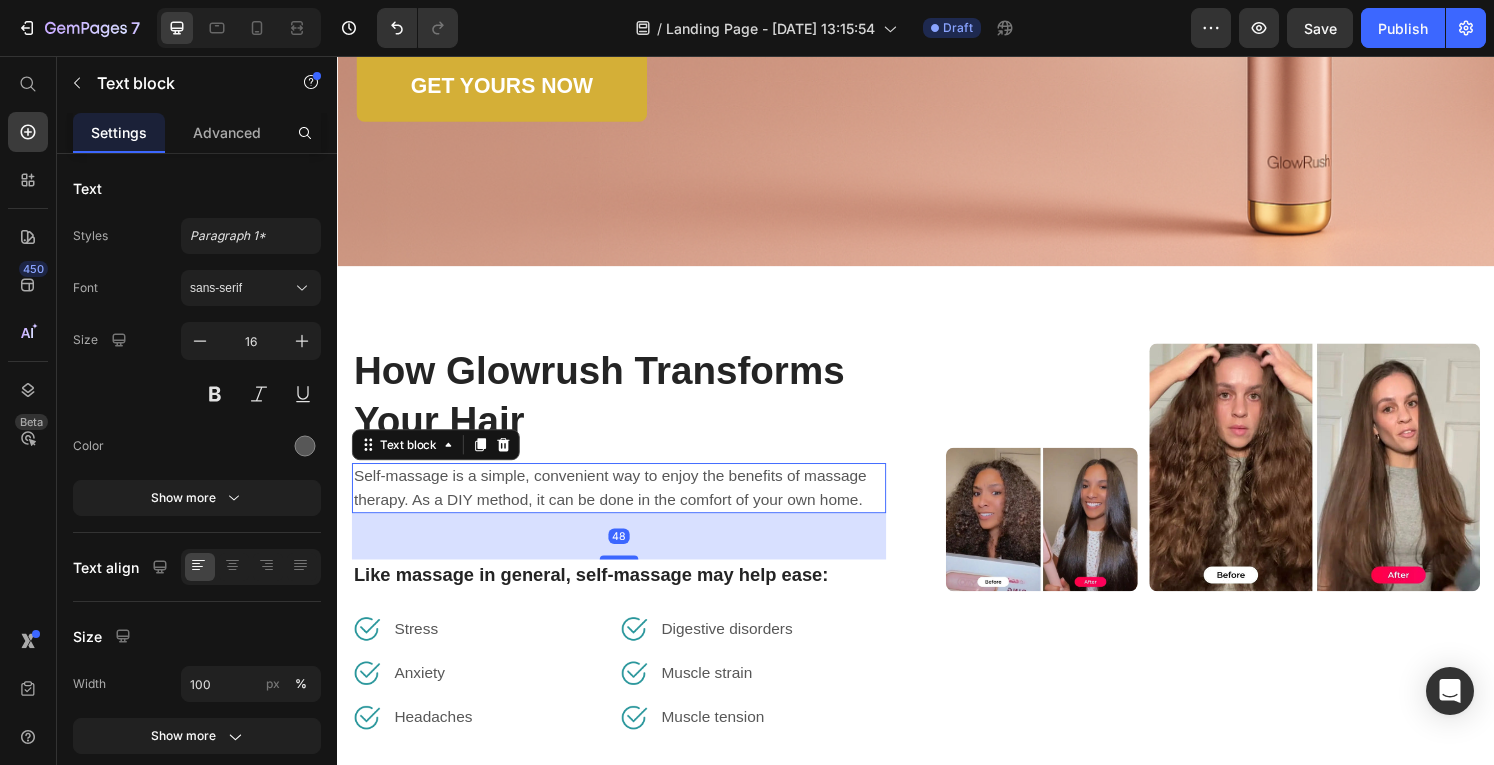 click on "Self-massage is a simple, convenient way to enjoy the benefits of massage therapy. As a DIY method, it can be done in the comfort of your own home." at bounding box center (629, 504) 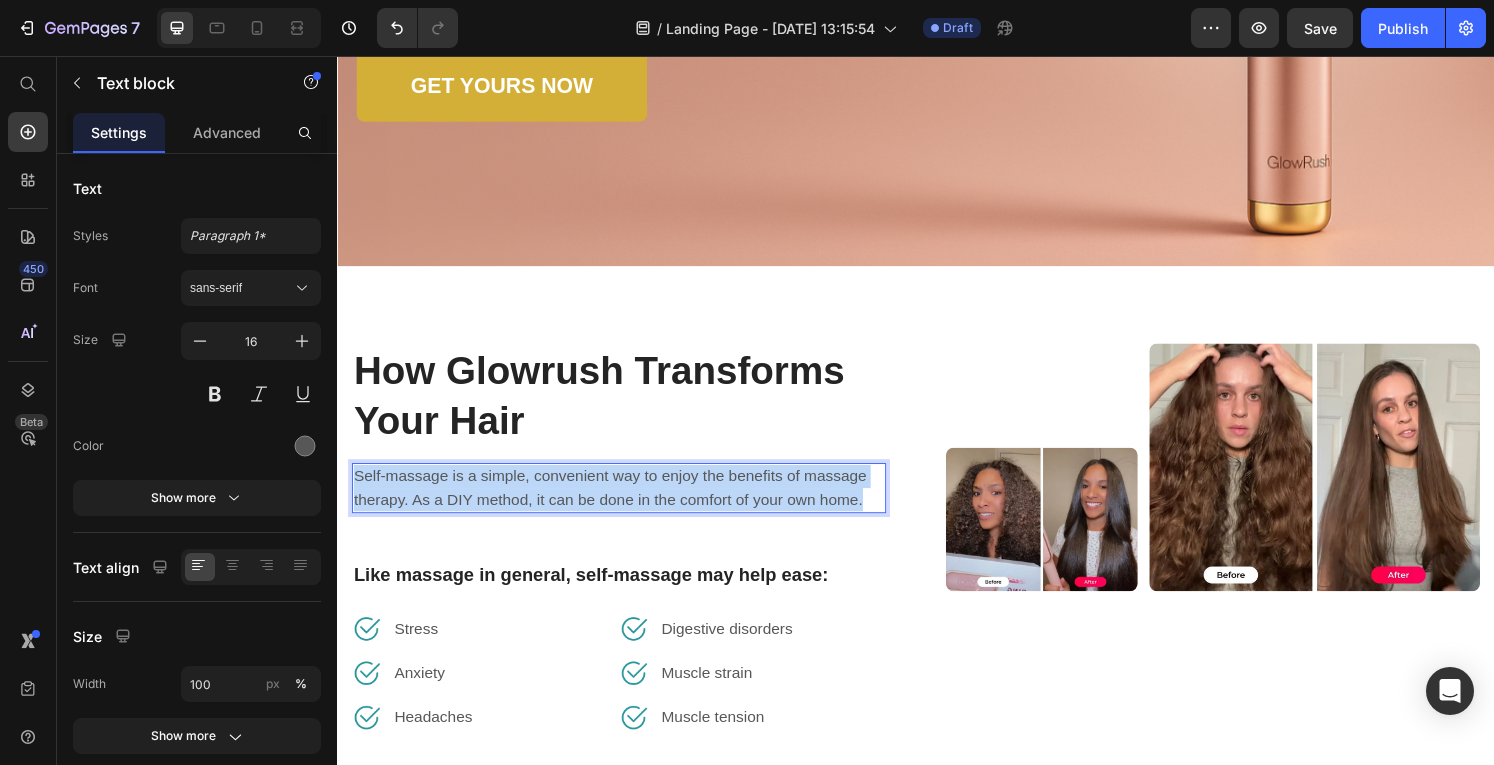 click on "Self-massage is a simple, convenient way to enjoy the benefits of massage therapy. As a DIY method, it can be done in the comfort of your own home." at bounding box center (629, 504) 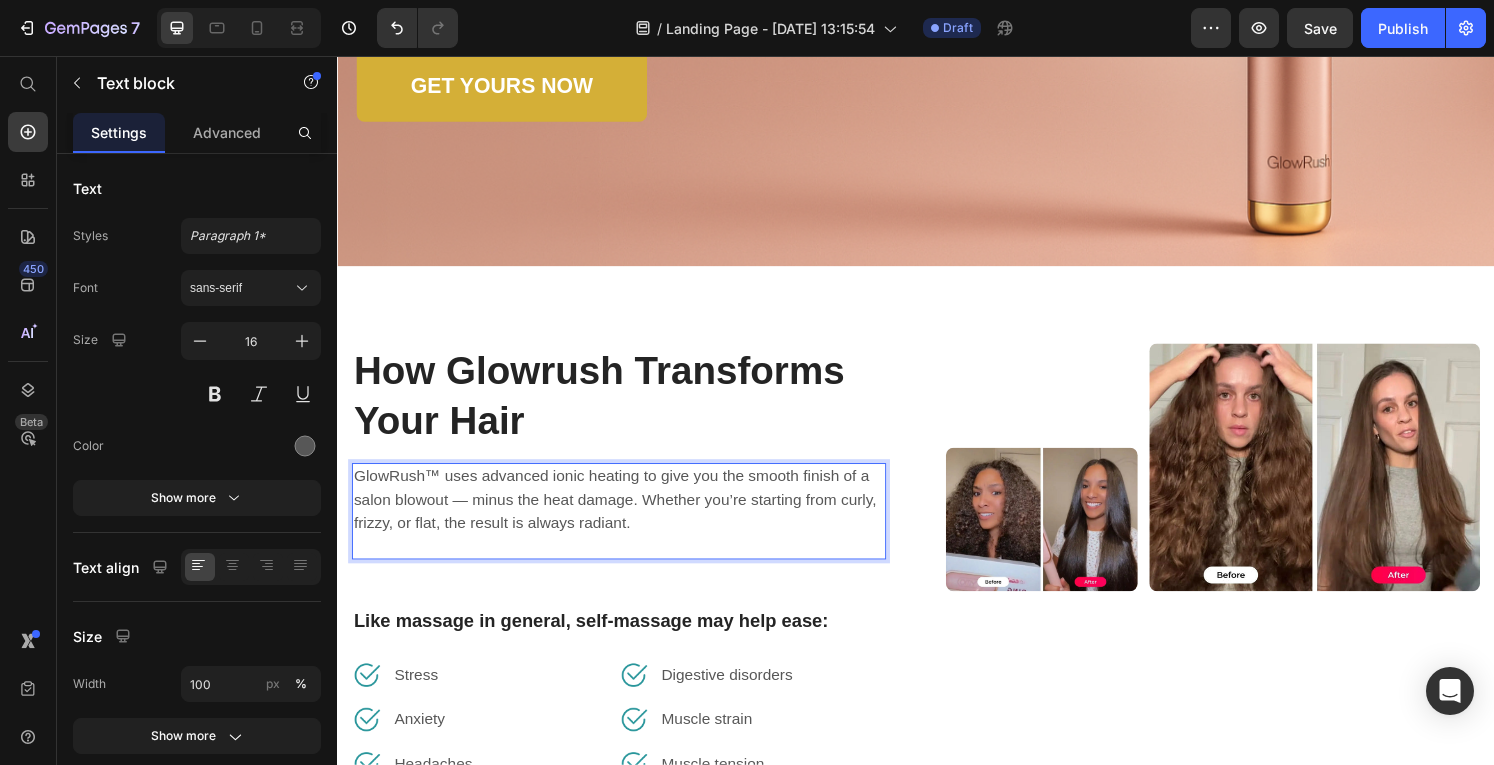 click at bounding box center (629, 564) 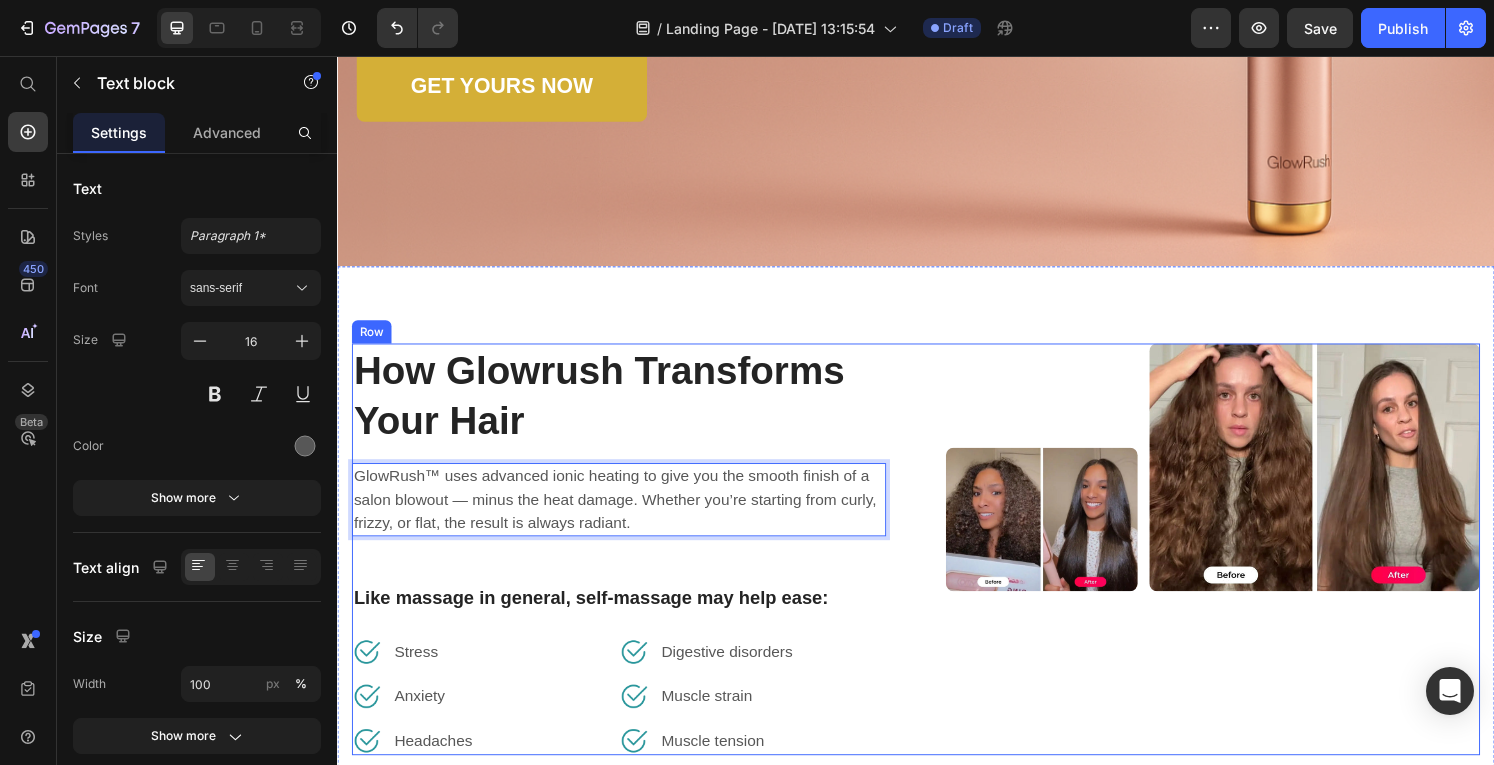 click on "How Glowrush Transforms Your Hair Heading GlowRush™ uses advanced ionic heating to give you the smooth finish of a salon blowout — minus the heat damage. Whether you’re starting from curly, frizzy, or flat, the result is always radiant. Text block   48 Like massage in general, self-massage may help ease: Text block Image Stress Text block Row Image Anxiety Text block Row Image Headaches Text block Row Image [MEDICAL_DATA] Text block Row Image Muscle strain Text block Row Image Muscle tension Text block Row Row" at bounding box center [629, 567] 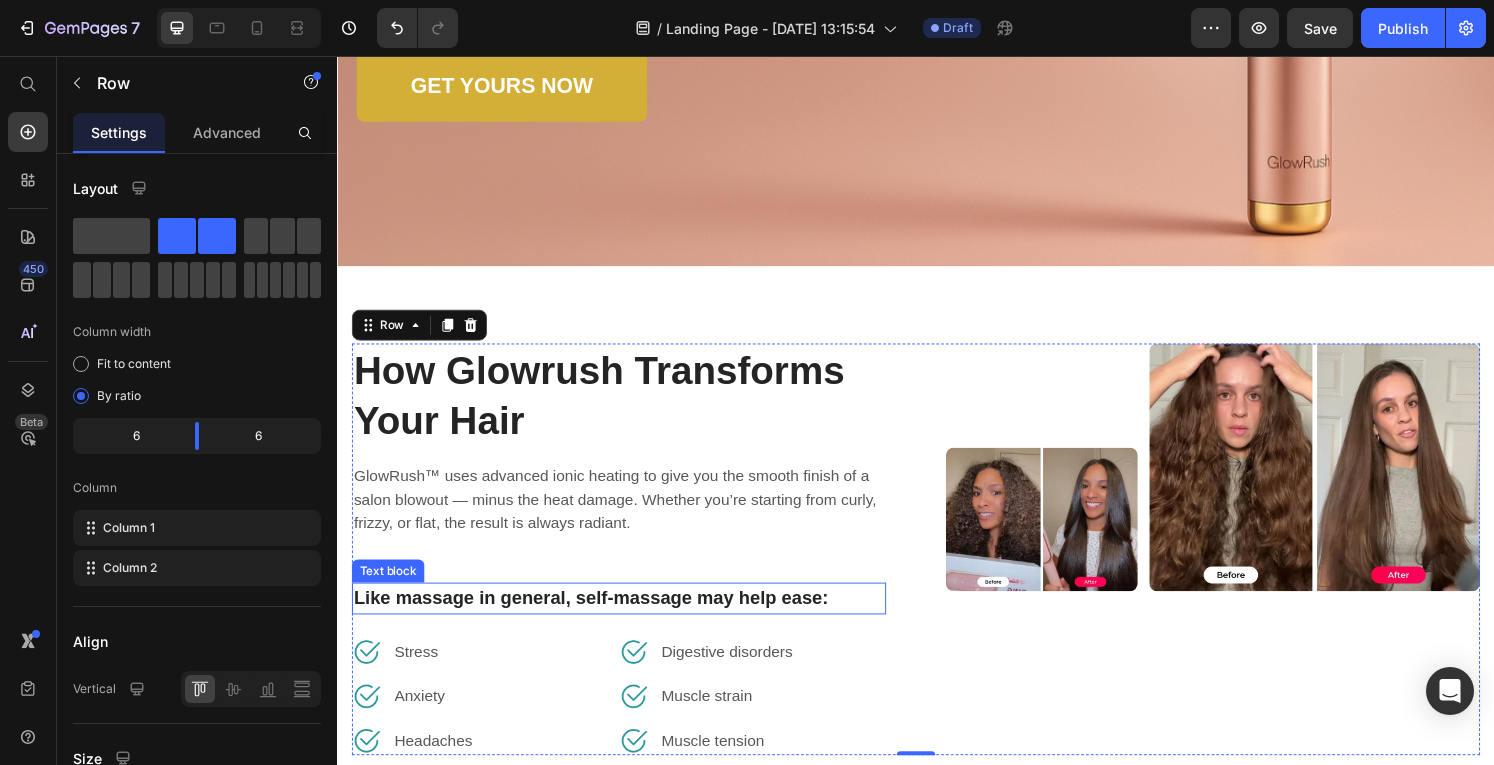 click on "Like massage in general, self-massage may help ease:" at bounding box center (629, 618) 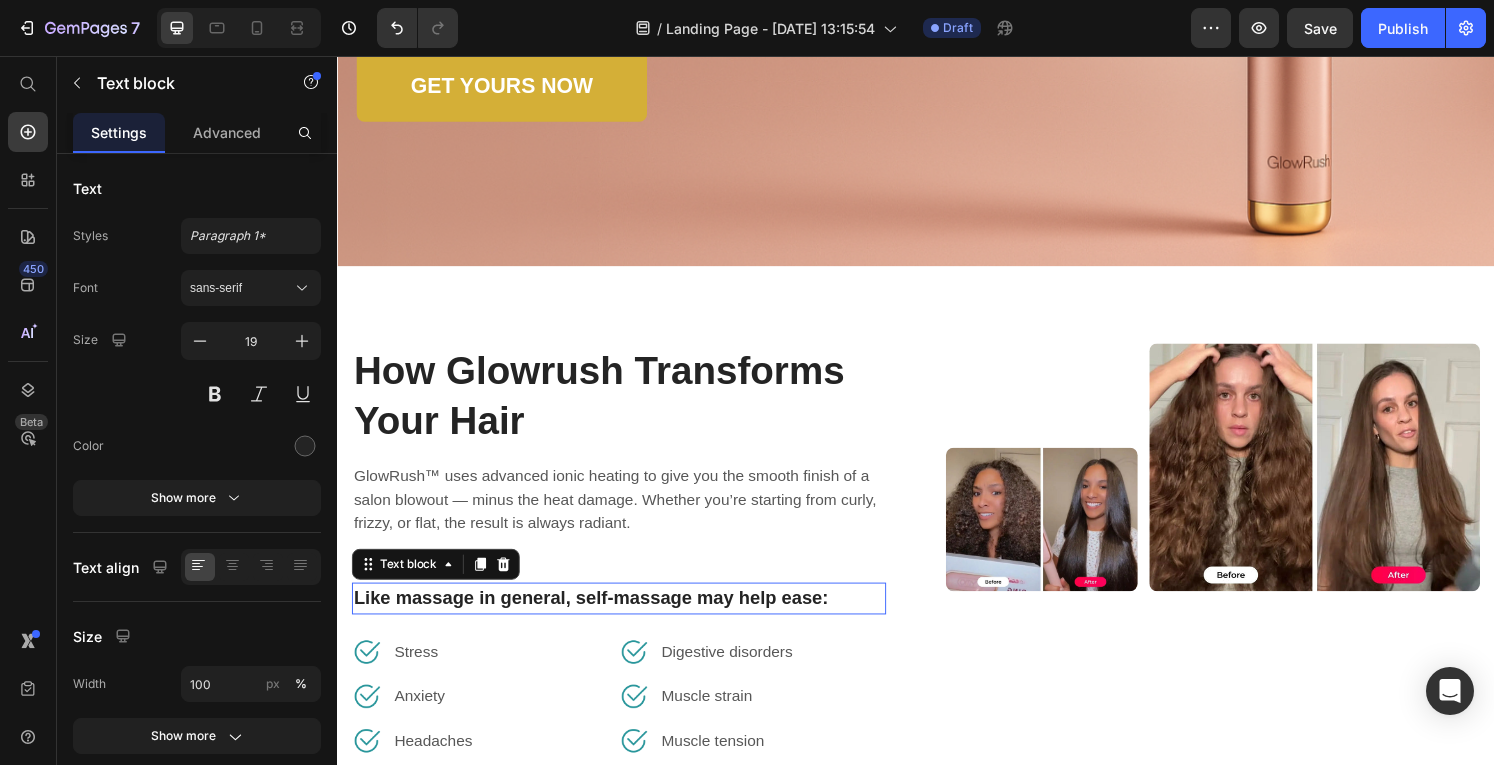 click on "Like massage in general, self-massage may help ease:" at bounding box center [629, 618] 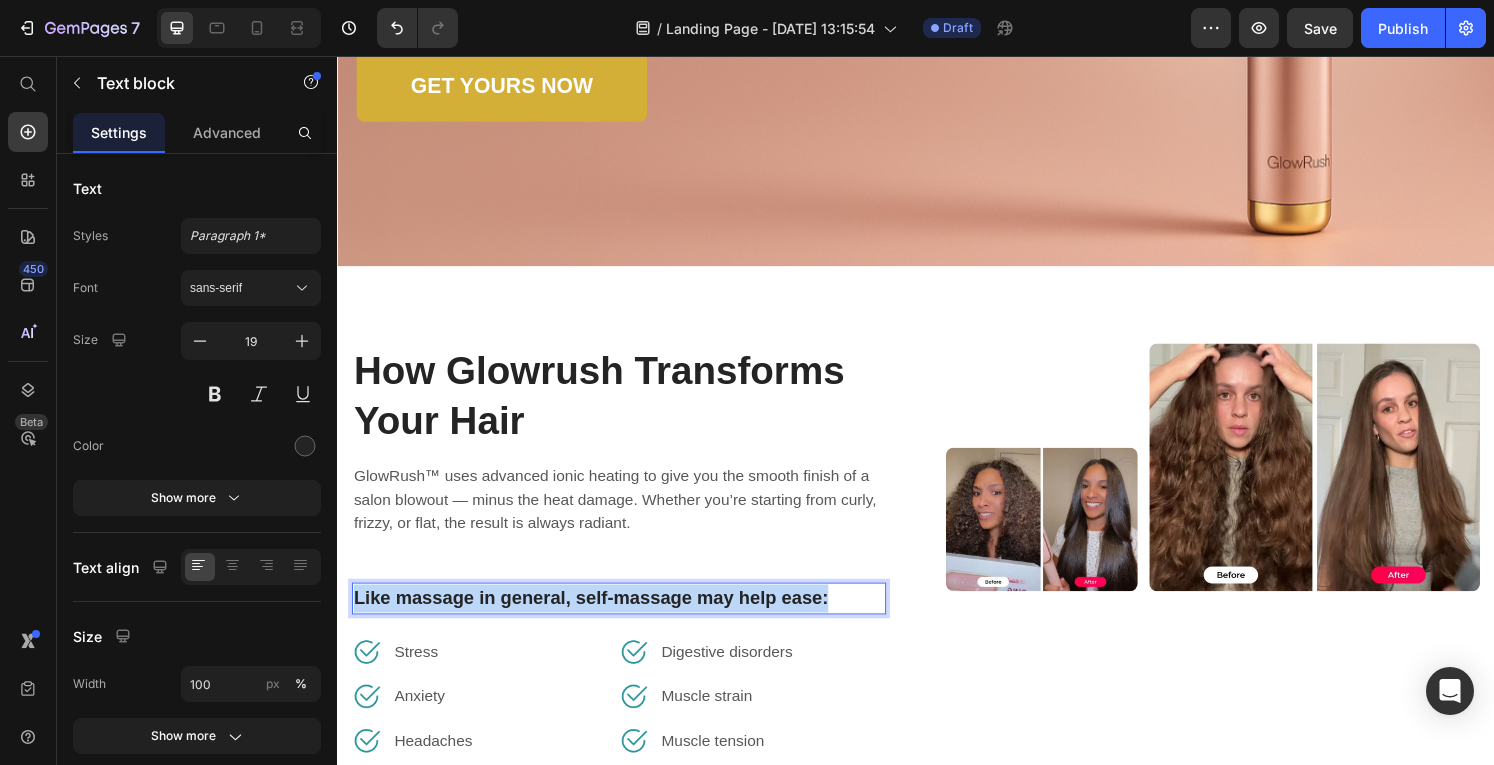 click on "Like massage in general, self-massage may help ease:" at bounding box center (629, 618) 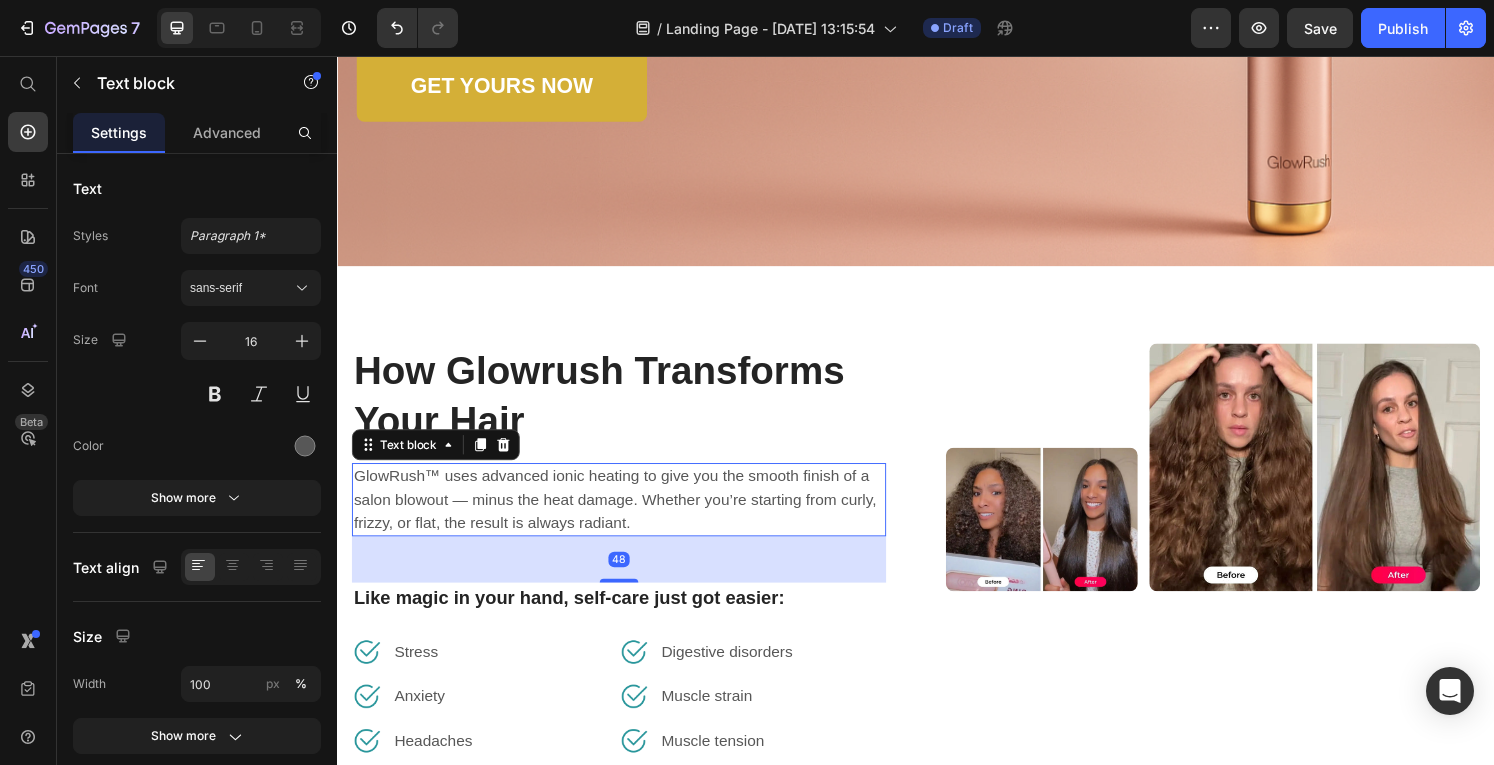 click on "GlowRush™ uses advanced ionic heating to give you the smooth finish of a salon blowout — minus the heat damage. Whether you’re starting from curly, frizzy, or flat, the result is always radiant." at bounding box center (629, 516) 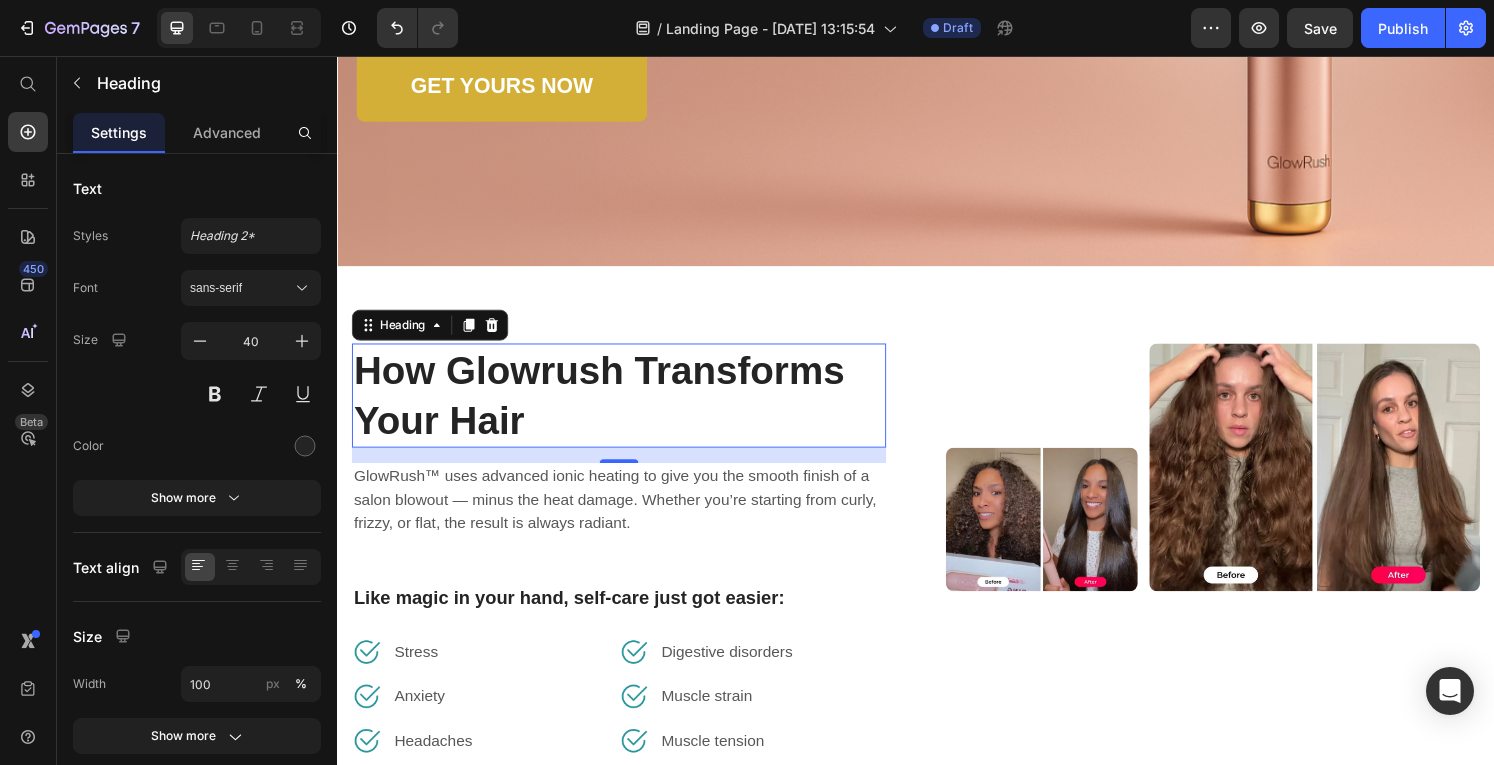 click on "How Glowrush Transforms Your Hair" at bounding box center [629, 408] 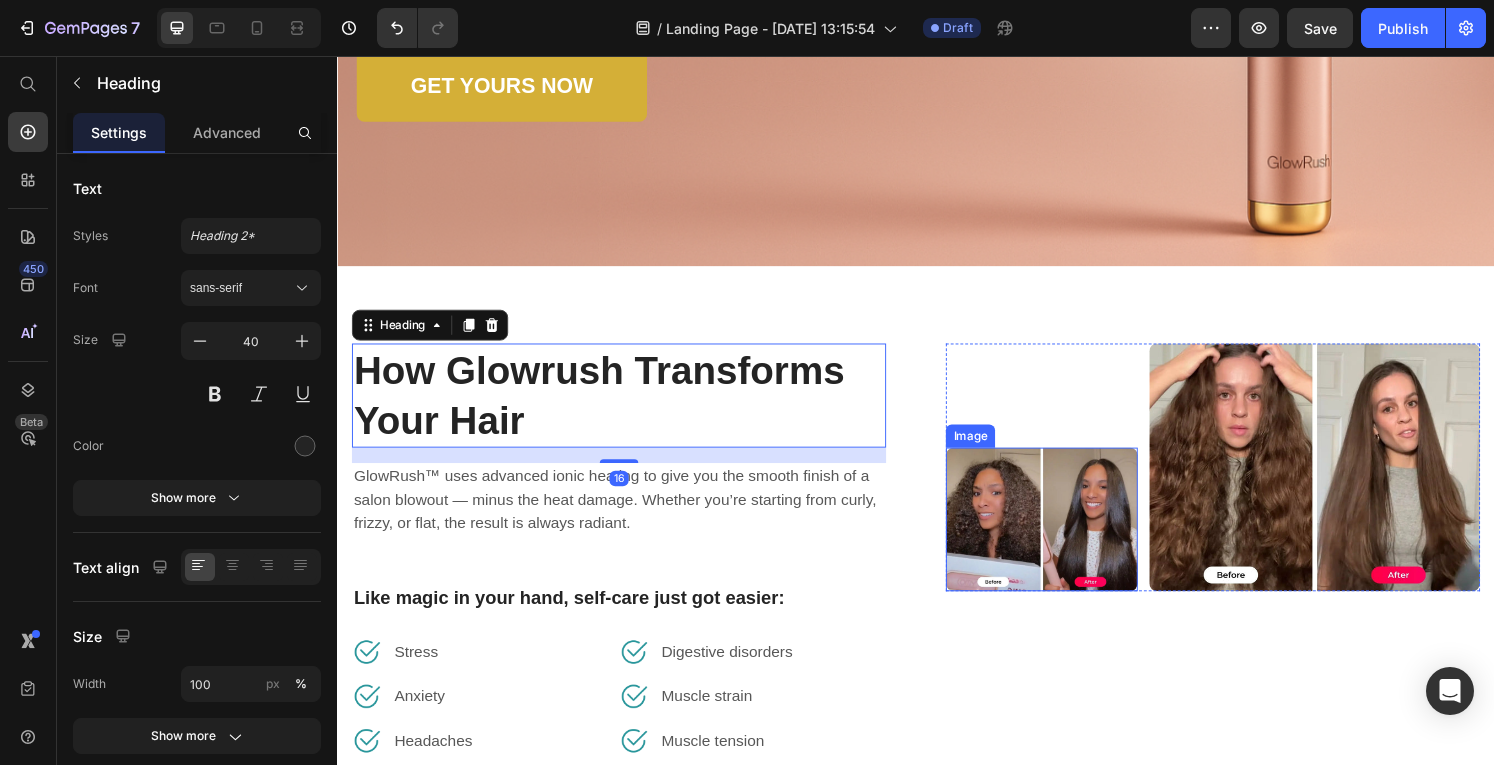 click at bounding box center [1067, 536] 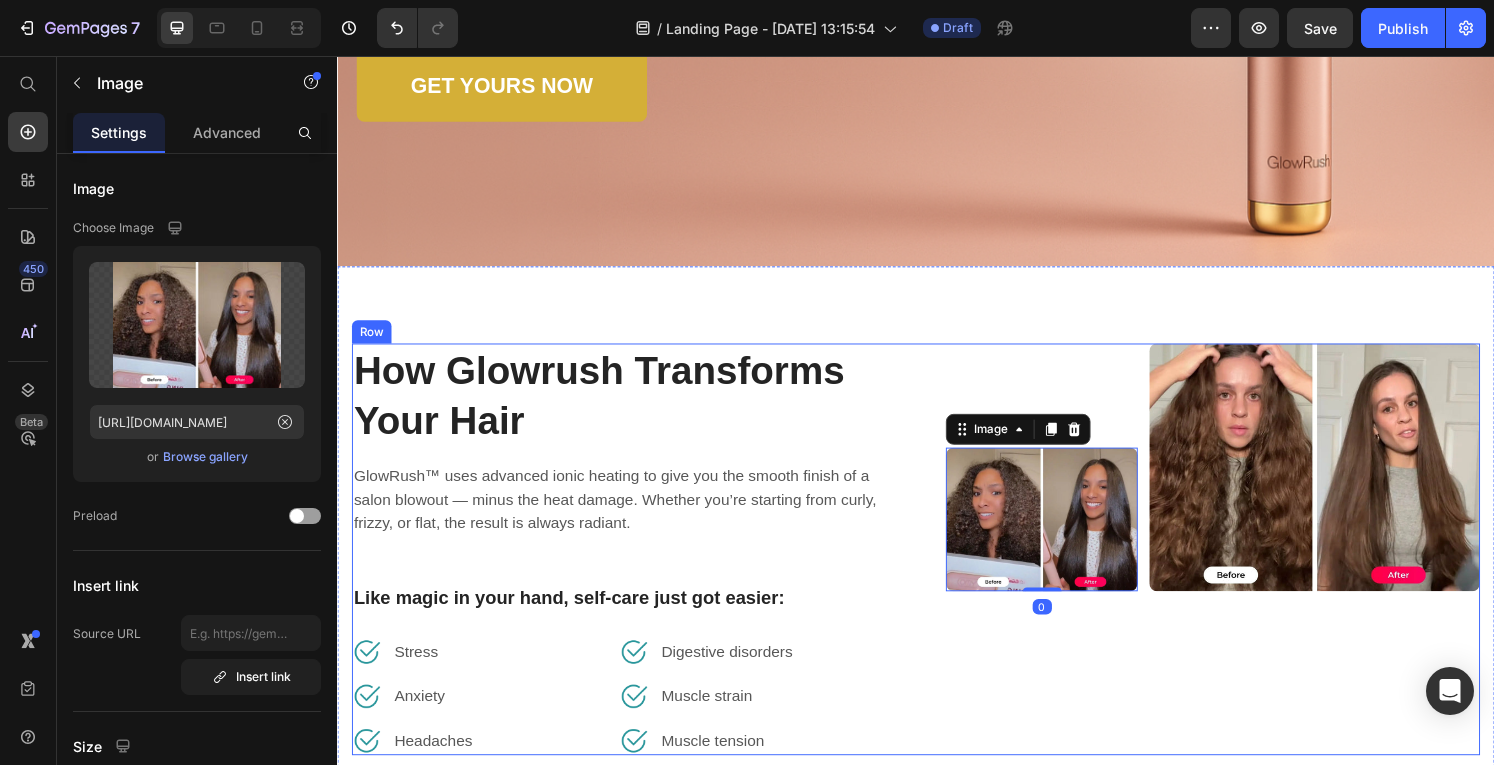 click on "How Glowrush Transforms Your Hair Heading GlowRush™ uses advanced ionic heating to give you the smooth finish of a salon blowout — minus the heat damage. Whether you’re starting from curly, frizzy, or flat, the result is always radiant. Text block Like magic in your hand, self-care just got easier: Text block Image Stress Text block Row Image Anxiety Text block Row Image Headaches Text block Row Image [MEDICAL_DATA] Text block Row Image Muscle strain Text block Row Image Muscle tension Text block Row Row" at bounding box center (629, 567) 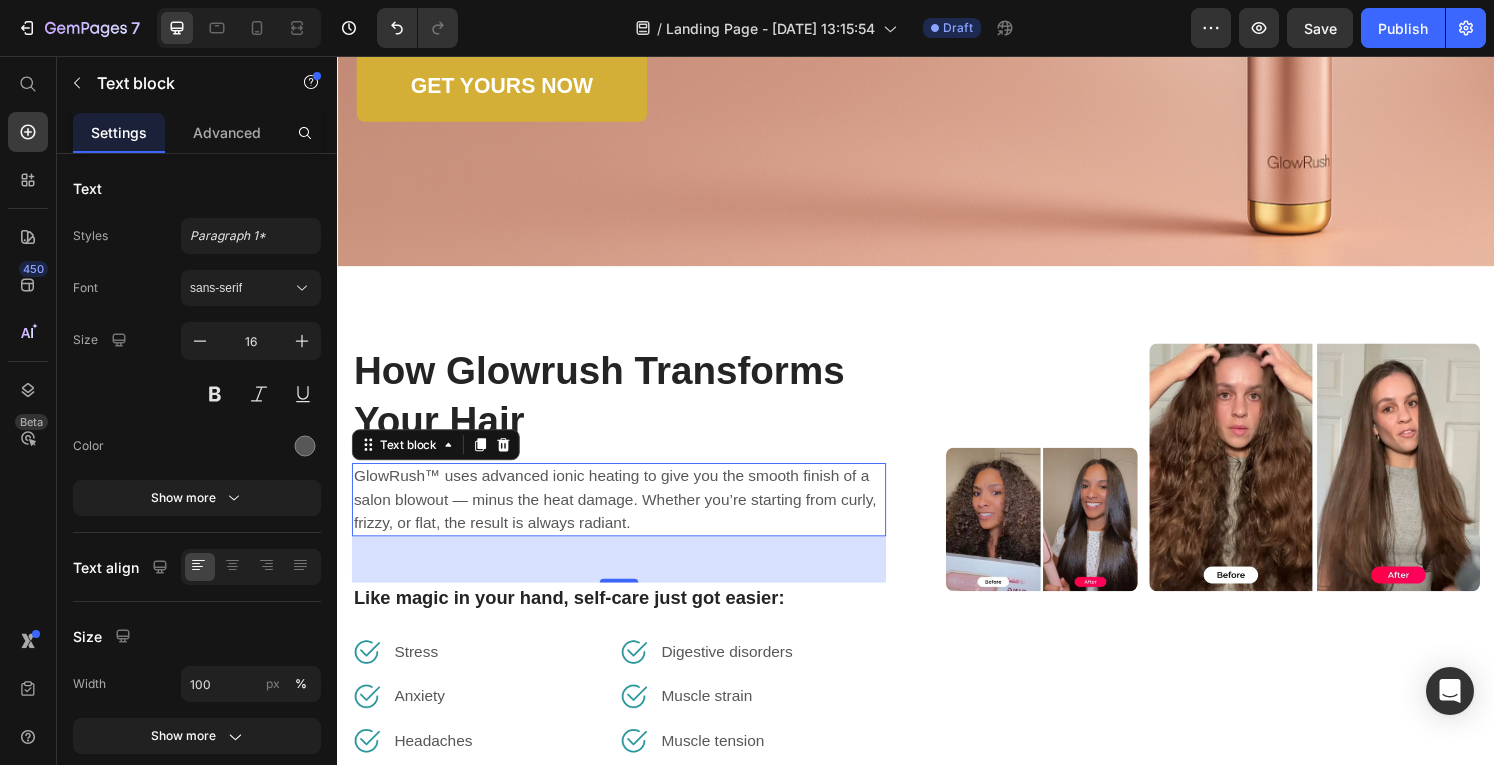 click on "GlowRush™ uses advanced ionic heating to give you the smooth finish of a salon blowout — minus the heat damage. Whether you’re starting from curly, frizzy, or flat, the result is always radiant." at bounding box center (629, 516) 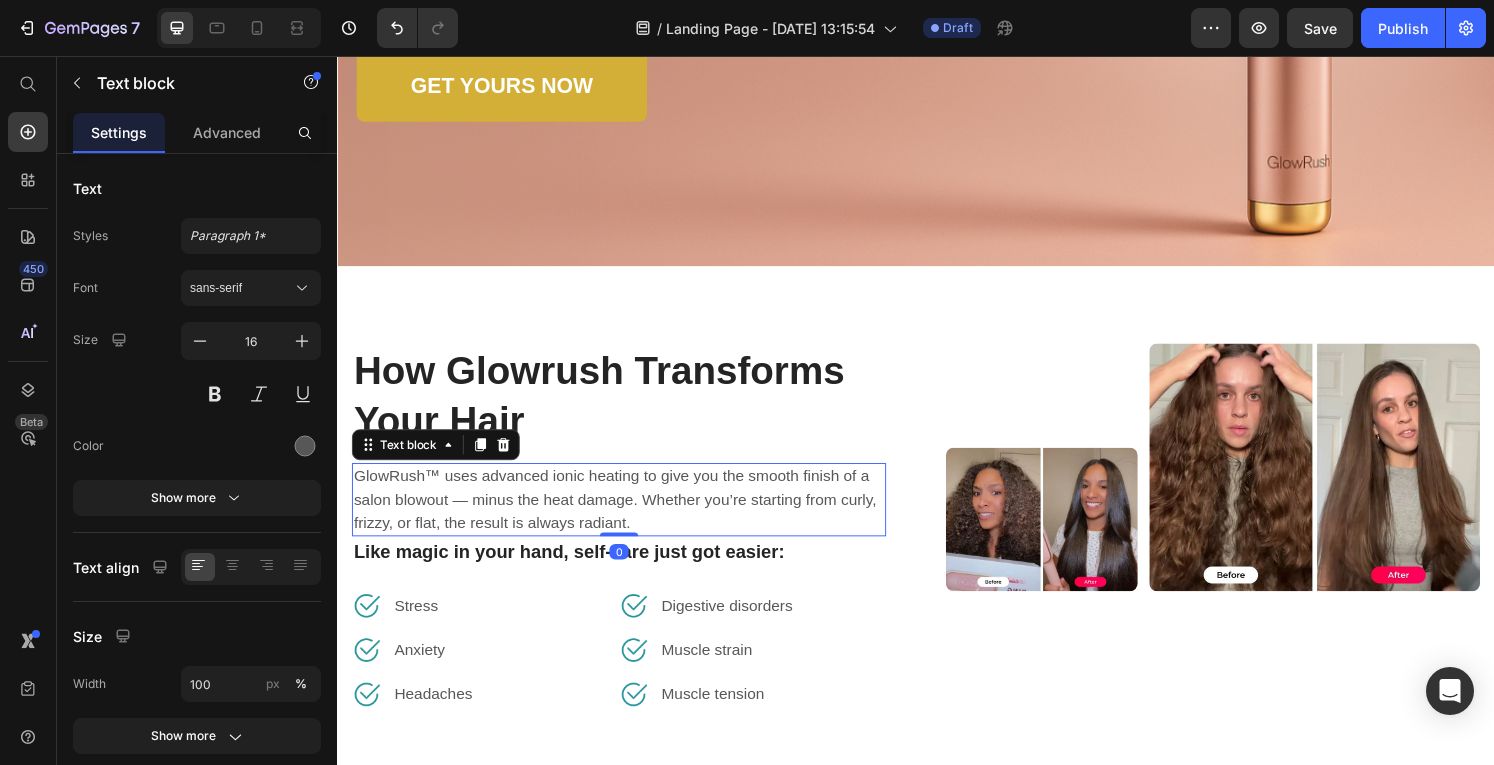 drag, startPoint x: 620, startPoint y: 597, endPoint x: 653, endPoint y: 531, distance: 73.790245 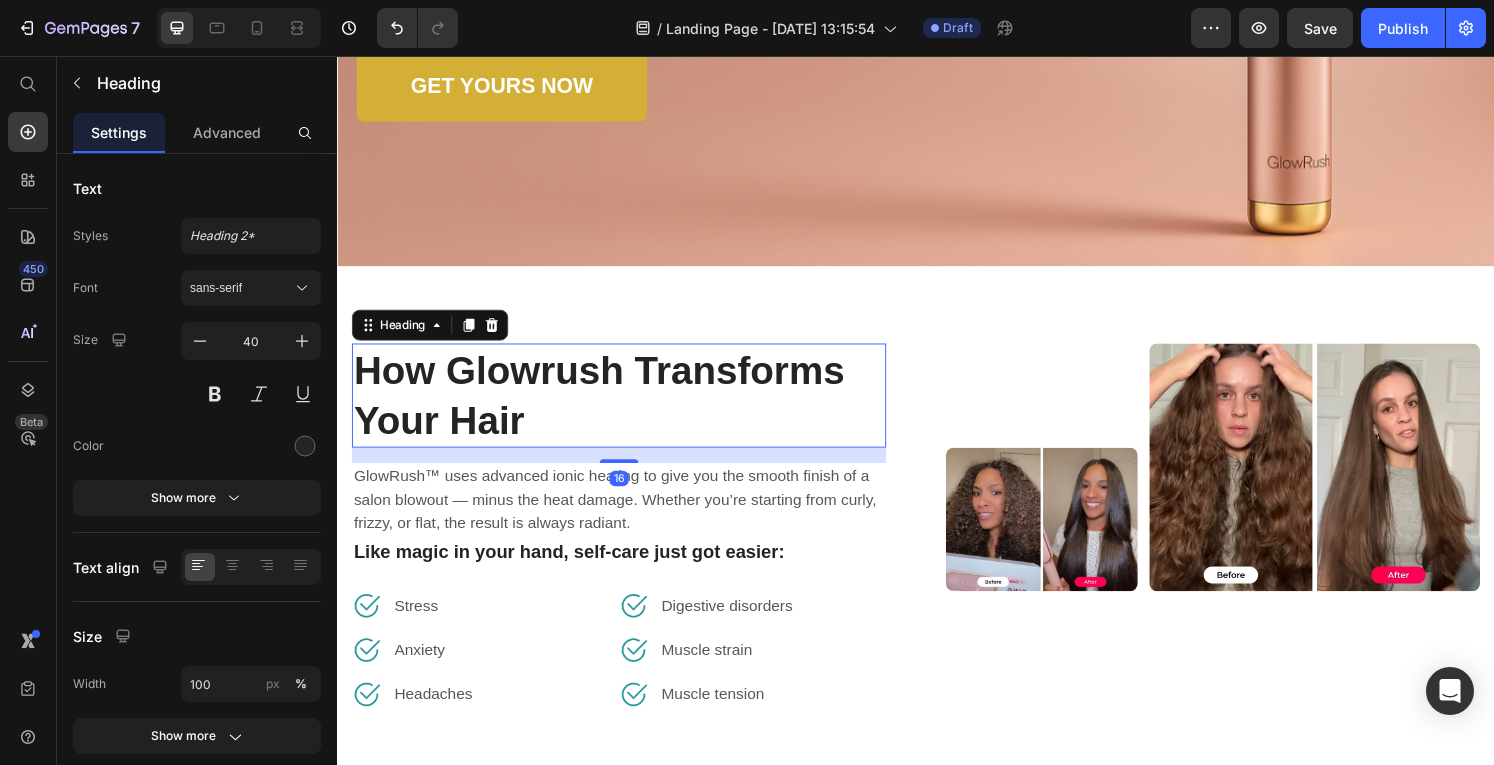 click on "How Glowrush Transforms Your Hair" at bounding box center [629, 408] 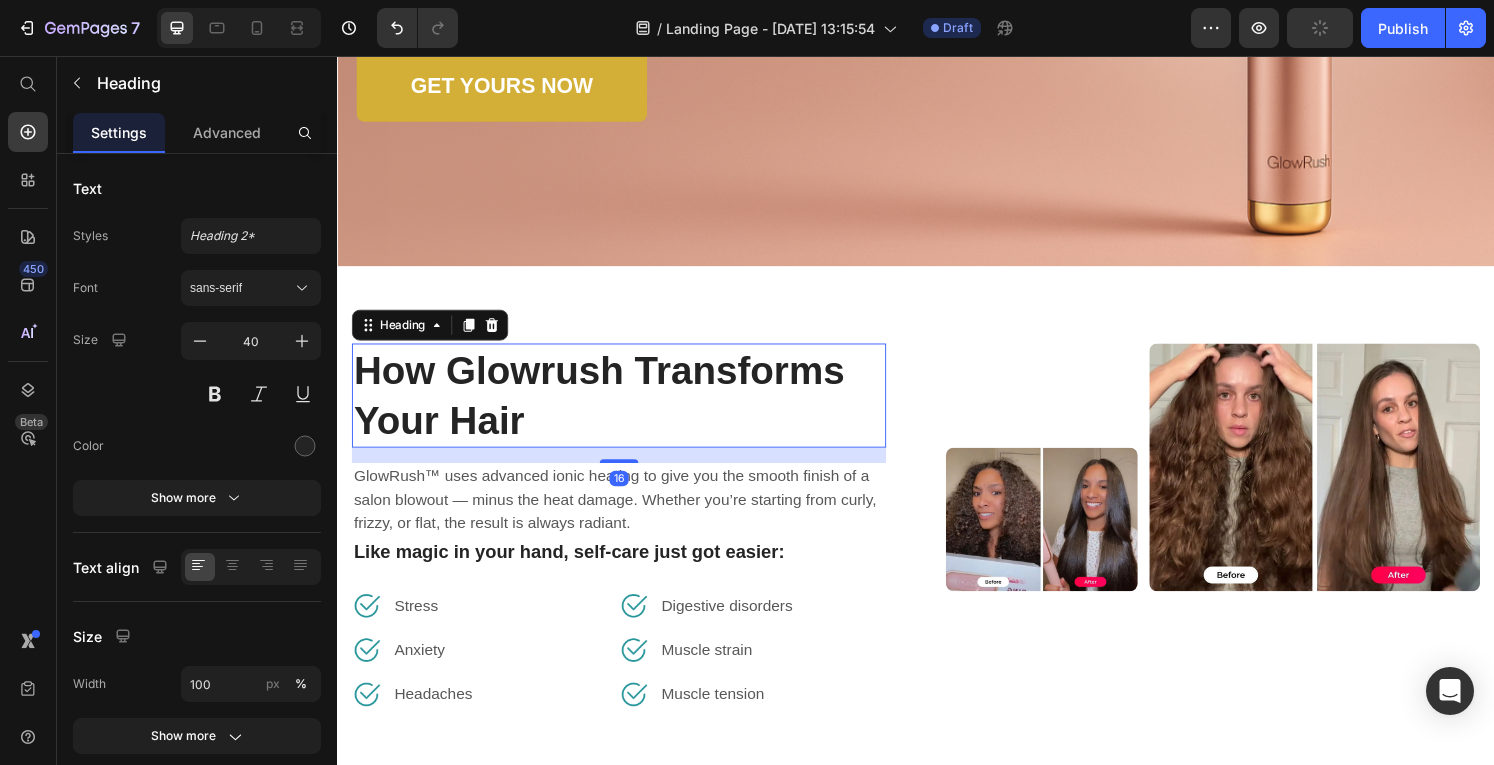 click on "How Glowrush Transforms Your Hair" at bounding box center (629, 408) 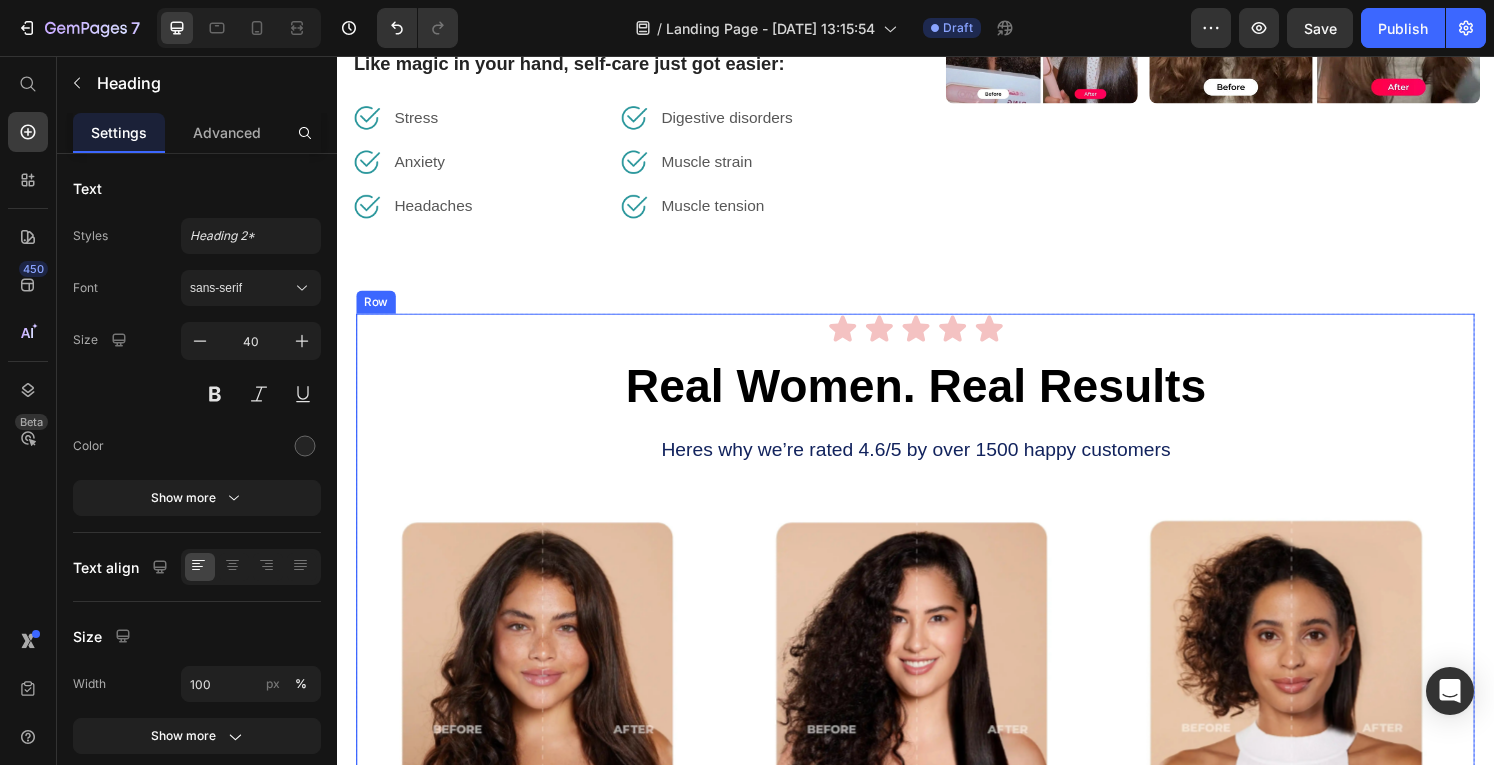 scroll, scrollTop: 1110, scrollLeft: 0, axis: vertical 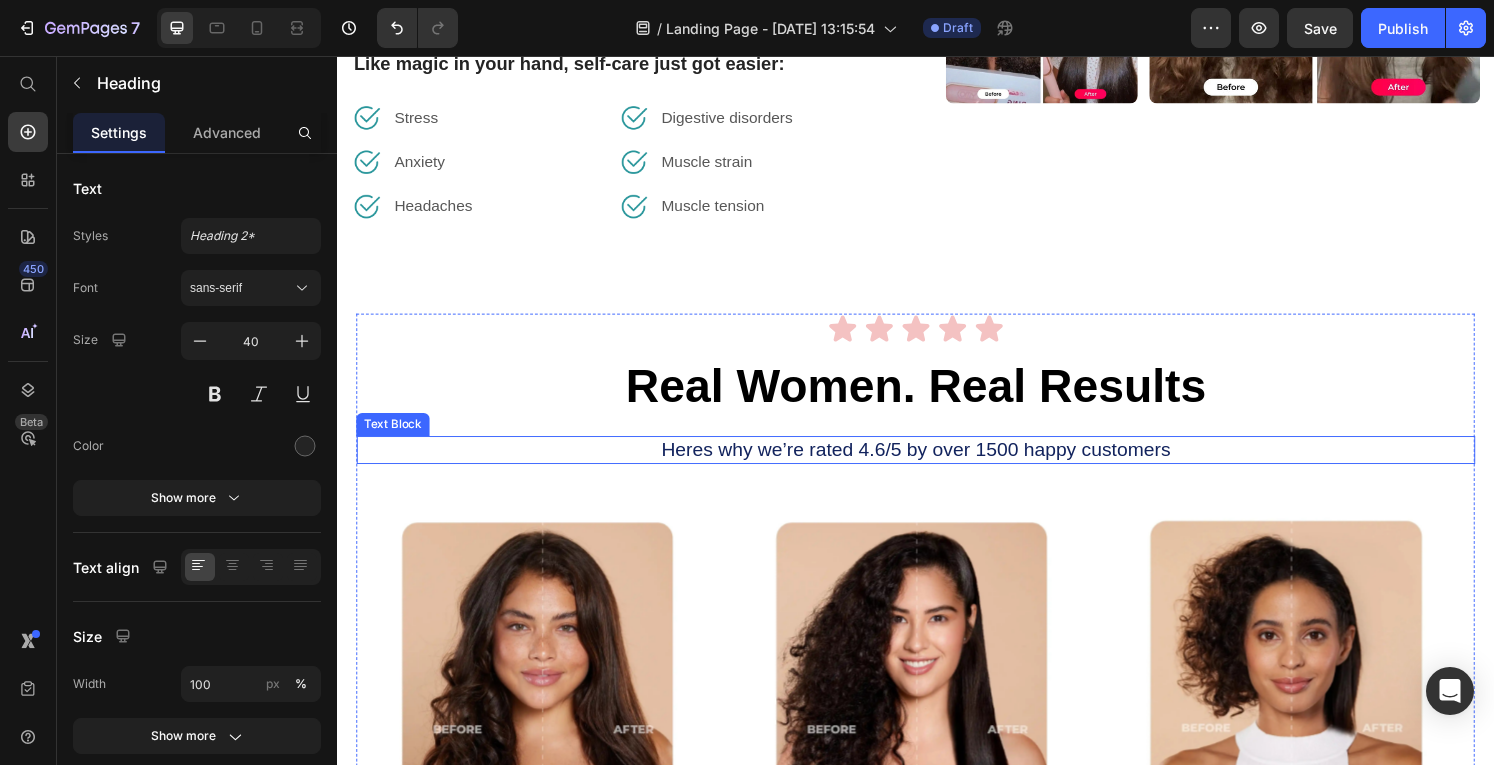click on "Heres why we’re rated 4.6/5 by over 1500 happy customers" at bounding box center (937, 464) 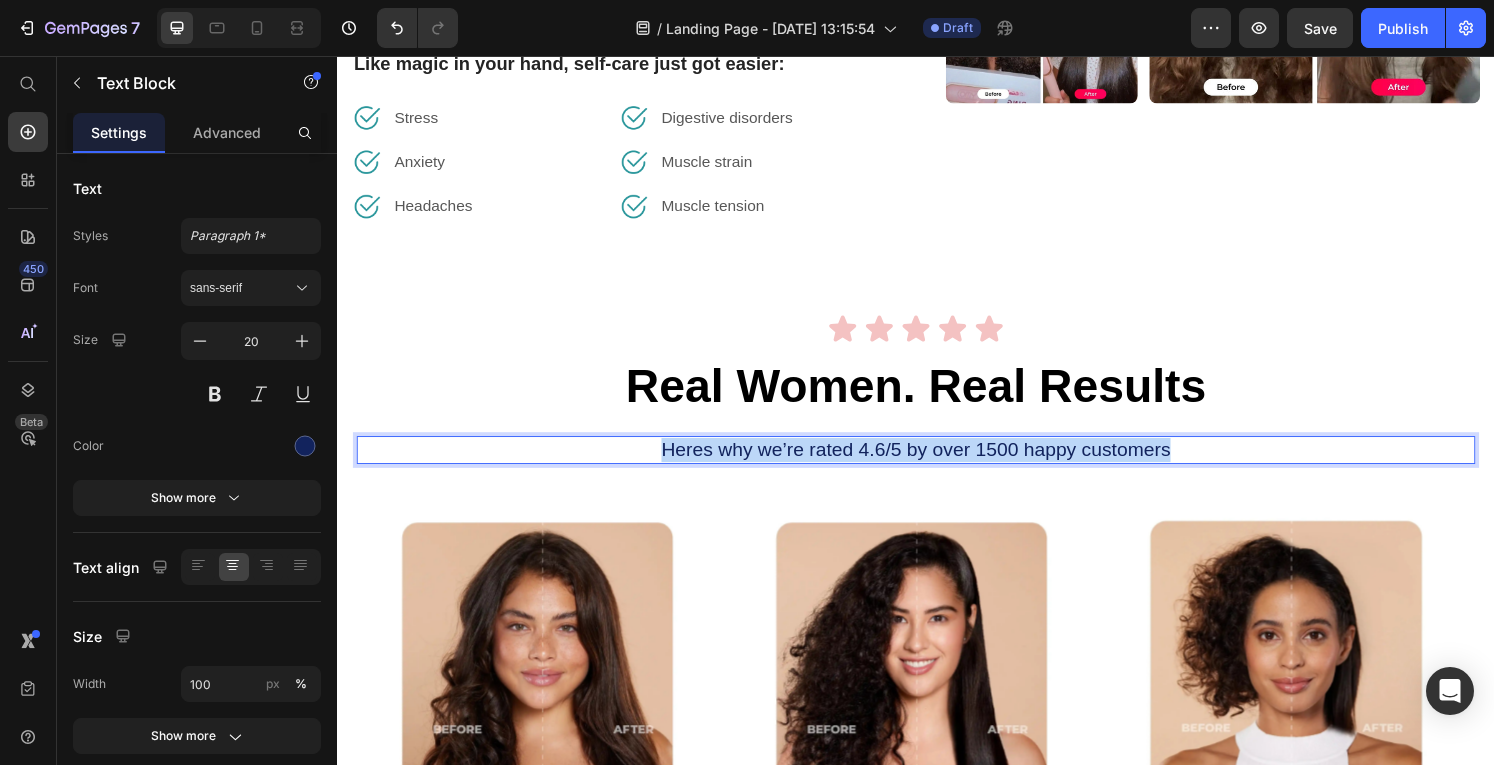 click on "Heres why we’re rated 4.6/5 by over 1500 happy customers" at bounding box center (937, 464) 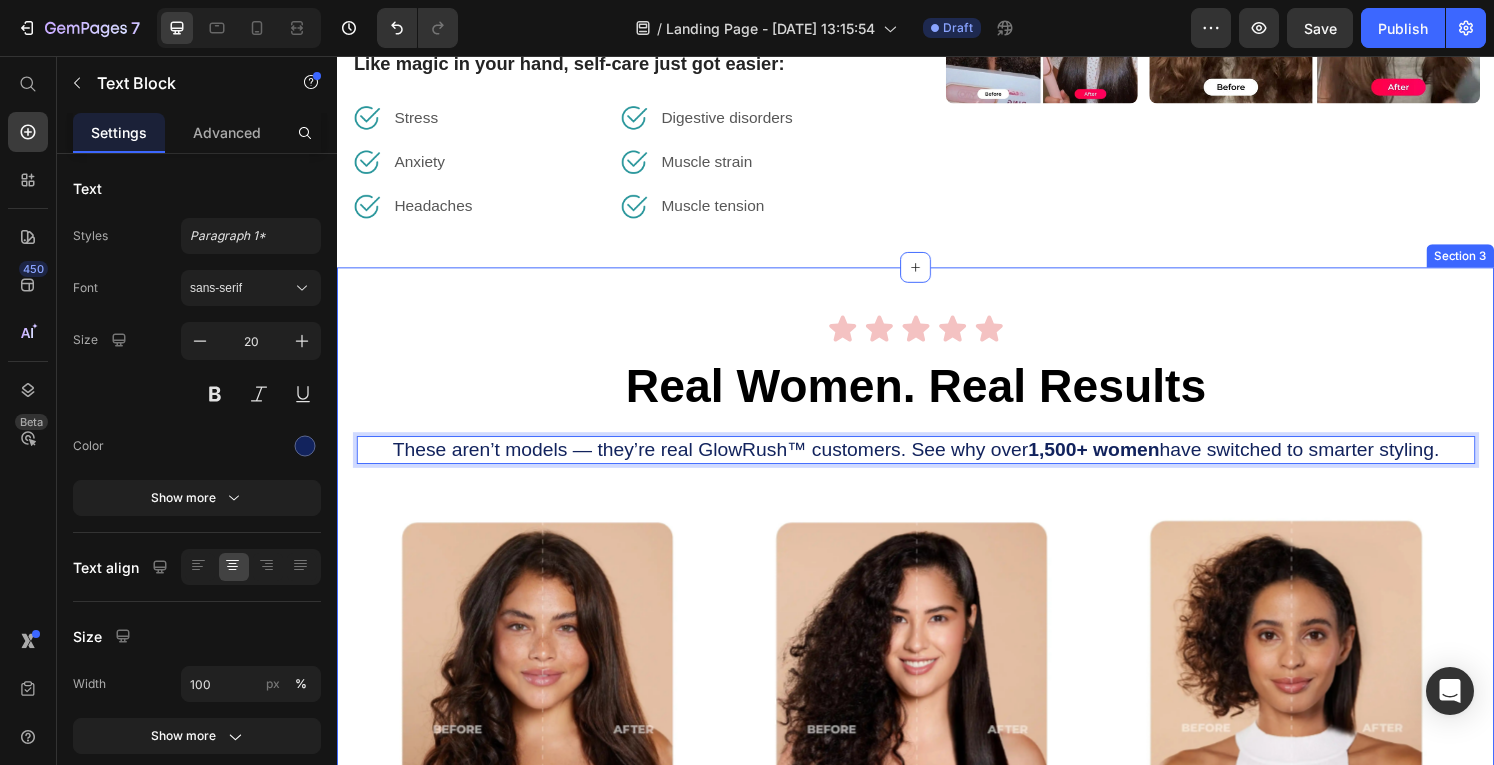 click on "How Glowrush Transforms Your Hair Heading GlowRush™ uses advanced ionic heating to give you the smooth finish of a salon blowout — minus the heat damage. Whether you’re starting from curly, frizzy, or flat, the result is always radiant. Text block Like magic in your hand, self-care just got easier: Text block Image Stress Text block Row Image Anxiety Text block Row Image Headaches Text block Row Image [MEDICAL_DATA] Text block Row Image Muscle strain Text block Row Image Muscle tension Text block Row Row Image Image Row Row Section 2" at bounding box center [937, 21] 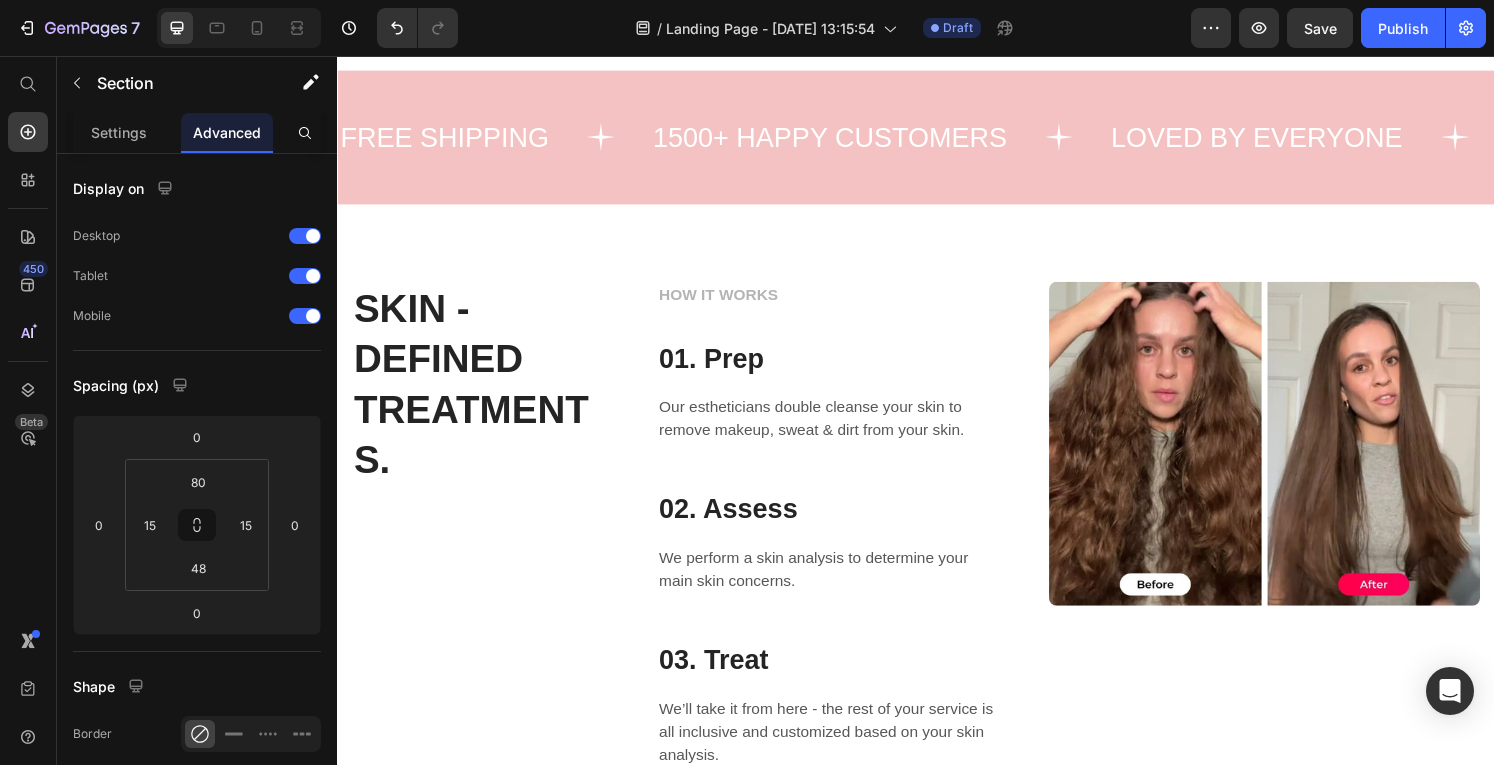 scroll, scrollTop: 2014, scrollLeft: 0, axis: vertical 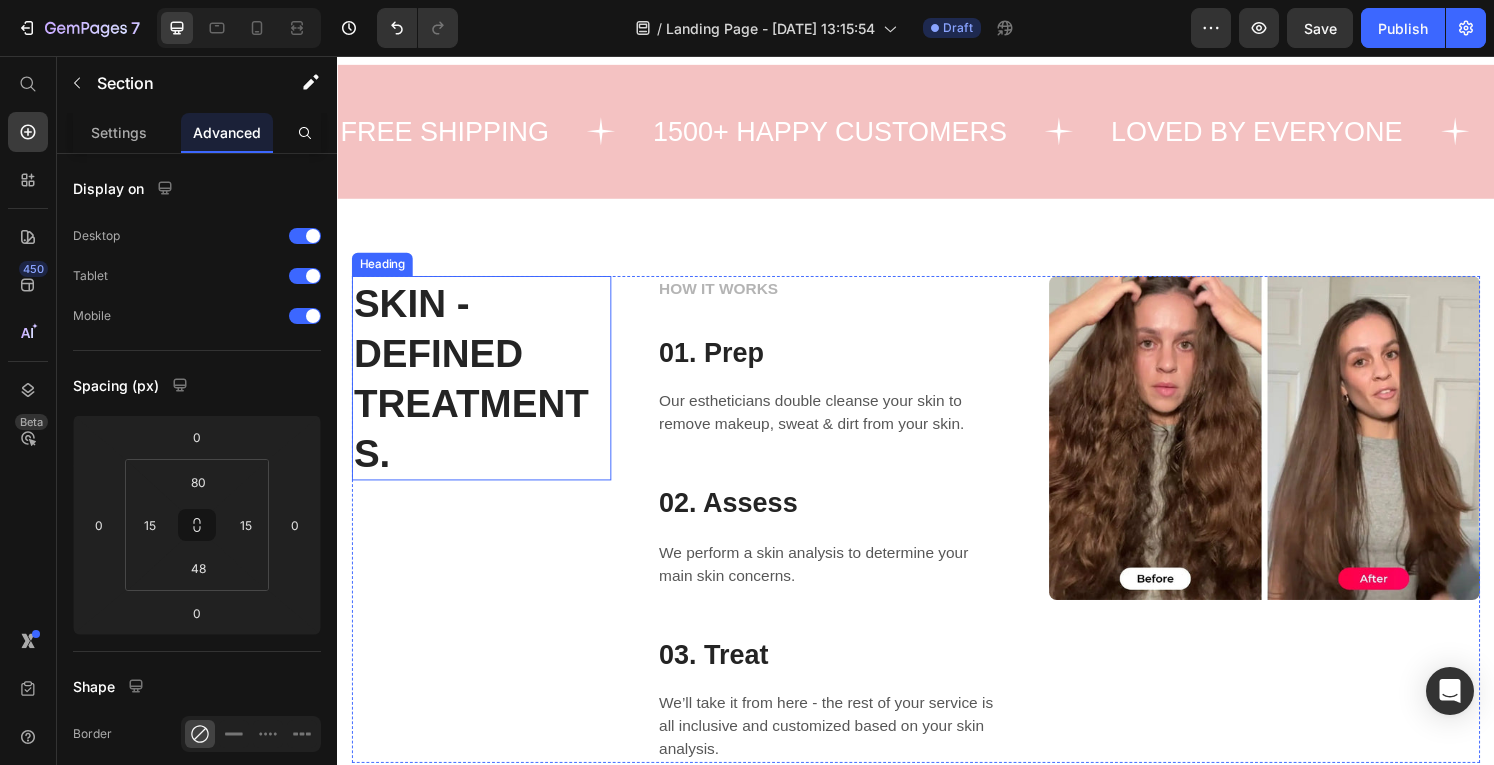 click on "SKIN -  DEFINED  TREATMENTS." at bounding box center (486, 390) 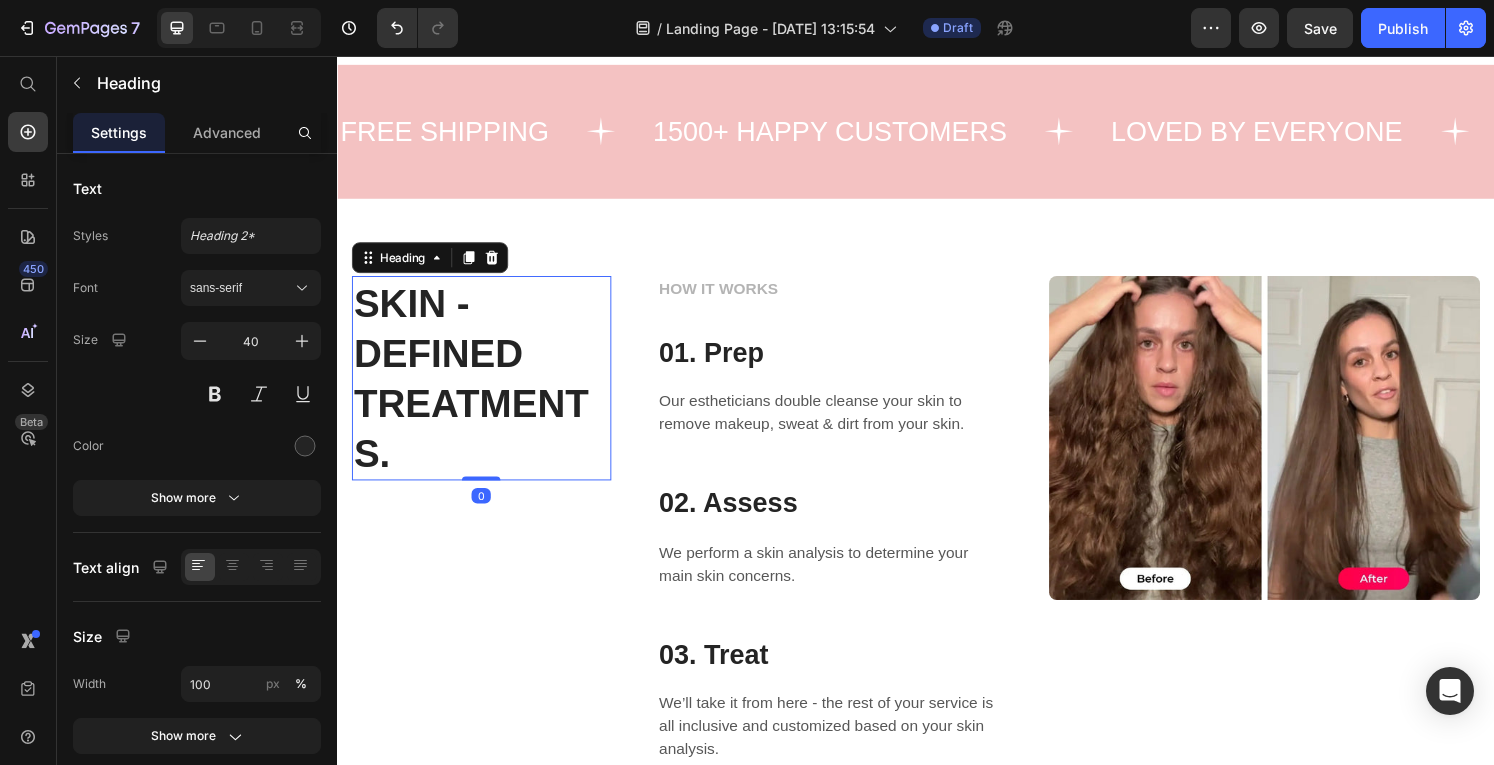 click on "SKIN -  DEFINED  TREATMENTS." at bounding box center [486, 390] 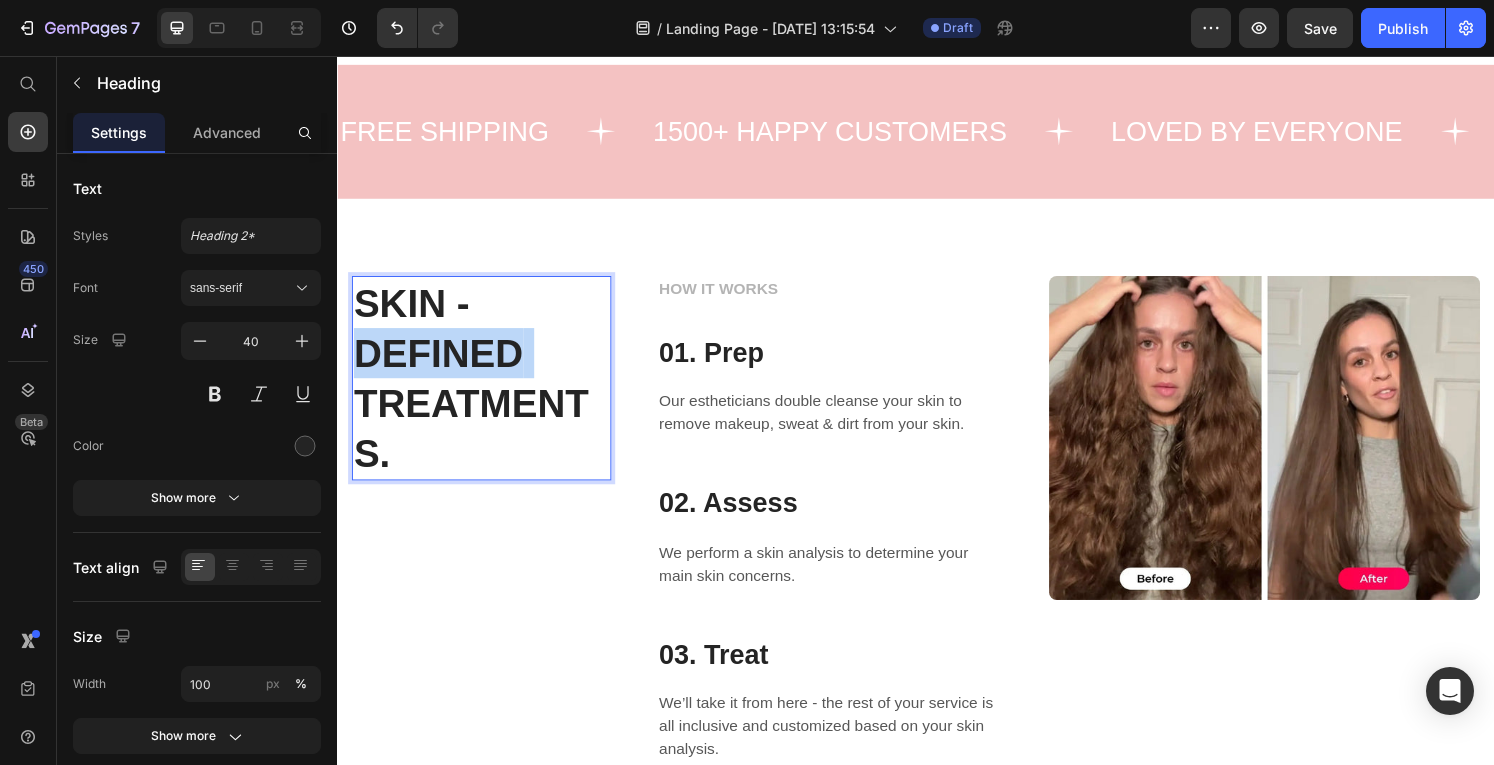click on "SKIN -  DEFINED  TREATMENTS." at bounding box center [486, 390] 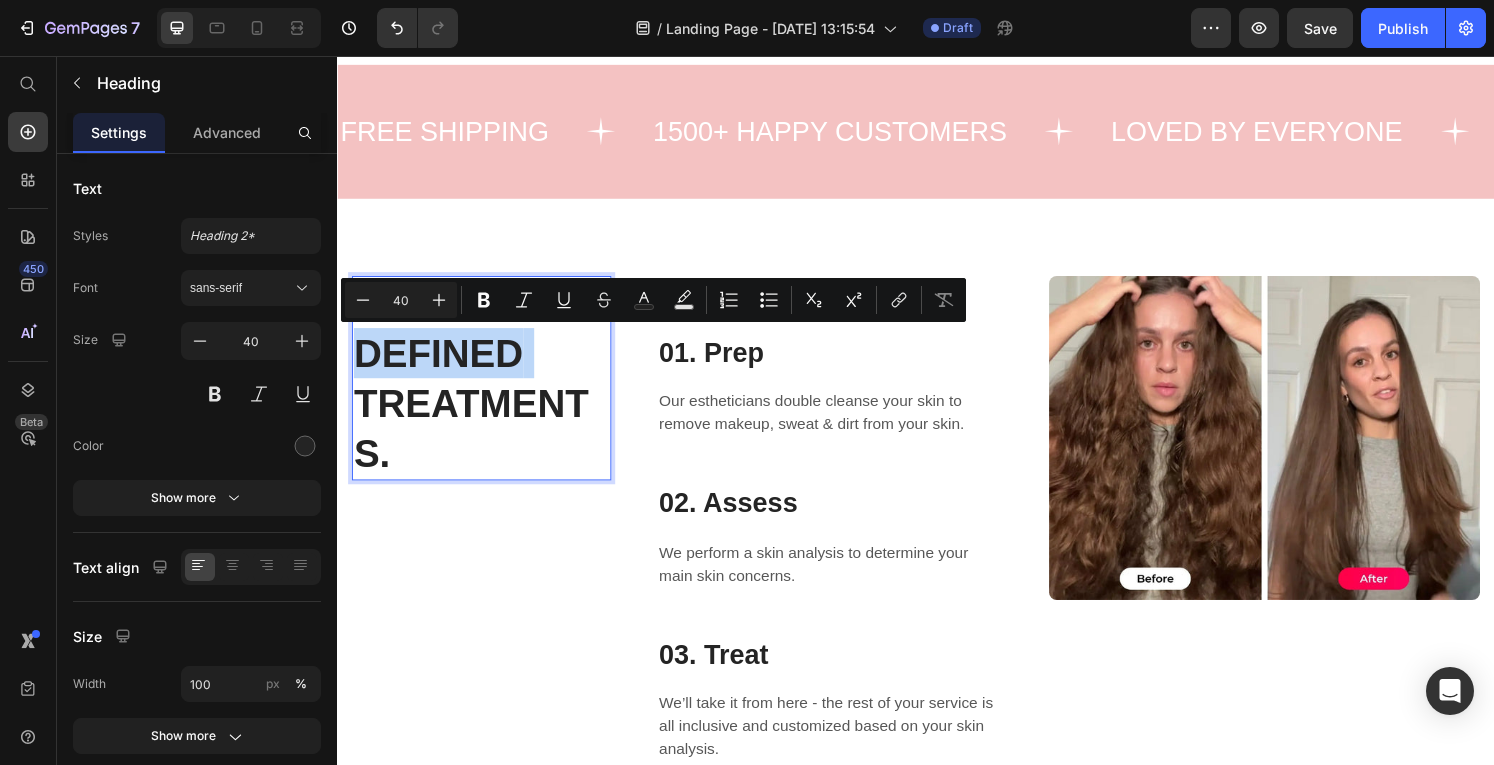 click on "SKIN -  DEFINED  TREATMENTS." at bounding box center [486, 390] 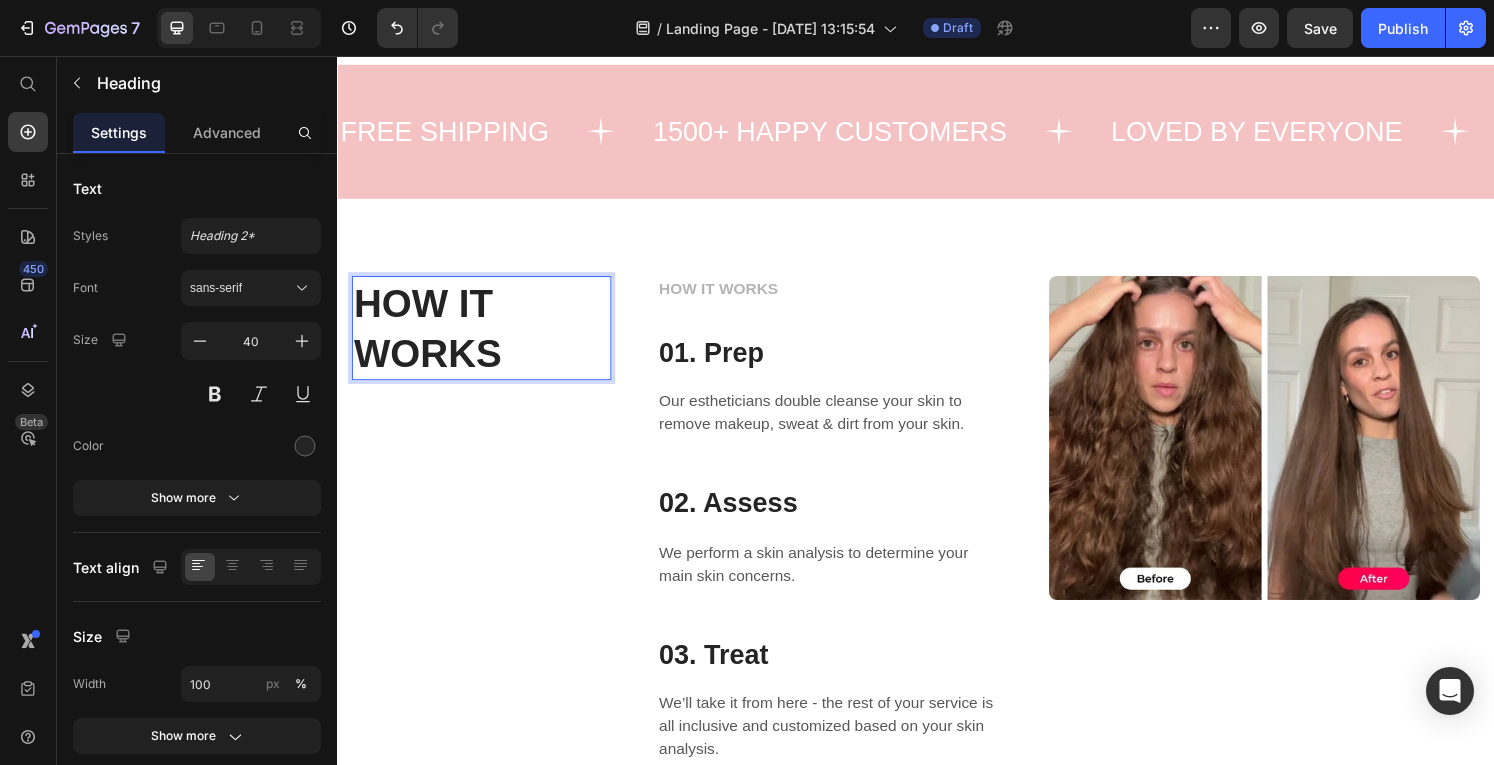 click on "HOW IT WORKS" at bounding box center [486, 338] 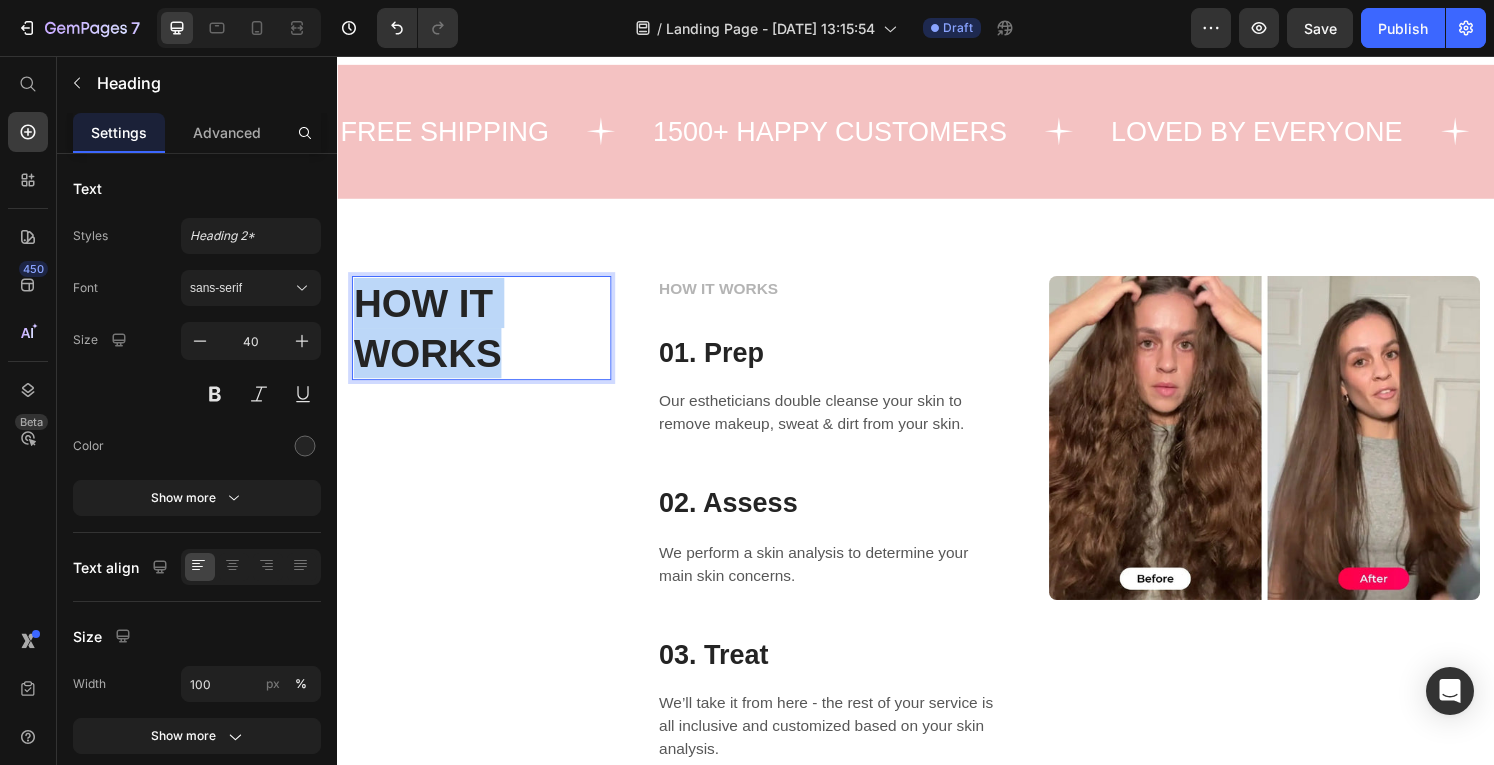 click on "HOW IT WORKS" at bounding box center (486, 338) 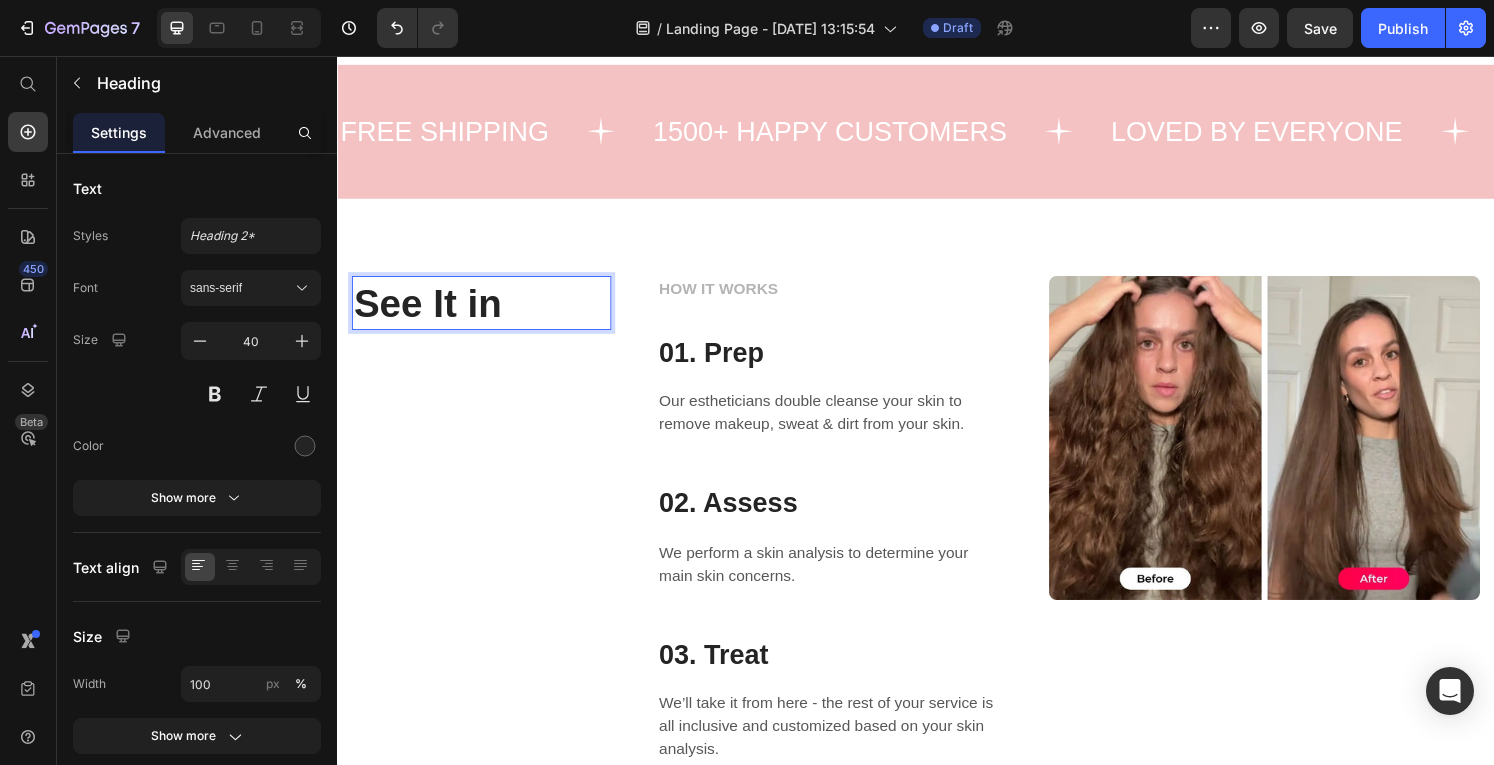 click on "See It in" at bounding box center [486, 312] 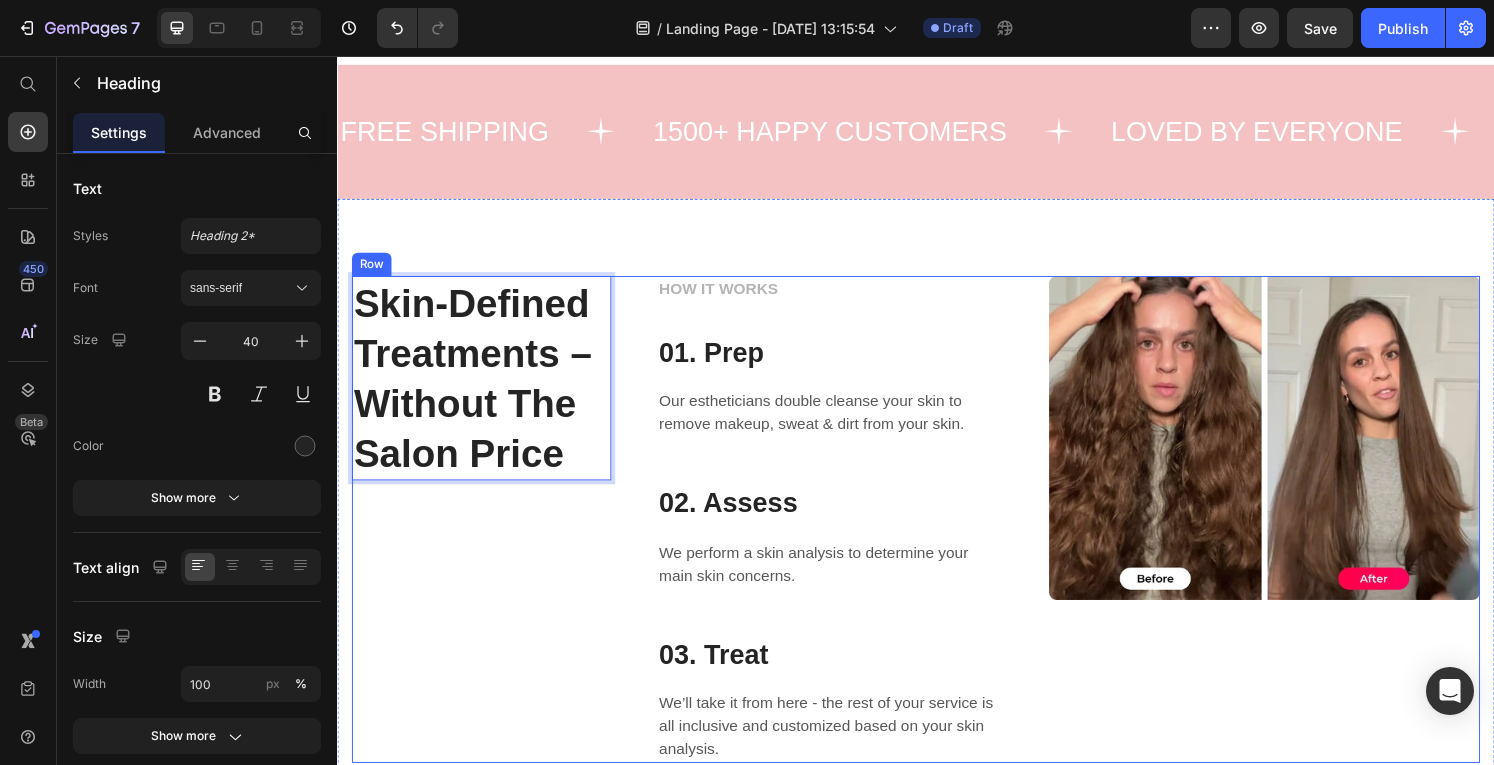 click on "Skin-Defined Treatments – Without The Salon Price Heading   0" at bounding box center (486, 536) 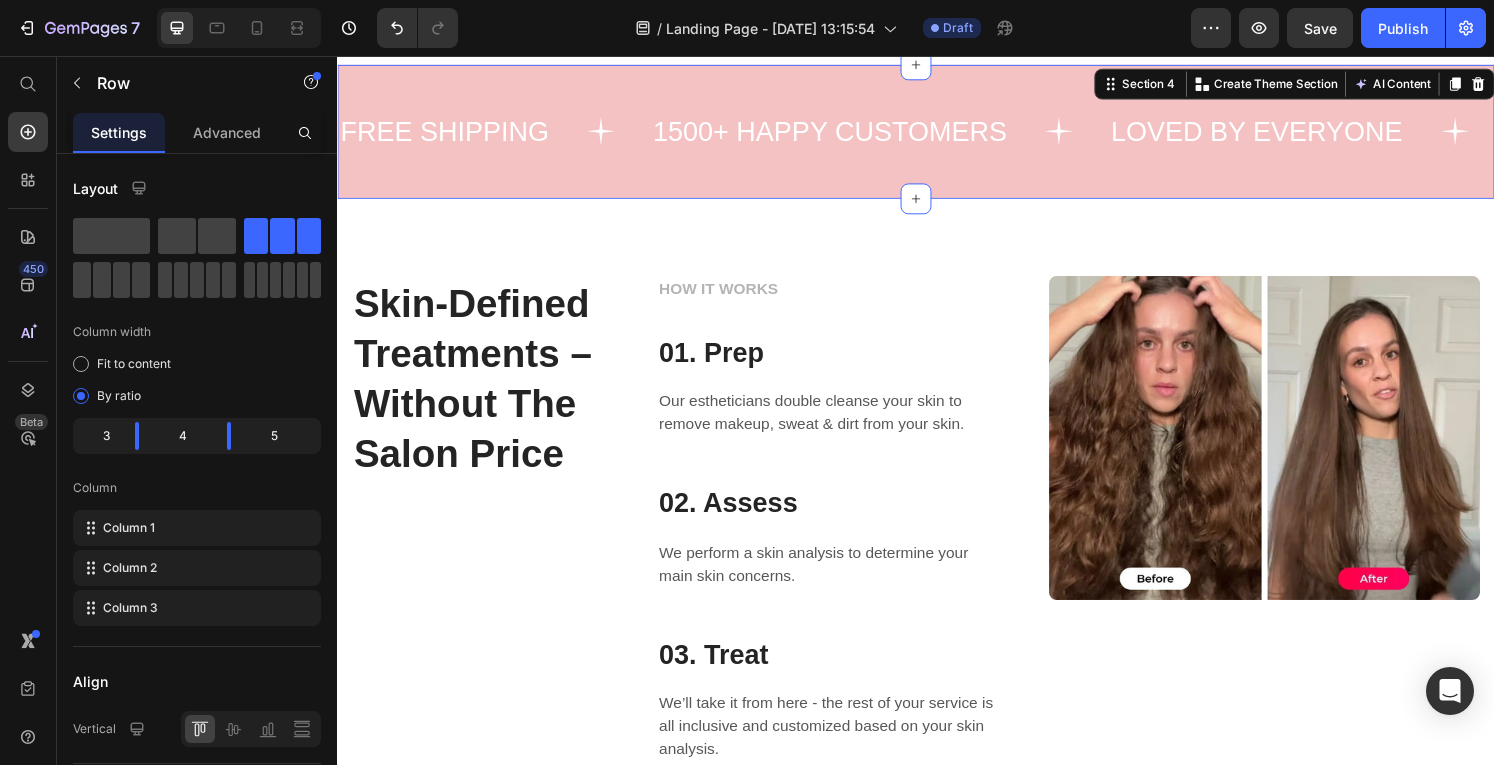 click on "FREE SHIPPING Text
1500+ HAPPY CUSTOMERS Text
LOVED BY EVERYONE Text
FREE SHIPPING Text
1500+ HAPPY CUSTOMERS Text
LOVED BY EVERYONE Text
Marquee Section 4   You can create reusable sections Create Theme Section AI Content Write with GemAI What would you like to describe here? Tone and Voice Persuasive Product GlowRush™ Ionic Smoothing Brush Show more Generate" at bounding box center (937, 134) 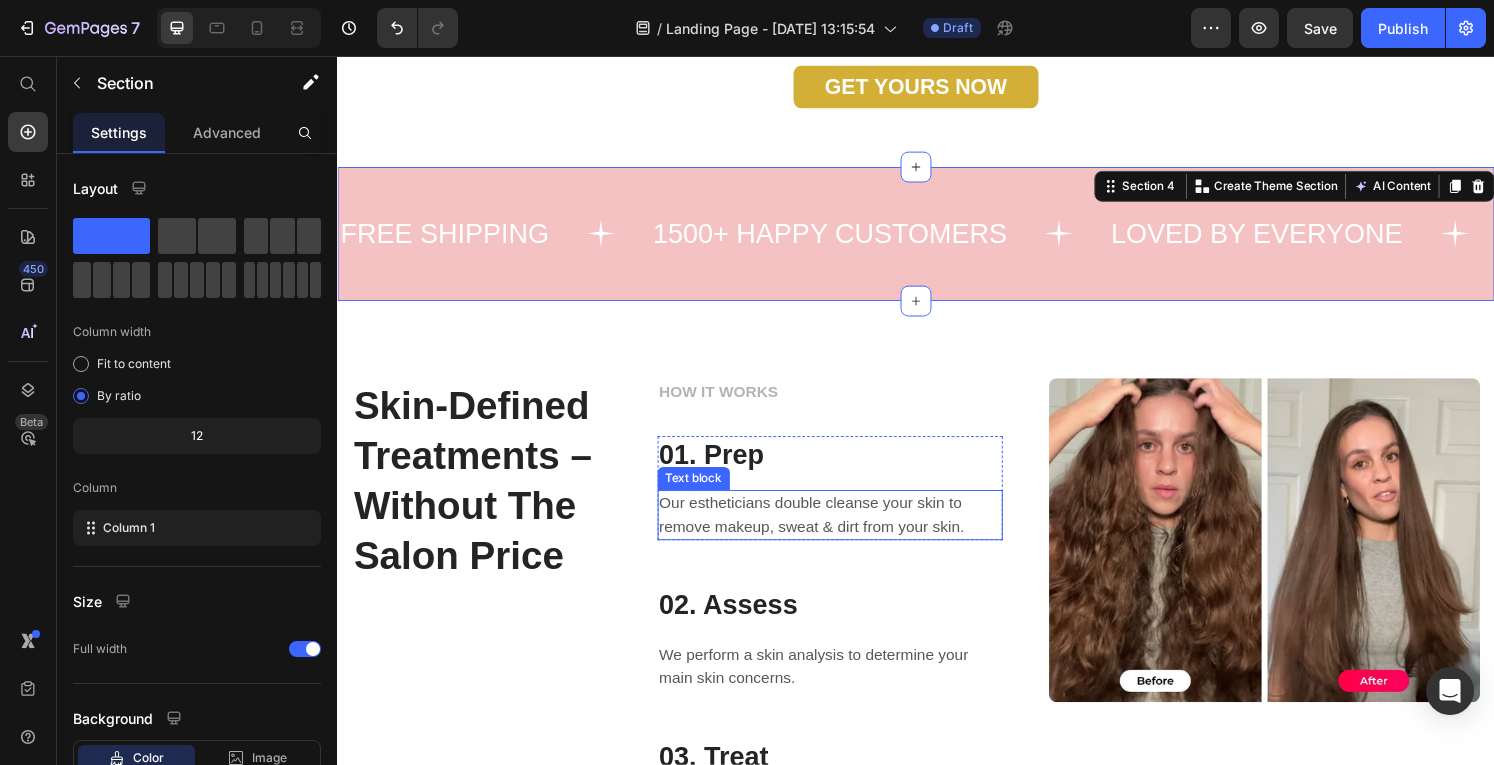 scroll, scrollTop: 1910, scrollLeft: 0, axis: vertical 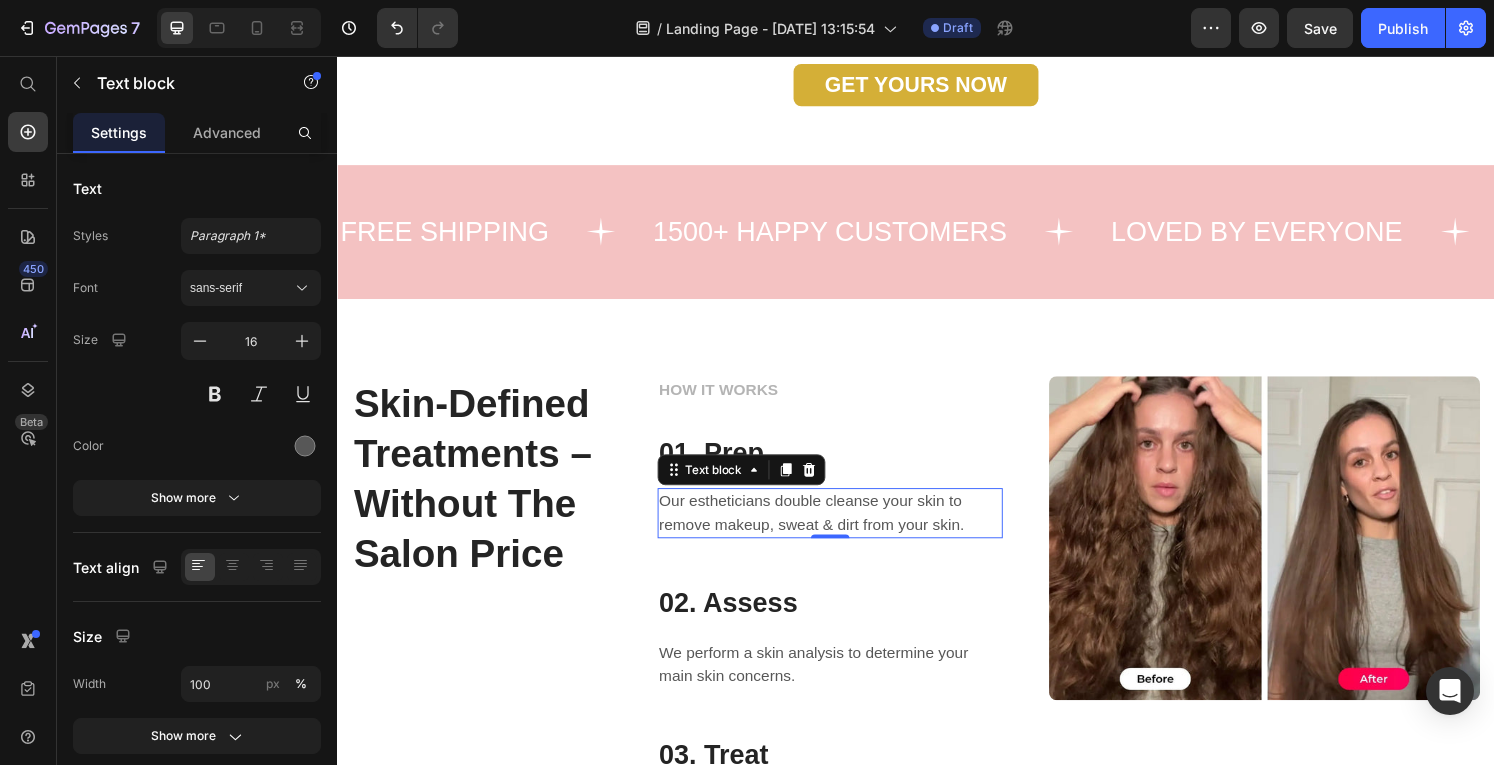 click on "Our estheticians double cleanse your skin to remove makeup, sweat & dirt from your skin. Text block   0" at bounding box center (848, 530) 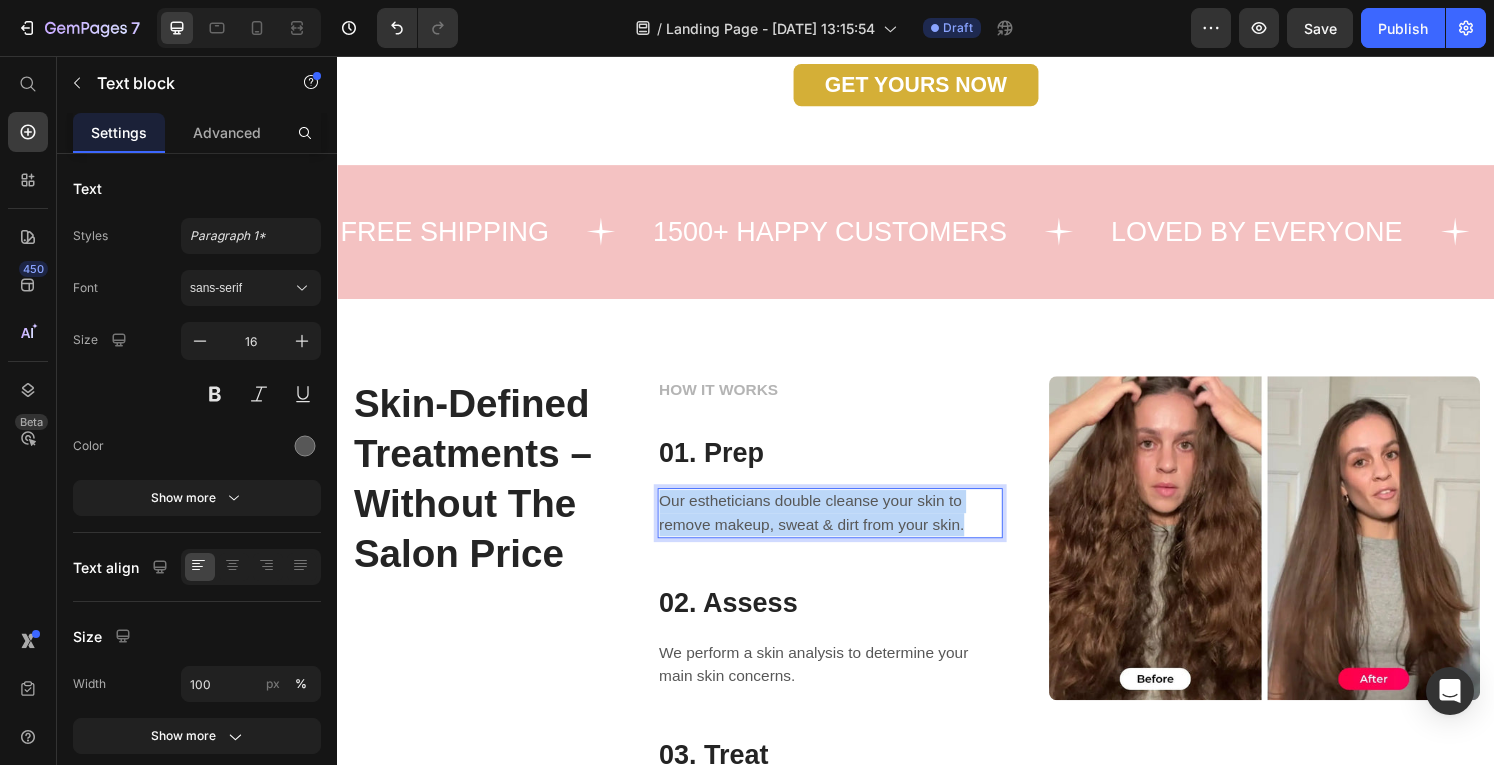 click on "Our estheticians double cleanse your skin to remove makeup, sweat & dirt from your skin." at bounding box center (848, 530) 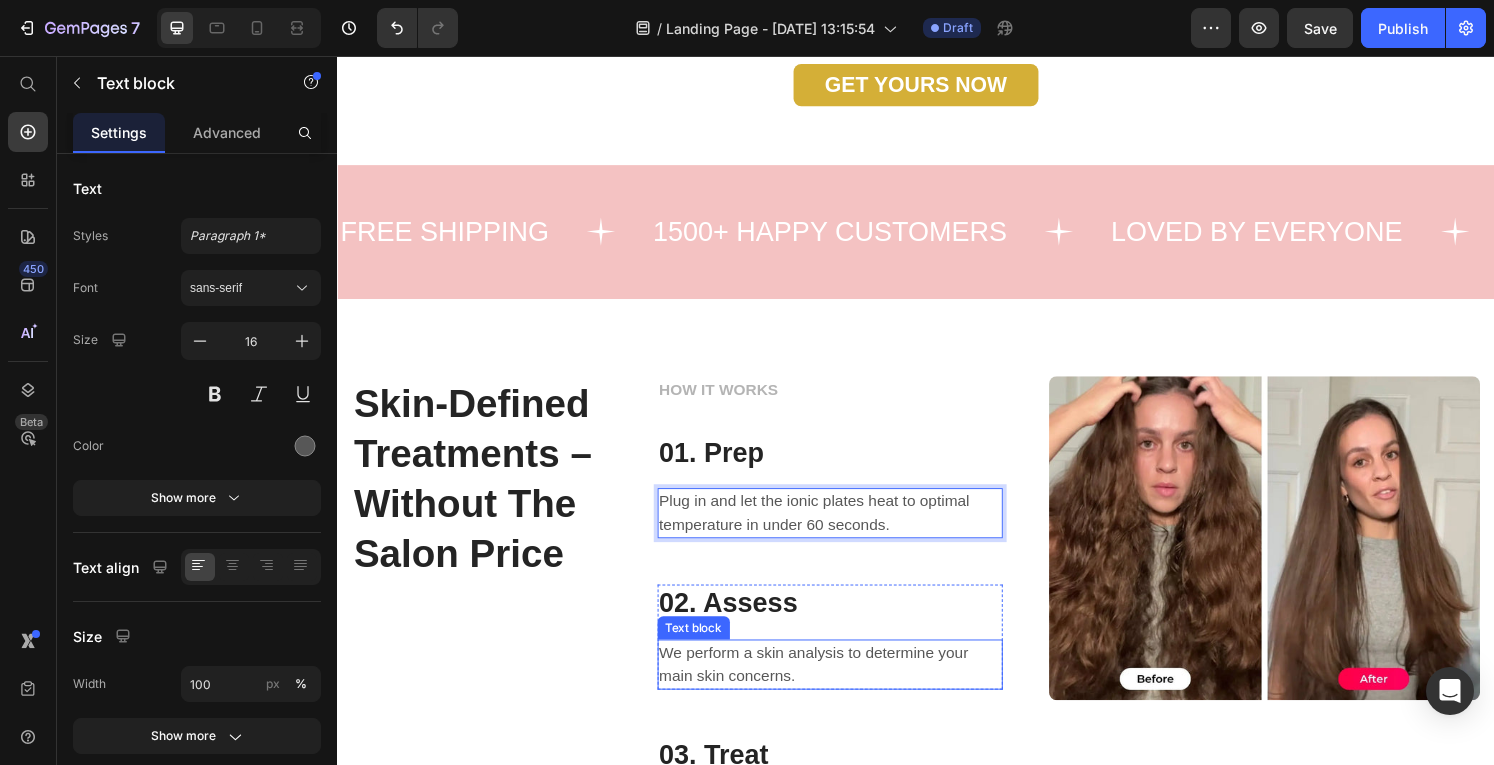 click on "We perform a skin analysis to determine your main skin concerns." at bounding box center (848, 687) 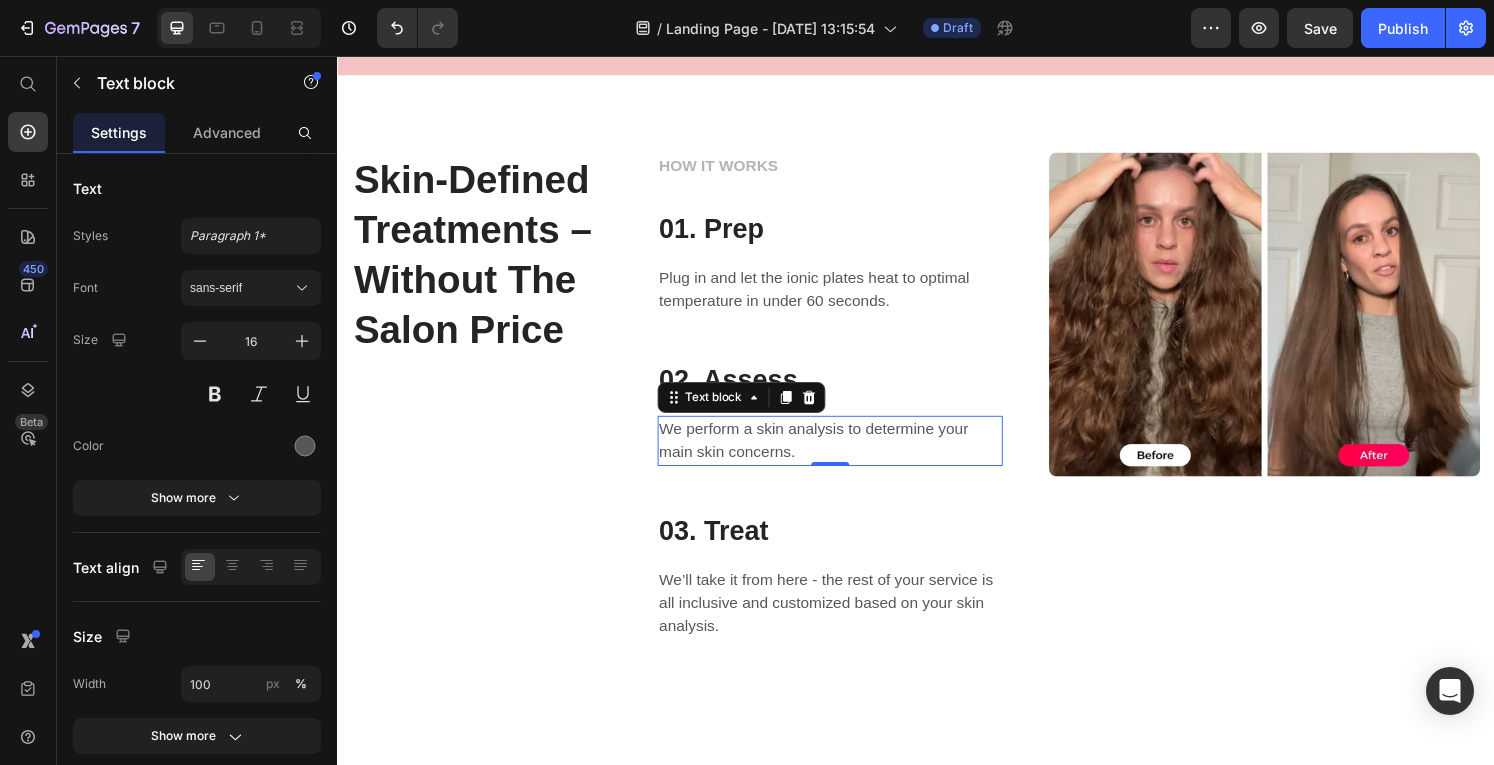 scroll, scrollTop: 2146, scrollLeft: 0, axis: vertical 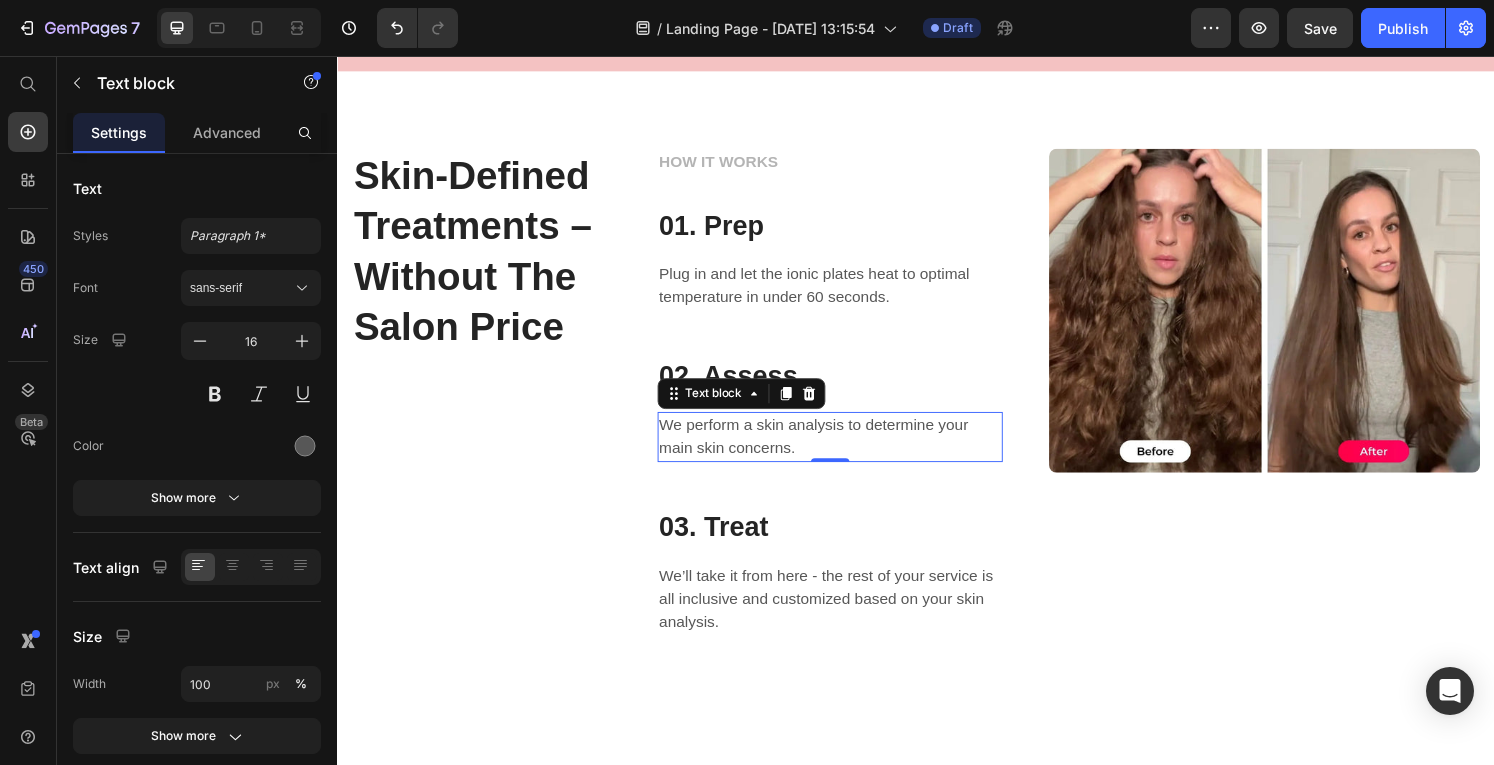 click on "We perform a skin analysis to determine your main skin concerns." at bounding box center [848, 451] 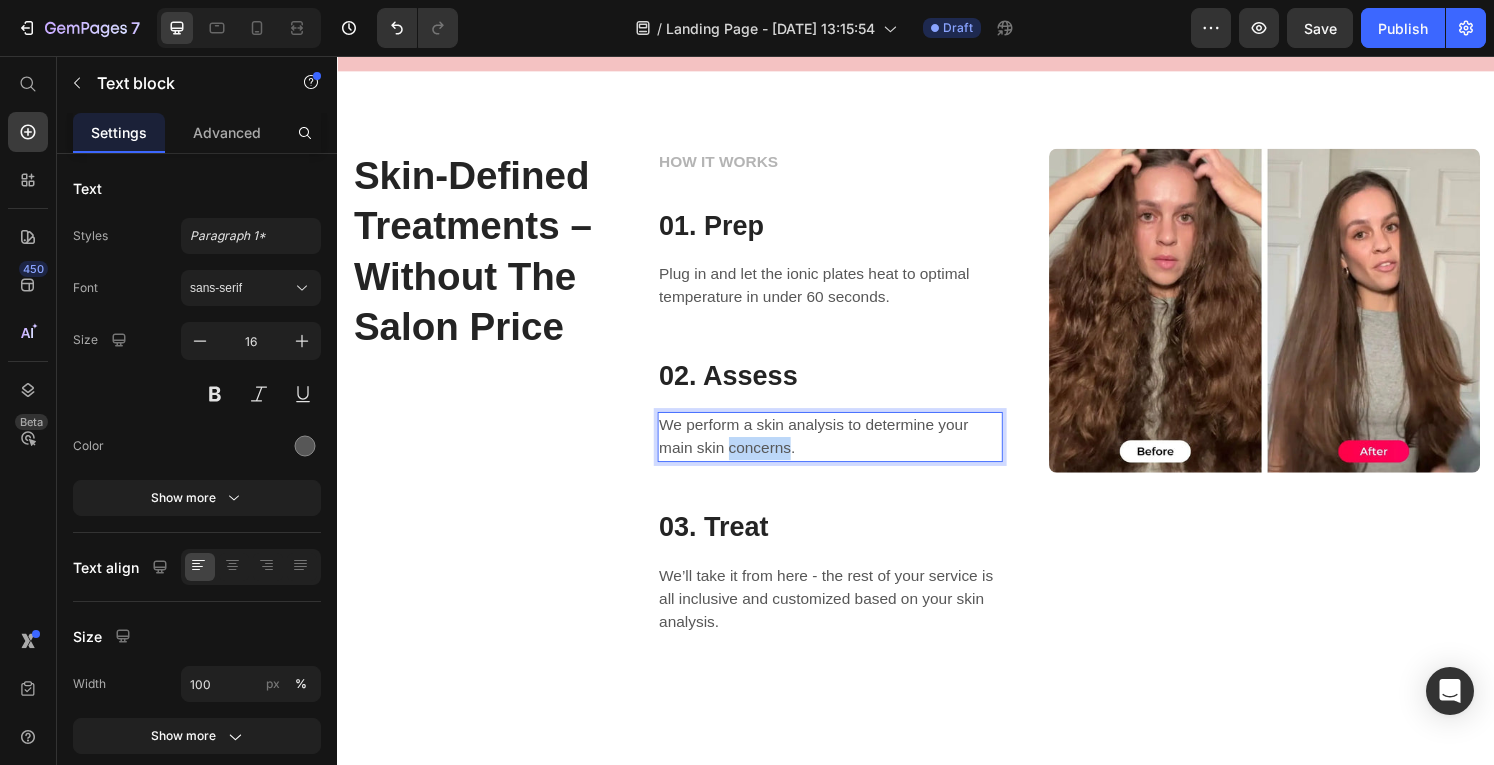 click on "We perform a skin analysis to determine your main skin concerns." at bounding box center (848, 451) 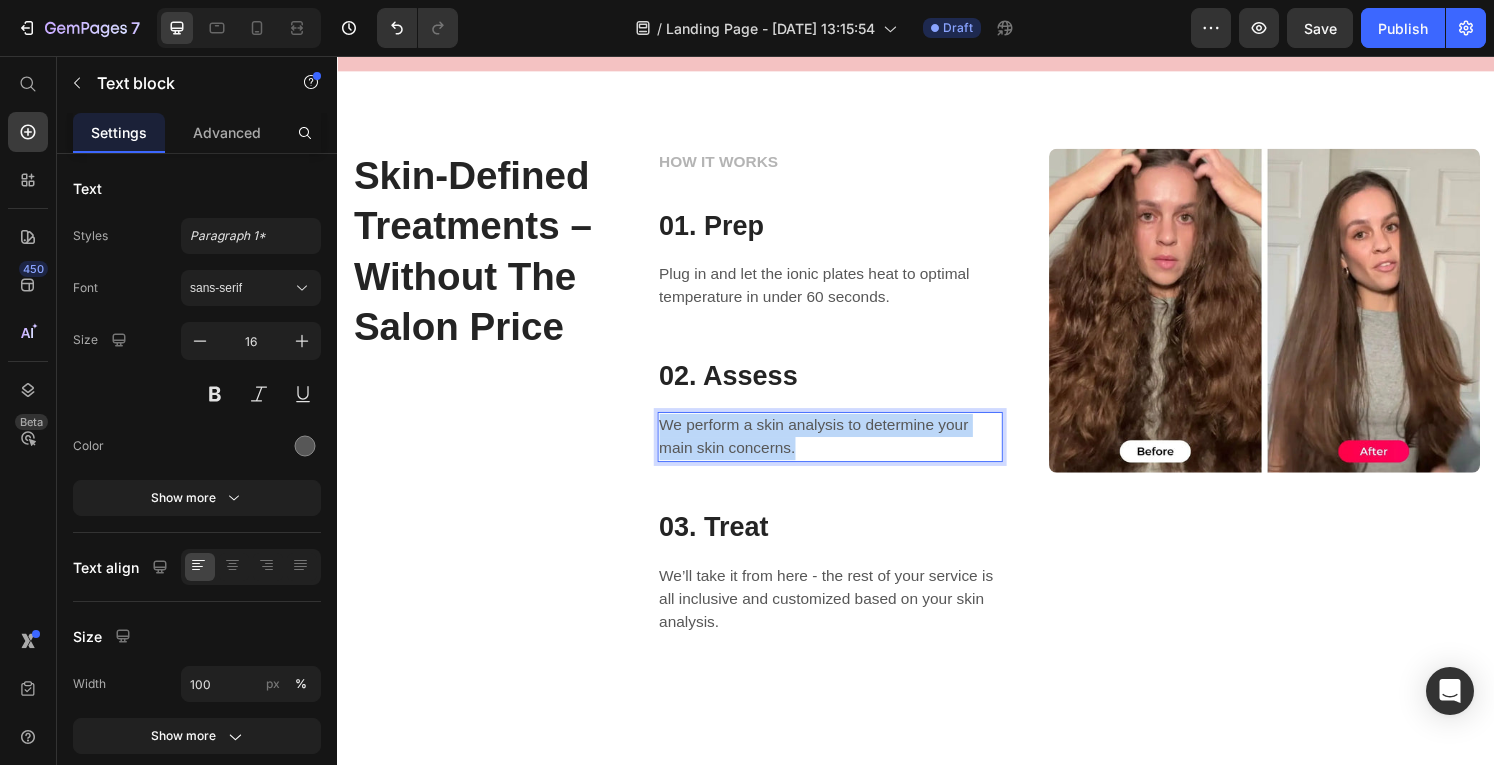 click on "We perform a skin analysis to determine your main skin concerns." at bounding box center [848, 451] 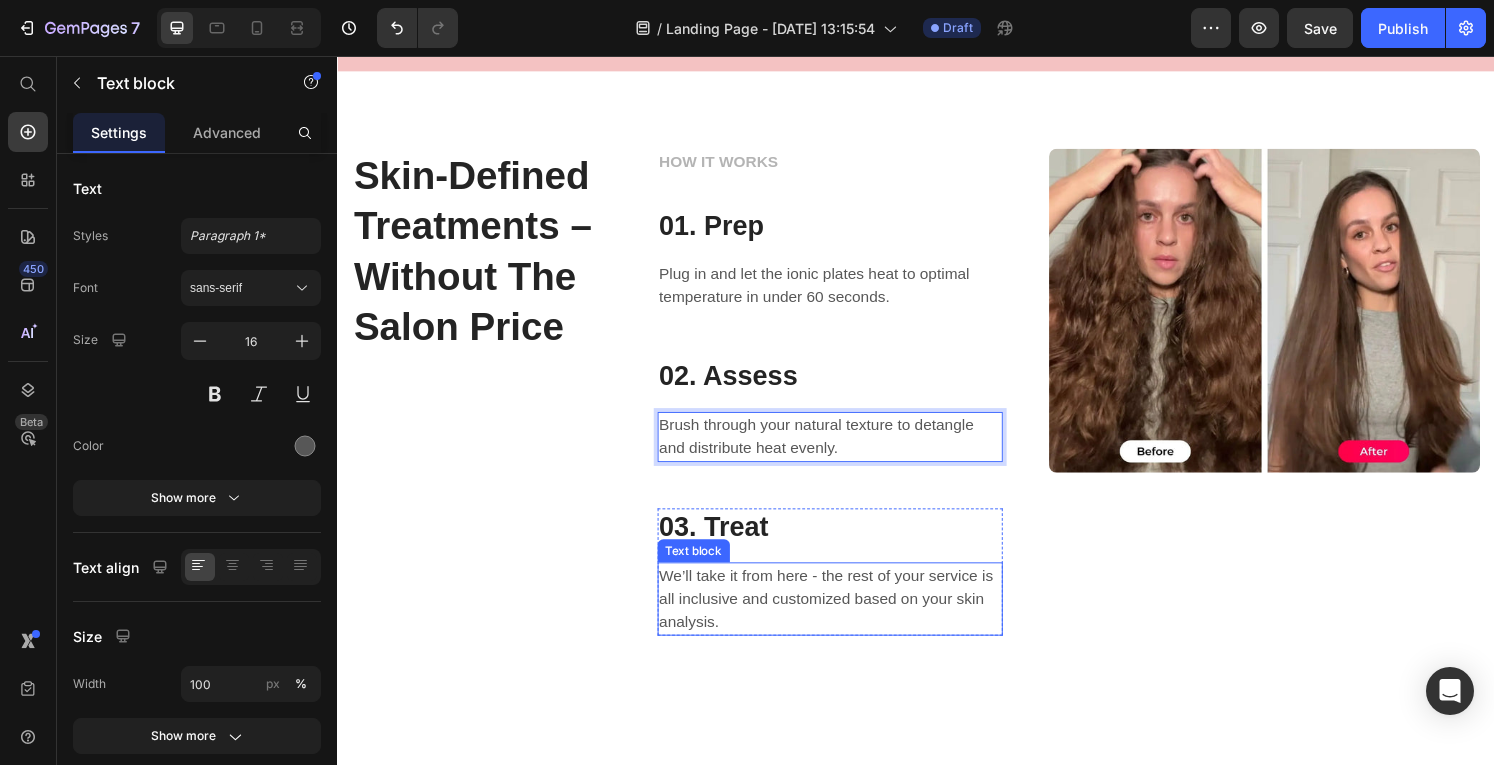 click on "We’ll take it from here - the rest of your service is all inclusive and customized based on your skin analysis." at bounding box center (848, 619) 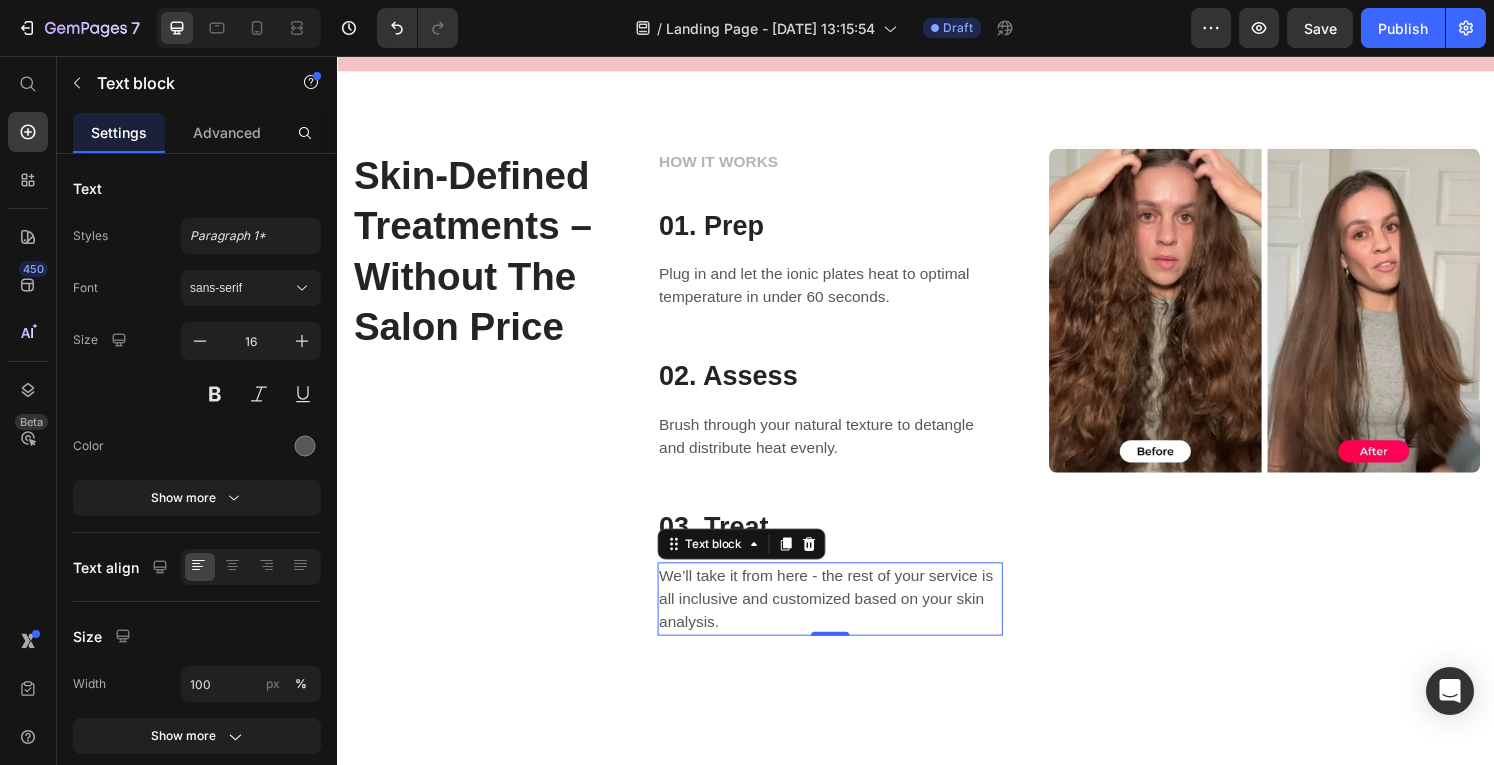 click on "We’ll take it from here - the rest of your service is all inclusive and customized based on your skin analysis." at bounding box center [848, 619] 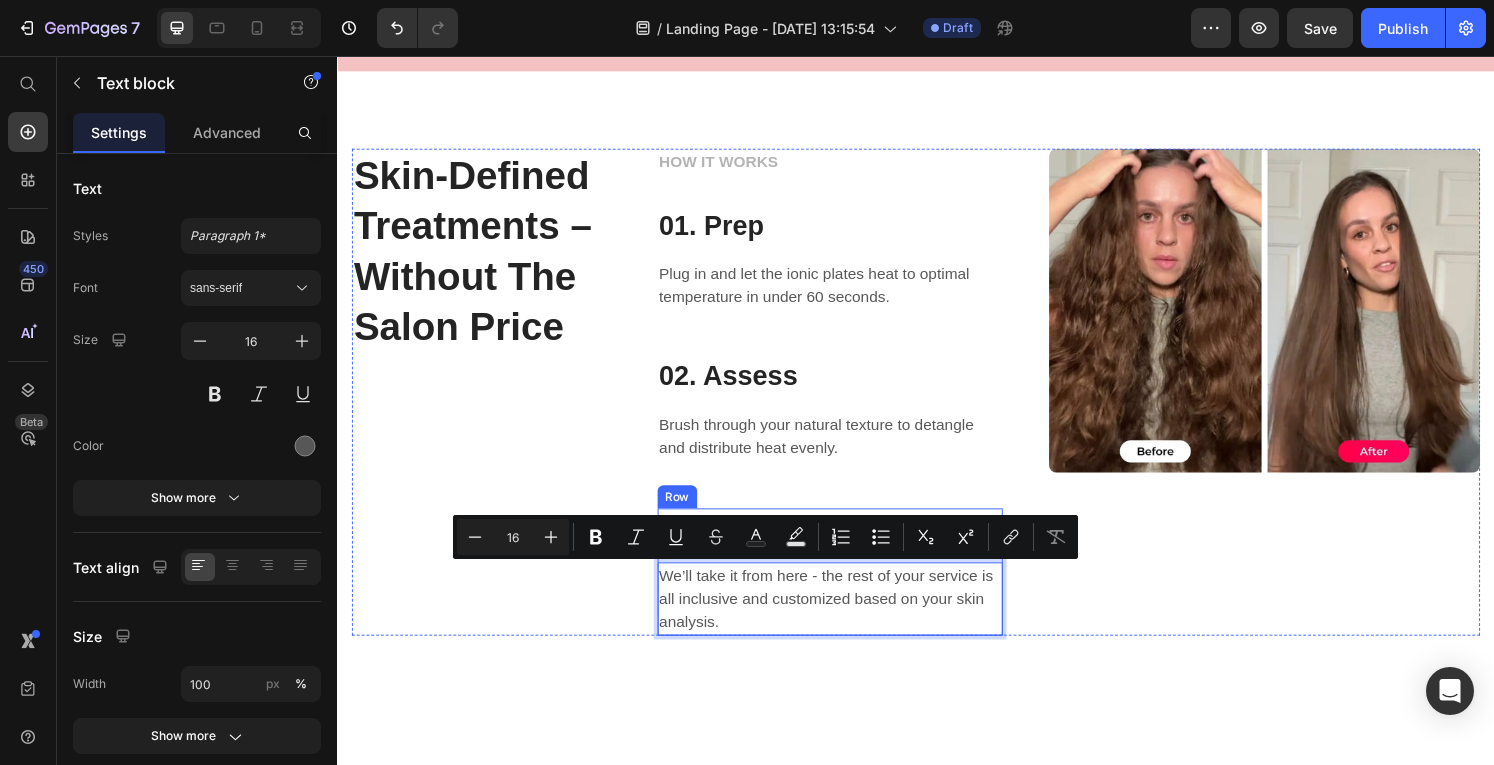 click on "We’ll take it from here - the rest of your service is all inclusive and customized based on your skin analysis." at bounding box center (848, 619) 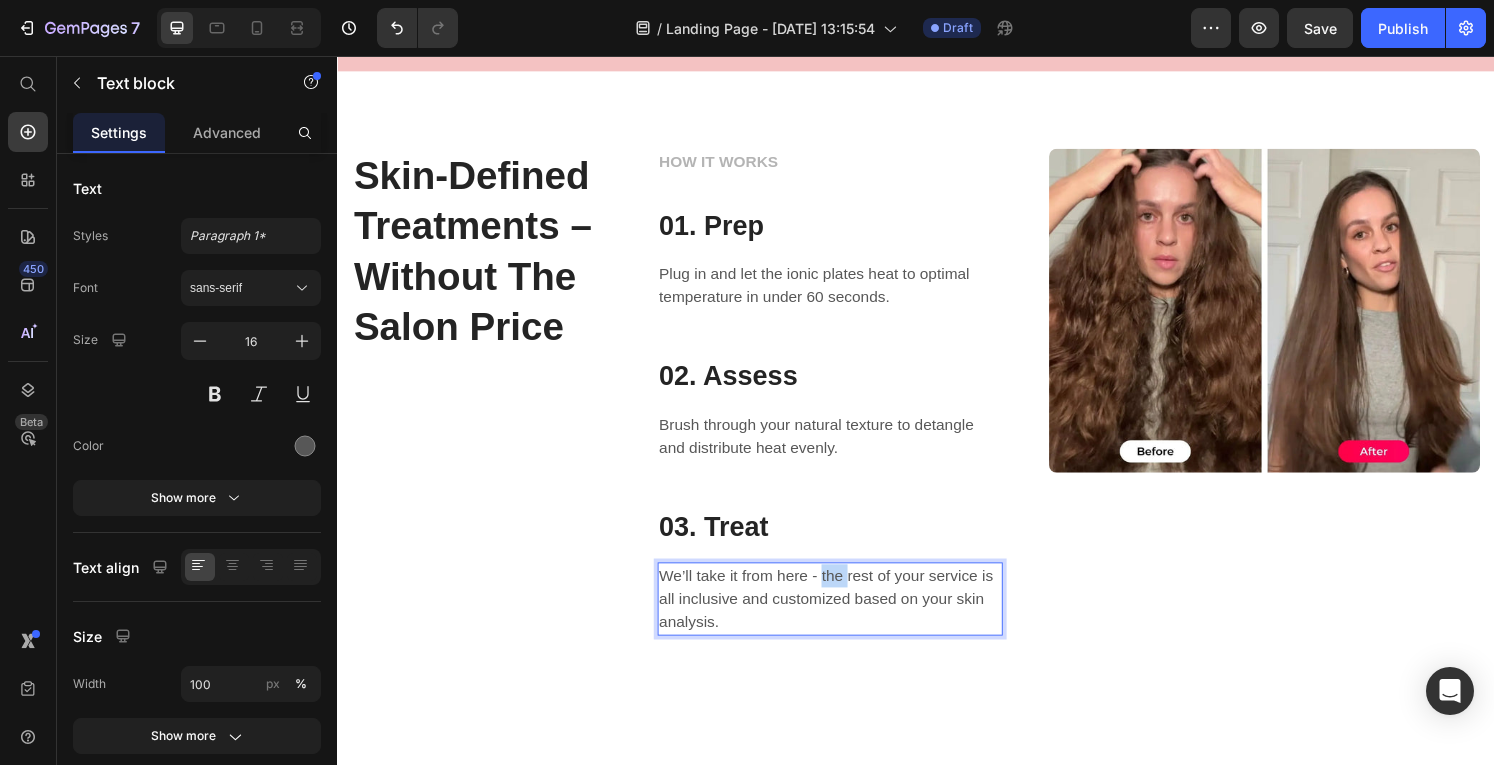 click on "We’ll take it from here - the rest of your service is all inclusive and customized based on your skin analysis." at bounding box center [848, 619] 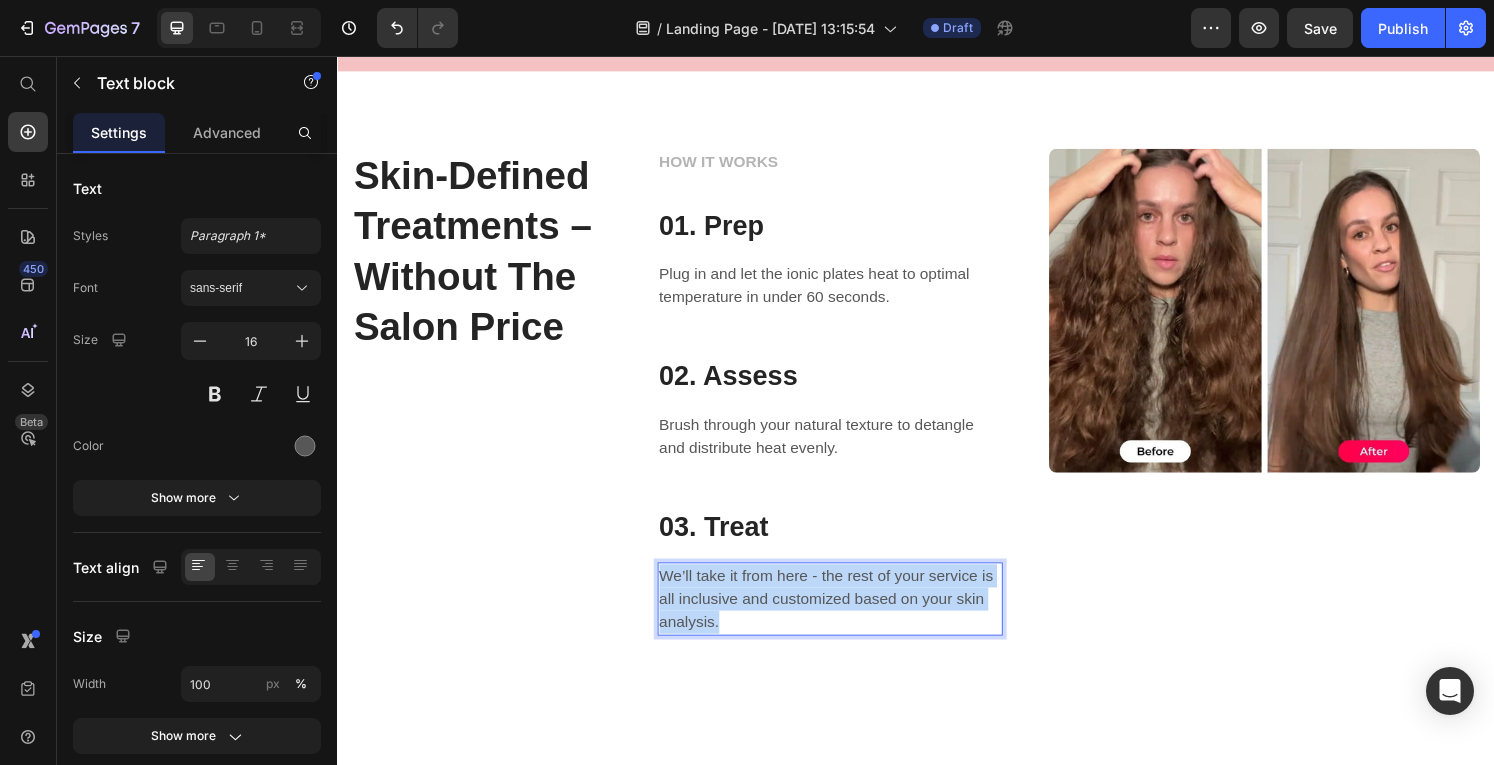 click on "We’ll take it from here - the rest of your service is all inclusive and customized based on your skin analysis." at bounding box center (848, 619) 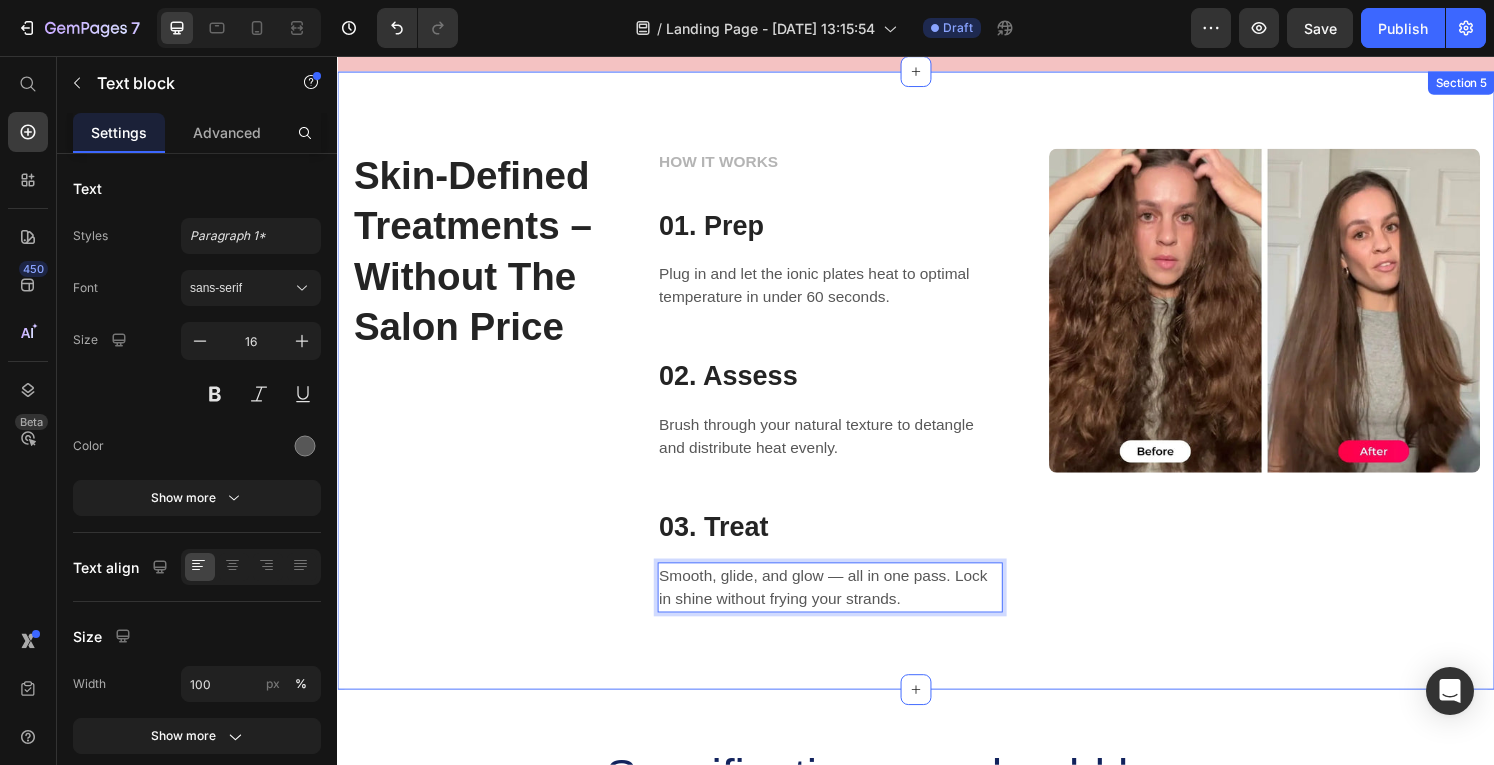 click on "⁠⁠⁠⁠⁠⁠⁠ Skin-Defined Treatments – Without The Salon Price Heading HOW IT WORKS Text block 01. Prep Heading Plug in and let the ionic plates heat to optimal temperature in under 60 seconds. Text block Row 02. Assess Heading Brush through your natural texture to detangle and distribute heat evenly. Text block Row 03. Treat Heading Smooth, glide, and glow — all in one pass. Lock in shine without frying your strands. Text block   0 Row Image Row Section 5" at bounding box center (937, 392) 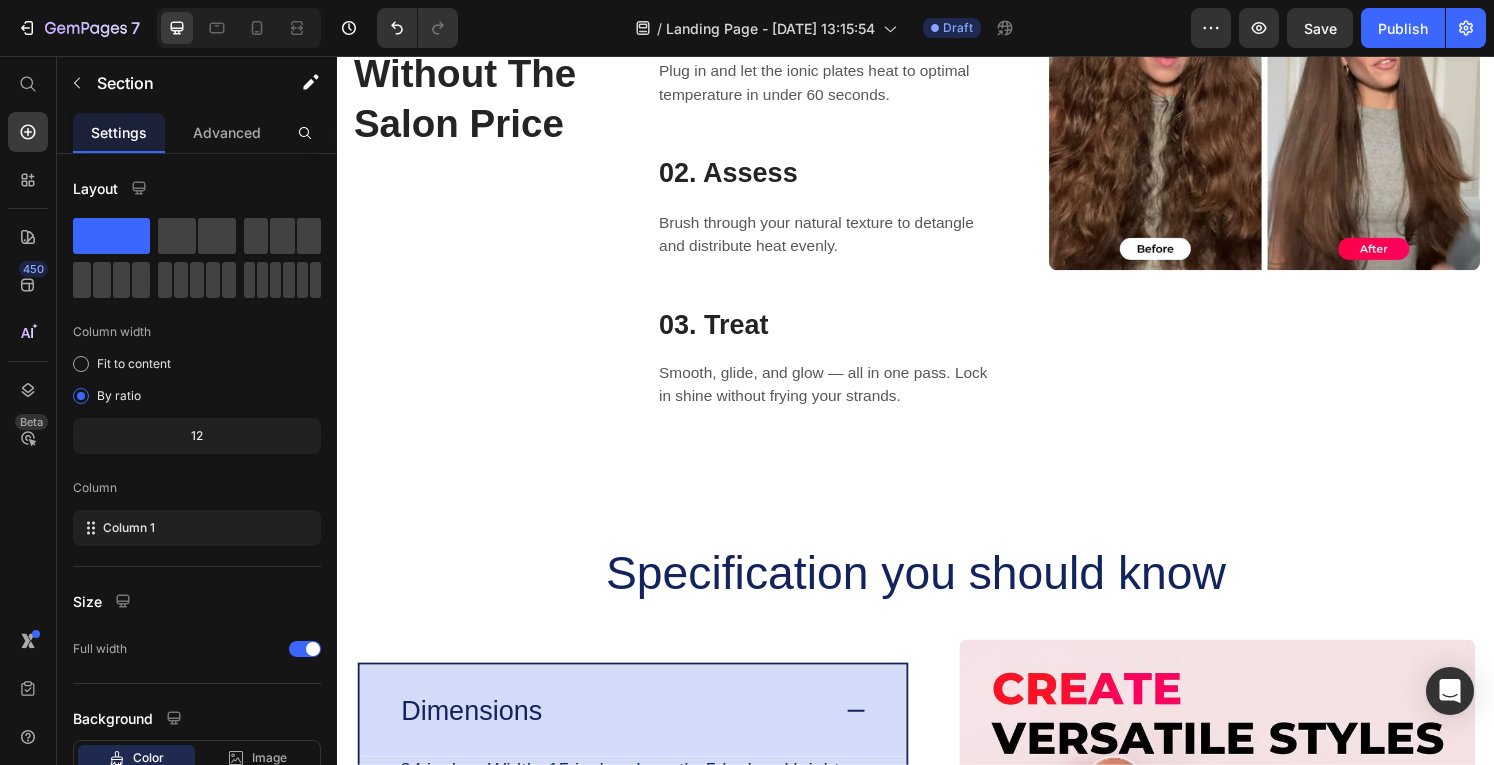 scroll, scrollTop: 2696, scrollLeft: 0, axis: vertical 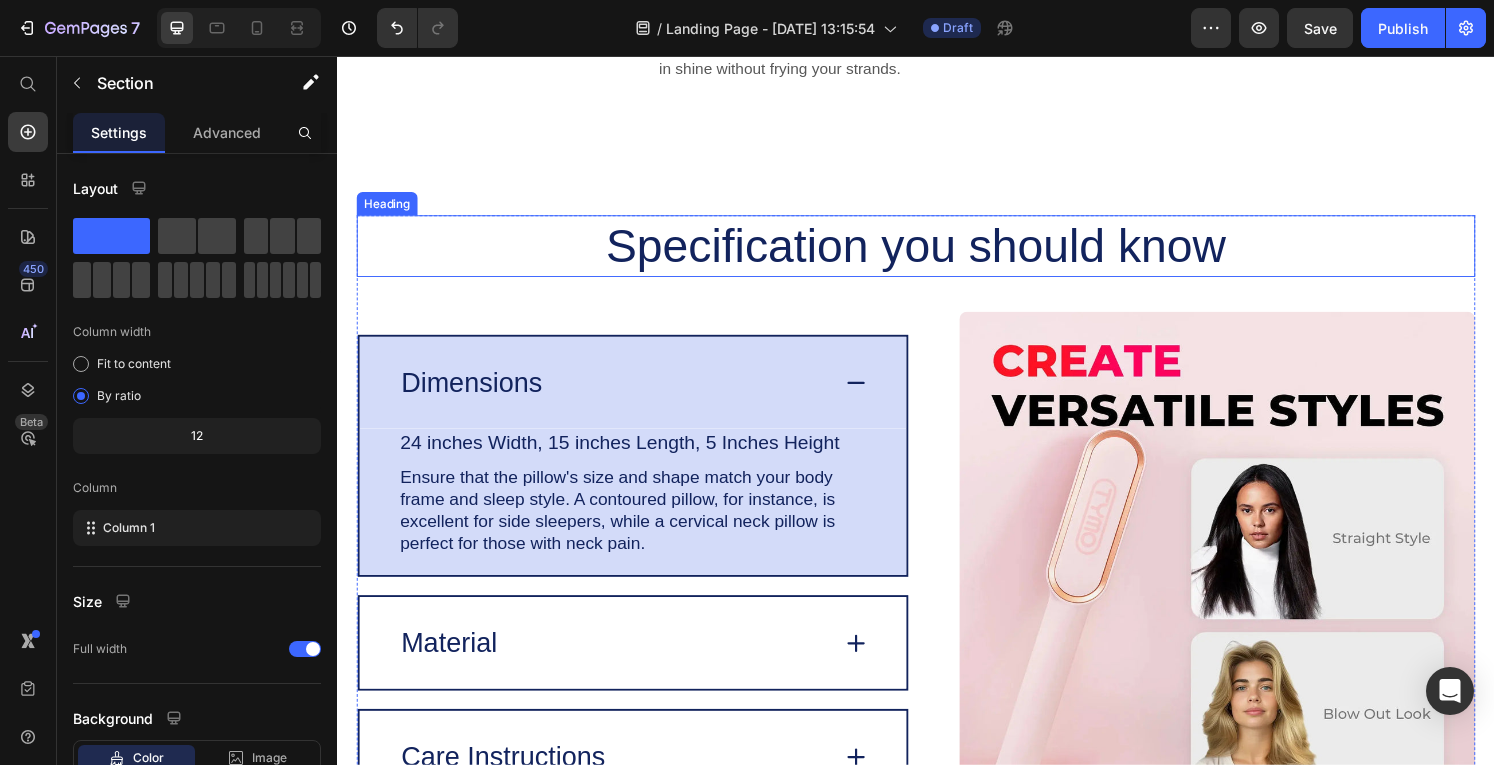 click on "Specification you should know" at bounding box center [937, 253] 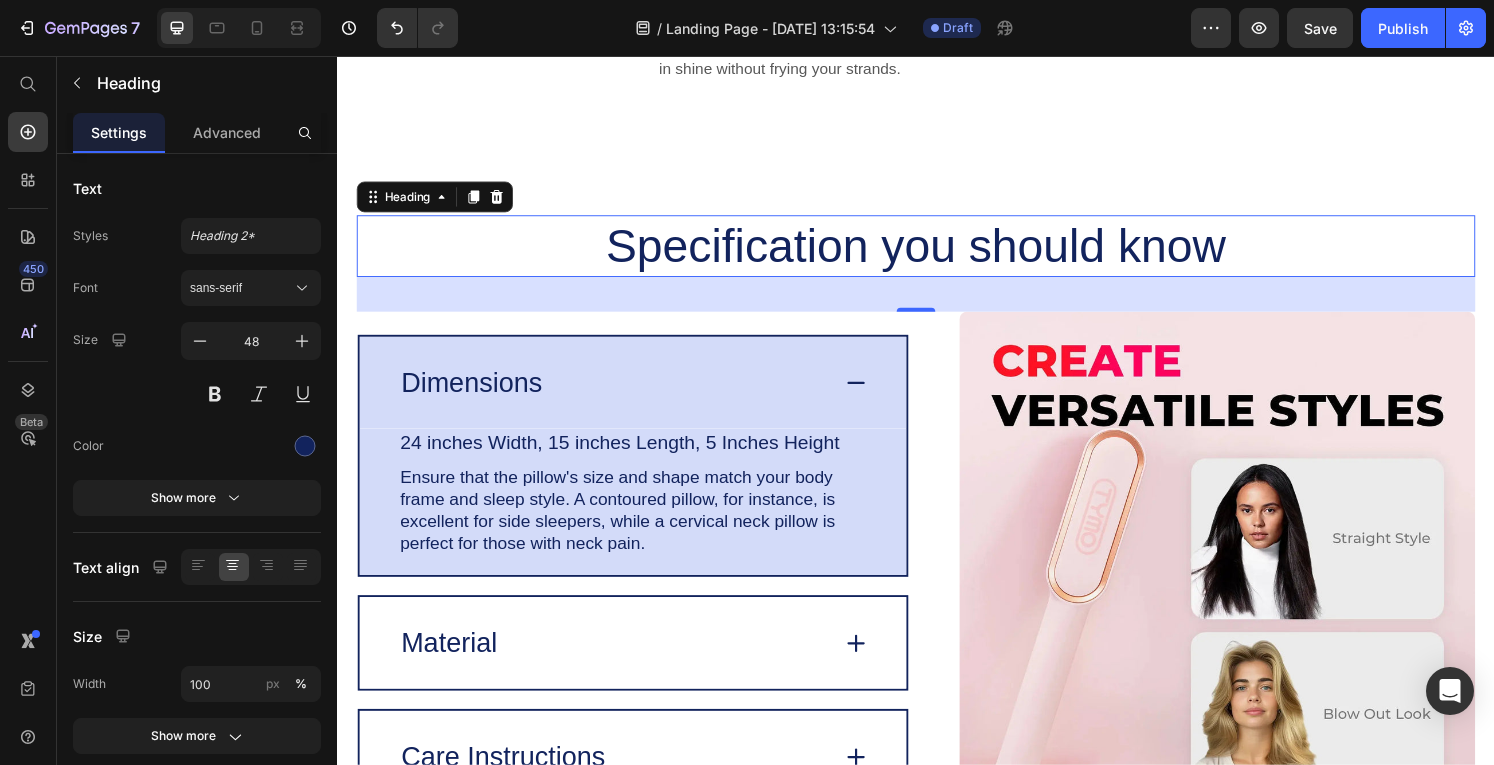 click on "Specification you should know" at bounding box center [937, 253] 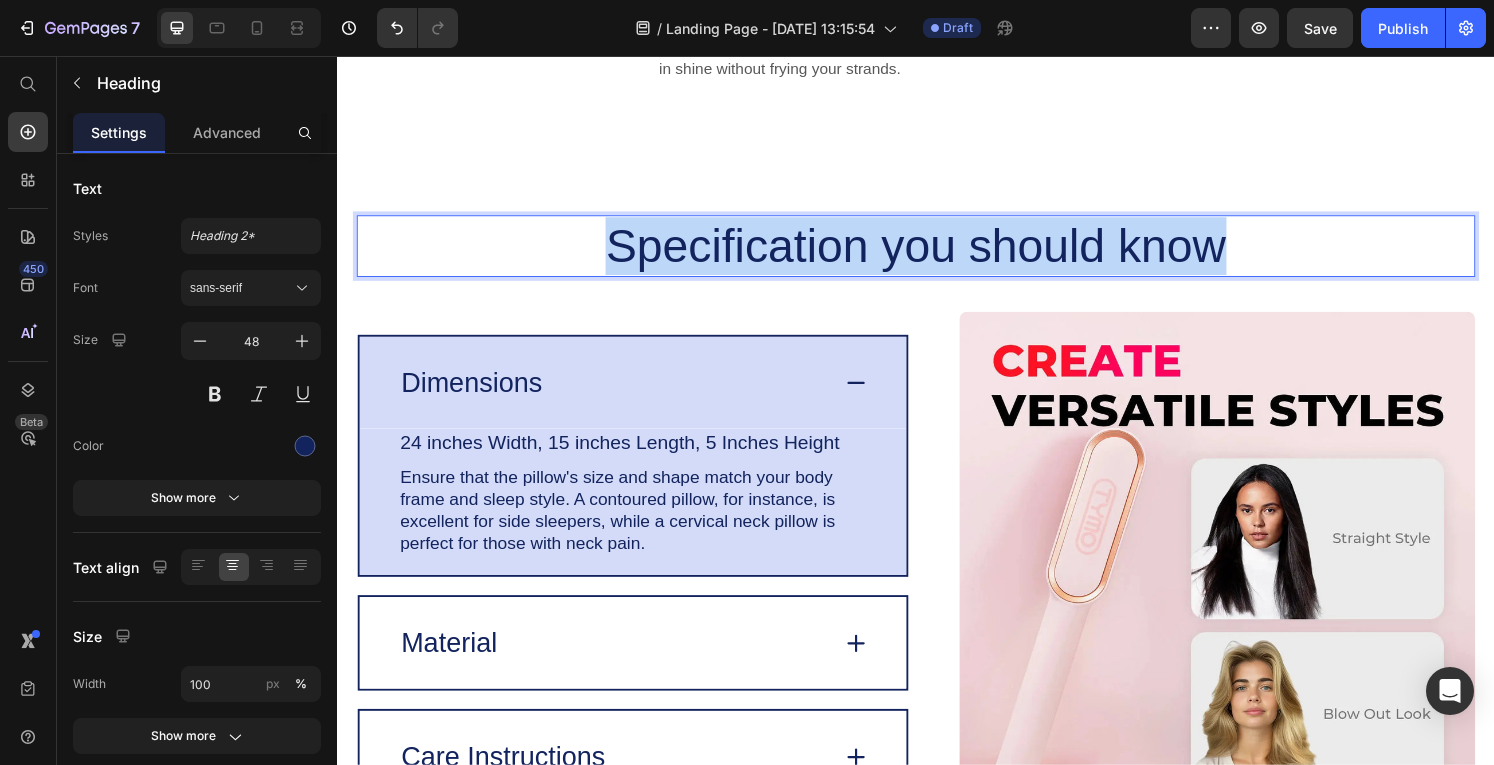 click on "Specification you should know" at bounding box center (937, 253) 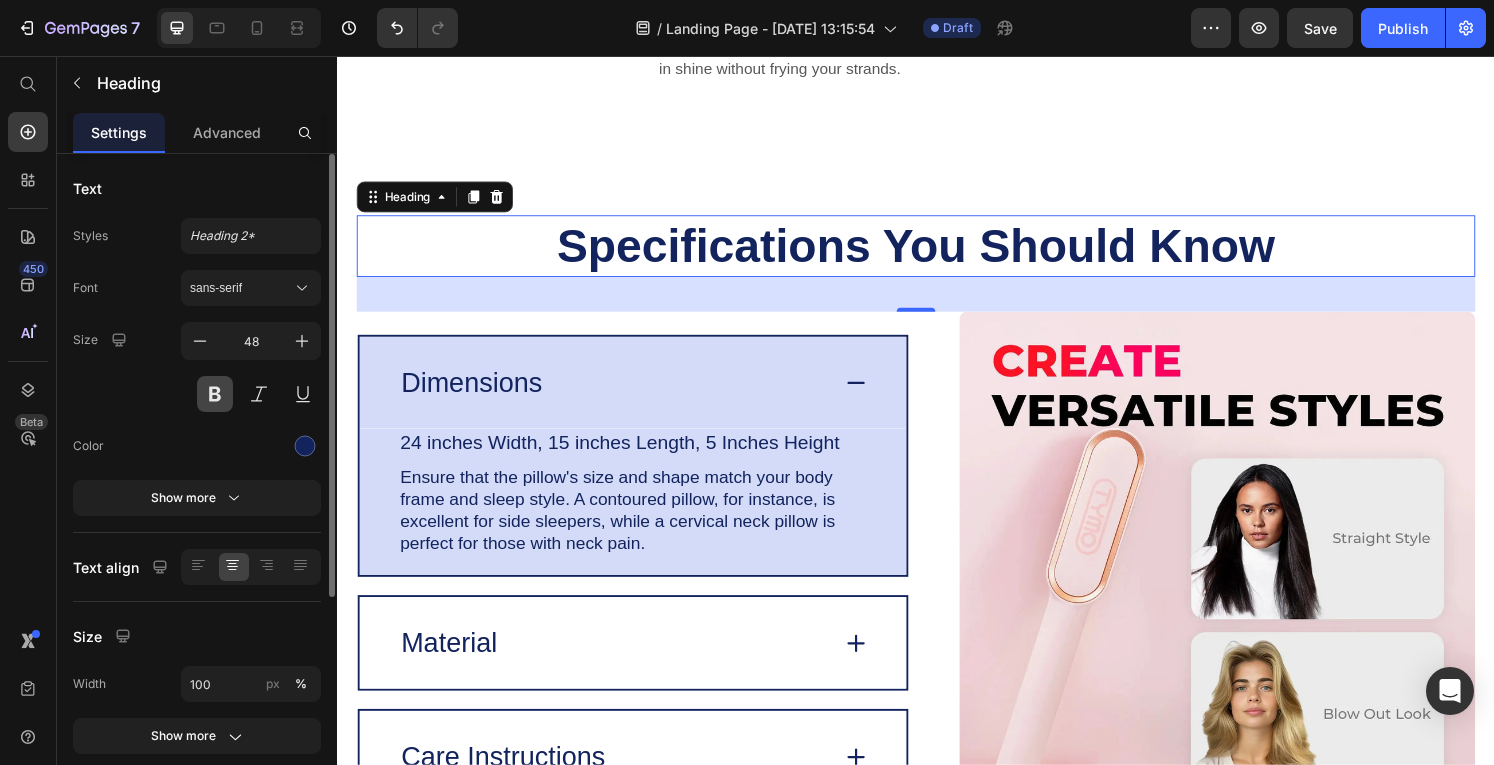 click at bounding box center (215, 394) 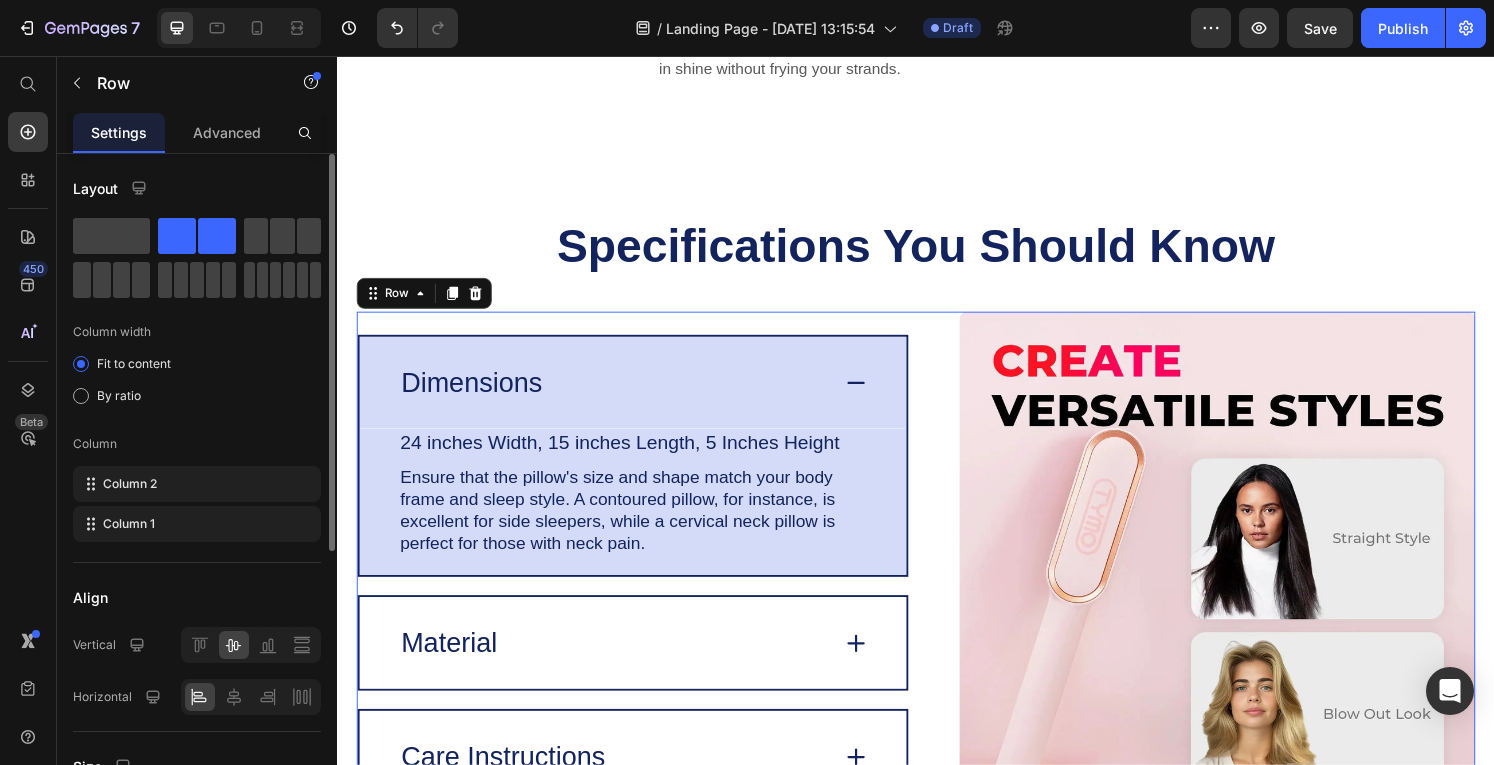 click on "Dimensions 24 inches Width, 15 inches Length, 5 Inches Height Text Block Ensure that the pillow's size and shape match your body frame and sleep style. A contoured pillow, for instance, is excellent for side sleepers, while a cervical neck pillow is perfect for those with [MEDICAL_DATA]. Text Block Row
Material
Care Instructions Accordion" at bounding box center [643, 588] 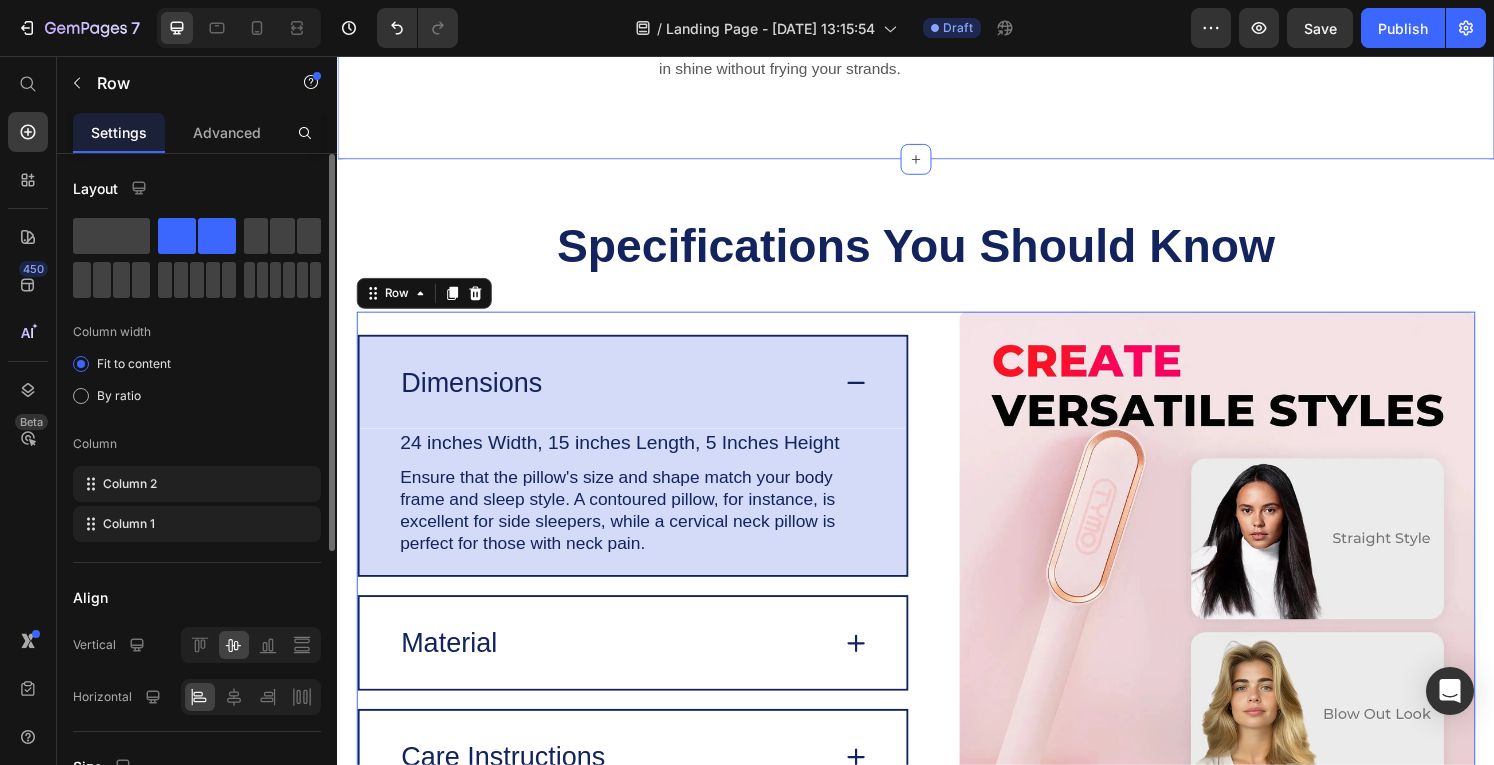 click on "Specifications You Should Know" at bounding box center [937, 252] 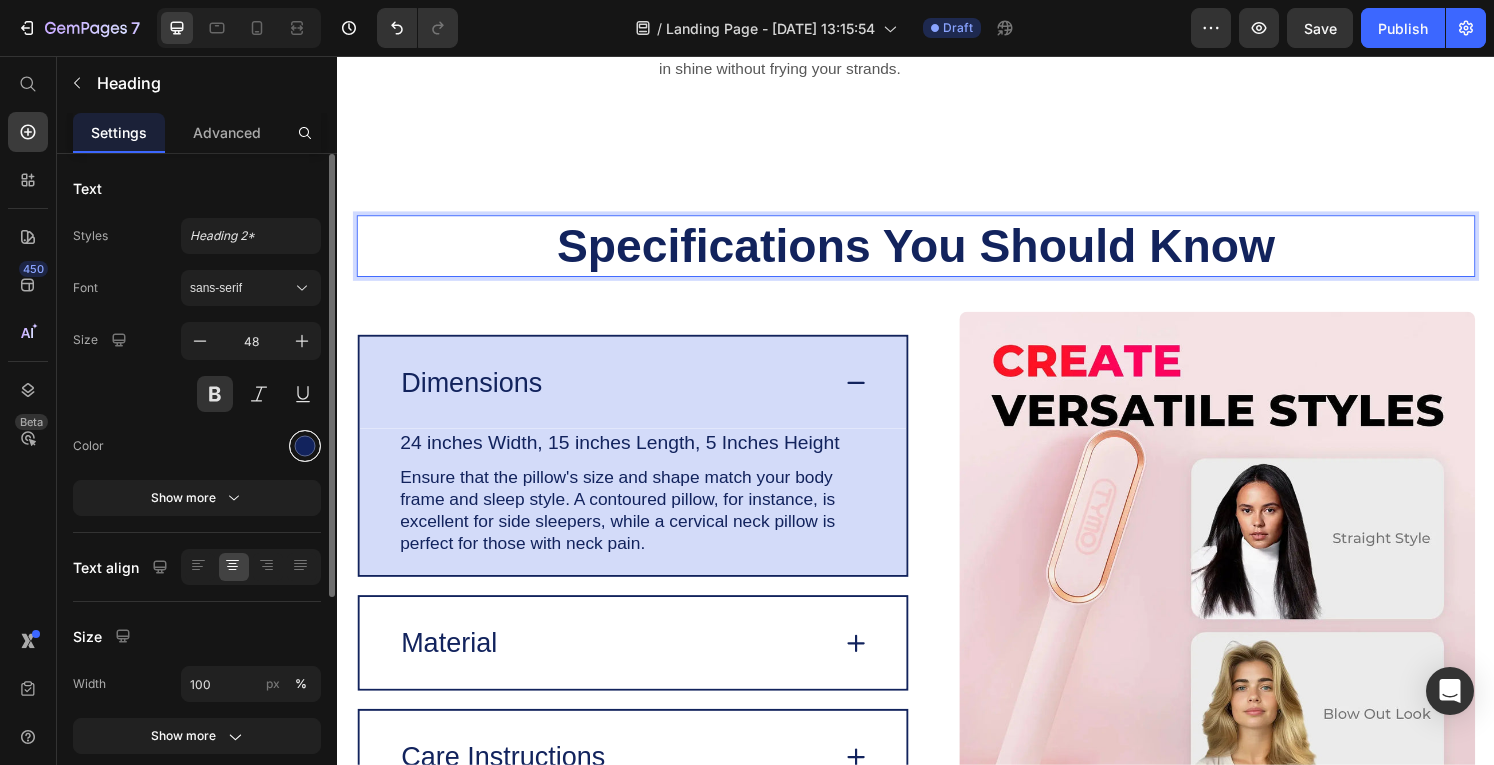 click at bounding box center (305, 446) 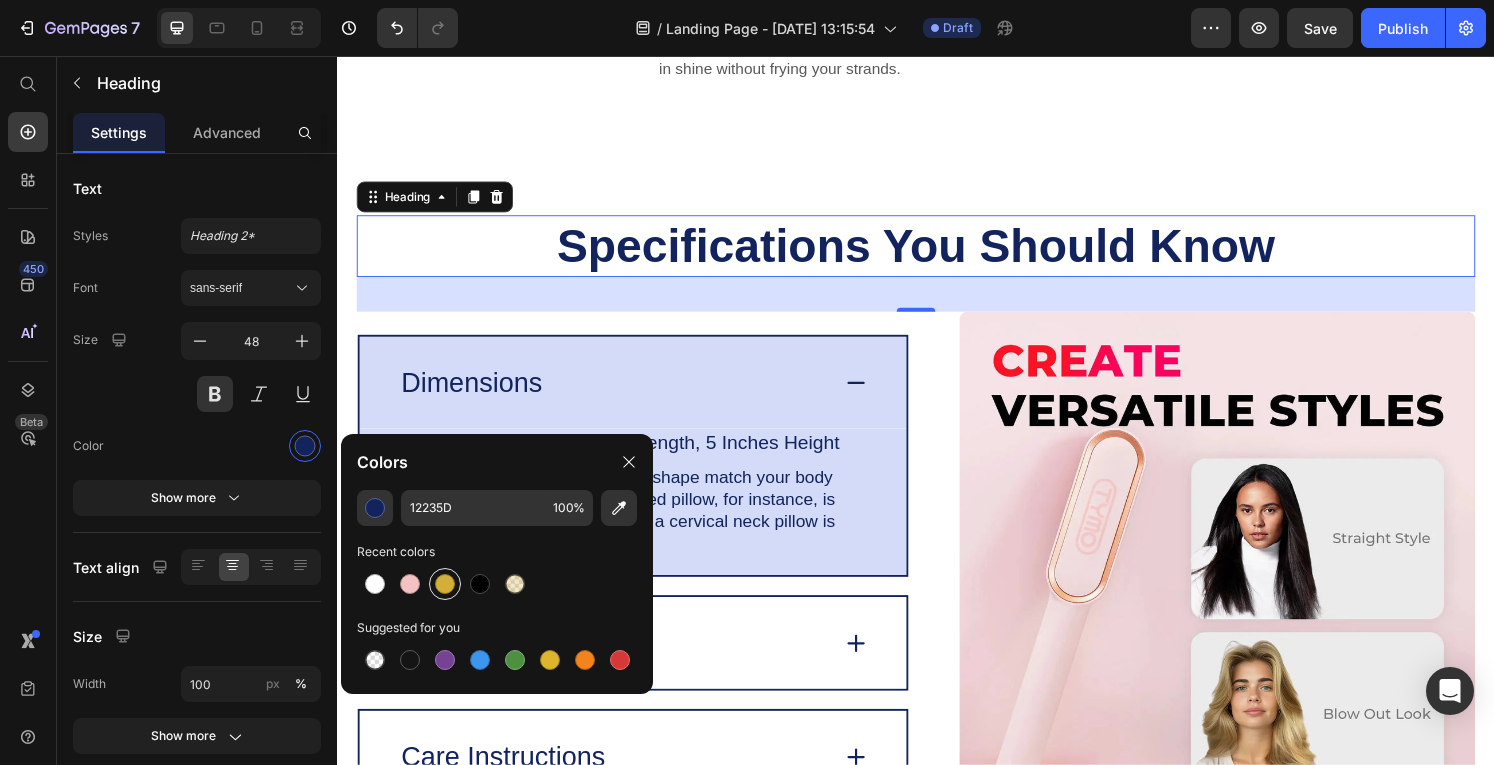 click at bounding box center [445, 584] 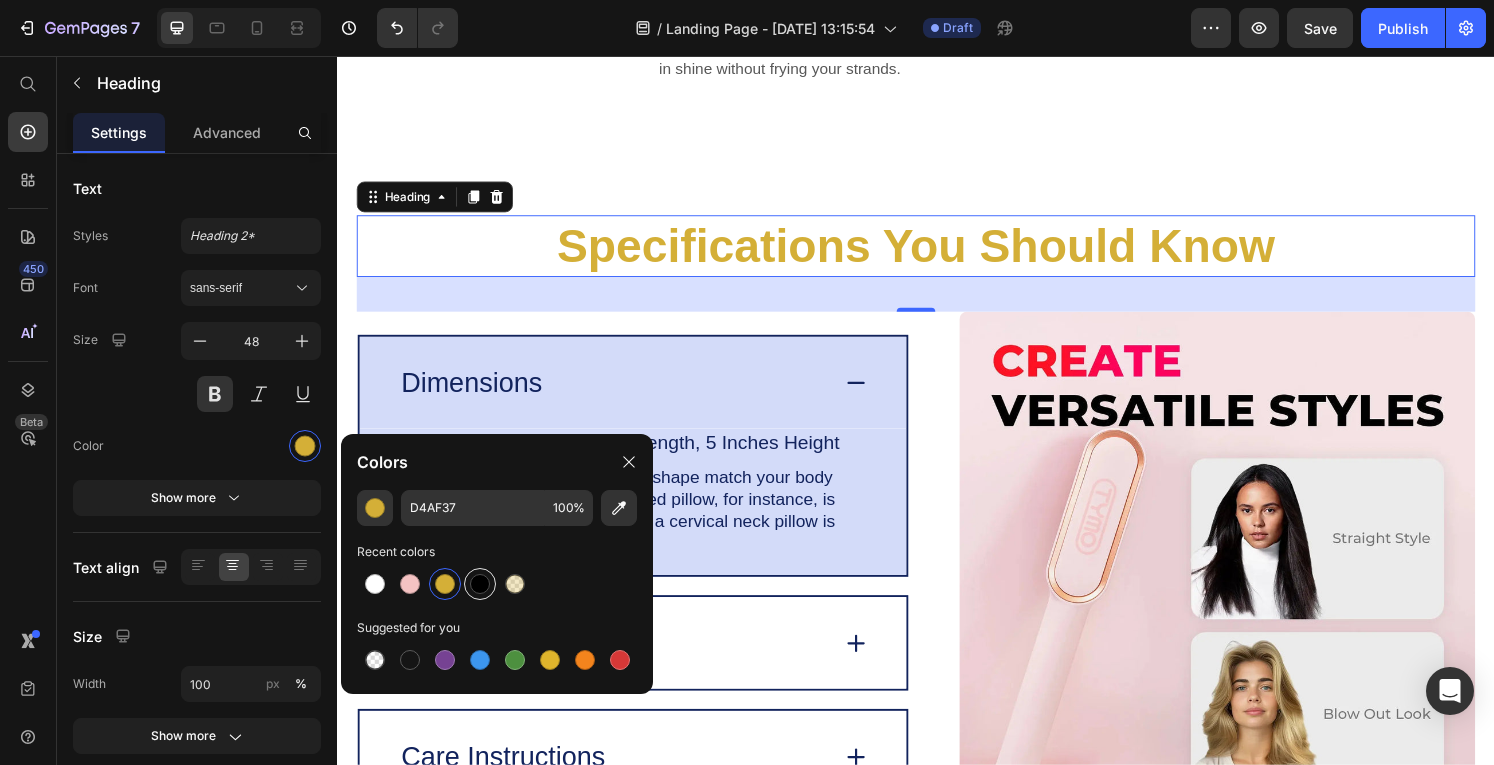 click at bounding box center (480, 584) 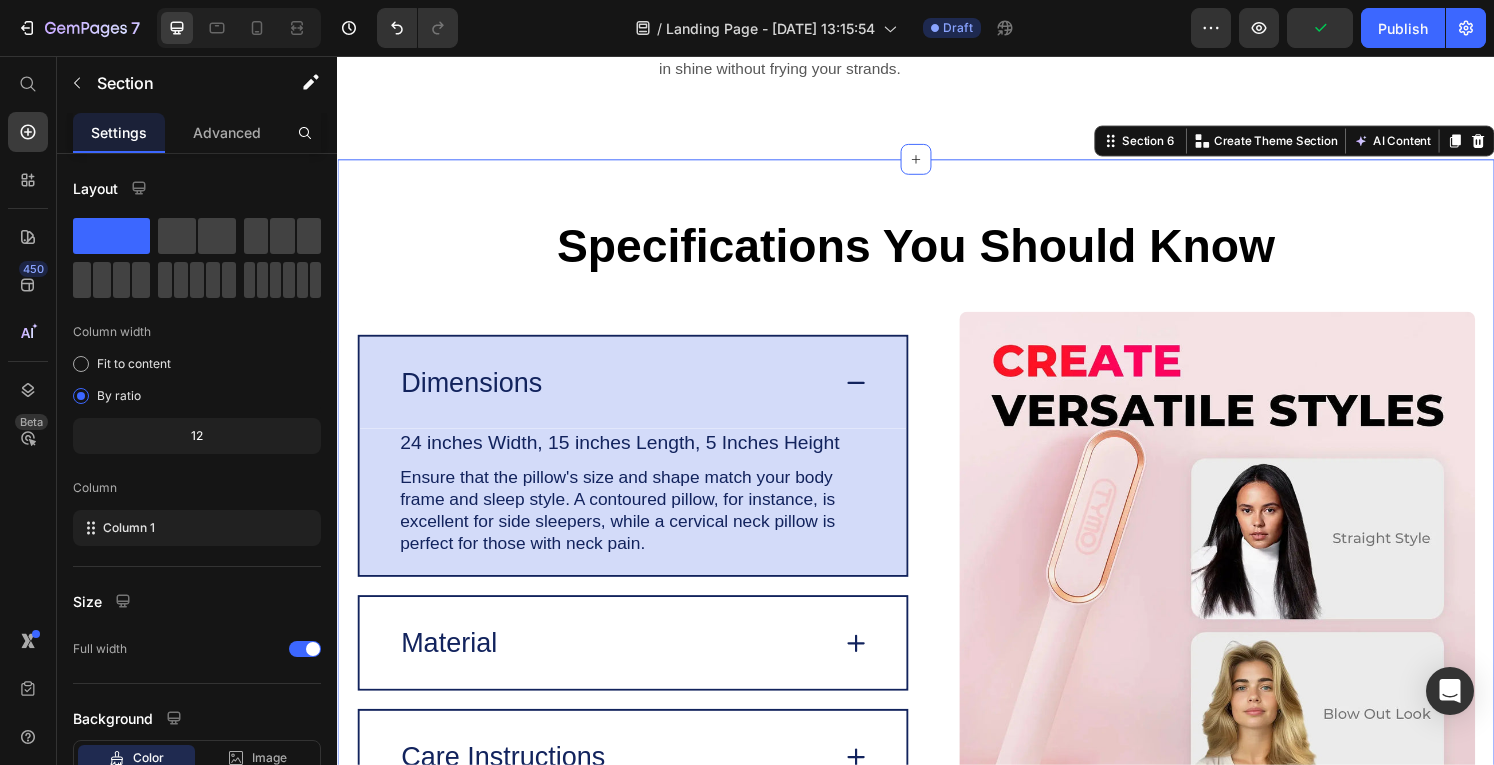 click on "⁠⁠⁠⁠⁠⁠⁠ Specifications You Should Know Heading Image
Dimensions 24 inches Width, 15 inches Length, 5 Inches Height Text Block Ensure that the pillow's size and shape match your body frame and sleep style. A contoured pillow, for instance, is excellent for side sleepers, while a cervical neck pillow is perfect for those with [MEDICAL_DATA]. Text Block Row
Material
Care Instructions Accordion Row Row Section 6   You can create reusable sections Create Theme Section AI Content Write with GemAI What would you like to describe here? Tone and Voice Persuasive Product GlowRush™ Ionic Smoothing Brush Show more Generate" at bounding box center [937, 568] 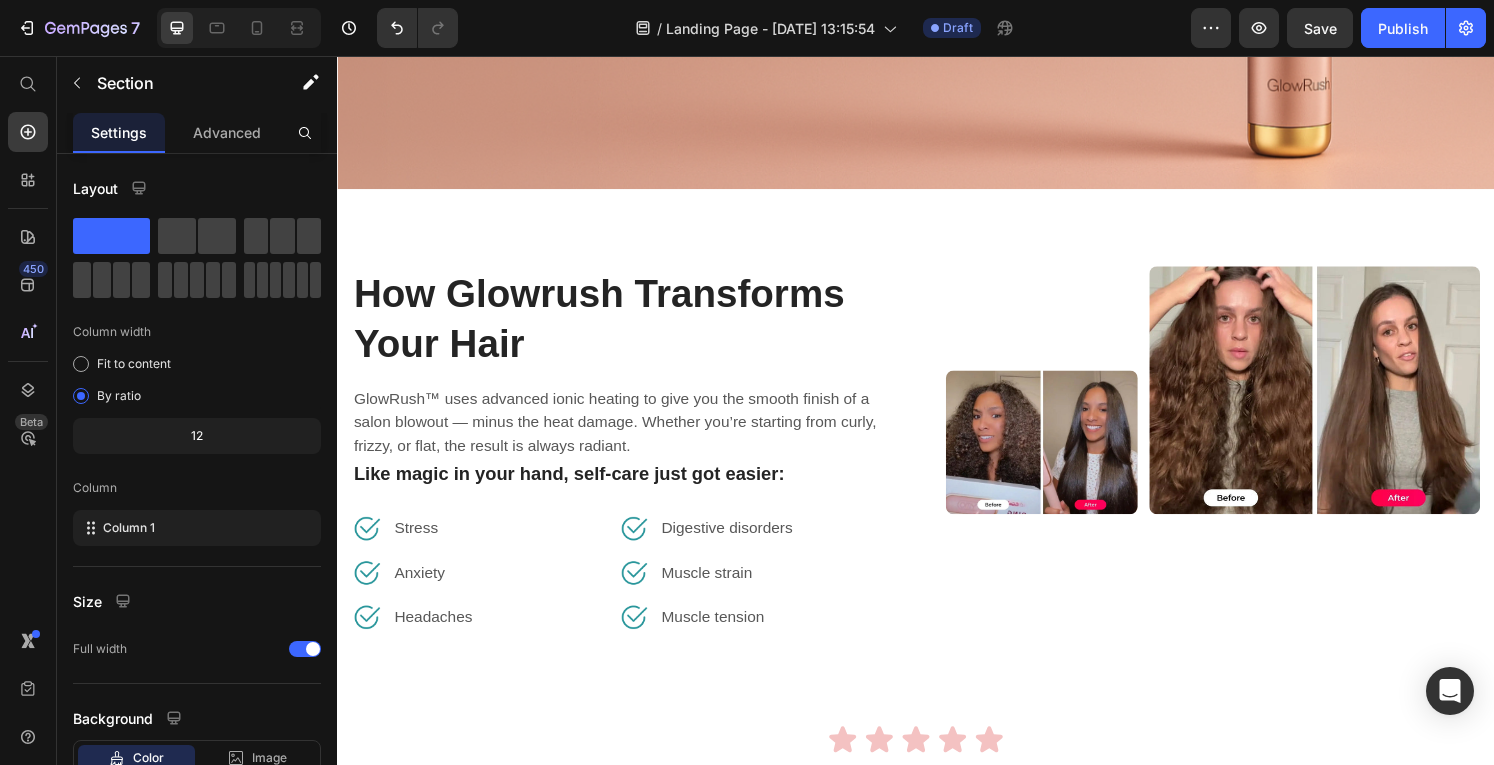 scroll, scrollTop: 684, scrollLeft: 0, axis: vertical 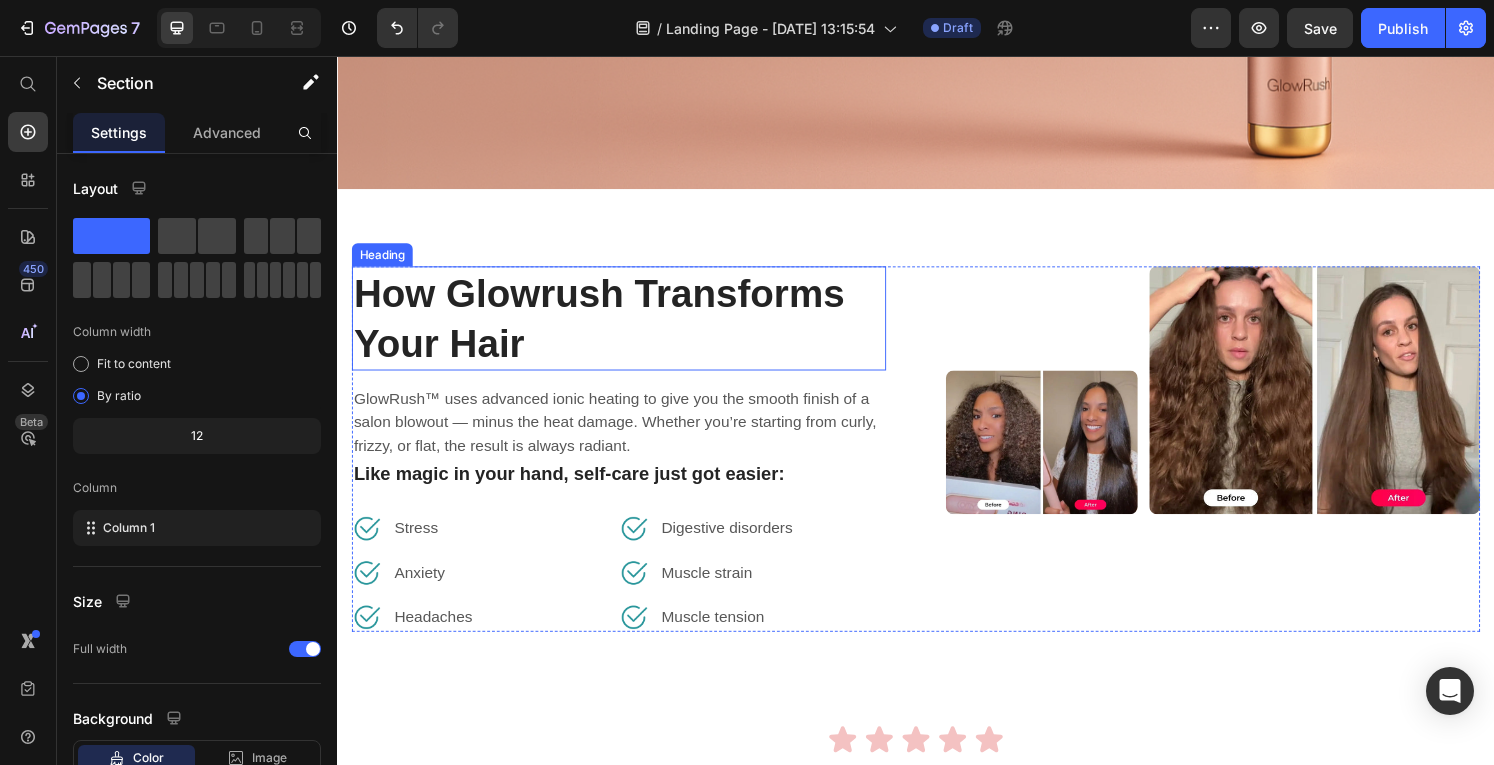 click on "How Glowrush Transforms Your Hair" at bounding box center [629, 328] 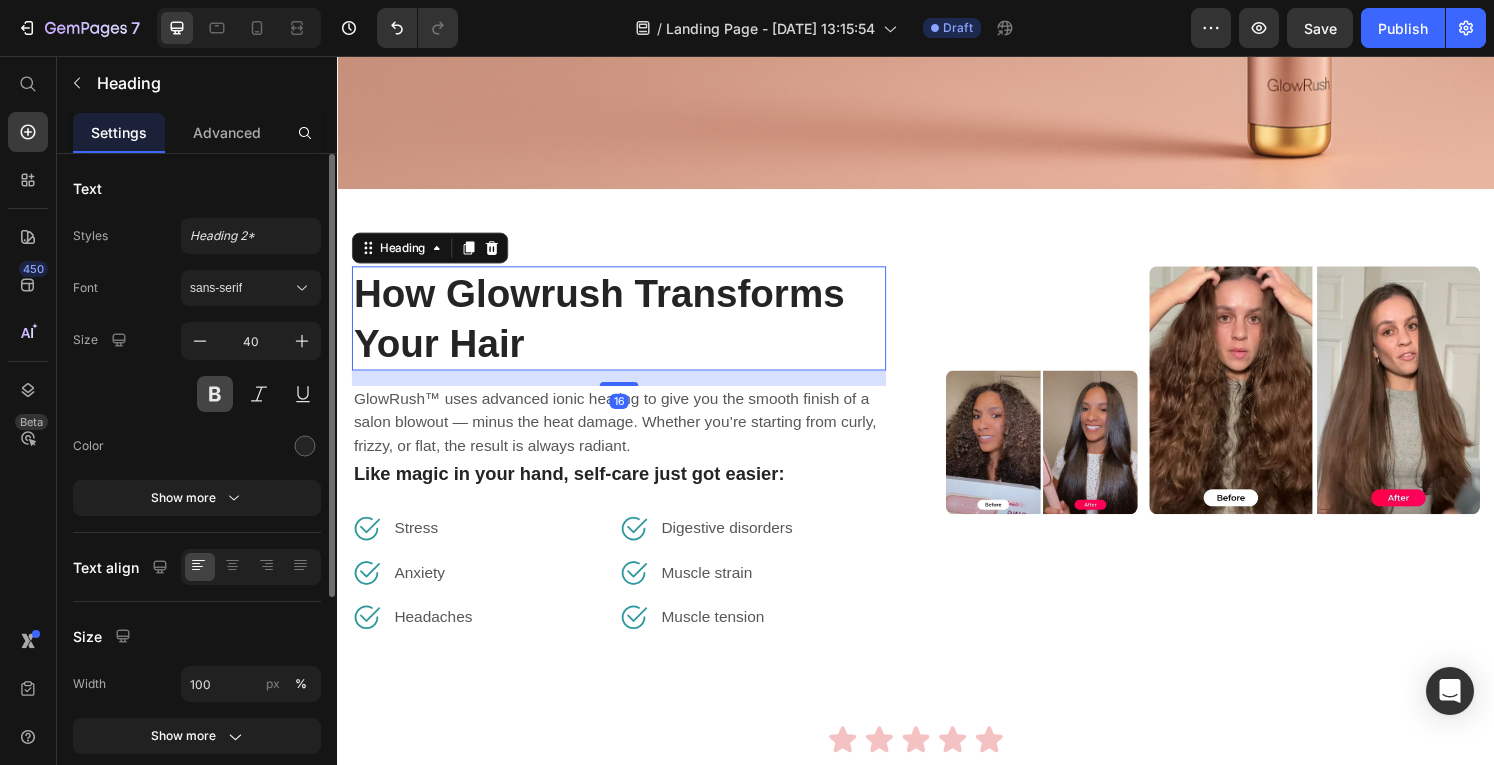 click at bounding box center [215, 394] 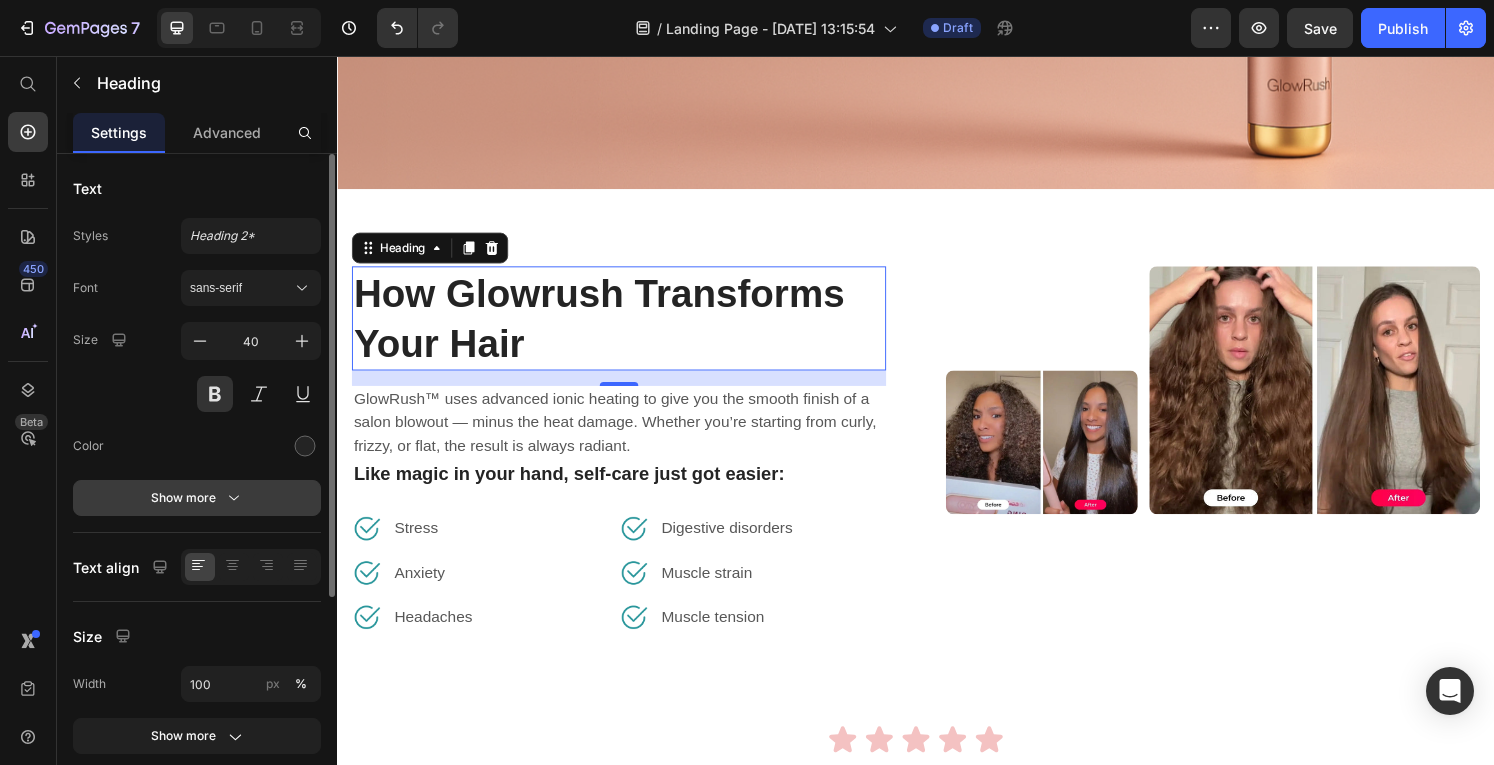 click 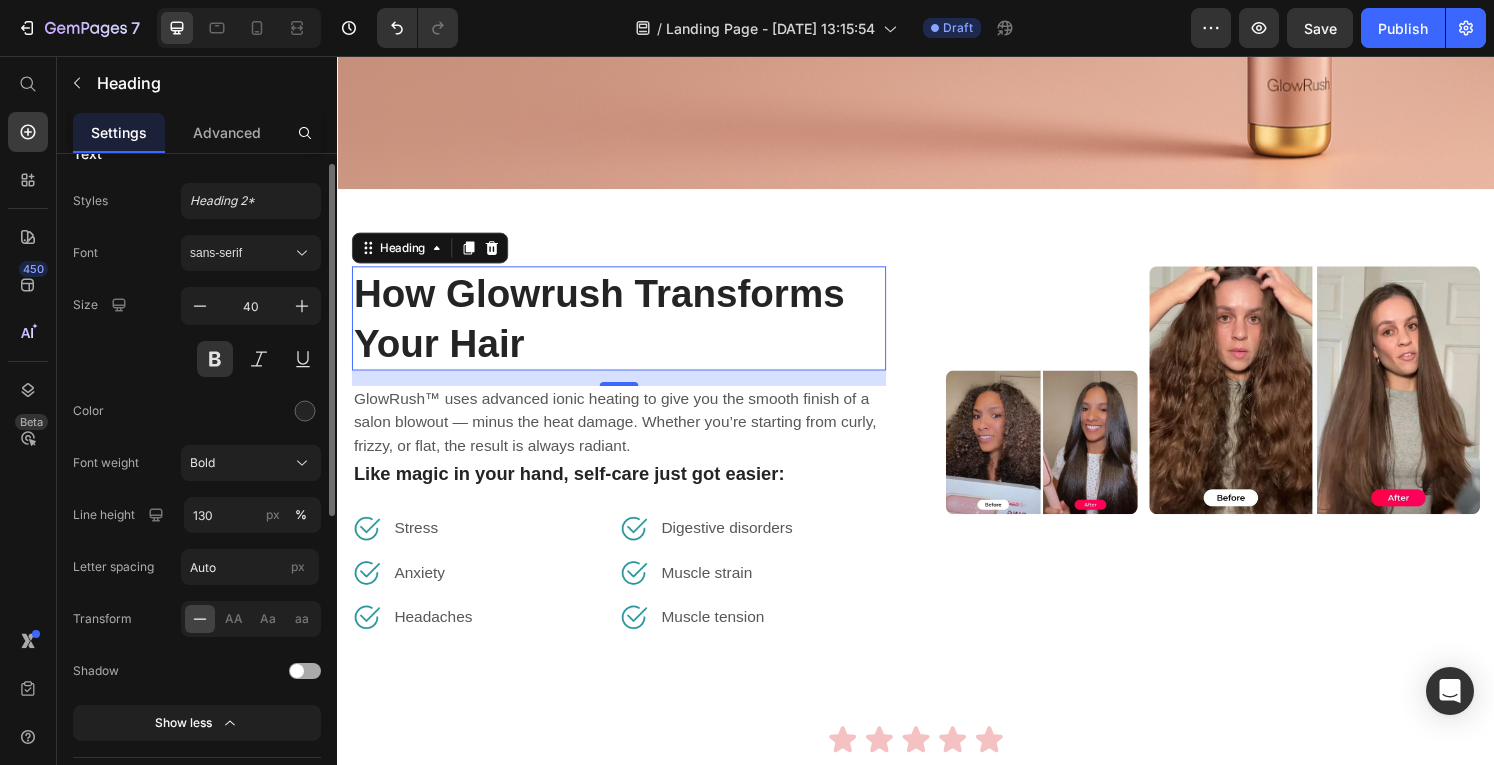 scroll, scrollTop: 44, scrollLeft: 0, axis: vertical 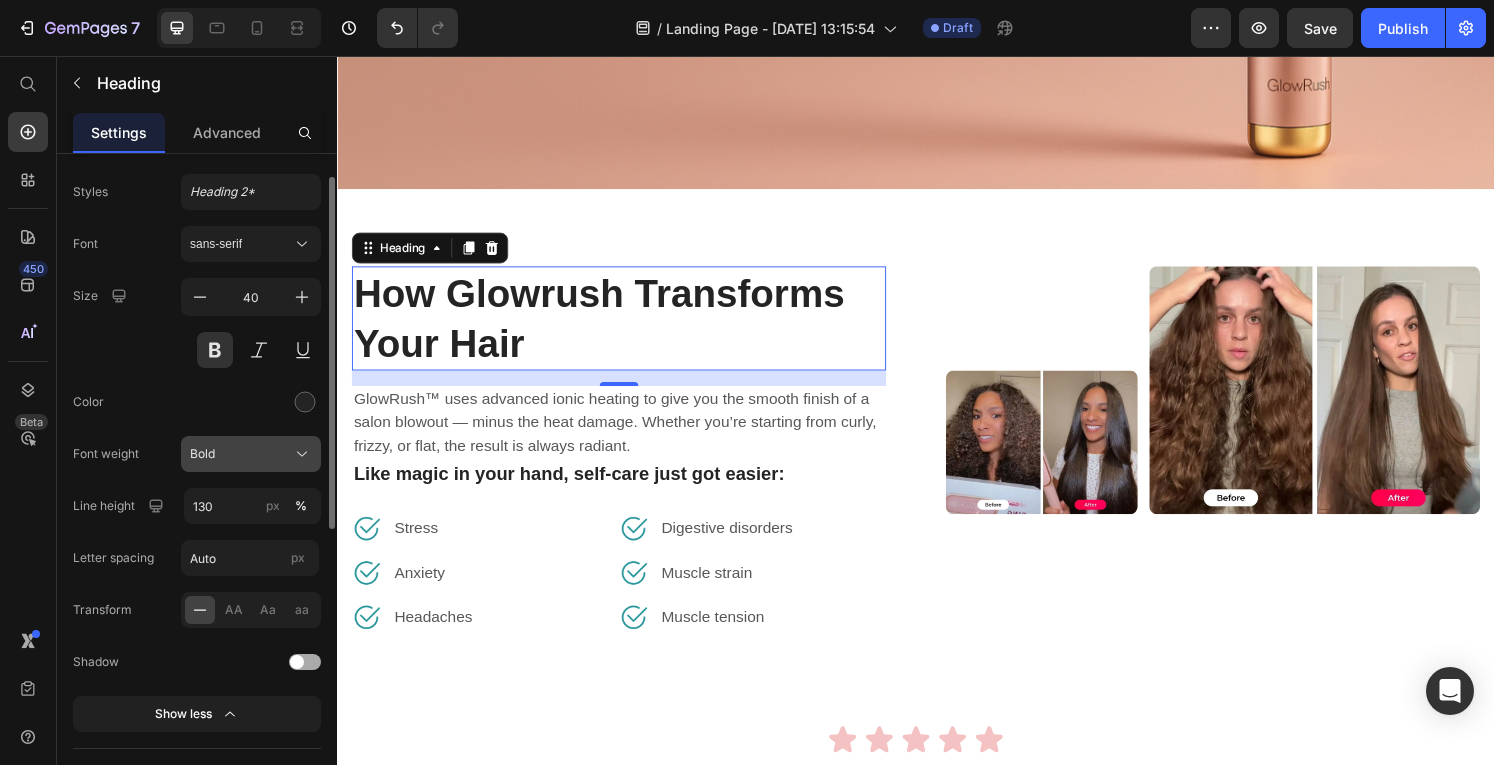 click on "Bold" at bounding box center (251, 454) 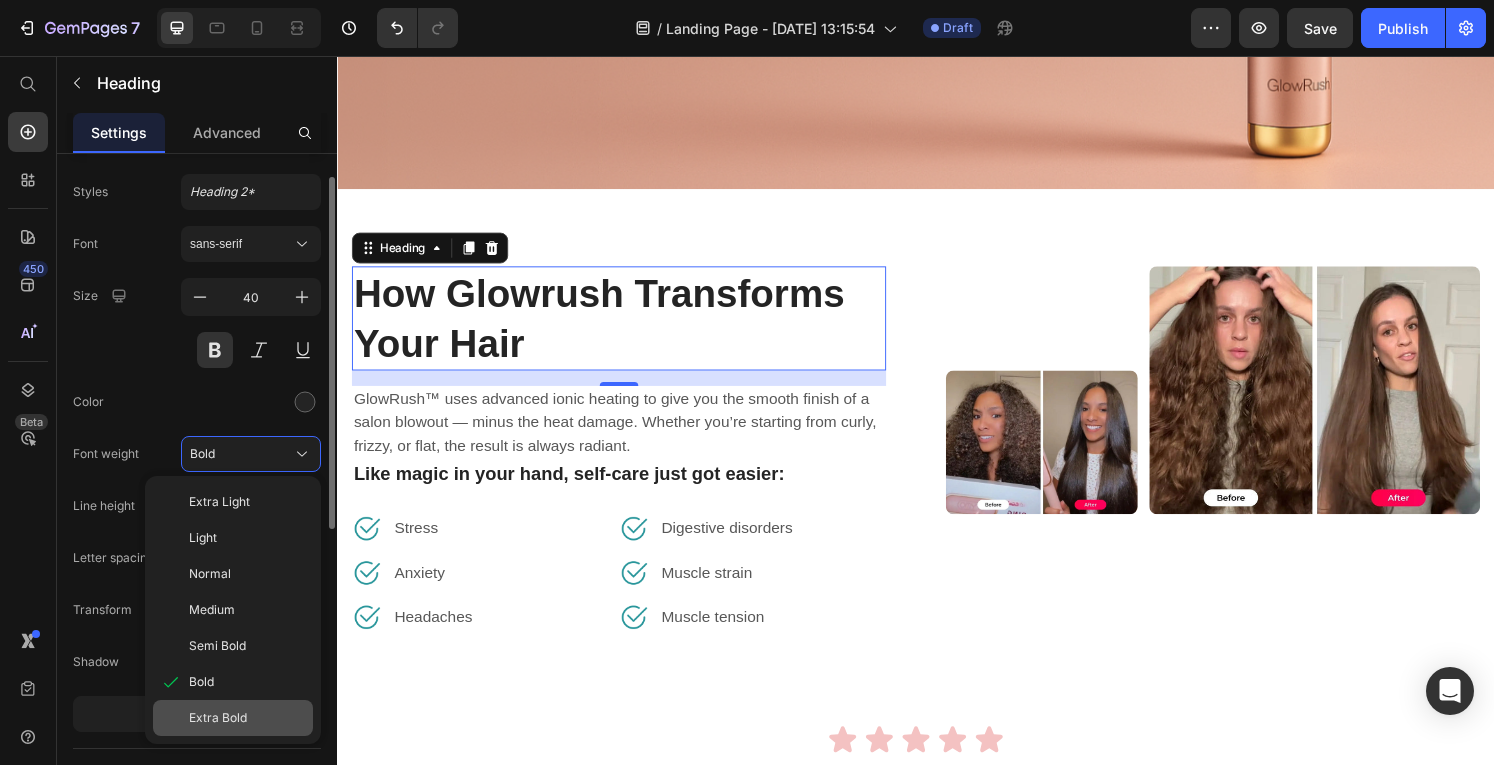 click on "Extra Bold" at bounding box center (218, 718) 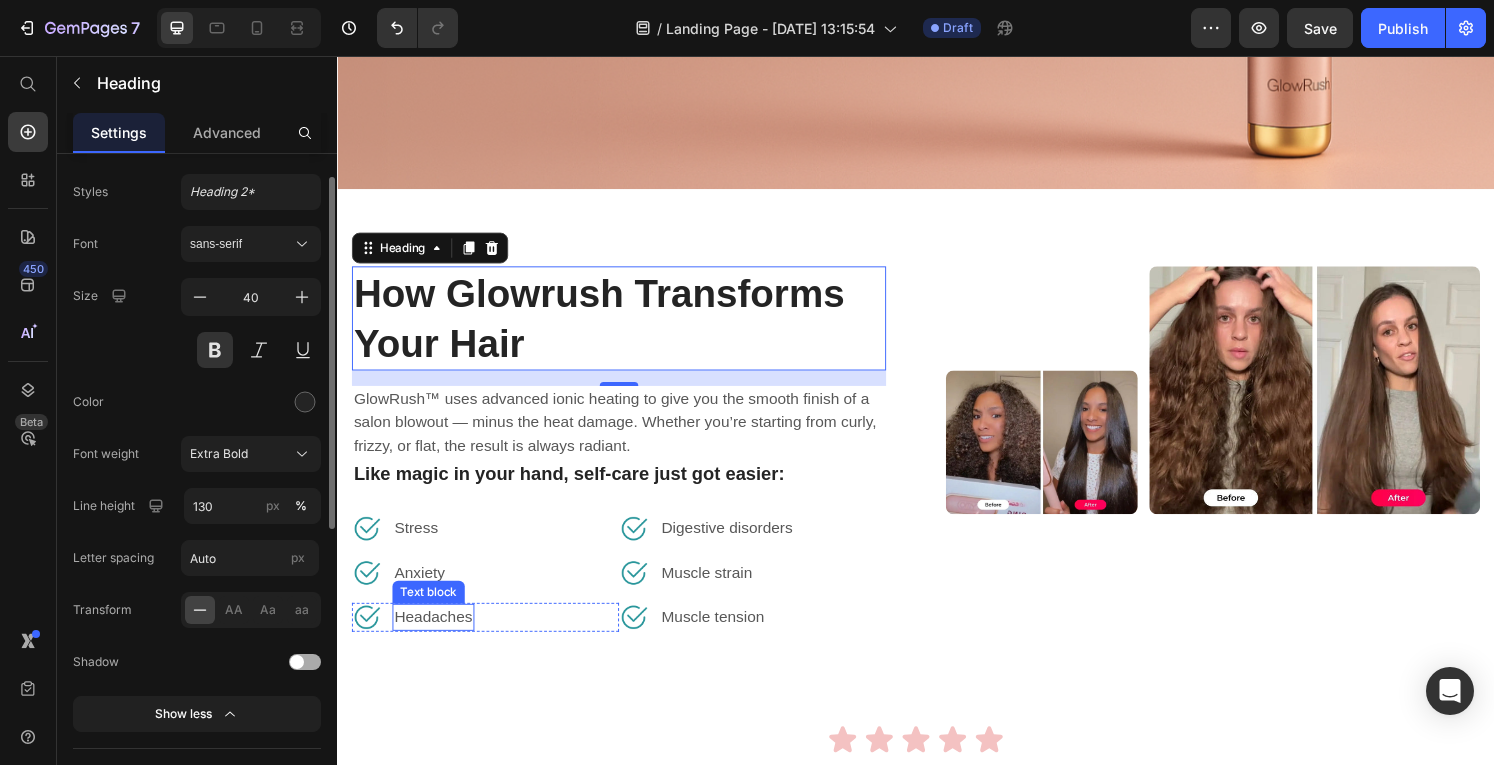 click on "Image Stress Text block Row Image Anxiety Text block Row Image Headaches Text block Row" at bounding box center [490, 592] 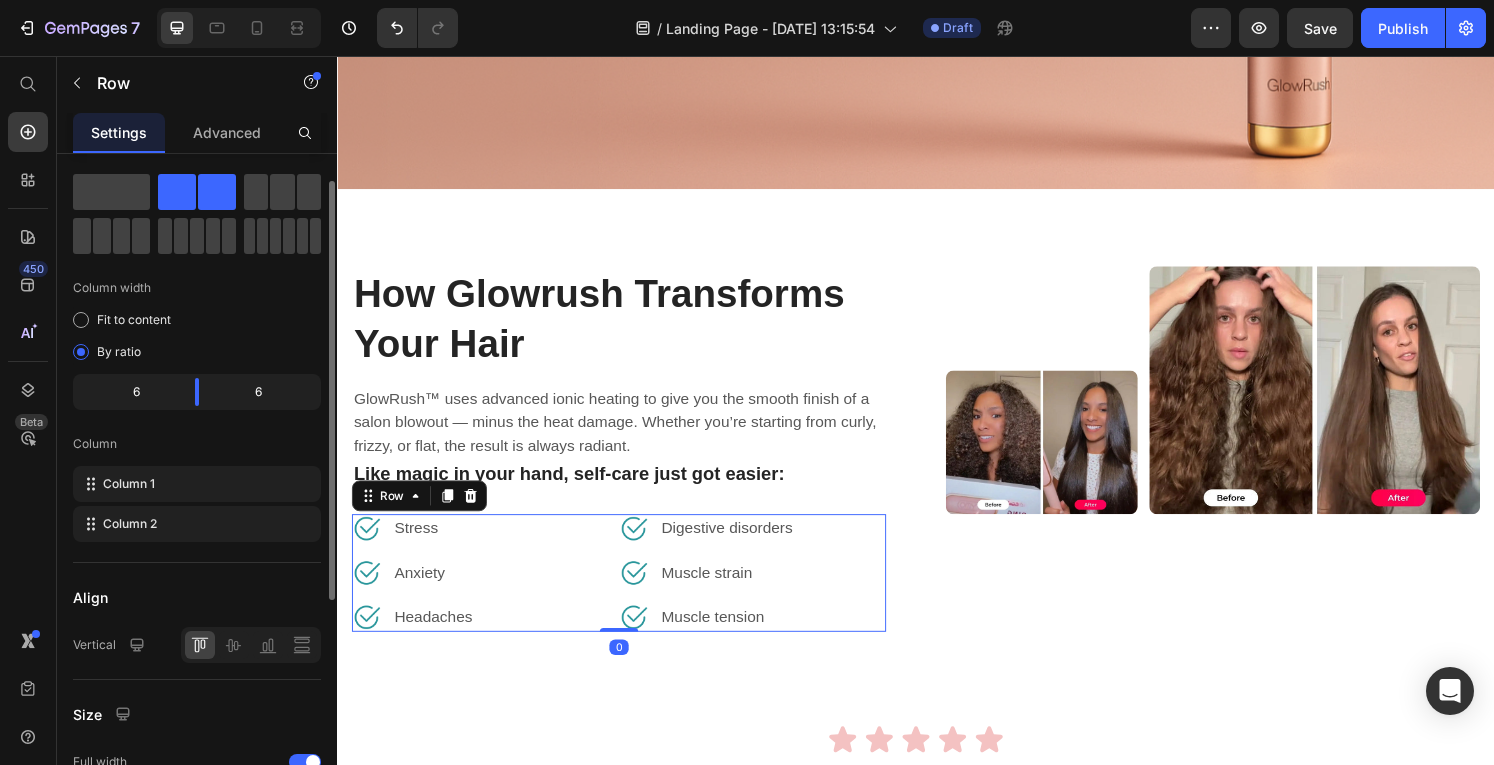 scroll, scrollTop: 0, scrollLeft: 0, axis: both 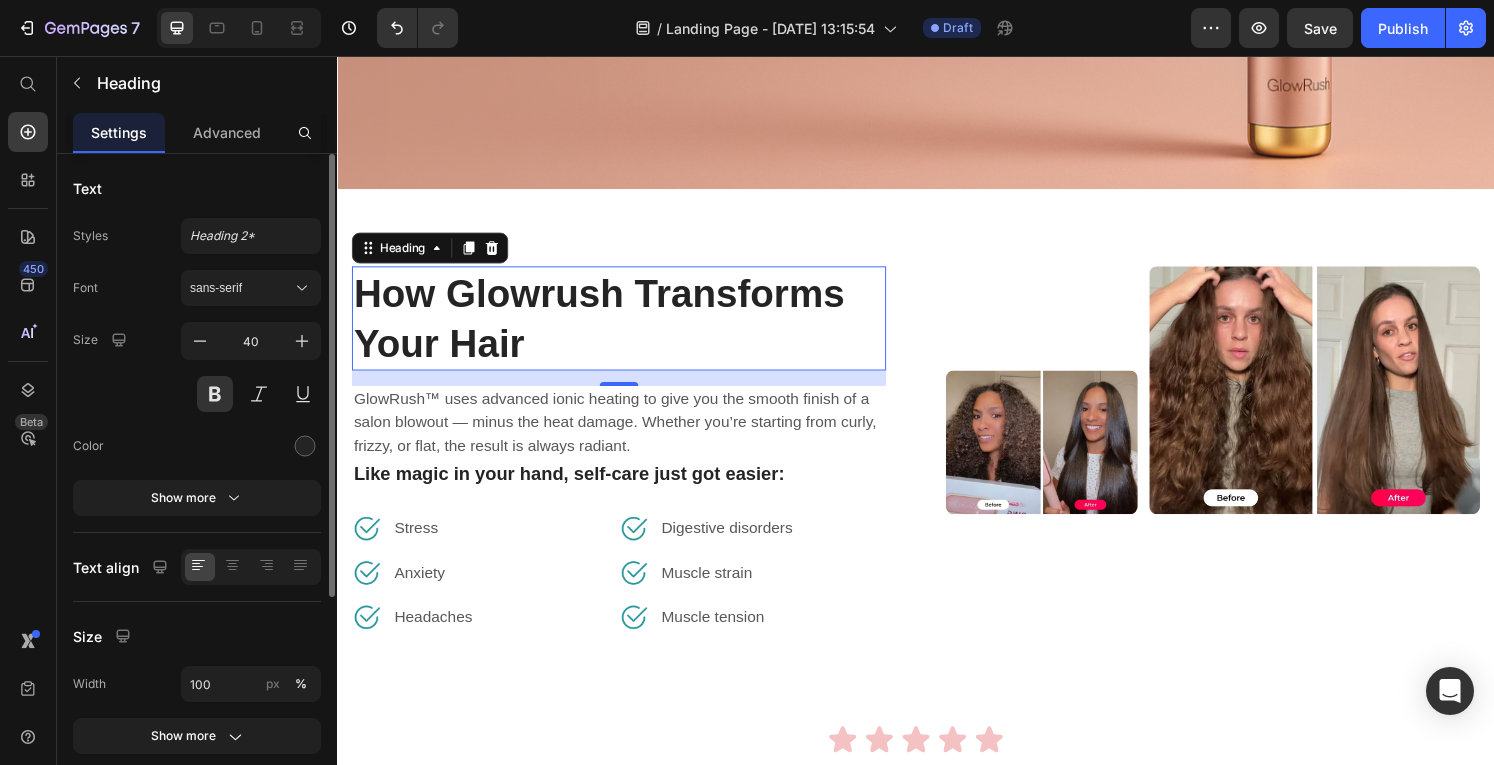 click on "How Glowrush Transforms Your Hair" at bounding box center [629, 328] 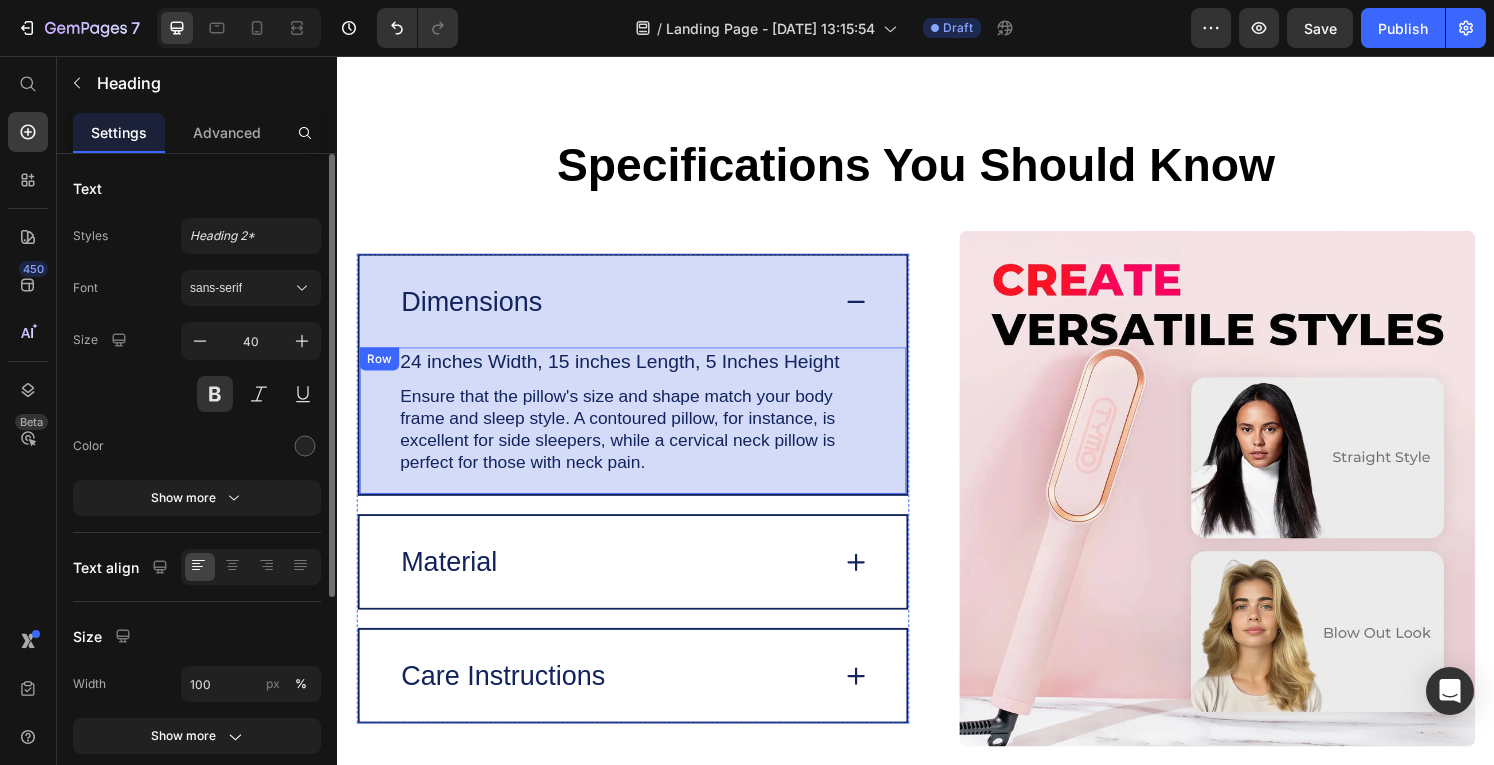 scroll, scrollTop: 2750, scrollLeft: 0, axis: vertical 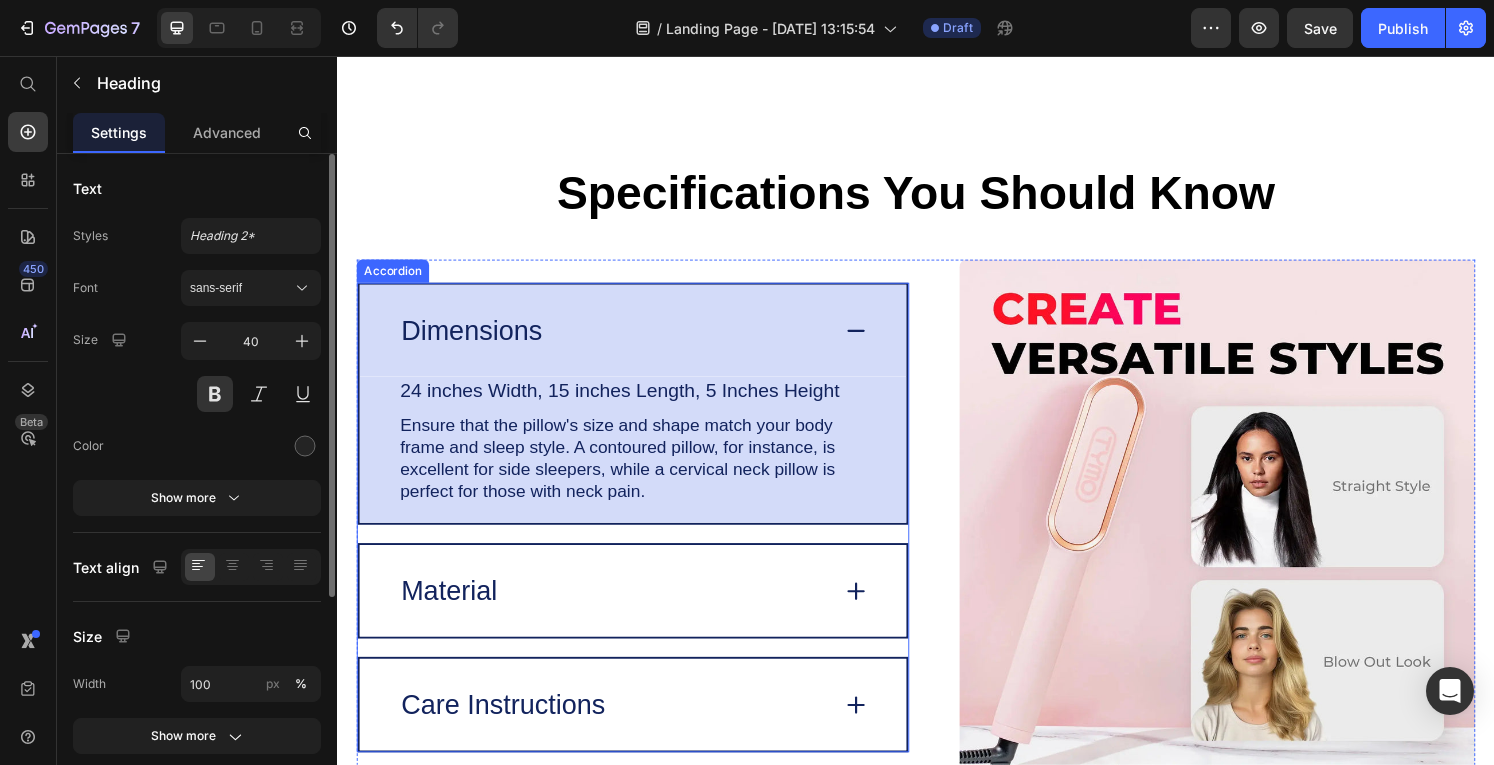 click on "Dimensions" at bounding box center [643, 340] 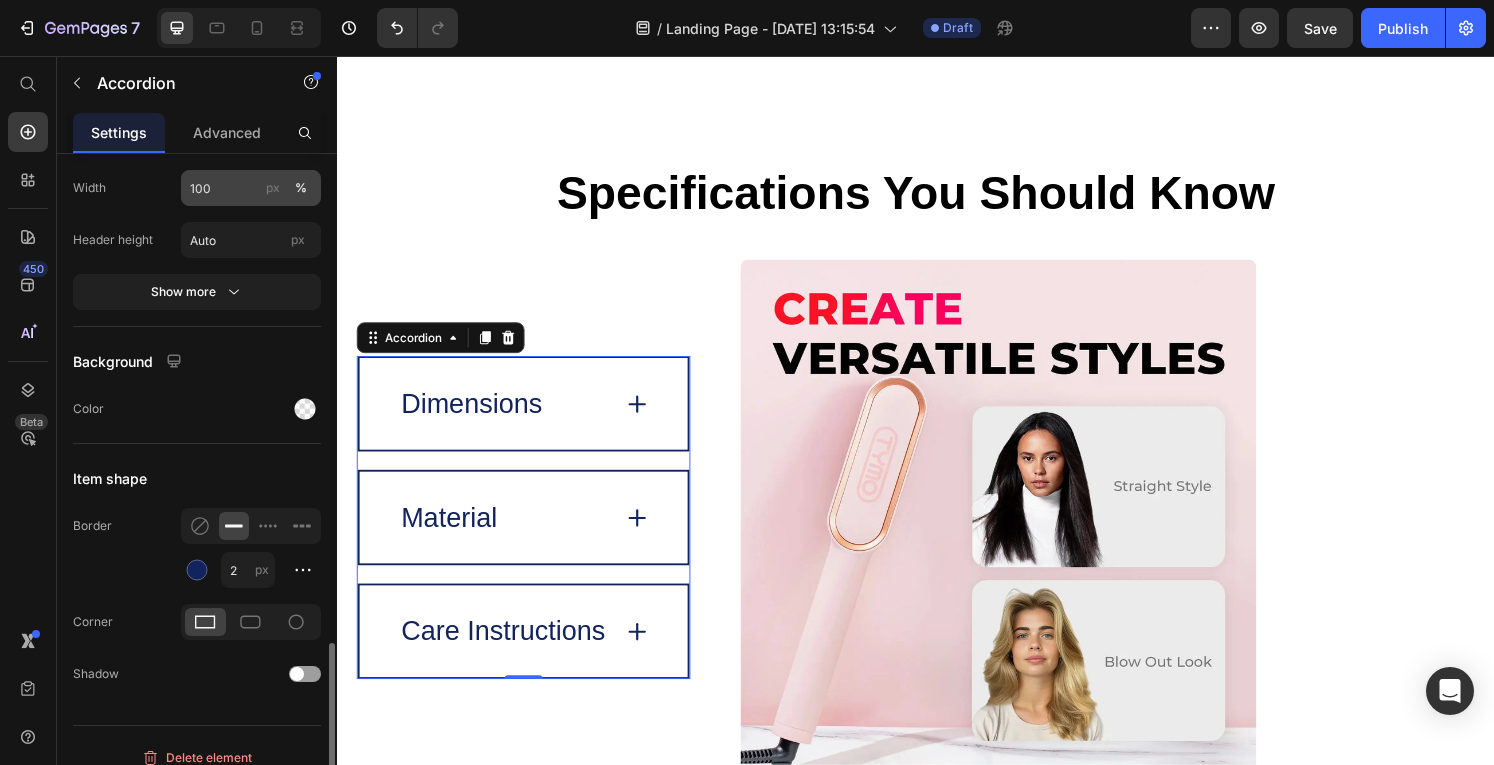 scroll, scrollTop: 1643, scrollLeft: 0, axis: vertical 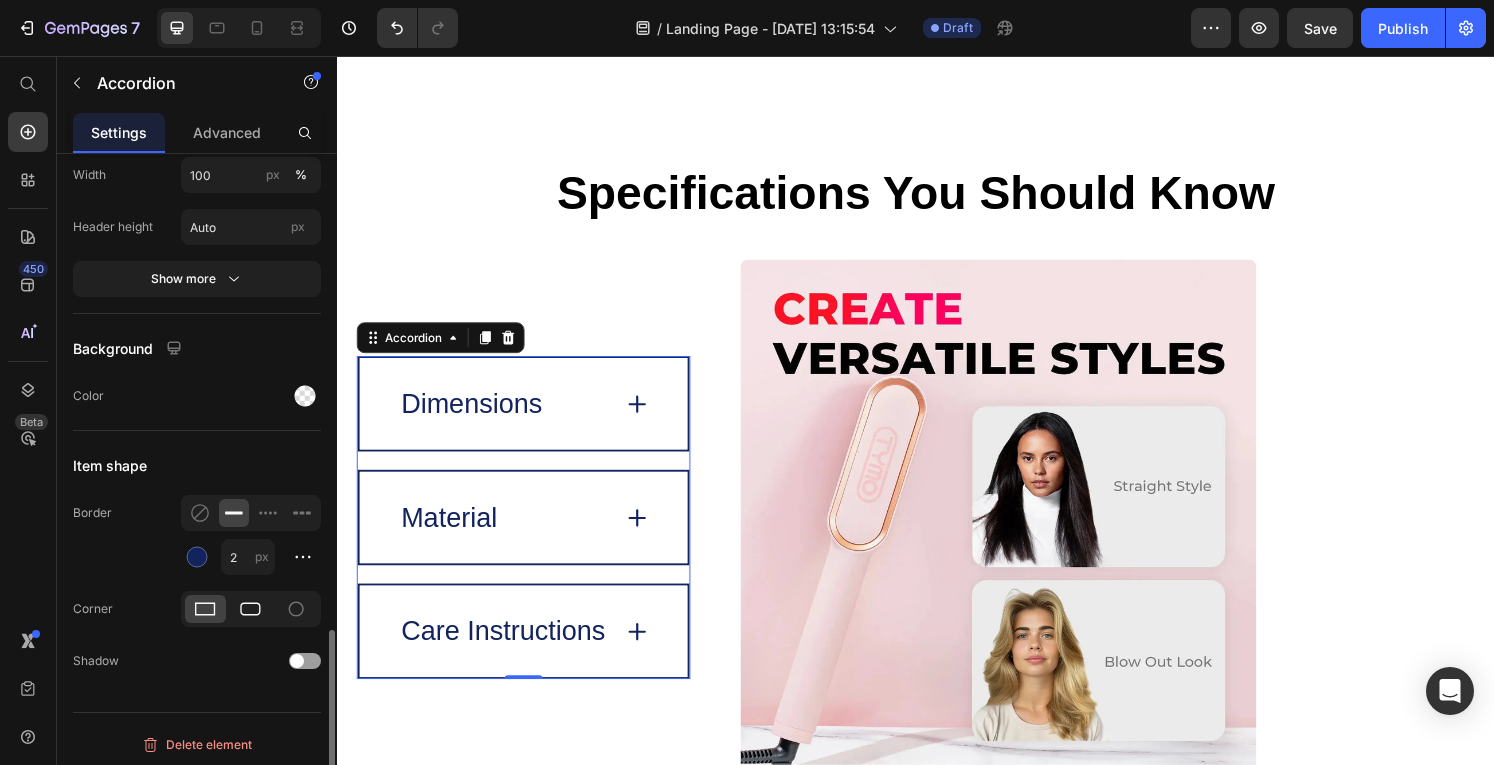 click 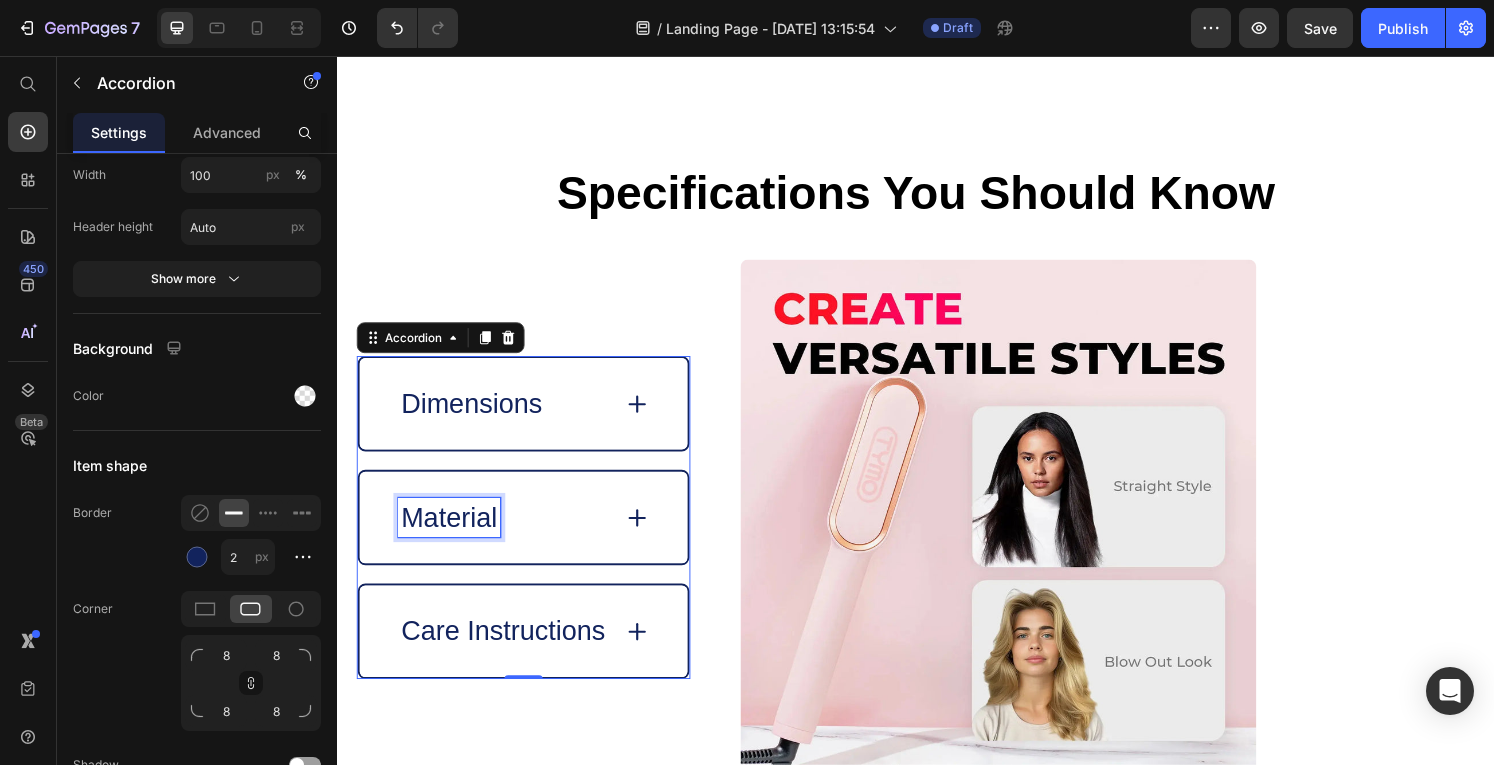 click on "Material" at bounding box center (453, 534) 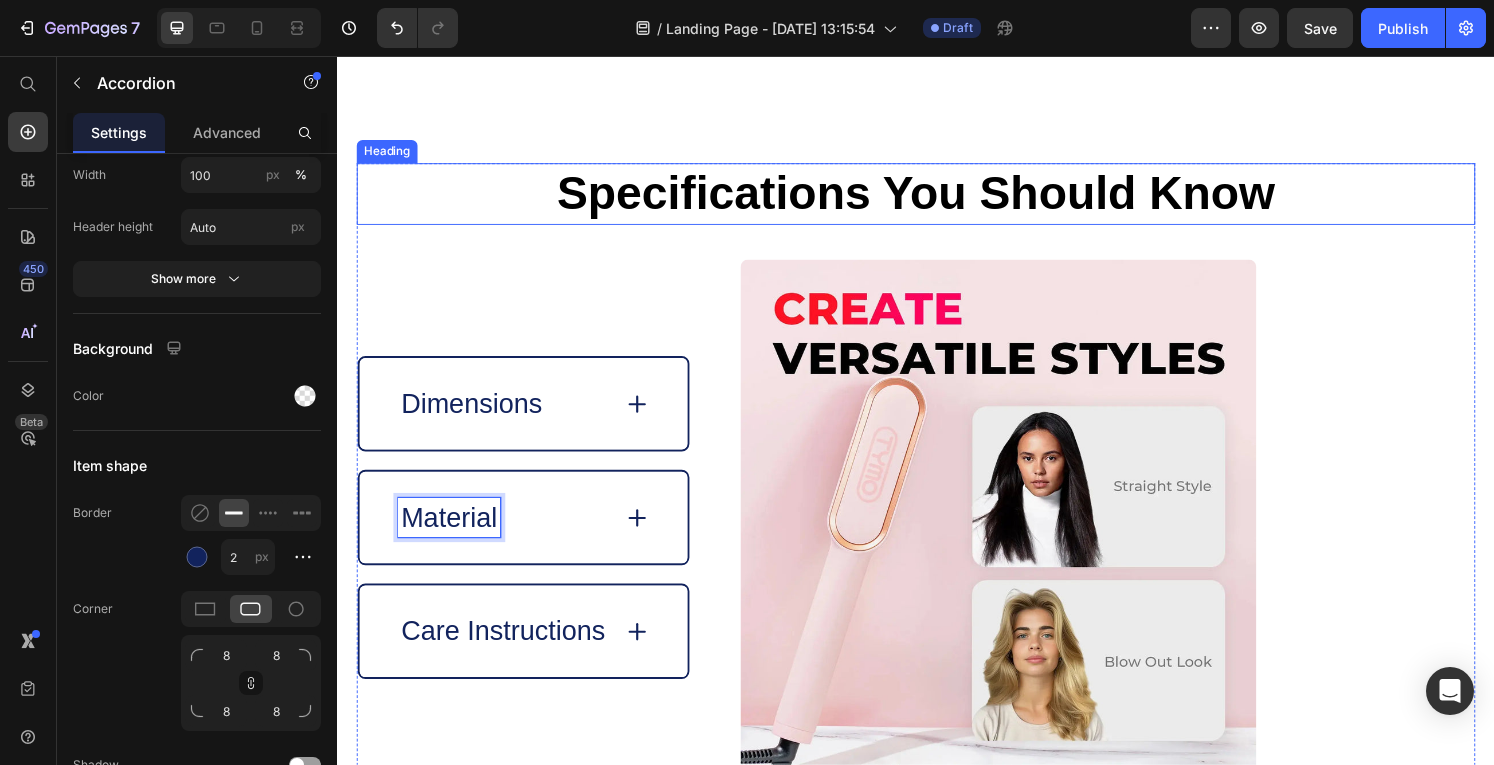 click on "Specifications You Should Know" at bounding box center [937, 198] 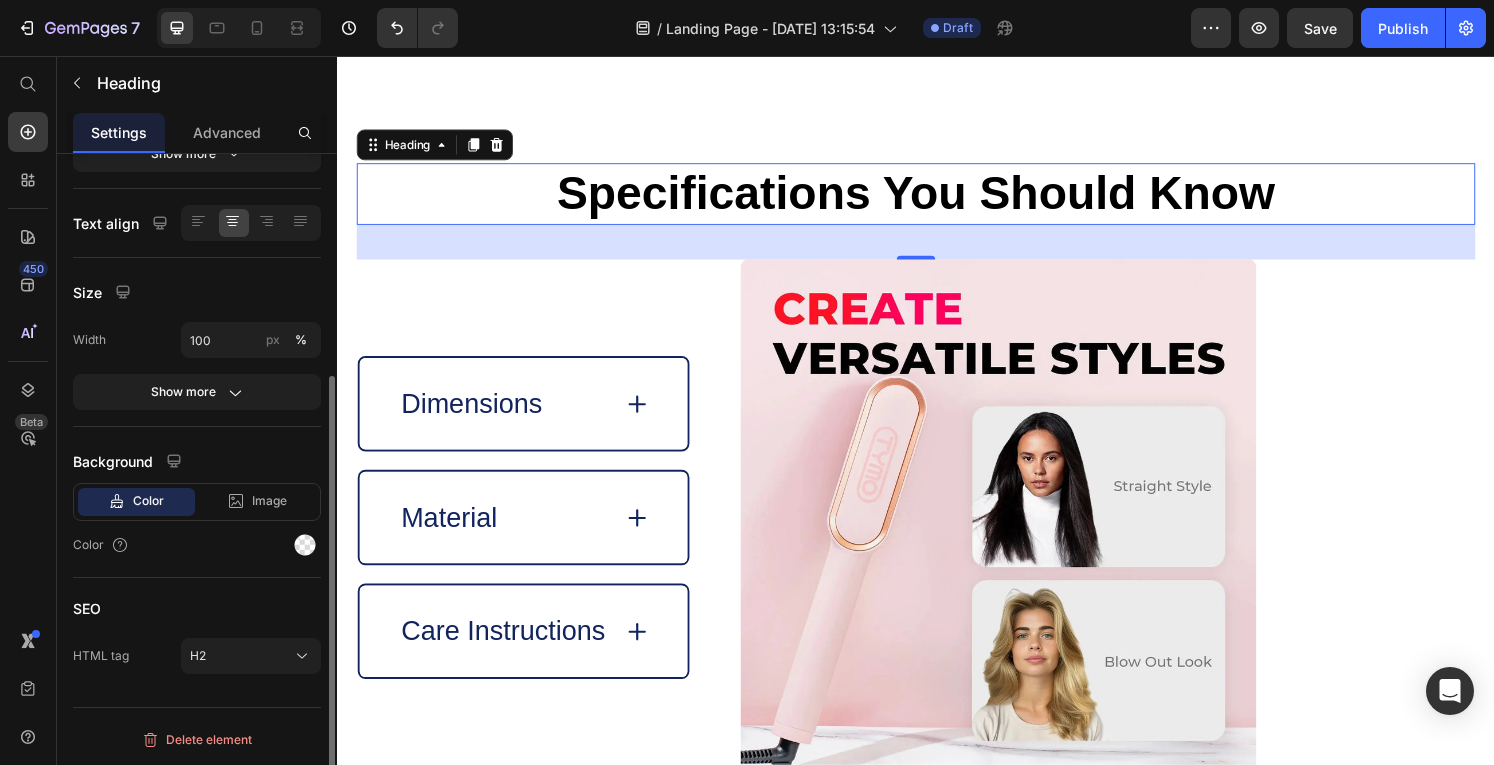 scroll, scrollTop: 0, scrollLeft: 0, axis: both 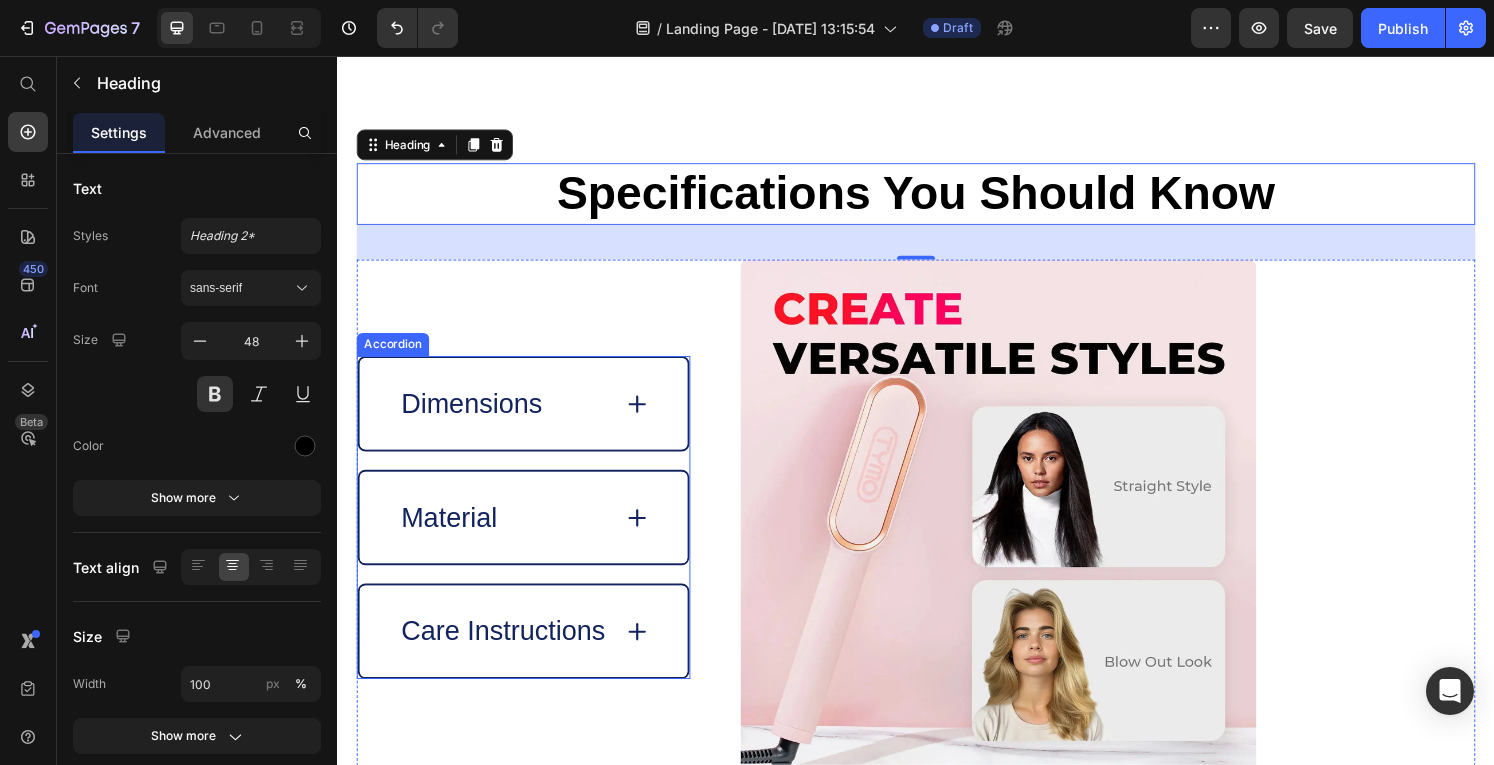 click on "Dimensions" at bounding box center [530, 416] 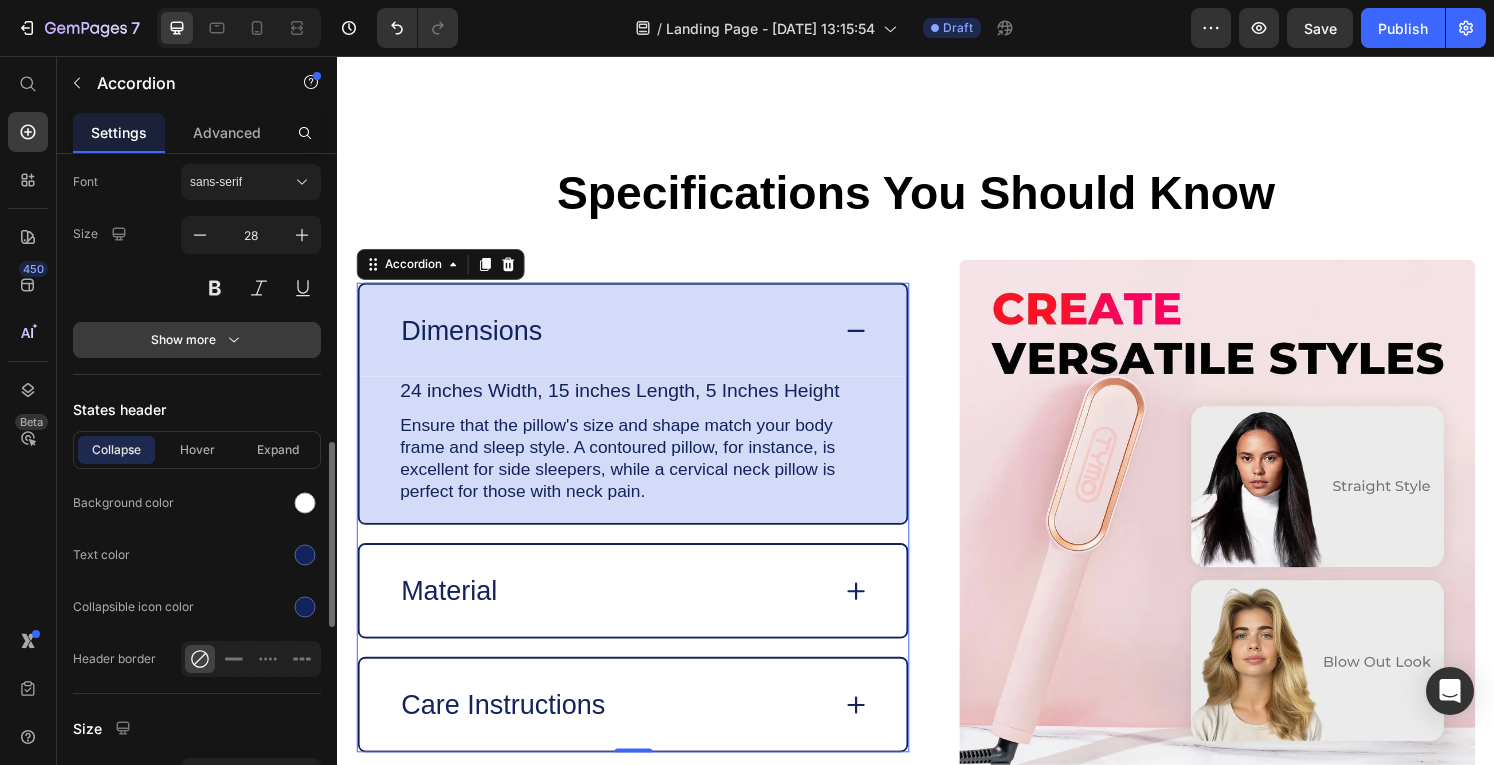 scroll, scrollTop: 1063, scrollLeft: 0, axis: vertical 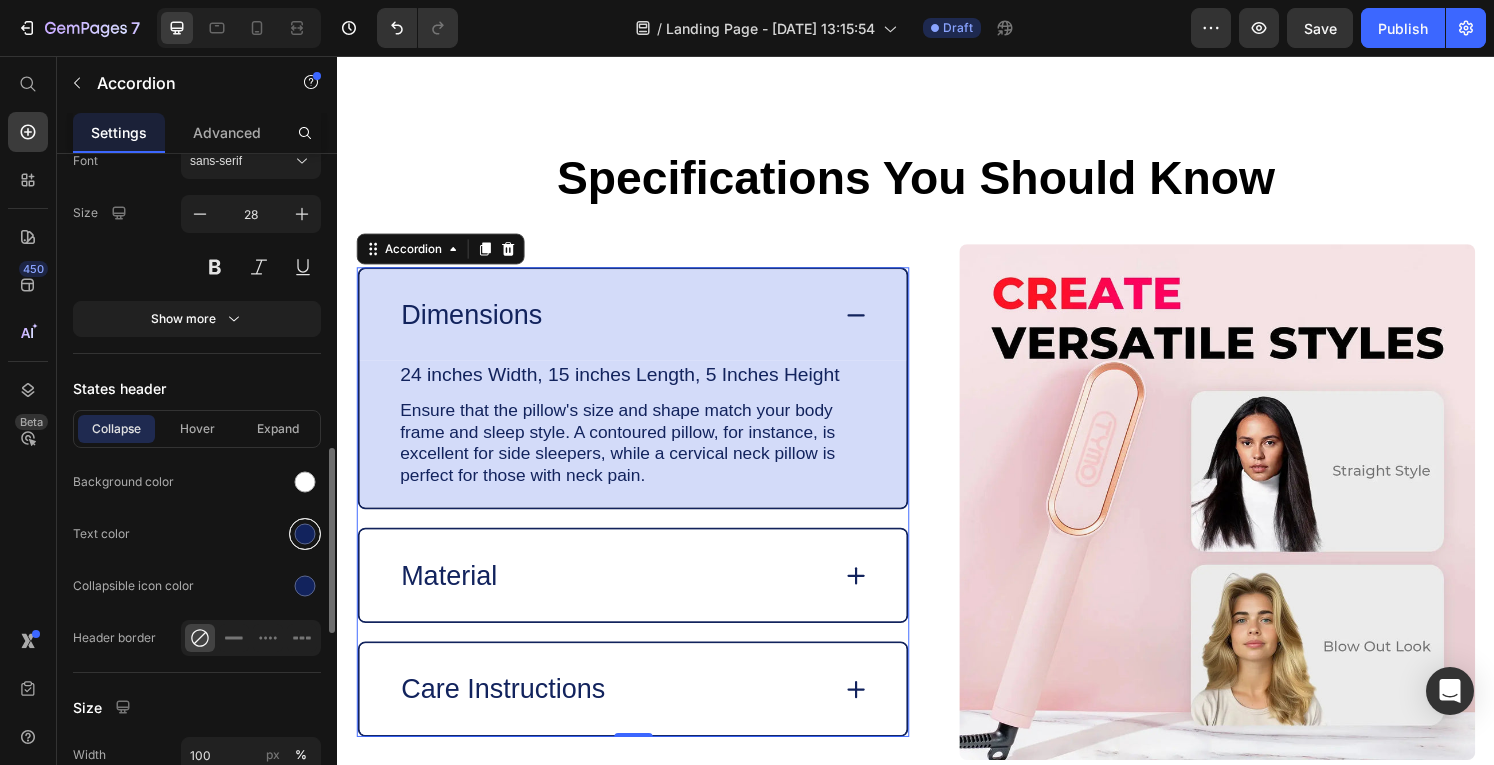 click at bounding box center [305, 534] 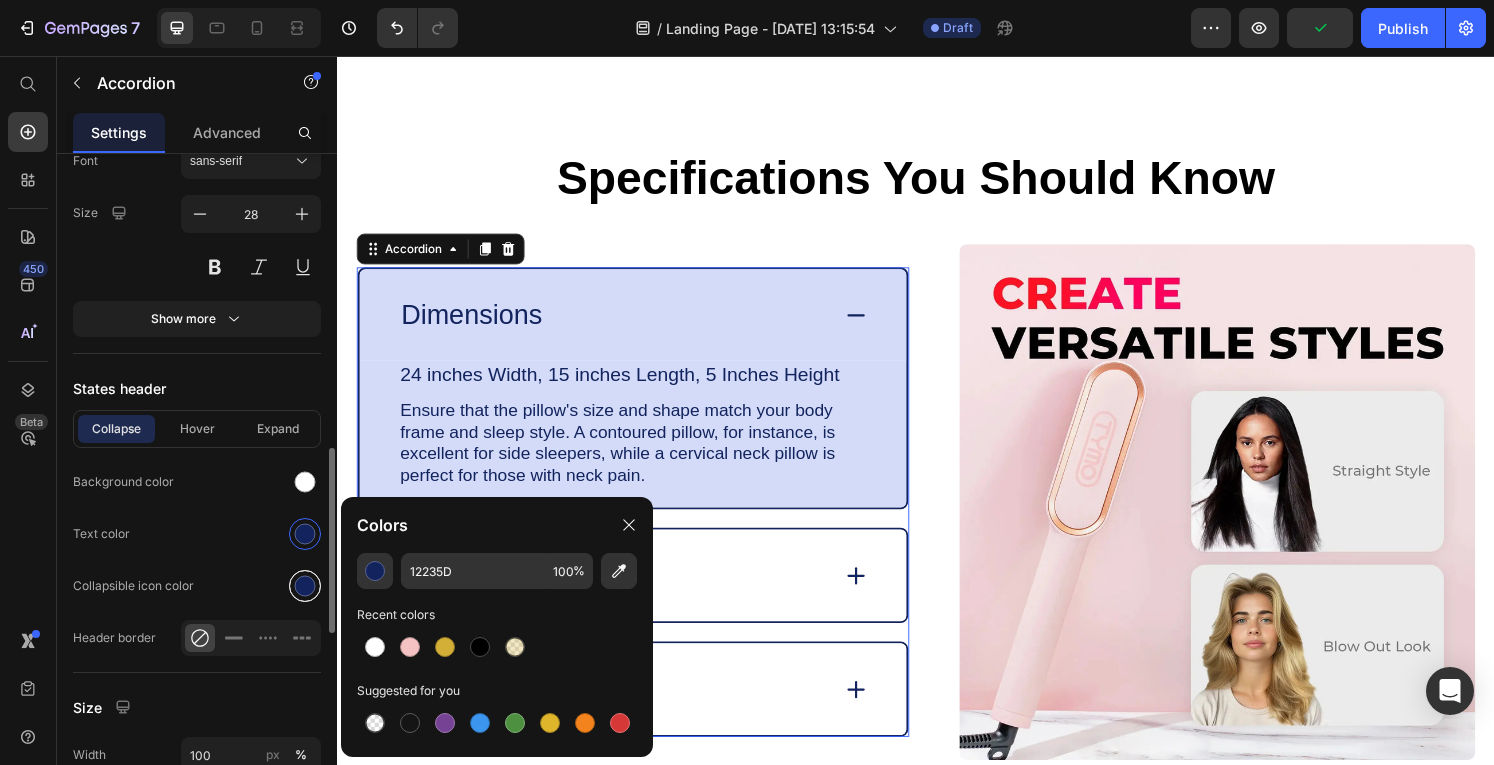 click at bounding box center (305, 586) 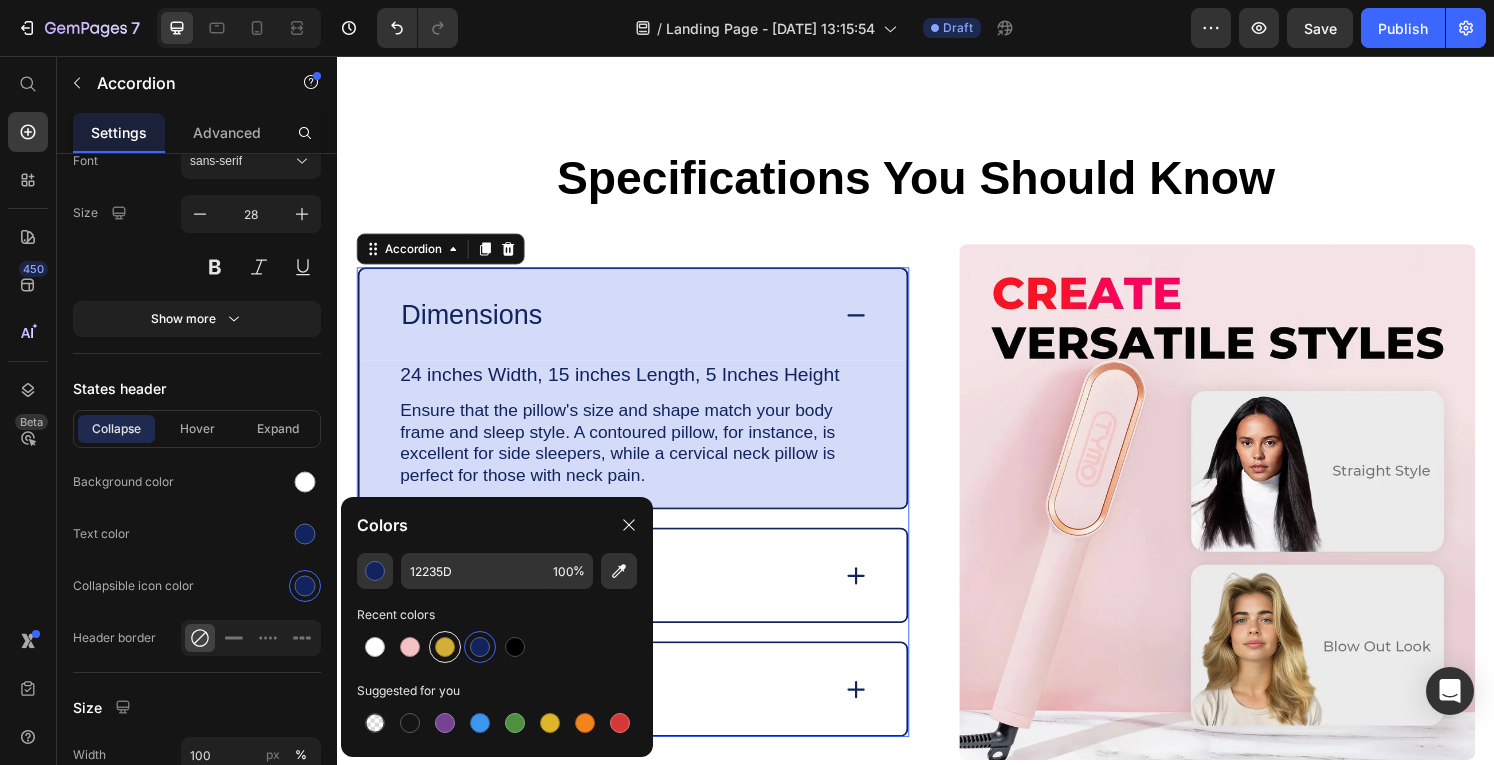 click at bounding box center [445, 647] 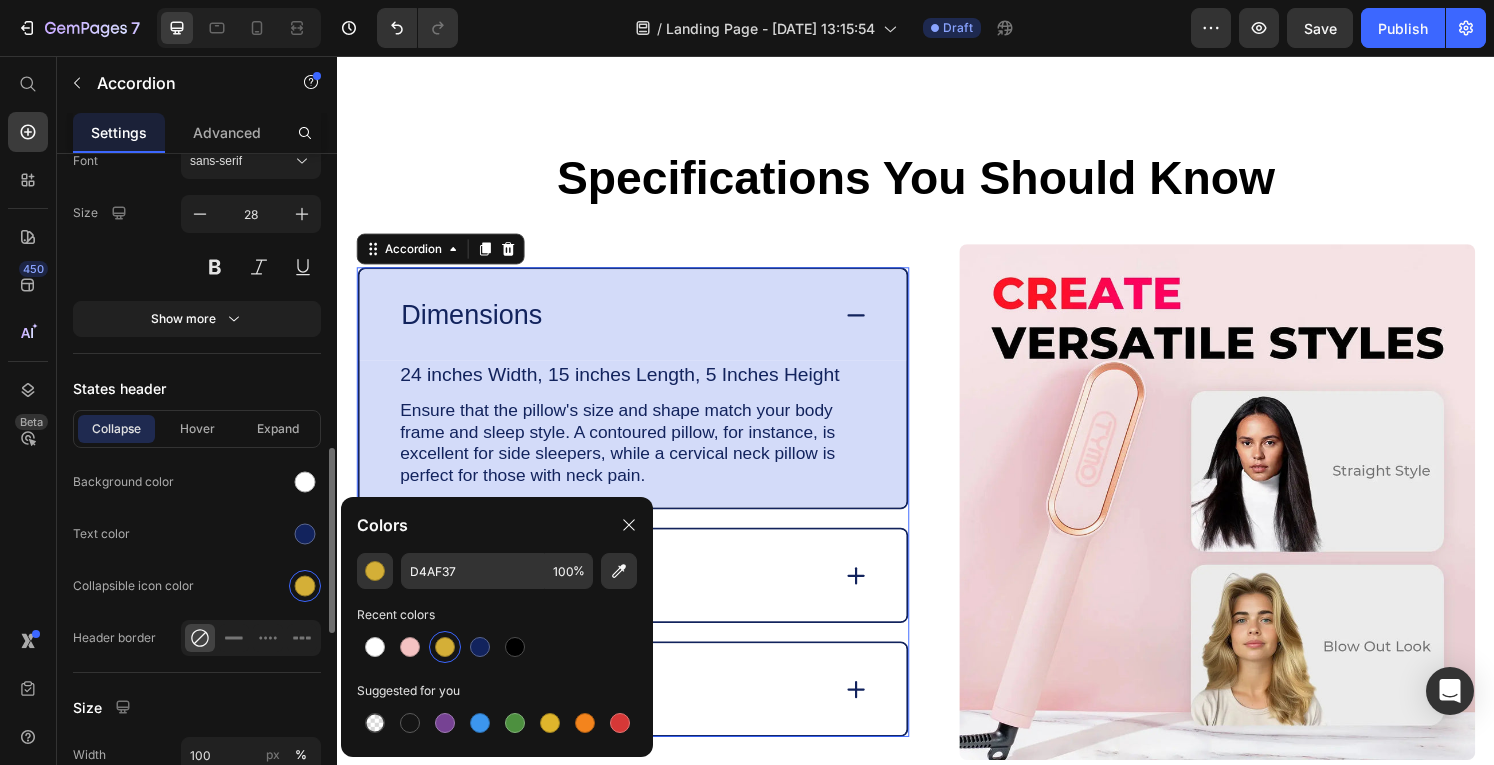 click on "Collapse Hover Expand Background color Text color Collapsible icon color Header border" 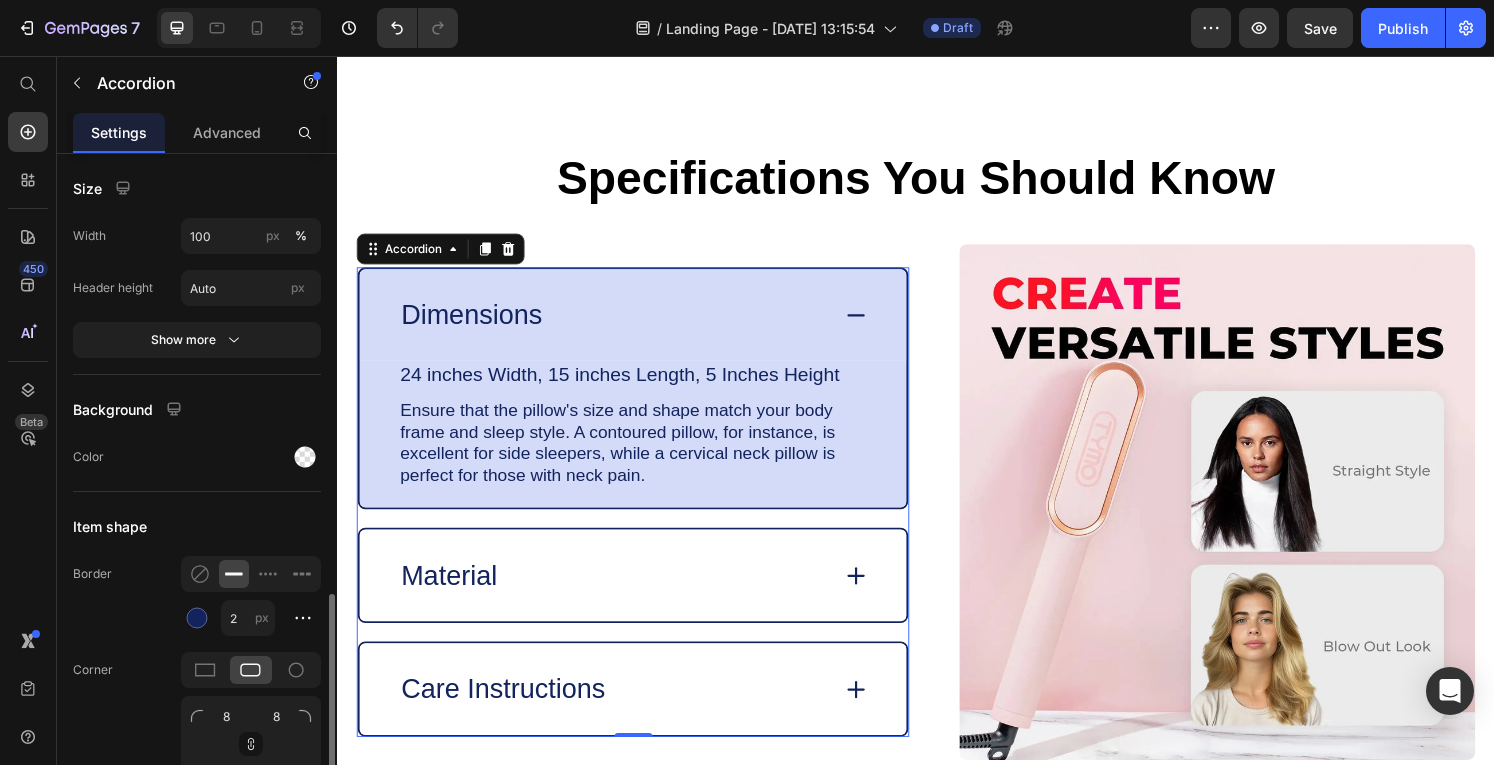 scroll, scrollTop: 1660, scrollLeft: 0, axis: vertical 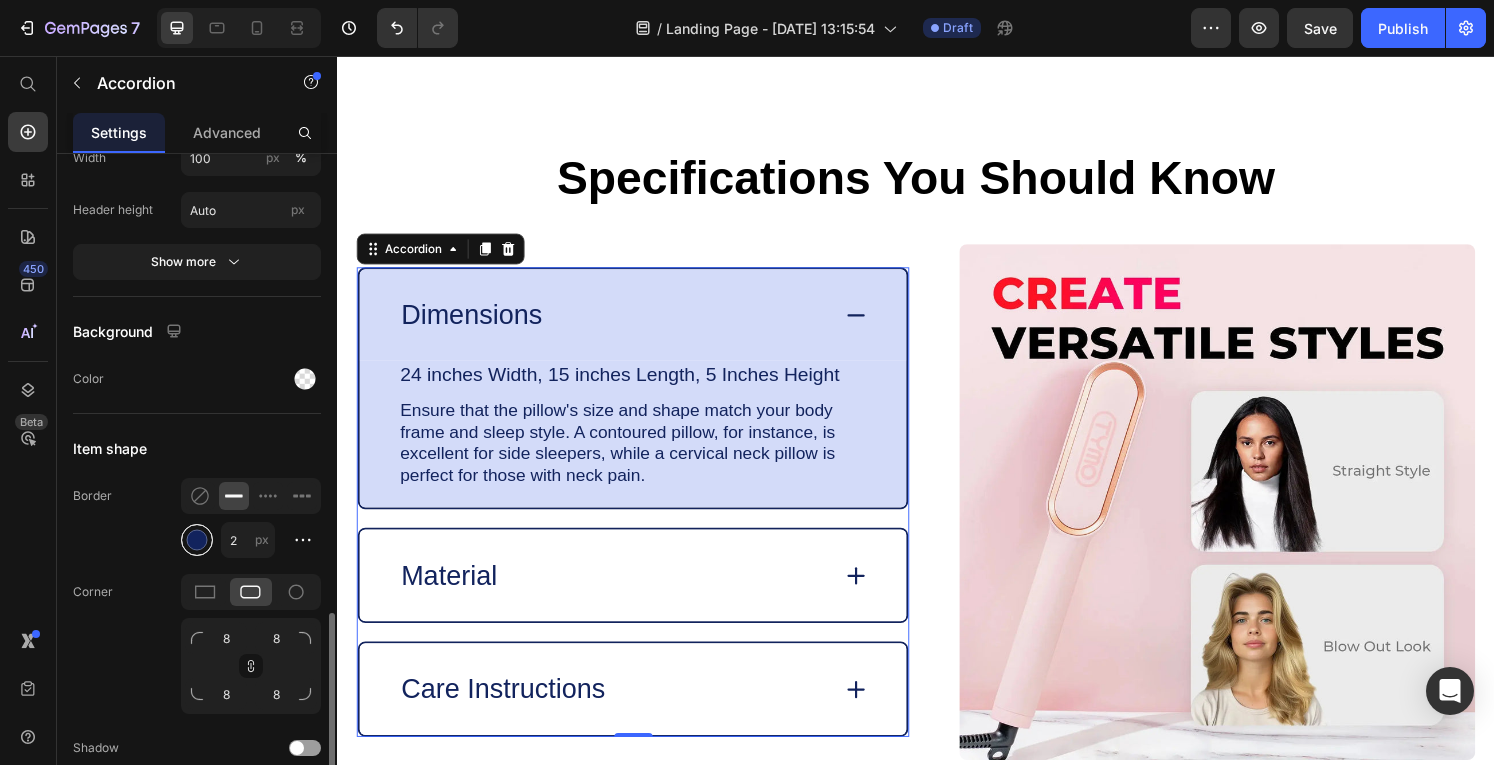 click at bounding box center [197, 540] 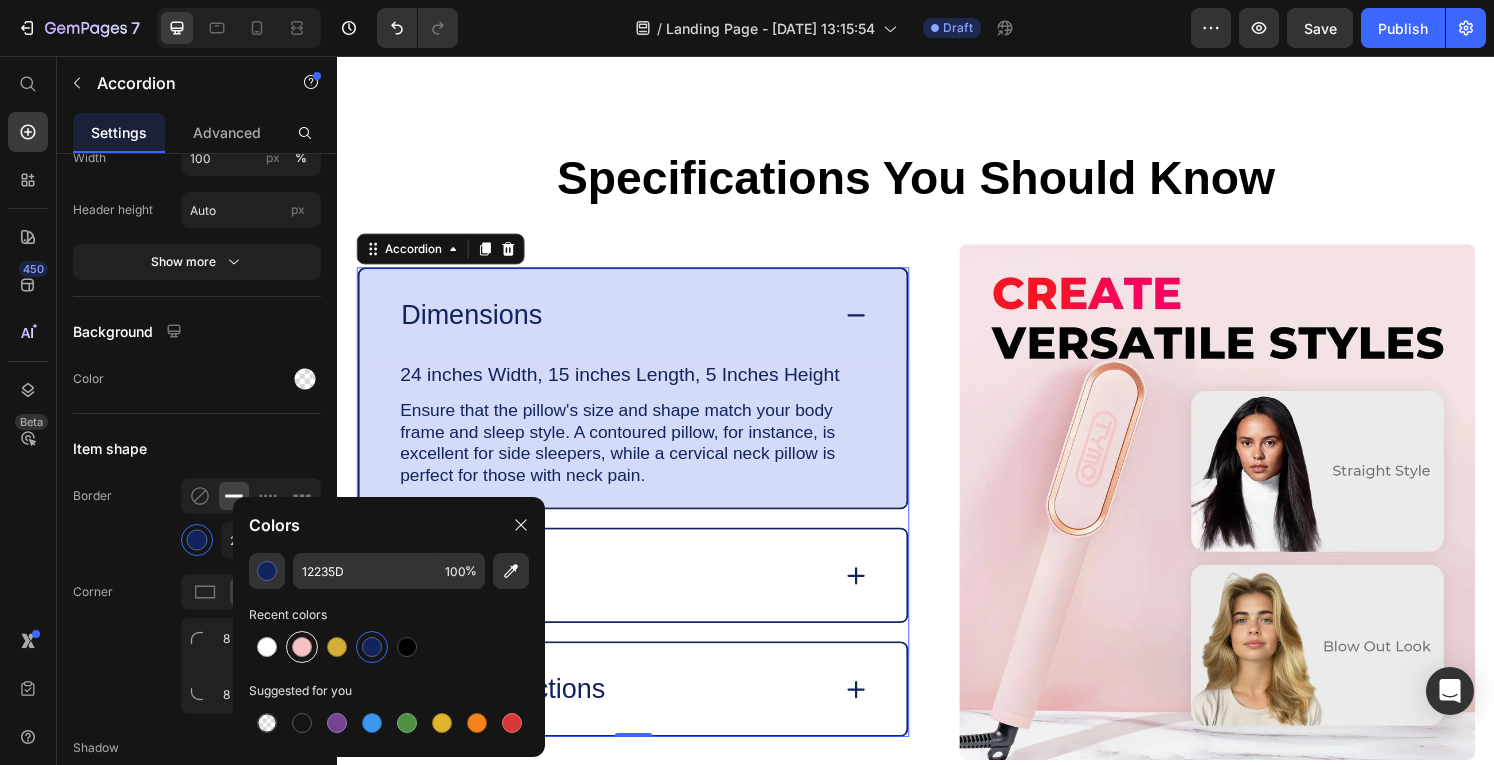 click at bounding box center (302, 647) 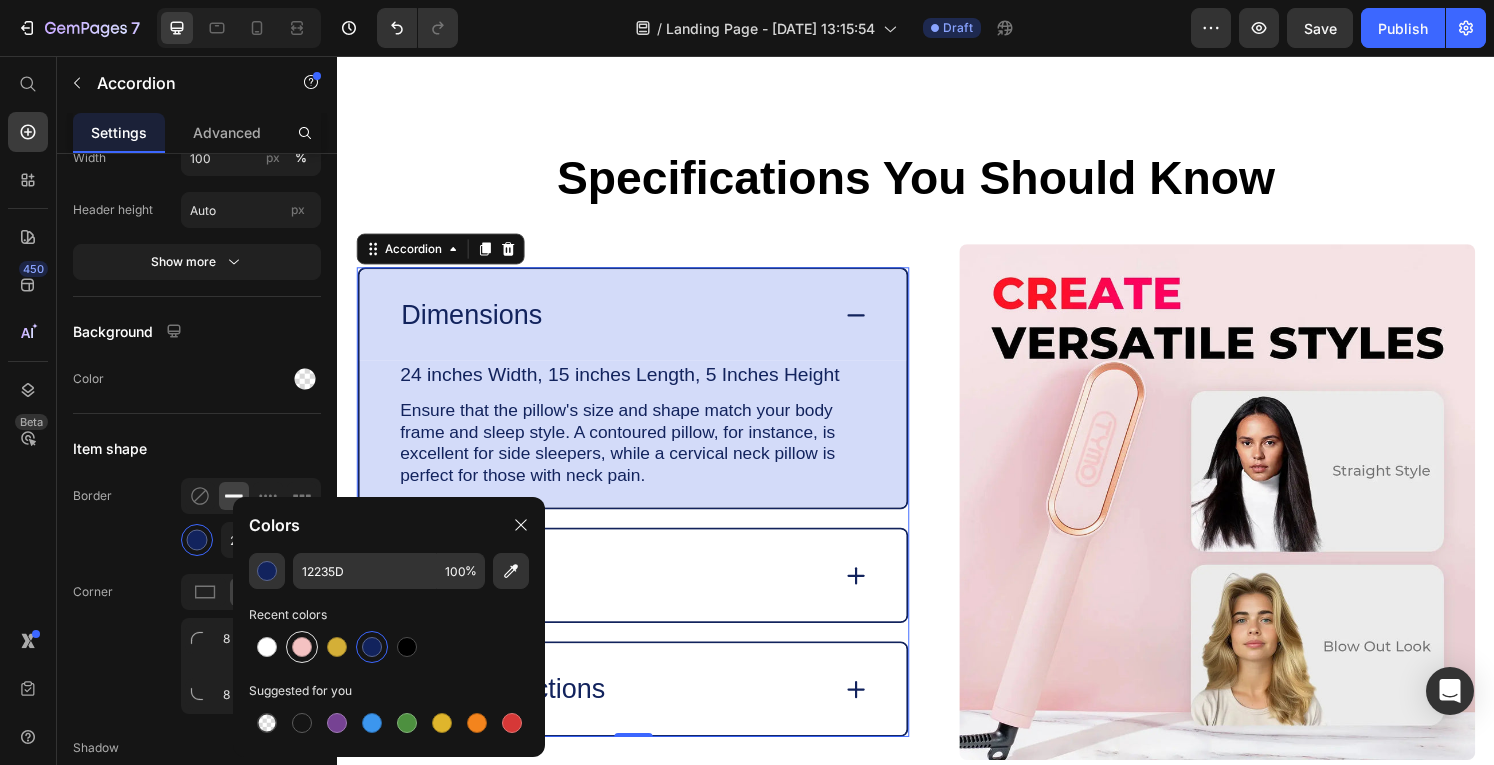 type on "F4C2C2" 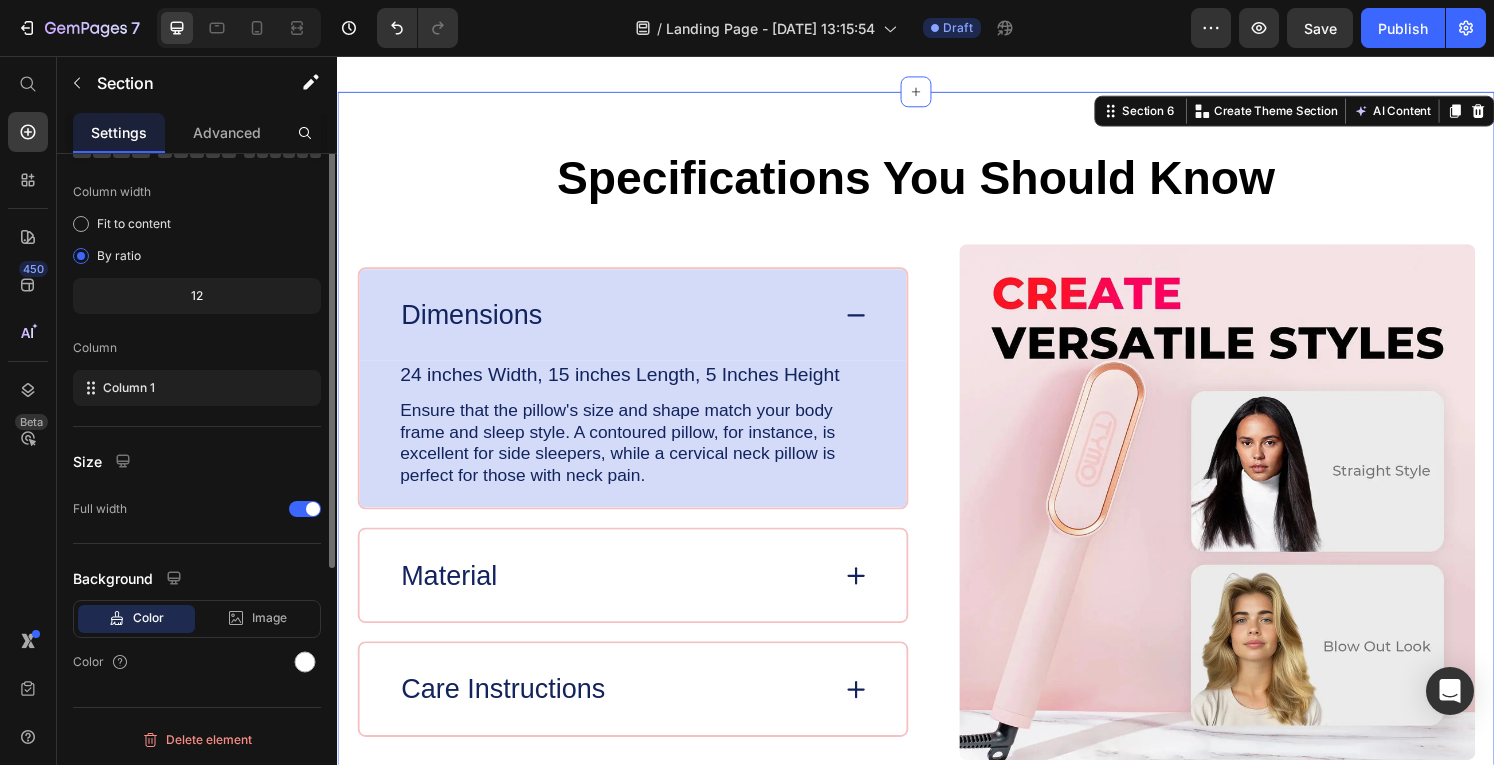 click on "Specifications You Should Know Heading Image
Dimensions 24 inches Width, 15 inches Length, 5 Inches Height Text Block Ensure that the pillow's size and shape match your body frame and sleep style. A contoured pillow, for instance, is excellent for side sleepers, while a cervical neck pillow is perfect for those with [MEDICAL_DATA]. Text Block Row
Material
Care Instructions Accordion Row Row Section 6   You can create reusable sections Create Theme Section AI Content Write with GemAI What would you like to describe here? Tone and Voice Persuasive Product GlowRush™ Ionic Smoothing Brush Show more Generate" at bounding box center (937, 498) 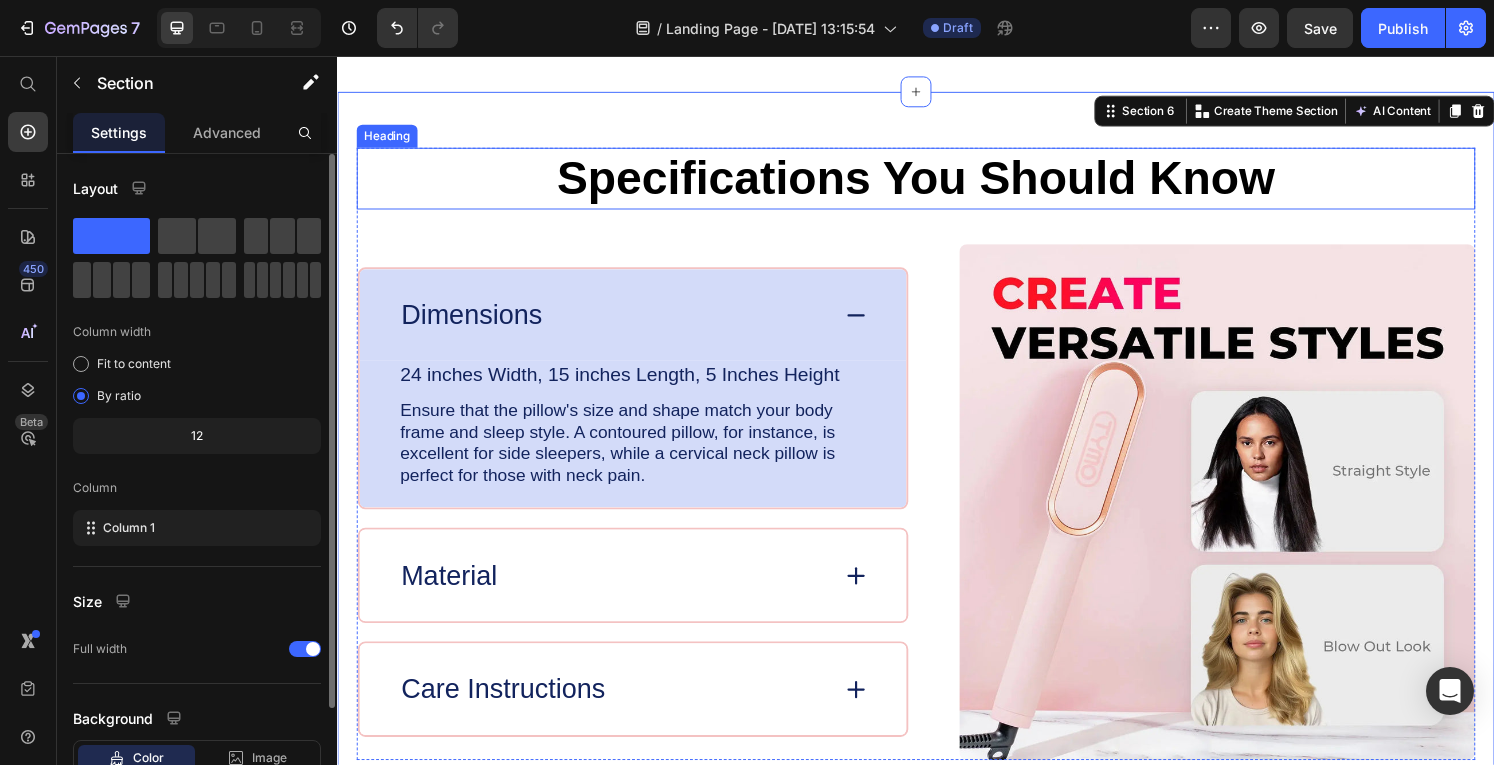 click on "Specifications You Should Know" at bounding box center (937, 182) 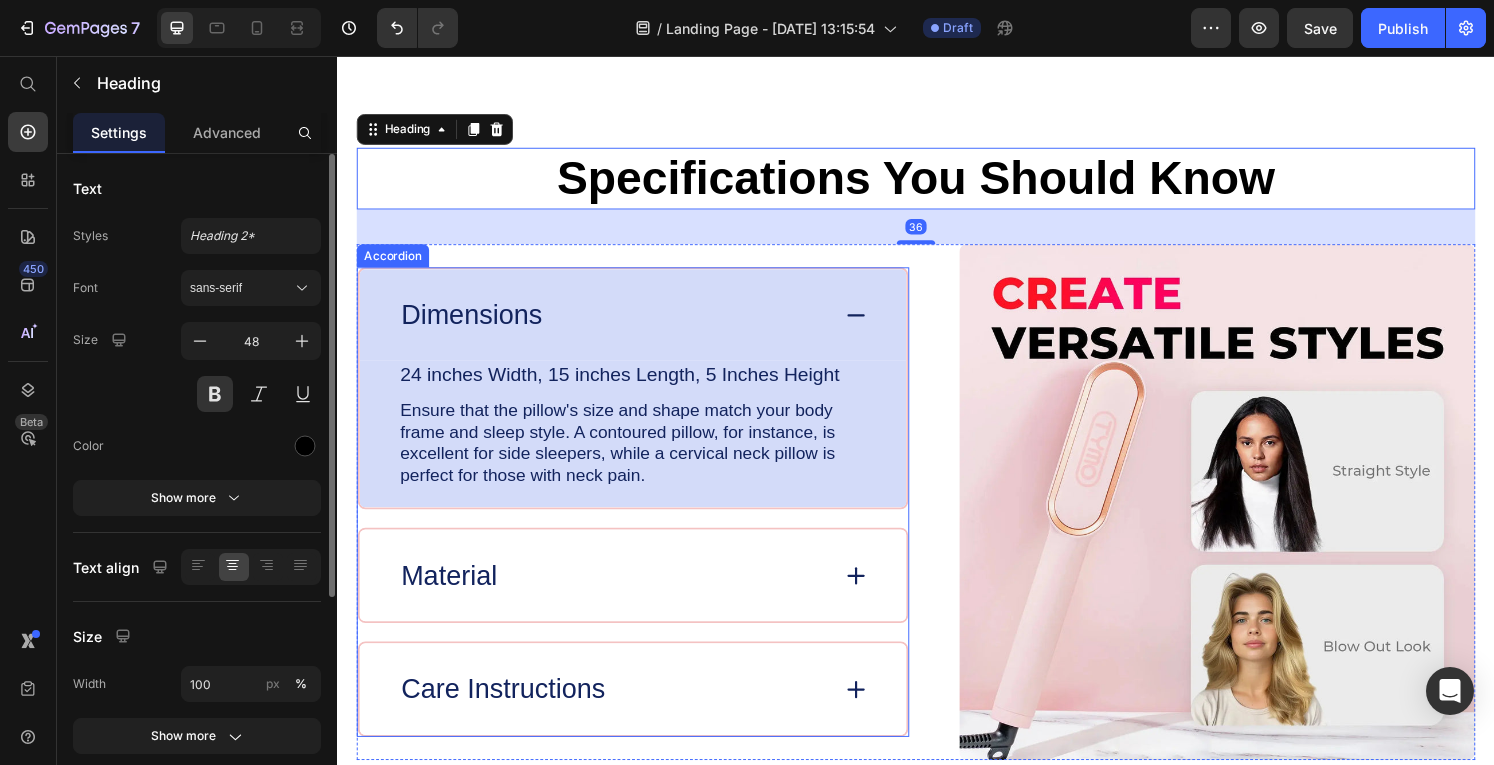 click on "Dimensions" at bounding box center [643, 324] 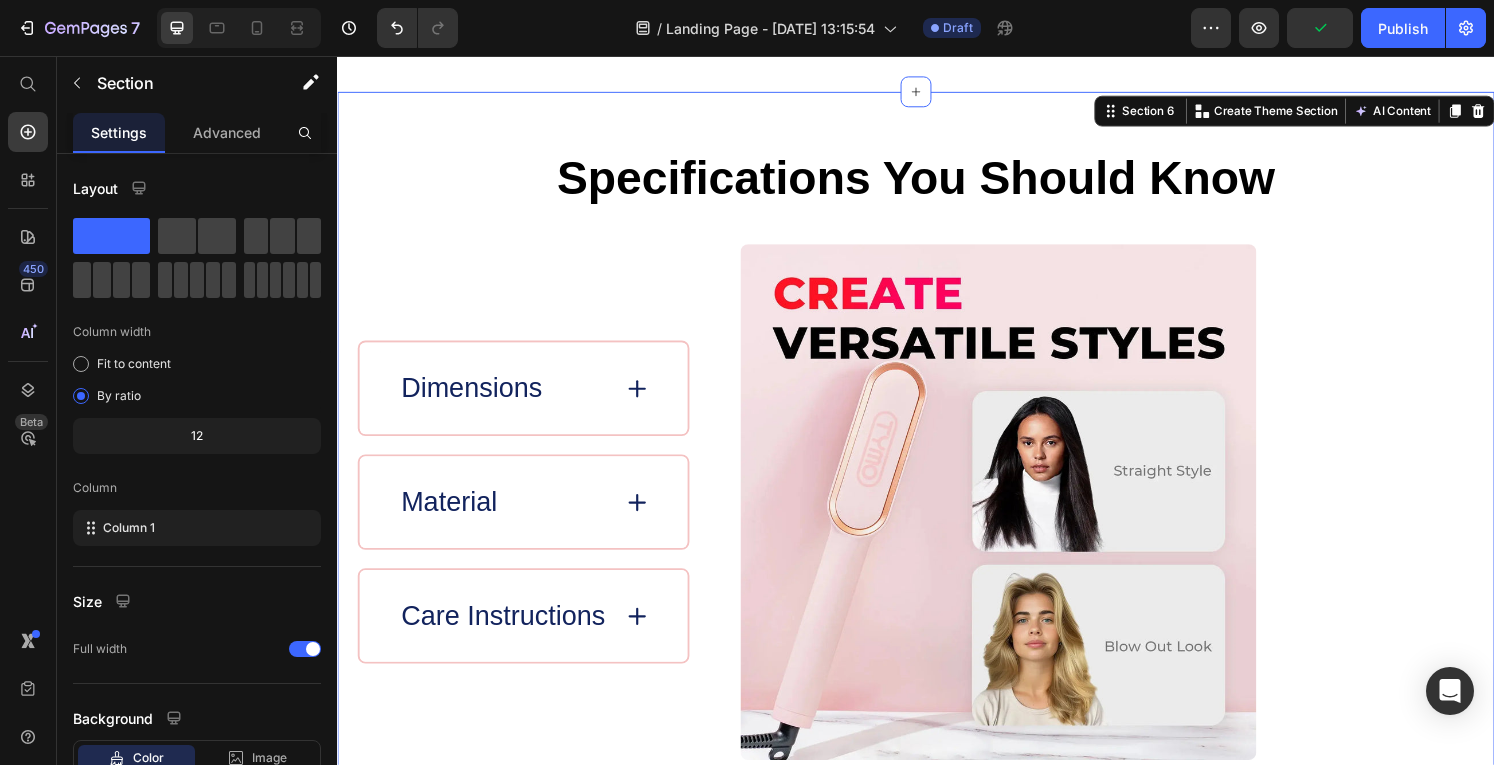 click on "Specifications You Should Know Heading Image
Dimensions
Material
Care Instructions Accordion Row Row Section 6   You can create reusable sections Create Theme Section AI Content Write with GemAI What would you like to describe here? Tone and Voice Persuasive Product GlowRush™ Ionic Smoothing Brush Show more Generate" at bounding box center [937, 498] 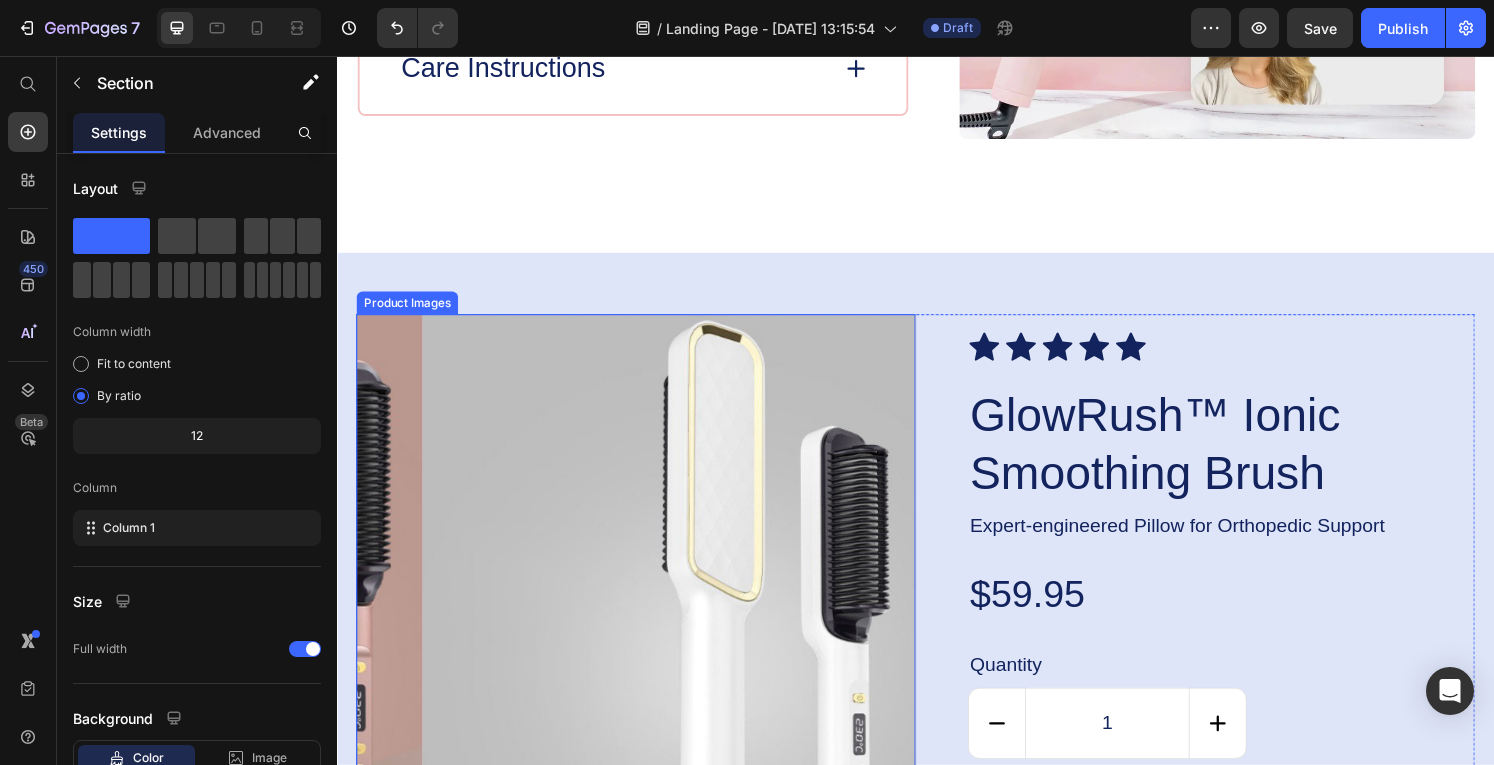 scroll, scrollTop: 3400, scrollLeft: 0, axis: vertical 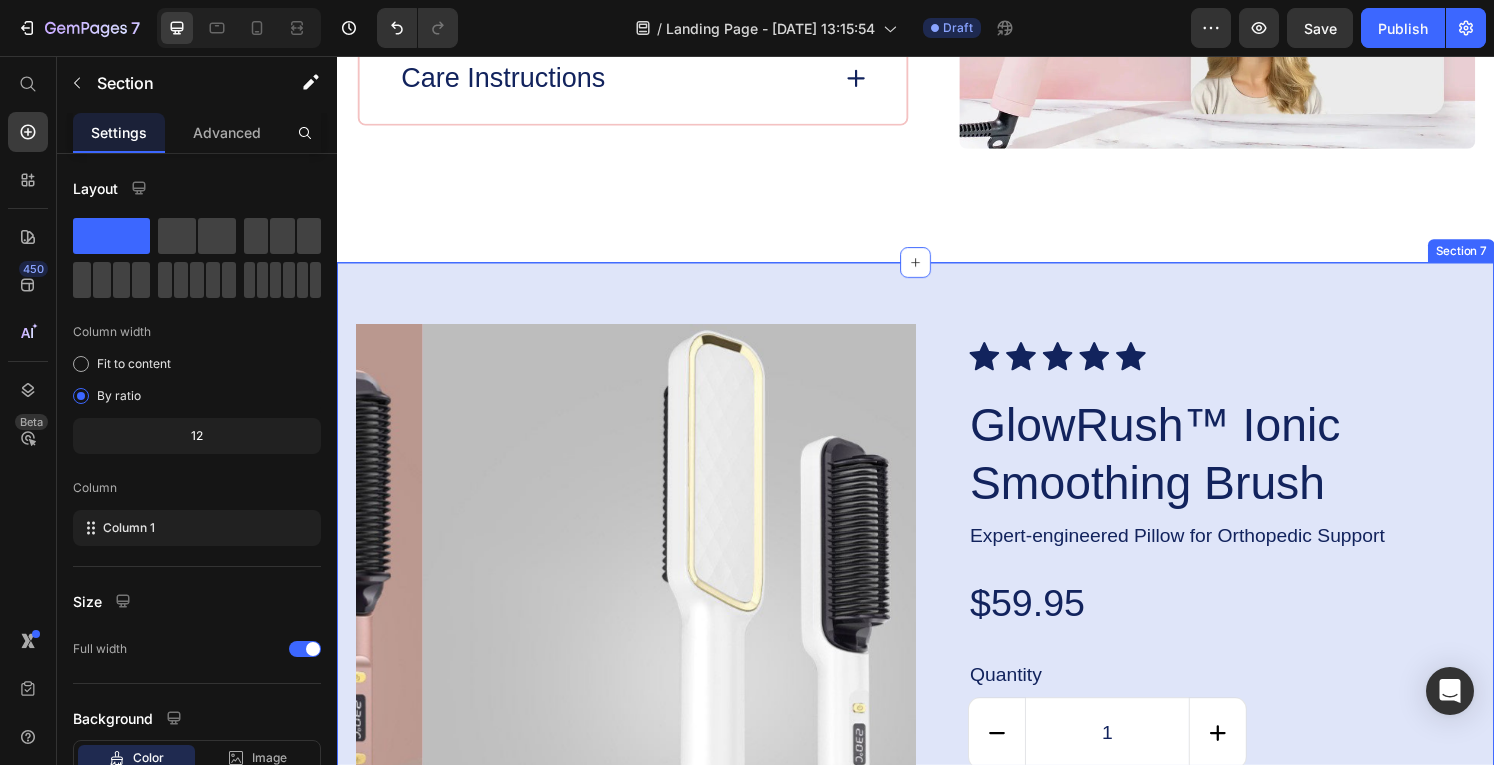 click on "Product Images
Icon
Icon
Icon
Icon
Icon Icon List GlowRush™ Ionic Smoothing Brush Product Title Expert-engineered Pillow for Orthopedic Support Text Block $59.95 Product Price Quantity Text Block 1 Product Quantity buy now Add to Cart Row
Overview:
[DOMAIN_NAME] can finish modeling in just 3 minutes and go out in time for your dating
[DOMAIN_NAME] machine for multi-purpose to remove fuzziness,16 gears to meet the needs of all kinds of hair quality
3.Effectively protect the hair quality, the change can be seen with your own eyes
Specification:
Diameter of heat conductor: 21mm-30mm
Material of heat-conducting body: tourmaline ceramics
Color: Gold,white, pink
Conversion plug SKU: CJSJ1000997
Package Content:
1*Electric Hair Brush
Show more Product Description Product Section 7" at bounding box center (937, 838) 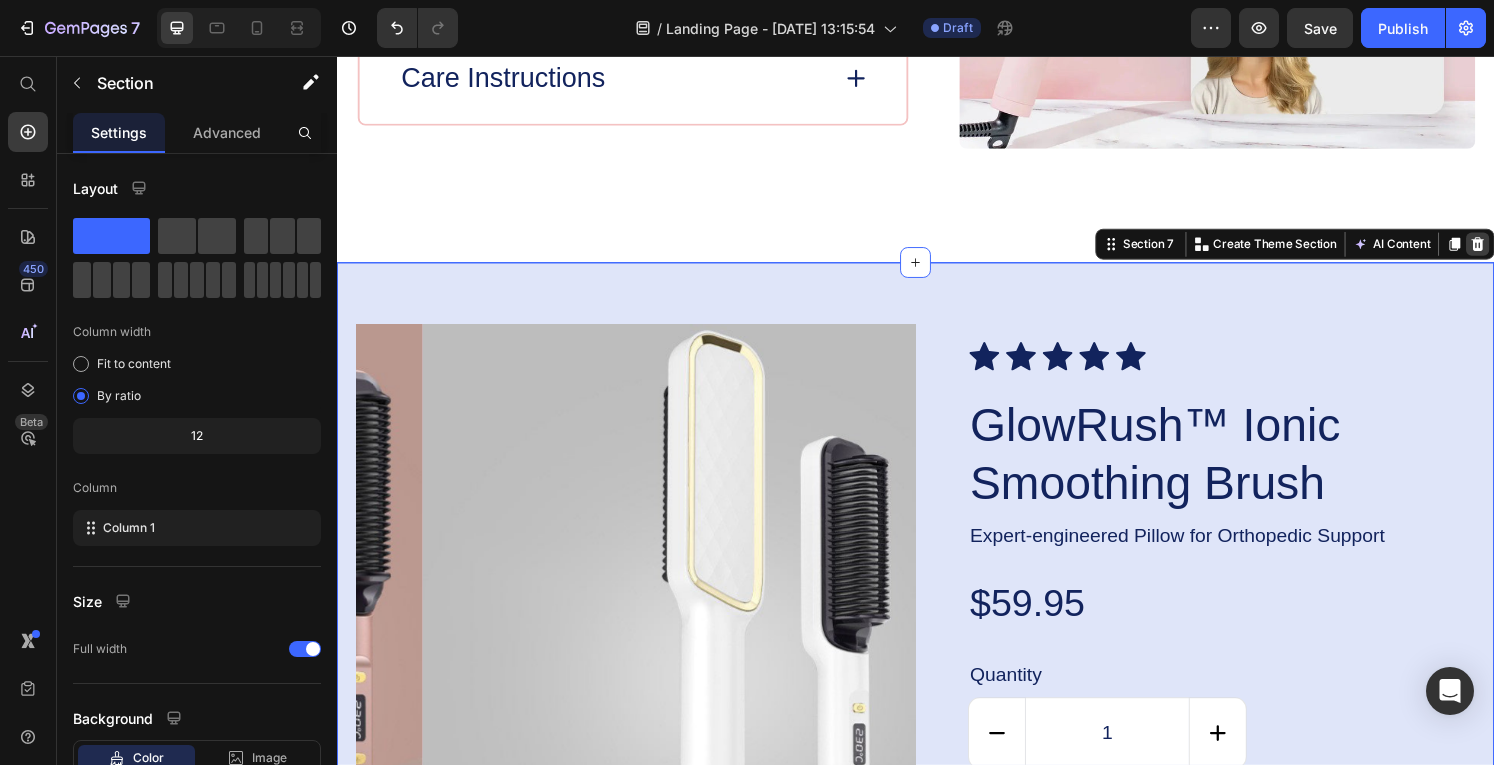 click 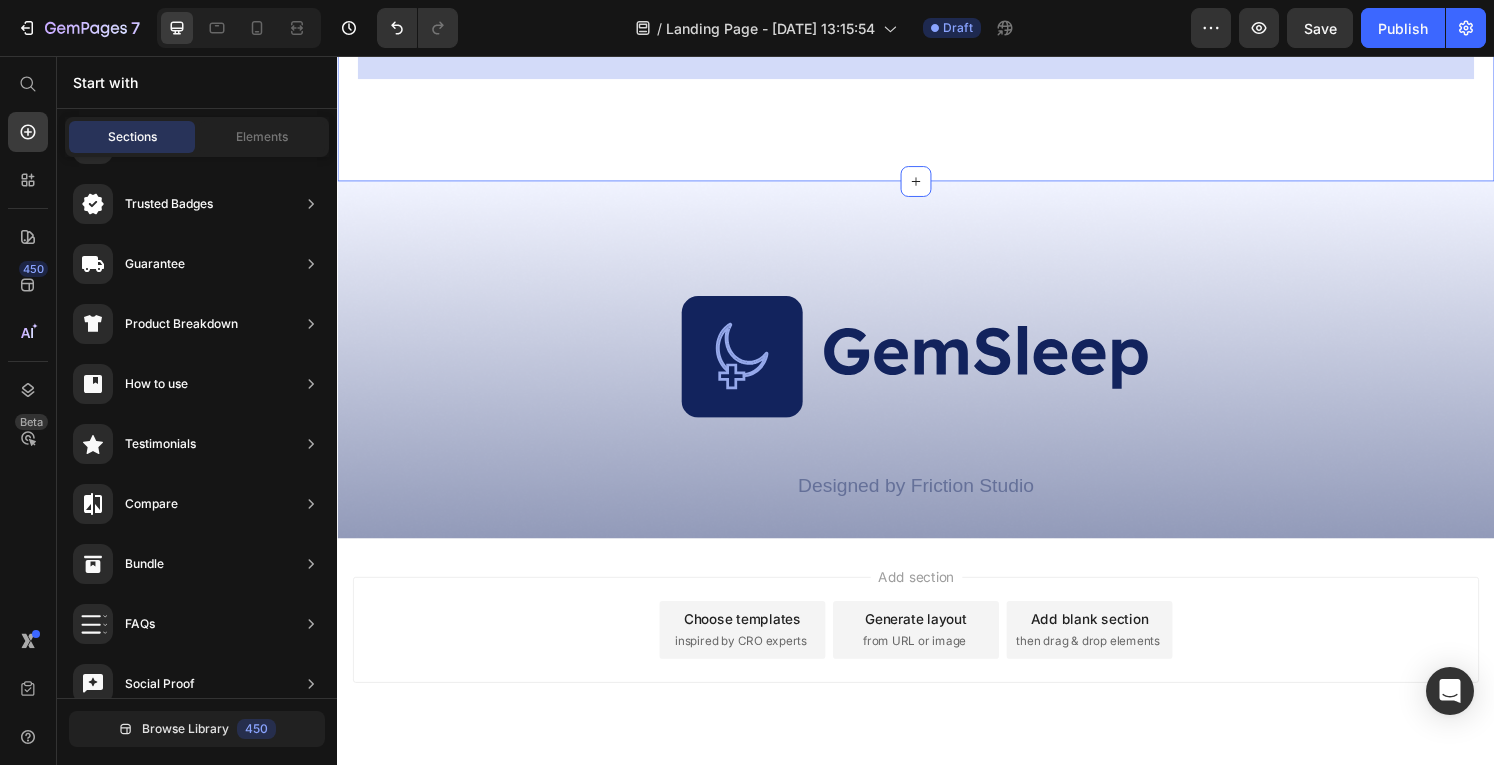 scroll, scrollTop: 4451, scrollLeft: 0, axis: vertical 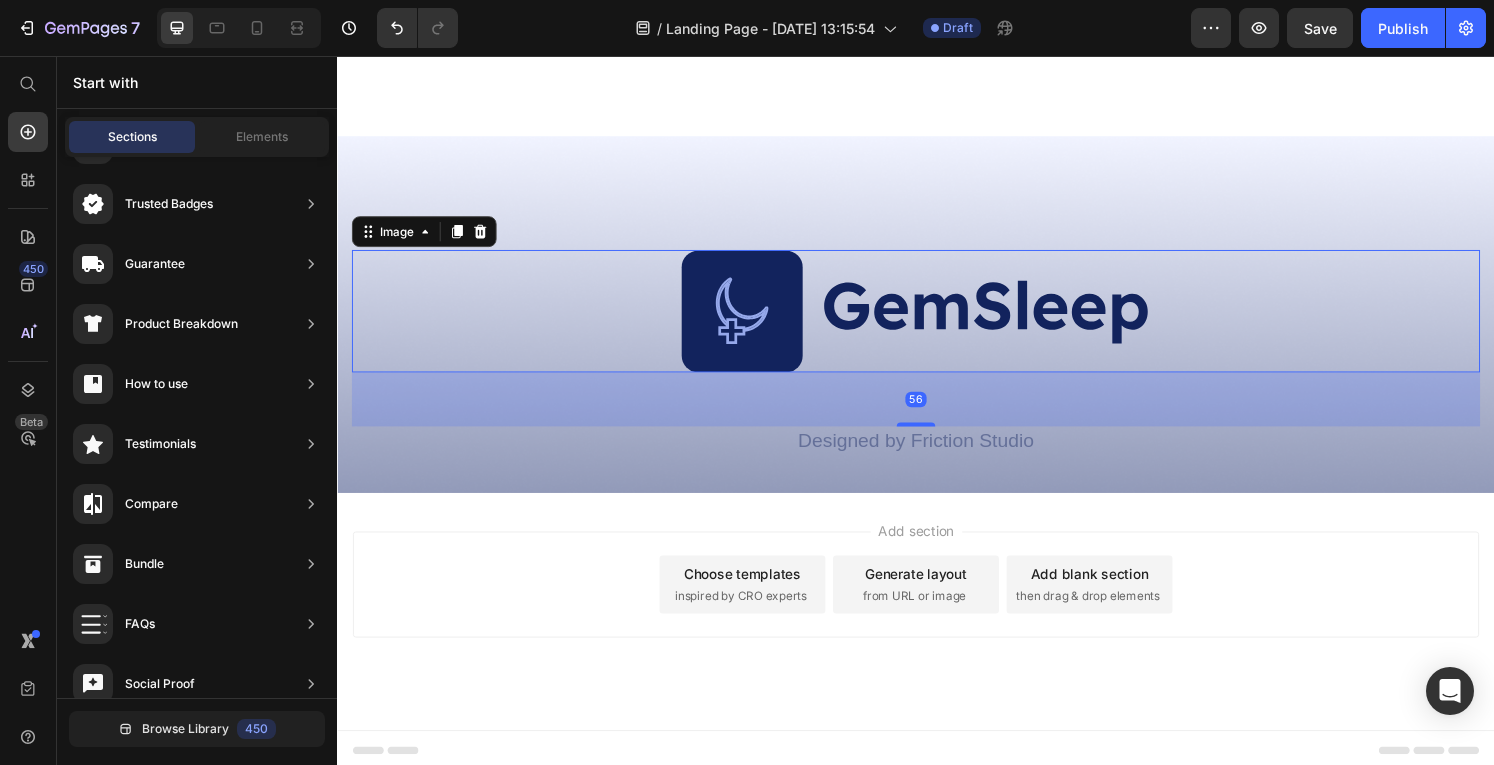 click at bounding box center (937, 320) 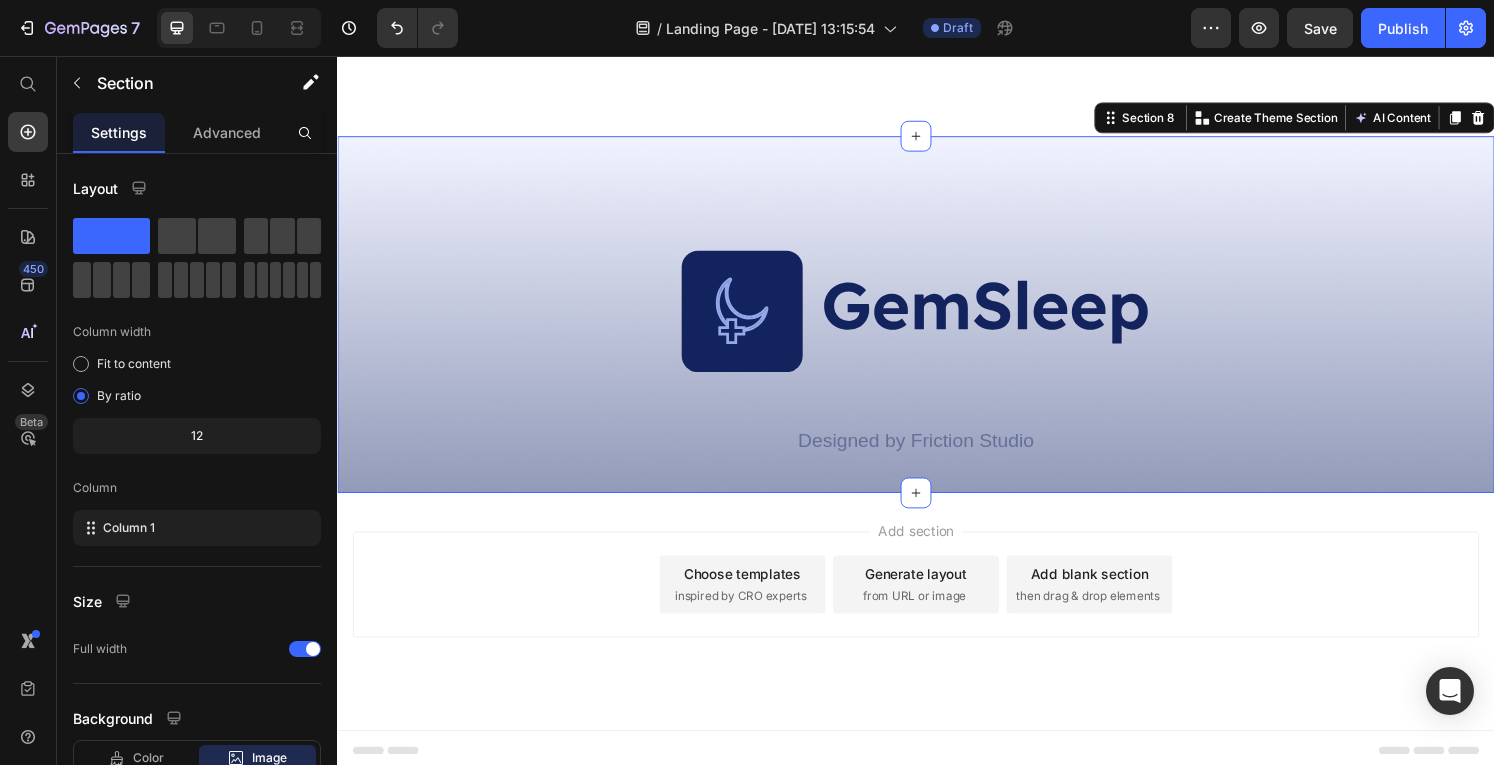 click on "Image Designed by Friction Studio Text Block Row Section 8   You can create reusable sections Create Theme Section AI Content Write with GemAI What would you like to describe here? Tone and Voice Persuasive Product GlowRush™ Ionic Smoothing Brush Show more Generate" at bounding box center [937, 323] 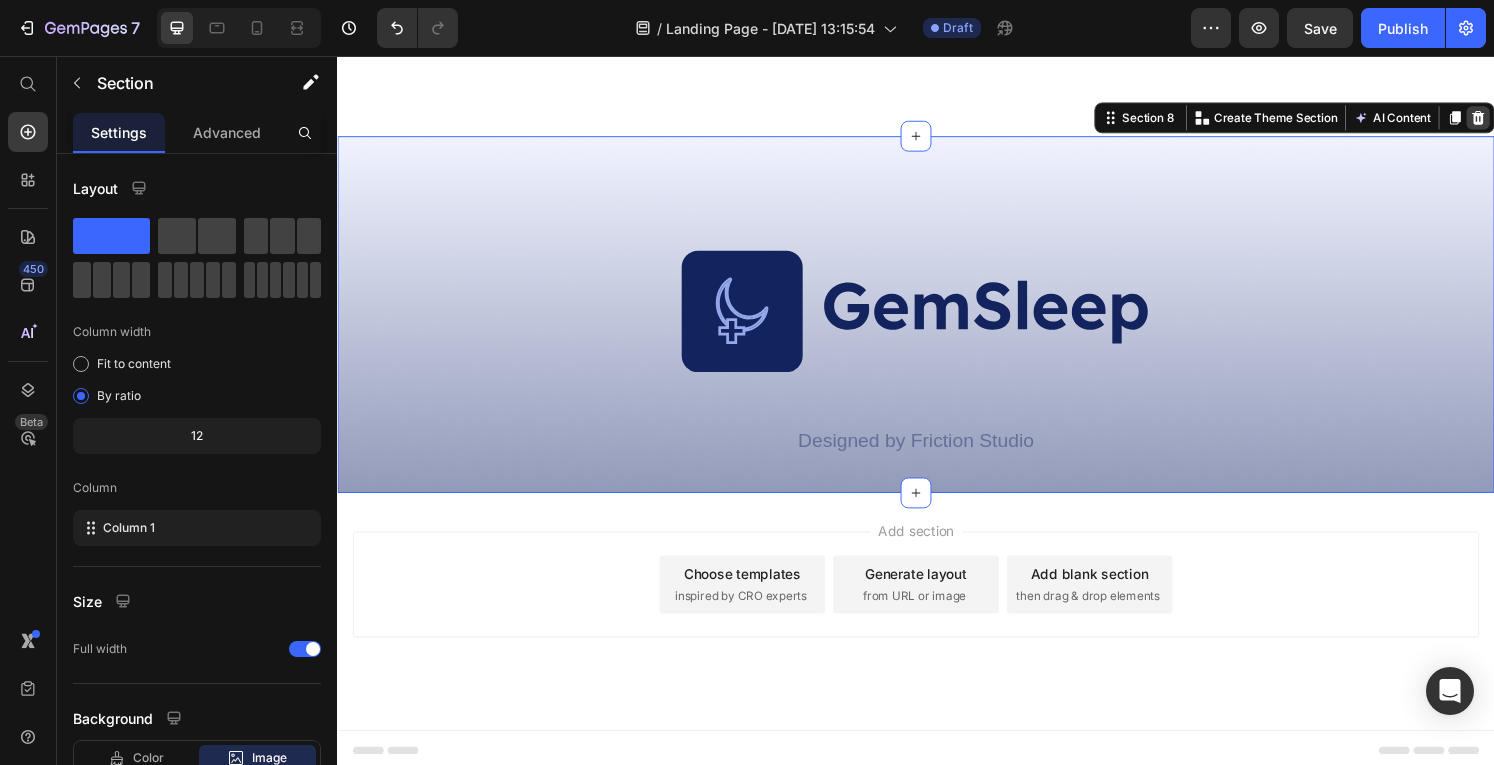 click 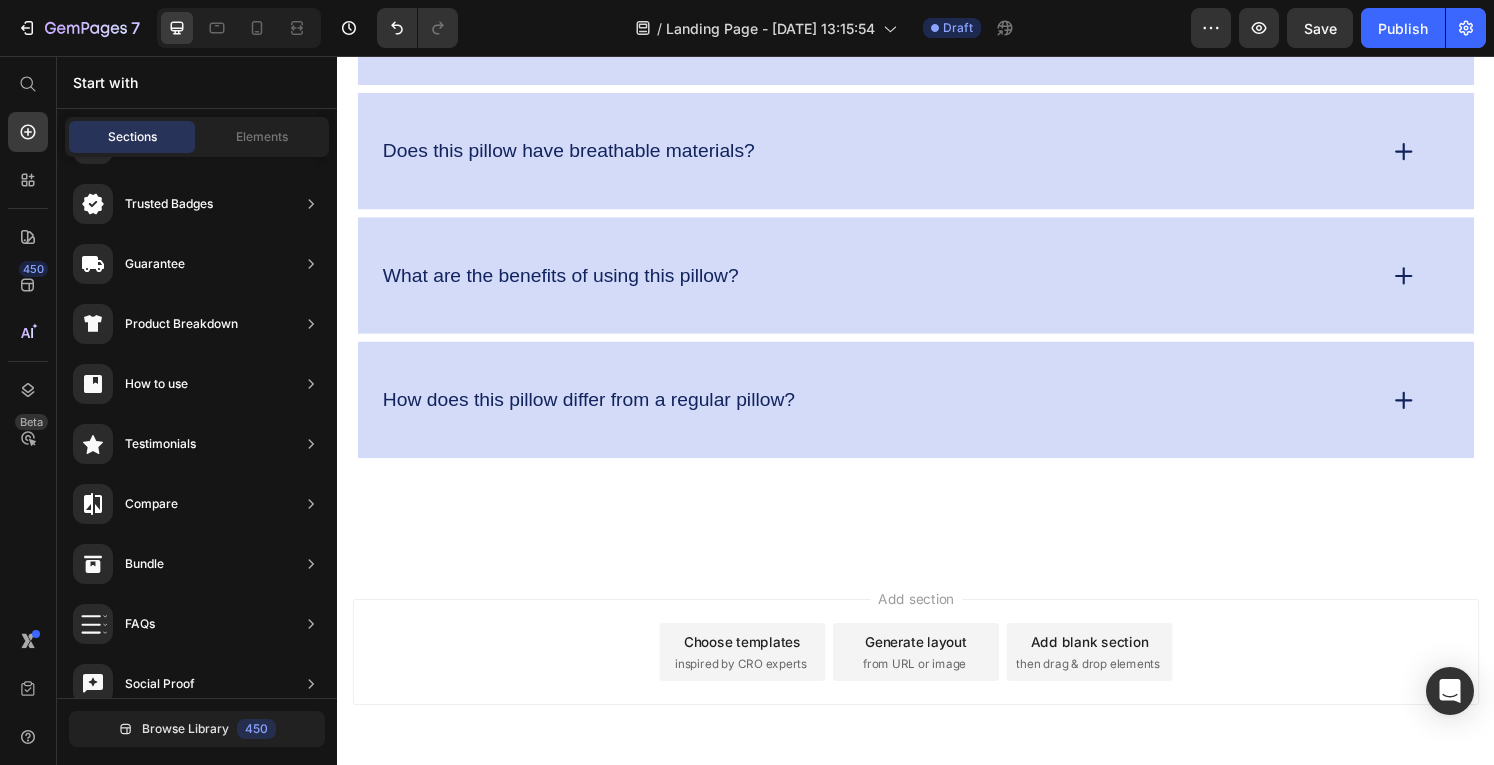 scroll, scrollTop: 4082, scrollLeft: 0, axis: vertical 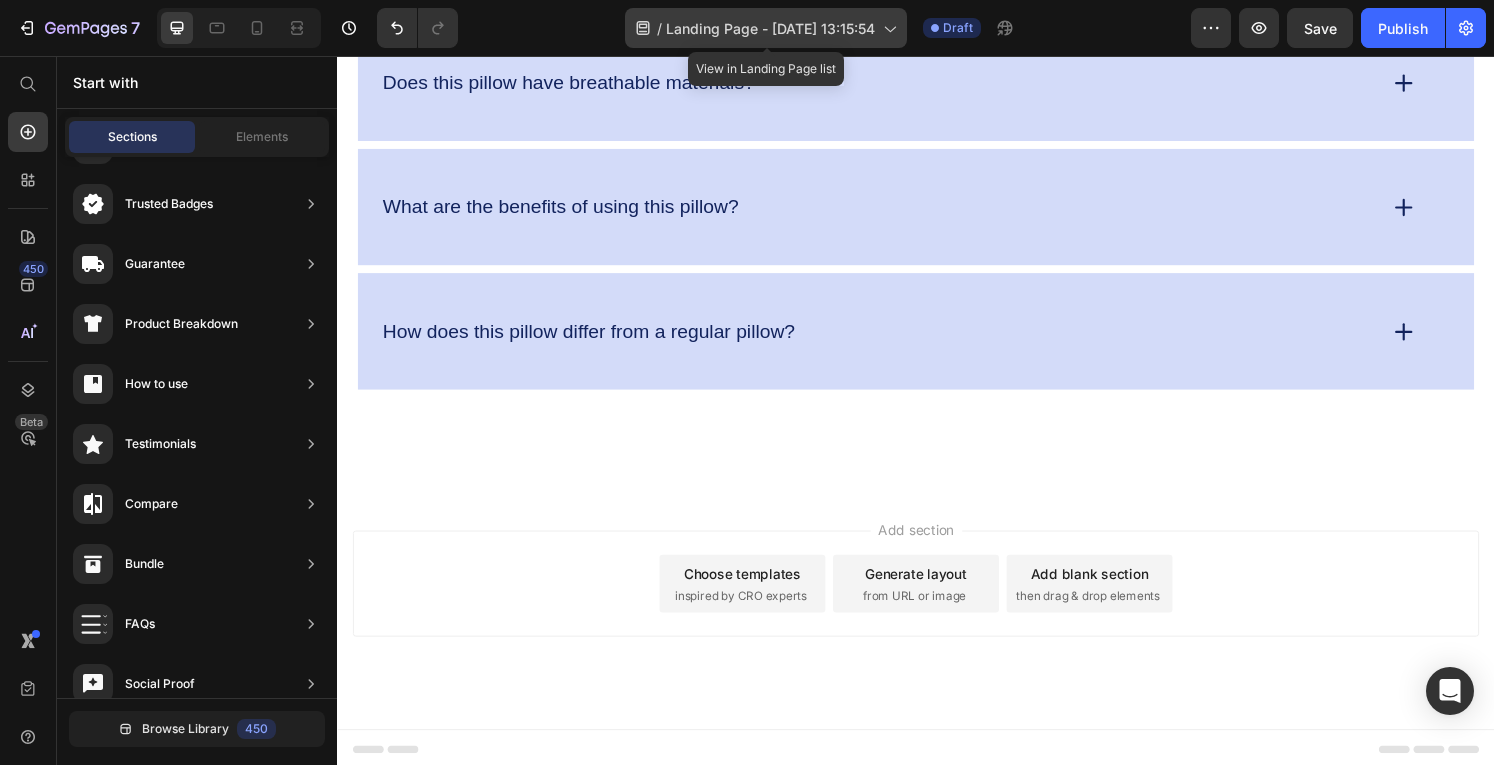 click on "/  Landing Page - [DATE] 13:15:54" 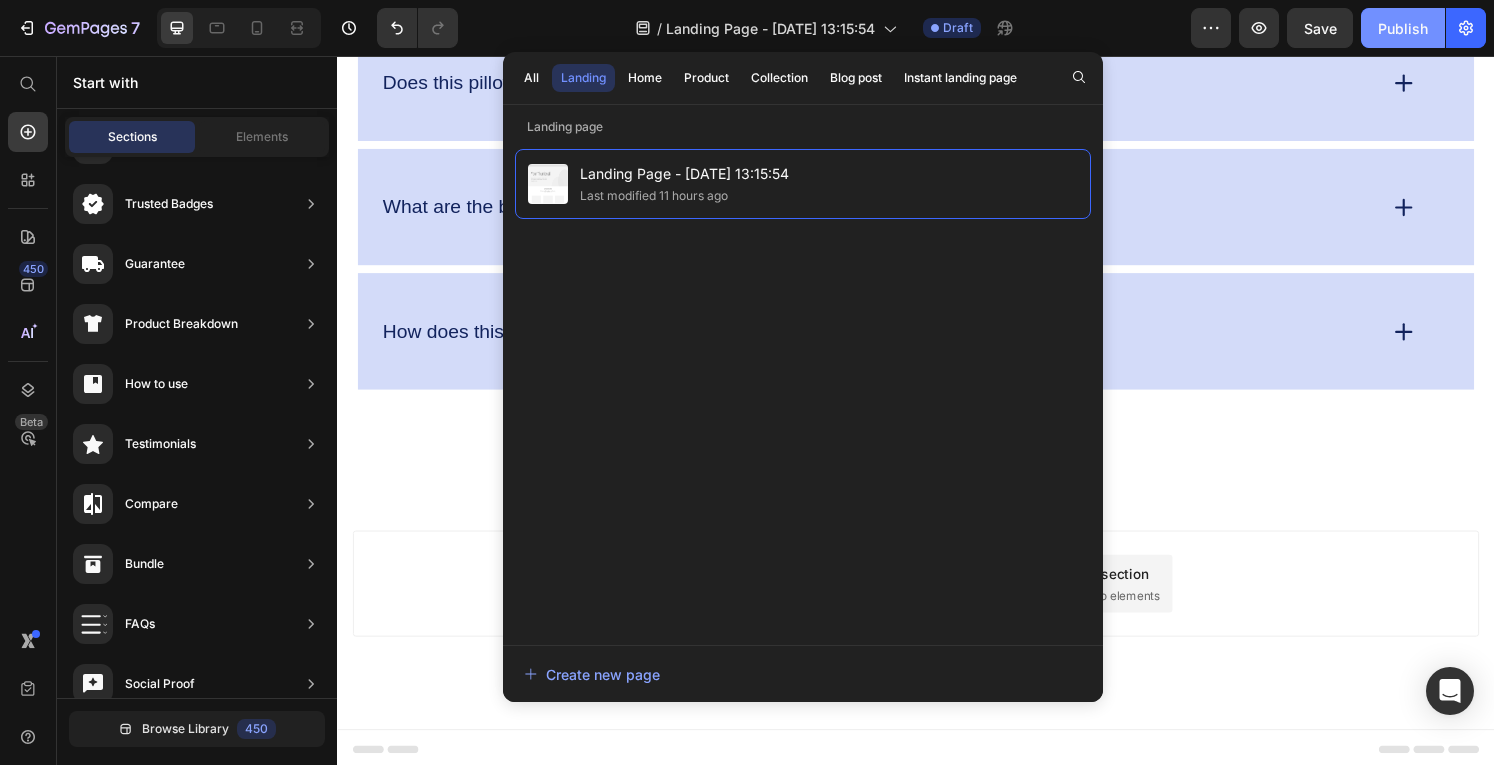 click on "Publish" at bounding box center [1403, 28] 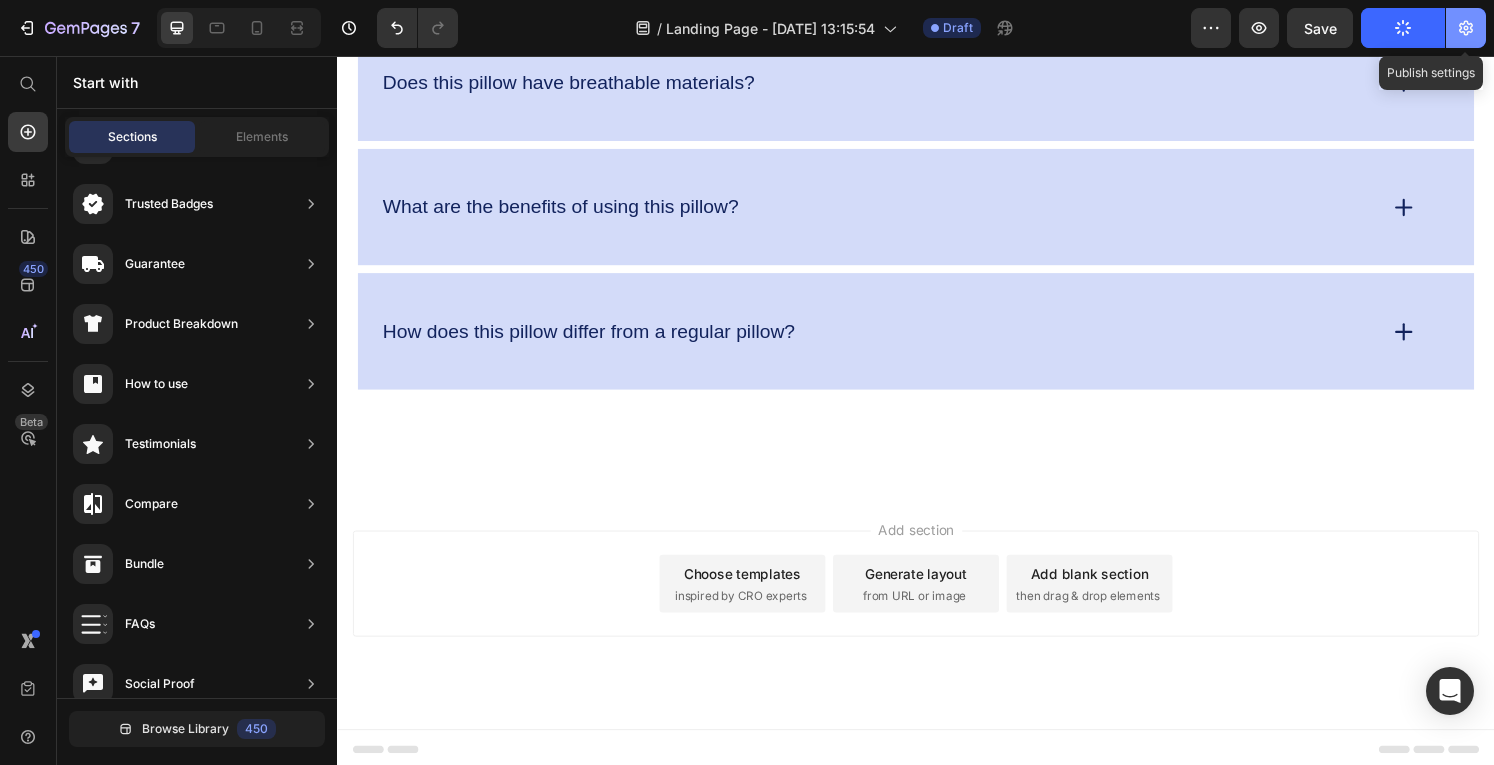 click 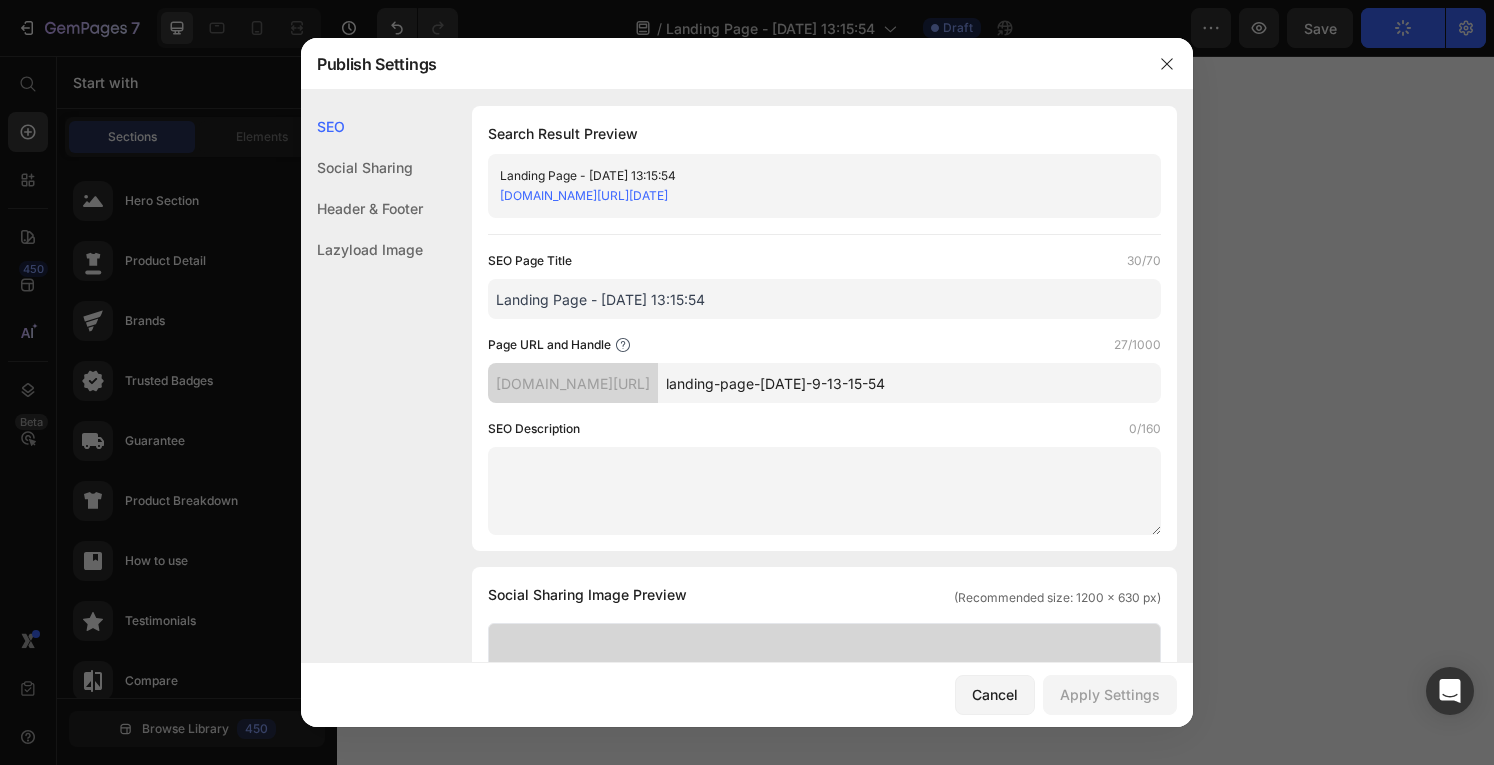 scroll, scrollTop: 0, scrollLeft: 0, axis: both 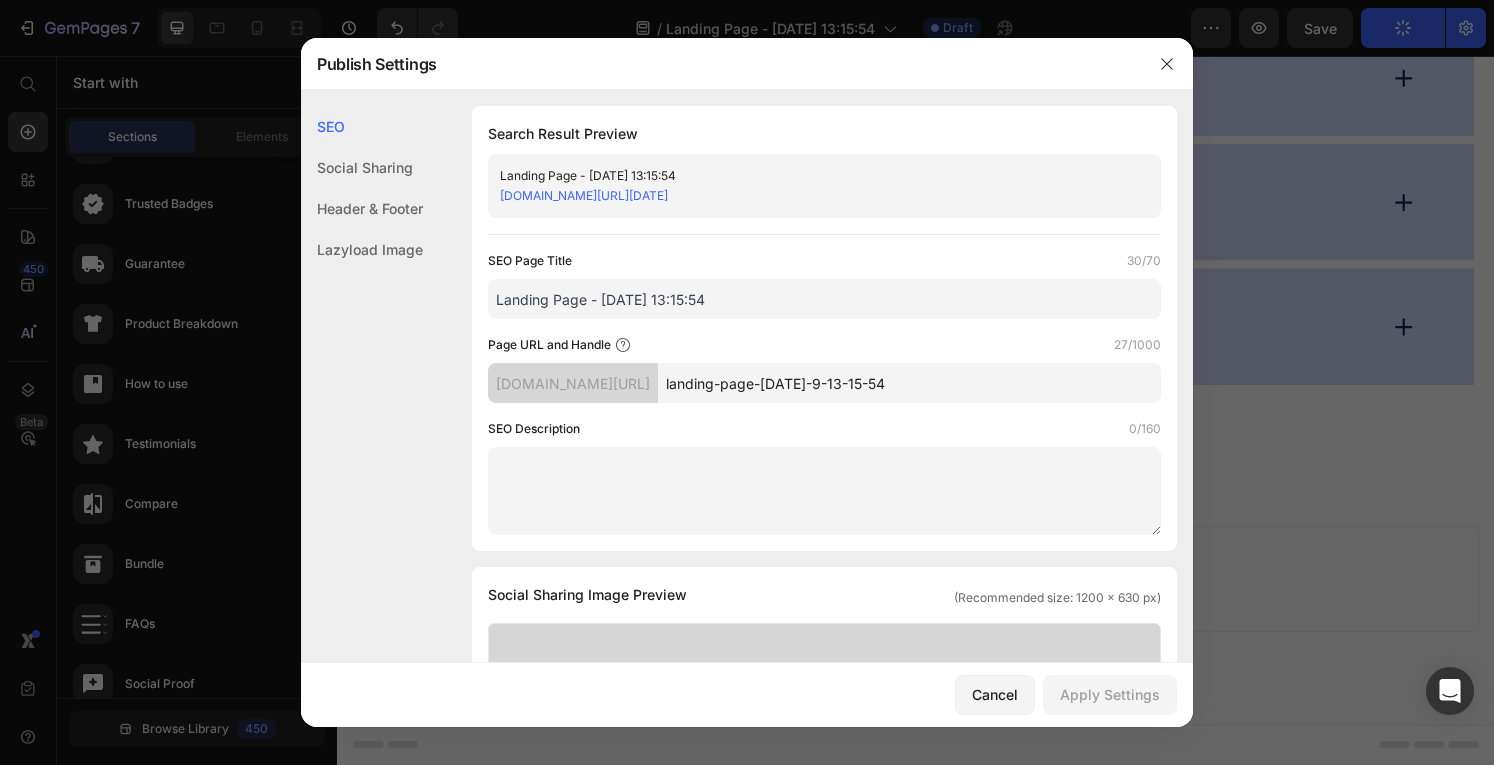 click on "Landing Page - [DATE] 13:15:54" at bounding box center [824, 299] 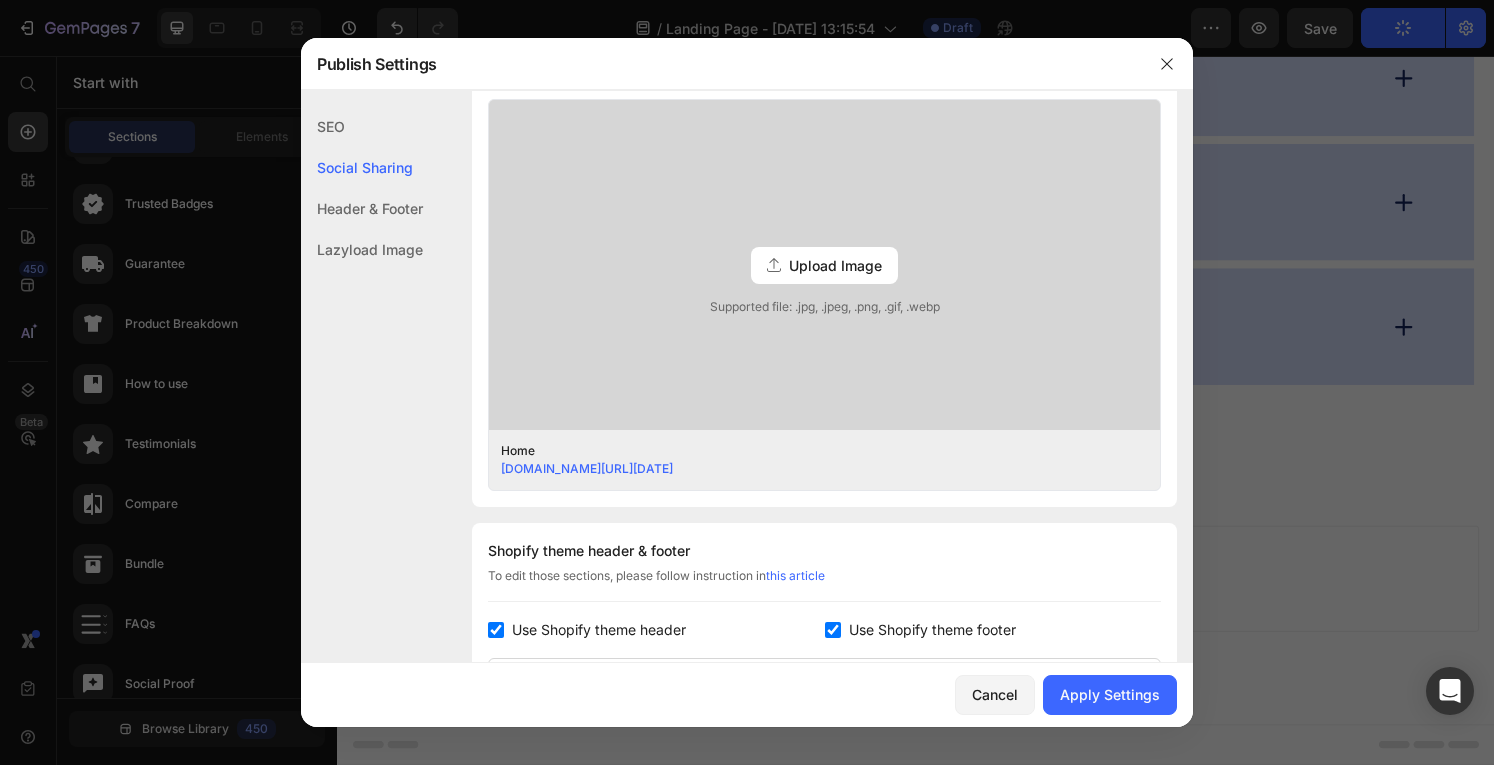 scroll, scrollTop: 526, scrollLeft: 0, axis: vertical 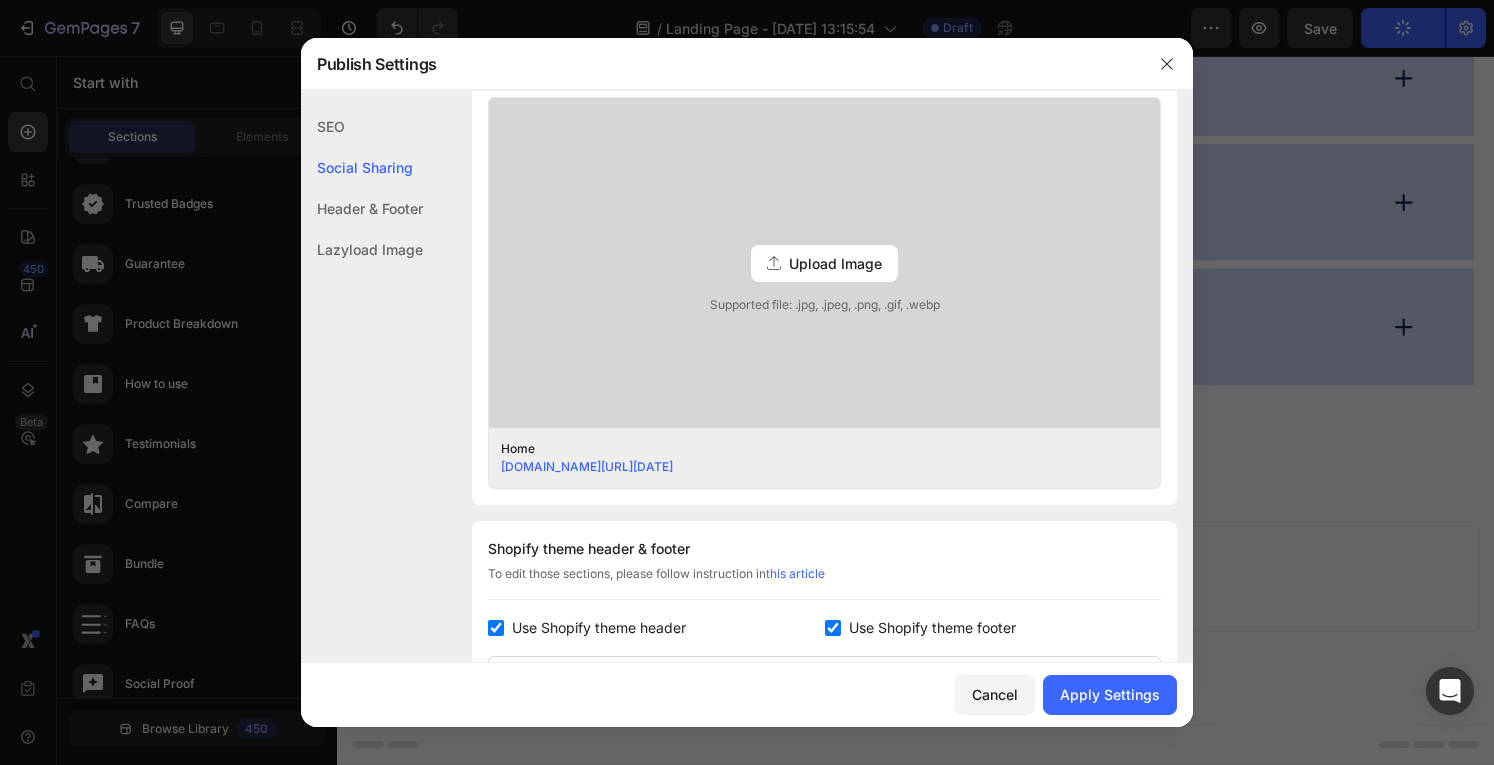 type on "Home" 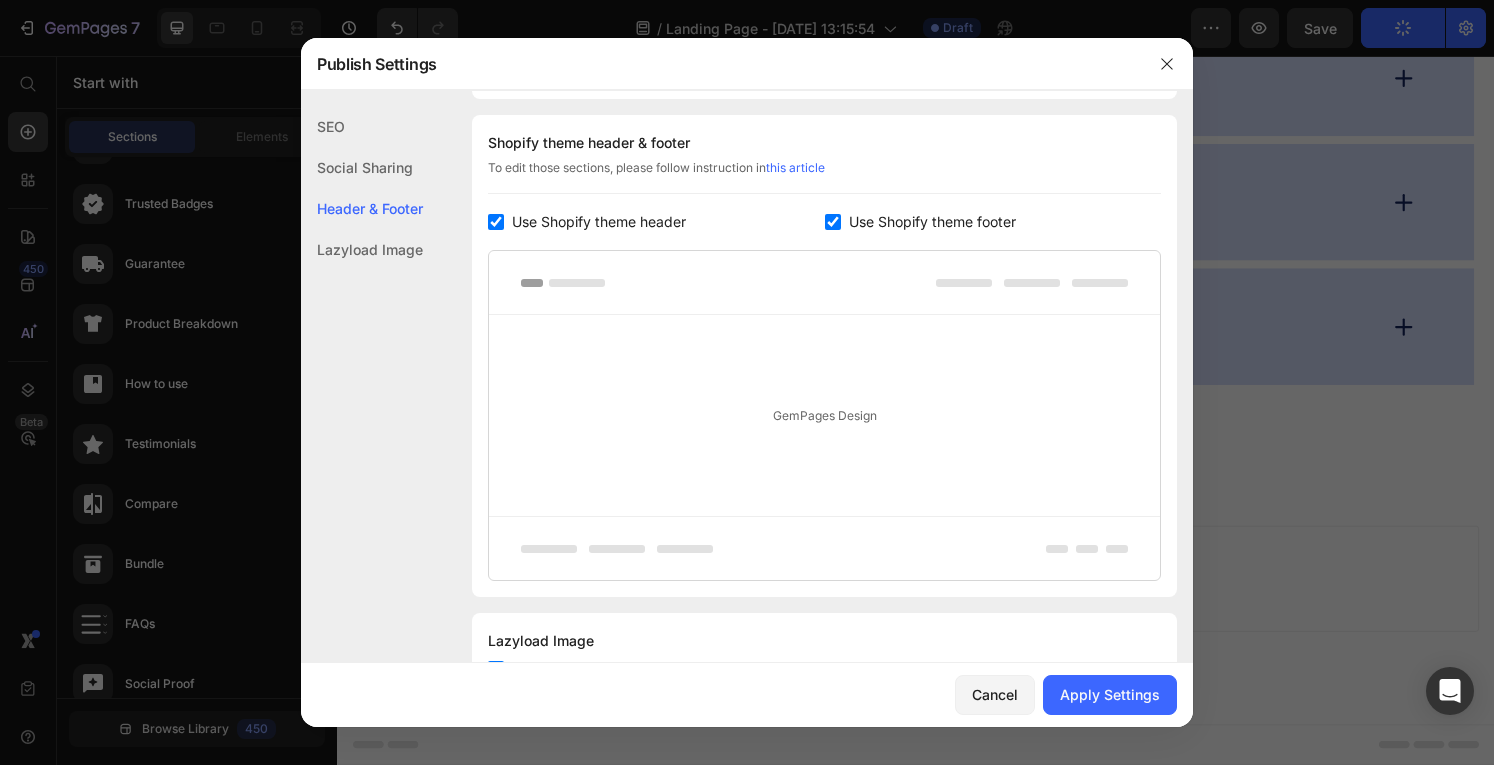 scroll, scrollTop: 936, scrollLeft: 0, axis: vertical 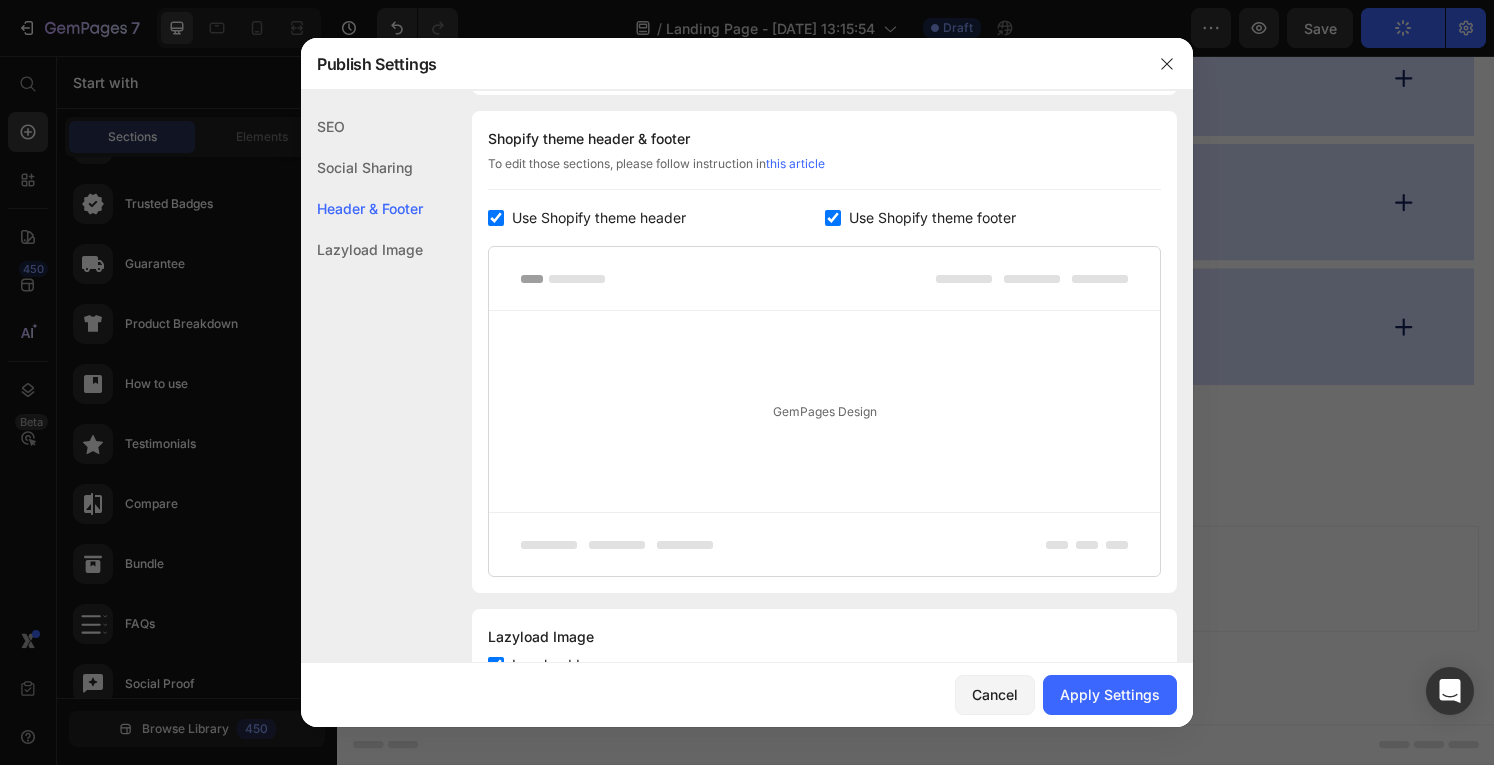 click 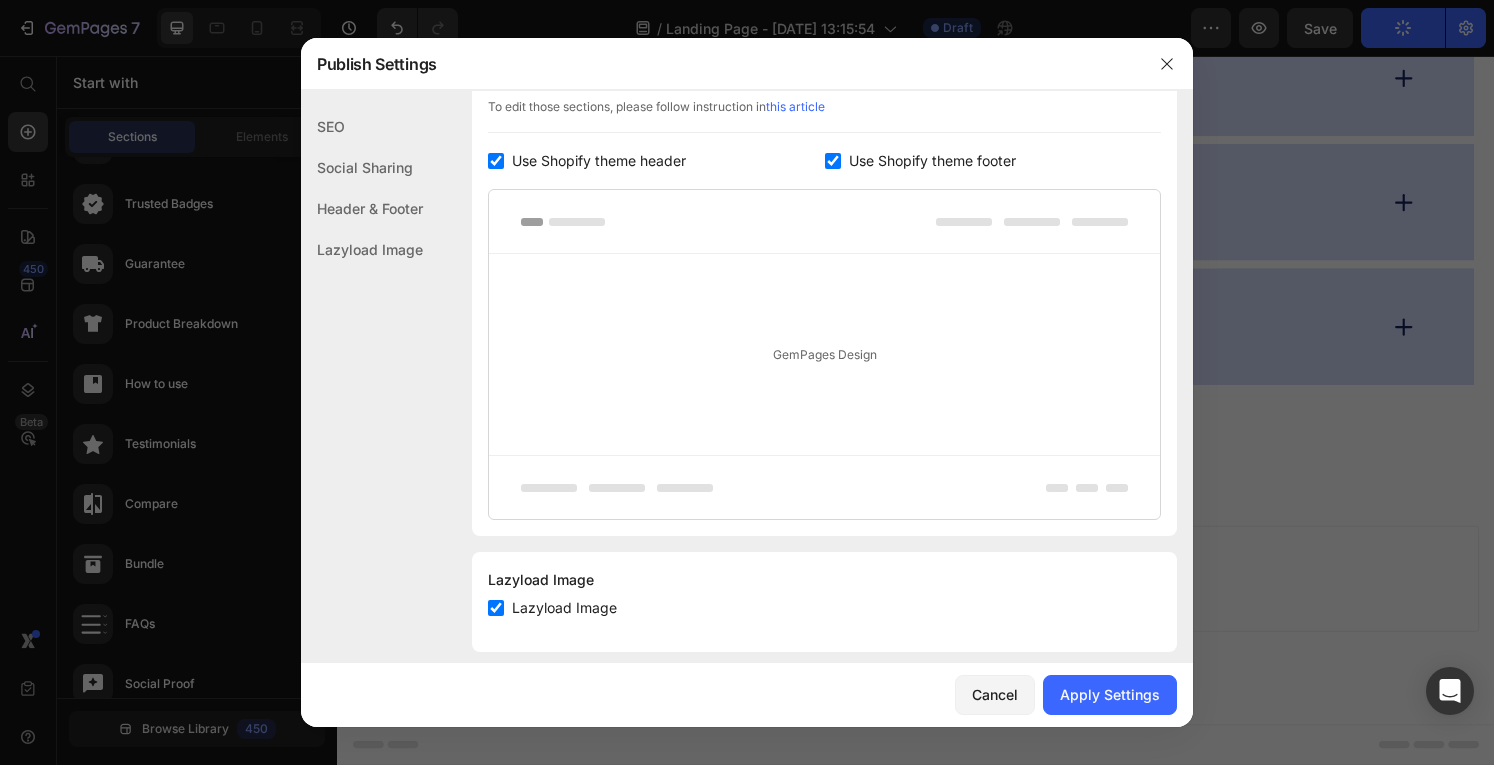 scroll, scrollTop: 1012, scrollLeft: 0, axis: vertical 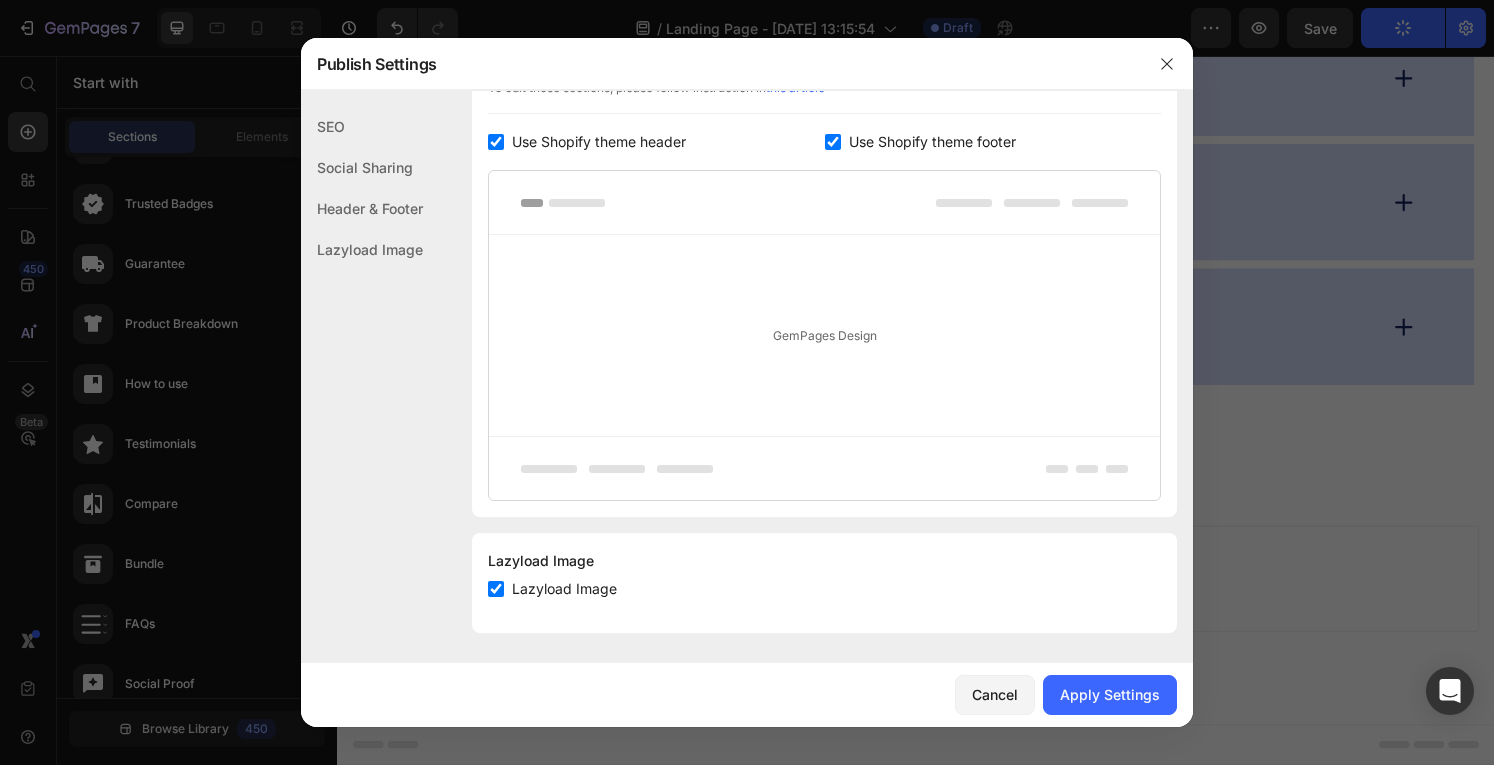 click on "Lazyload Image" 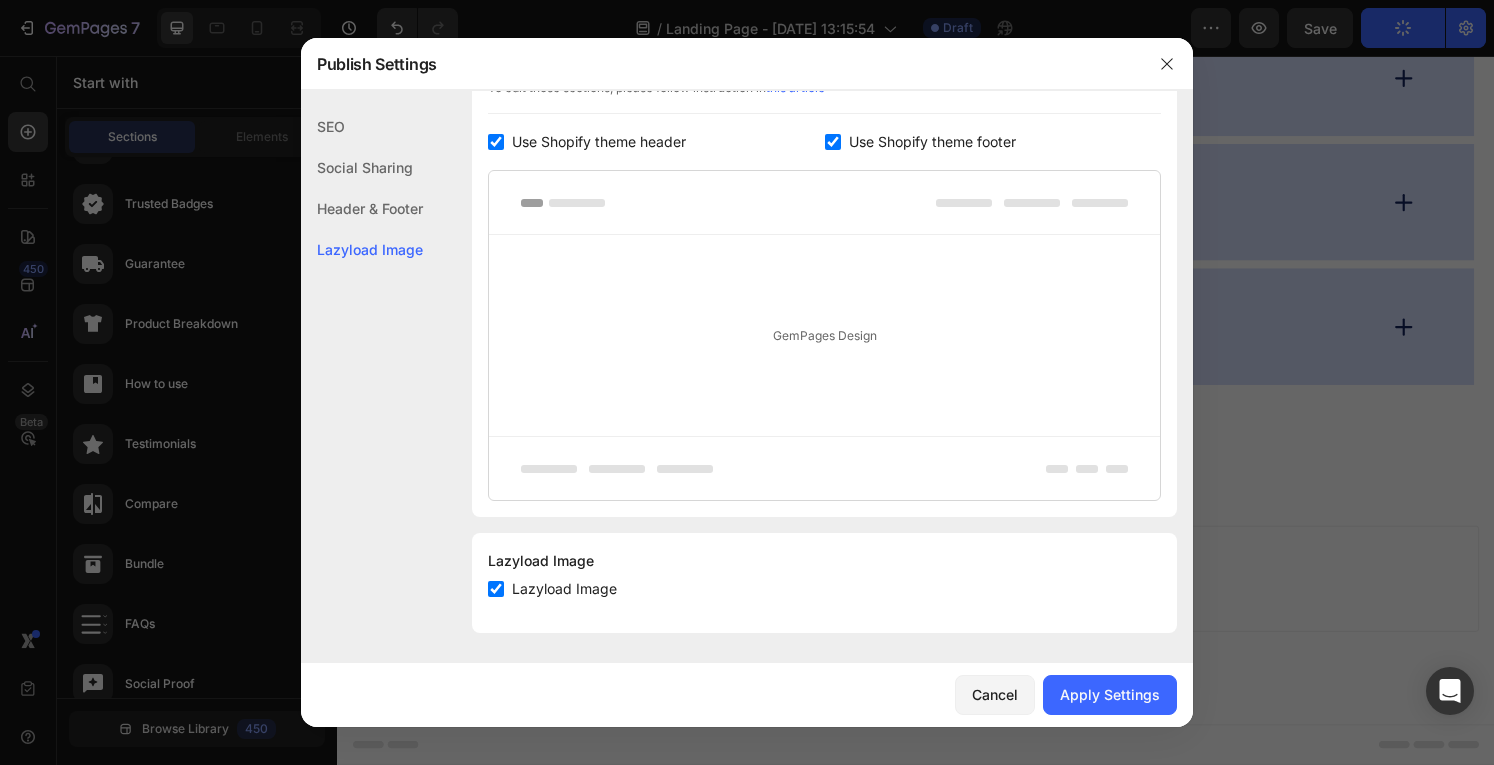 click on "SEO" 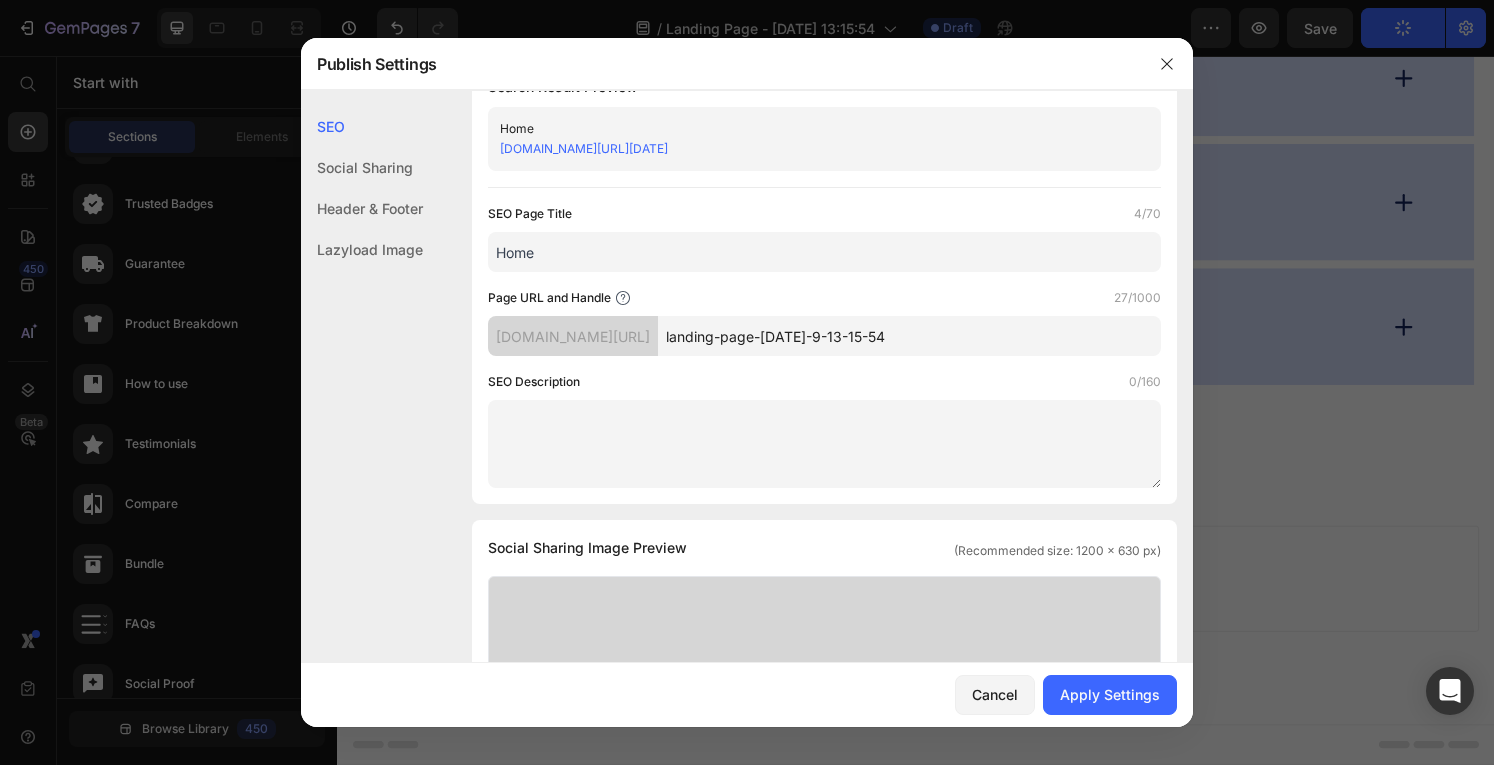 scroll, scrollTop: 0, scrollLeft: 0, axis: both 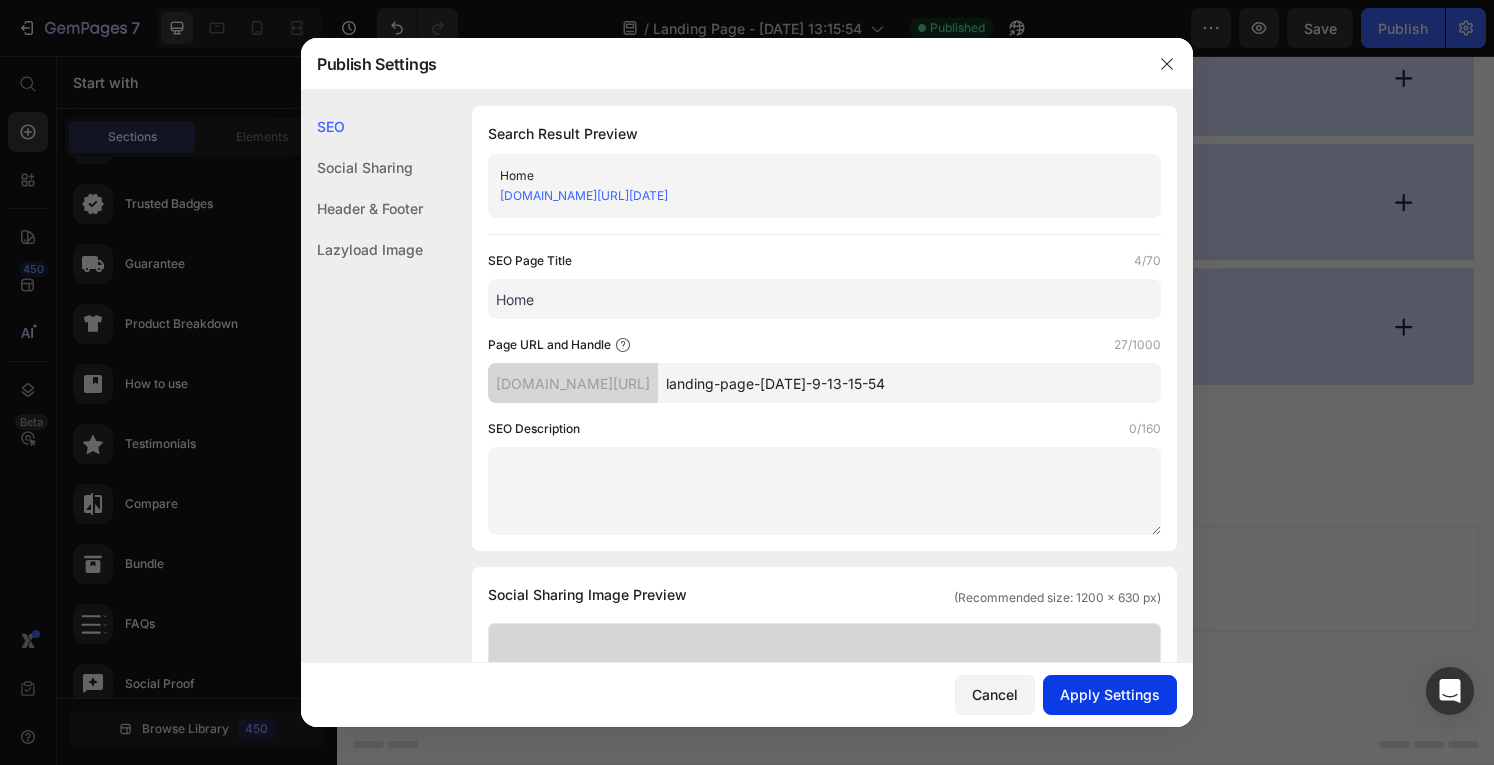 click on "Apply Settings" at bounding box center (1110, 694) 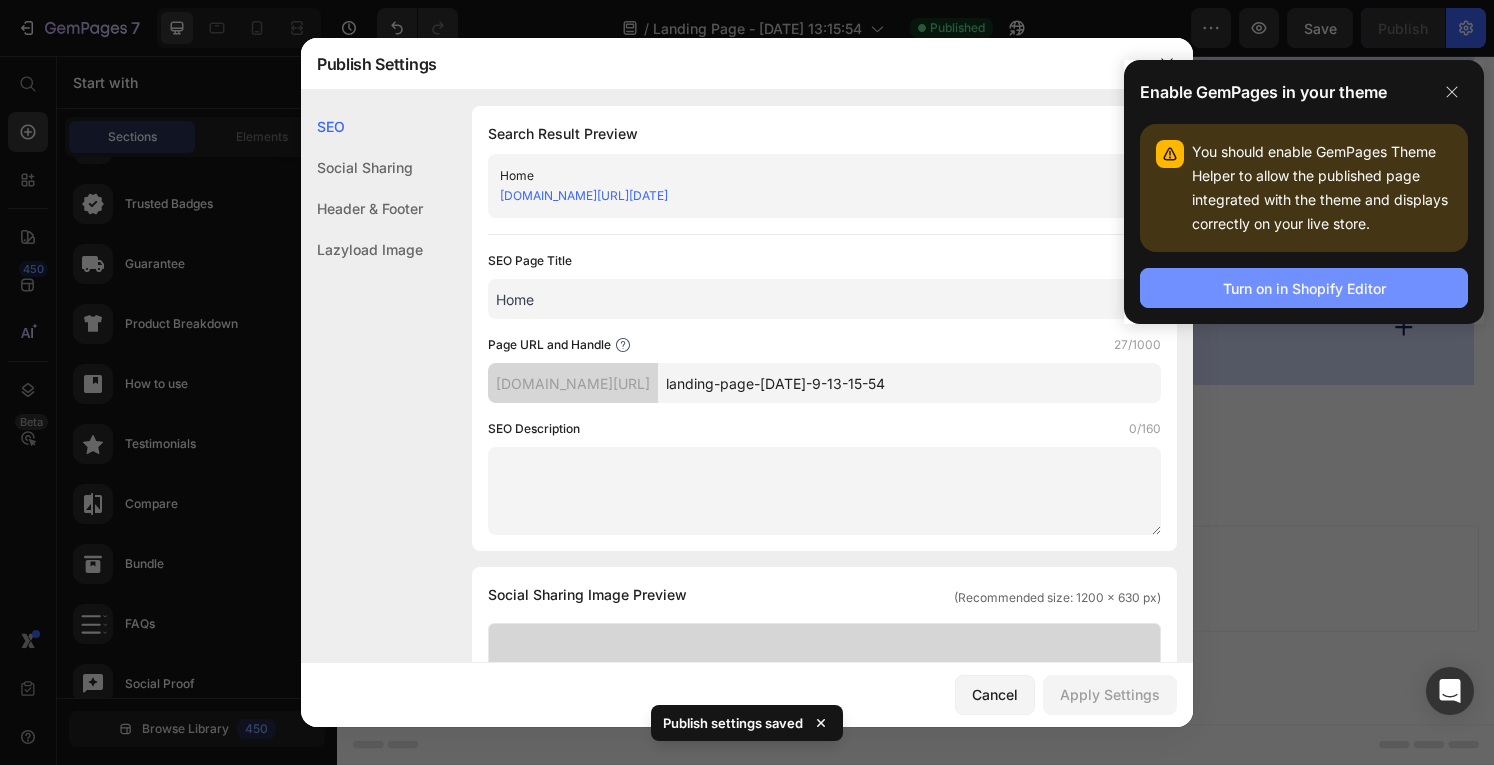 click on "Turn on in Shopify Editor" at bounding box center [1304, 288] 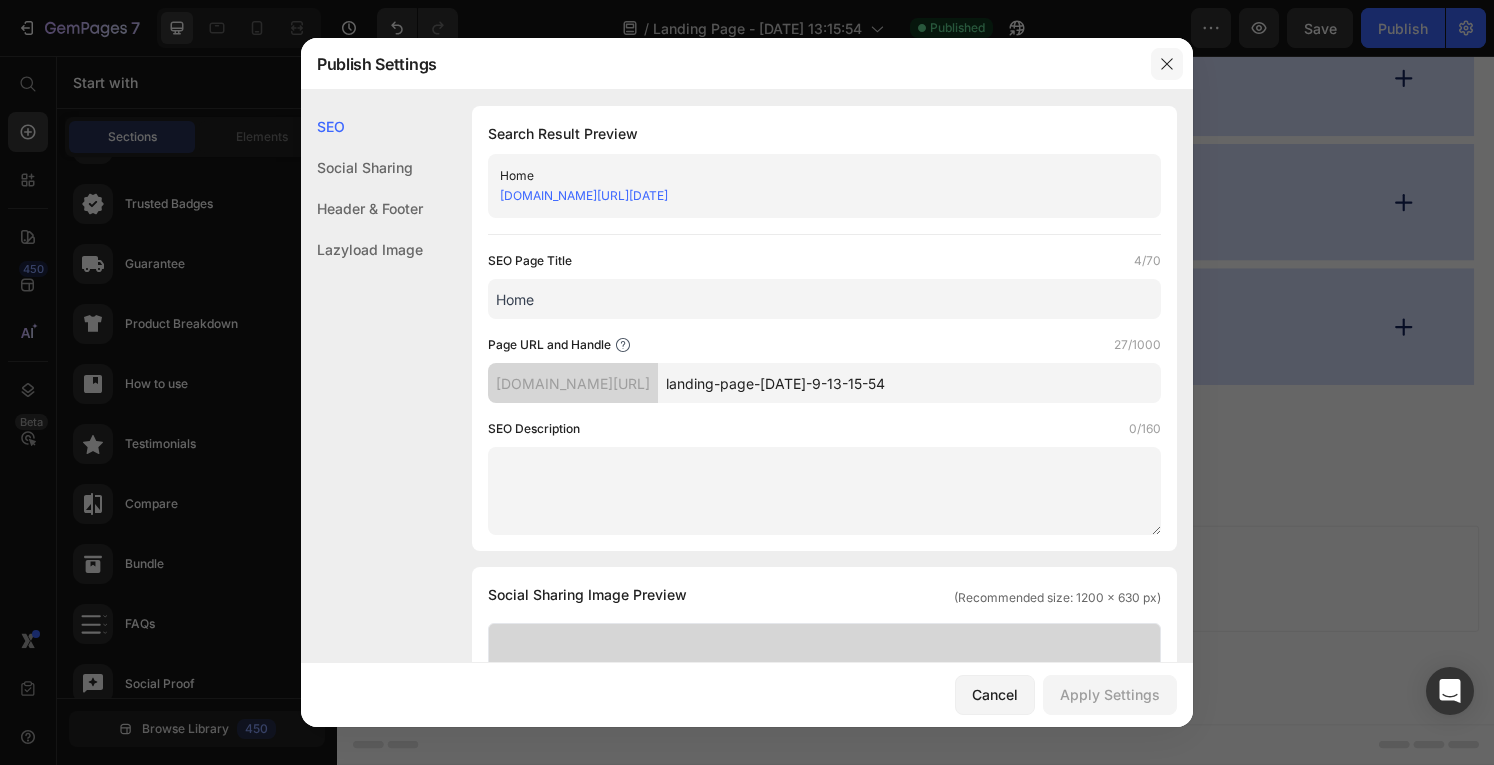 click at bounding box center [1167, 64] 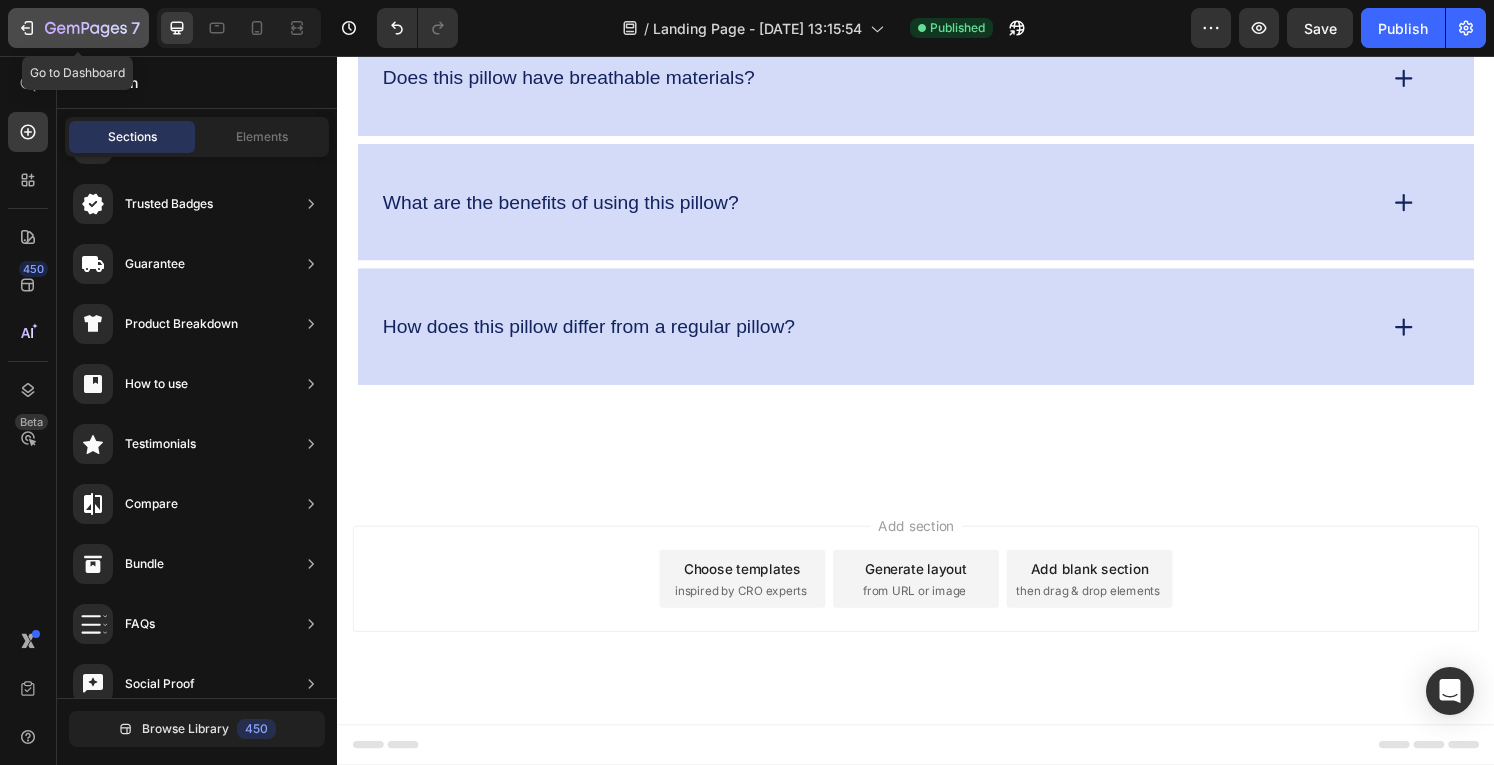 click 